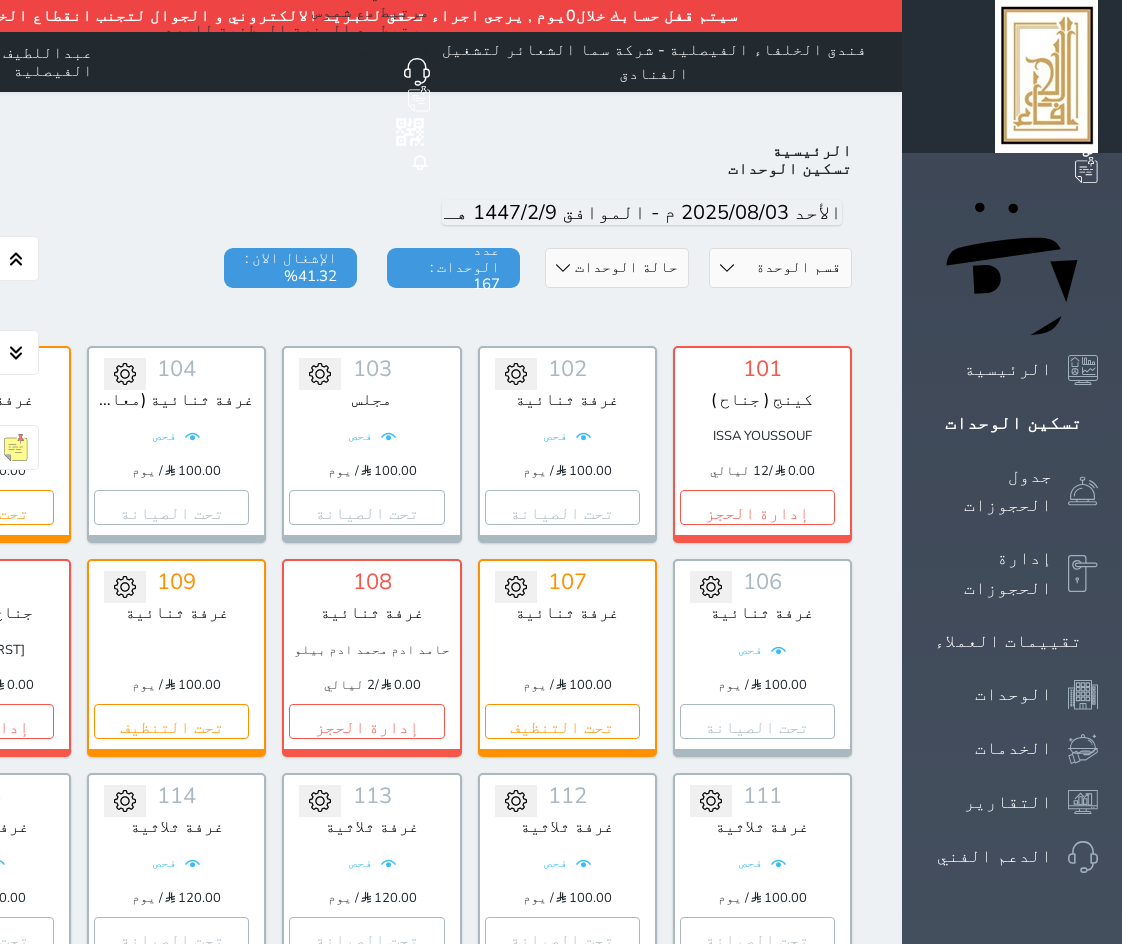 click on "تحويل لمتاح
216   غرفة ثلاثية
120.00
/ يوم             تحت التنظيف" at bounding box center (567, 2151) 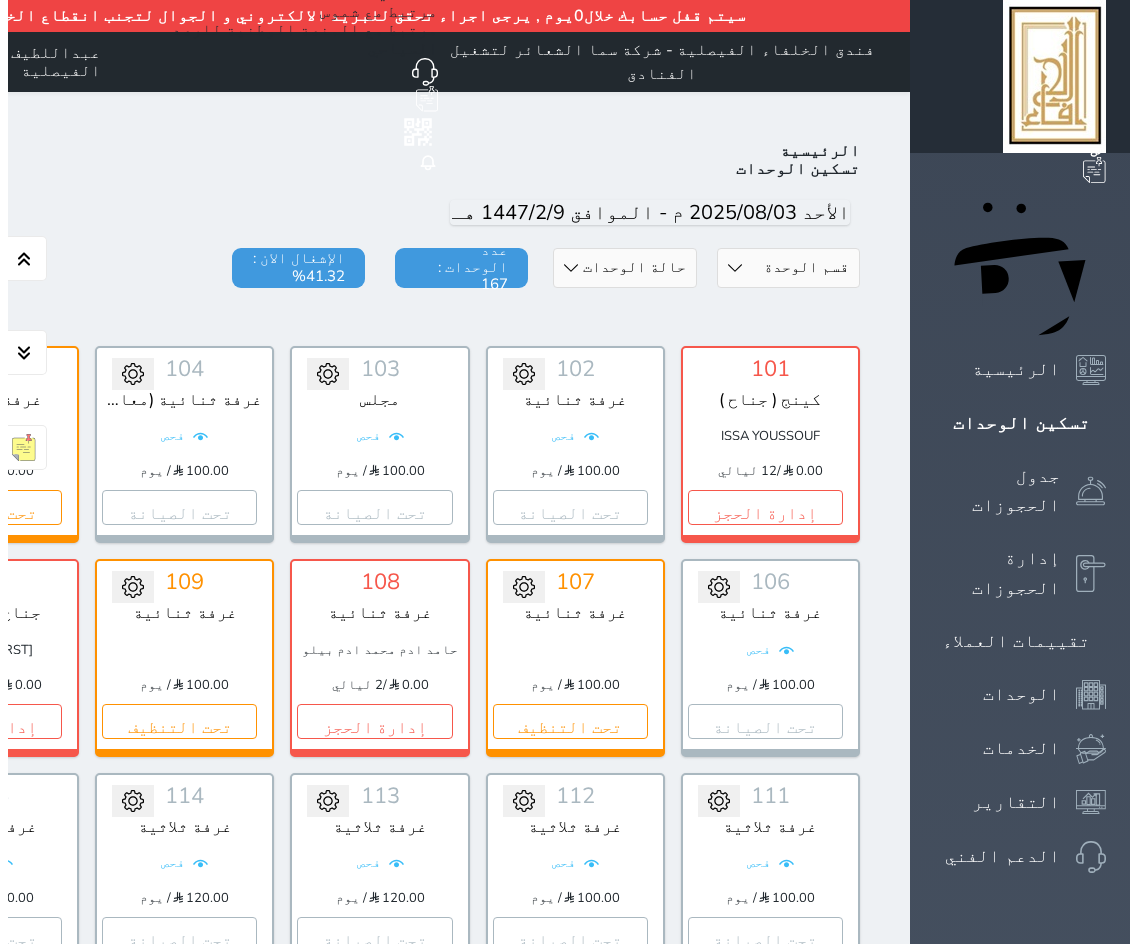 scroll, scrollTop: 0, scrollLeft: 0, axis: both 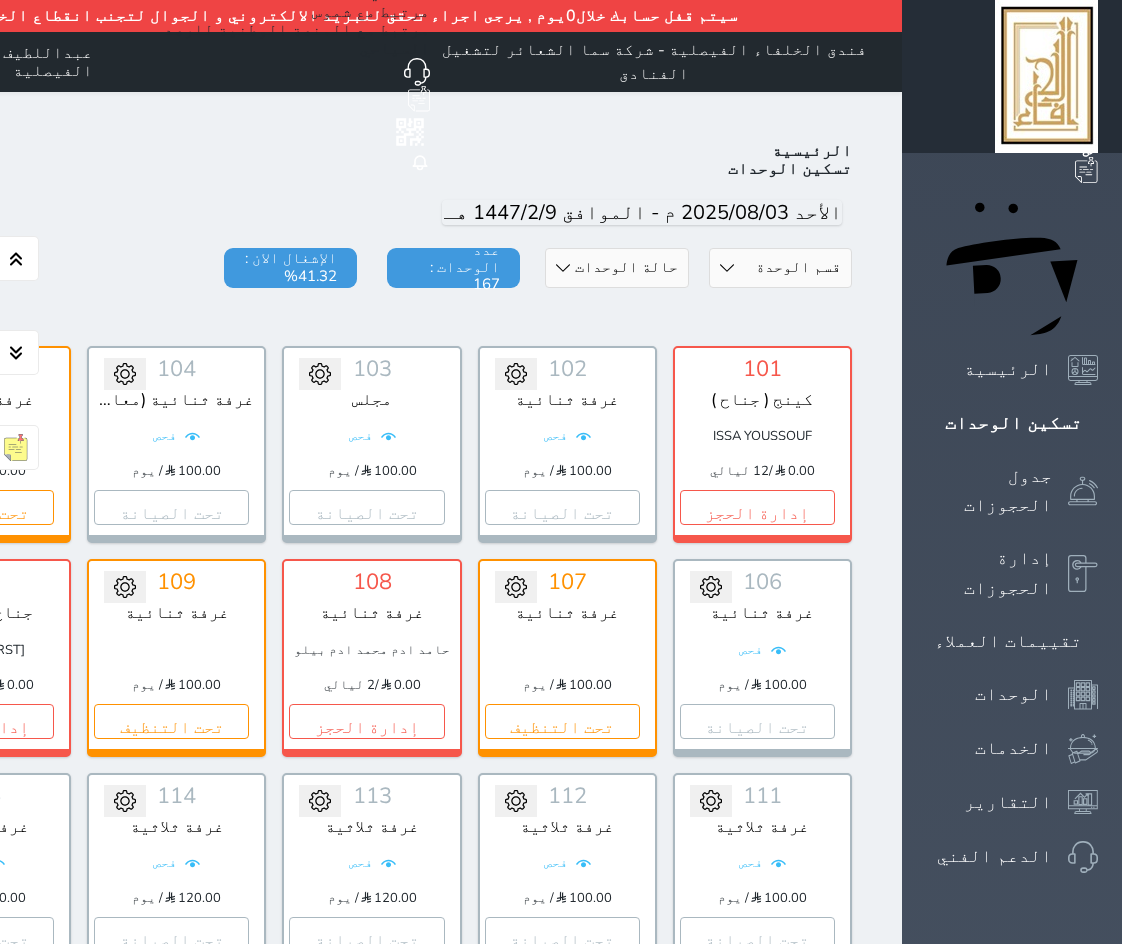 click on "حالة الوحدات متاح تحت التنظيف تحت الصيانة سجل دخول  لم يتم تسجيل الدخول" at bounding box center [616, 268] 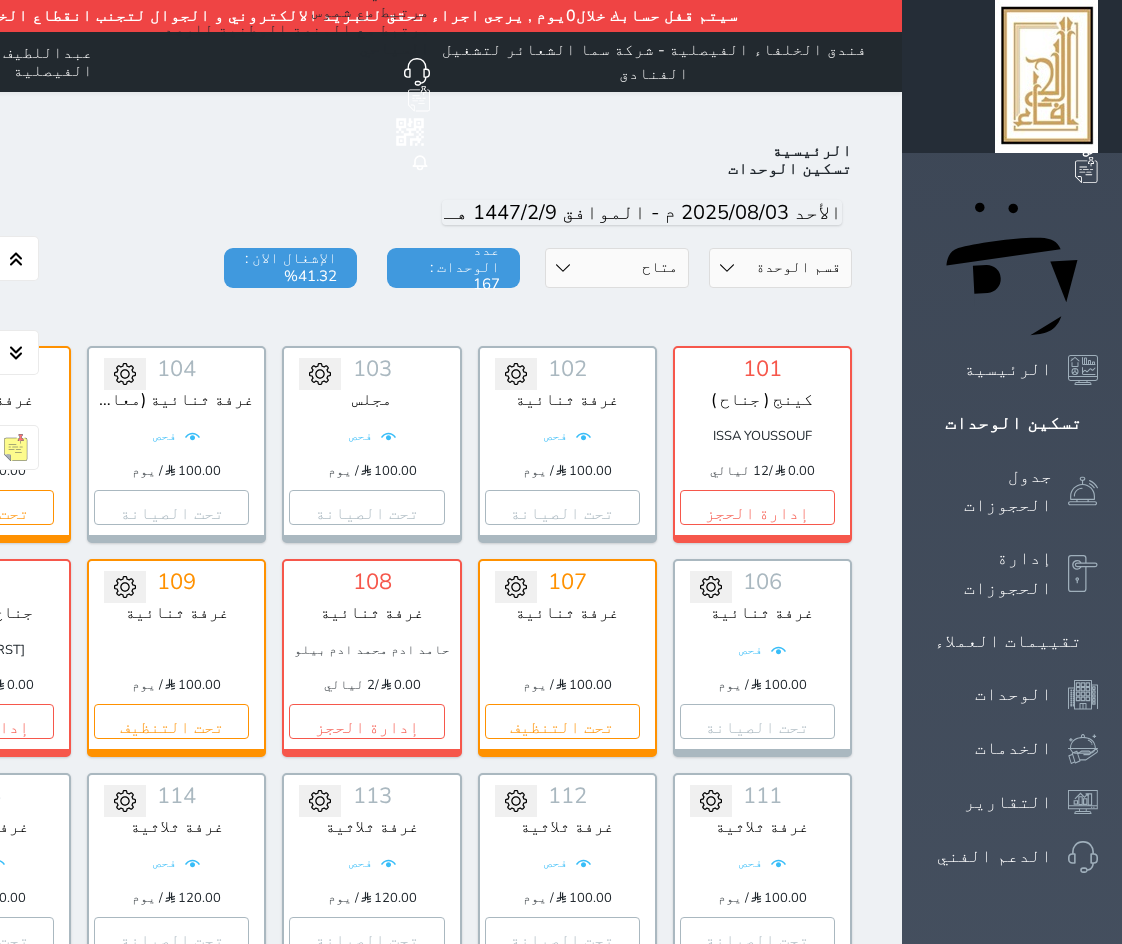 click on "حالة الوحدات متاح تحت التنظيف تحت الصيانة سجل دخول  لم يتم تسجيل الدخول" at bounding box center [616, 268] 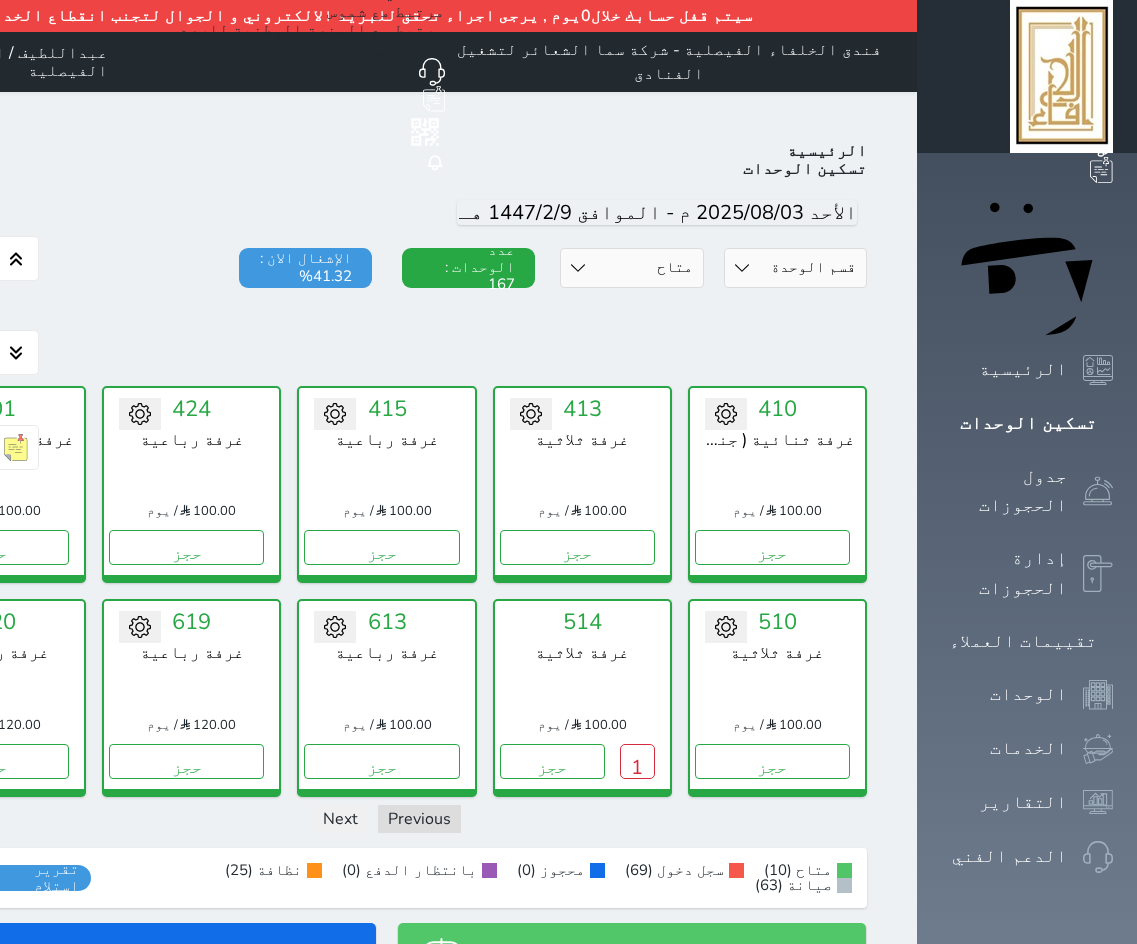 click on "قسم الوحدة   جناح غرفة رباعية غرفة ثلاثية غرفة ثنائية" at bounding box center [795, 268] 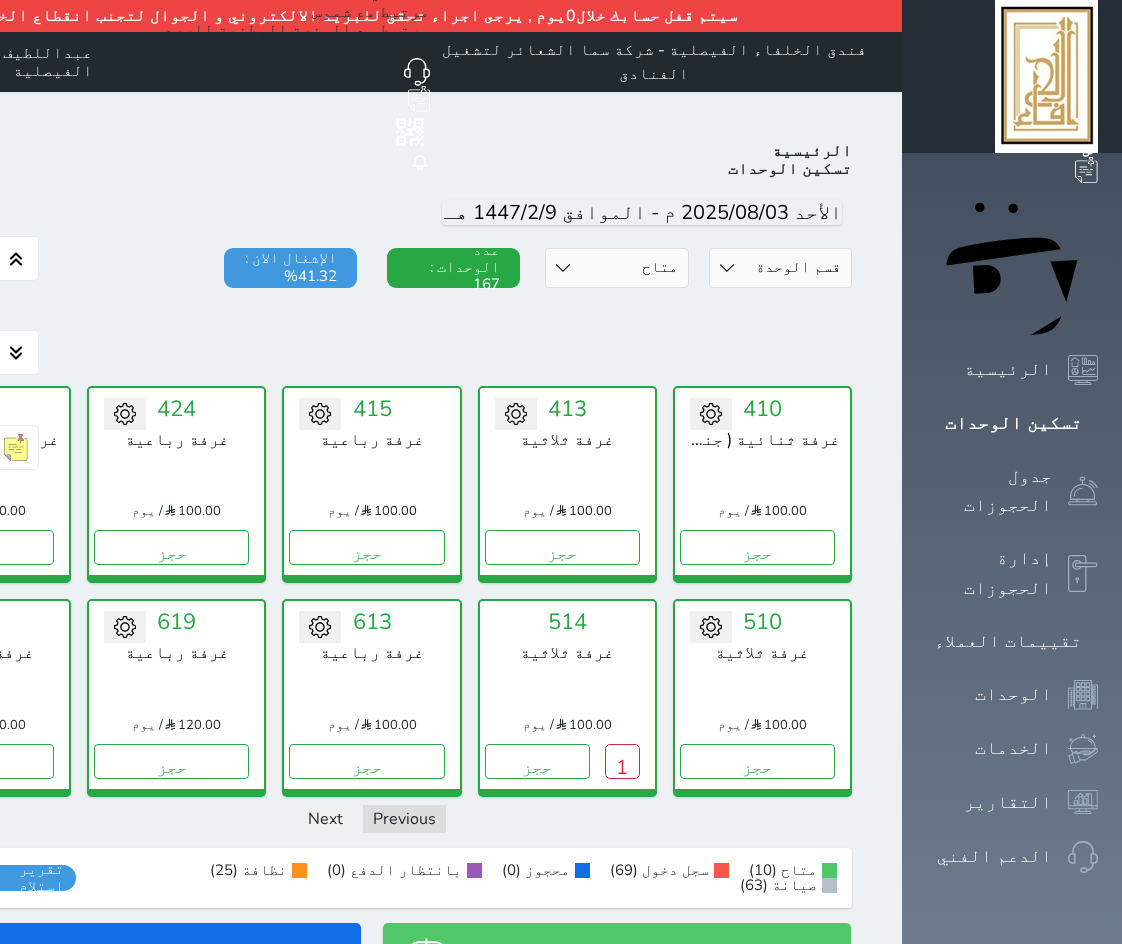 drag, startPoint x: 574, startPoint y: 298, endPoint x: 718, endPoint y: 303, distance: 144.08678 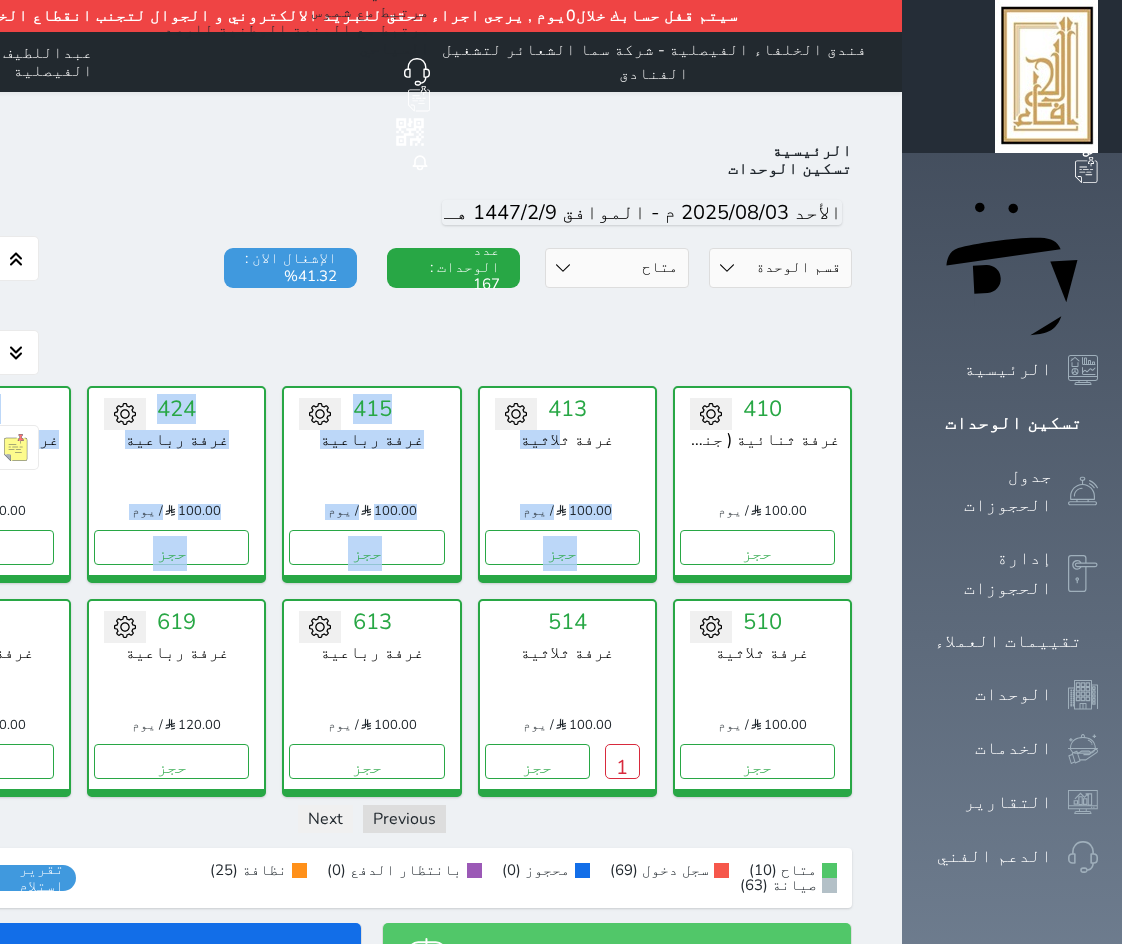 drag, startPoint x: 698, startPoint y: 392, endPoint x: 177, endPoint y: 447, distance: 523.895 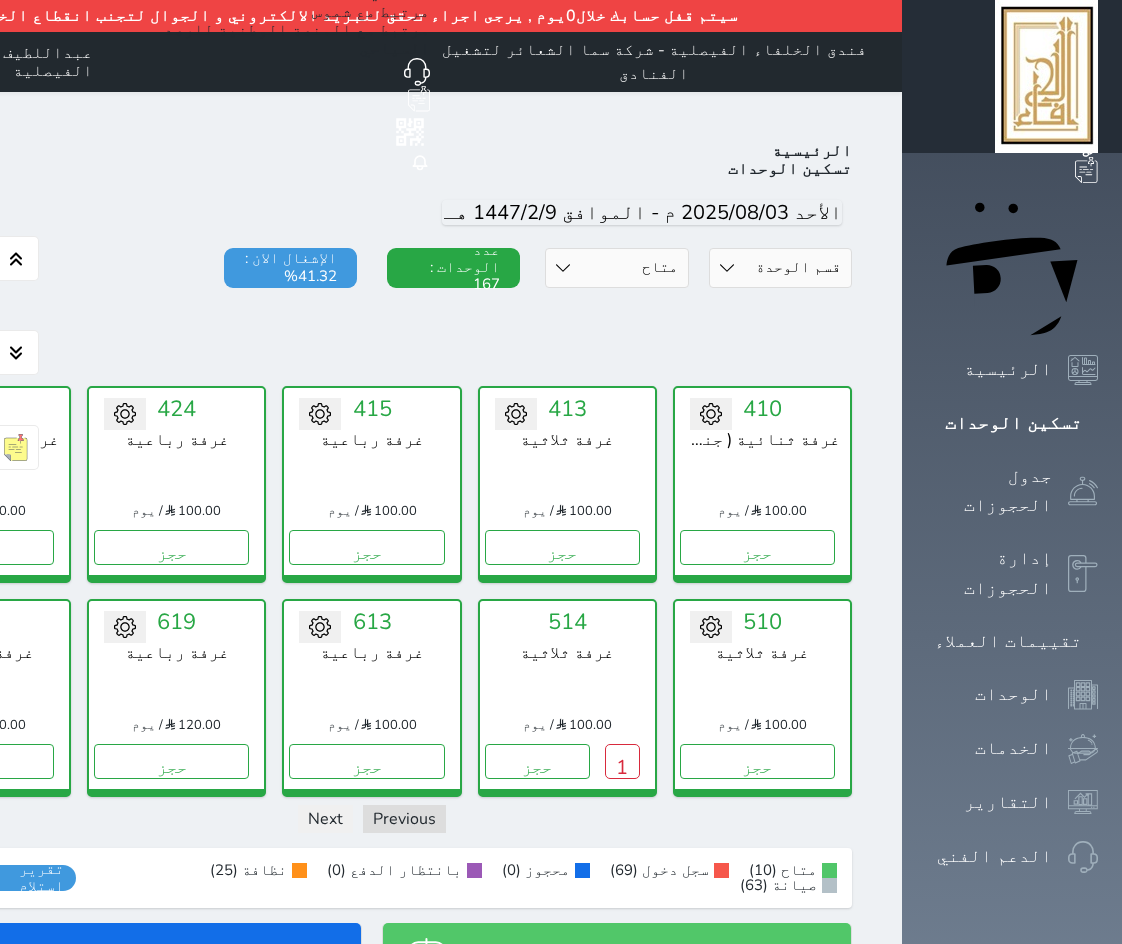 click on "تحويل لتحت الصيانة
تحويل لتحت التنظيف
501   غرفة ثنائية (جناح)
100.00
/ يوم       حجز" at bounding box center (-19, 484) 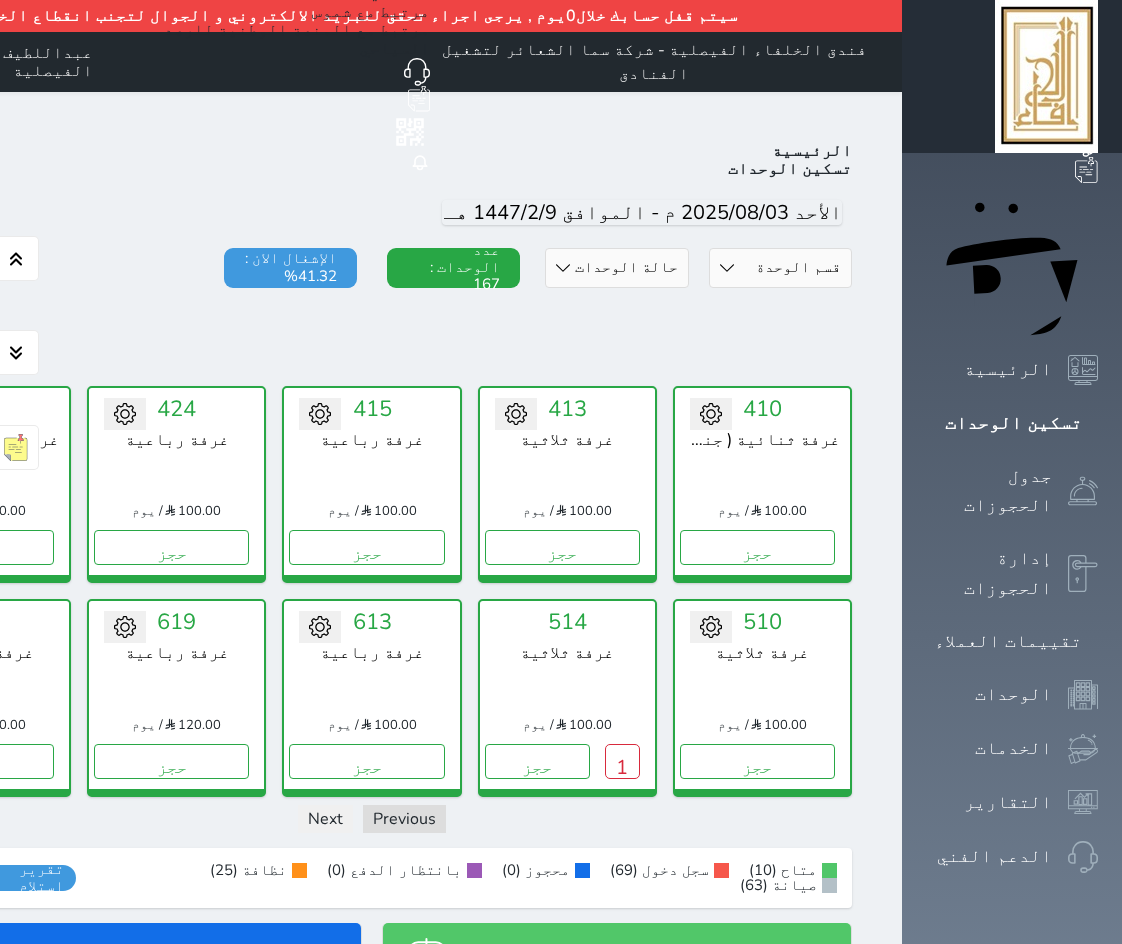 click on "حالة الوحدات متاح تحت التنظيف تحت الصيانة سجل دخول  لم يتم تسجيل الدخول" at bounding box center [616, 268] 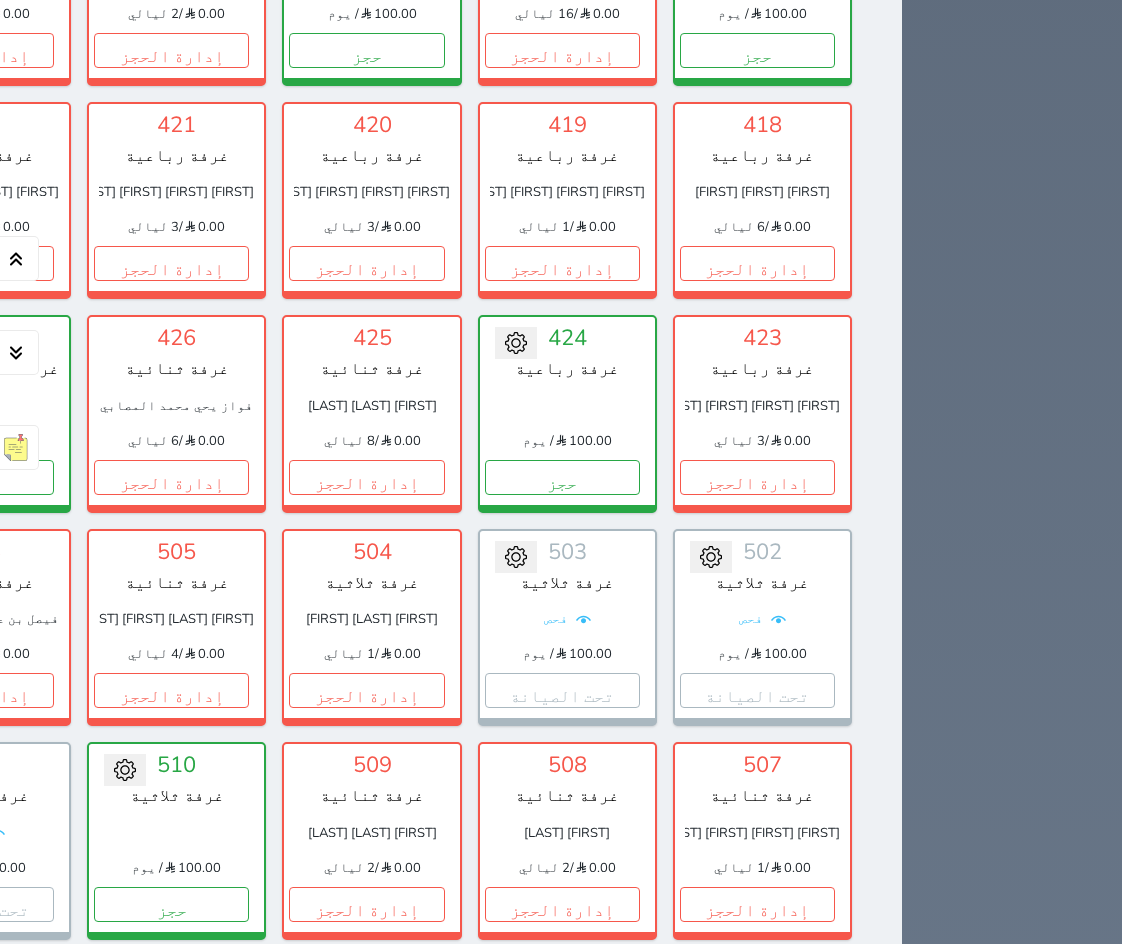 scroll, scrollTop: 4600, scrollLeft: 0, axis: vertical 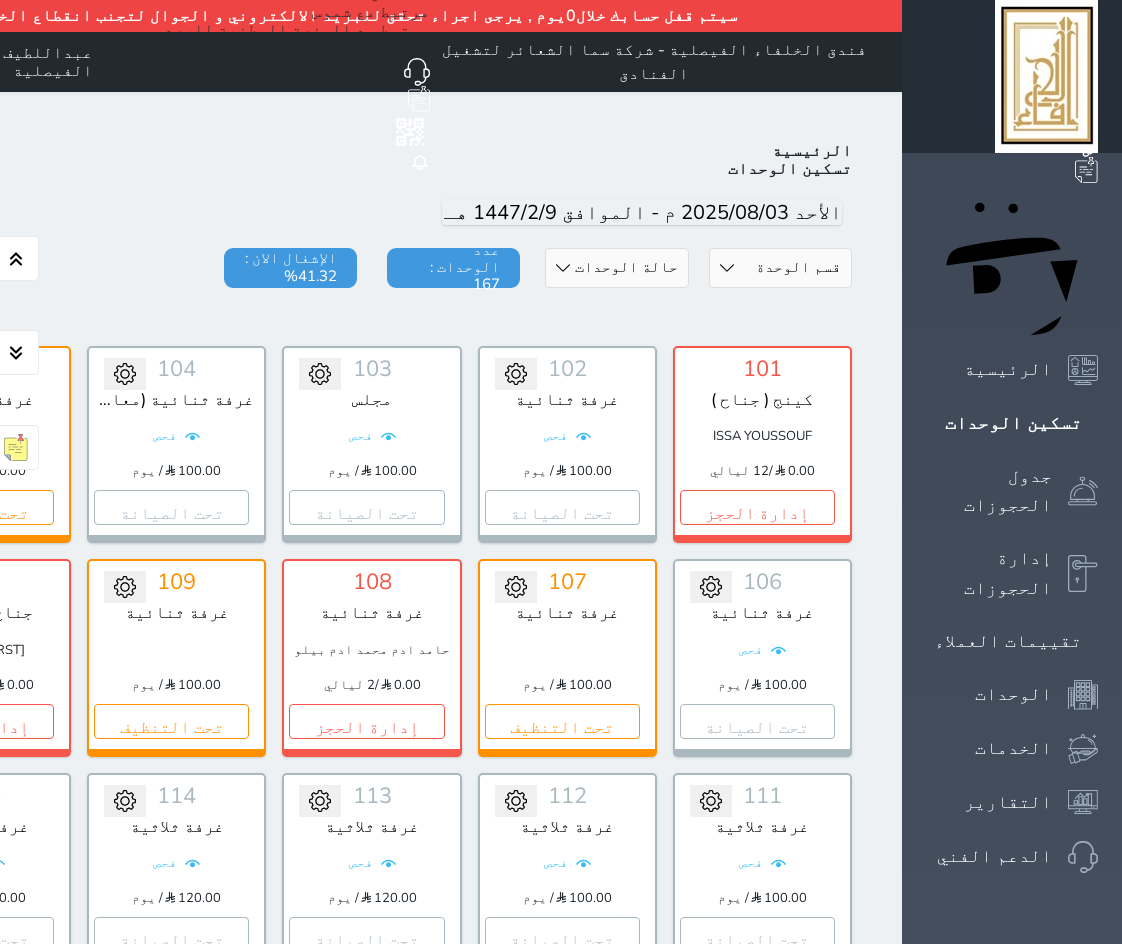 click on "حالة الوحدات متاح تحت التنظيف تحت الصيانة سجل دخول  لم يتم تسجيل الدخول" at bounding box center (616, 268) 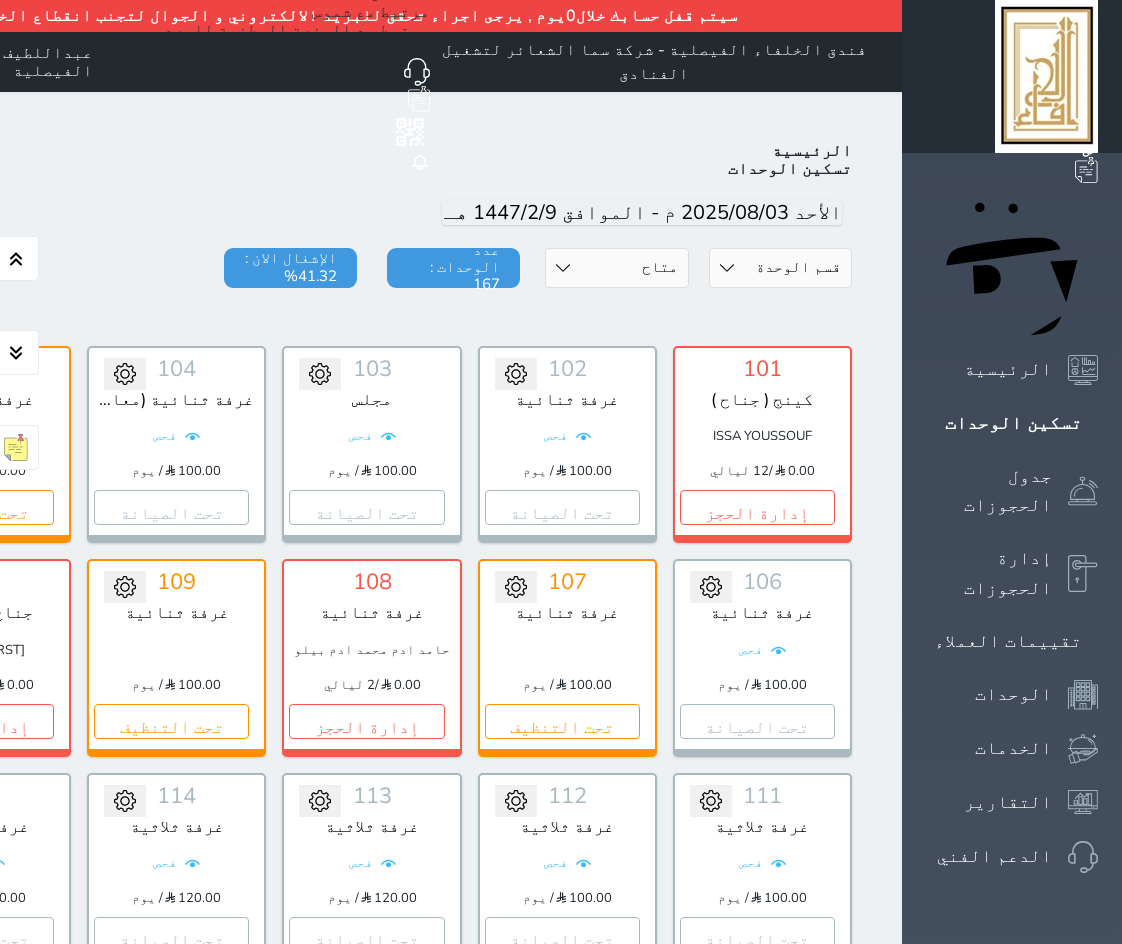 click on "حالة الوحدات متاح تحت التنظيف تحت الصيانة سجل دخول  لم يتم تسجيل الدخول" at bounding box center (616, 268) 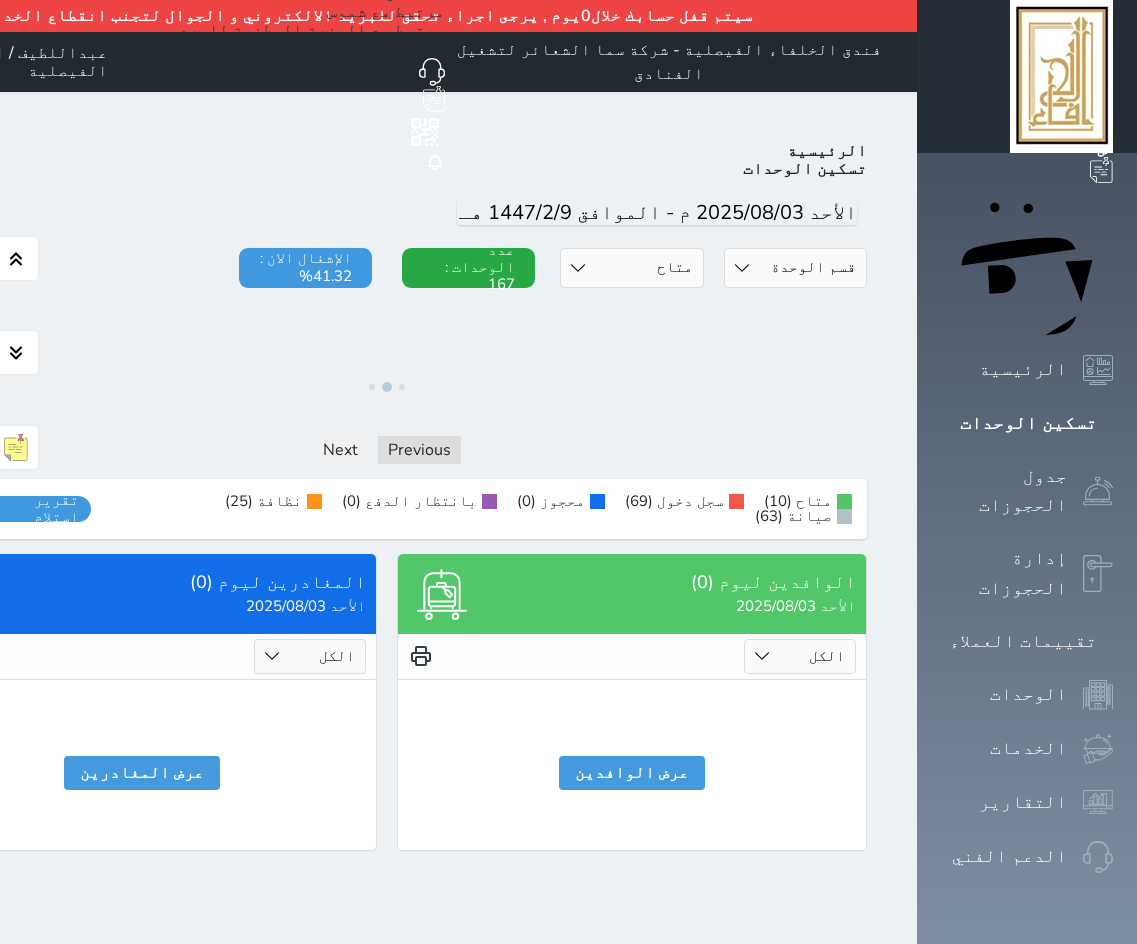 click on "قسم الوحدة   جناح غرفة رباعية غرفة ثلاثية غرفة ثنائية" at bounding box center [795, 268] 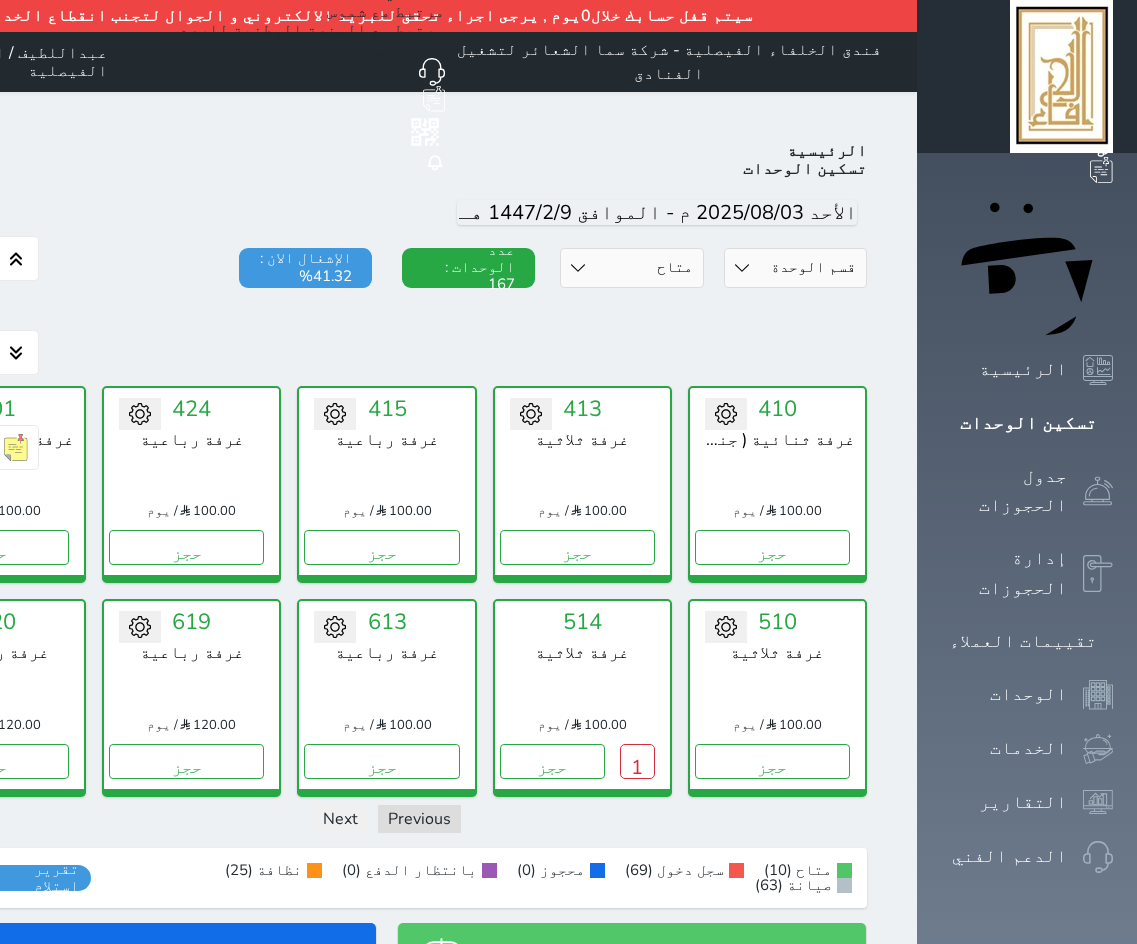 click on "قسم الوحدة   جناح غرفة رباعية غرفة ثلاثية غرفة ثنائية" at bounding box center [795, 268] 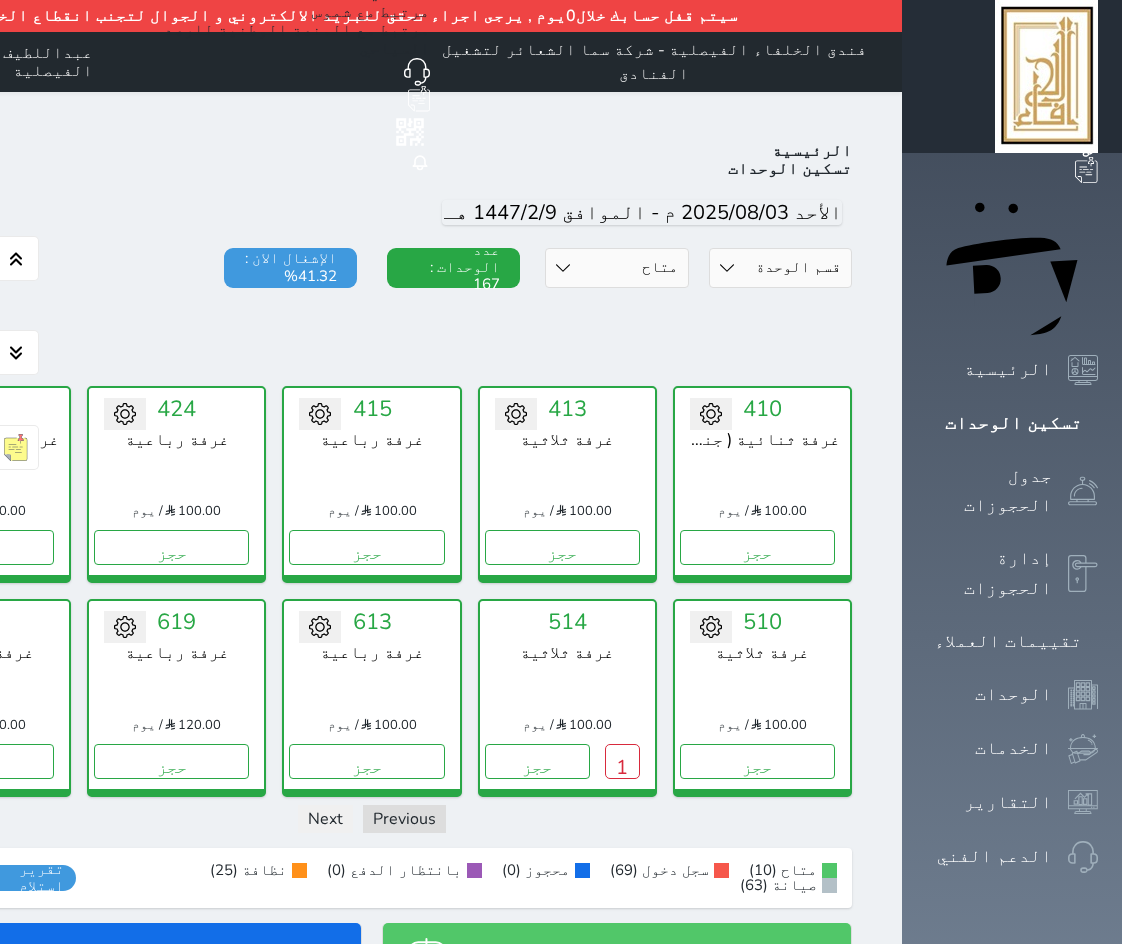 click on "قسم الوحدة   جناح غرفة رباعية غرفة ثلاثية غرفة ثنائية" at bounding box center (780, 268) 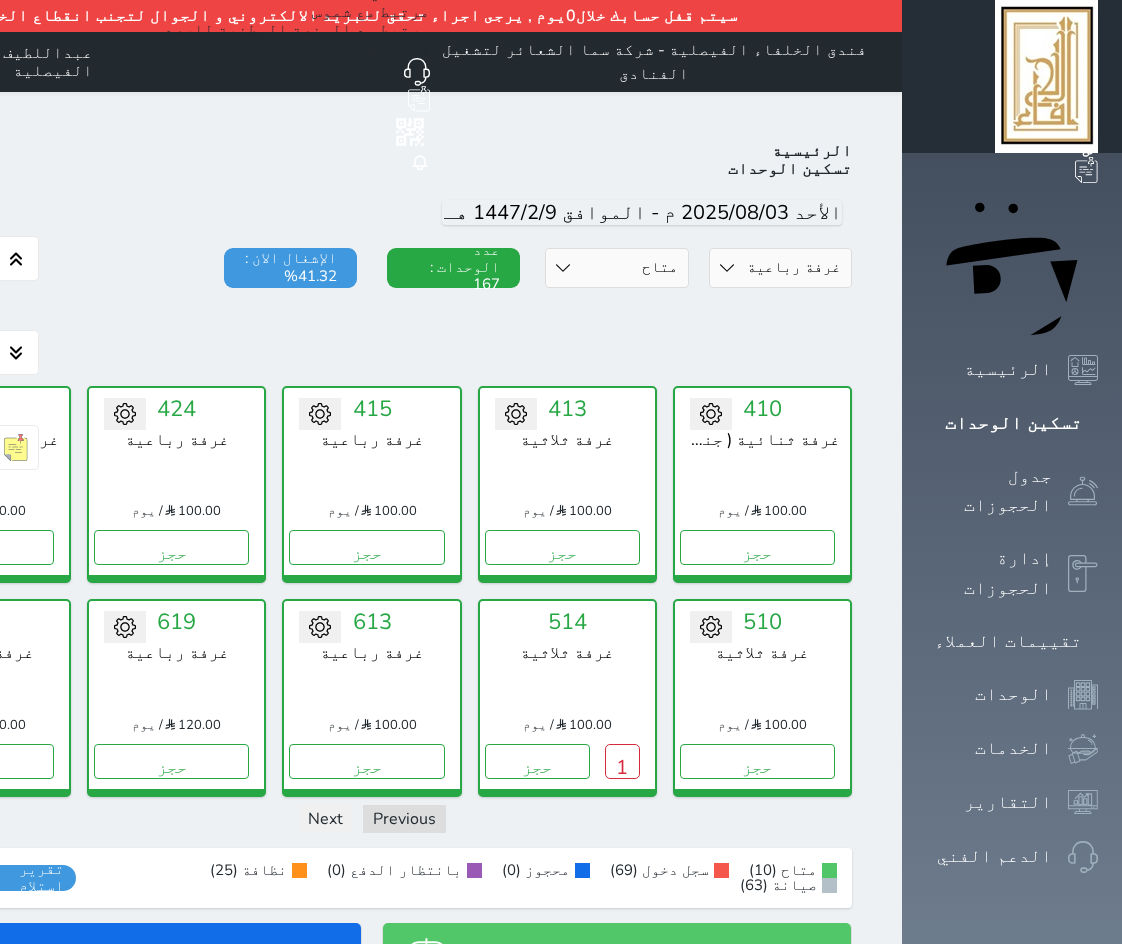 click on "قسم الوحدة   جناح غرفة رباعية غرفة ثلاثية غرفة ثنائية" at bounding box center (780, 268) 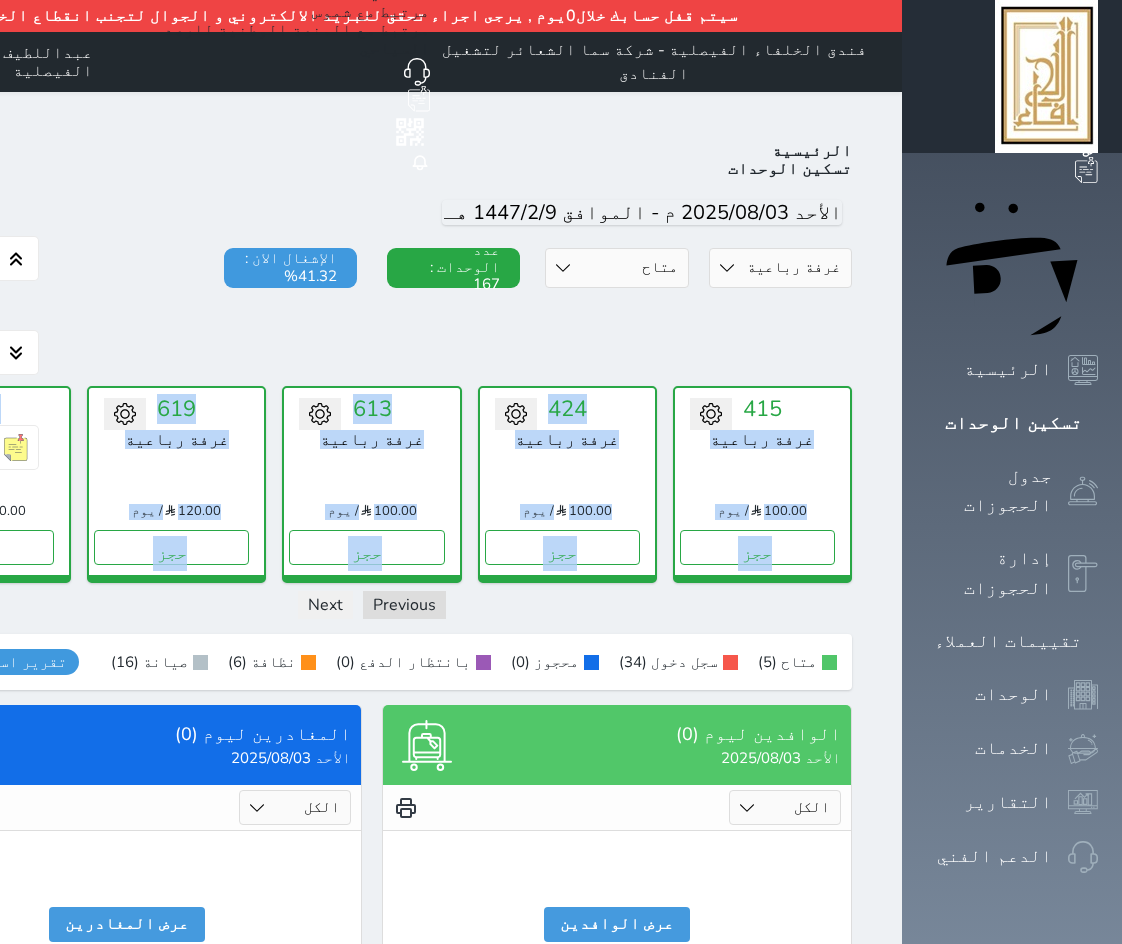 drag, startPoint x: 938, startPoint y: 392, endPoint x: 79, endPoint y: 410, distance: 859.1886 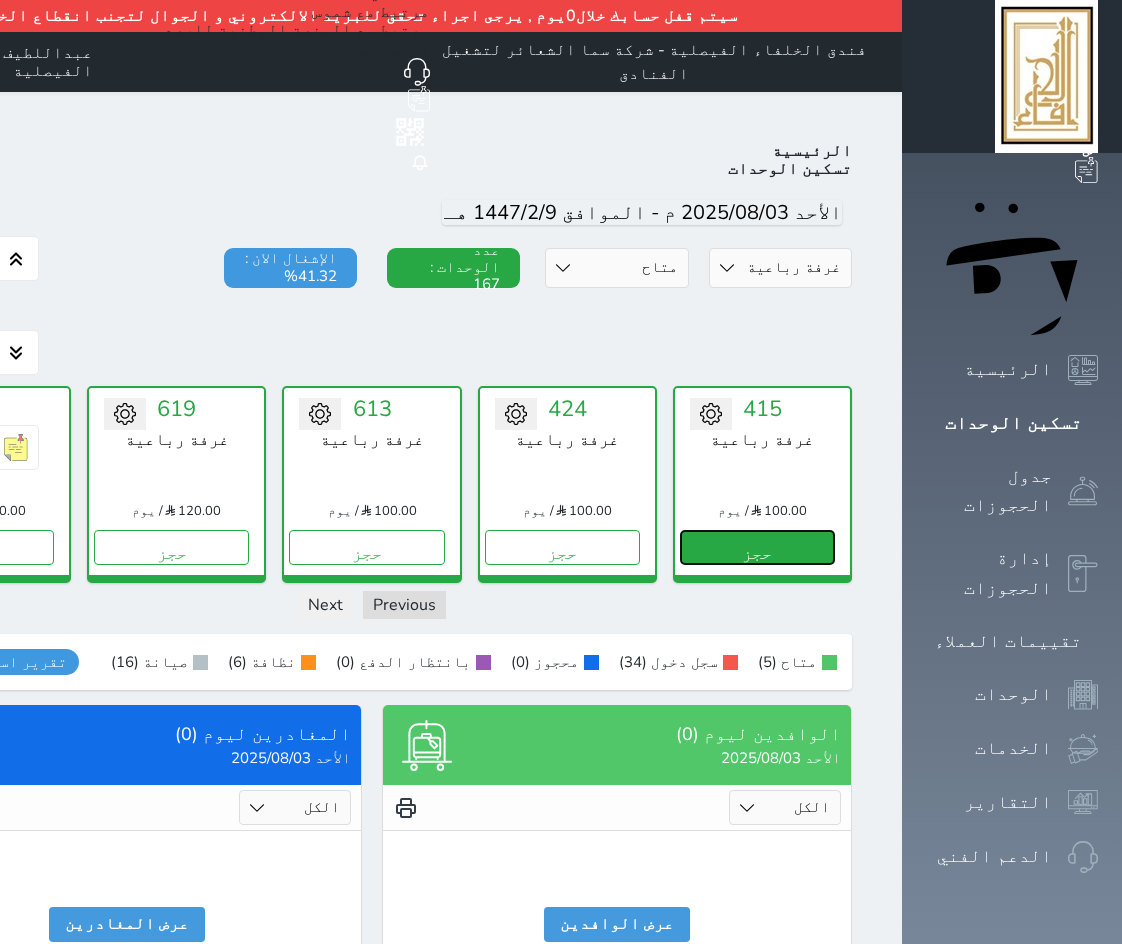 click on "حجز" at bounding box center [757, 547] 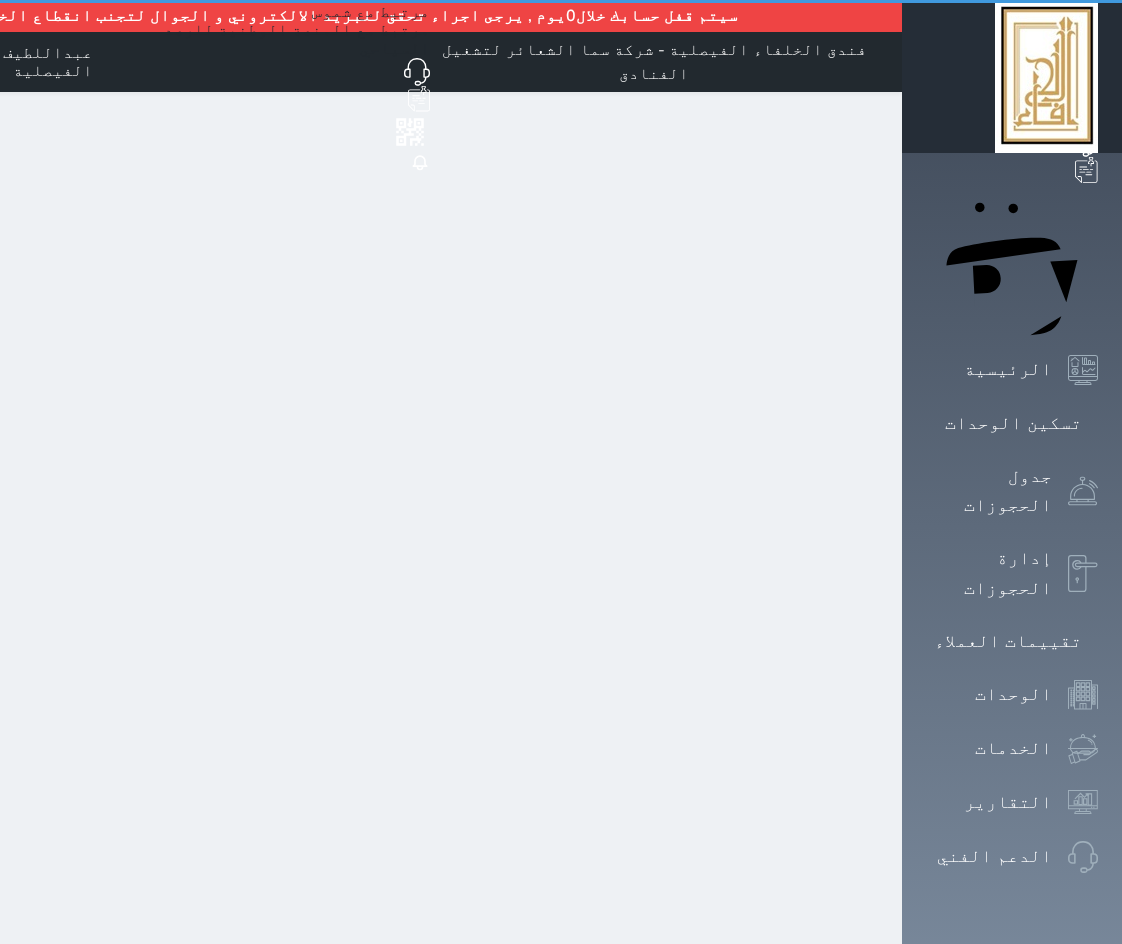 select on "1" 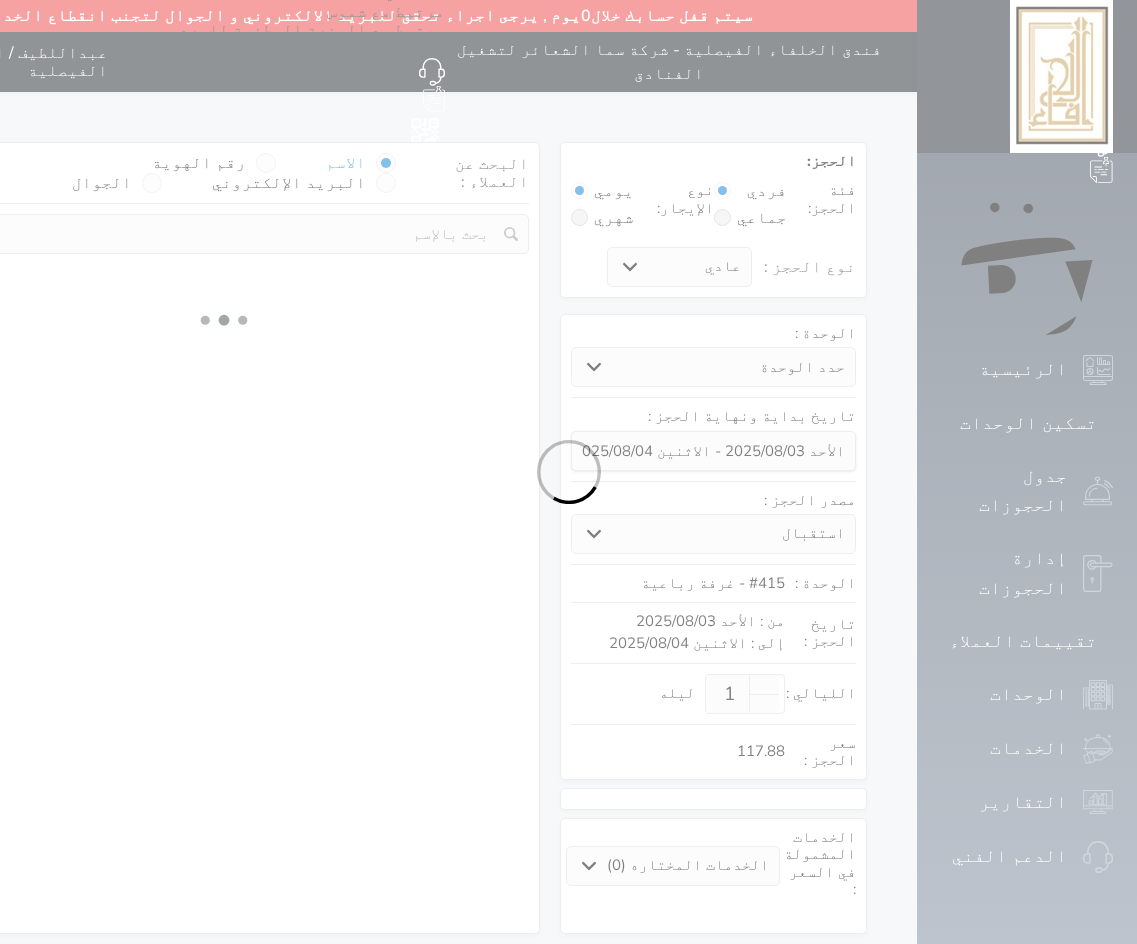 select 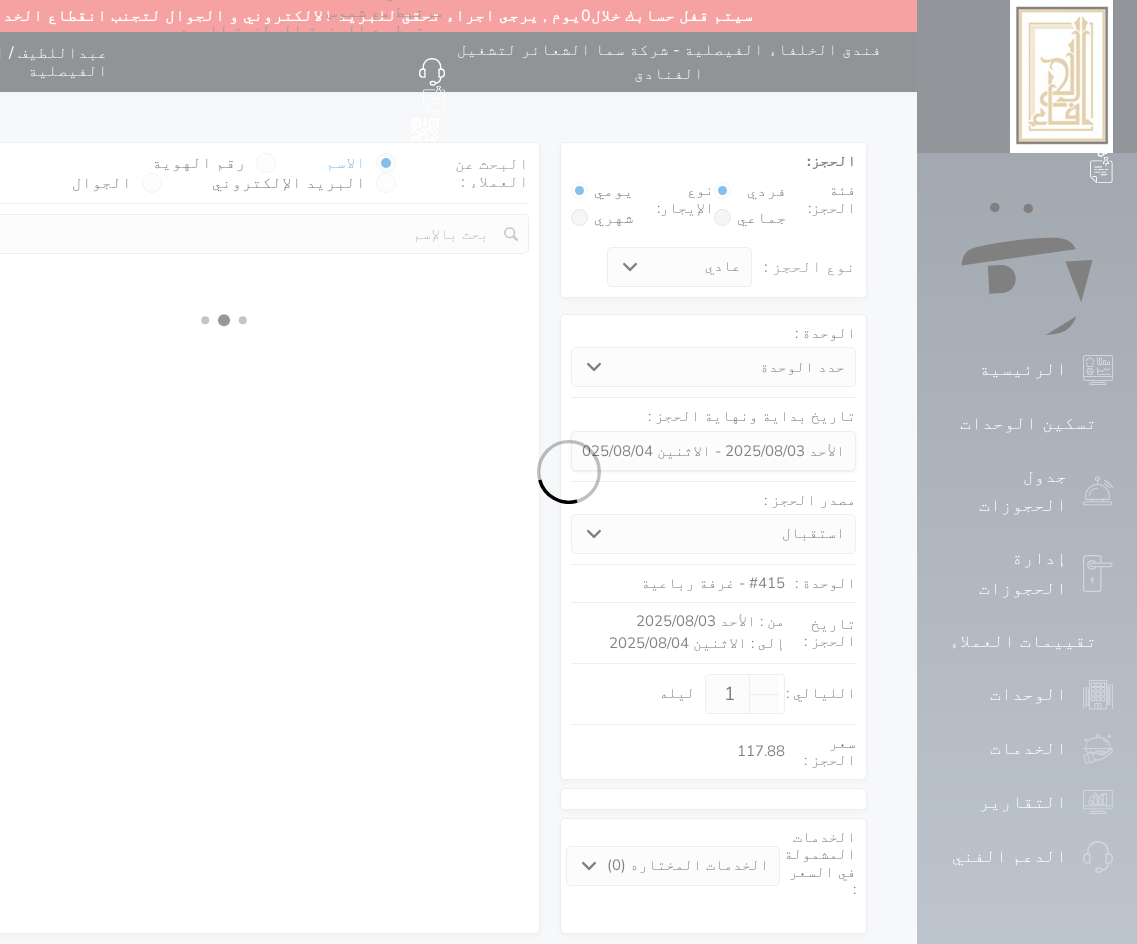 select on "113" 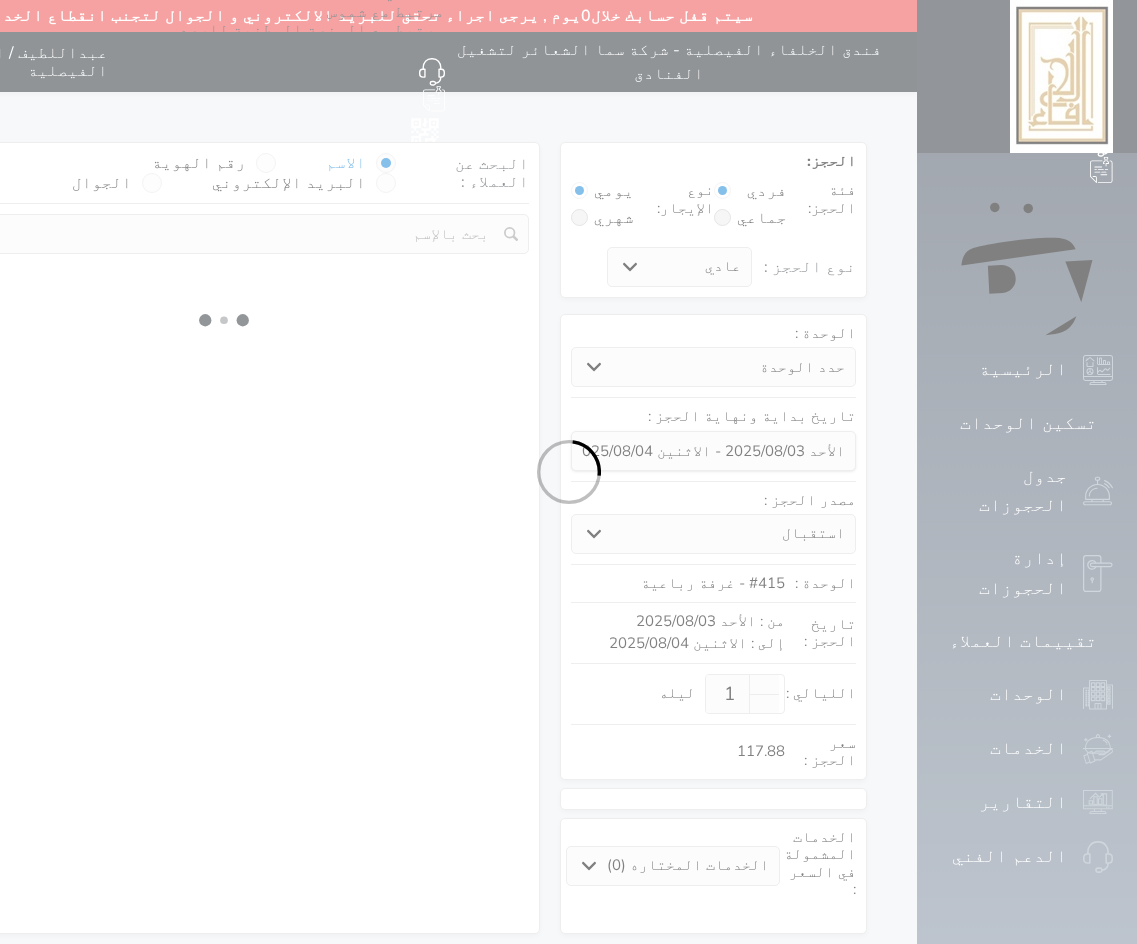 select on "1" 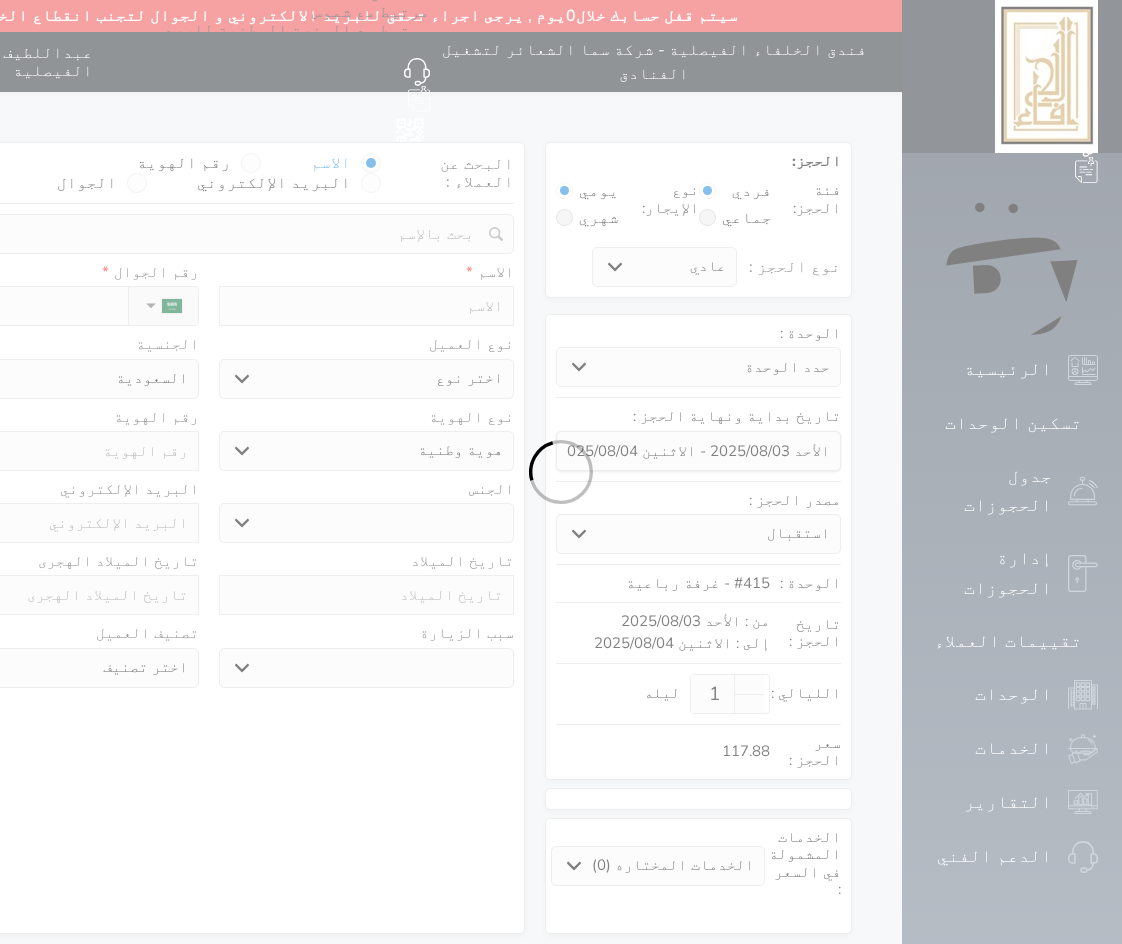 select 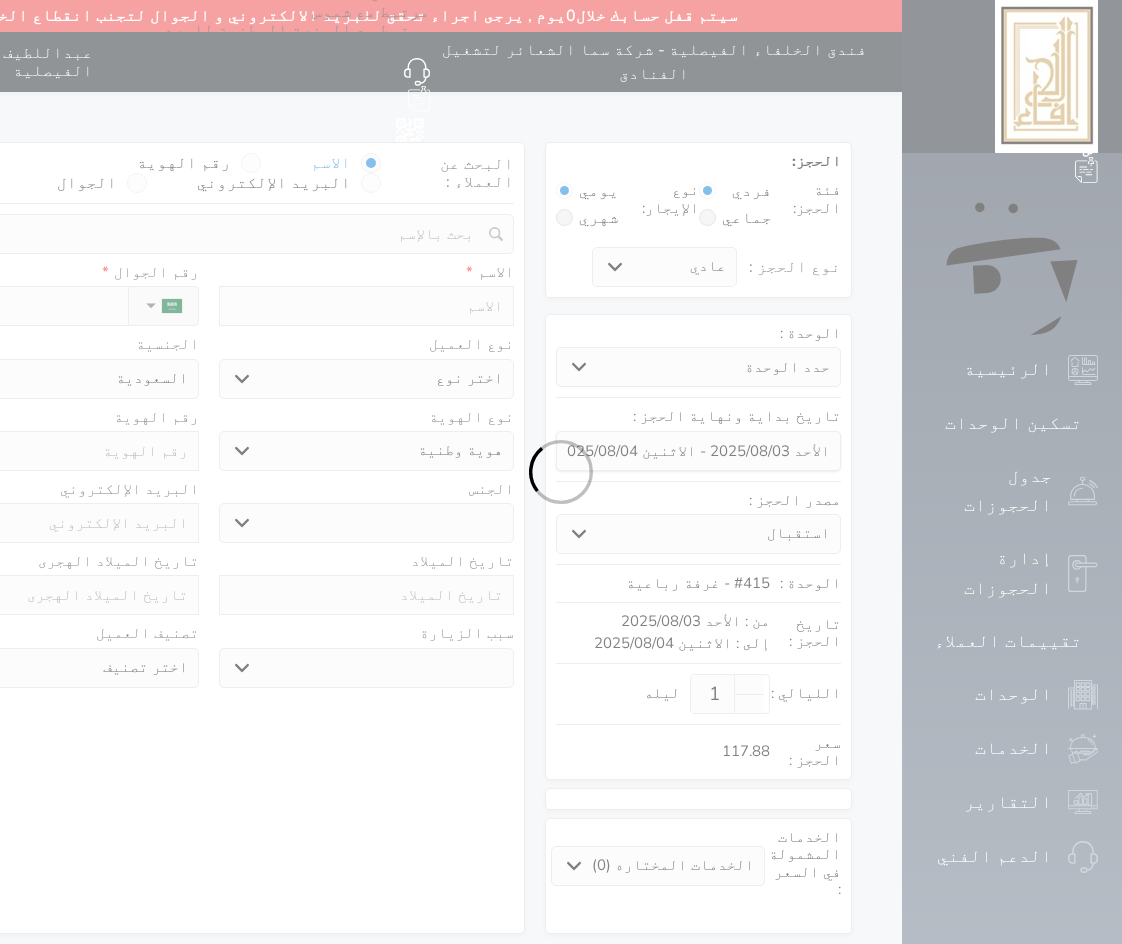 select on "1" 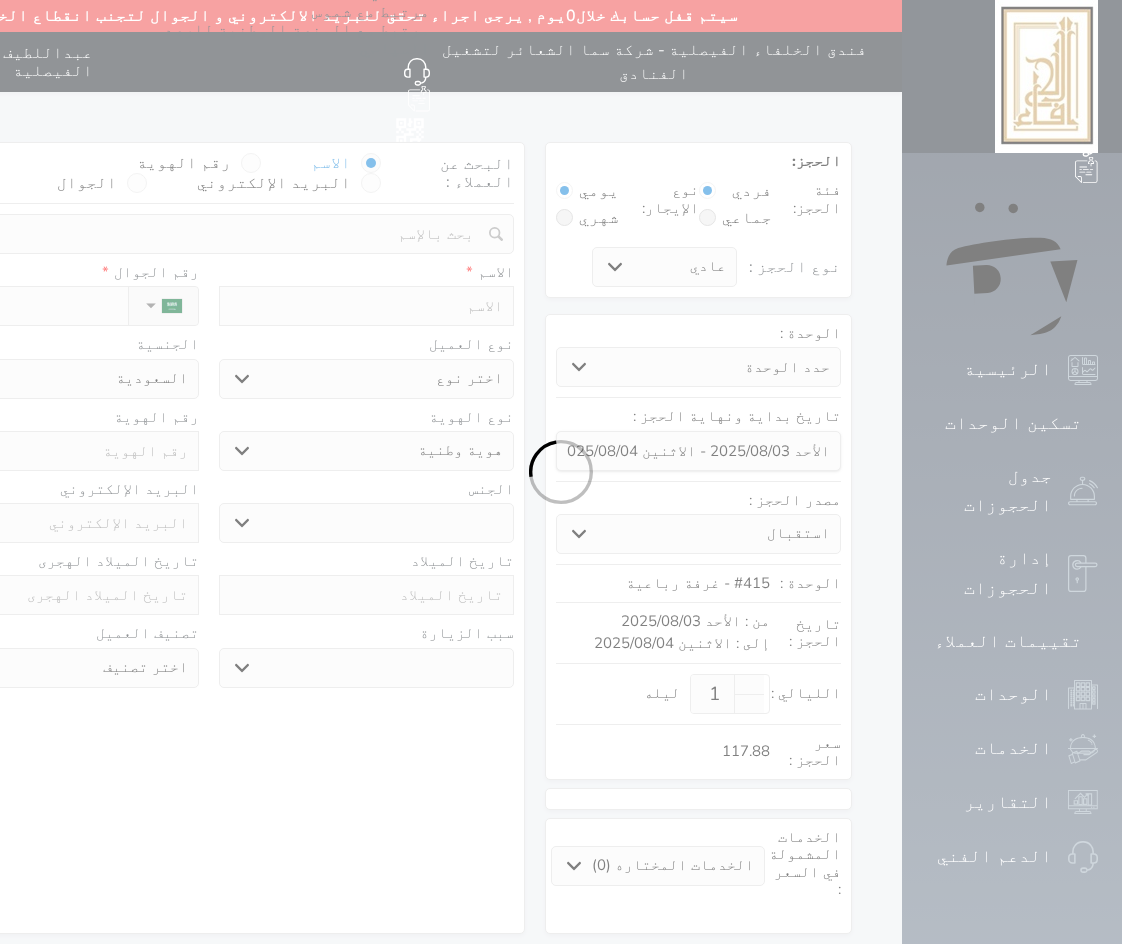 select on "7" 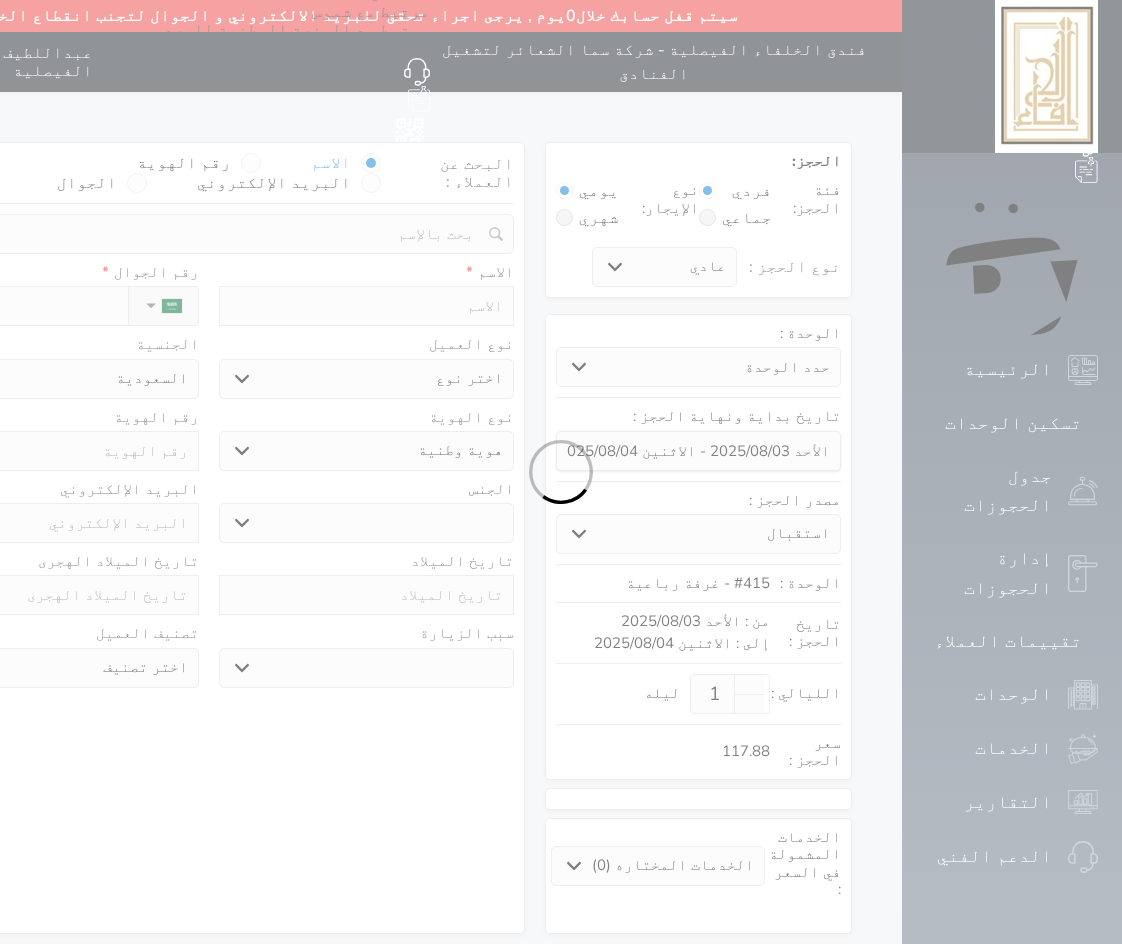 select 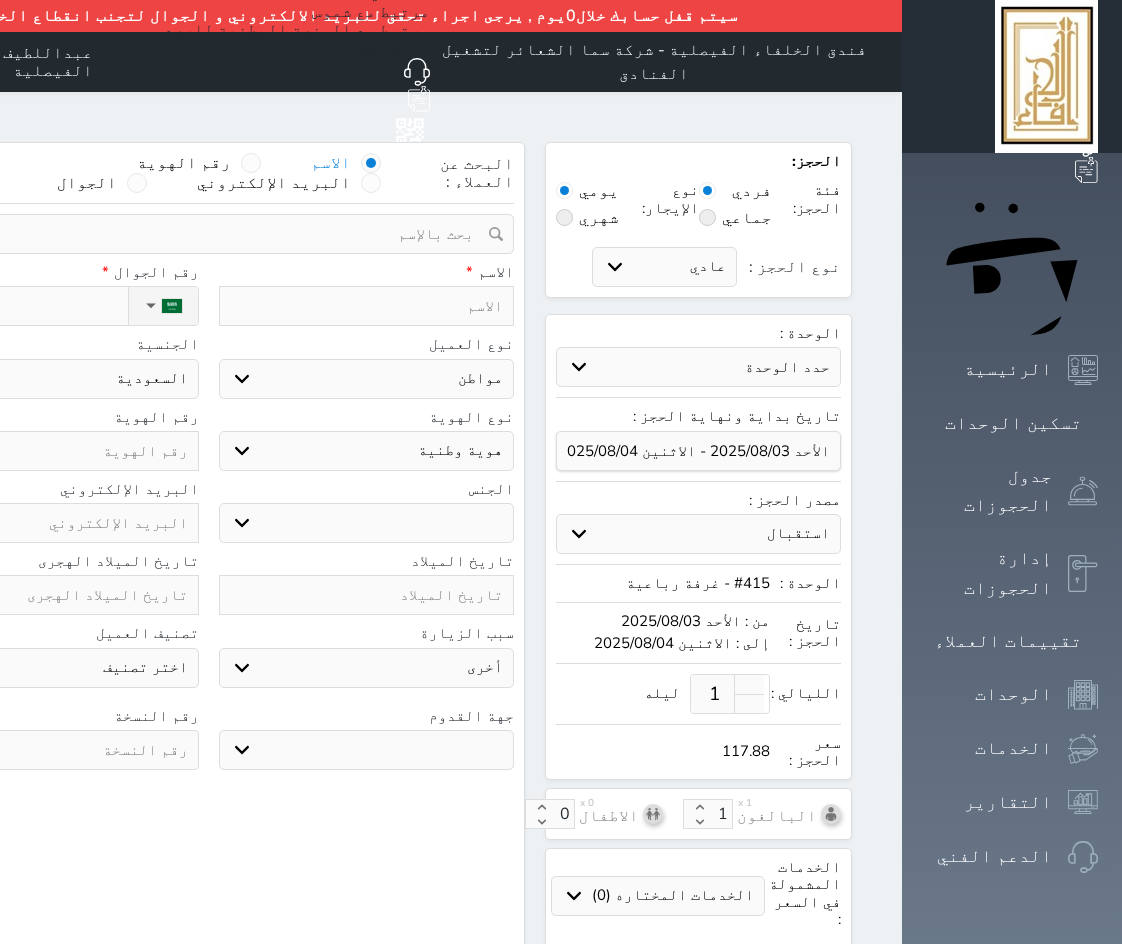 select 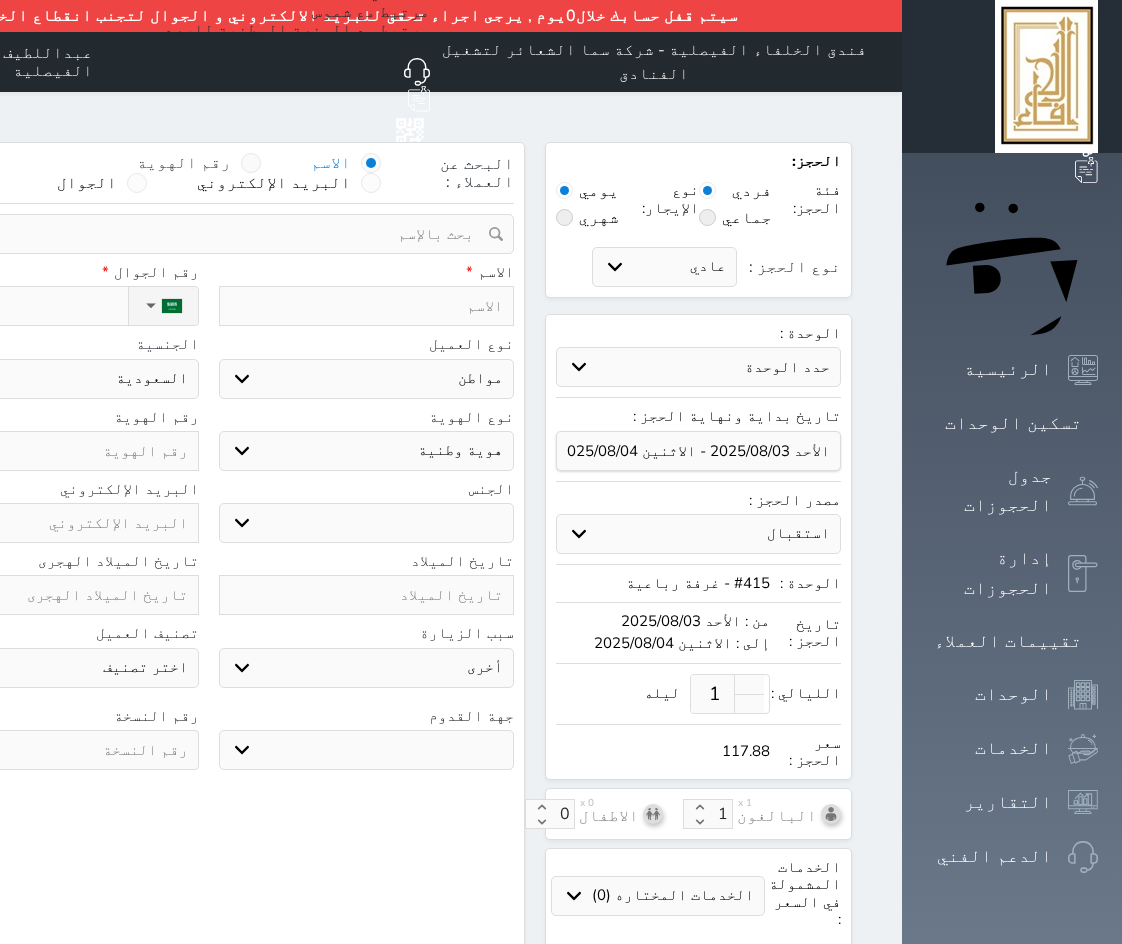 click at bounding box center (251, 163) 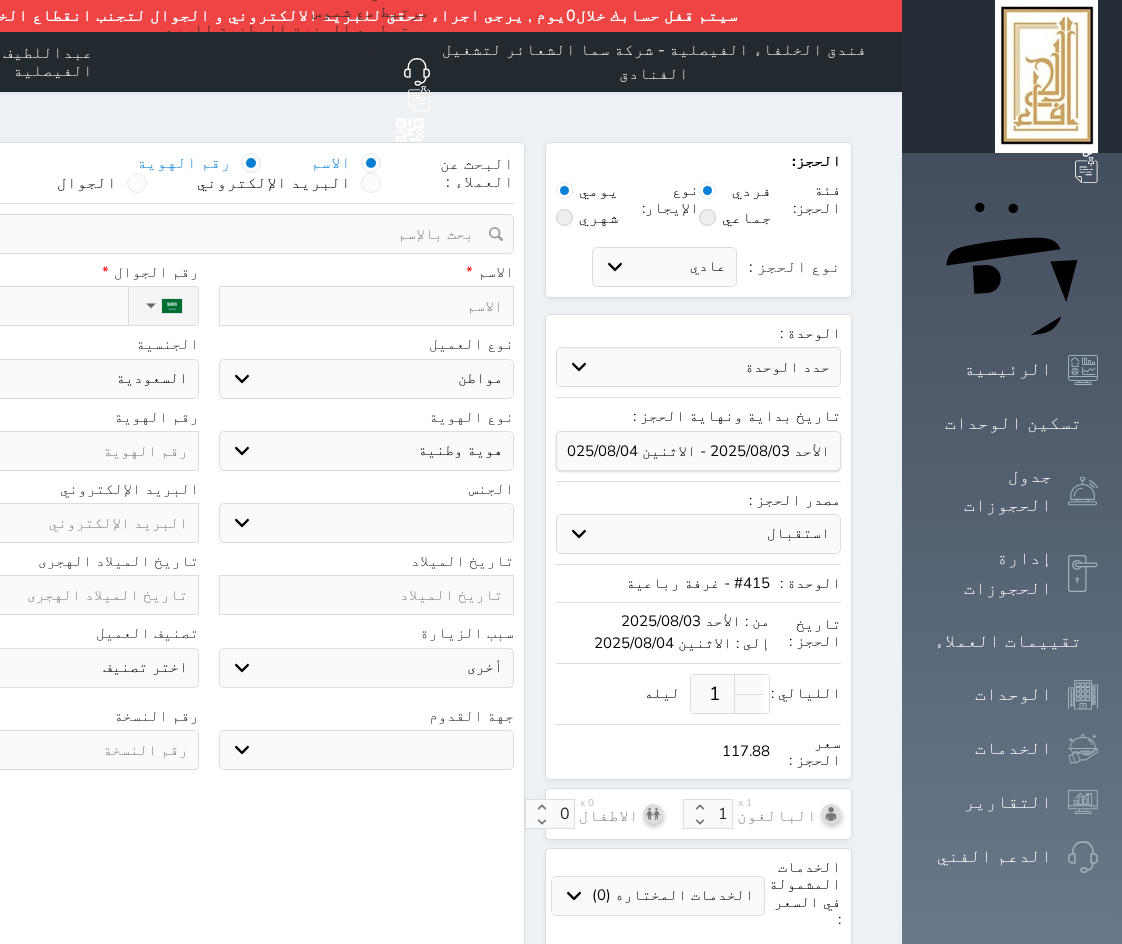 select 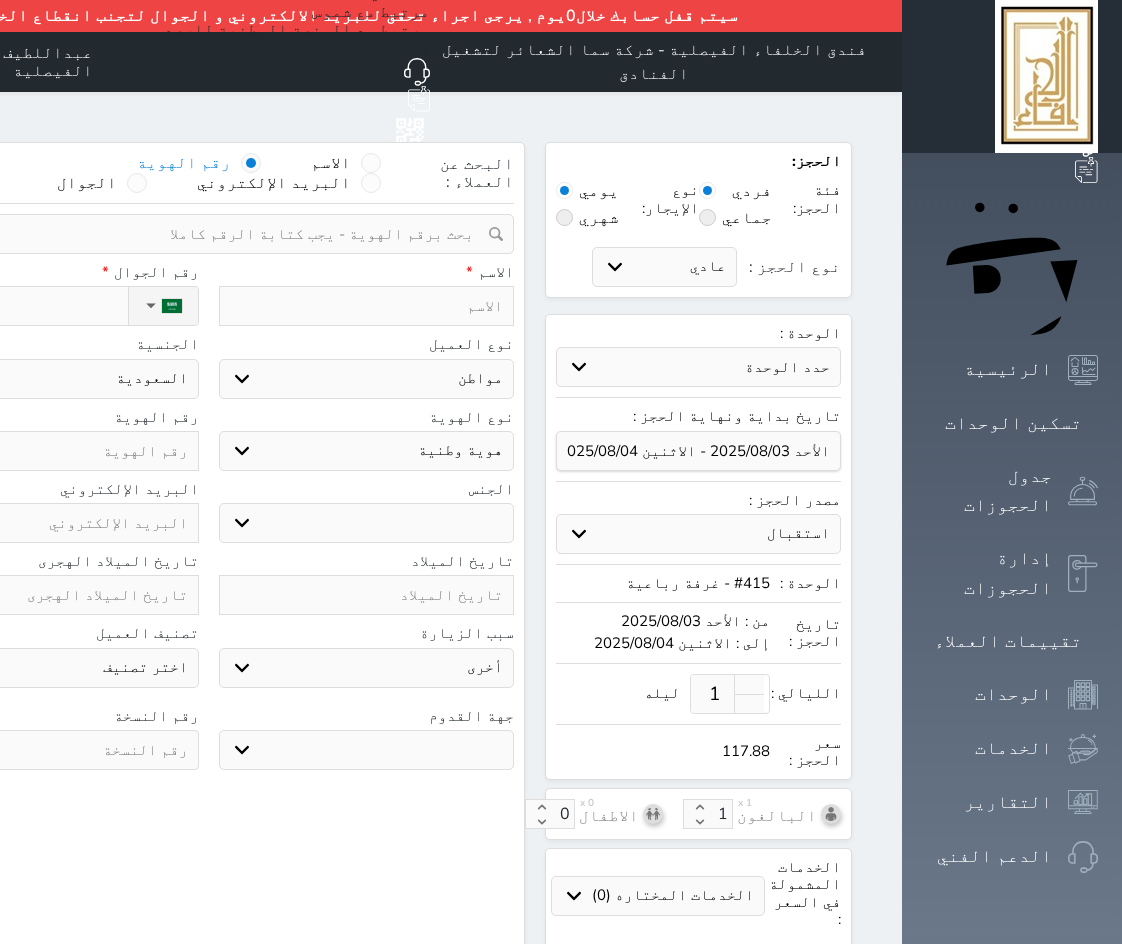 click at bounding box center (201, 234) 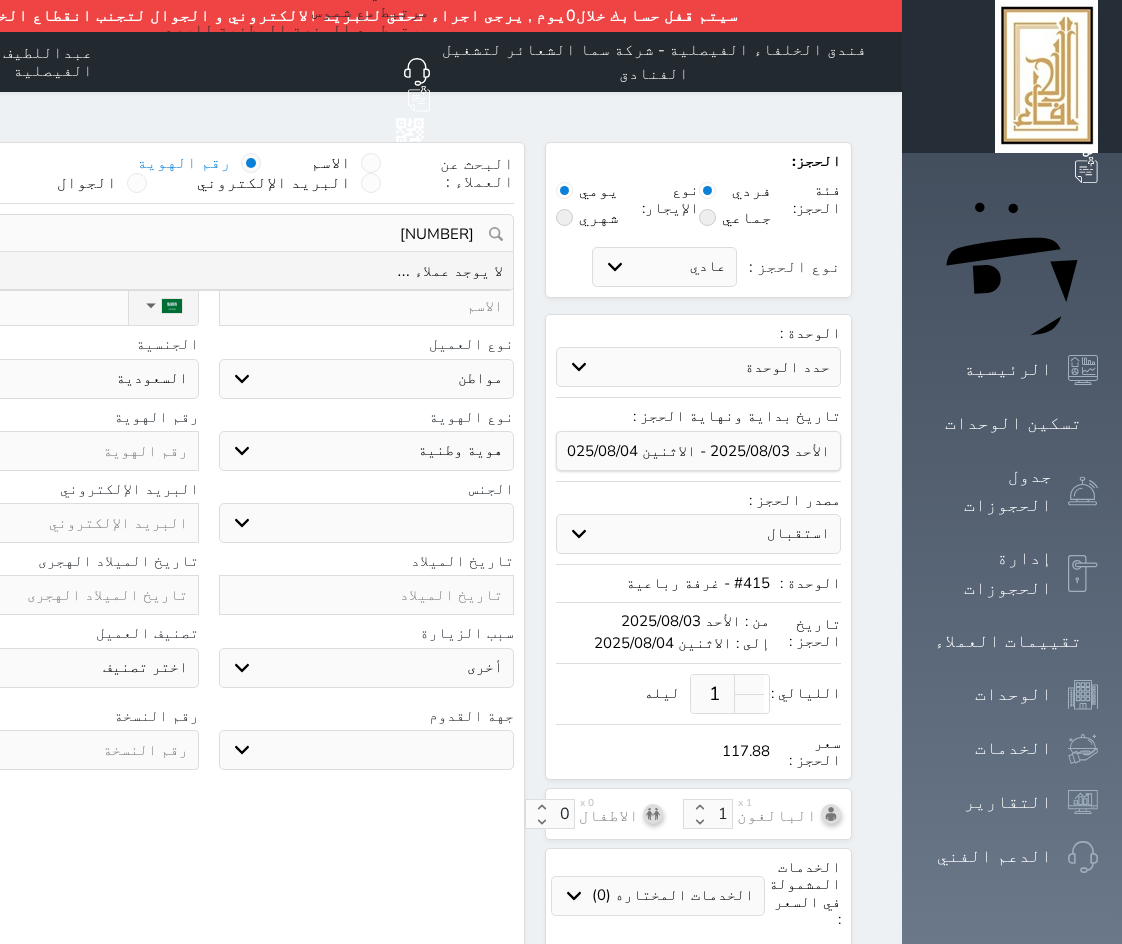 click on "1059850650" at bounding box center (208, 234) 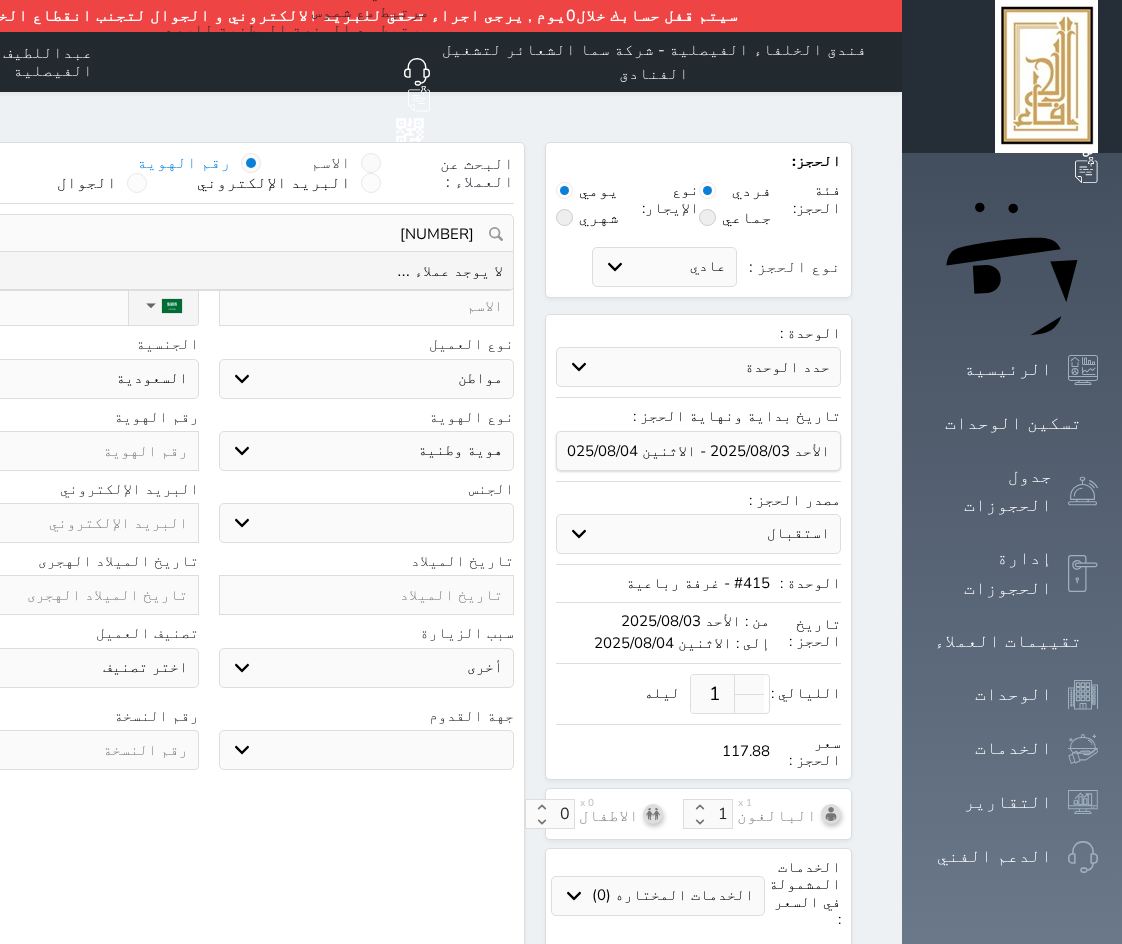 type on "1059850650" 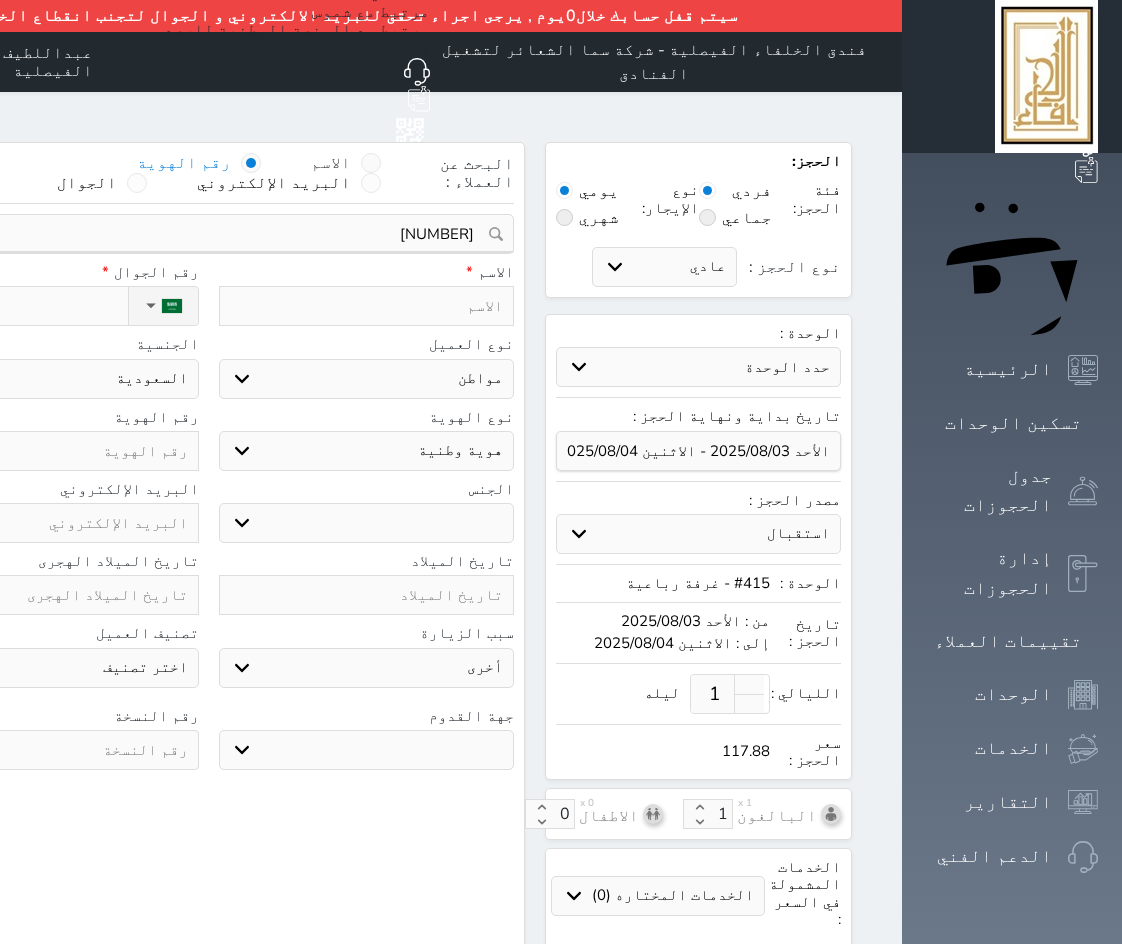 click at bounding box center (371, 163) 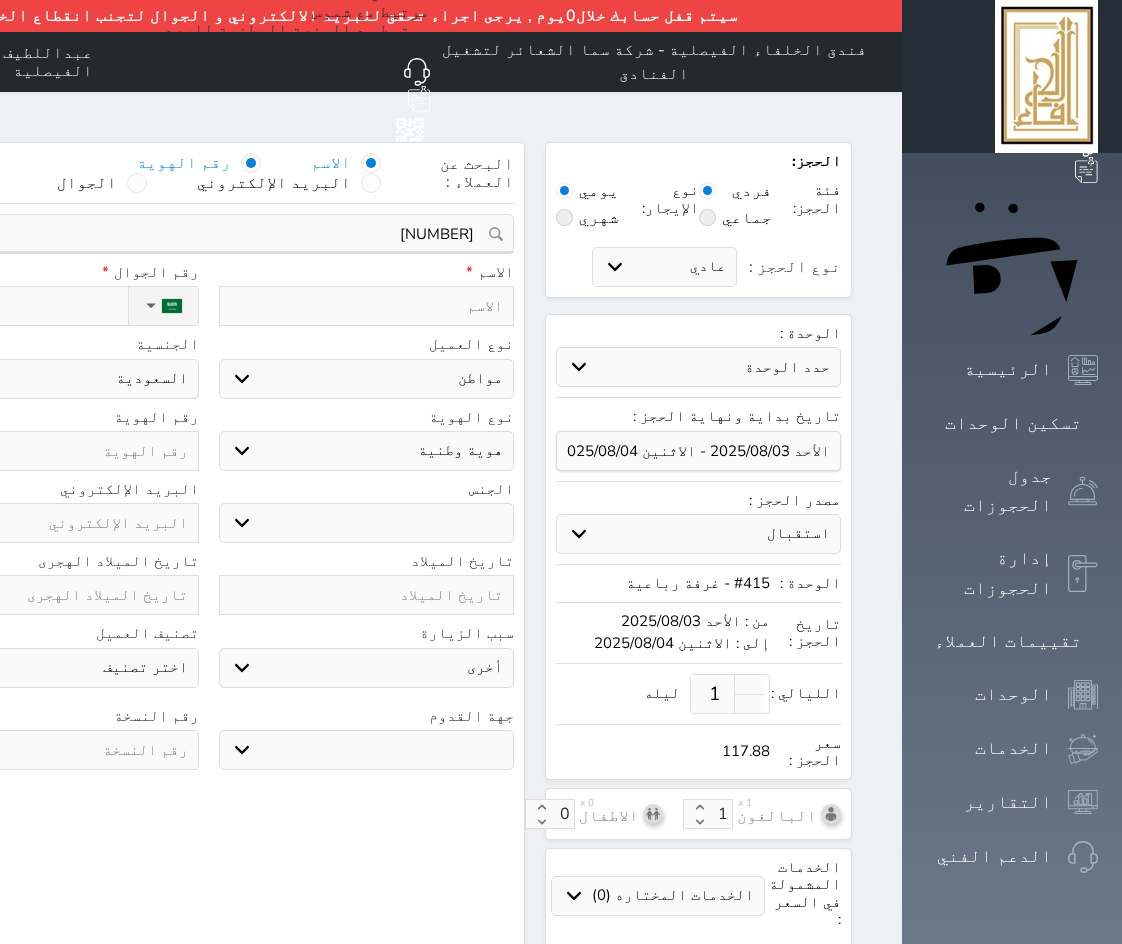 type 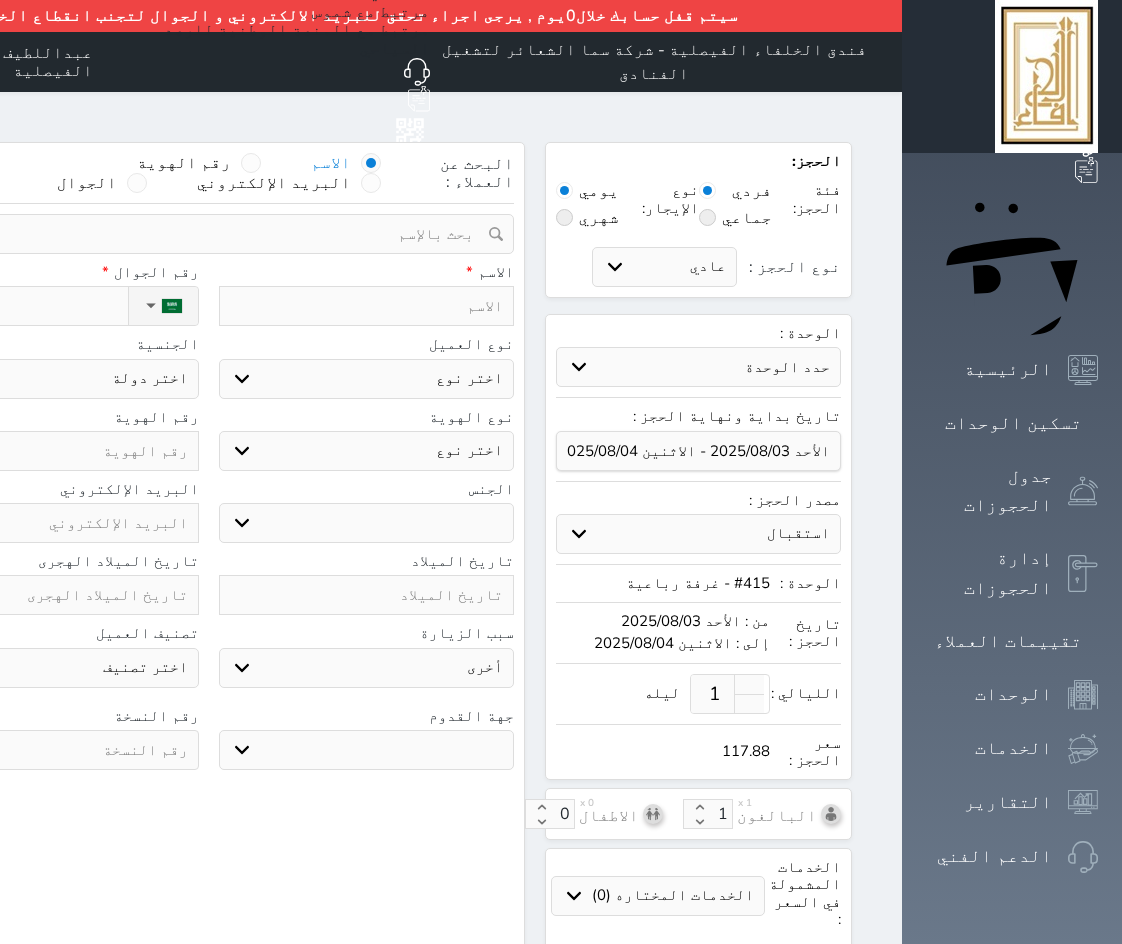 click at bounding box center (367, 306) 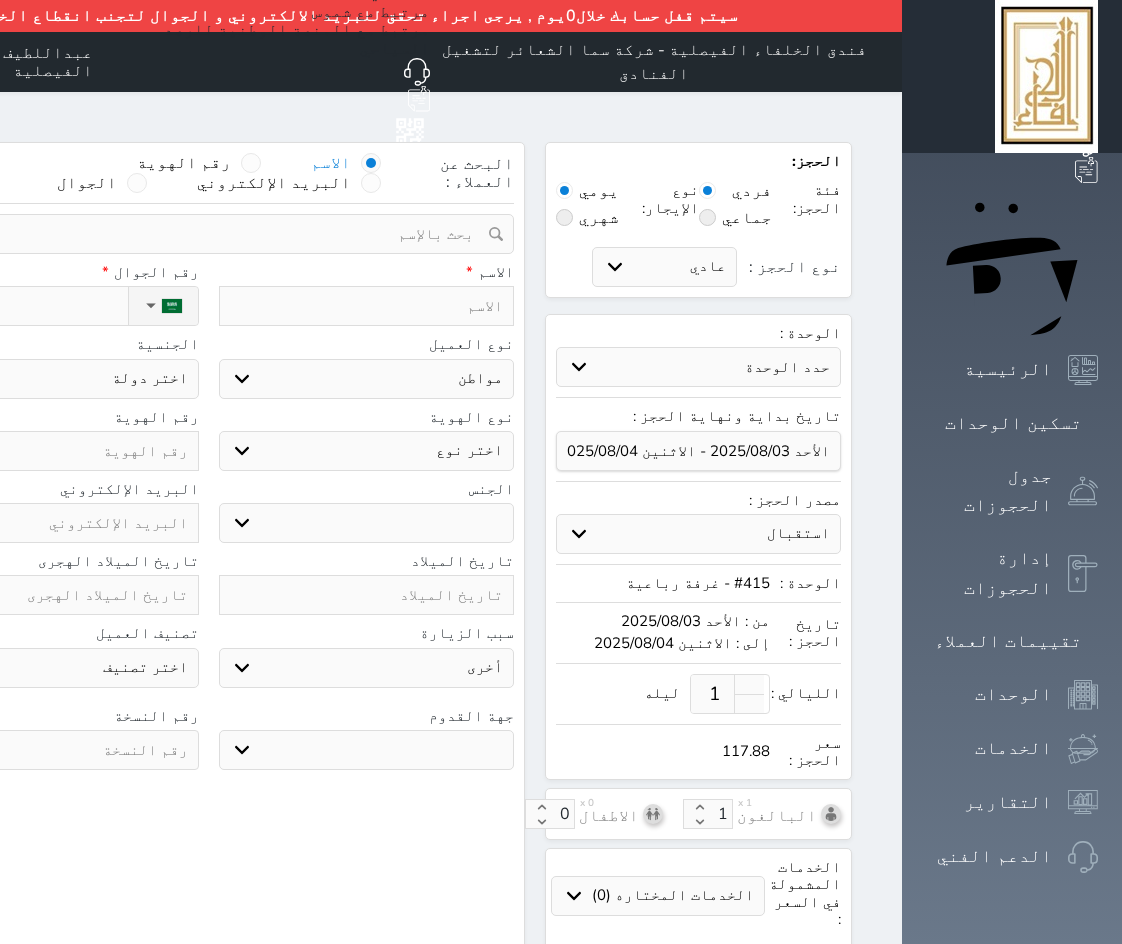 click on "اختر نوع   مواطن مواطن خليجي زائر مقيم" at bounding box center (367, 379) 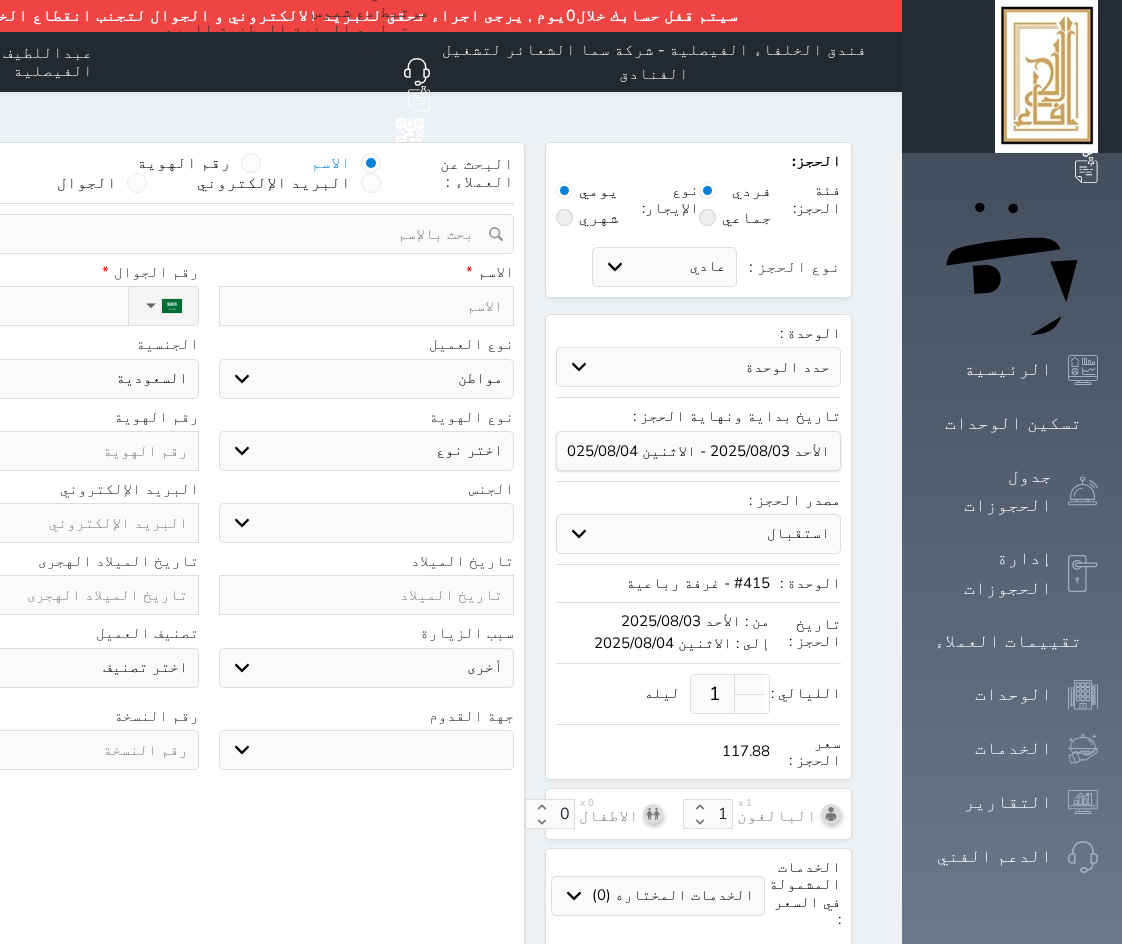 click on "اختر نوع   هوية وطنية هوية عائلية جواز السفر" at bounding box center (367, 451) 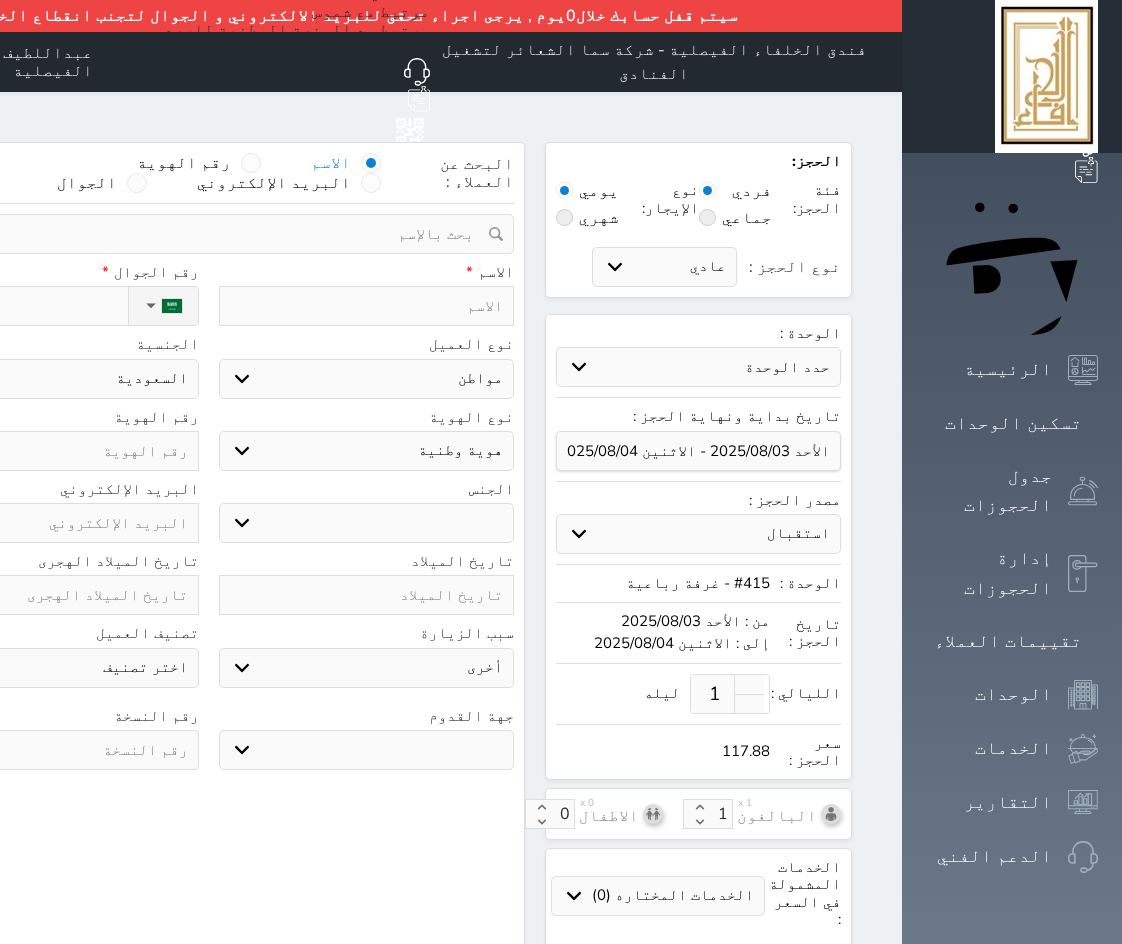 click on "اختر نوع   هوية وطنية هوية عائلية جواز السفر" at bounding box center [367, 451] 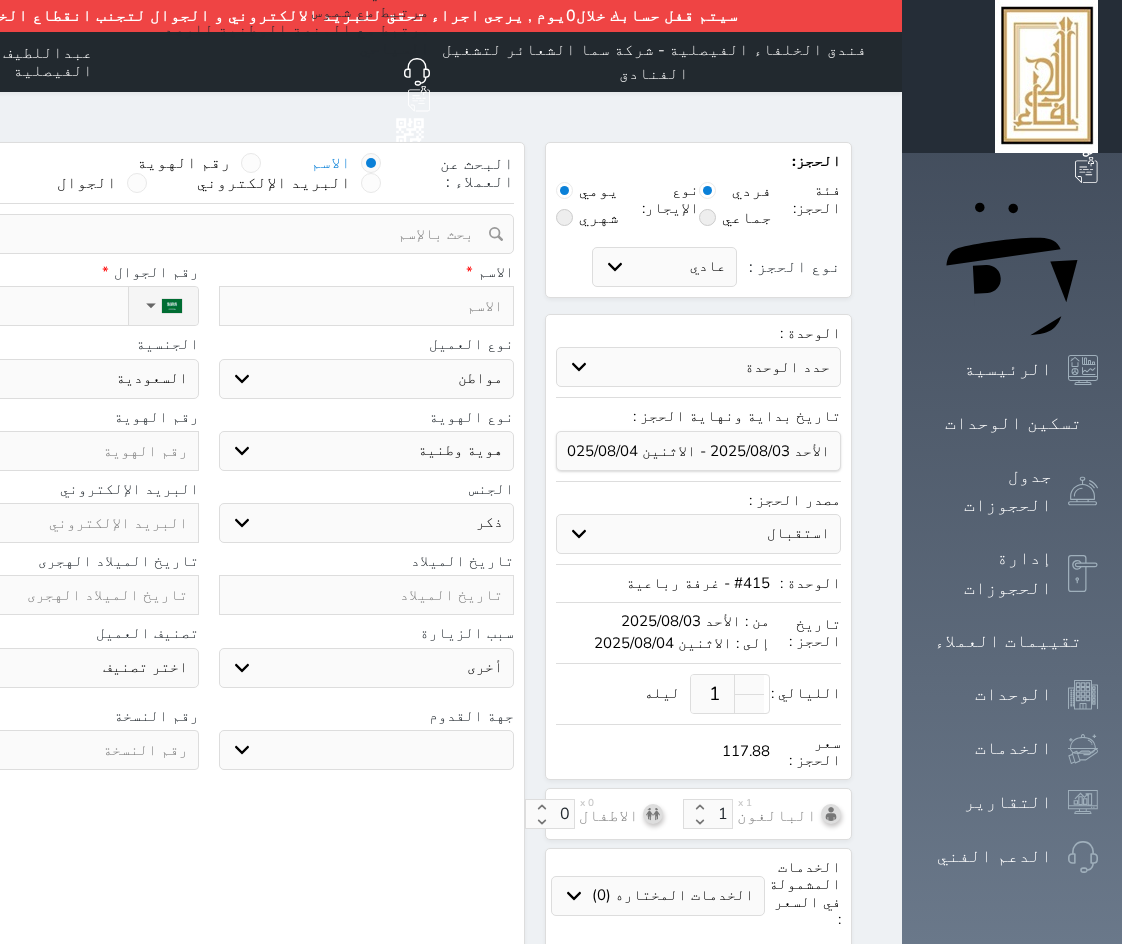 click on "ذكر   انثى" at bounding box center [367, 523] 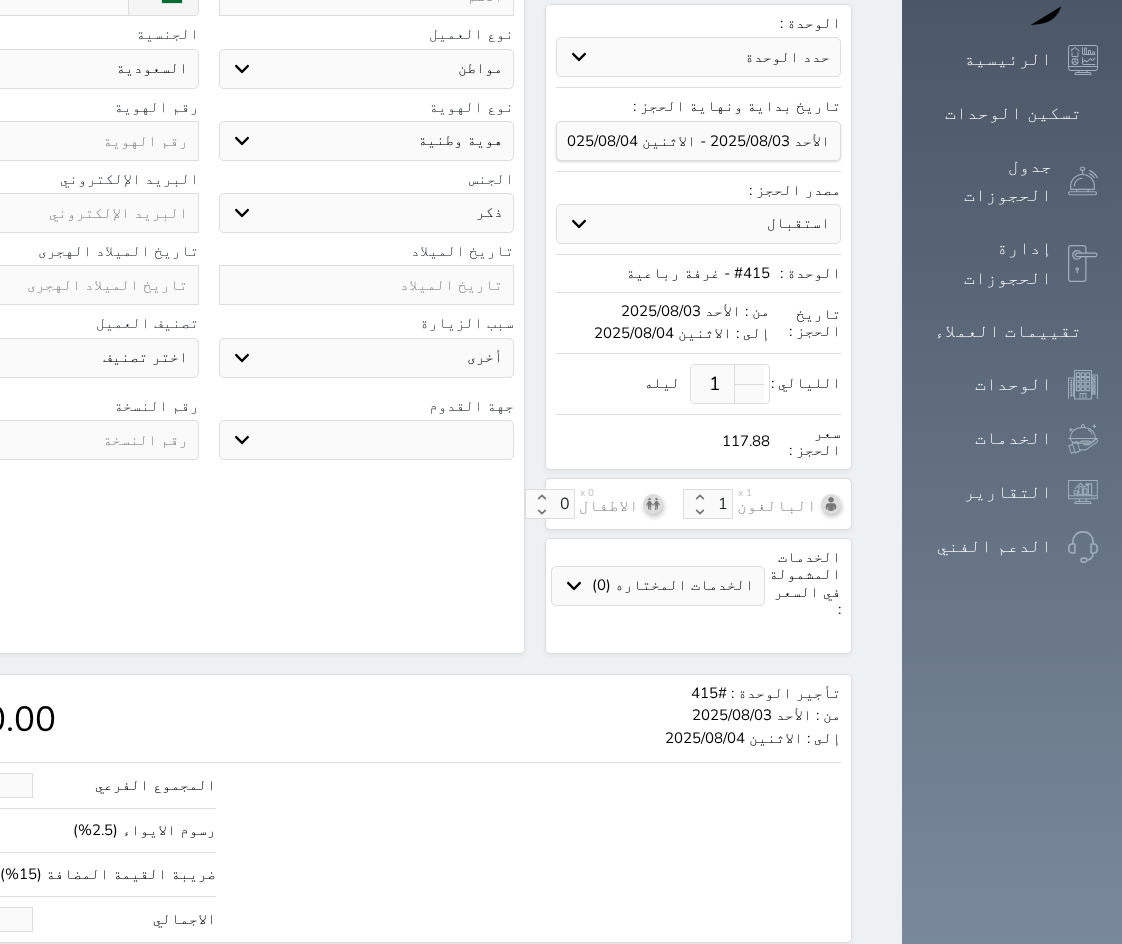 scroll, scrollTop: 315, scrollLeft: 0, axis: vertical 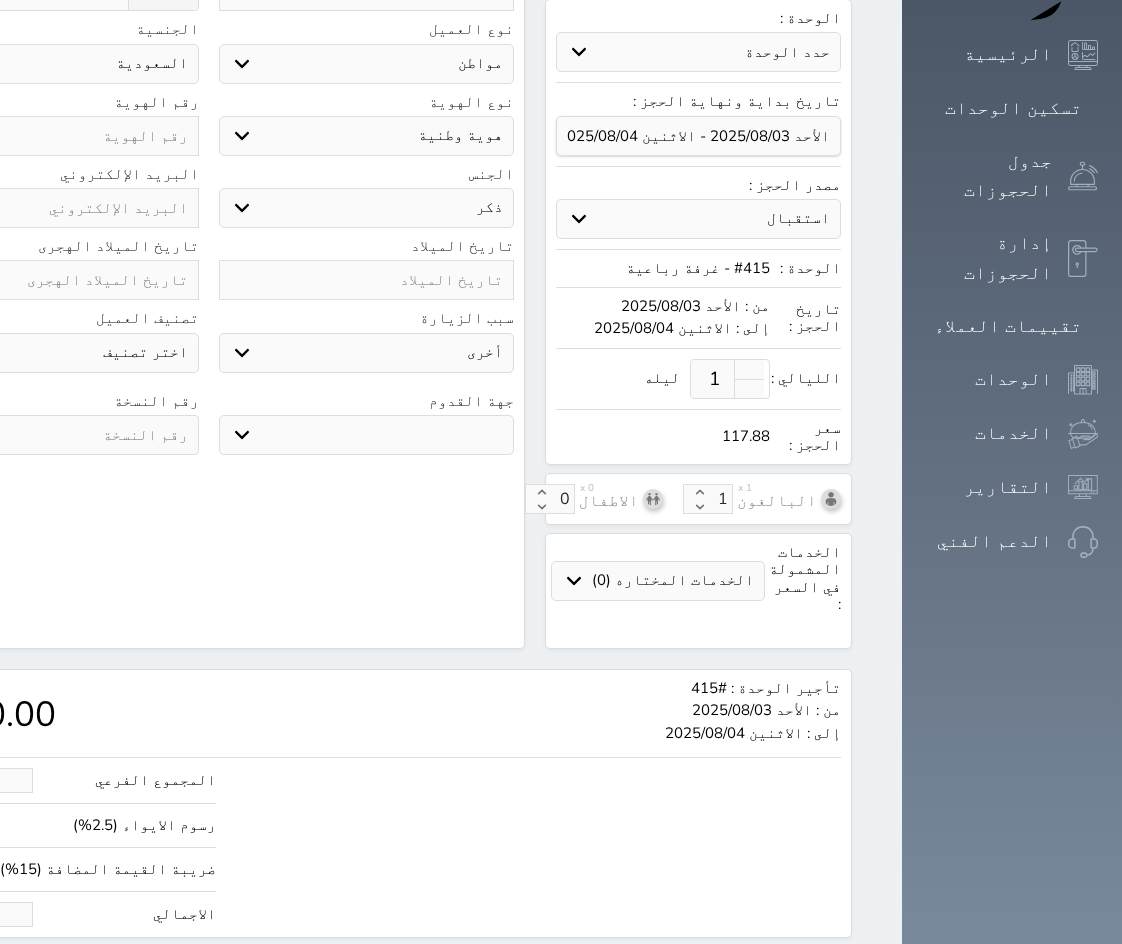 click on "117.88" at bounding box center [-32, 914] 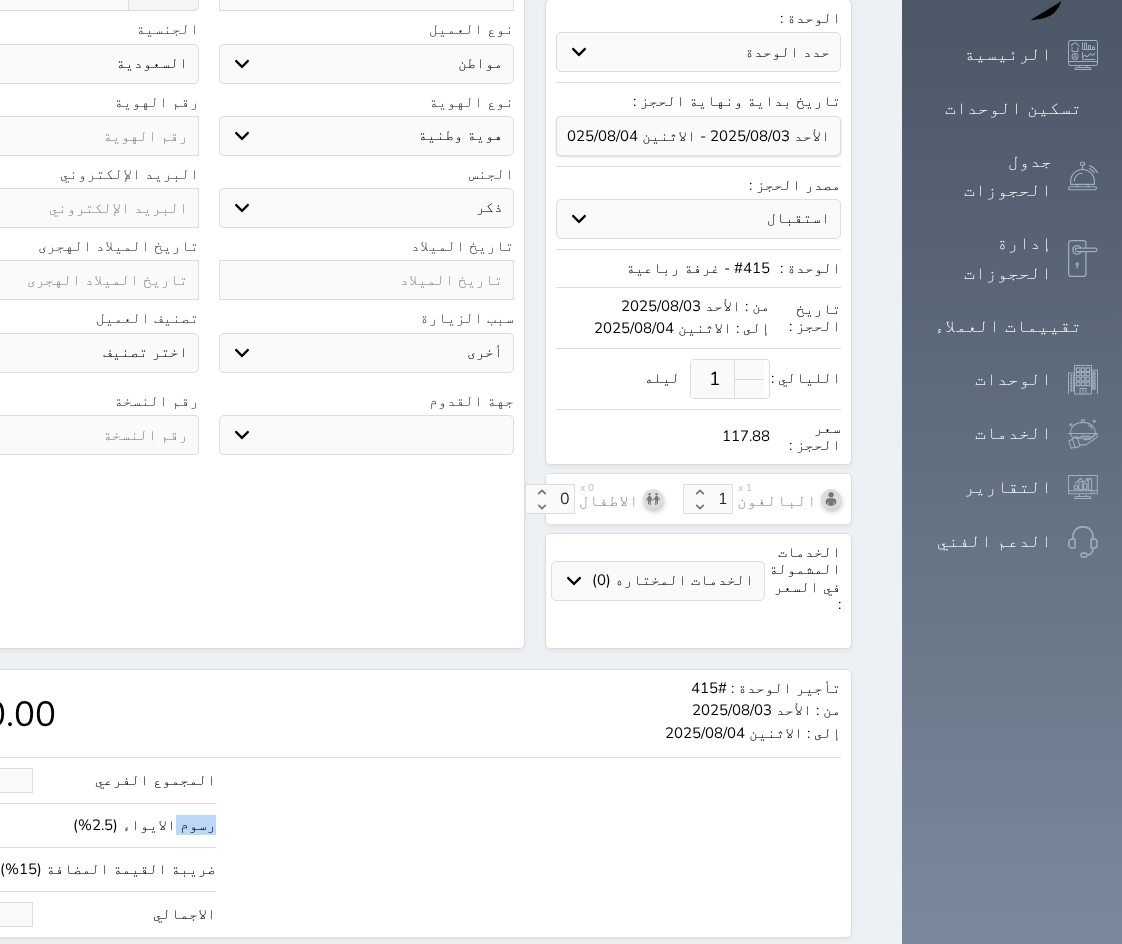 click on "المجموع الفرعي   100.00   رسوم الايواء (2.5%)    2.50    ضريبة القيمة المضافة (15%)    15.37      الاجمالي   117.88" at bounding box center [372, 842] 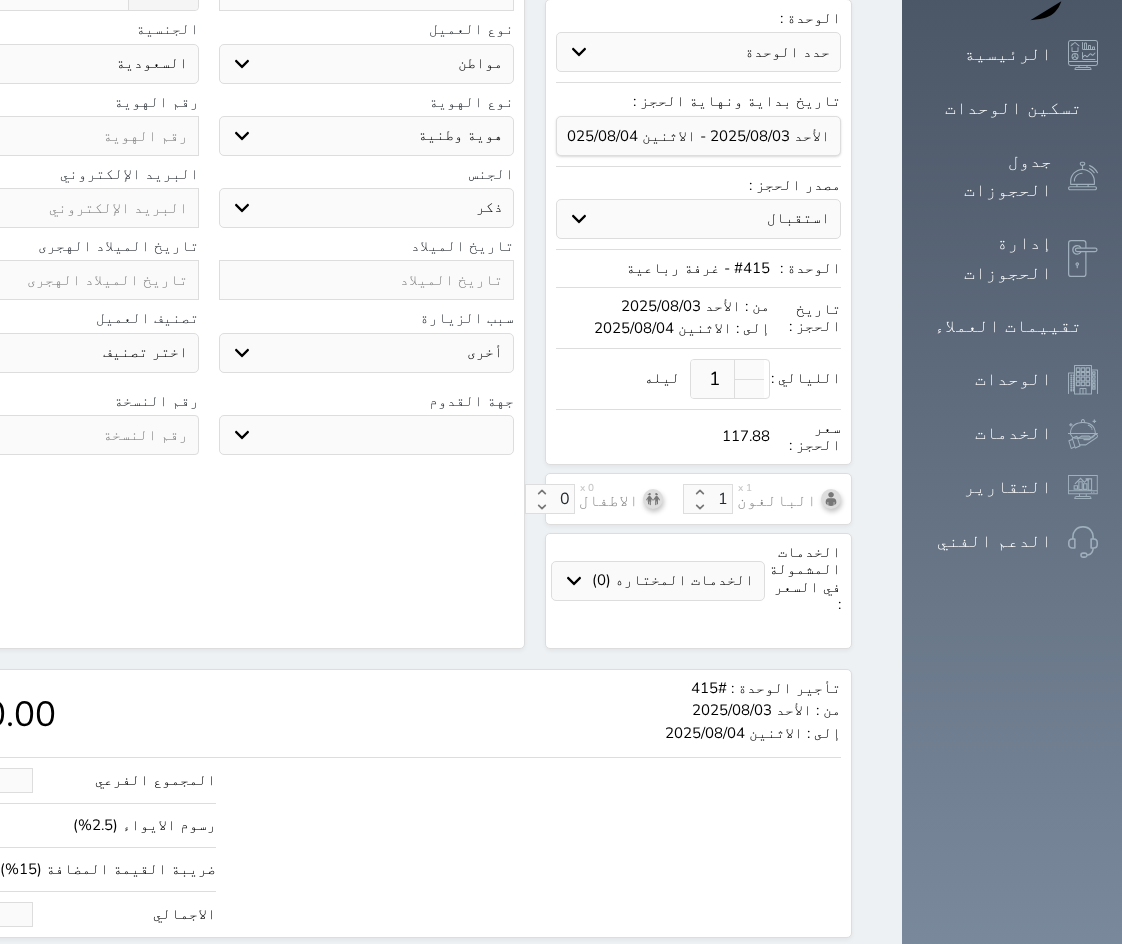 click on "117.88" at bounding box center (-32, 914) 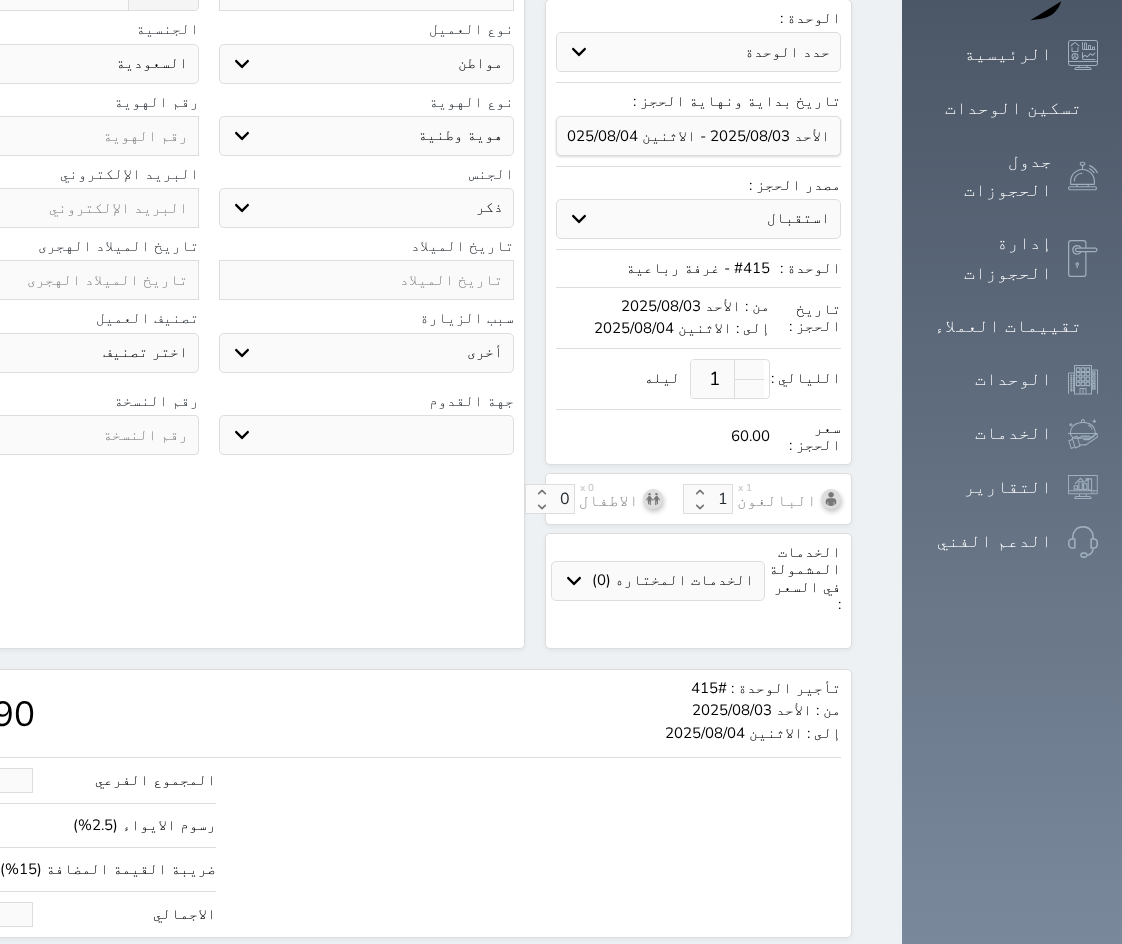 drag, startPoint x: 148, startPoint y: 852, endPoint x: 148, endPoint y: 617, distance: 235 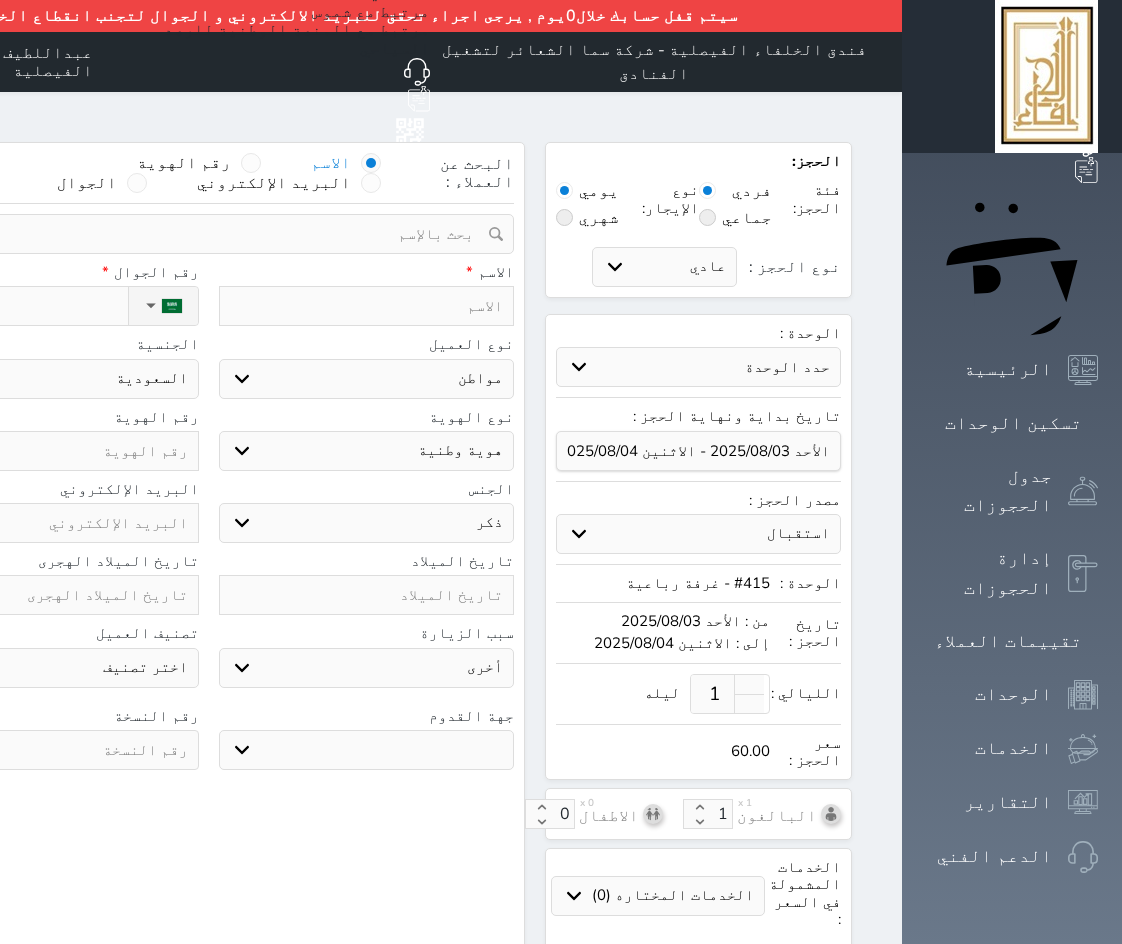 type on "60.00" 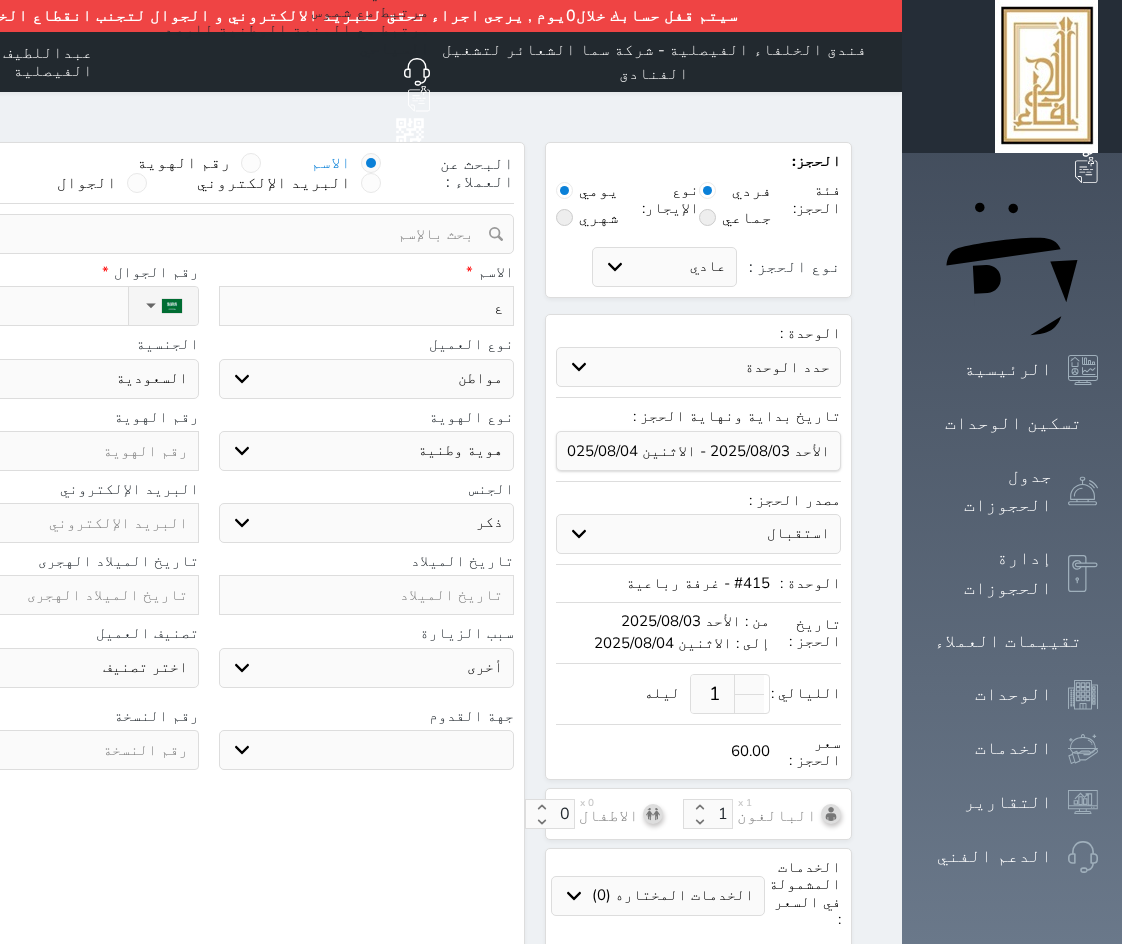 type on "عب" 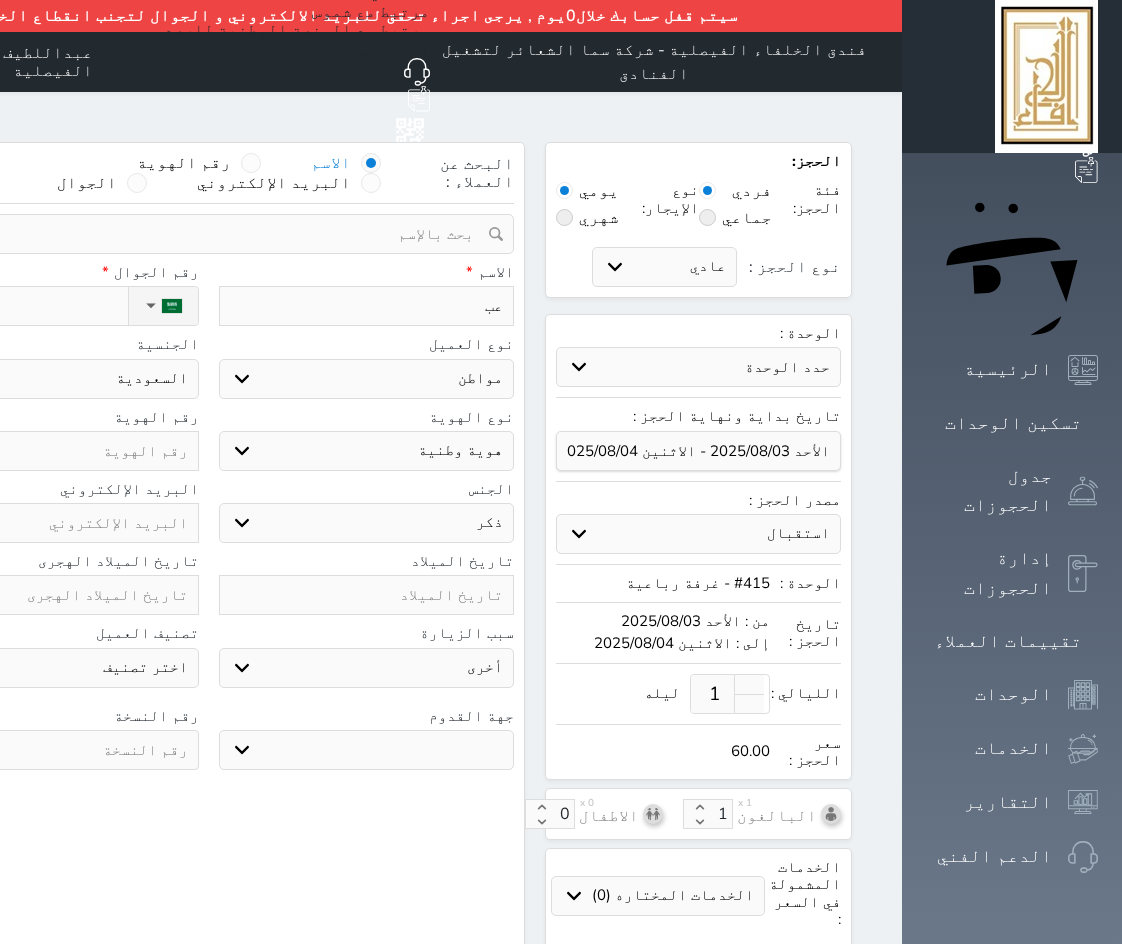 type on "عبد" 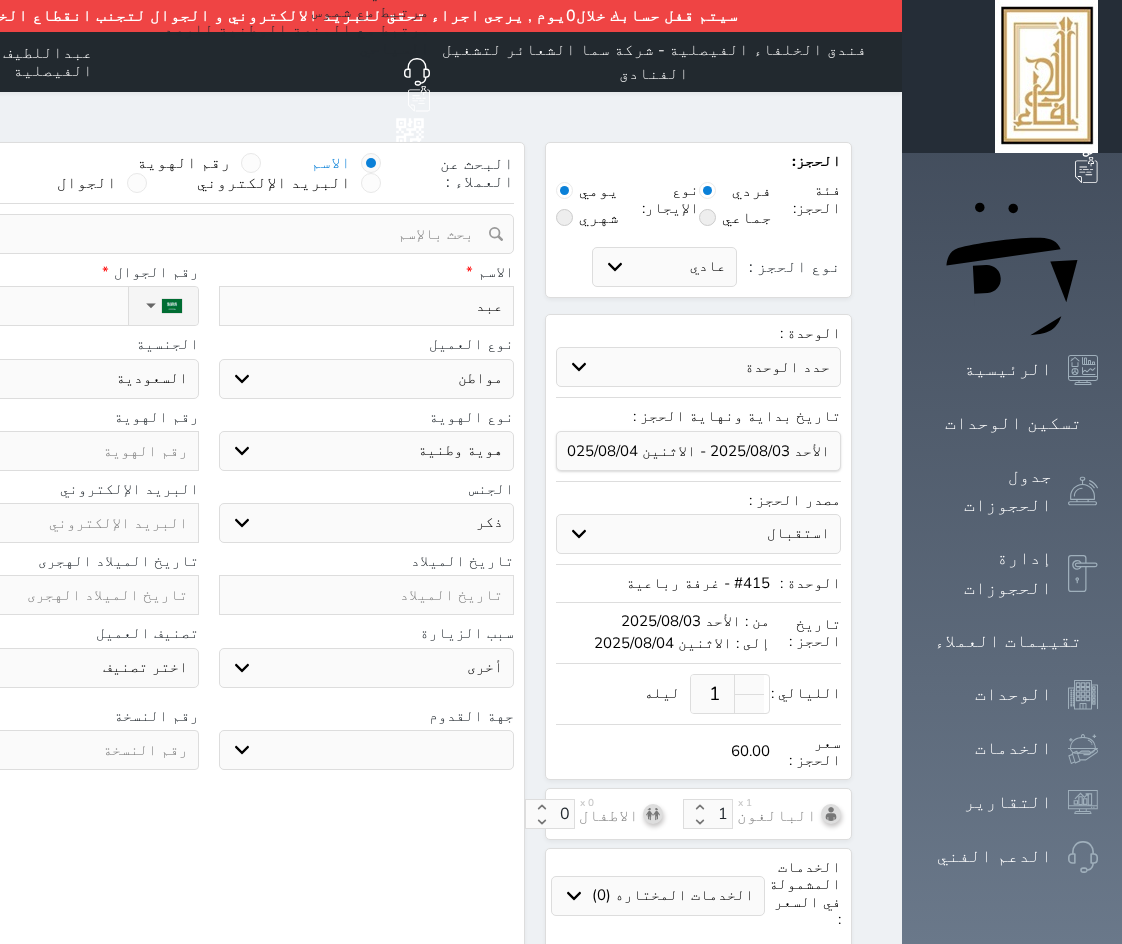 type on "عبدا" 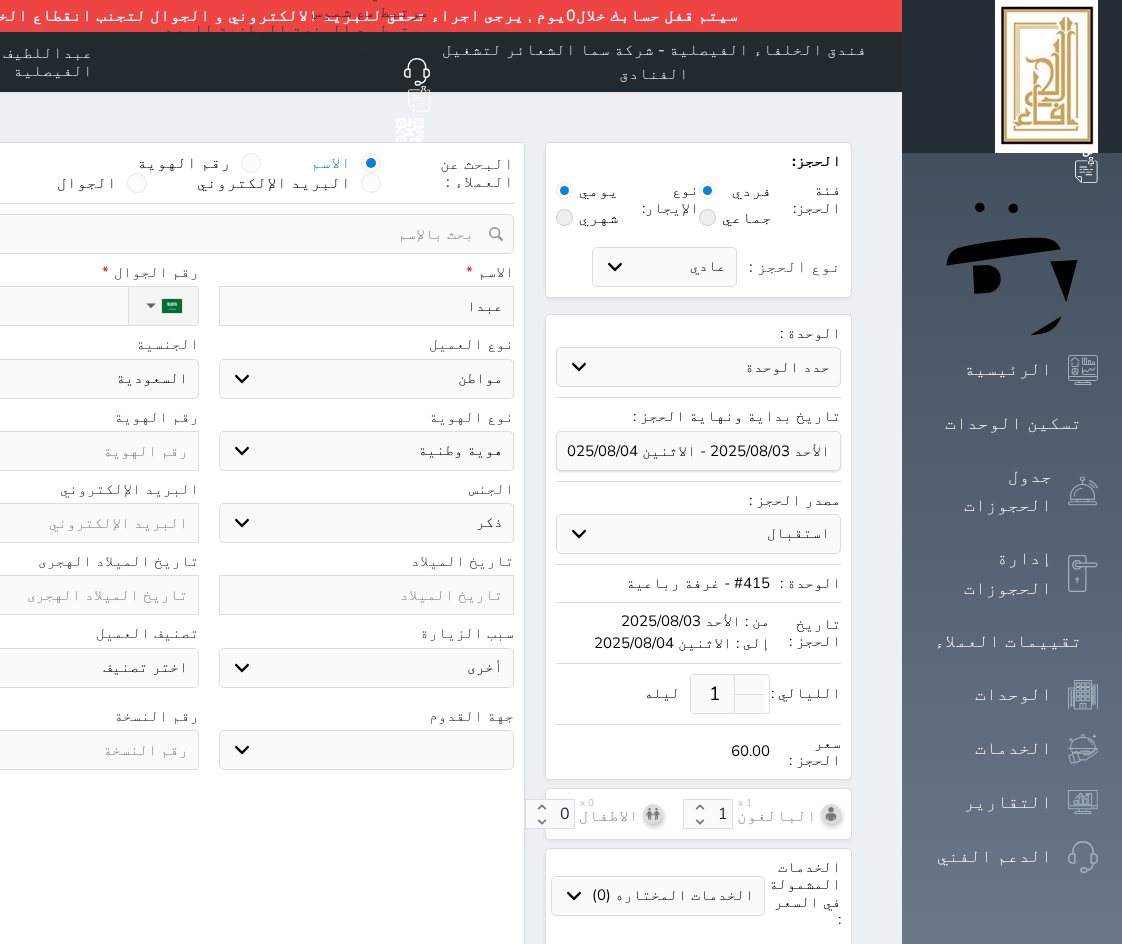 type on "عبدال" 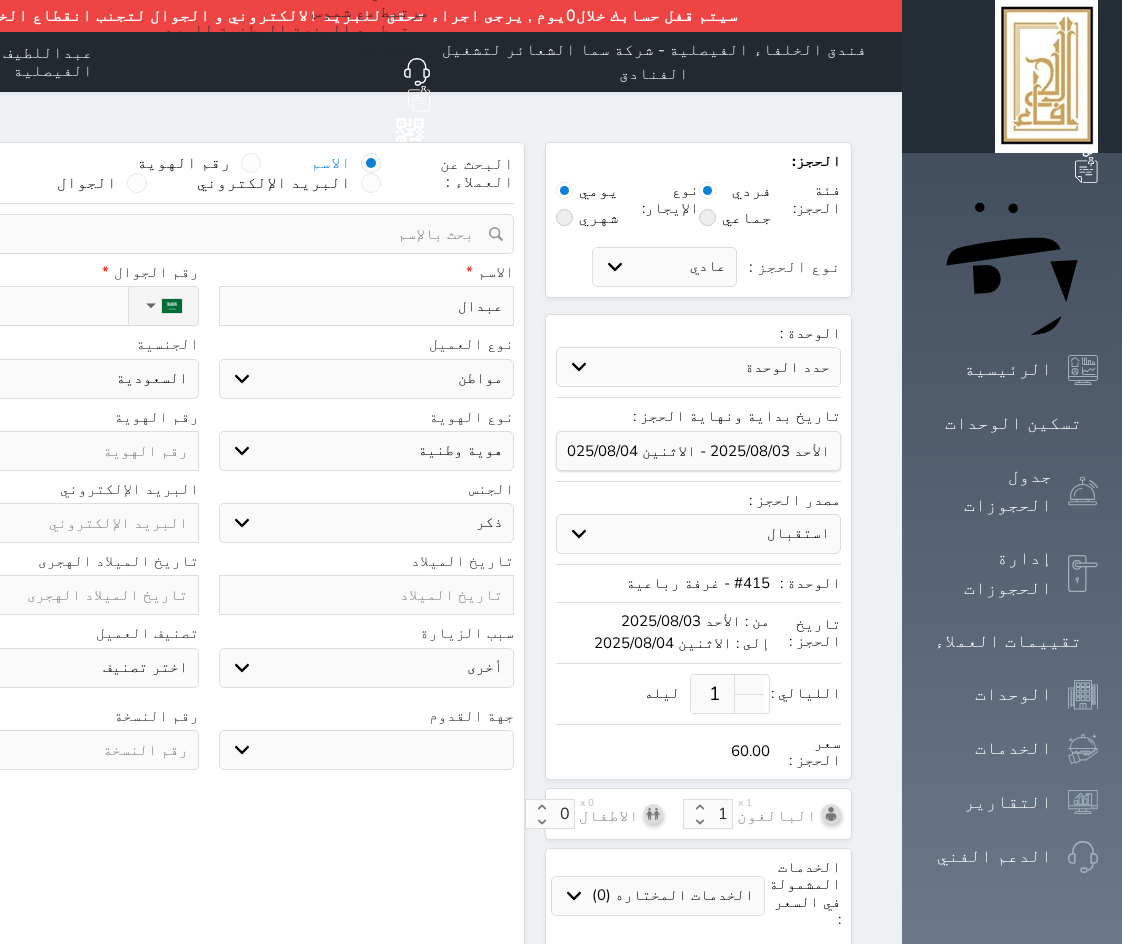 type on "عبدالا" 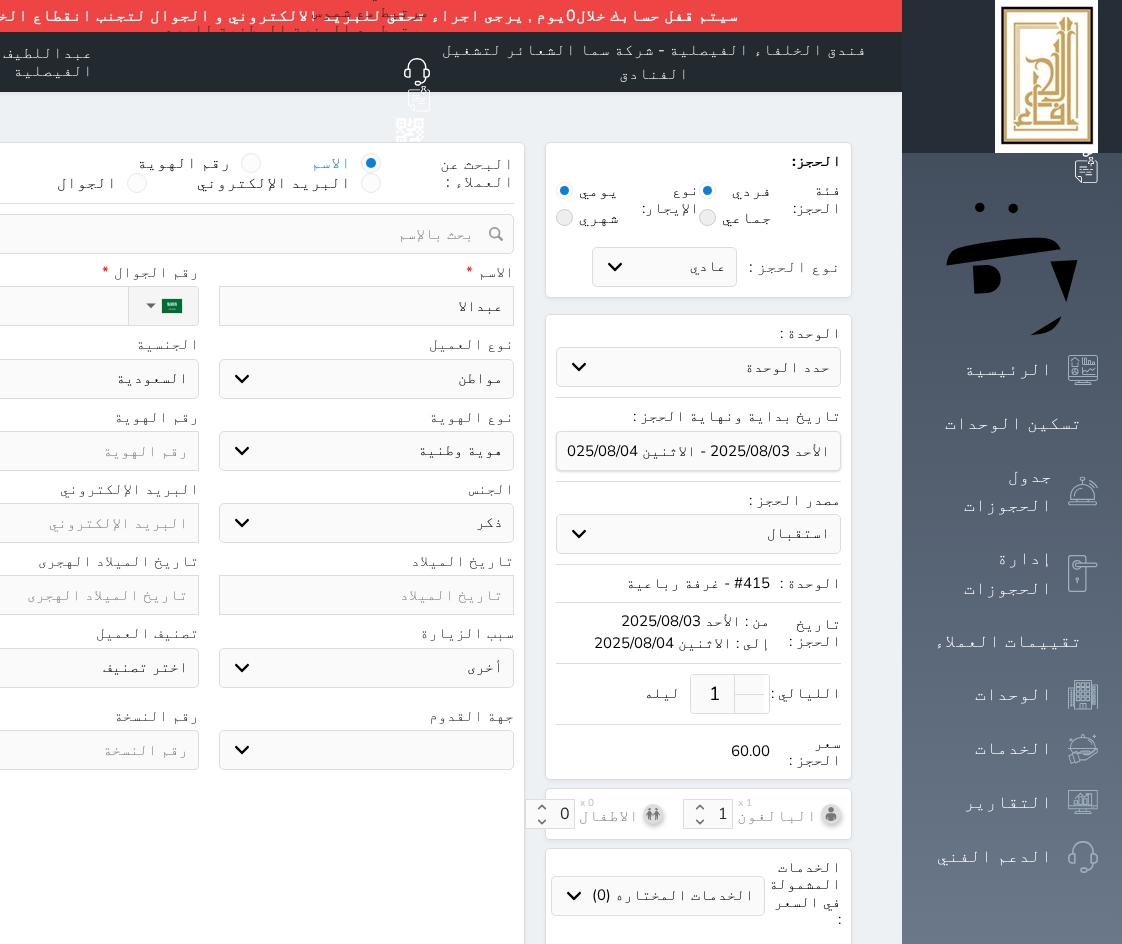 type on "عبدالال" 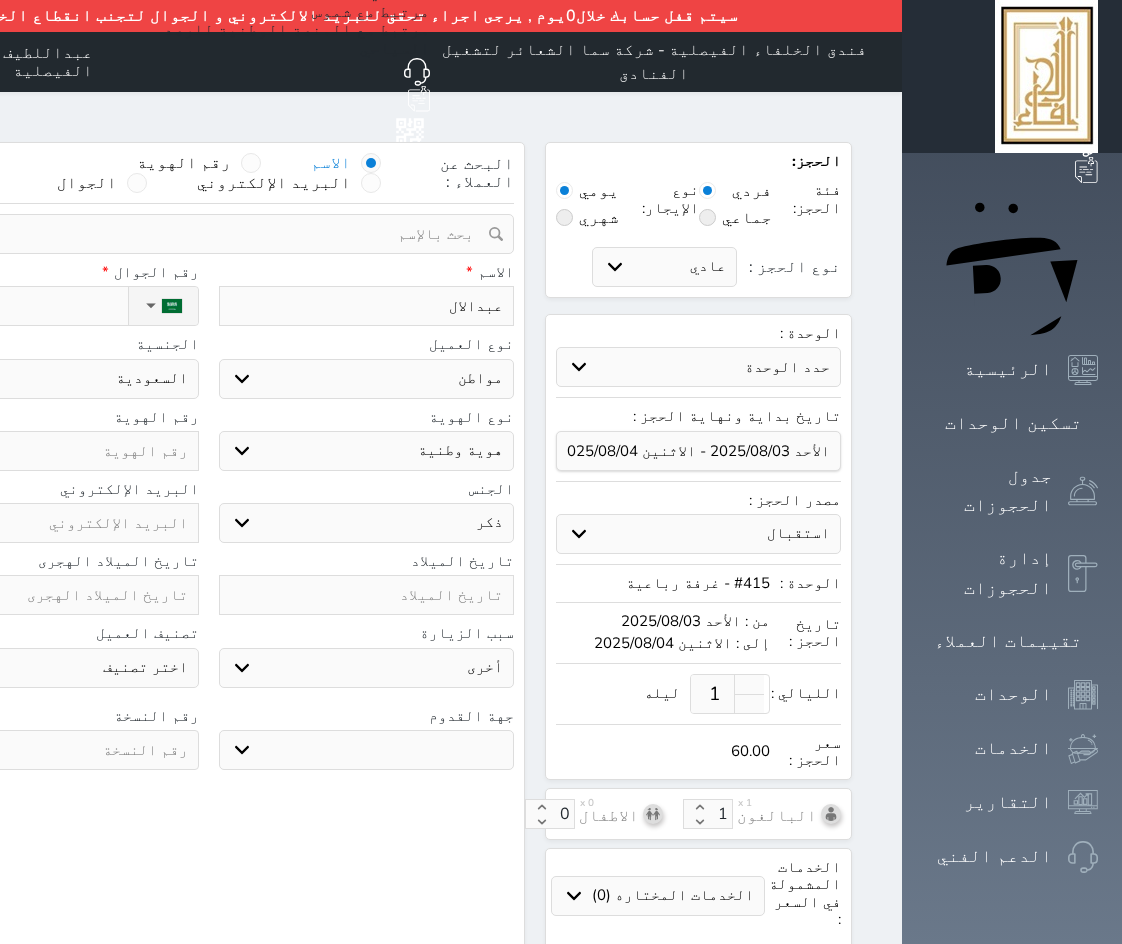type on "عبدالاله" 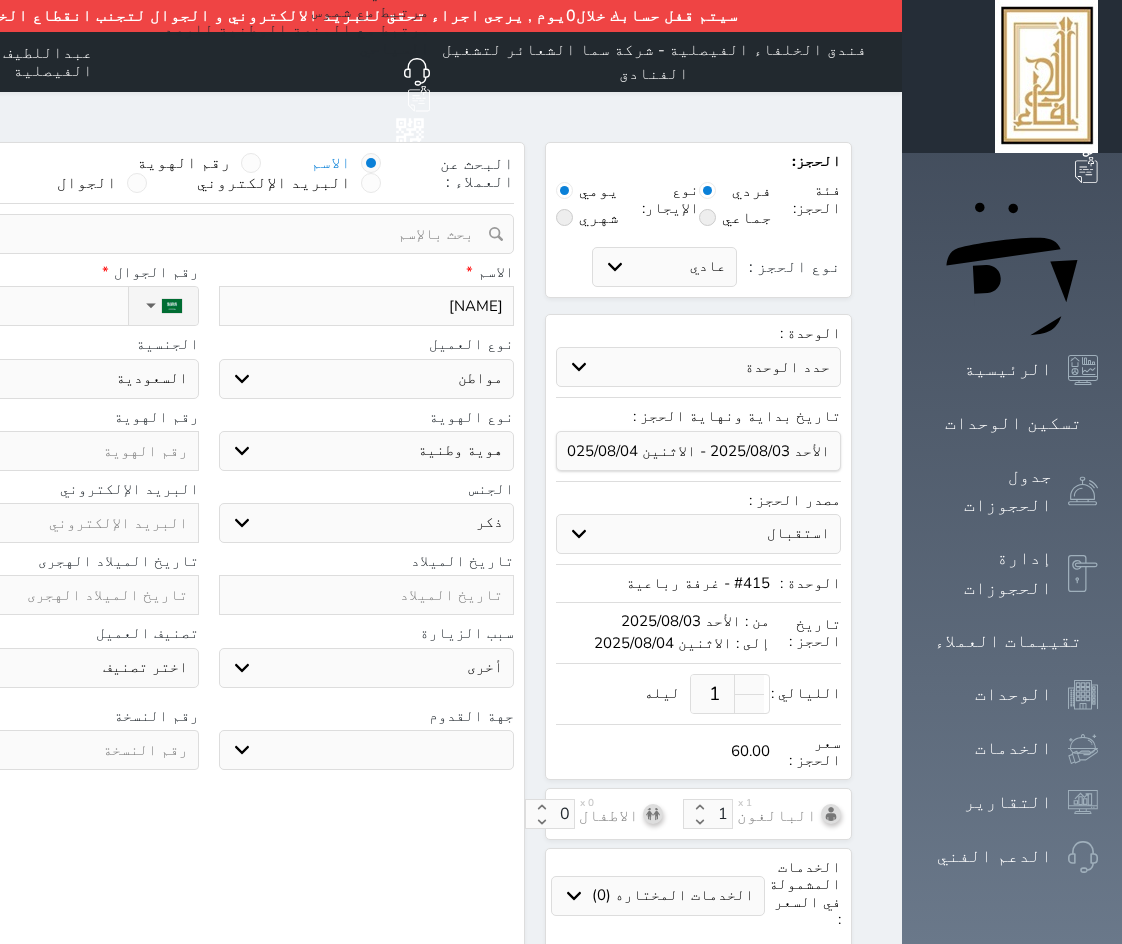 type on "عبدالاله" 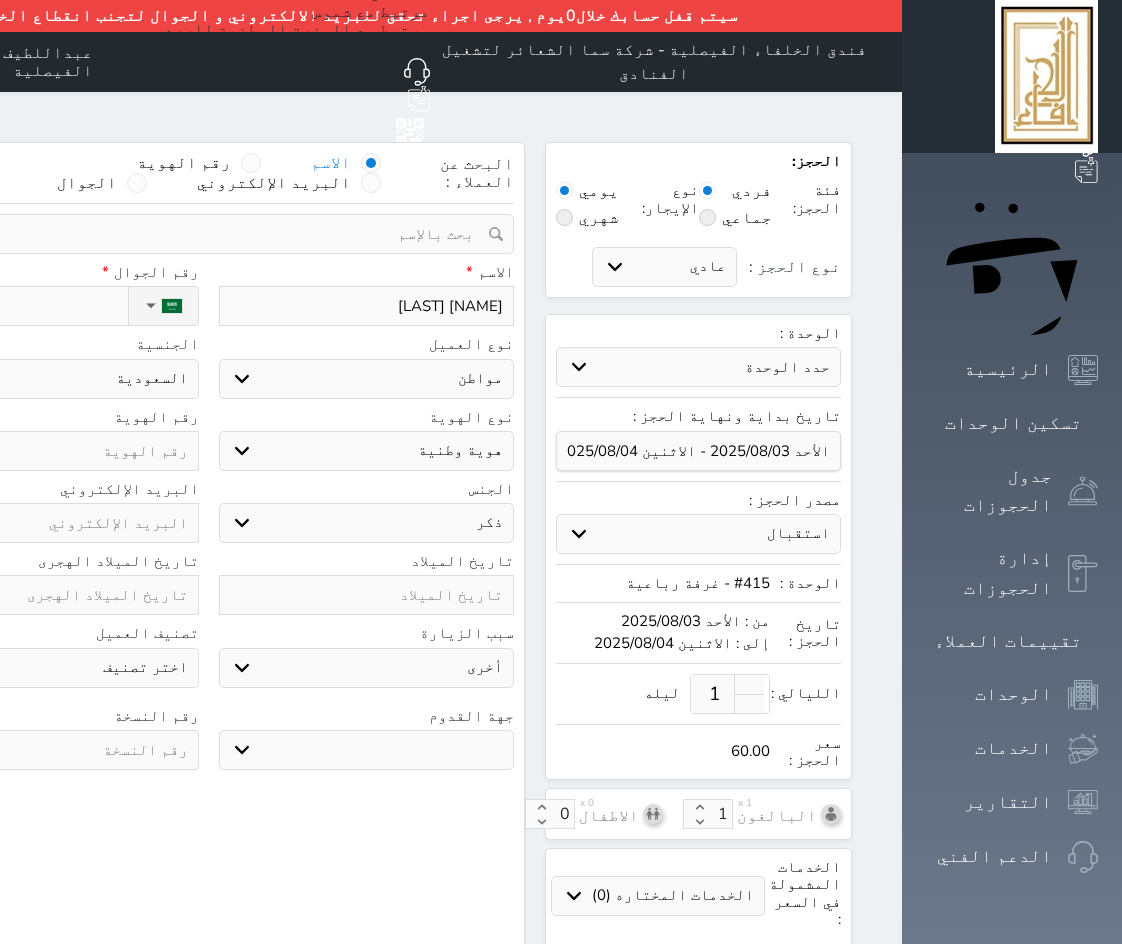 type on "عبدالاله ضيس" 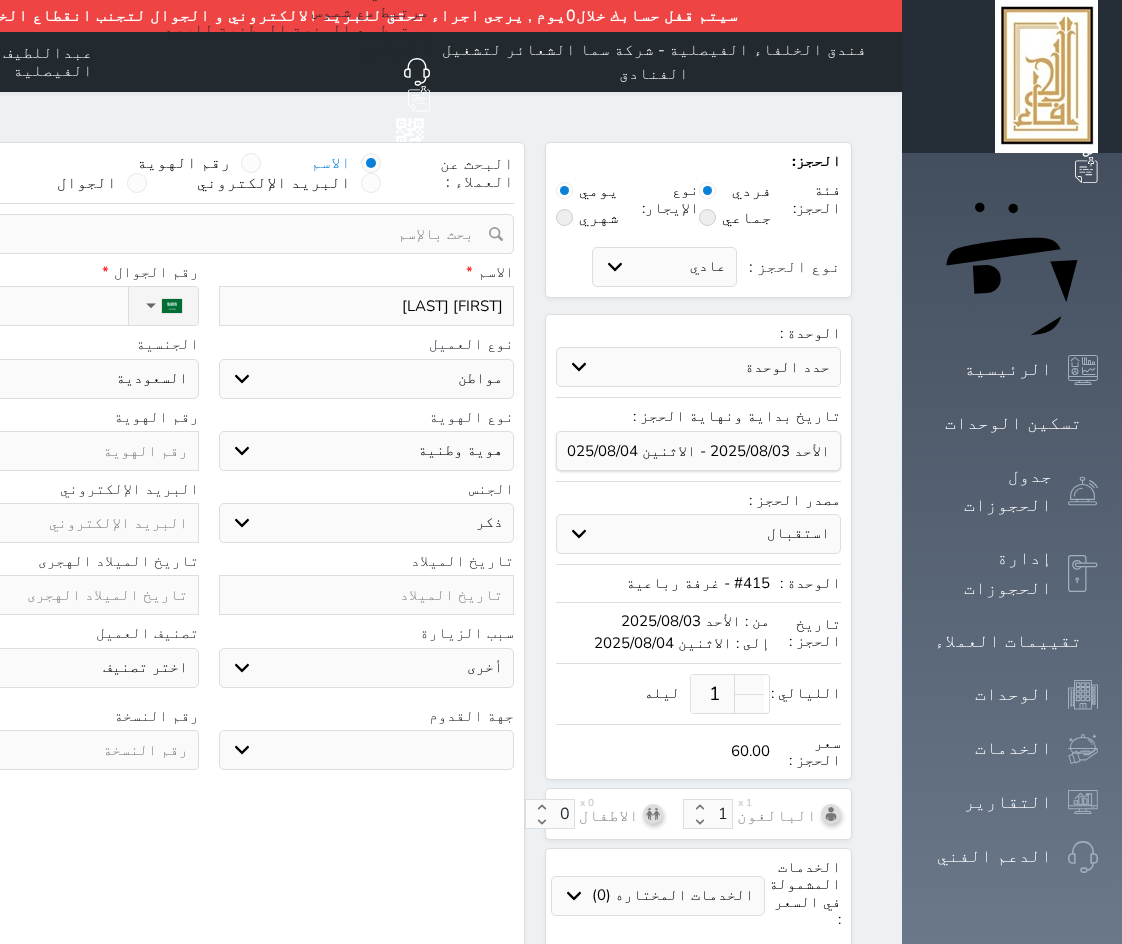 type on "عبدالاله ضيسف" 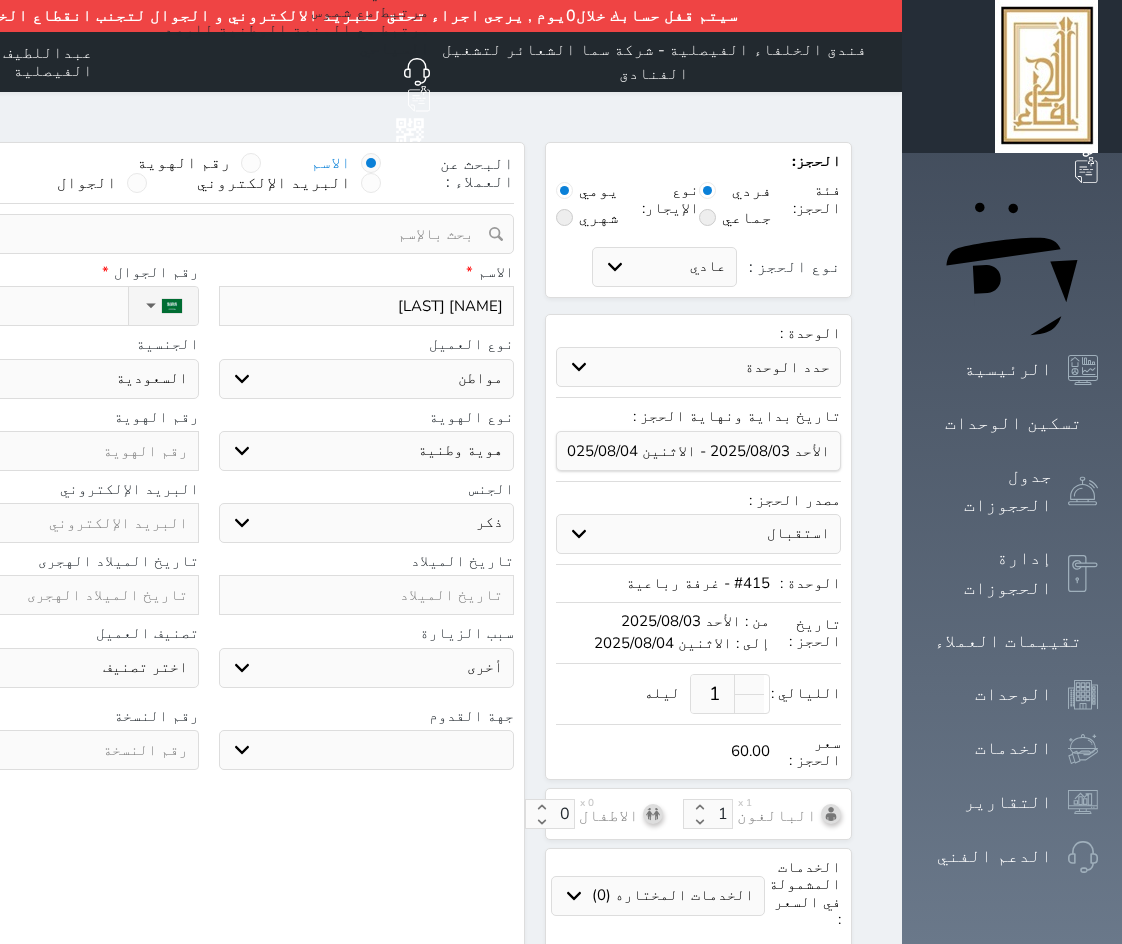 type on "عبدالاله ضيسف" 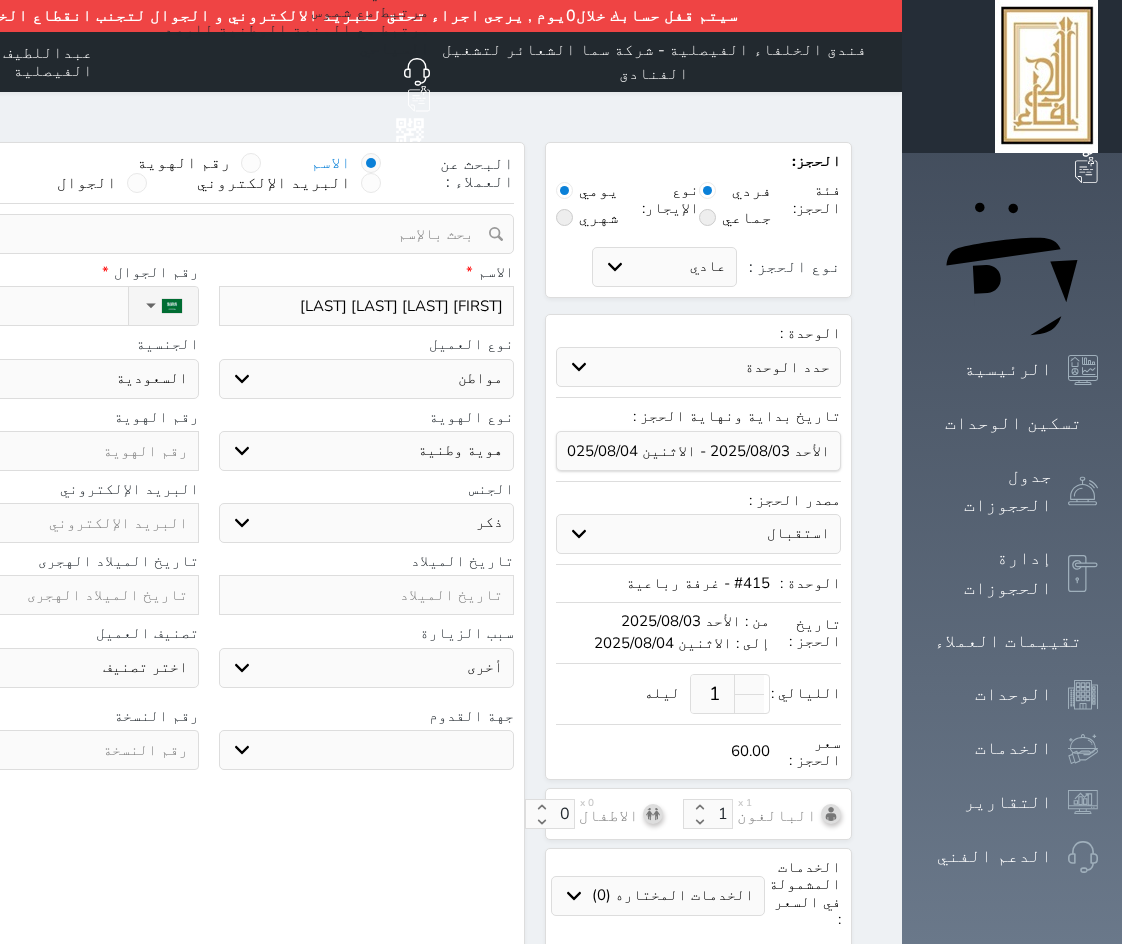 type on "عبدالاله ضيسف الله صالح" 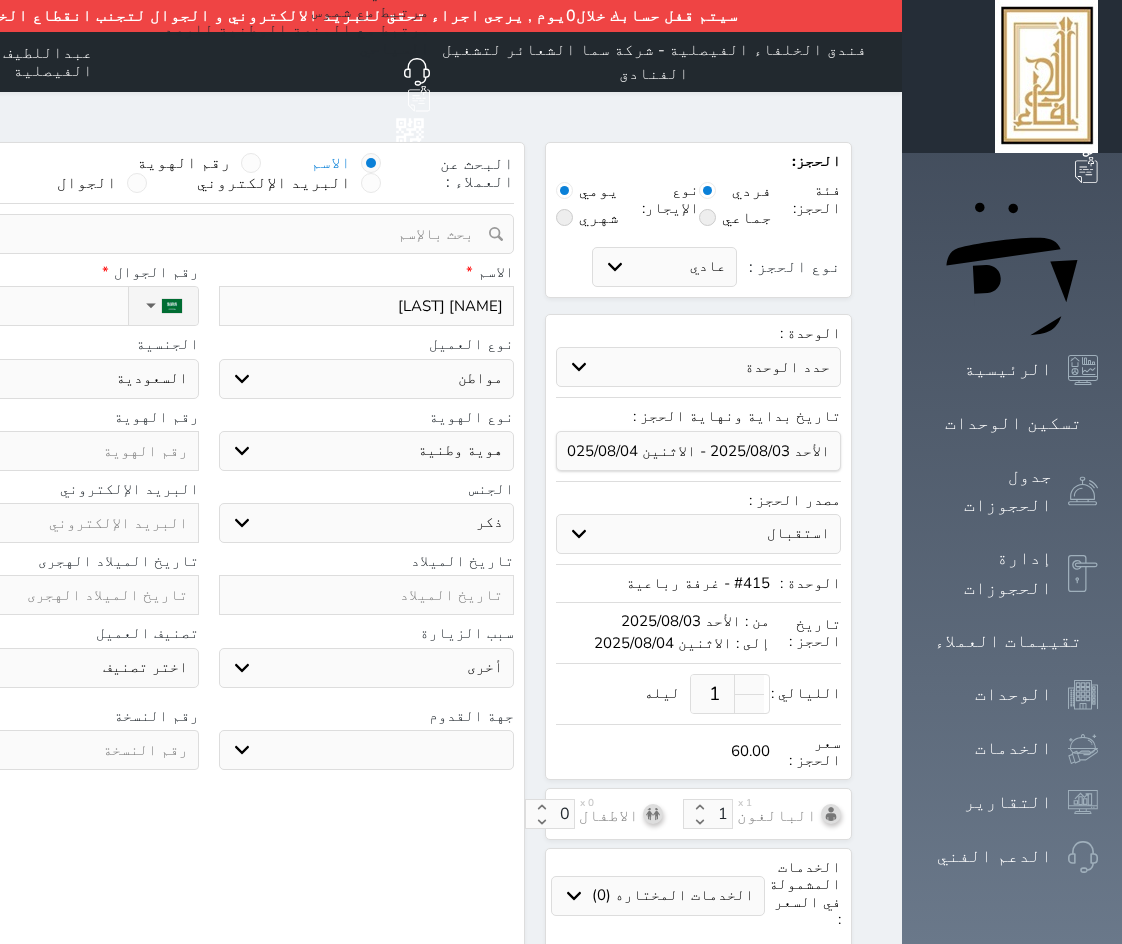 type on "عبدالاله ضيسف الله صالح" 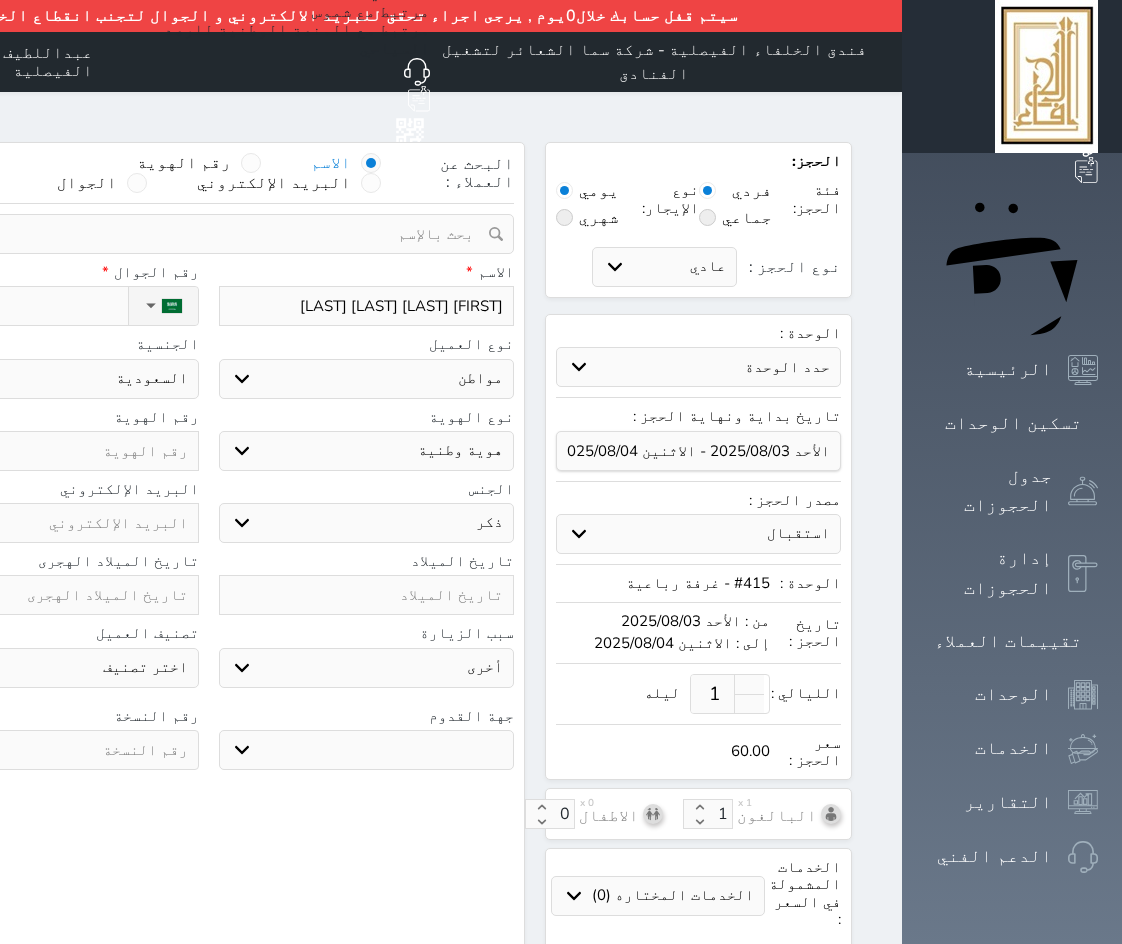 type on "عبدالاله ضيسف الله صالح ال" 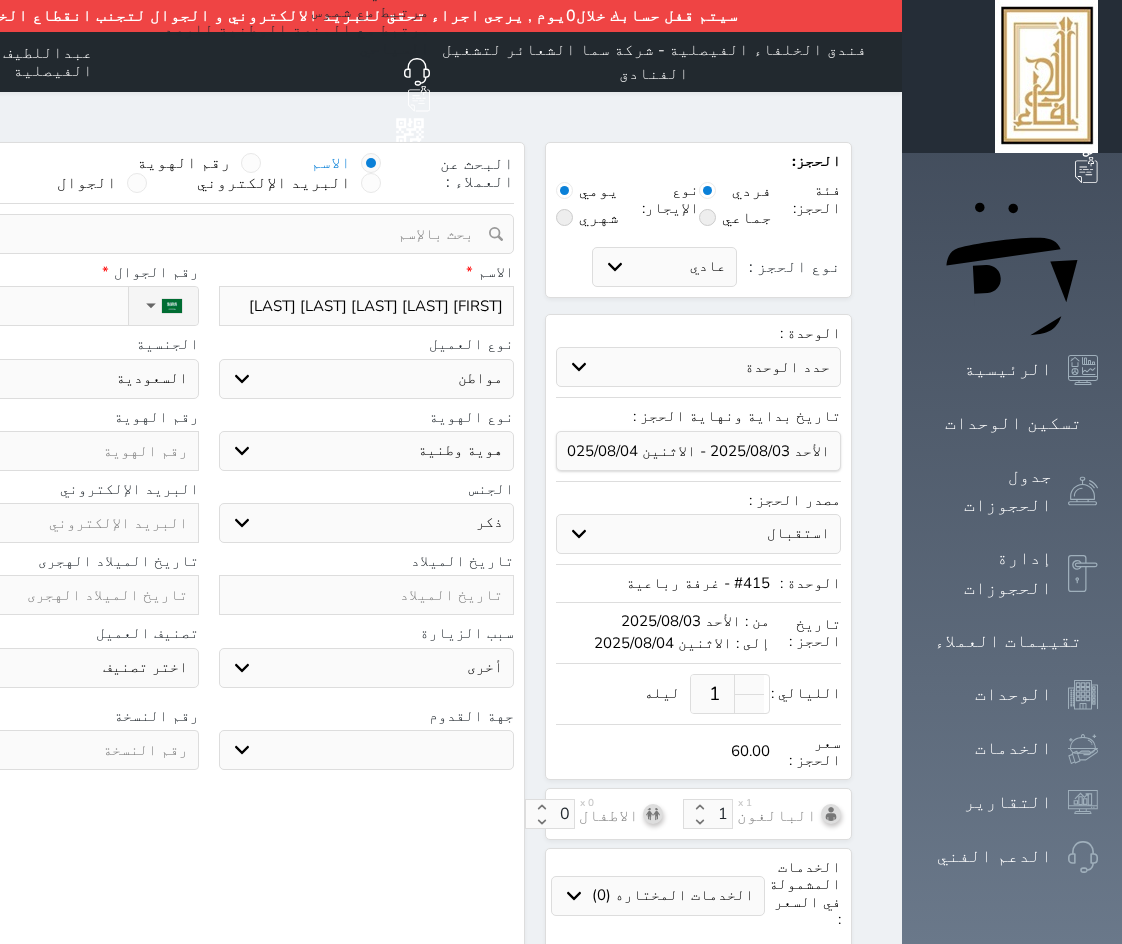 type on "عبدالاله ضيسف الله صالح السل" 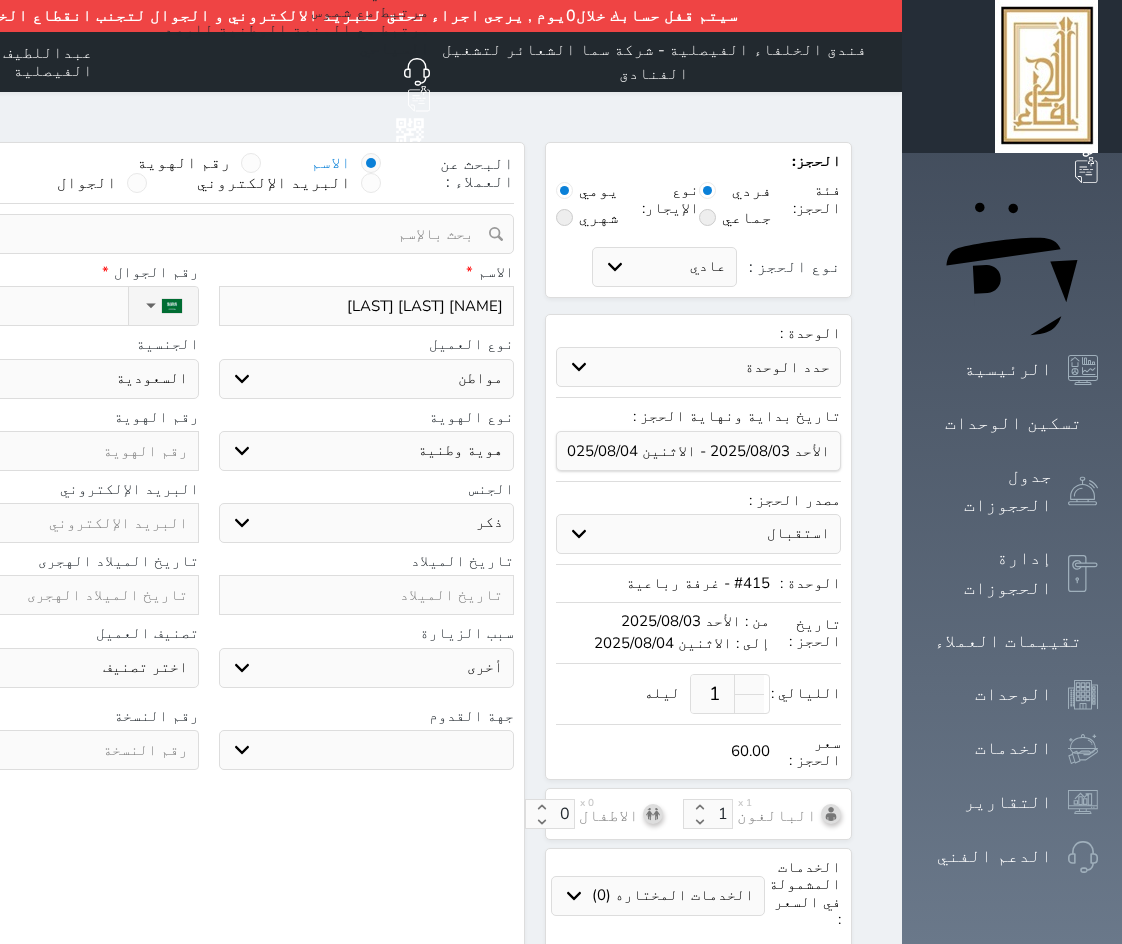 type on "عبدالاله ضيسف الله صالح السلق" 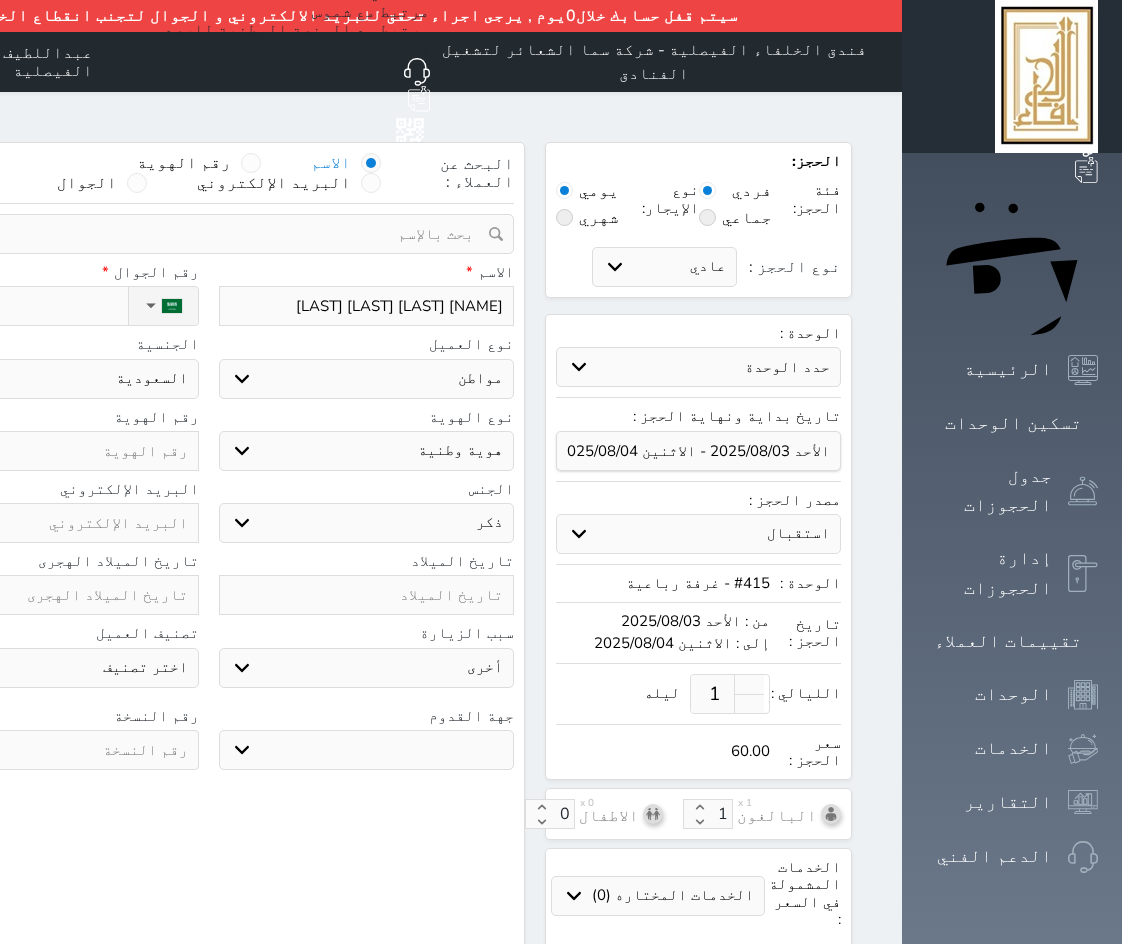 type on "عبدالاله ضيسف الله صالح السلقي ال" 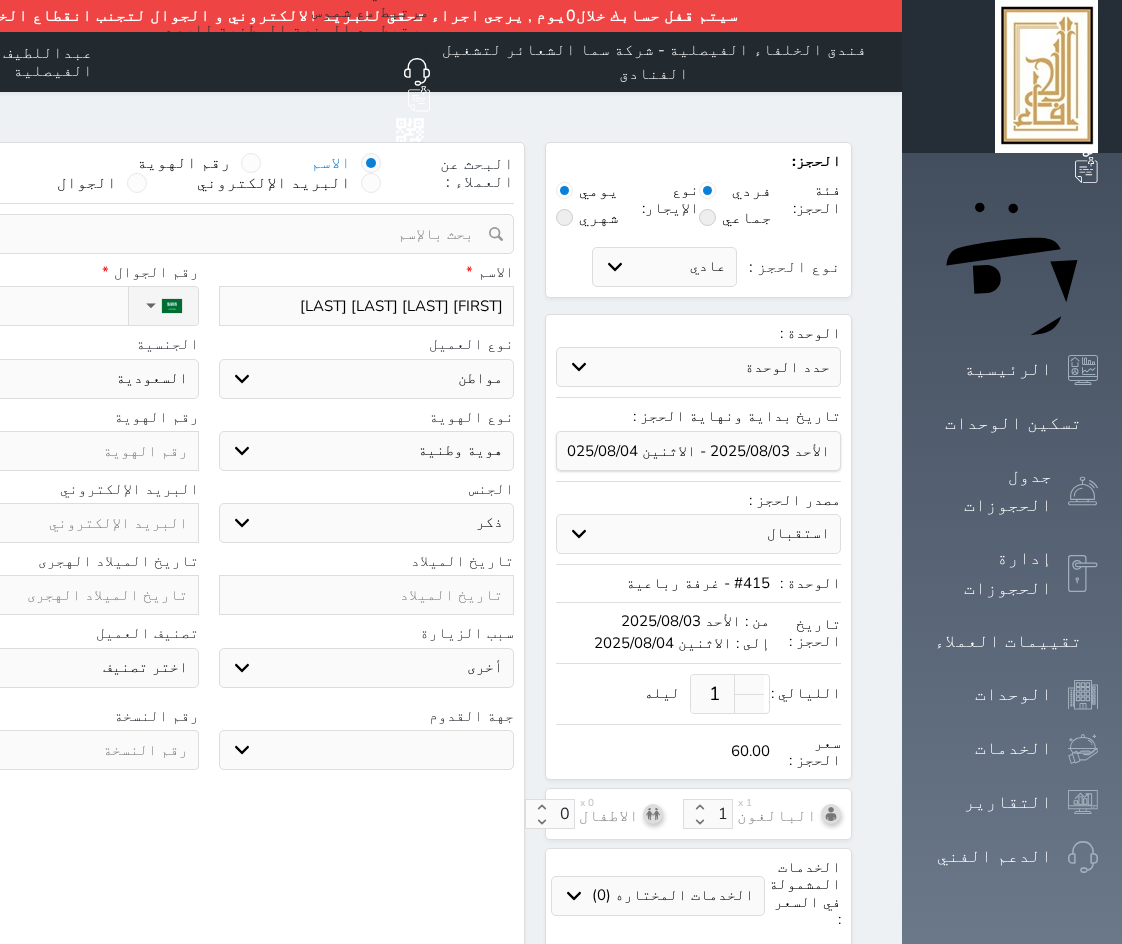 type on "عبدالاله ضيسف الله صالح السلقي الن" 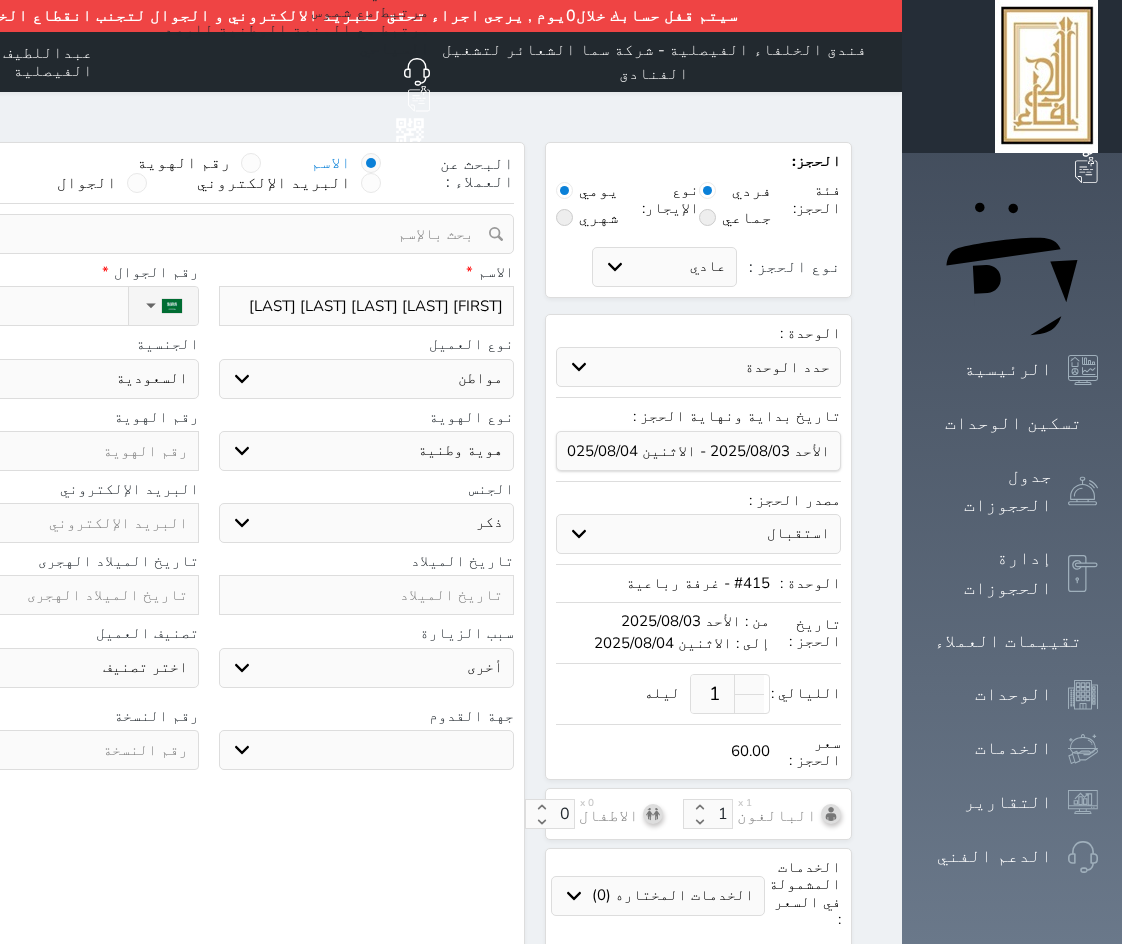 select 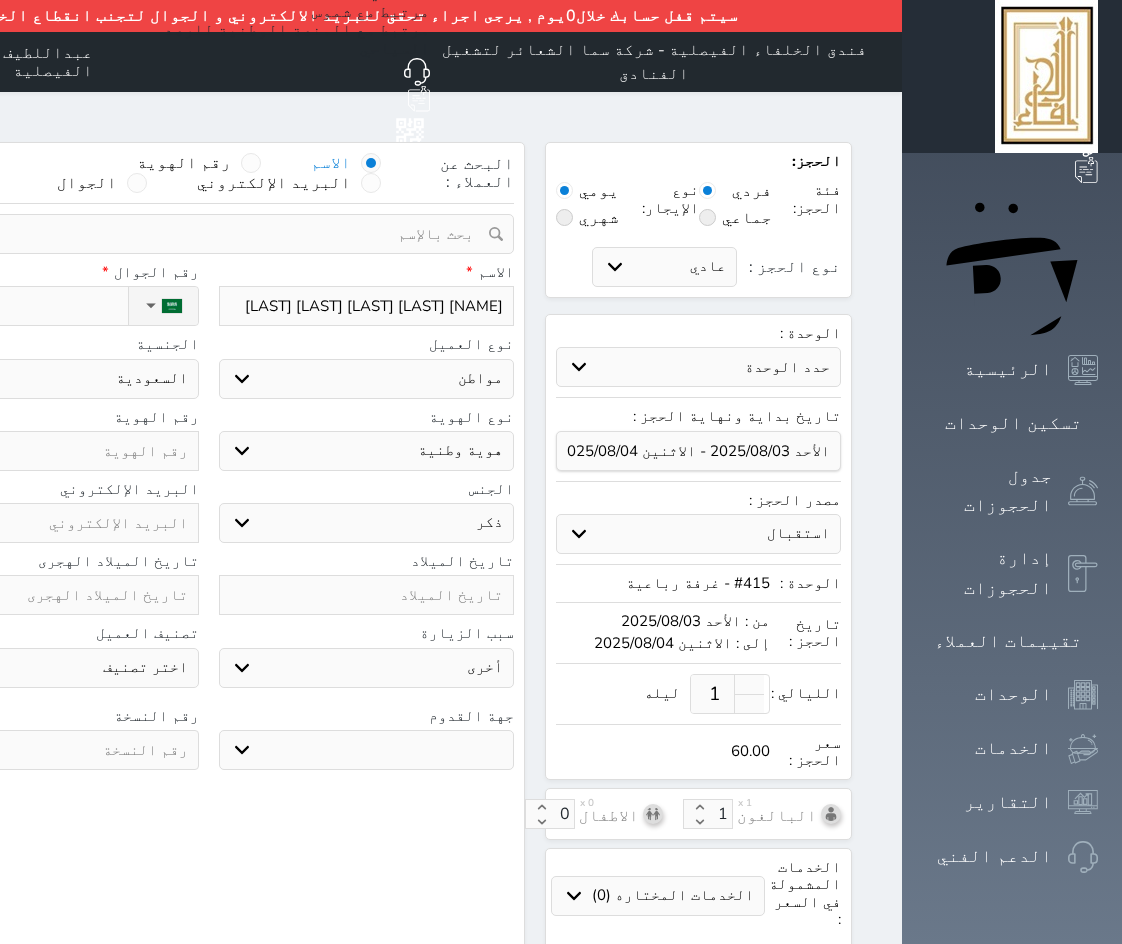 type on "عبدالاله ضيسف الله صالح السلقي النفي" 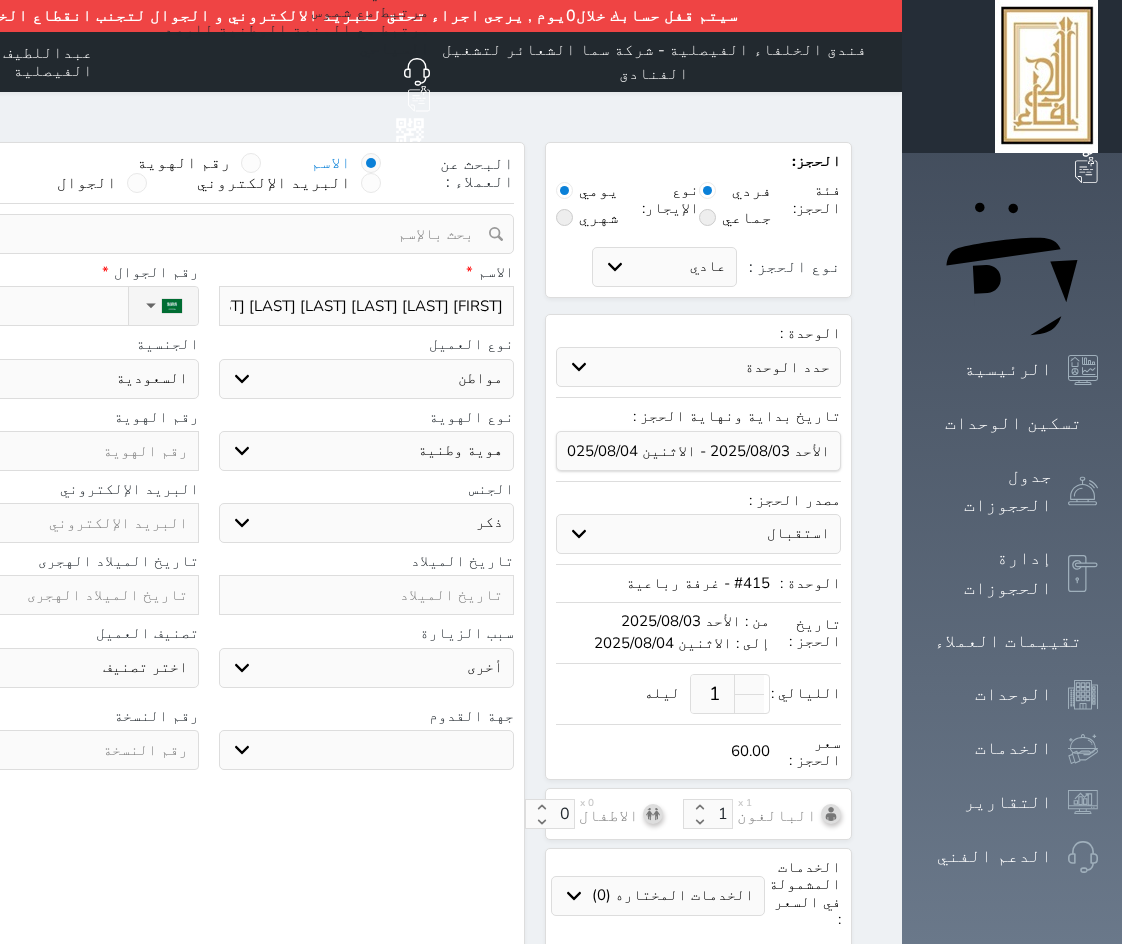 type on "[FIRST] [LAST] [LAST] [LAST]" 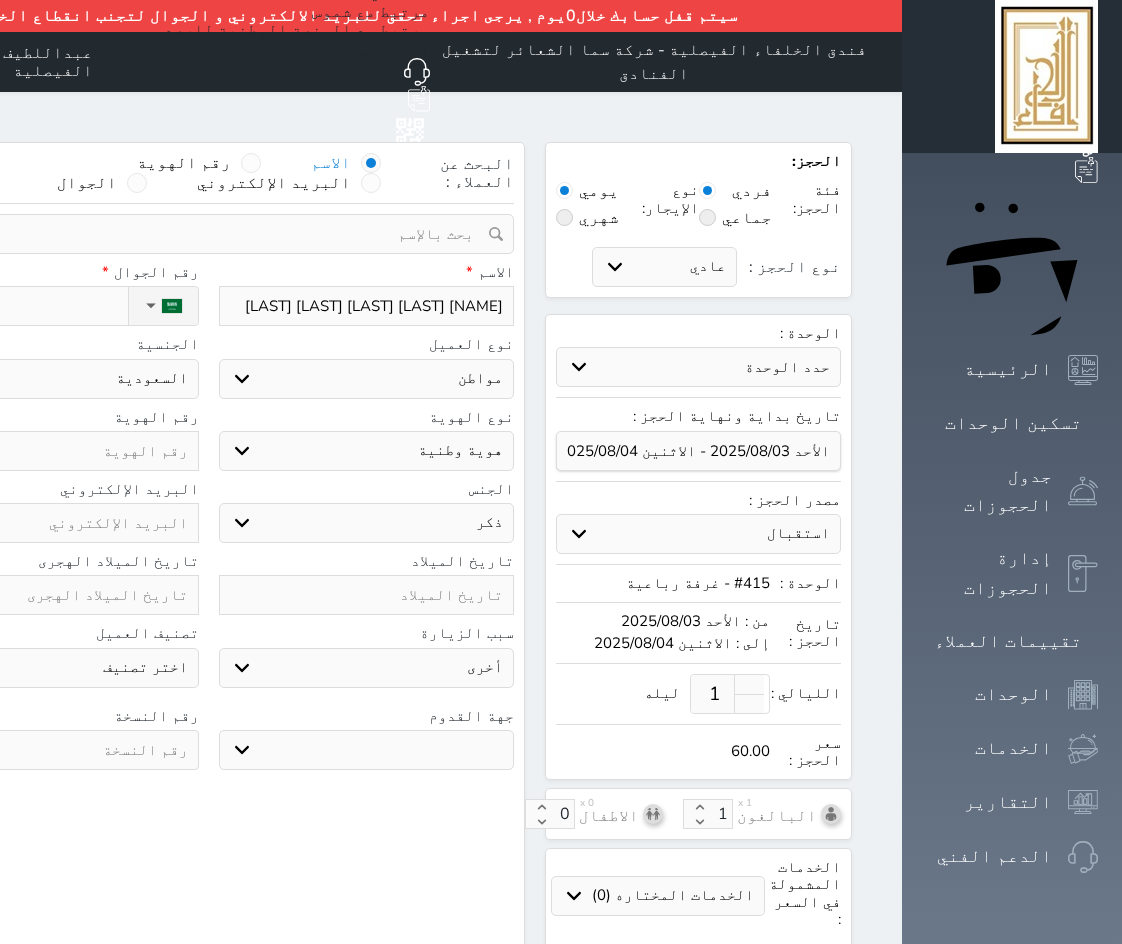 type on "[FIRST] [LAST] [LAST] [LAST]" 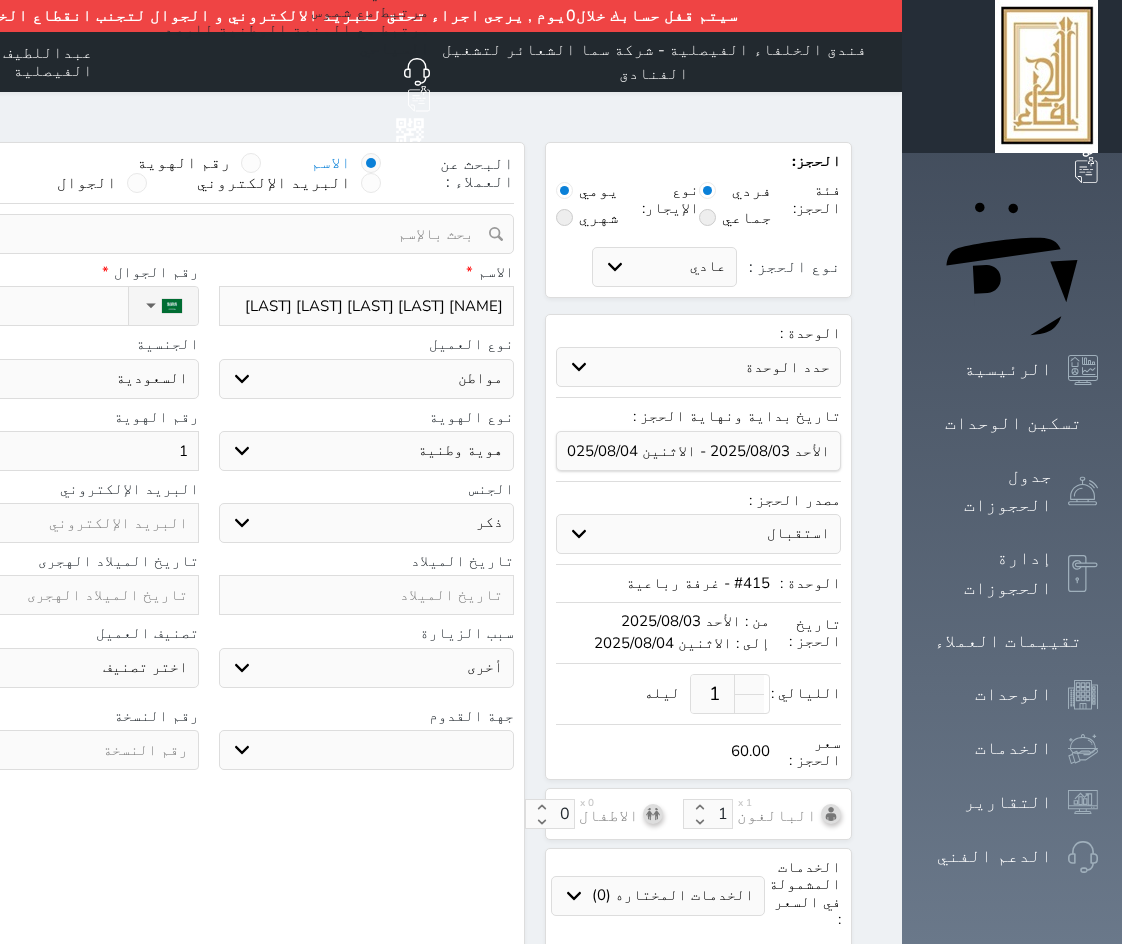 select 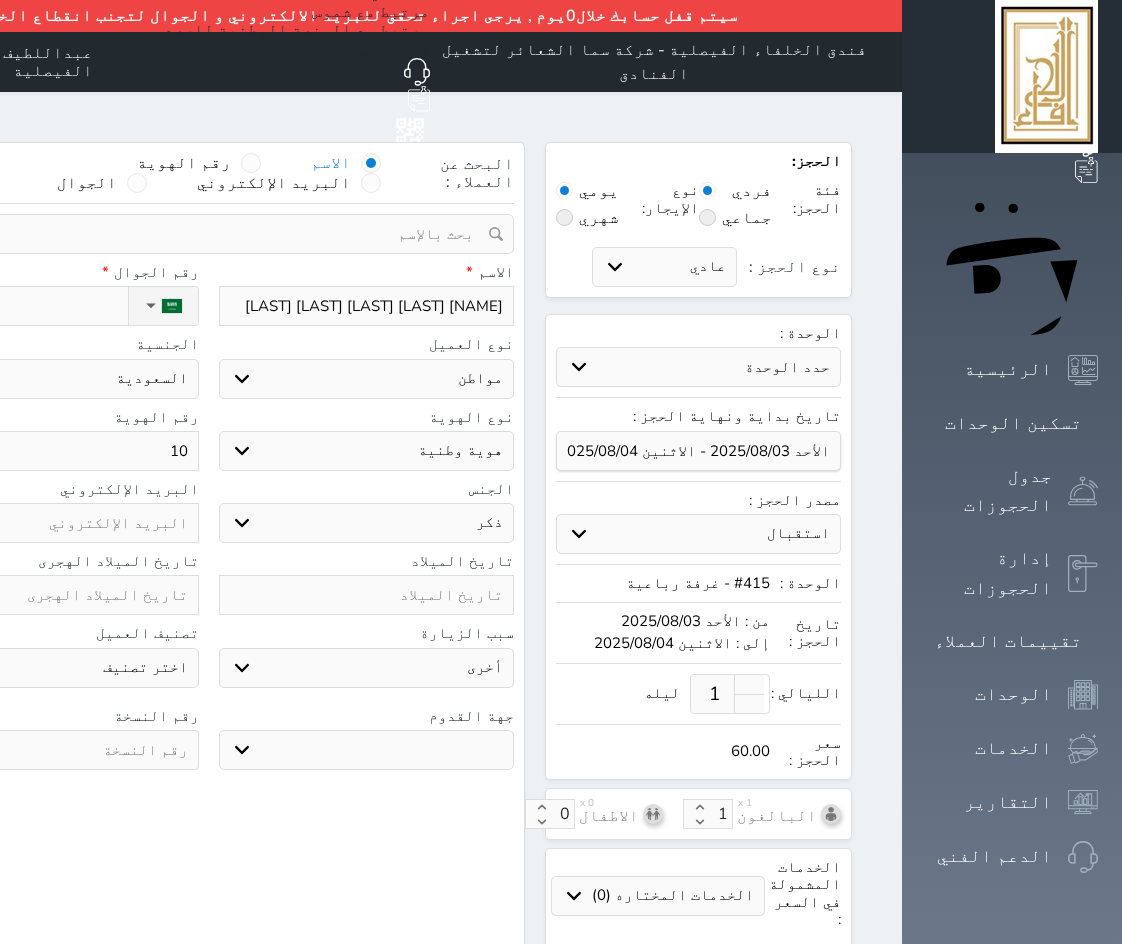 type on "105" 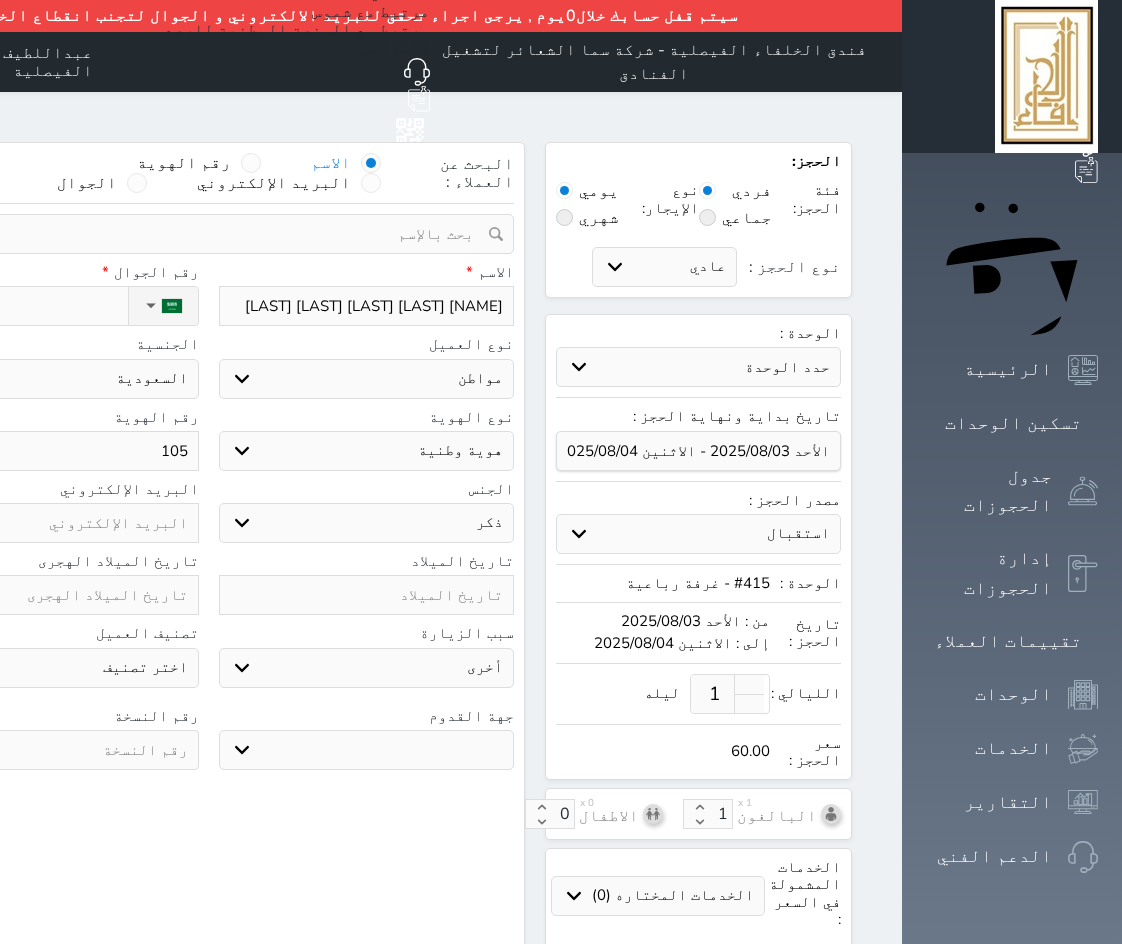 type on "1059" 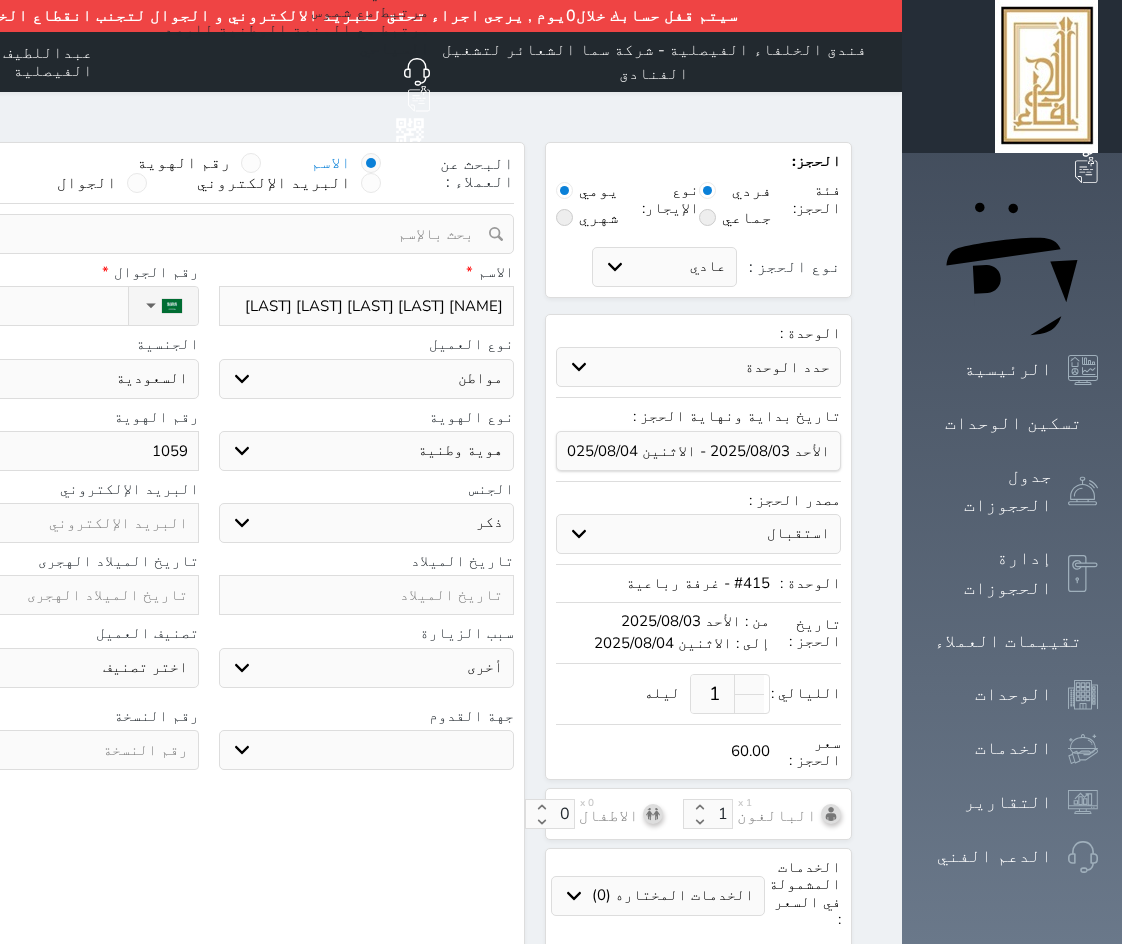 type on "10598" 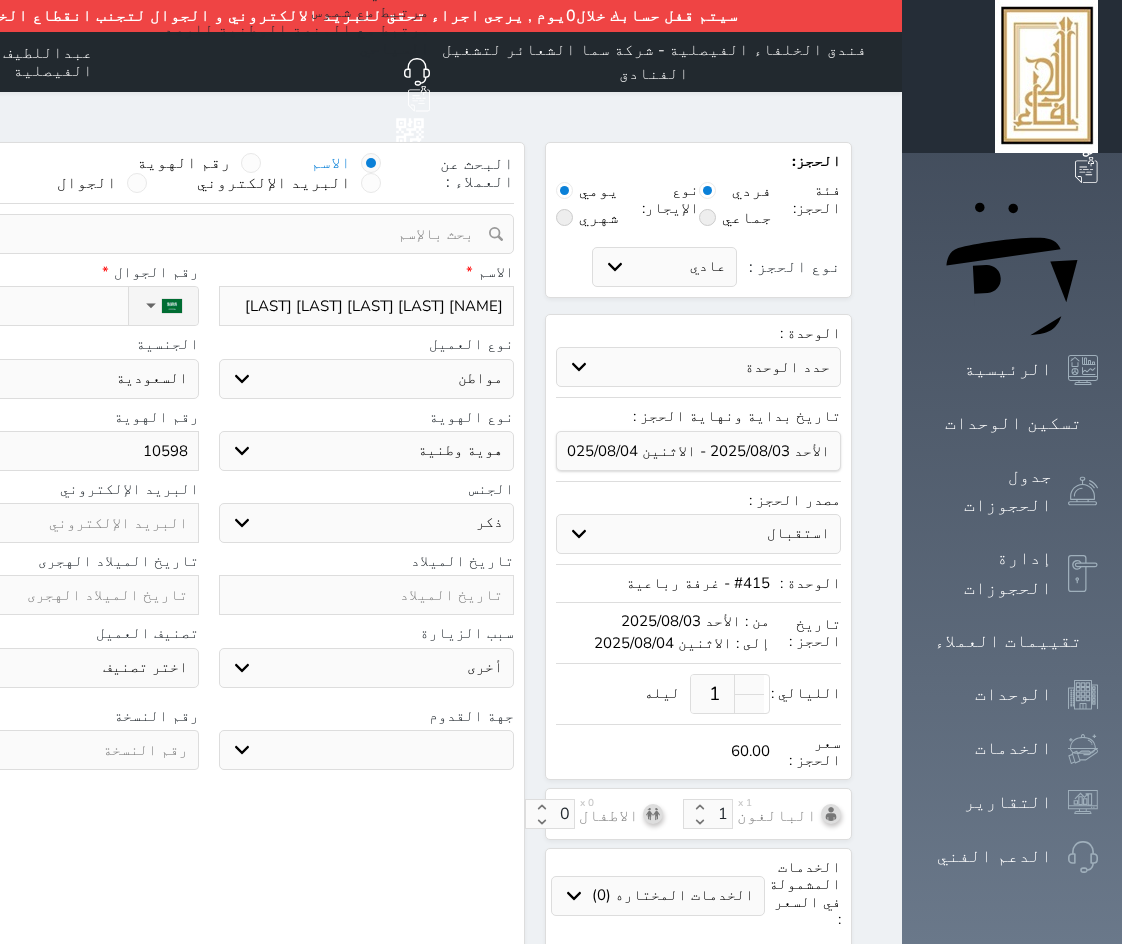 type on "105985" 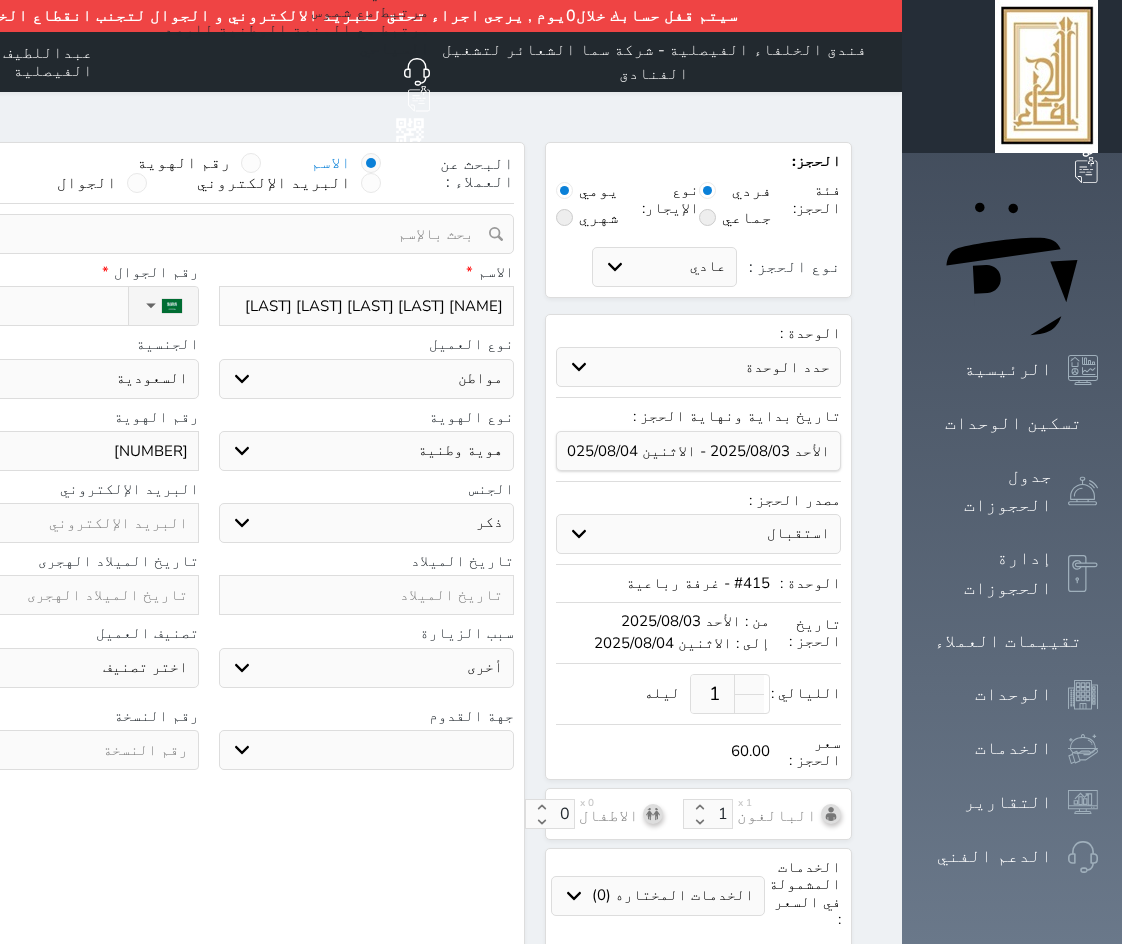 type on "1059856" 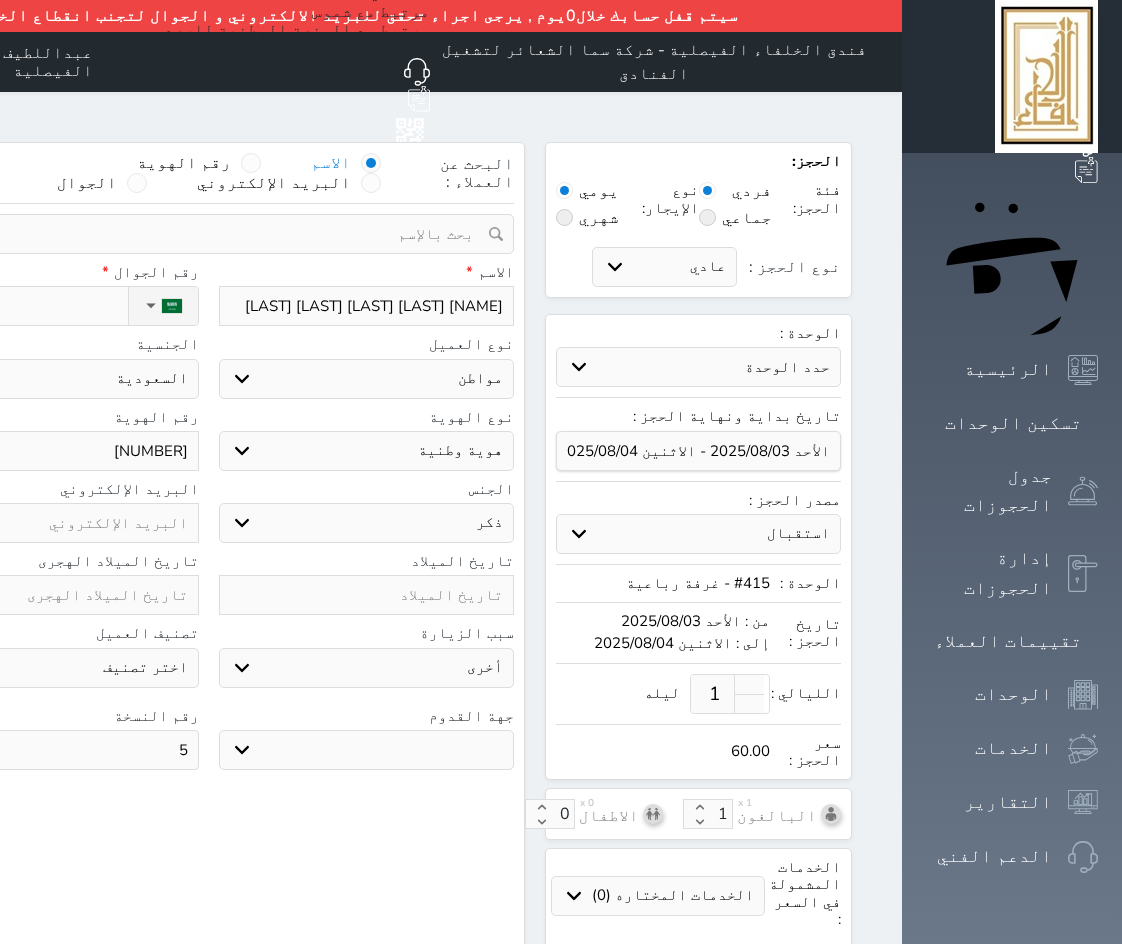 type on "5" 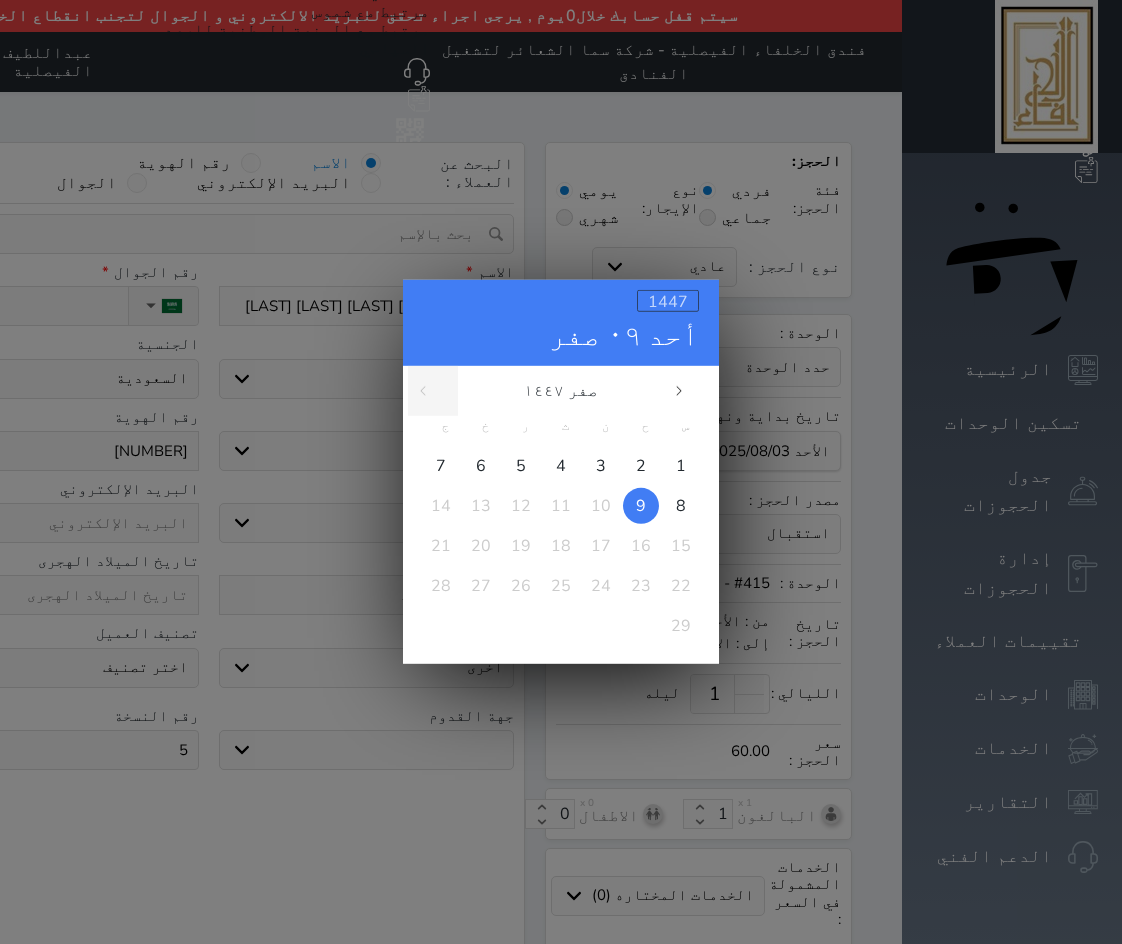 click on "1447" at bounding box center (668, 302) 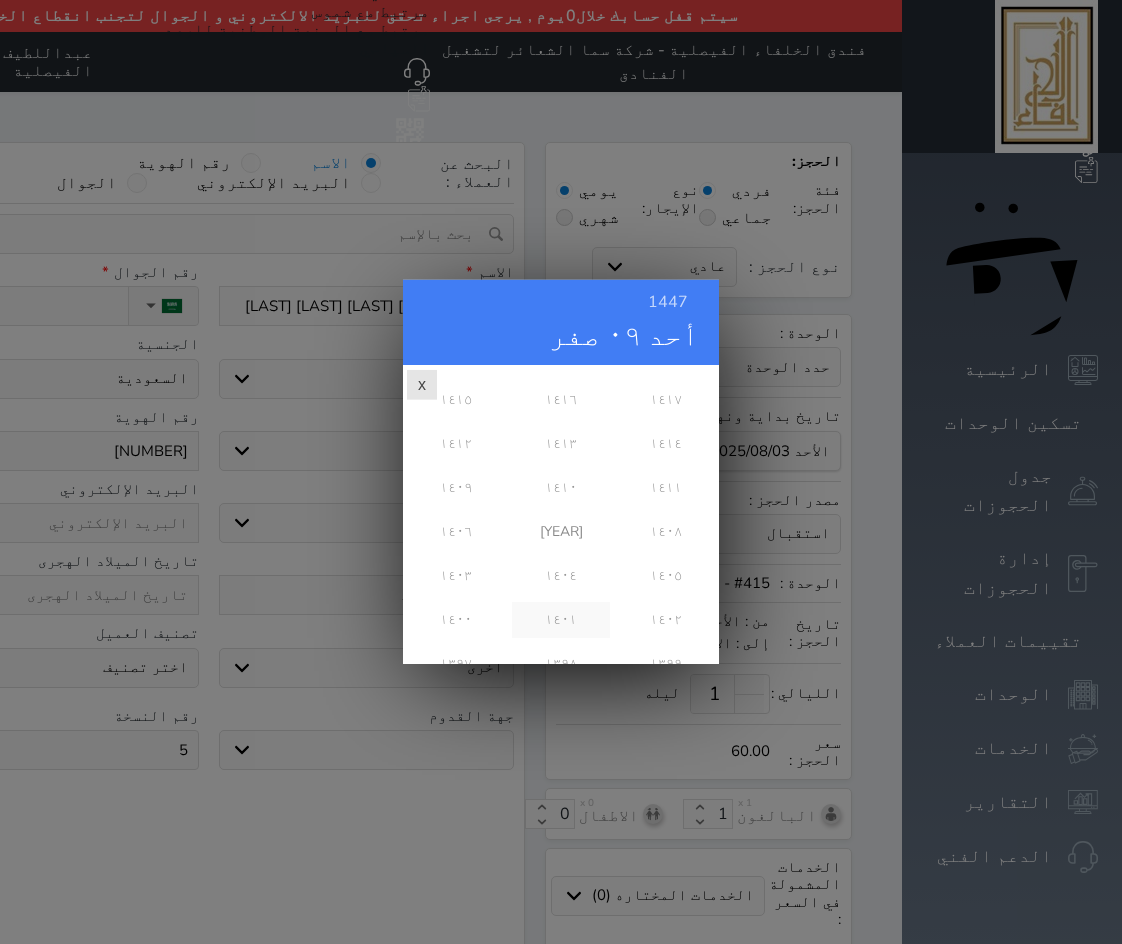 scroll, scrollTop: 500, scrollLeft: 0, axis: vertical 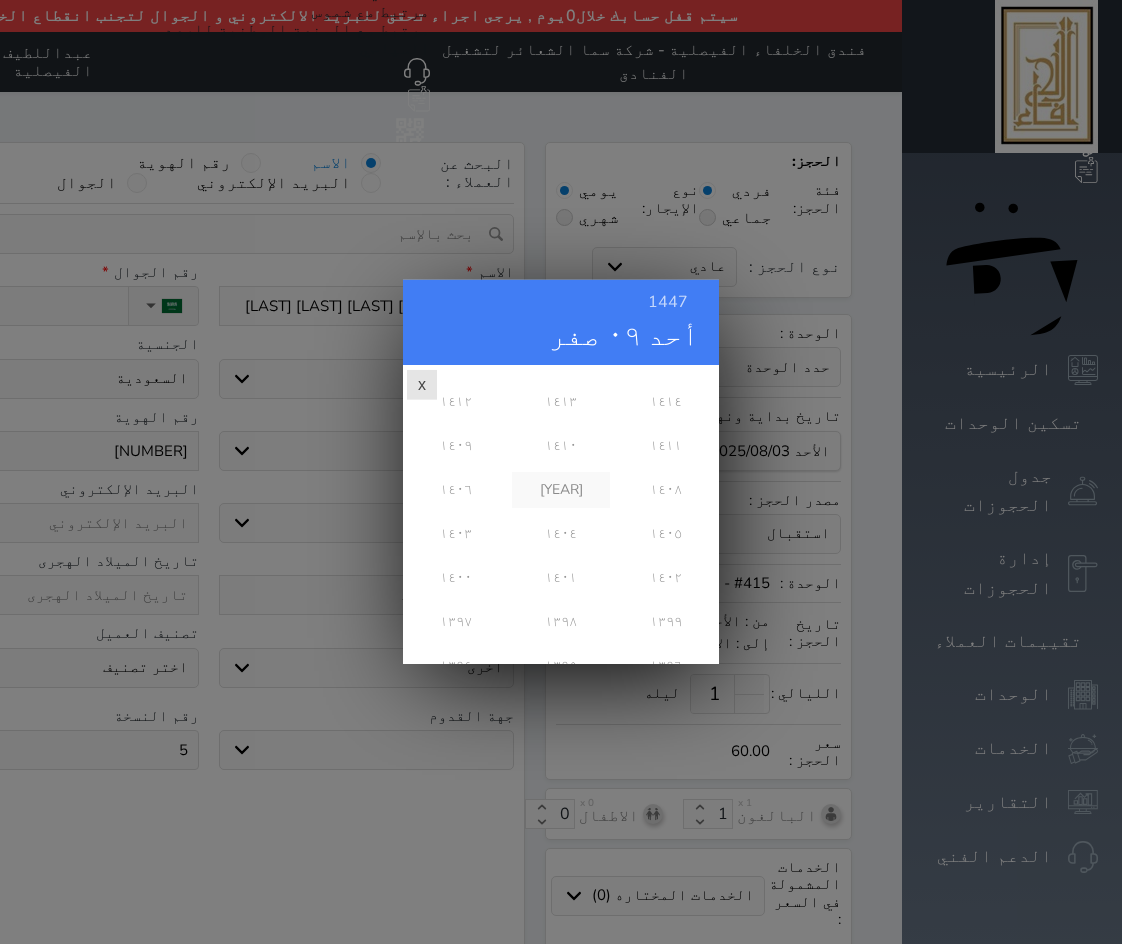 click on "١٤٠٧" at bounding box center [560, 490] 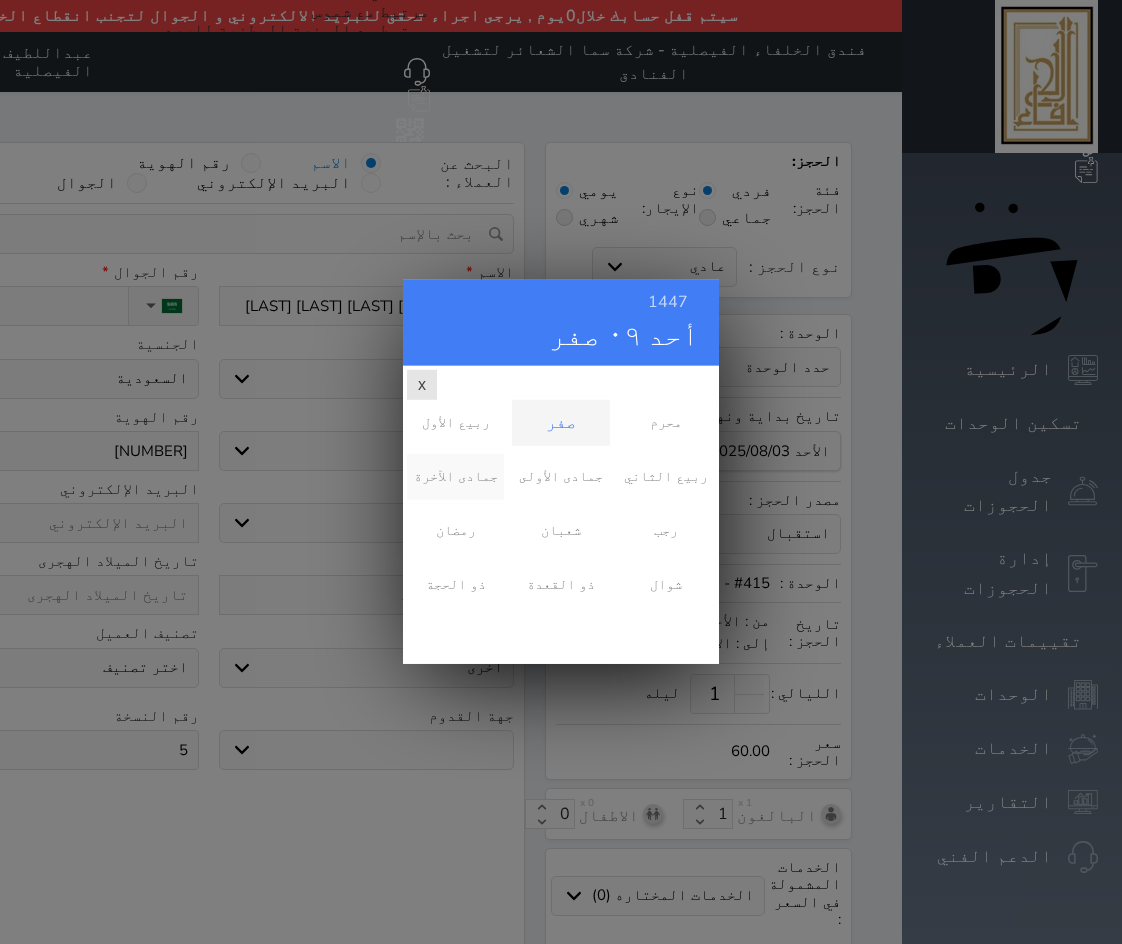 scroll, scrollTop: 0, scrollLeft: 0, axis: both 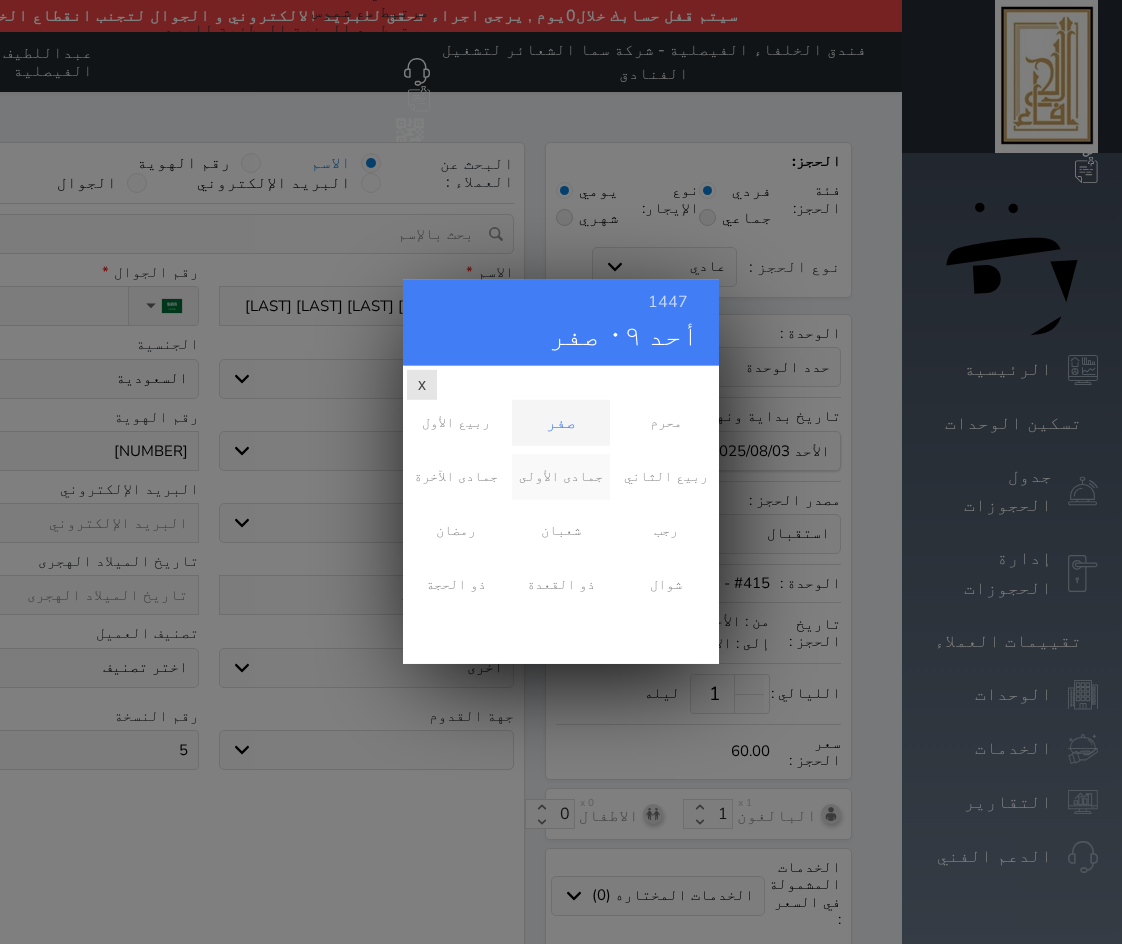 click on "جمادى الأولى" at bounding box center [560, 477] 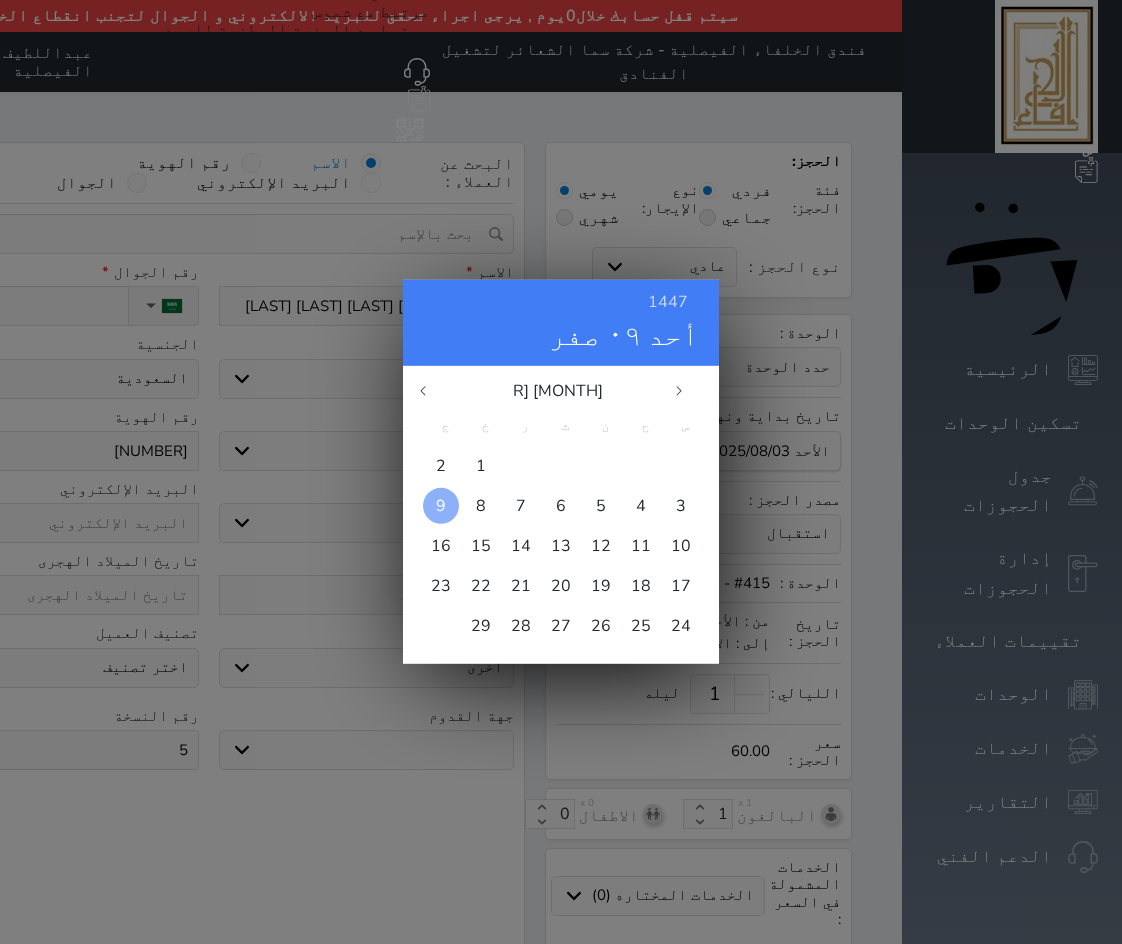 click on "9" at bounding box center [441, 506] 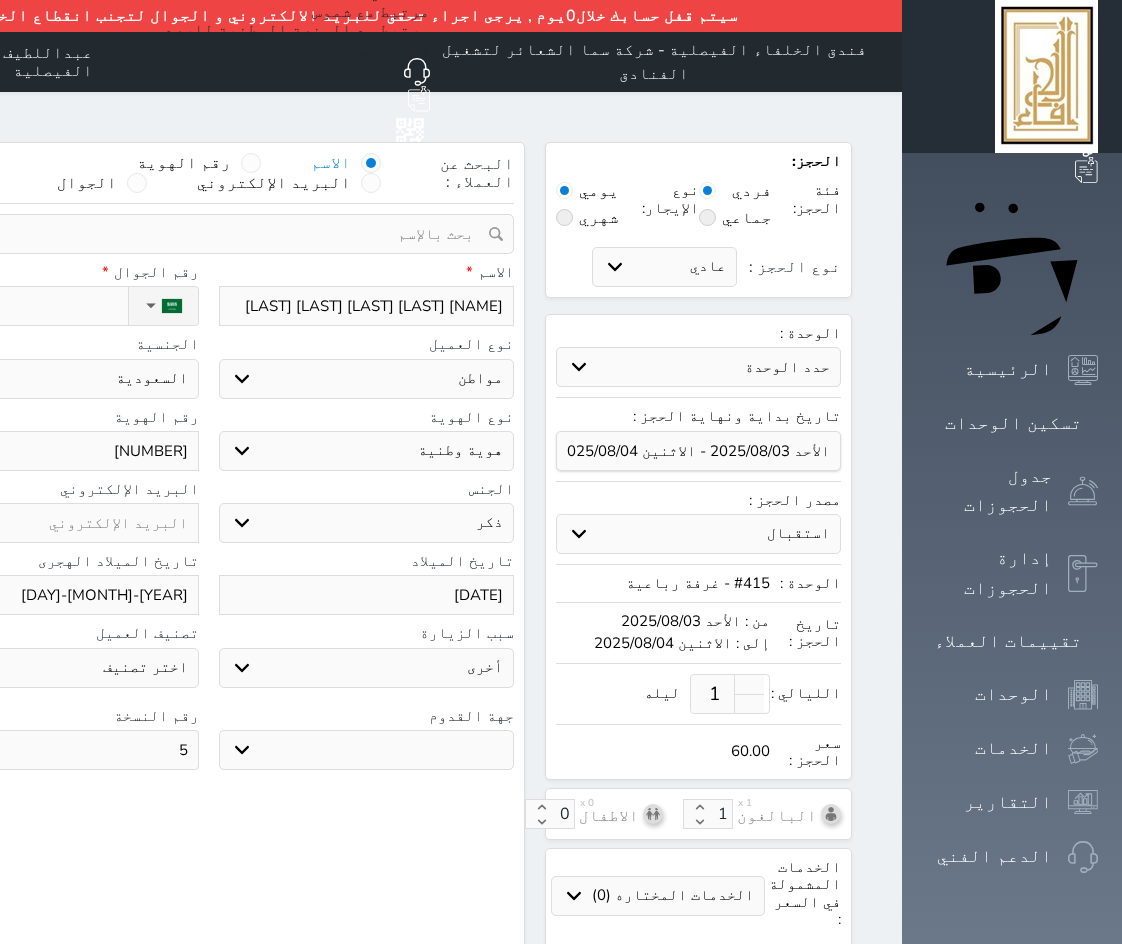 click on "نوع الحجز :" at bounding box center [15, 306] 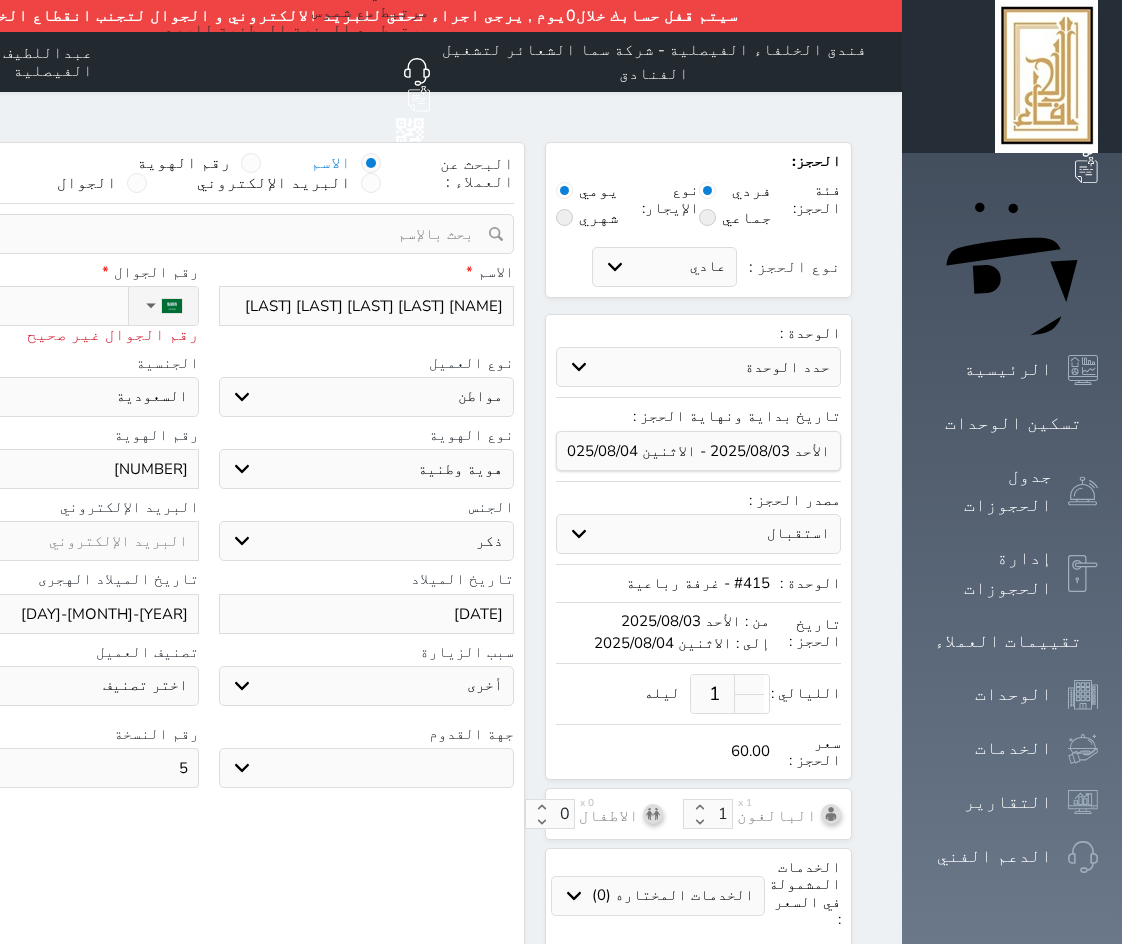 type on "056" 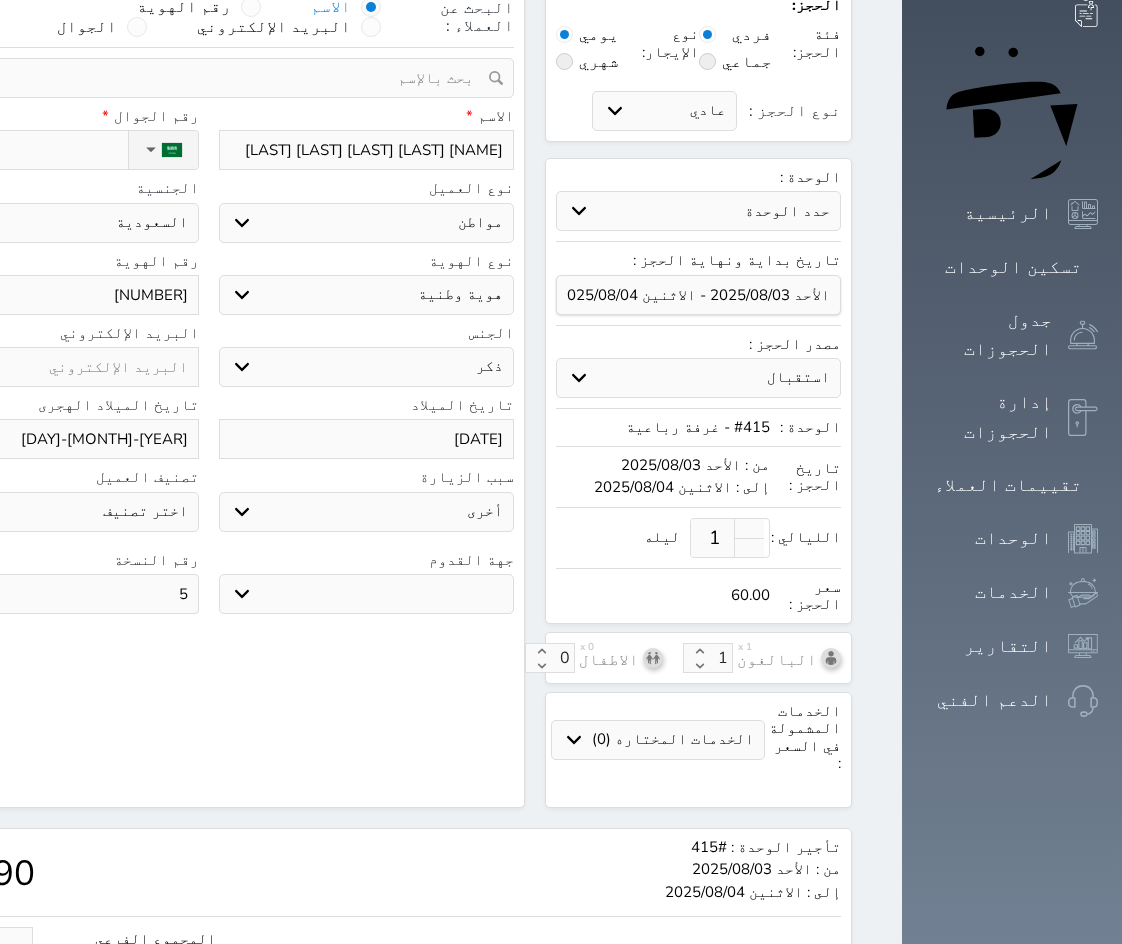 scroll, scrollTop: 315, scrollLeft: 0, axis: vertical 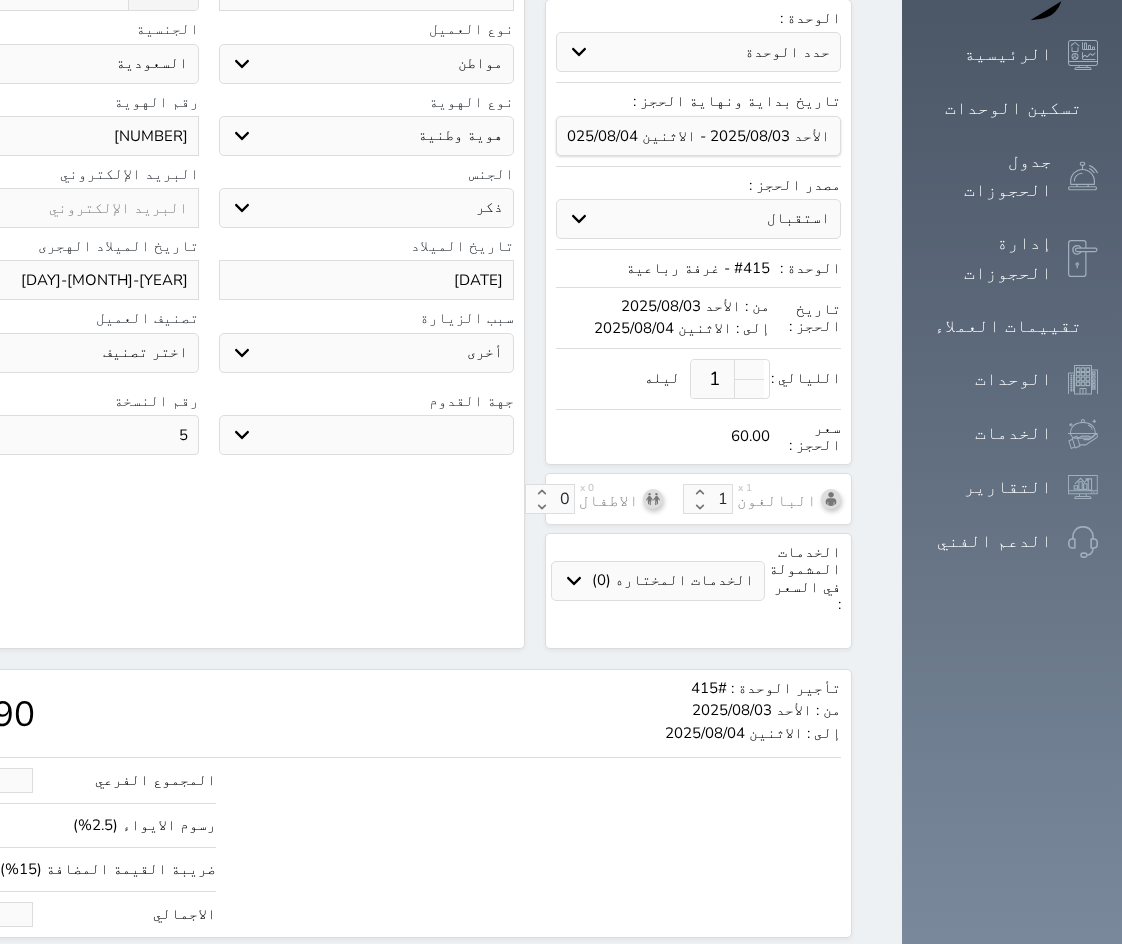 type on "+966 56 659 3334" 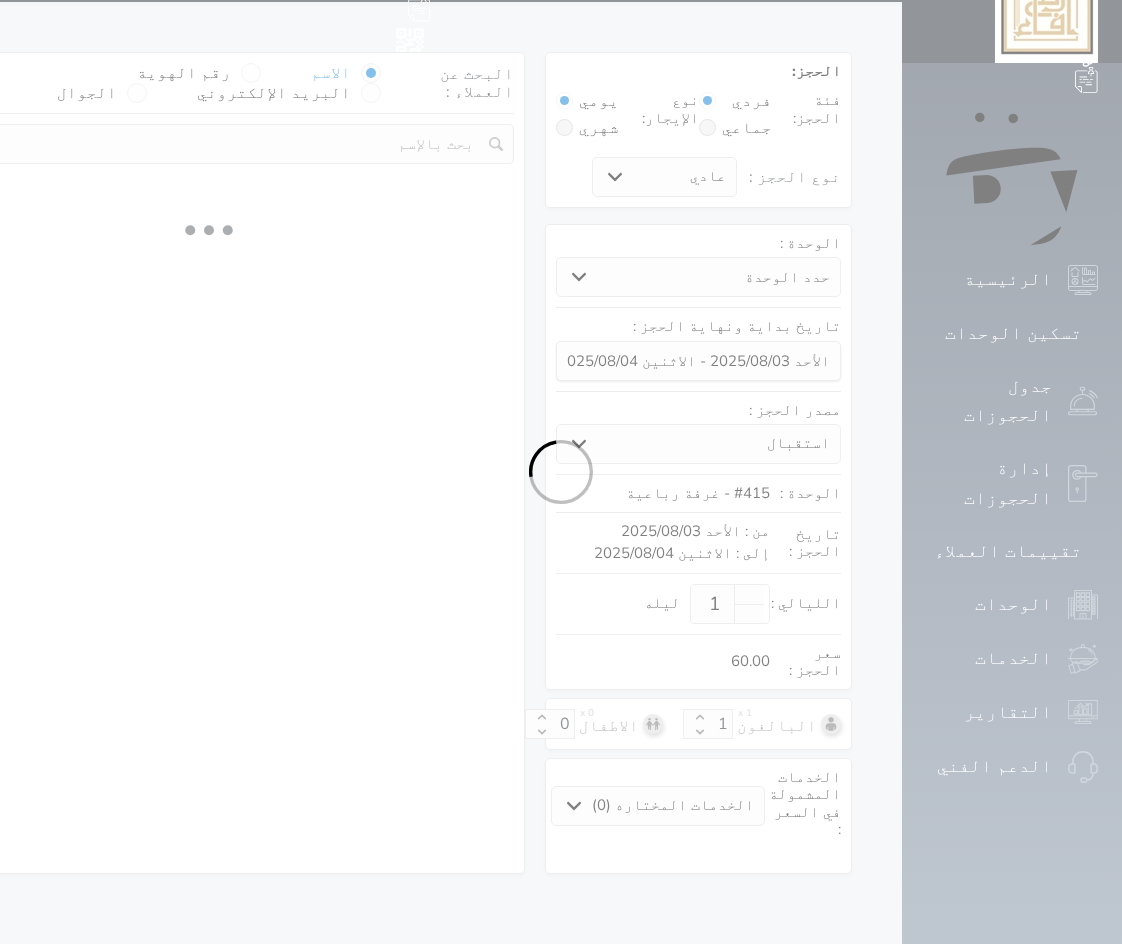 scroll, scrollTop: 0, scrollLeft: 0, axis: both 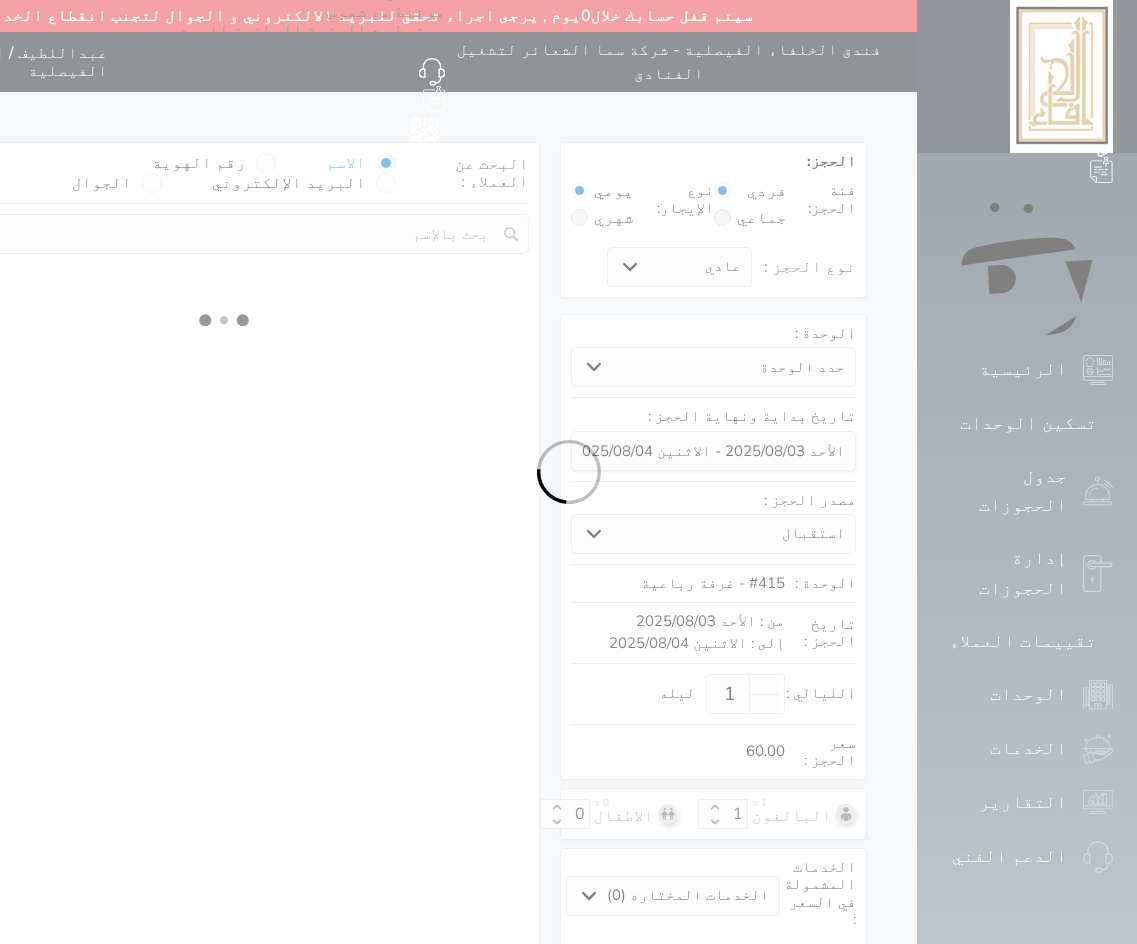 select on "1" 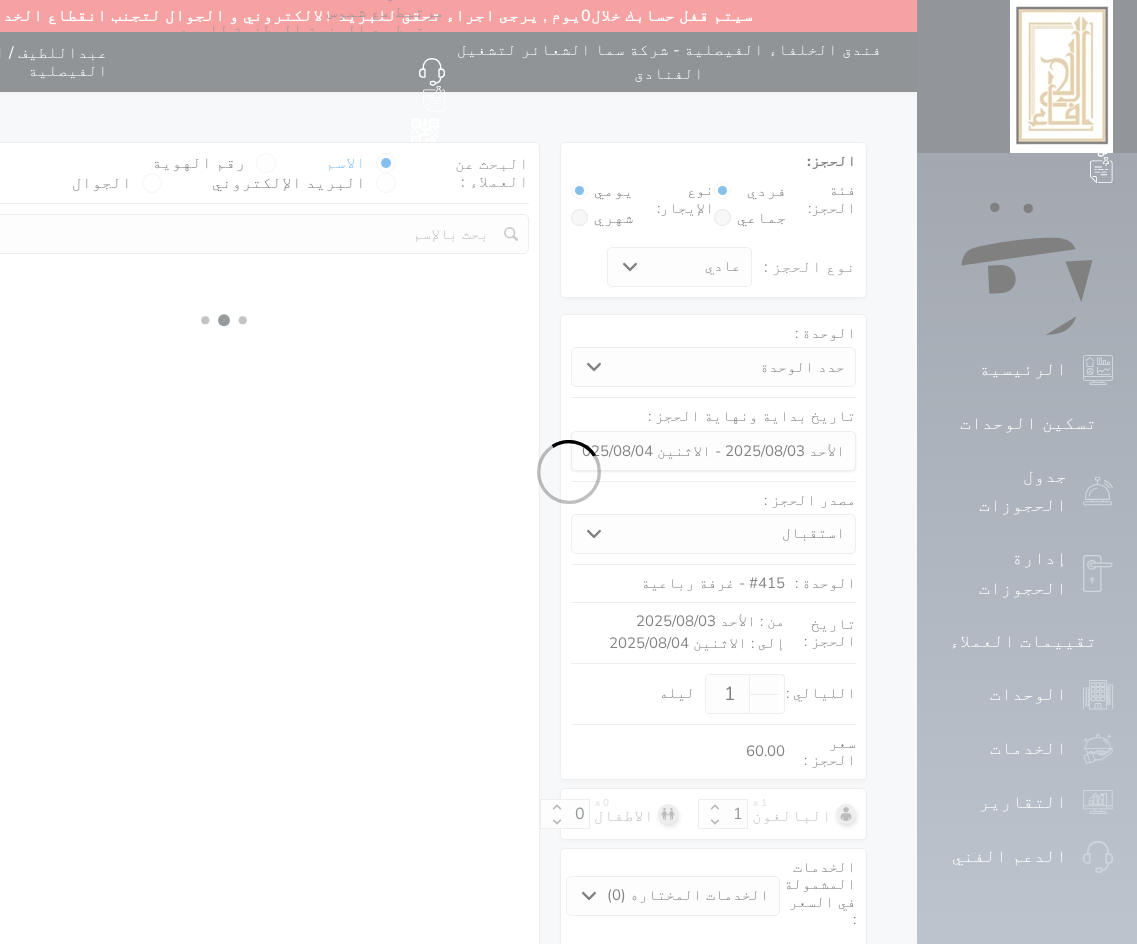 select on "113" 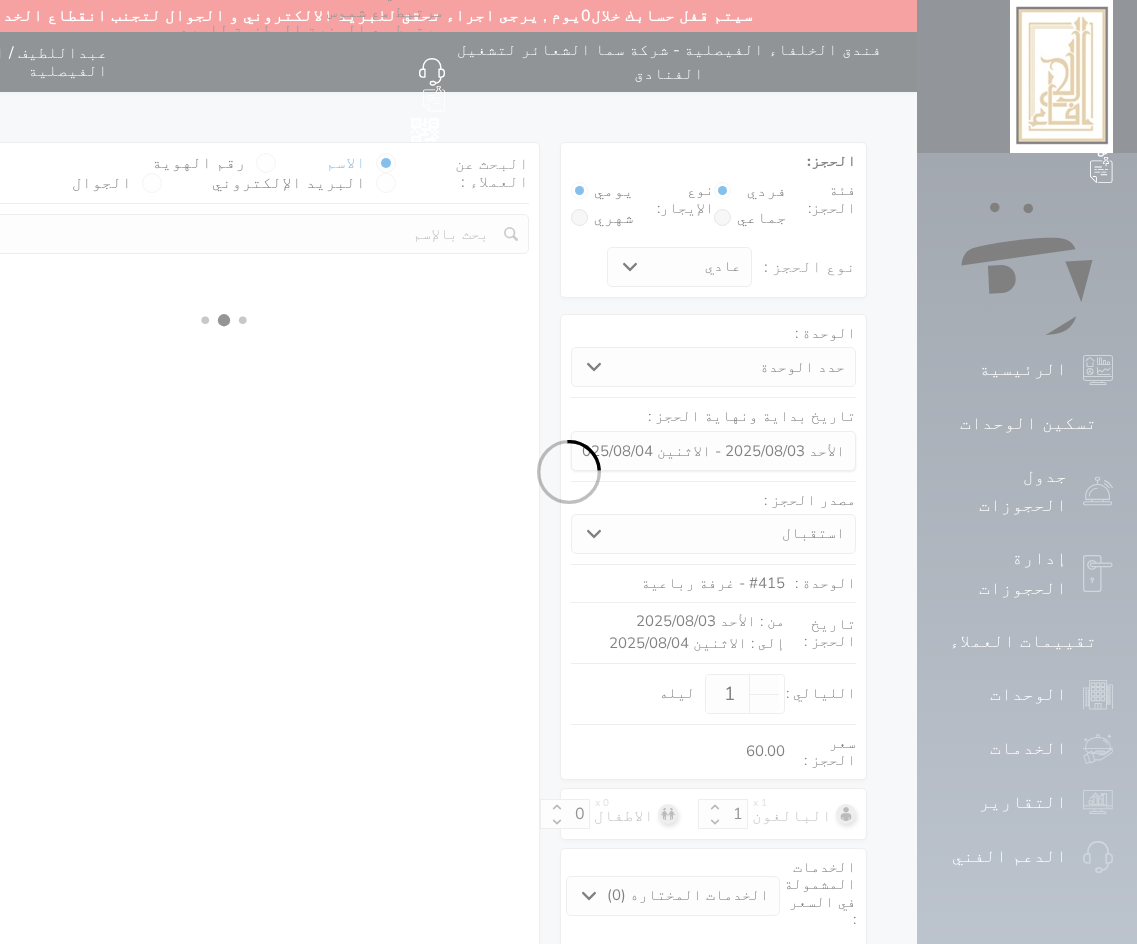select on "1" 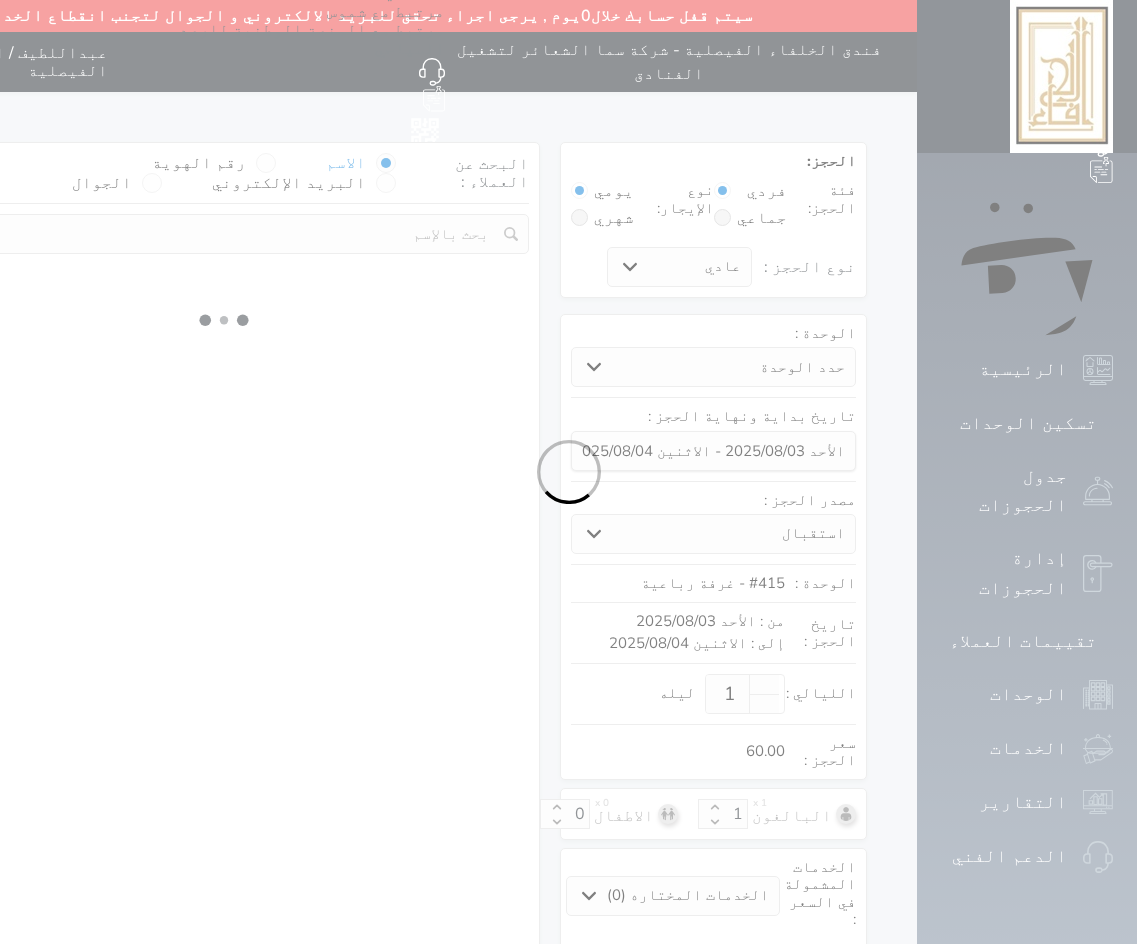 select on "7" 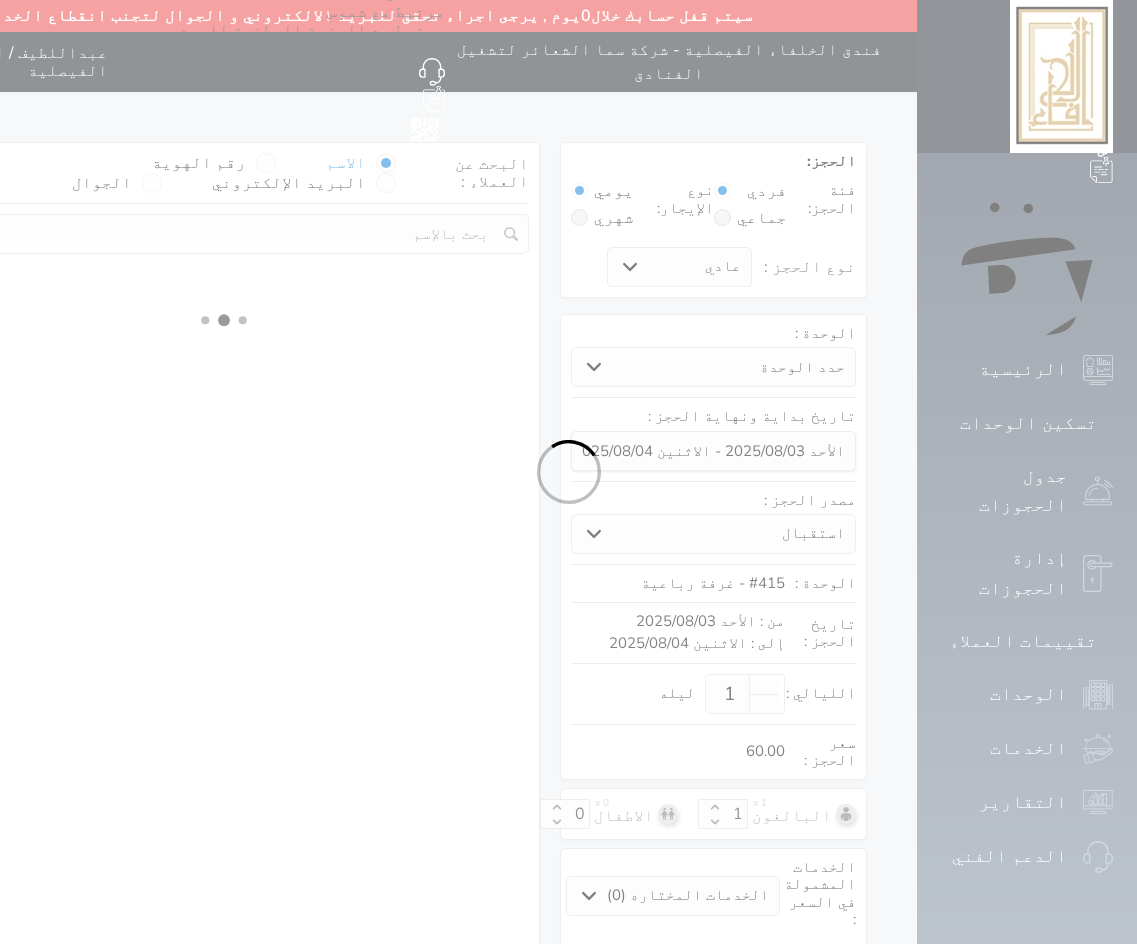select 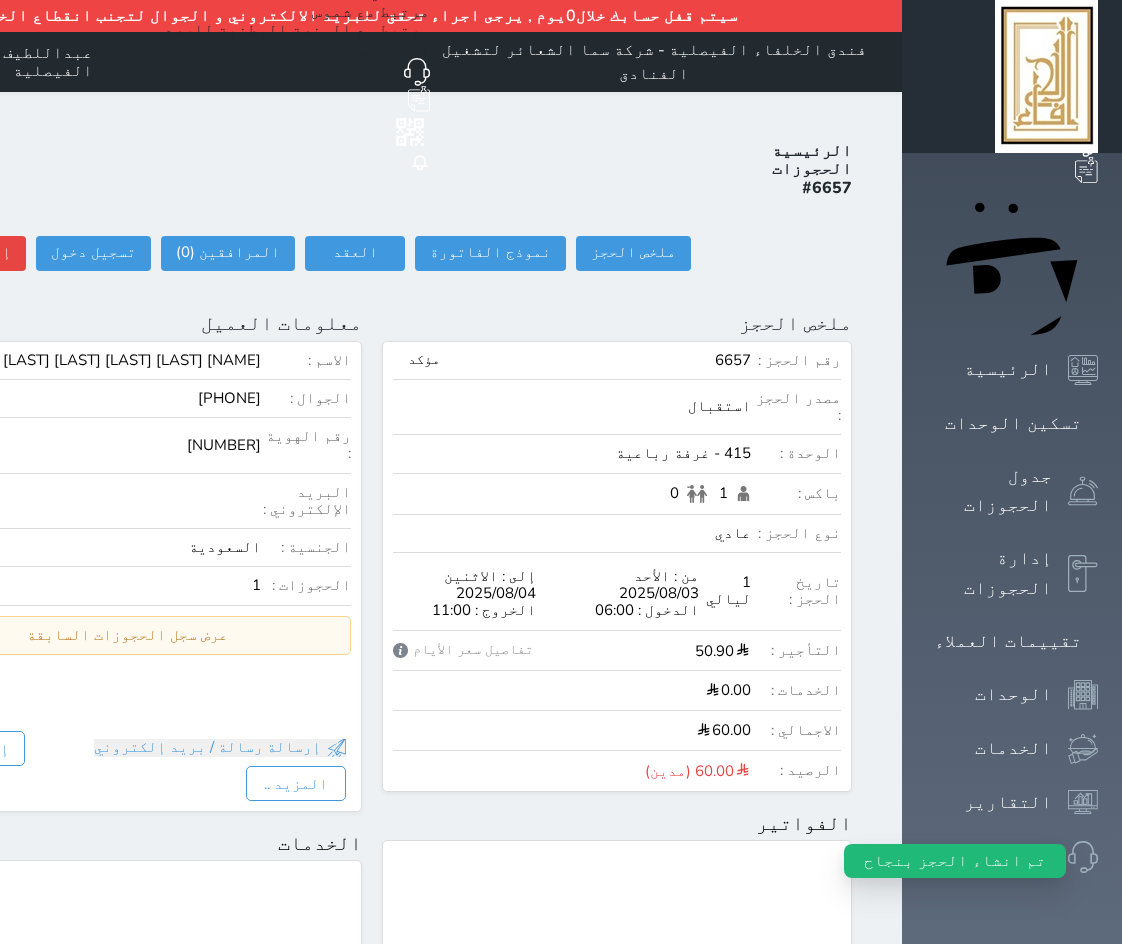 scroll, scrollTop: 790, scrollLeft: 0, axis: vertical 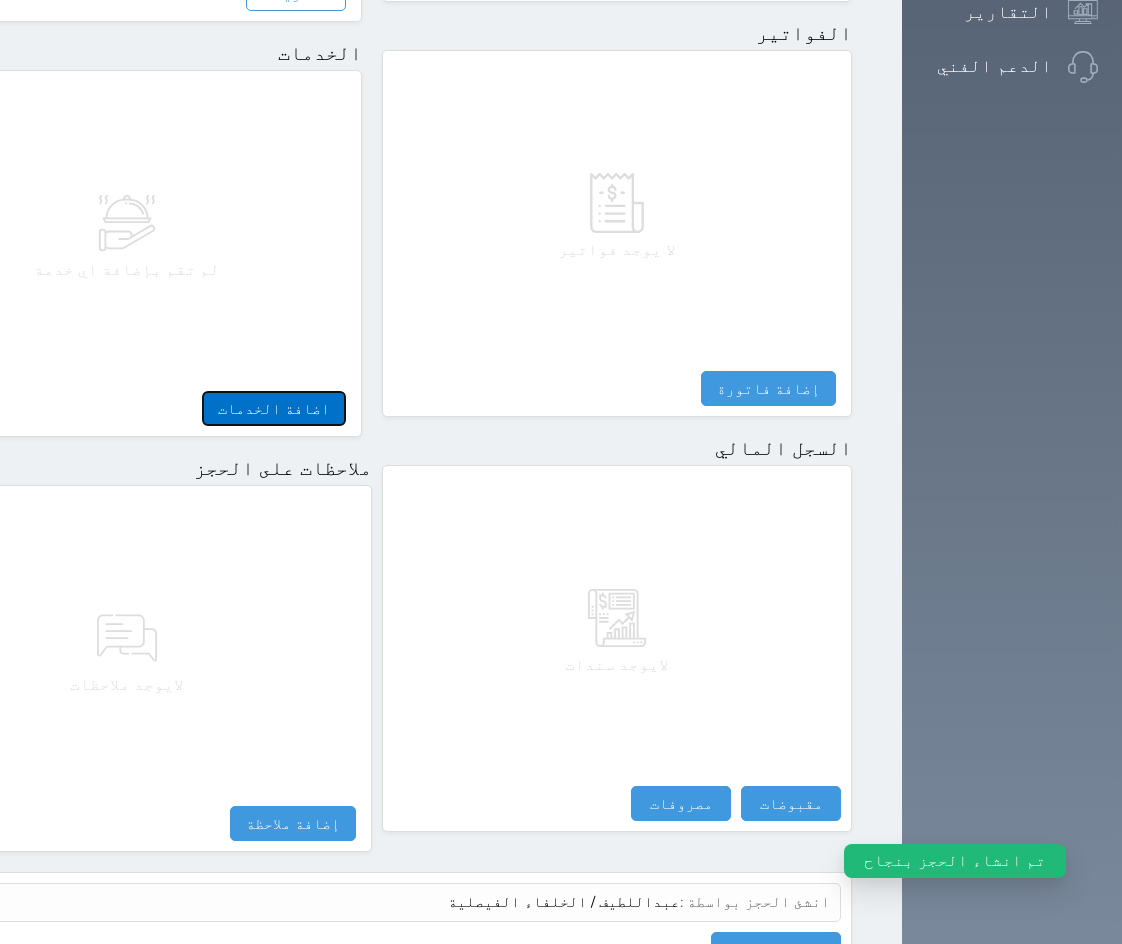 click on "اضافة الخدمات" at bounding box center (274, 408) 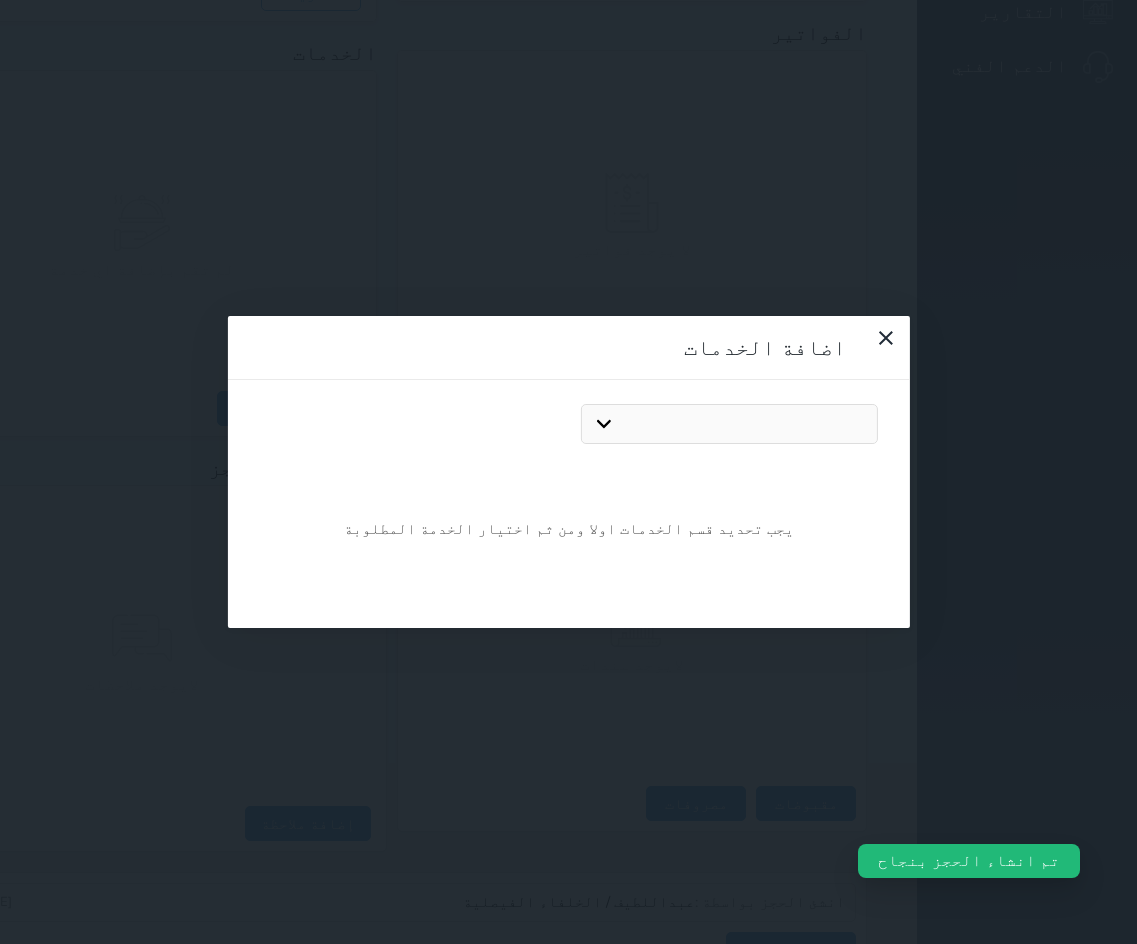 drag, startPoint x: 675, startPoint y: 101, endPoint x: 700, endPoint y: 128, distance: 36.796738 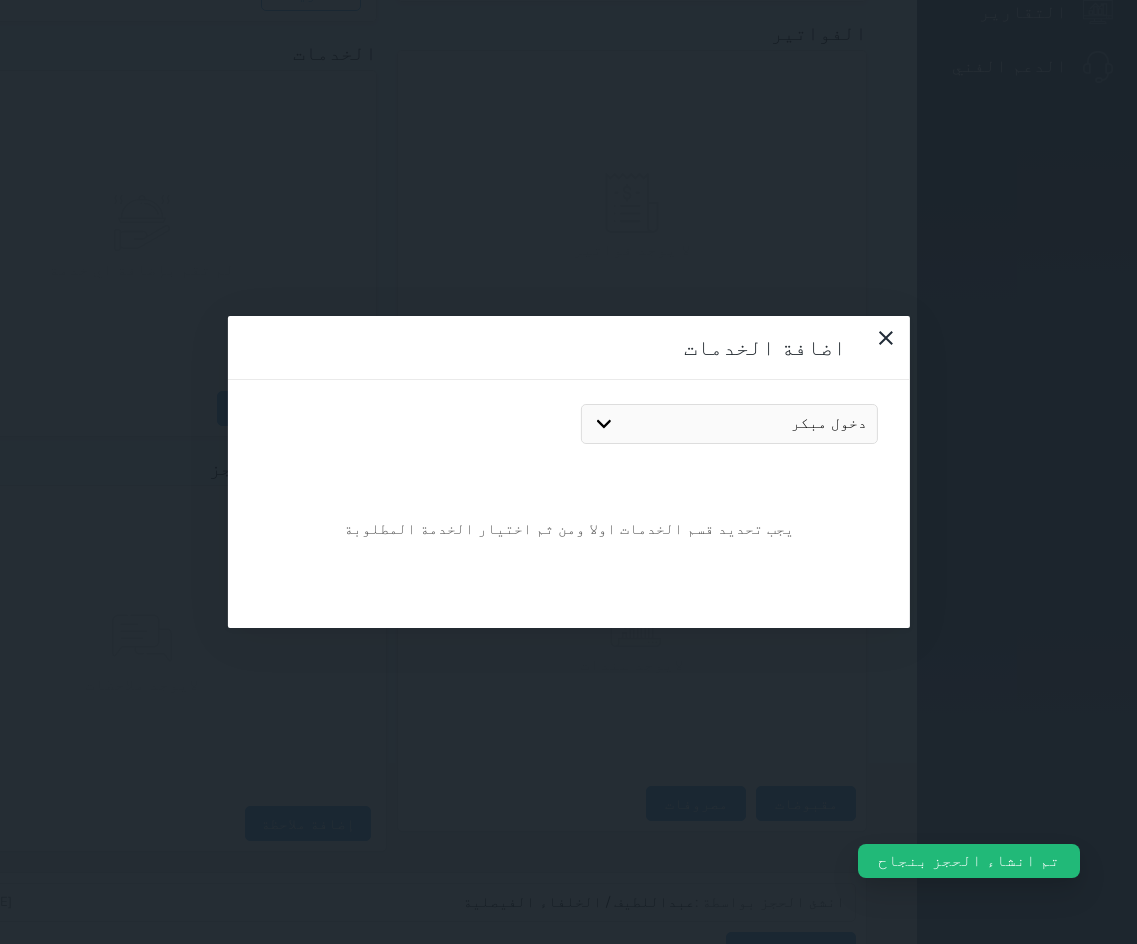 click on "دخول مبكر خروج متأخر بدل تلفيات" at bounding box center [729, 424] 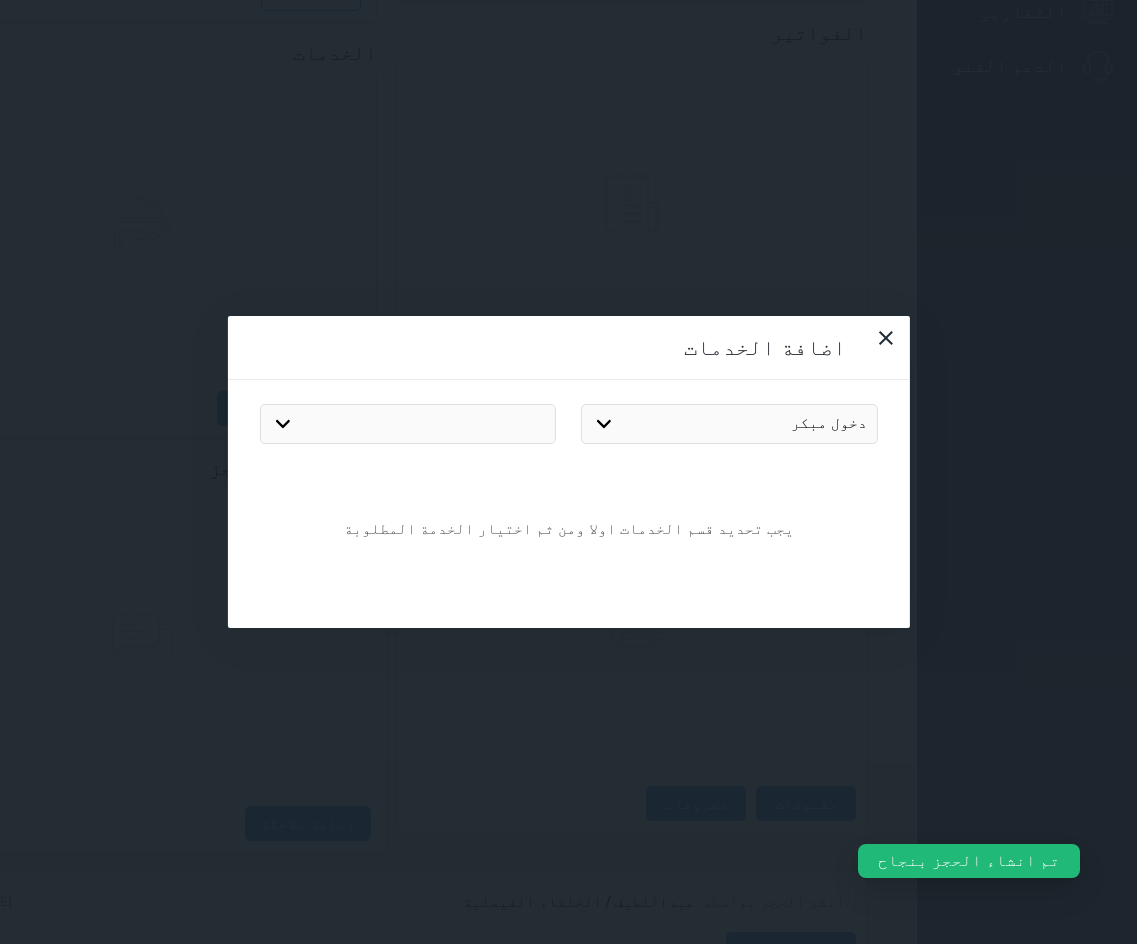 click on "دخول مبكر" at bounding box center [407, 424] 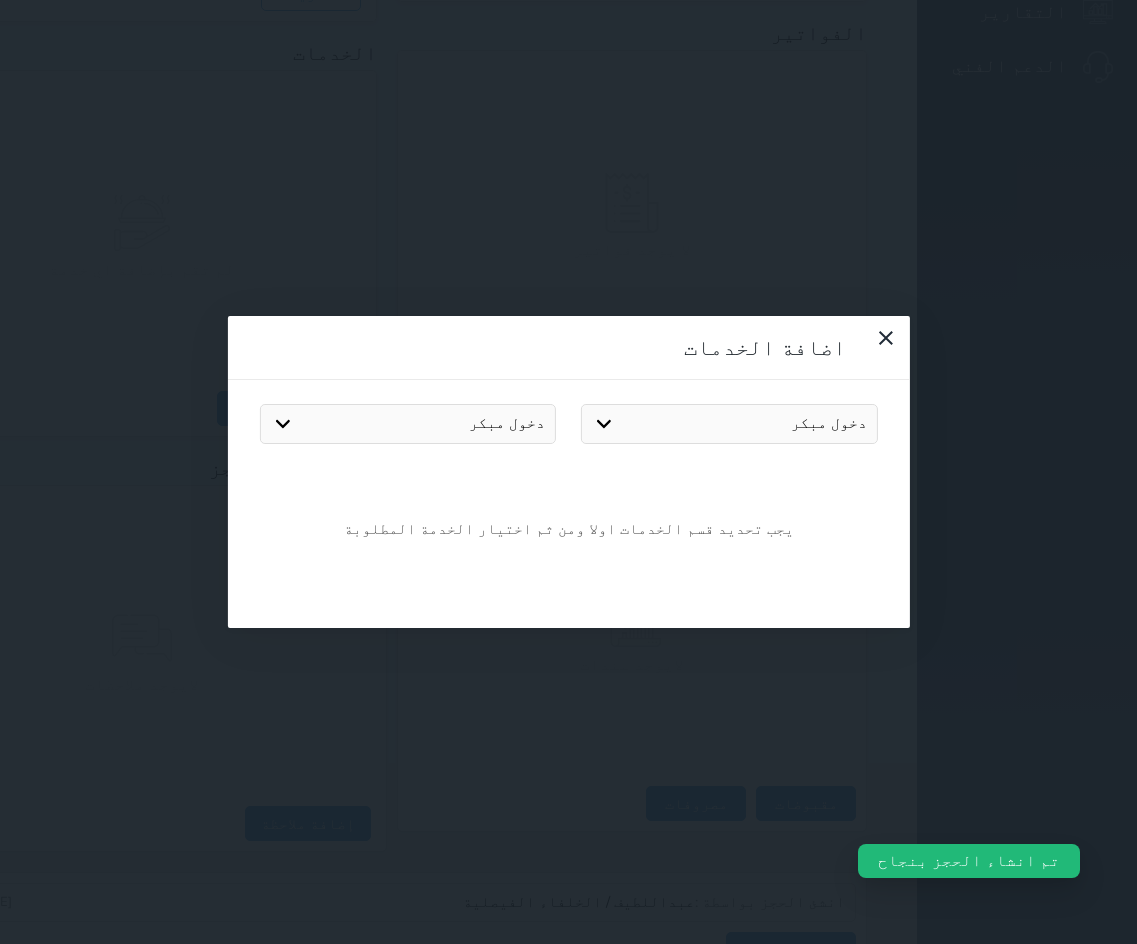 click on "دخول مبكر" at bounding box center [407, 424] 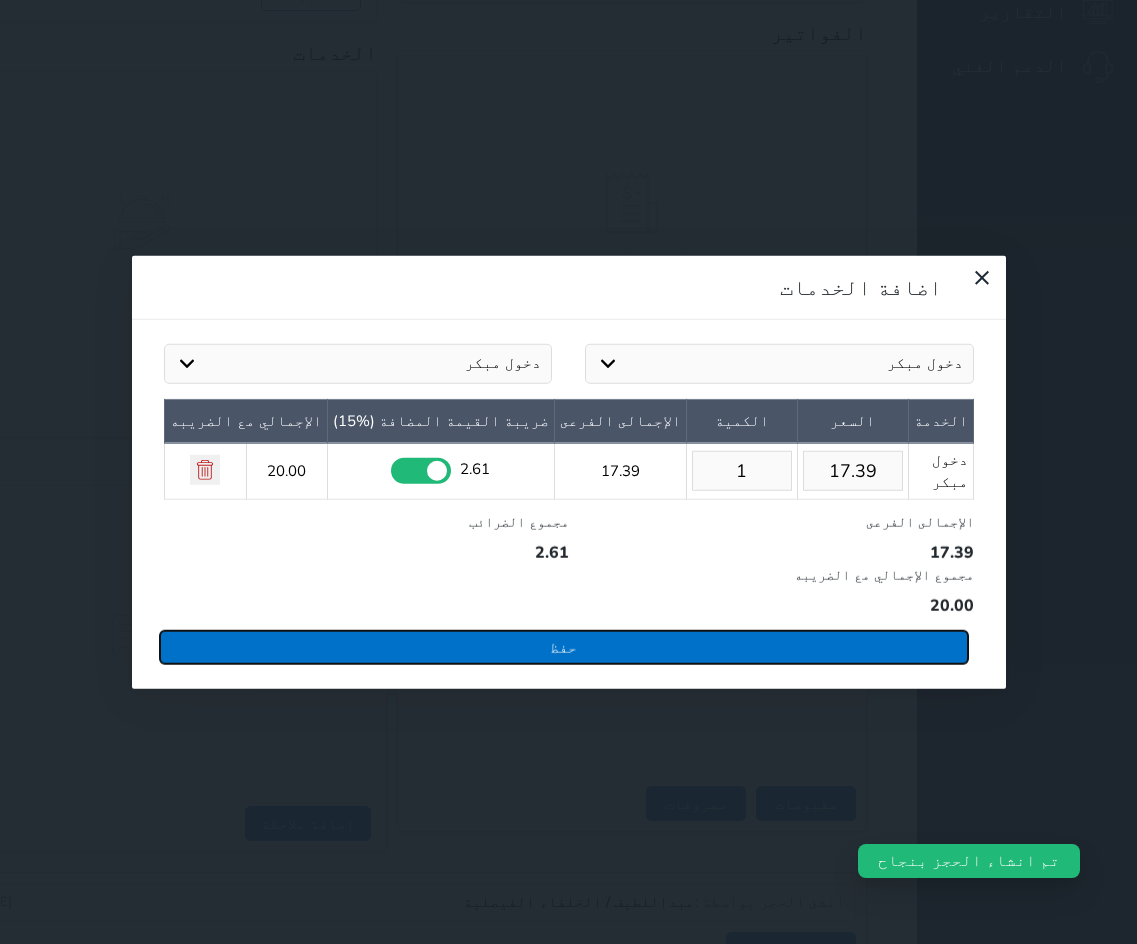 click on "حفظ" at bounding box center [564, 646] 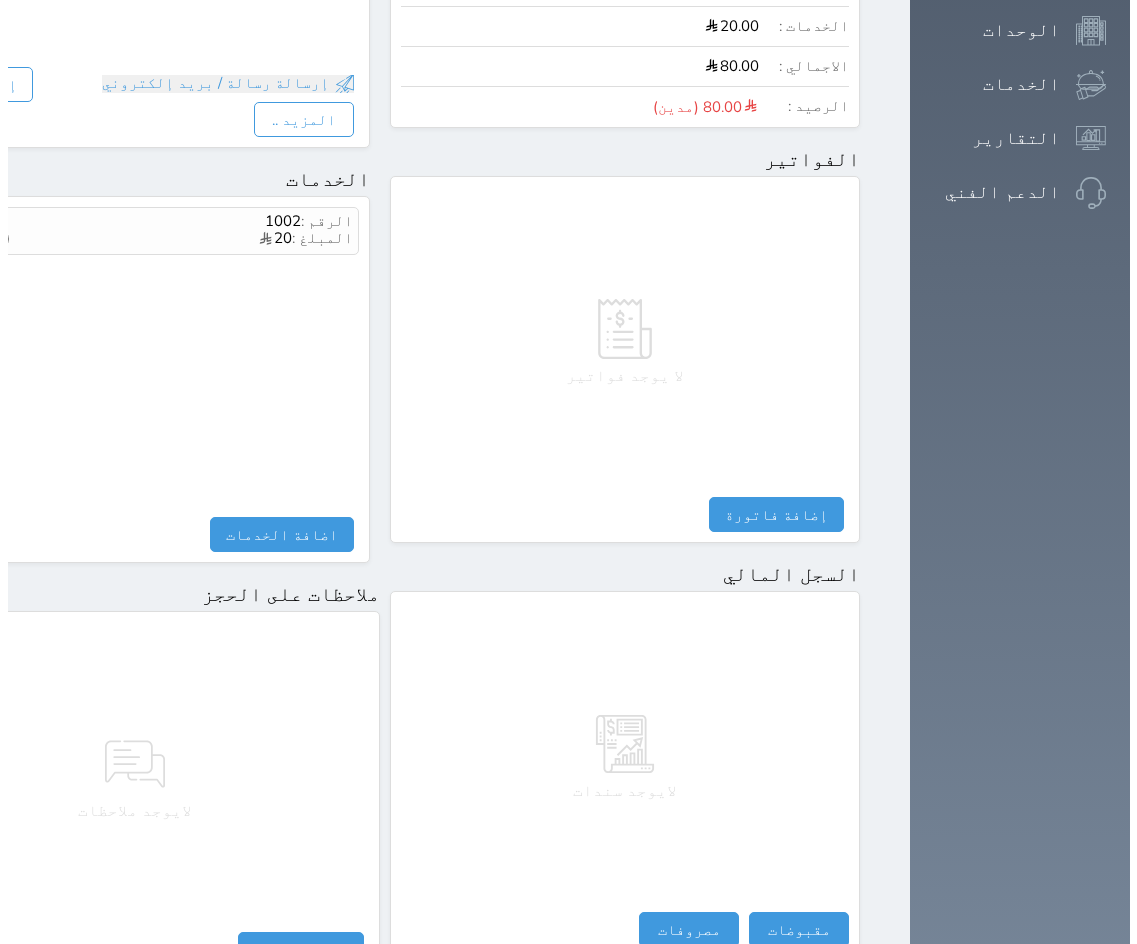 scroll, scrollTop: 790, scrollLeft: 0, axis: vertical 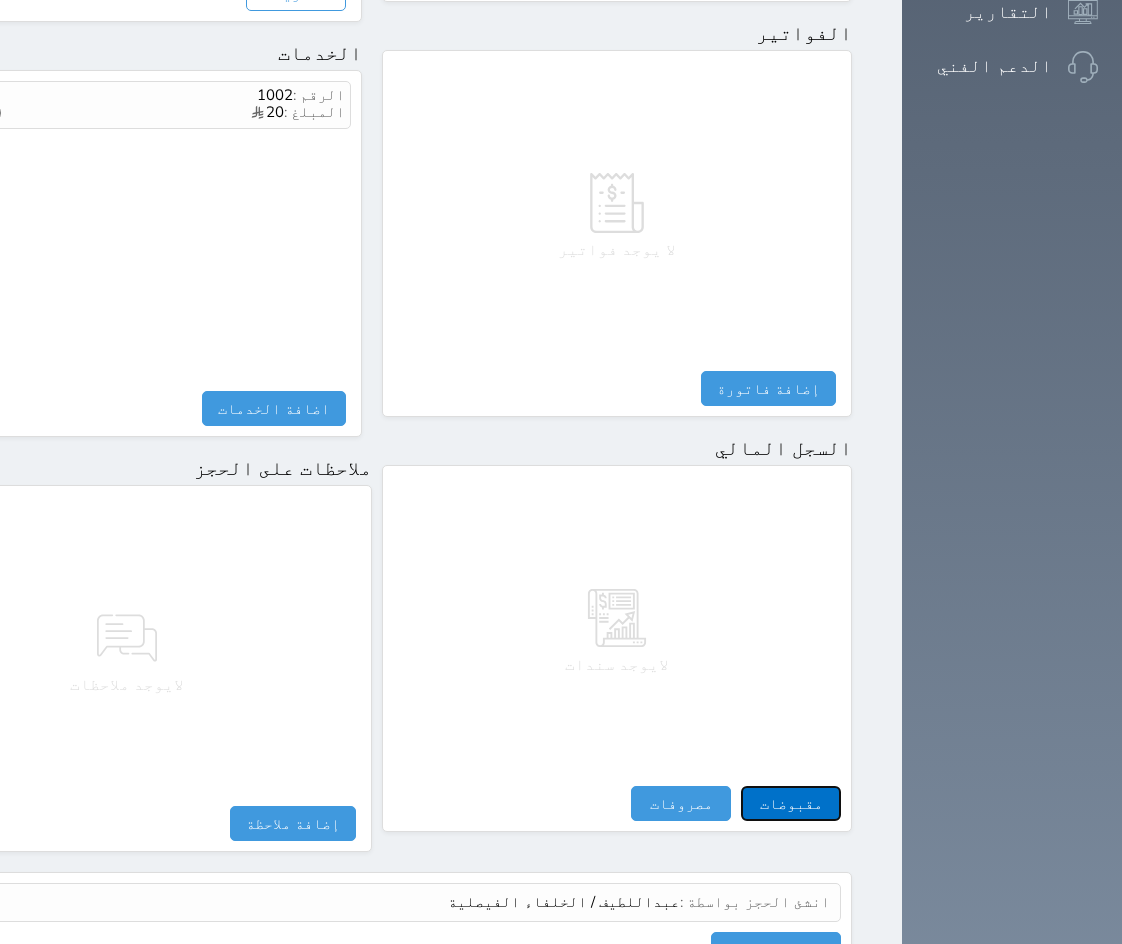 click on "مقبوضات" at bounding box center [791, 803] 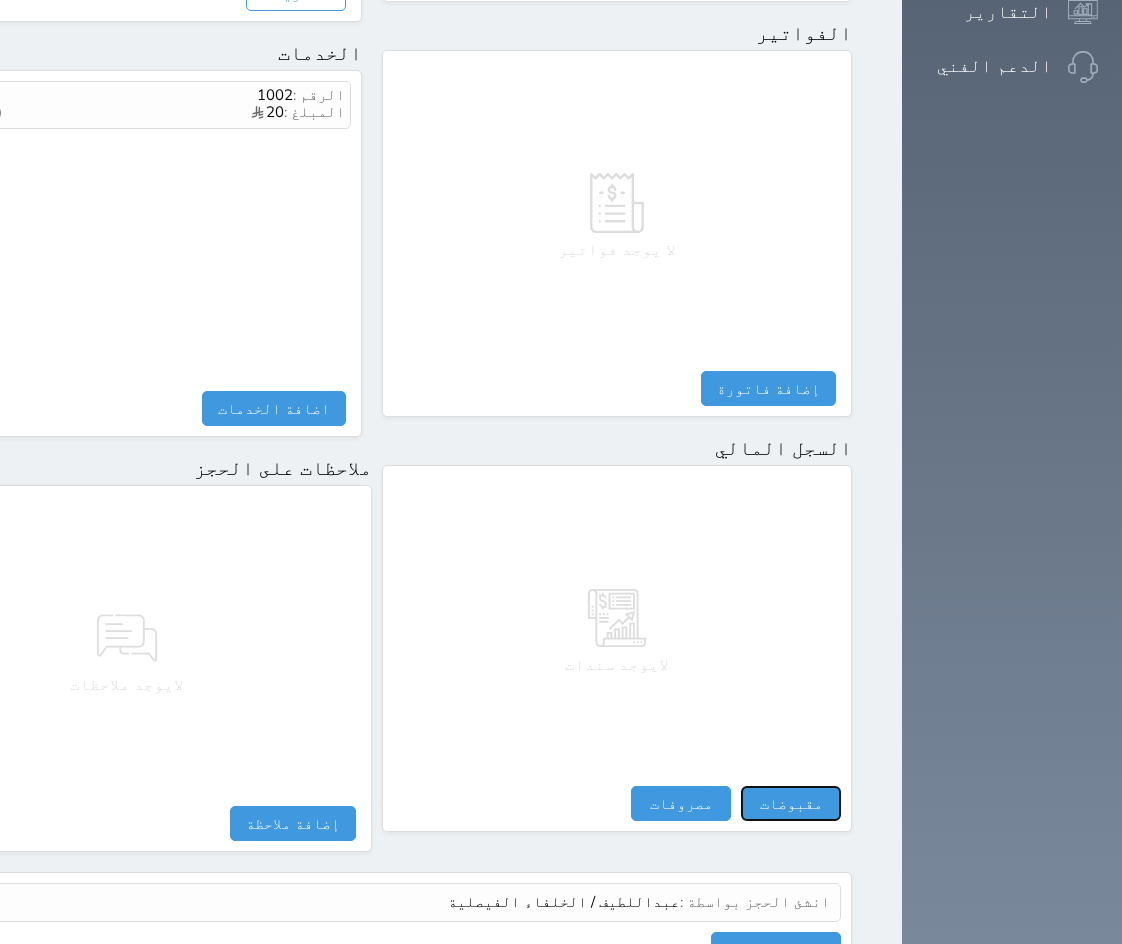 select 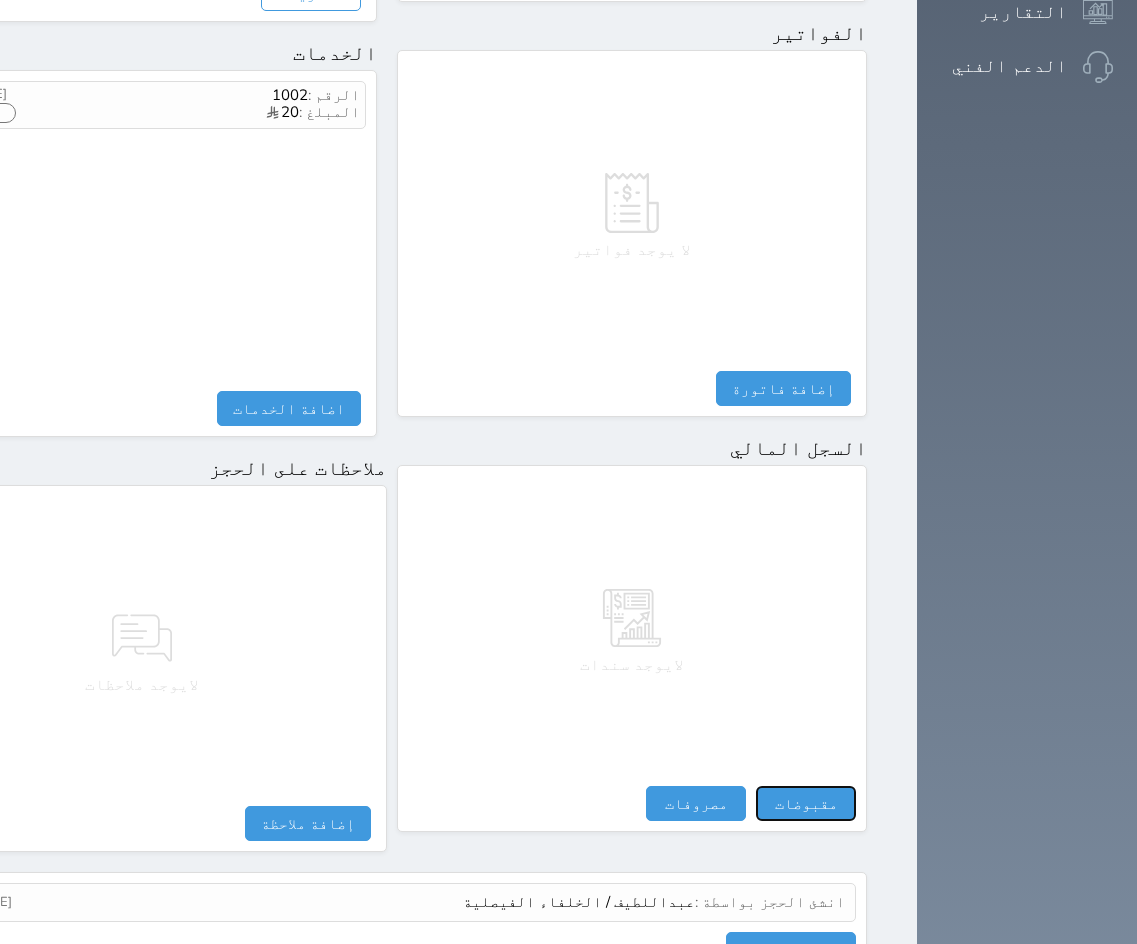 select 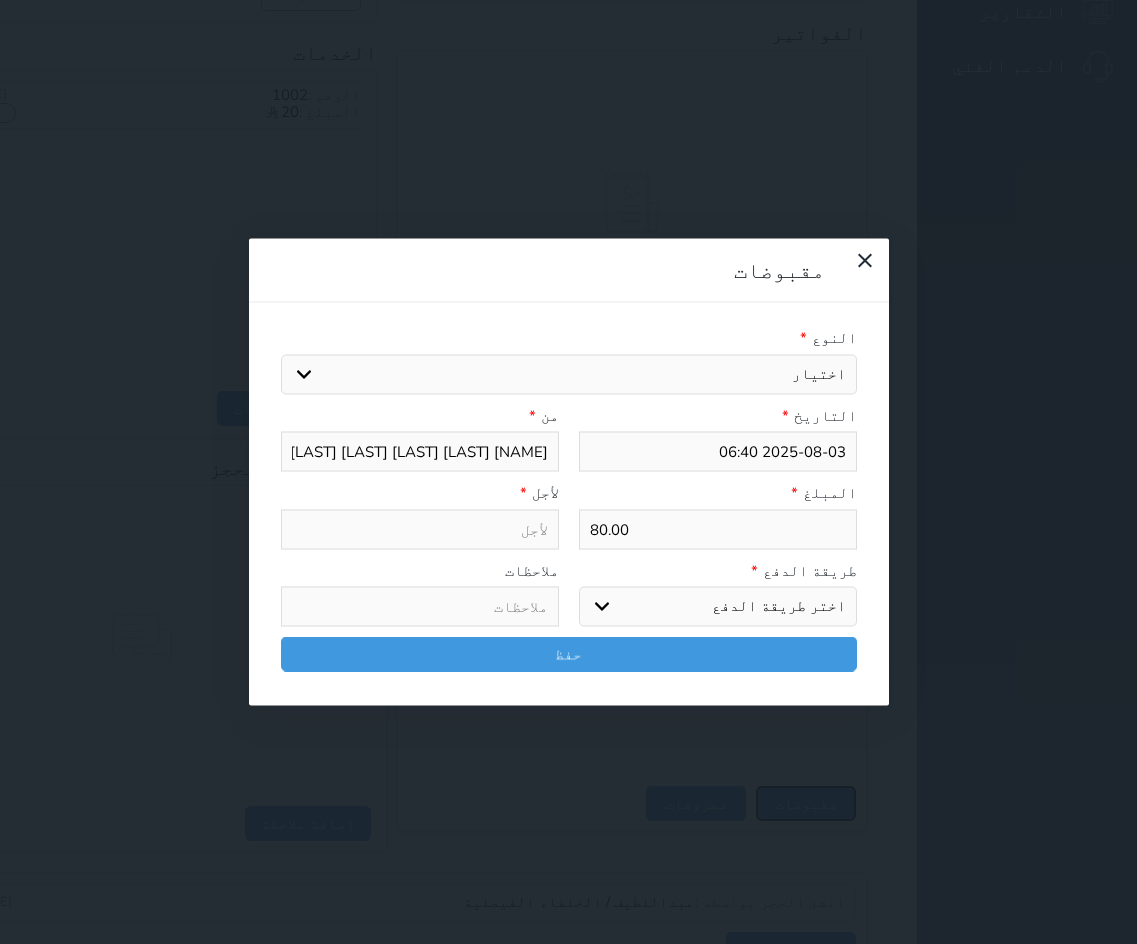 select 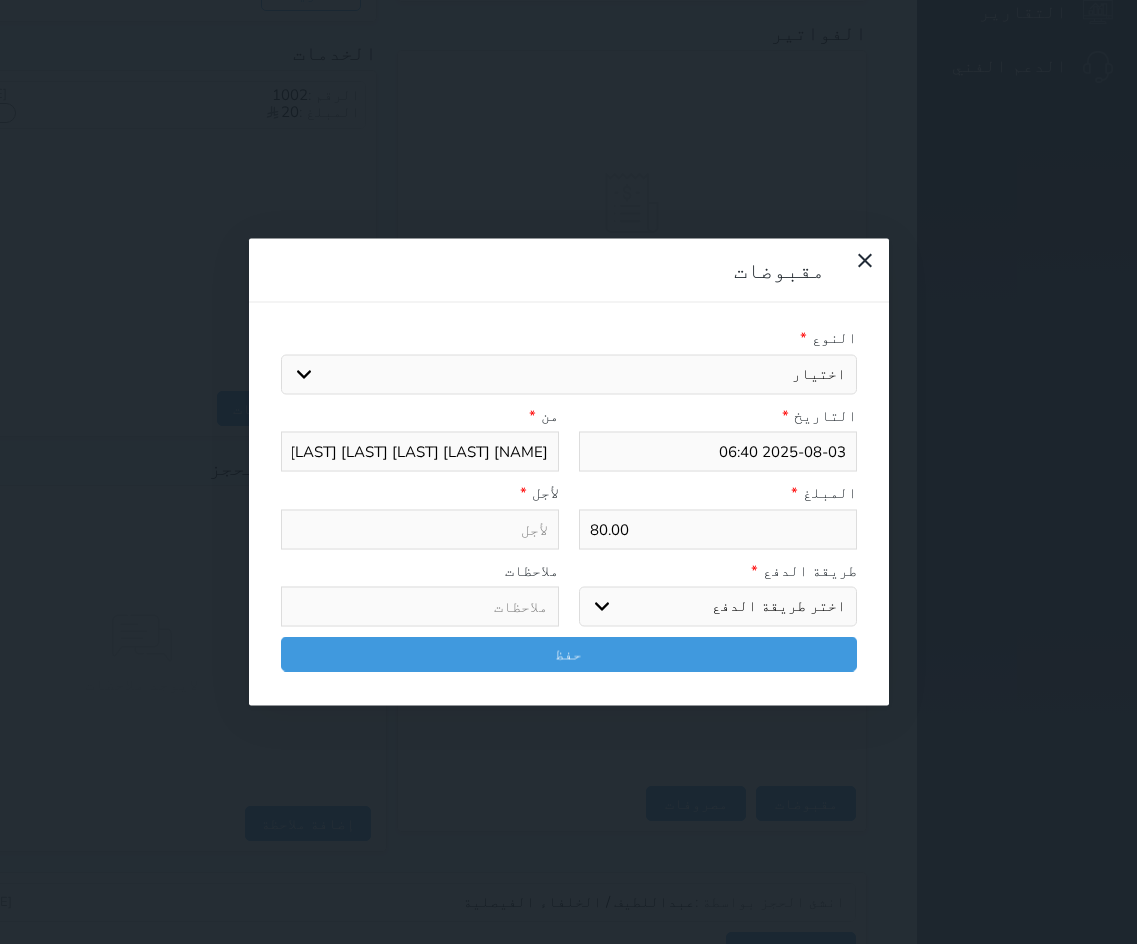 drag, startPoint x: 808, startPoint y: 132, endPoint x: 810, endPoint y: 153, distance: 21.095022 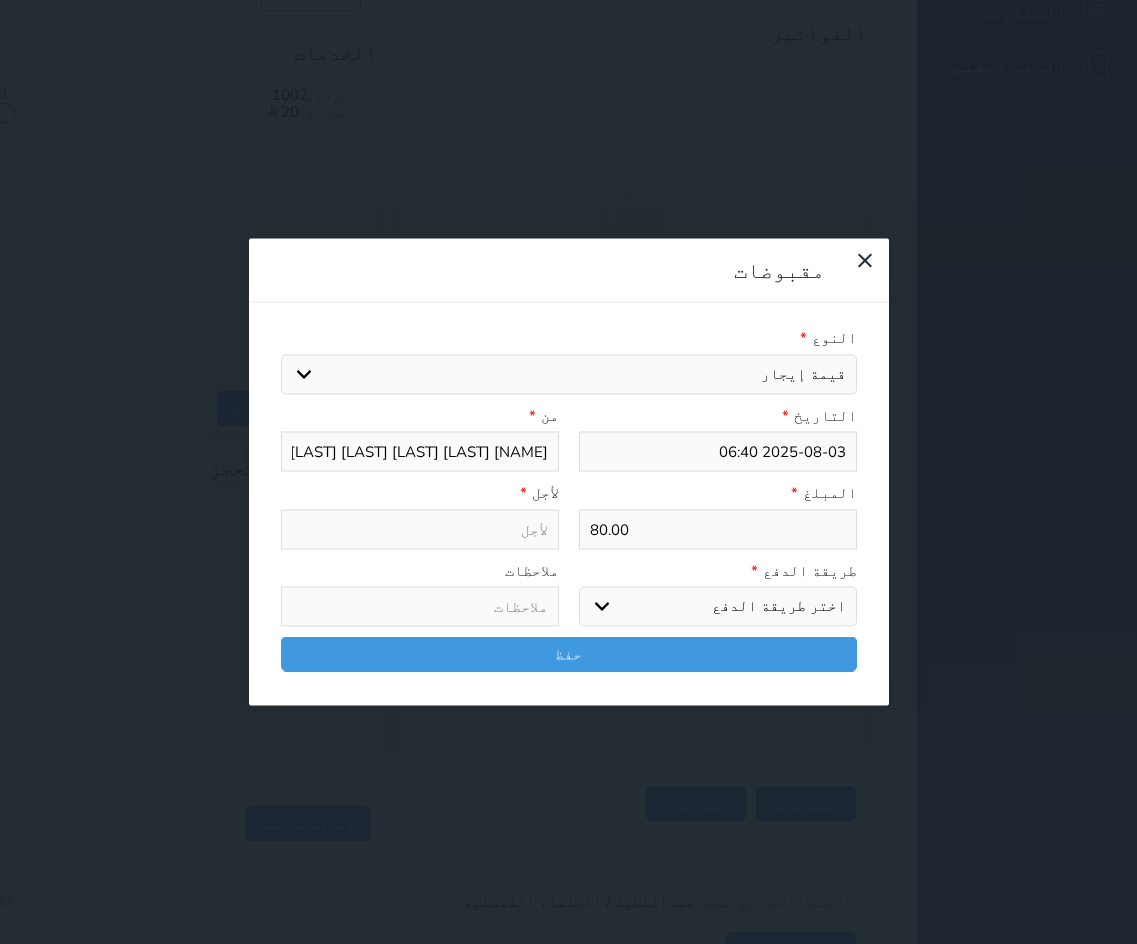 click on "اختيار   مقبوضات عامة قيمة إيجار فواتير تامين عربون لا ينطبق آخر مغسلة واي فاي - الإنترنت مواقف السيارات طعام الأغذية والمشروبات مشروبات المشروبات الباردة المشروبات الساخنة الإفطار غداء عشاء مخبز و كعك حمام سباحة الصالة الرياضية سبا و خدمات الجمال اختيار وإسقاط (خدمات النقل) ميني بار كابل - تلفزيون سرير إضافي تصفيف الشعر التسوق خدمات الجولات السياحية المنظمة خدمات الدليل السياحي خروج متأخر بدل تلفيات" at bounding box center [569, 374] 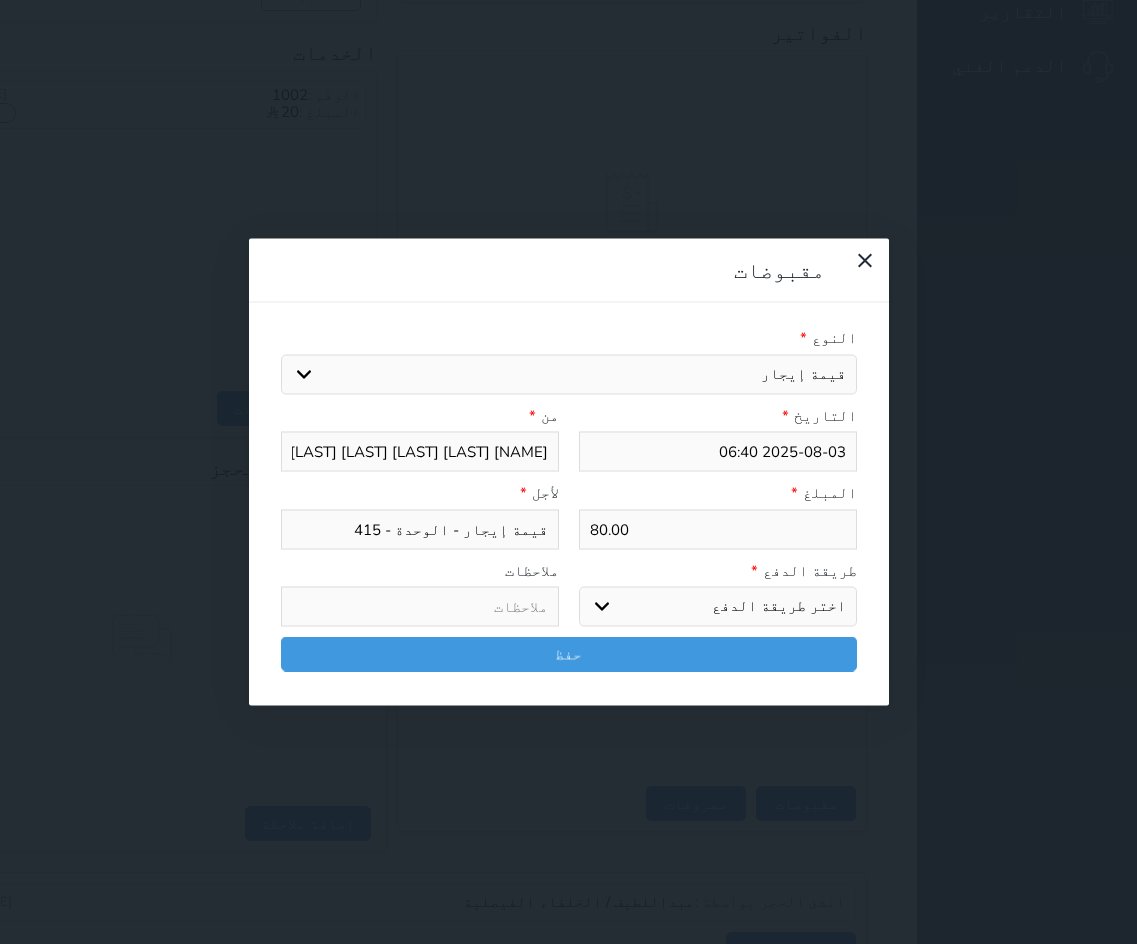 click on "اختر طريقة الدفع   دفع نقدى   تحويل بنكى   مدى   بطاقة ائتمان   آجل" at bounding box center (718, 607) 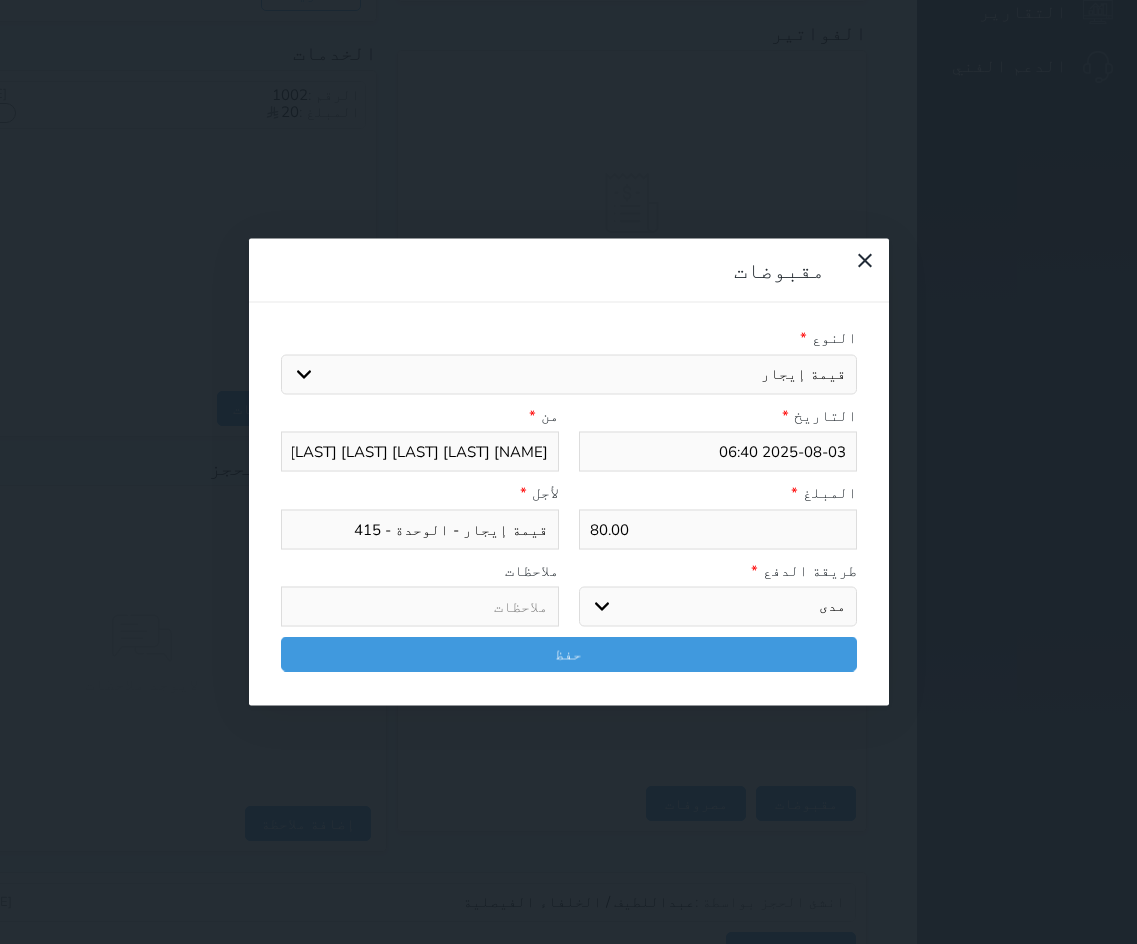 click on "اختر طريقة الدفع   دفع نقدى   تحويل بنكى   مدى   بطاقة ائتمان   آجل" at bounding box center (718, 607) 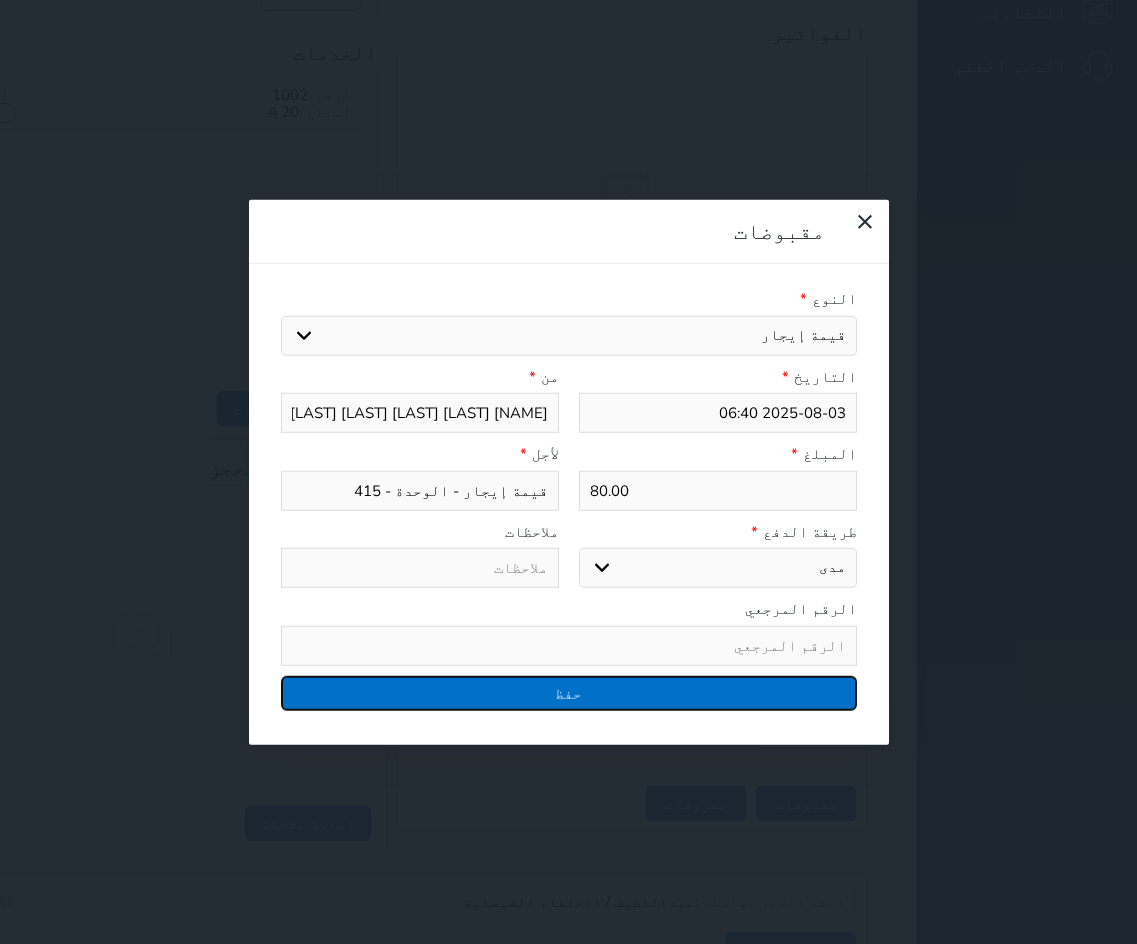 click on "حفظ" at bounding box center [569, 692] 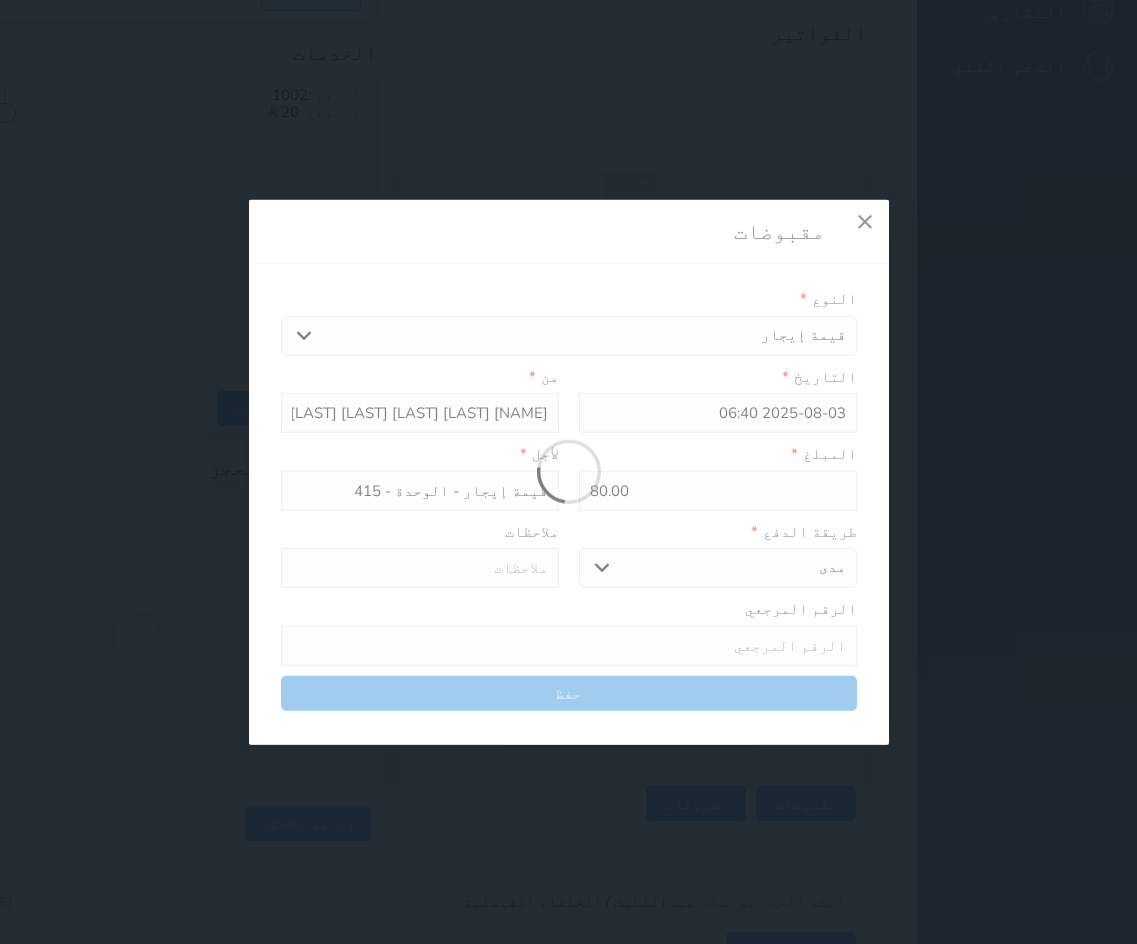 select 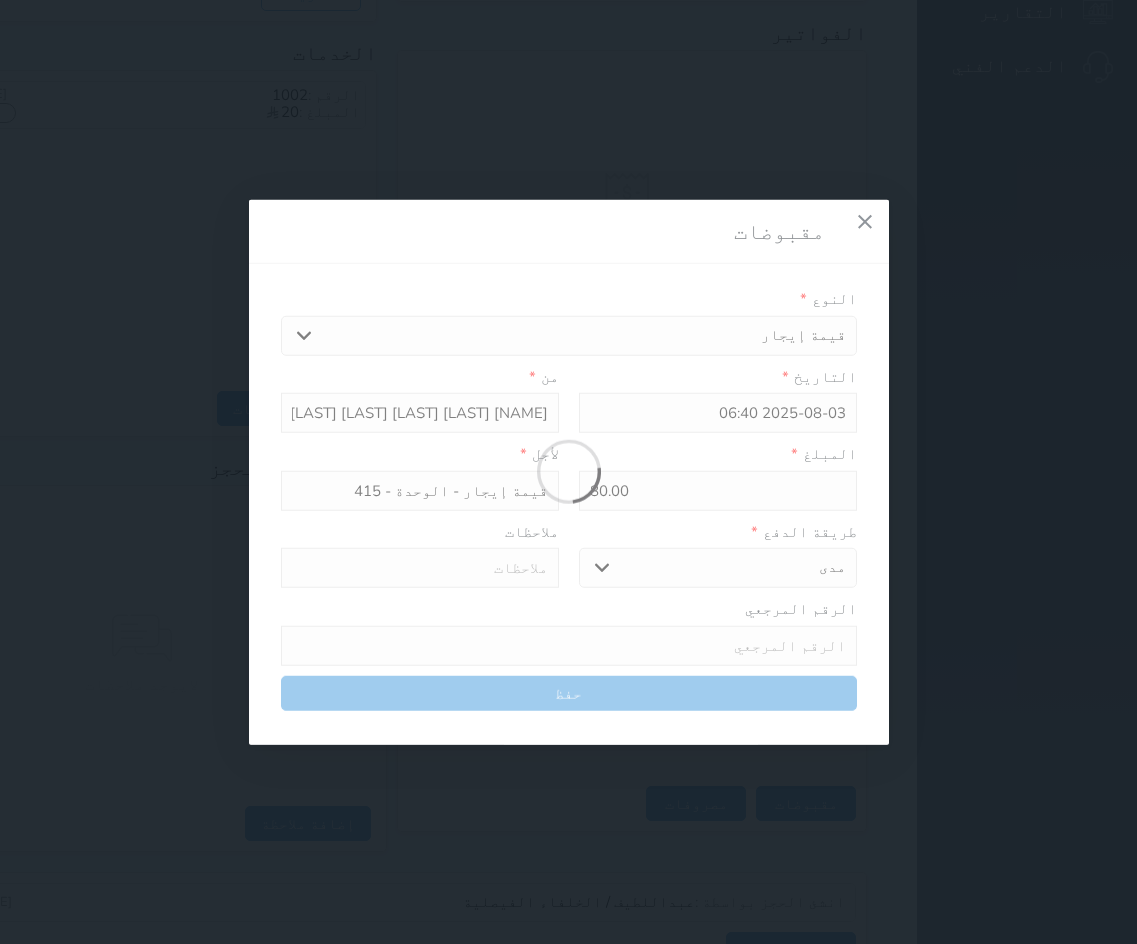 type 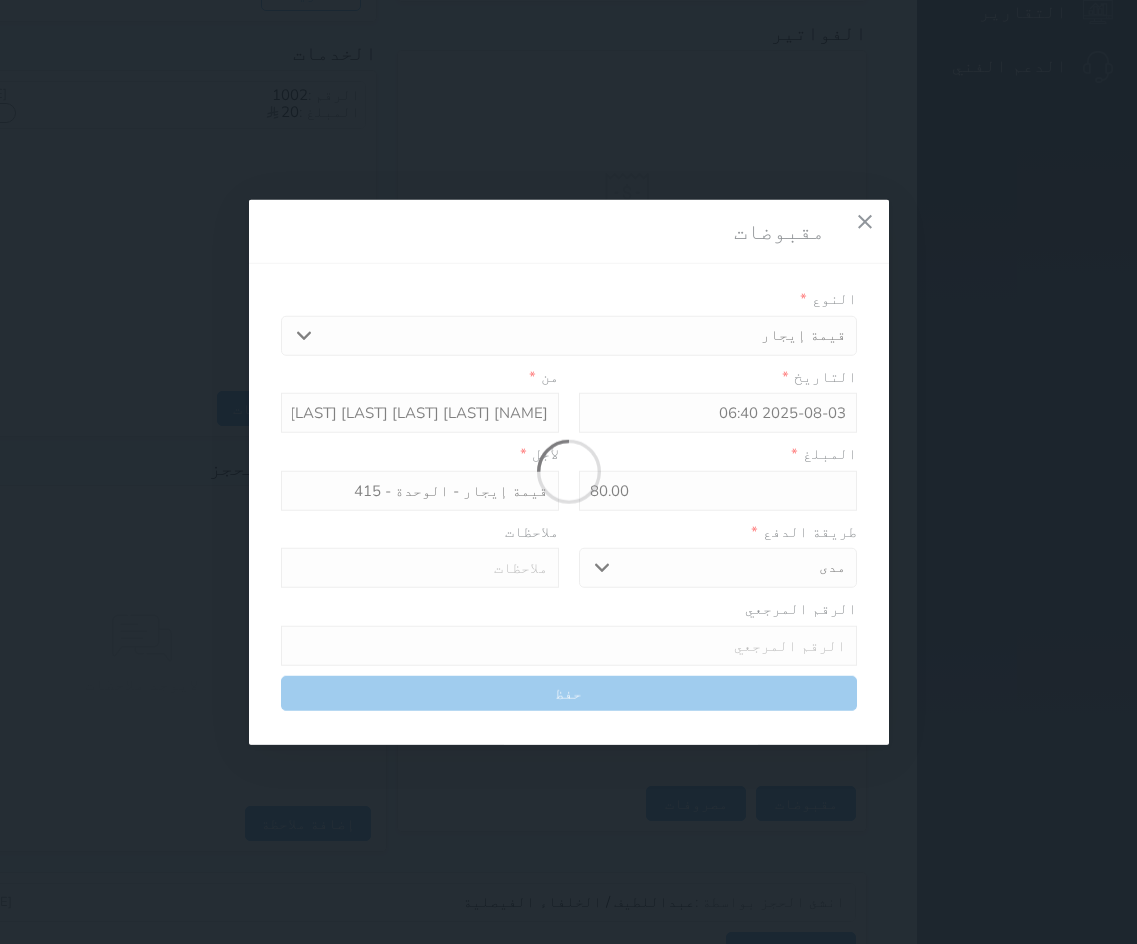 type on "0" 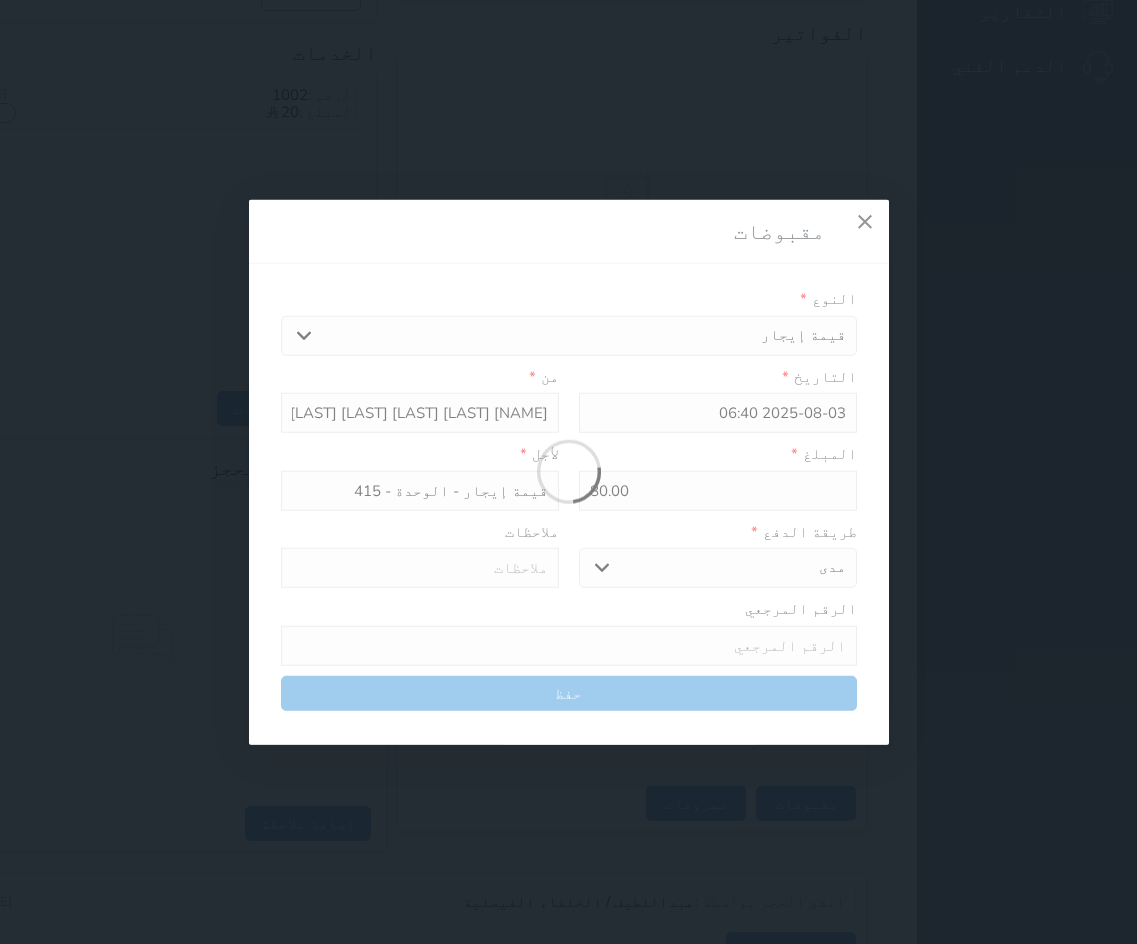 select 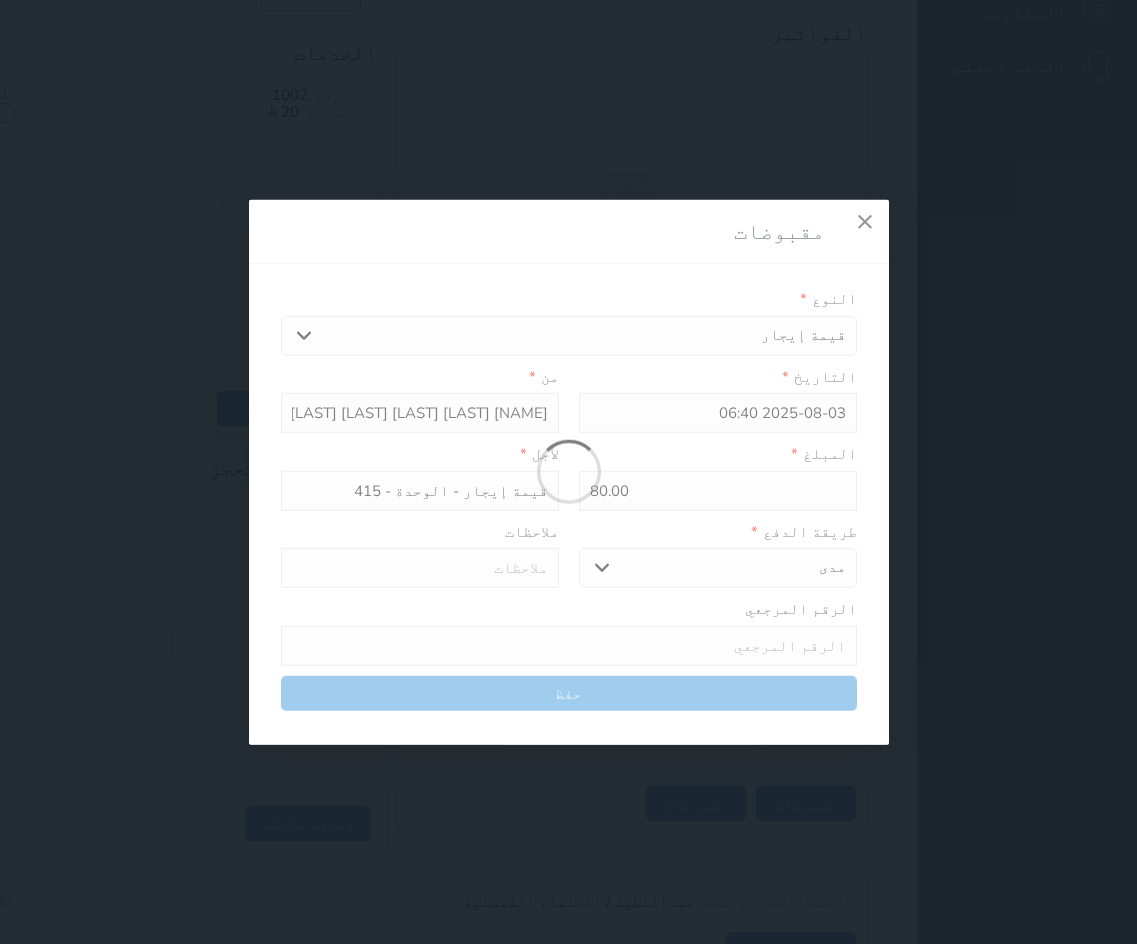 type on "0" 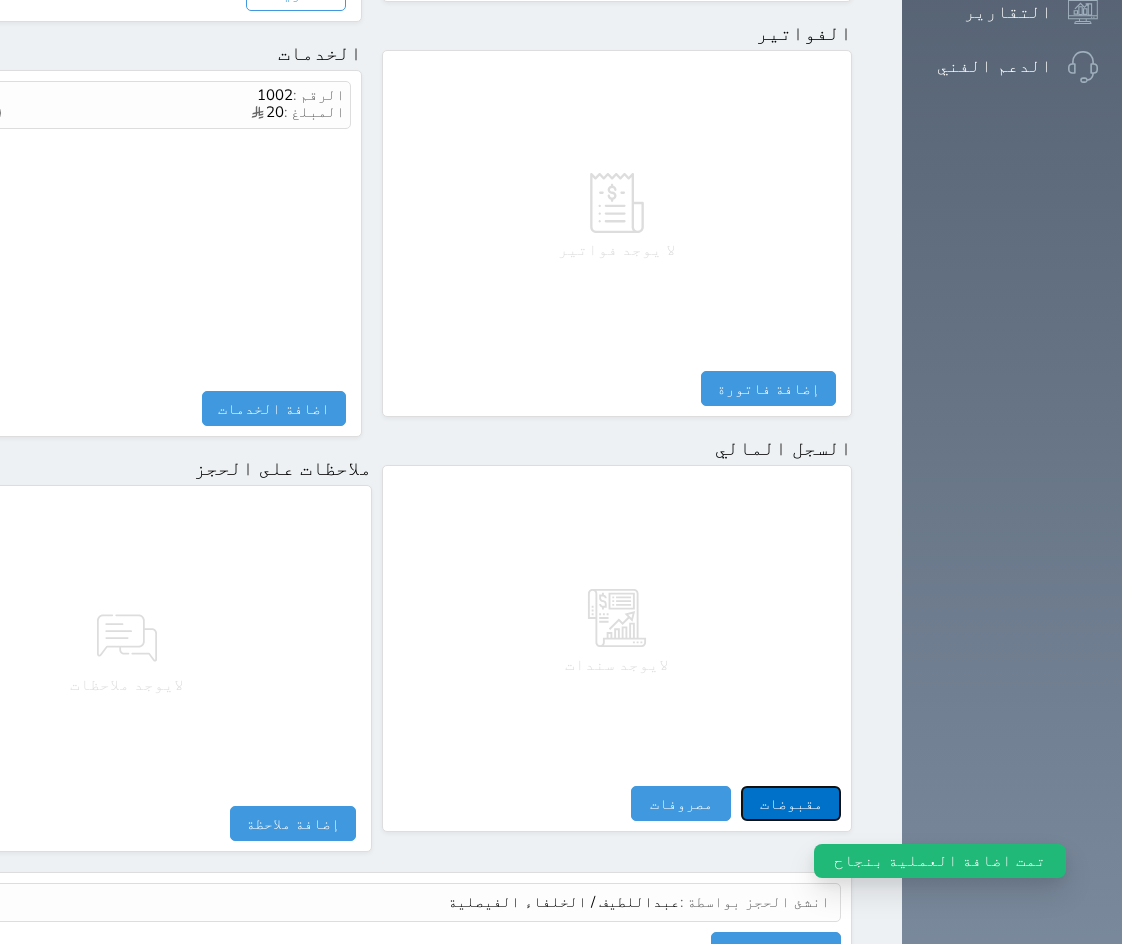 click on "مقبوضات" at bounding box center (791, 803) 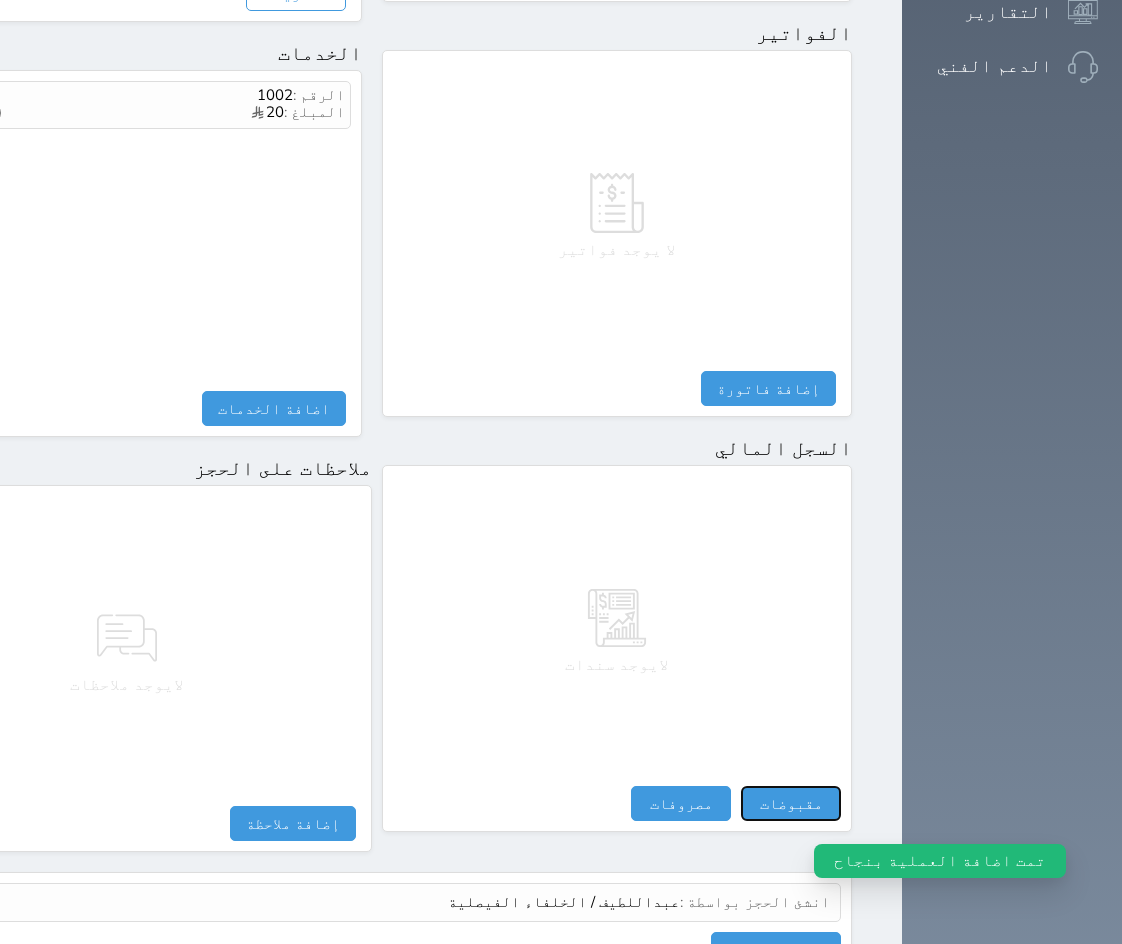 select 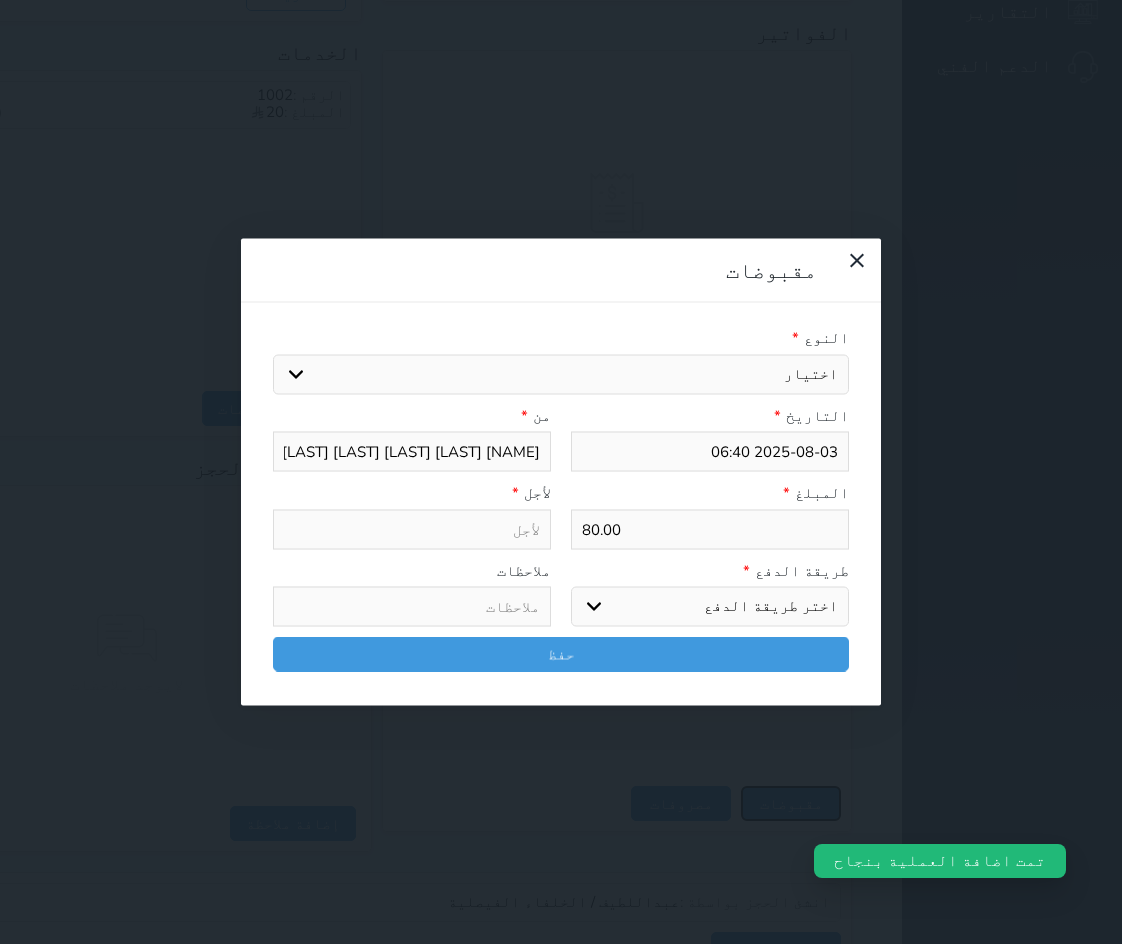 select 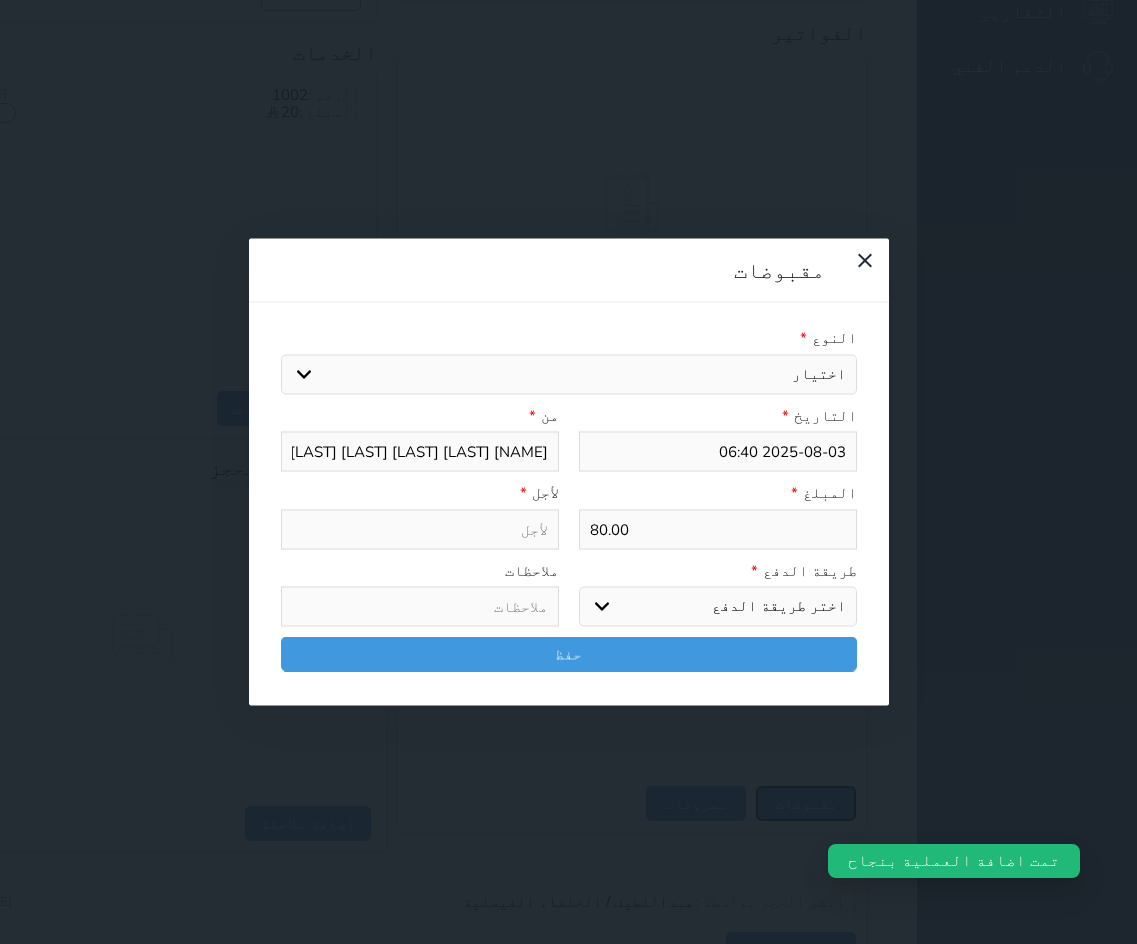 select 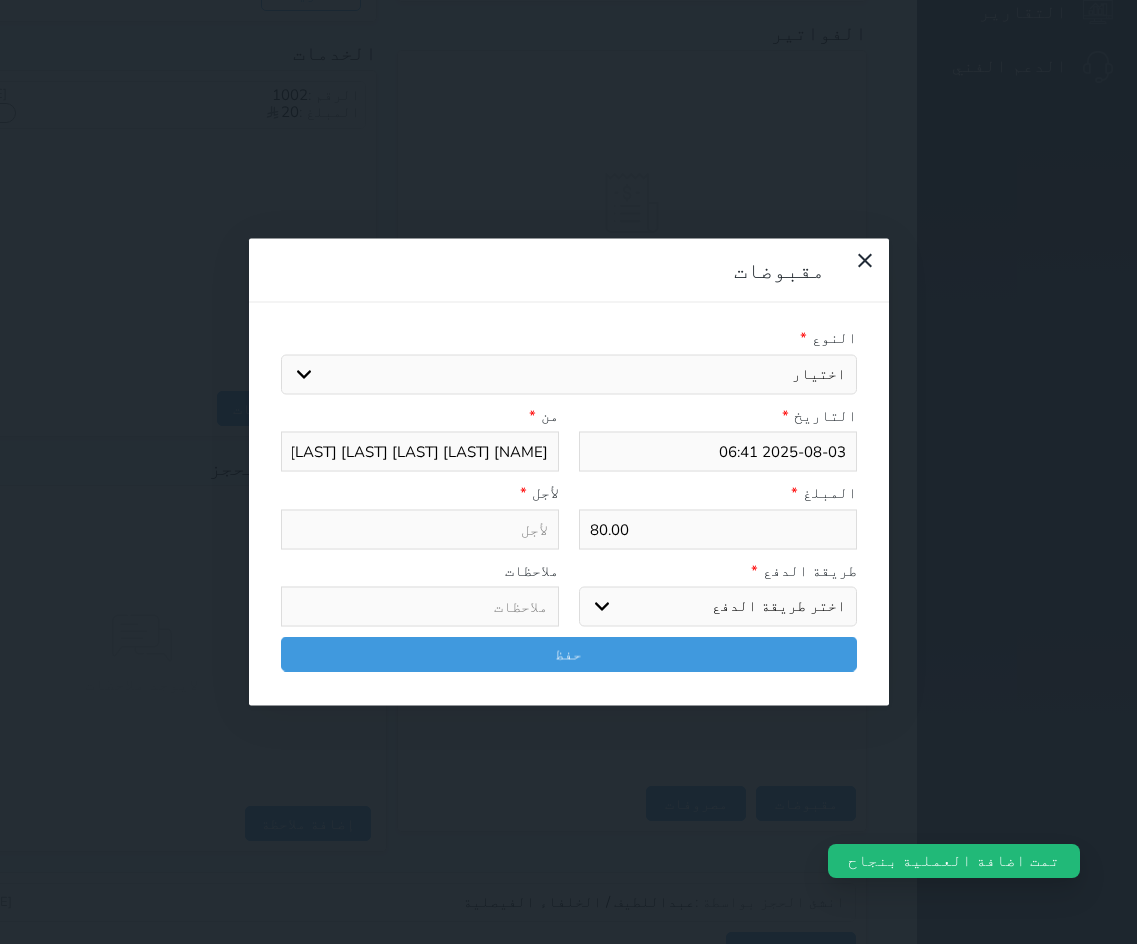 drag, startPoint x: 808, startPoint y: 118, endPoint x: 807, endPoint y: 148, distance: 30.016663 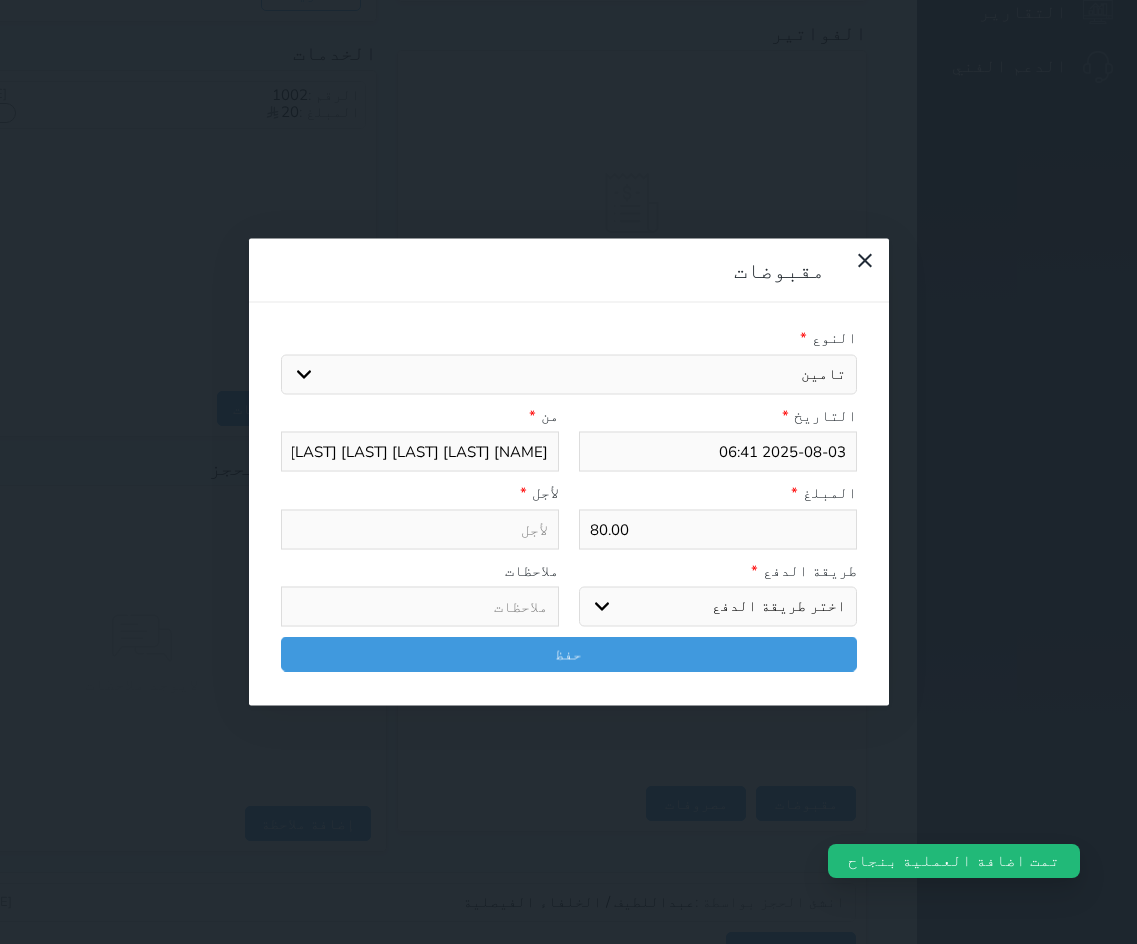click on "اختيار   مقبوضات عامة قيمة إيجار فواتير تامين عربون لا ينطبق آخر مغسلة واي فاي - الإنترنت مواقف السيارات طعام الأغذية والمشروبات مشروبات المشروبات الباردة المشروبات الساخنة الإفطار غداء عشاء مخبز و كعك حمام سباحة الصالة الرياضية سبا و خدمات الجمال اختيار وإسقاط (خدمات النقل) ميني بار كابل - تلفزيون سرير إضافي تصفيف الشعر التسوق خدمات الجولات السياحية المنظمة خدمات الدليل السياحي خروج متأخر بدل تلفيات" at bounding box center (569, 374) 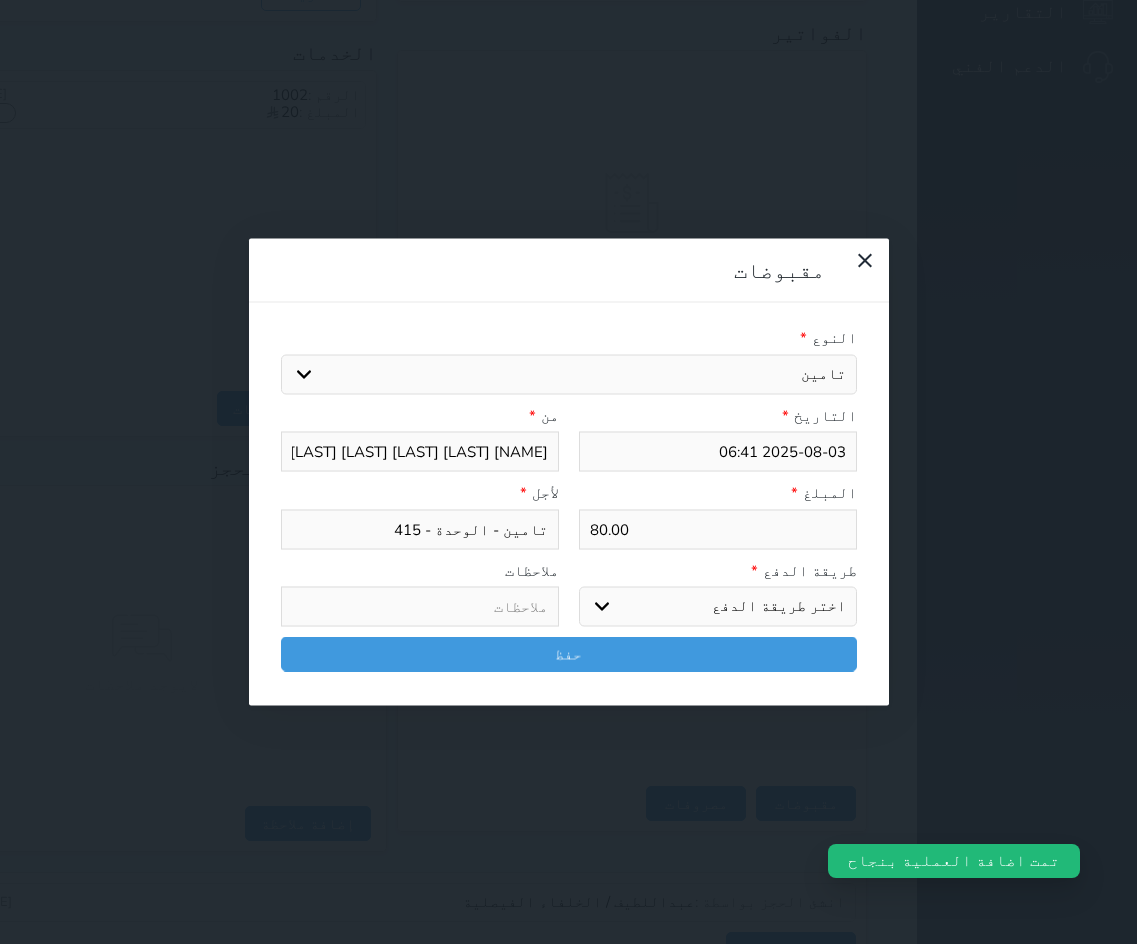 click on "80.00" at bounding box center [718, 529] 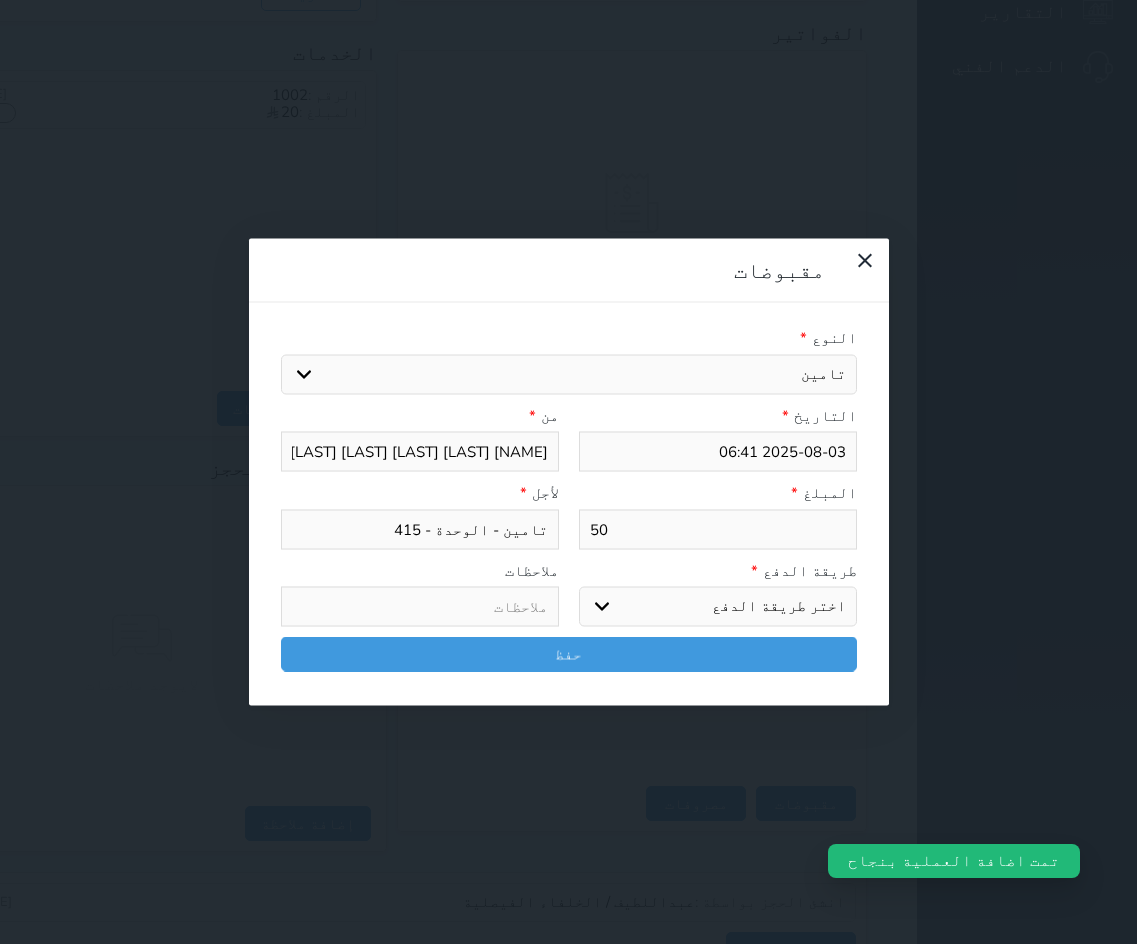 click on "اختر طريقة الدفع   دفع نقدى   تحويل بنكى   مدى   بطاقة ائتمان   آجل" at bounding box center [718, 607] 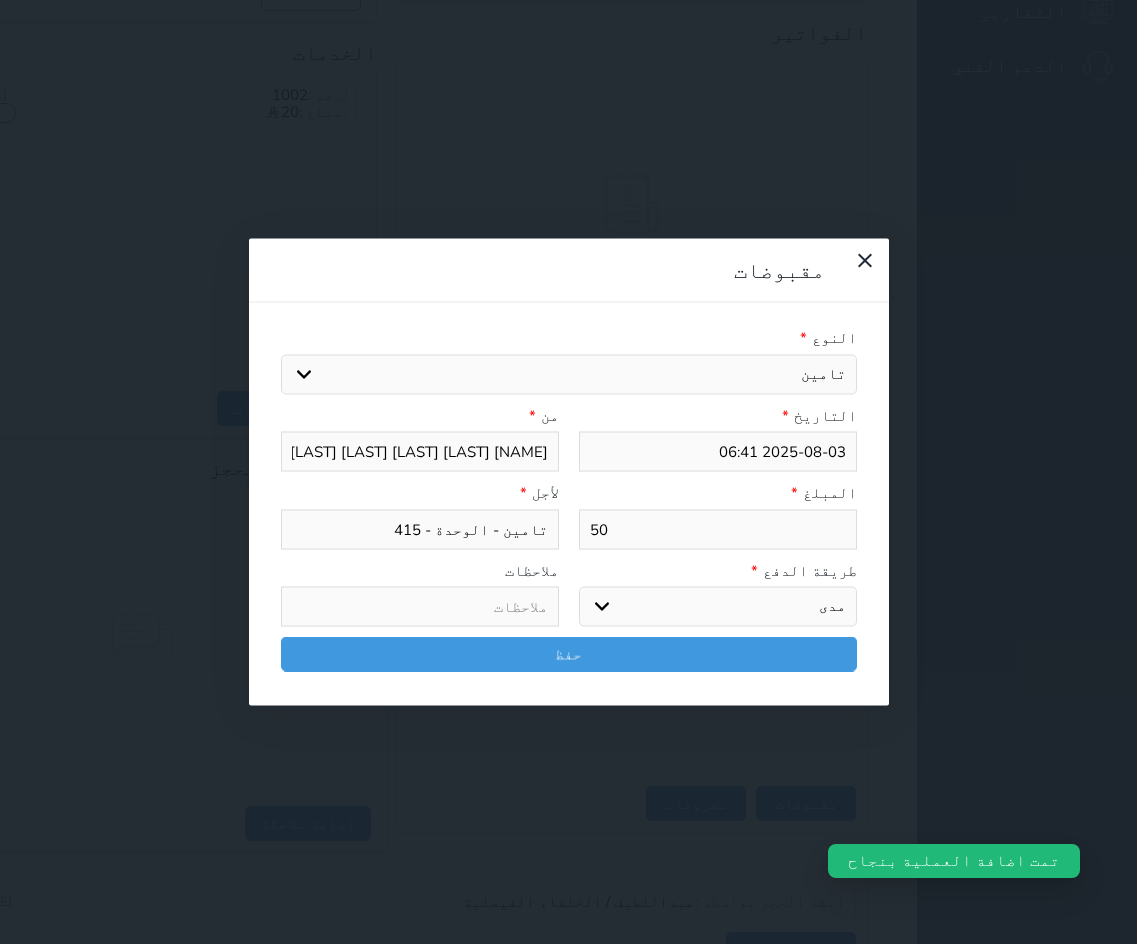 click on "اختر طريقة الدفع   دفع نقدى   تحويل بنكى   مدى   بطاقة ائتمان   آجل" at bounding box center [718, 607] 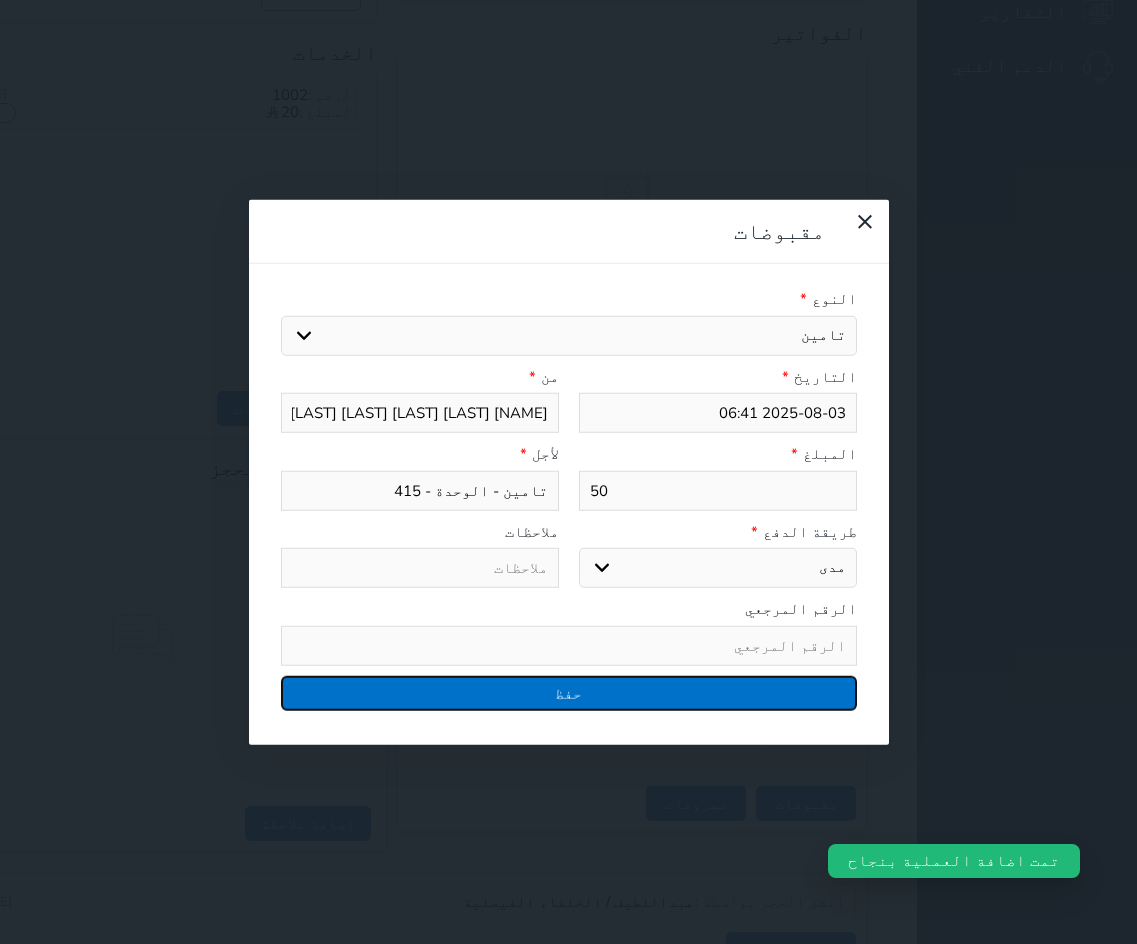 click on "حفظ" at bounding box center (569, 692) 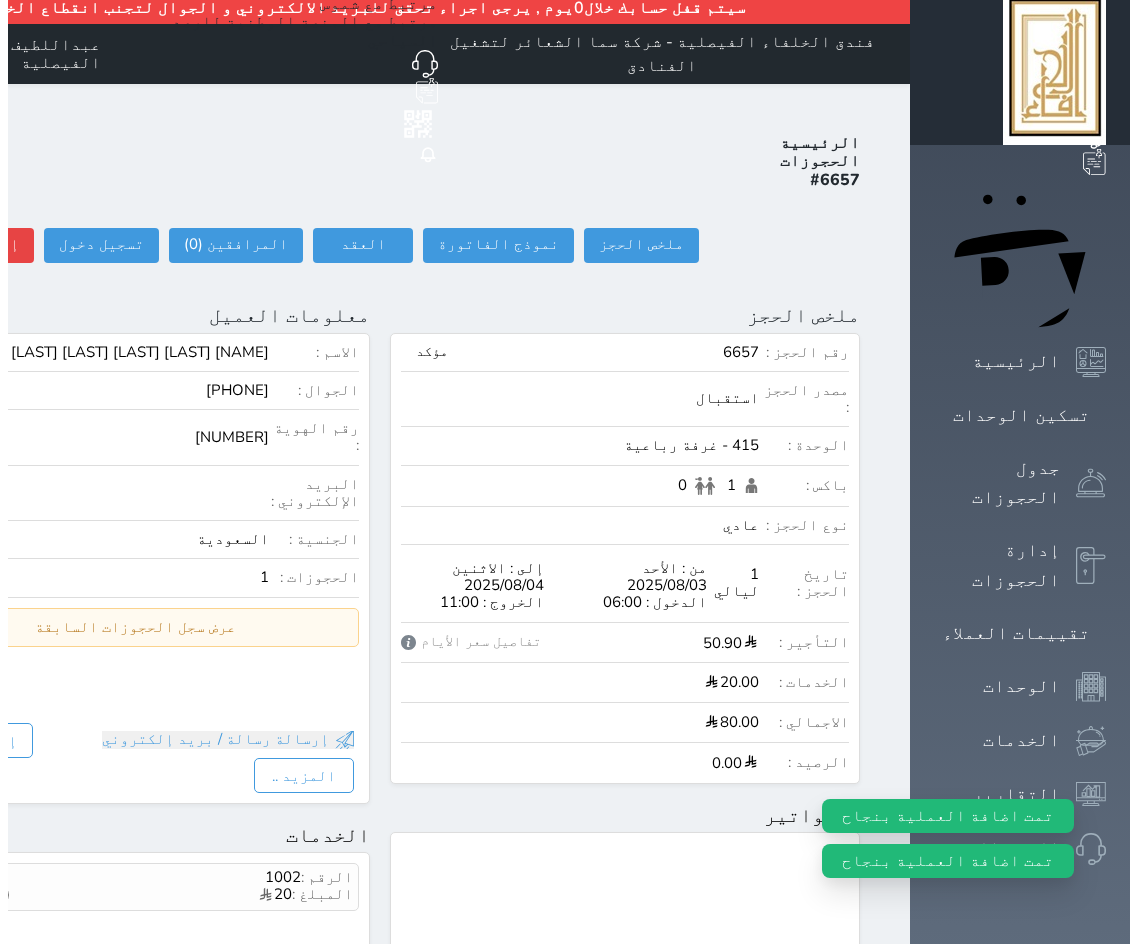scroll, scrollTop: 0, scrollLeft: 0, axis: both 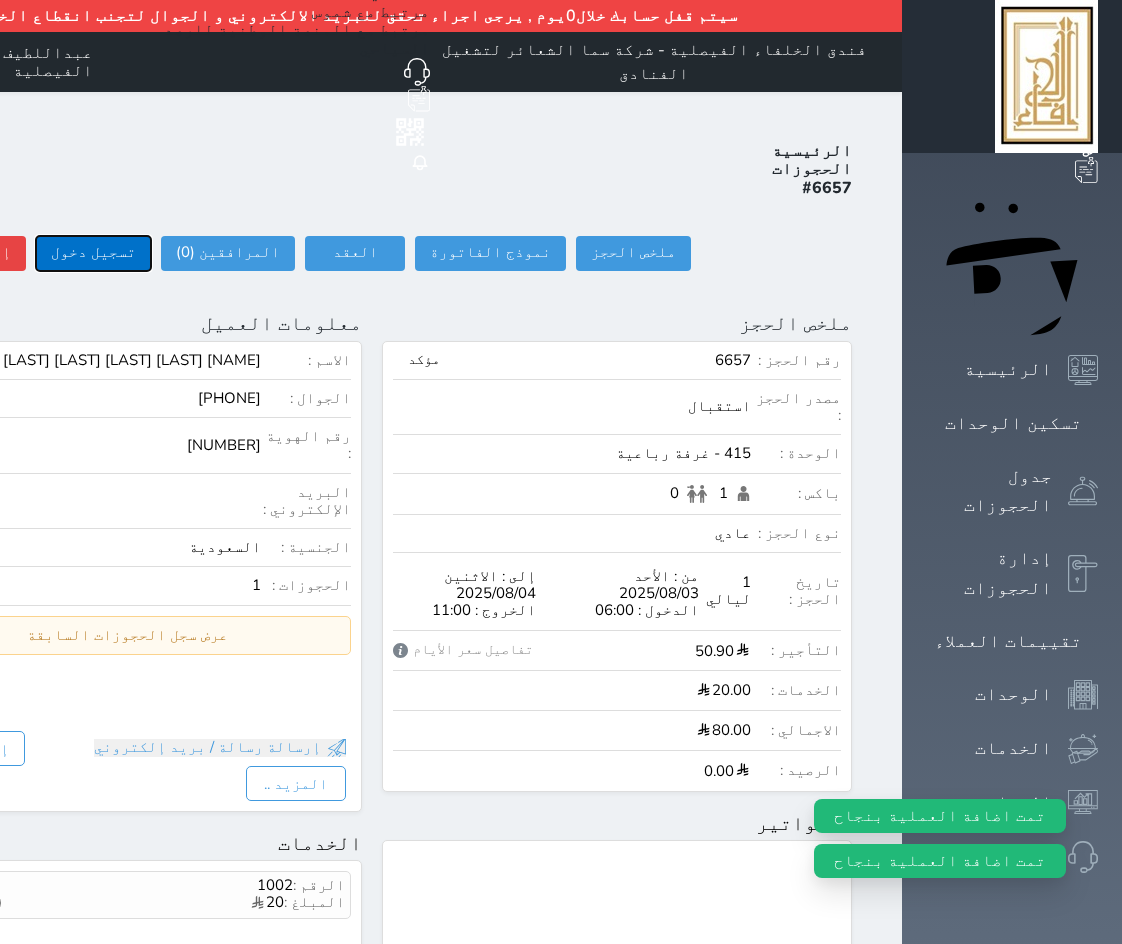 click on "تسجيل دخول" at bounding box center (93, 253) 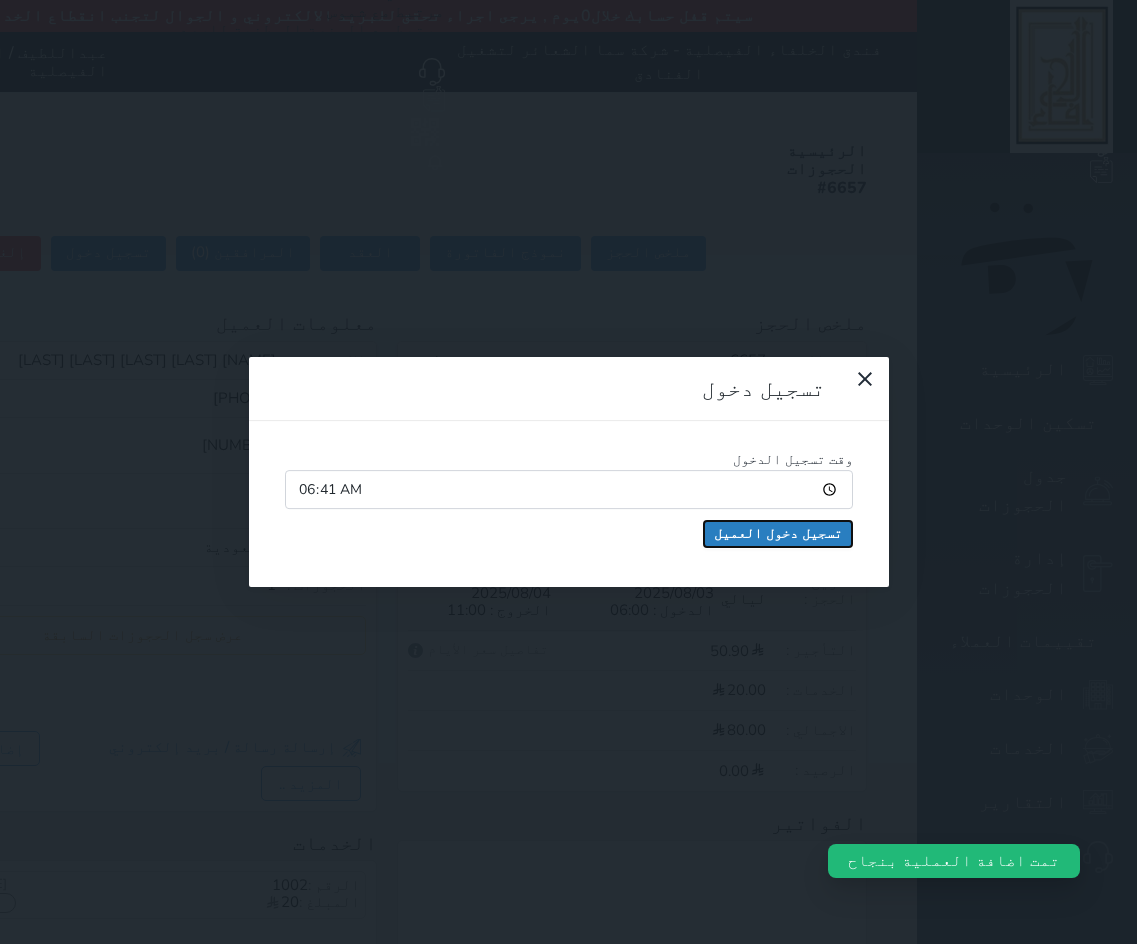 click on "تسجيل دخول العميل" at bounding box center [778, 534] 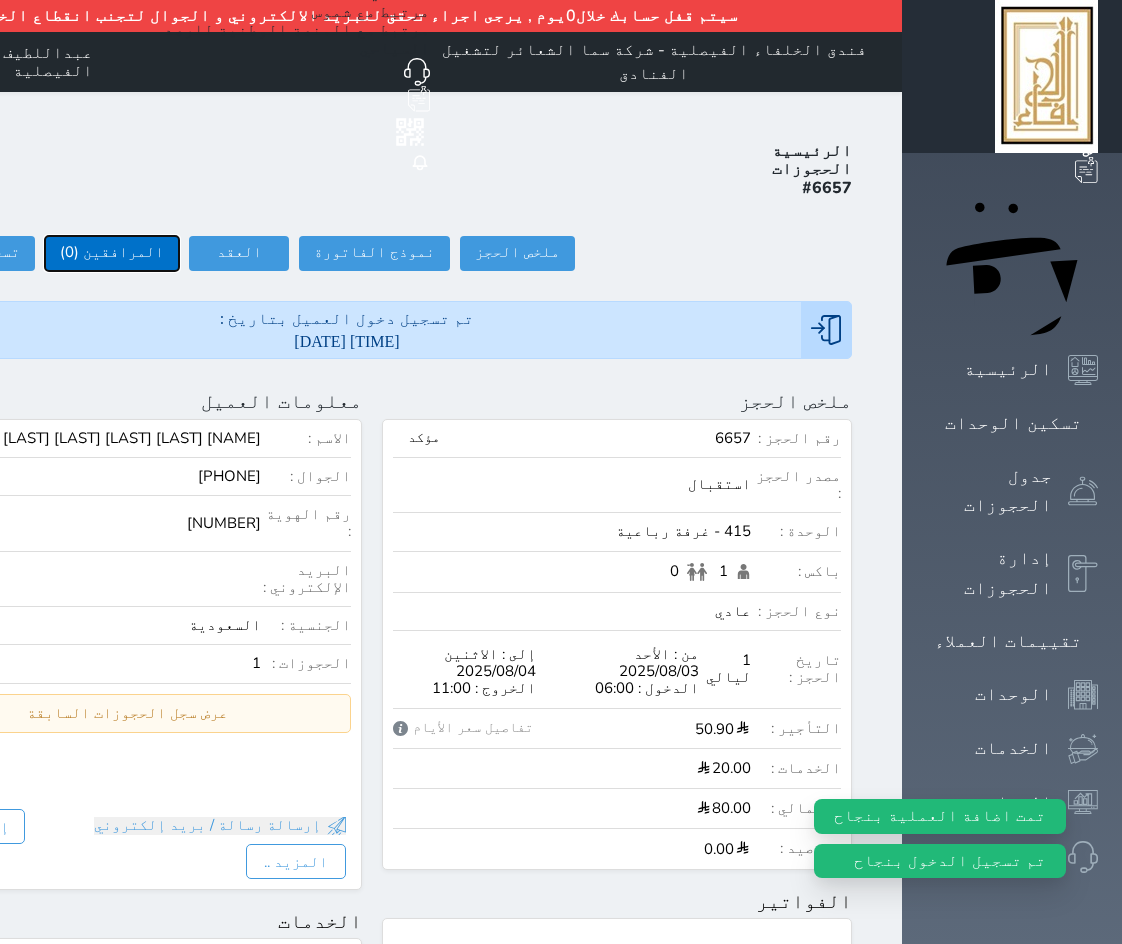click on "المرافقين (0)" at bounding box center (112, 253) 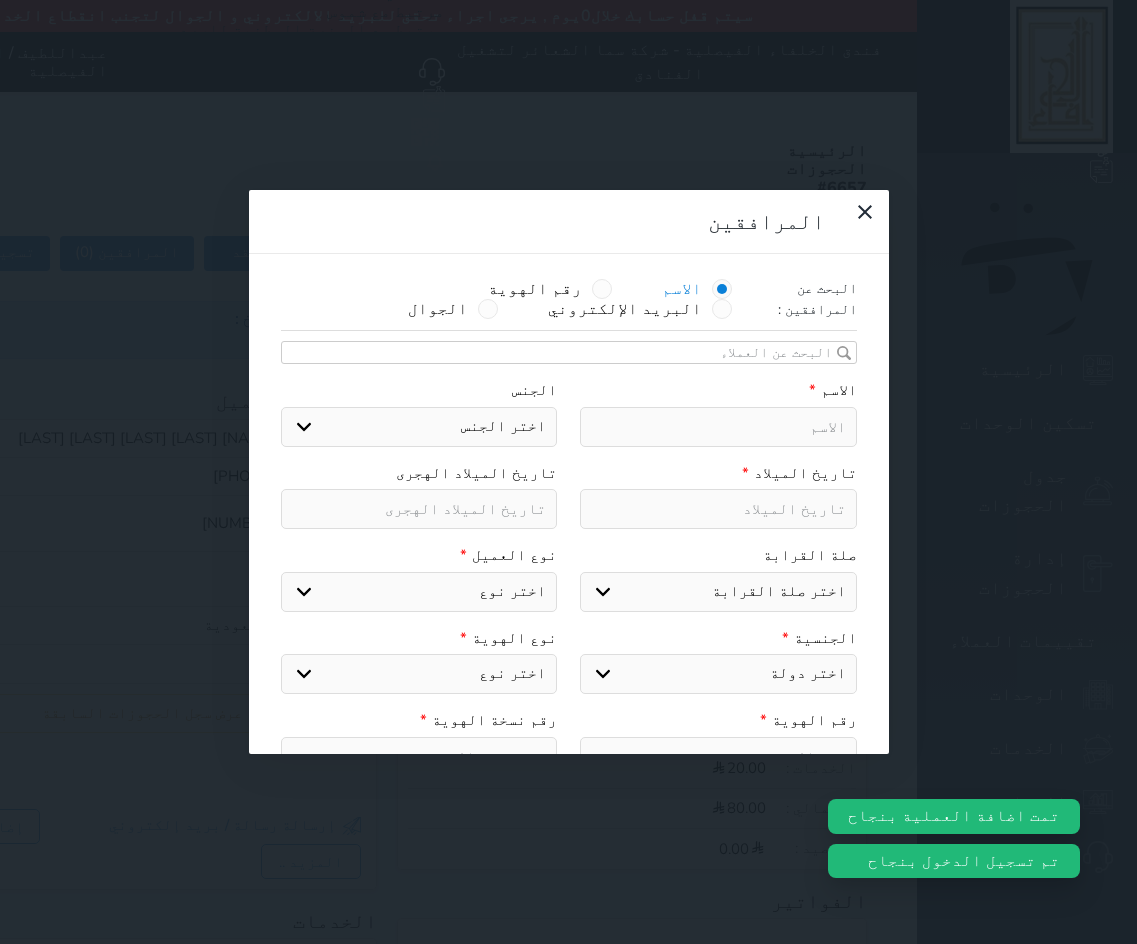 click at bounding box center (718, 427) 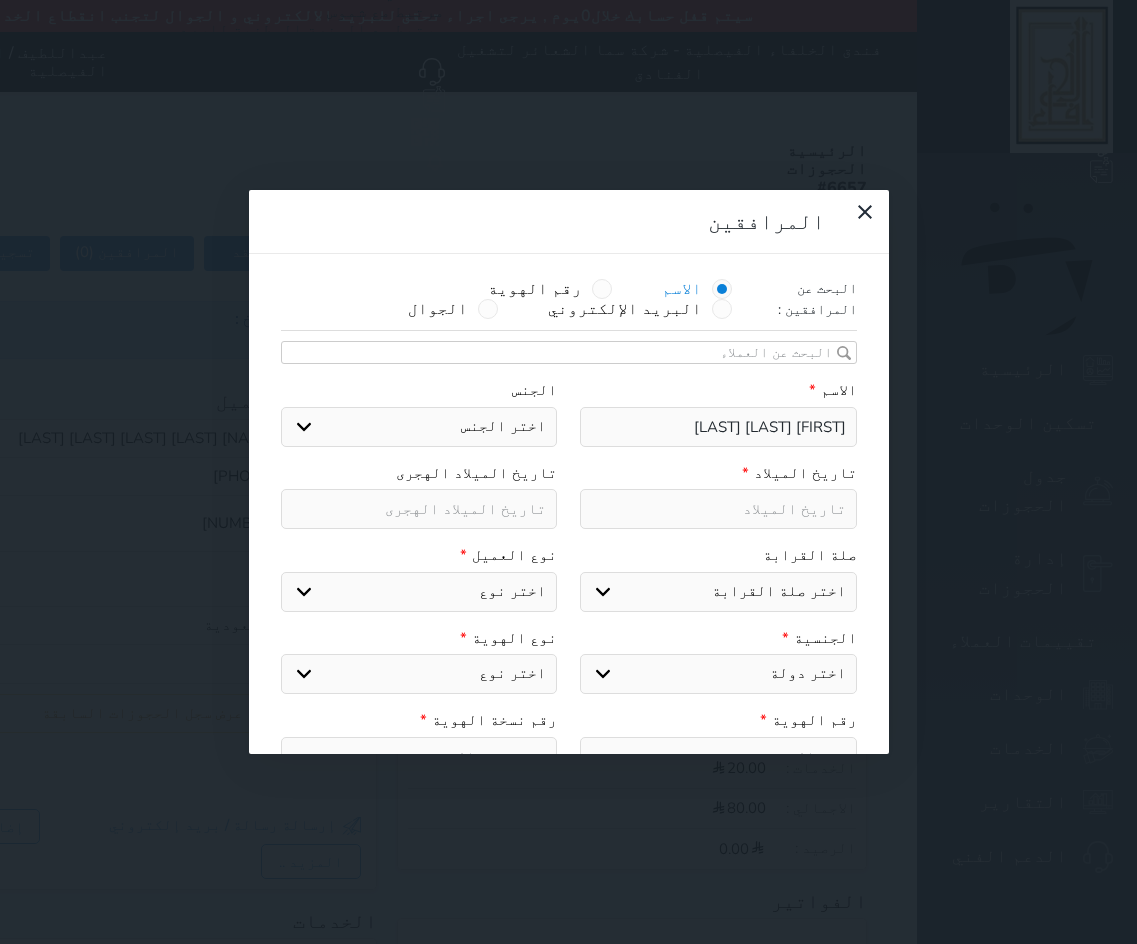 click on "اختر الجنس   ذكر انثى" at bounding box center [419, 427] 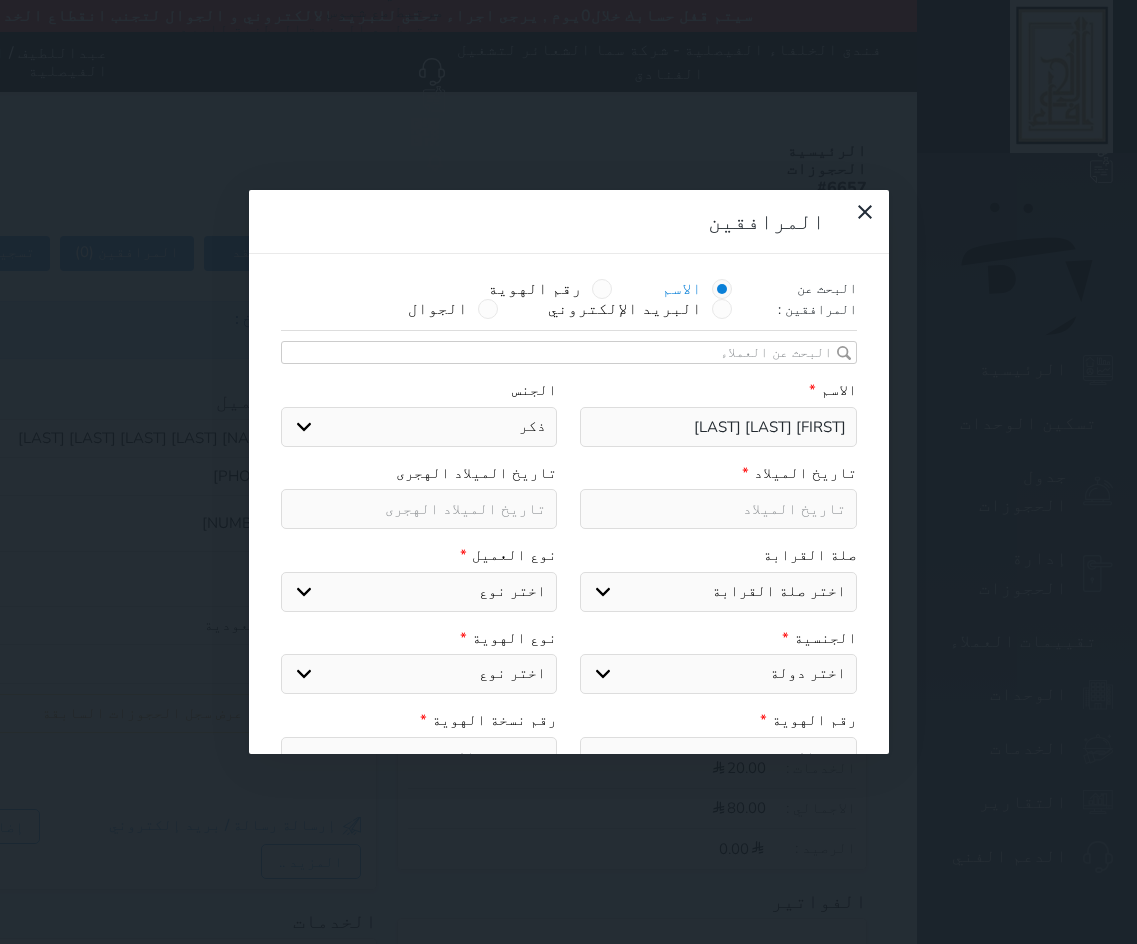 click on "اختر الجنس   ذكر انثى" at bounding box center (419, 427) 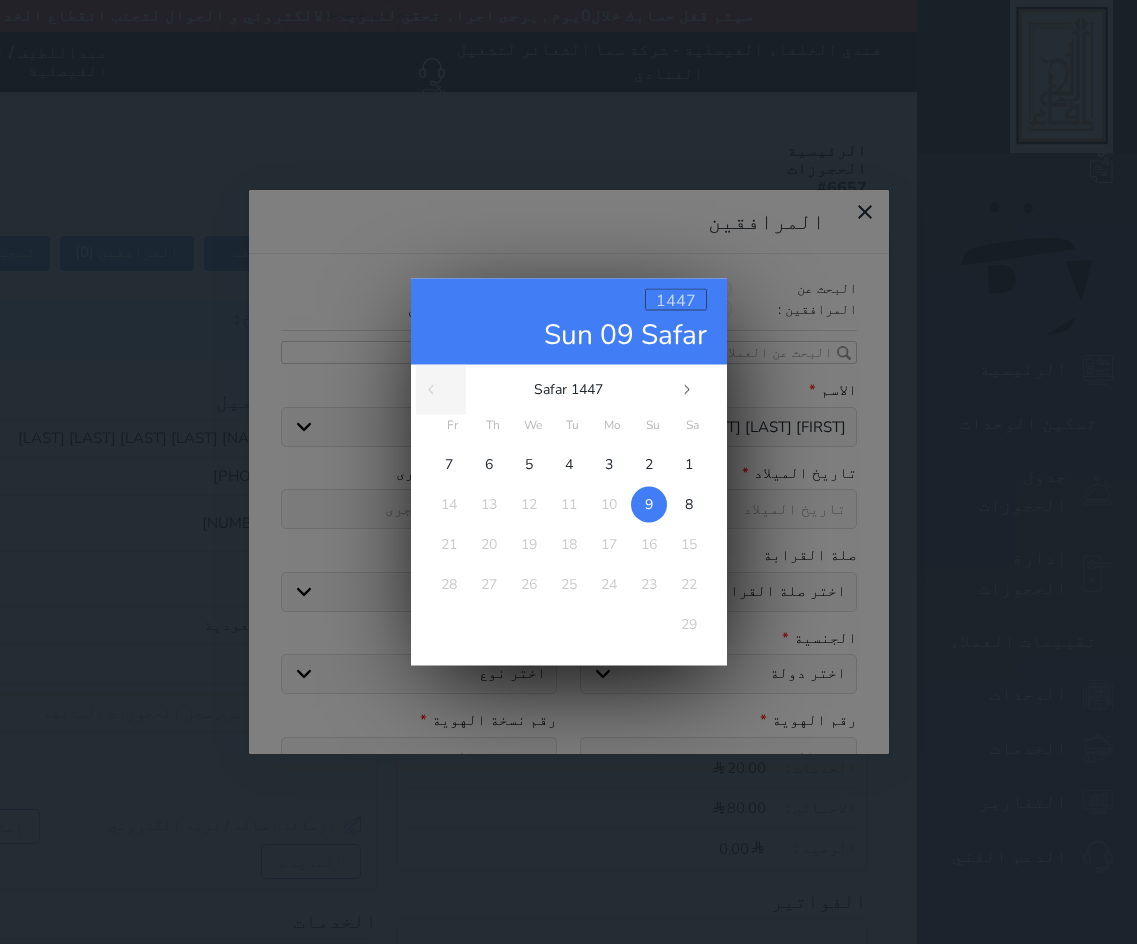 click on "1447" at bounding box center (676, 301) 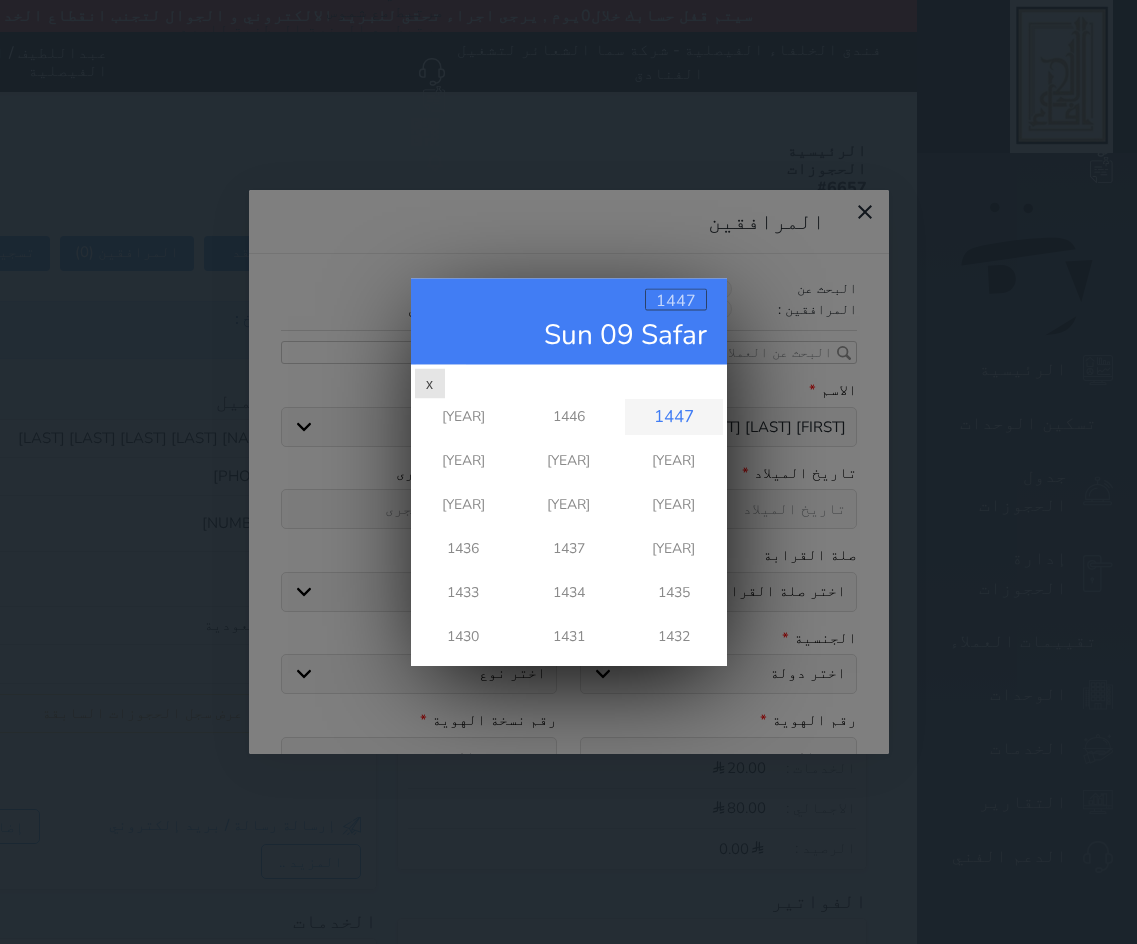 scroll, scrollTop: 0, scrollLeft: 0, axis: both 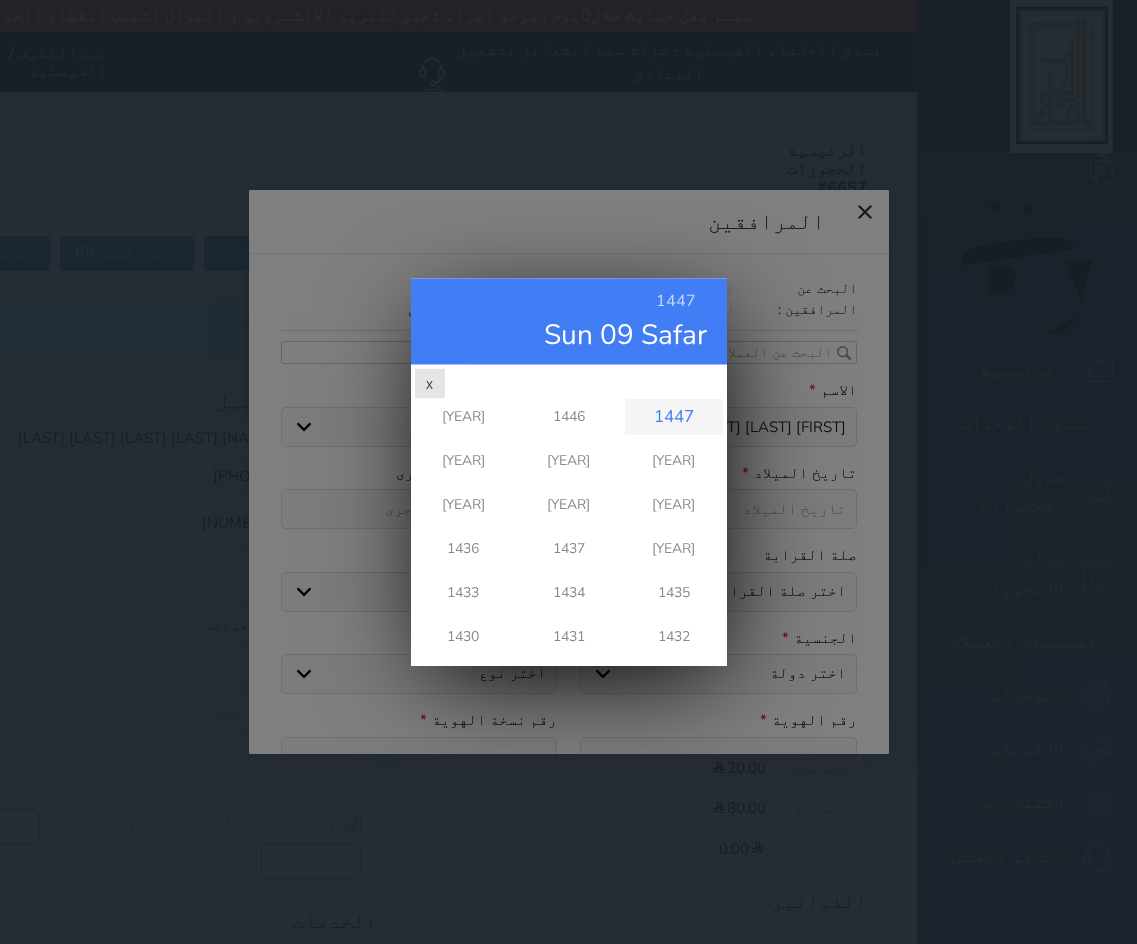 click on "1447   Sun 09 Safar         Safar 1447
Sa
Su
Mo
Tu
We
Th
Fr
1   2   3   4   5   6   7   8   9   10   11   12   13   14   15   16   17   18   19   20   21   22   23   24   25   26   27   28   29
1447
1446
1445
1444
1443
1442
1441
1440
1439
1438
1437
1436" at bounding box center (569, 472) 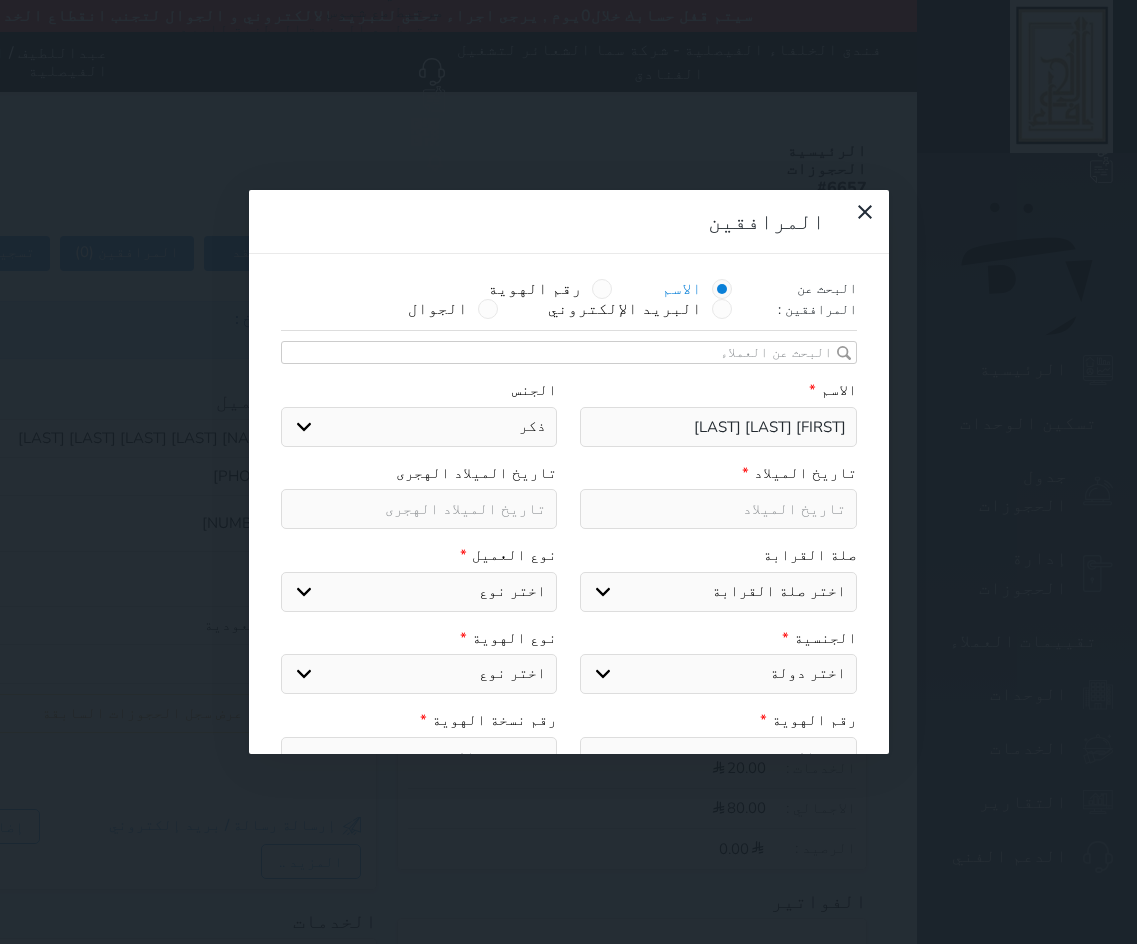click at bounding box center (718, 509) 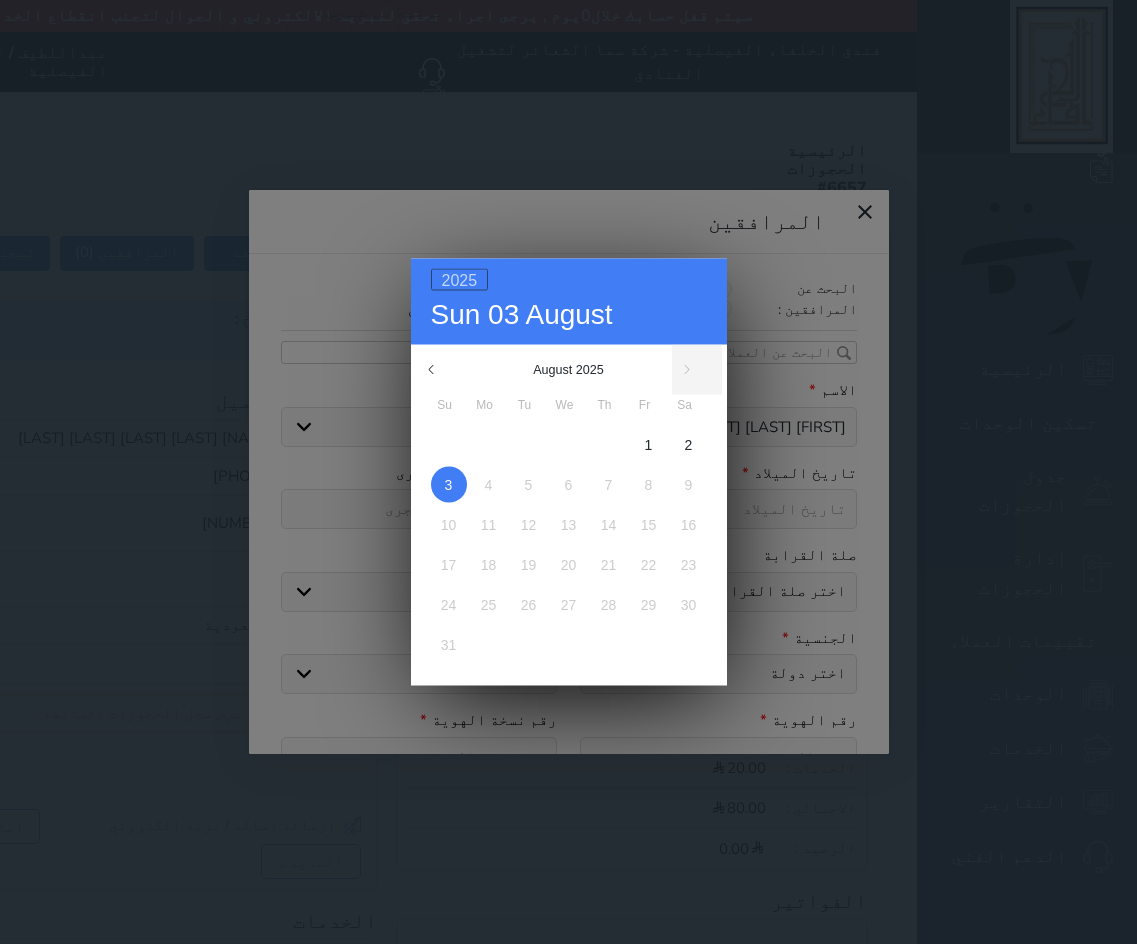 click on "2025" at bounding box center [460, 280] 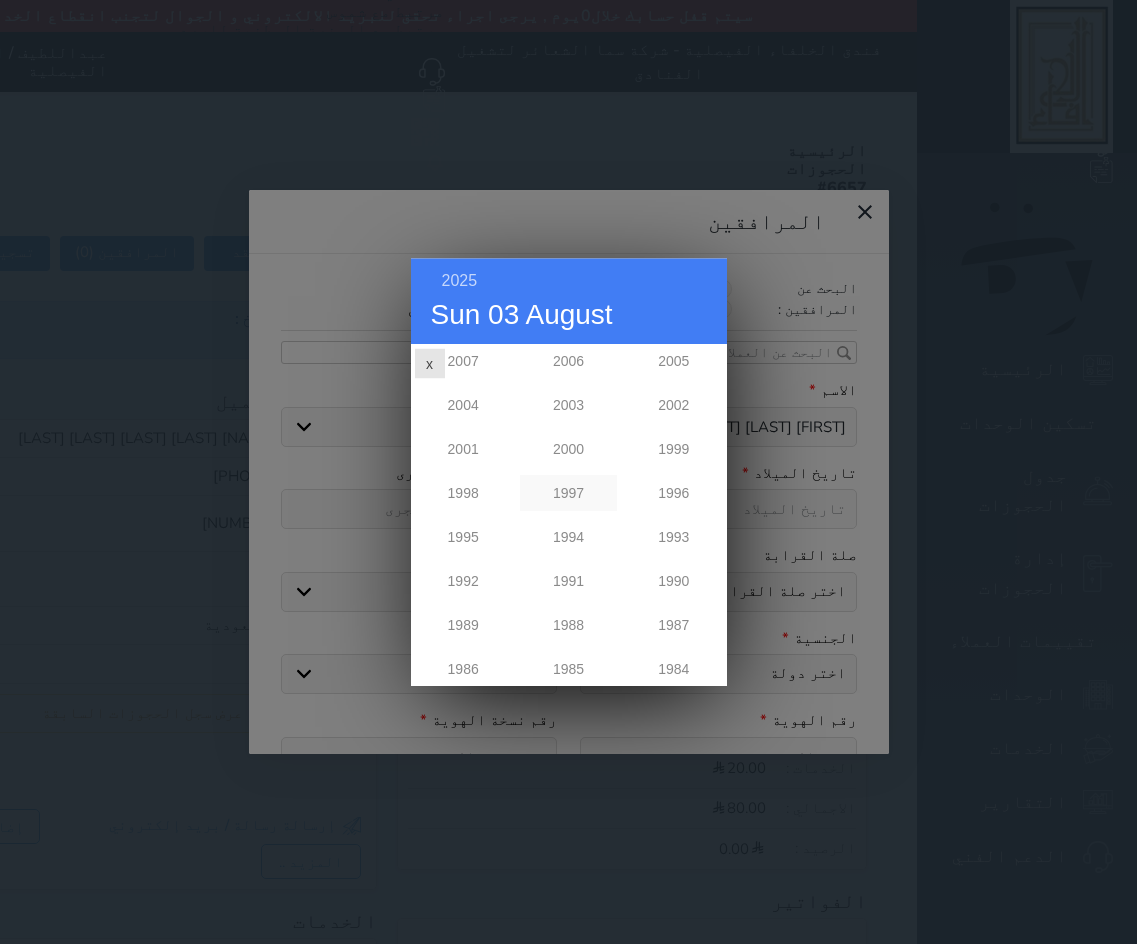 scroll, scrollTop: 400, scrollLeft: 0, axis: vertical 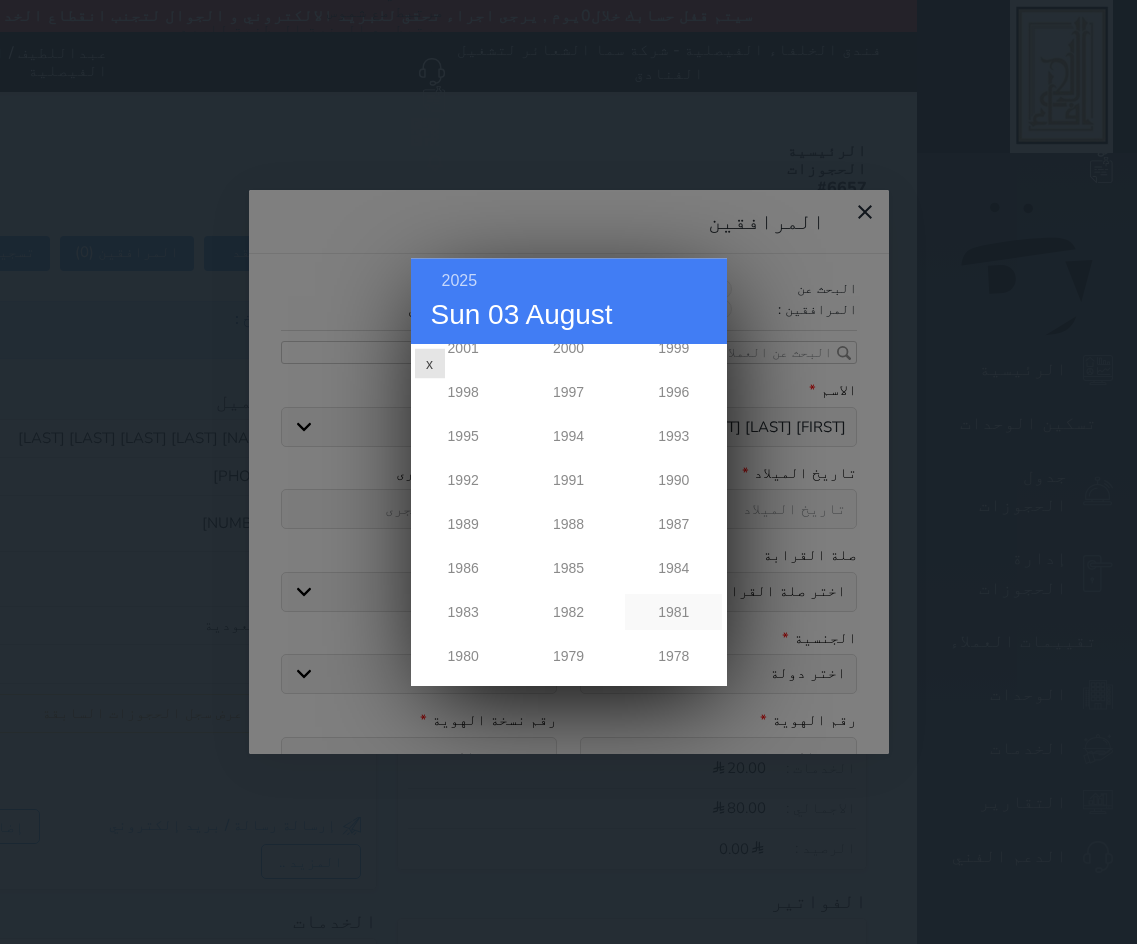 click on "1981" at bounding box center (673, 613) 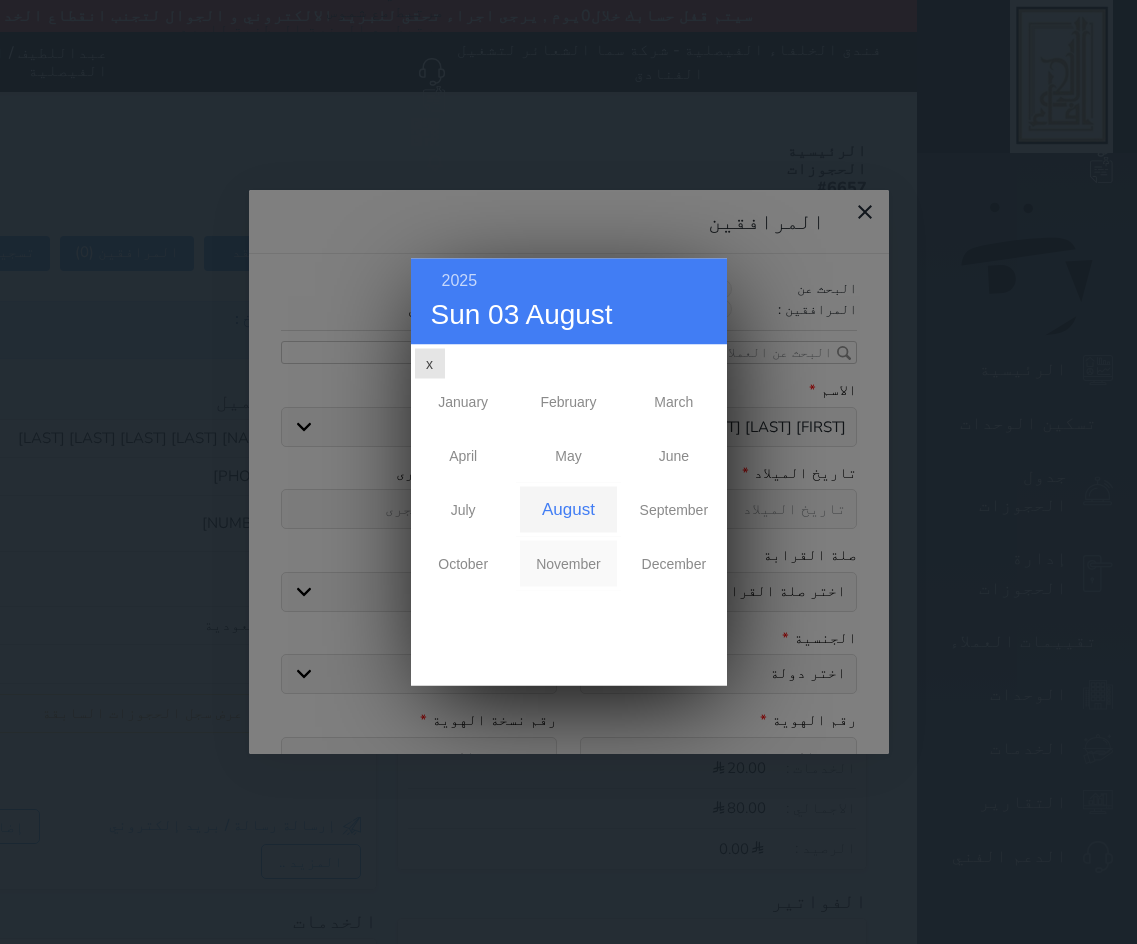 scroll, scrollTop: 0, scrollLeft: 0, axis: both 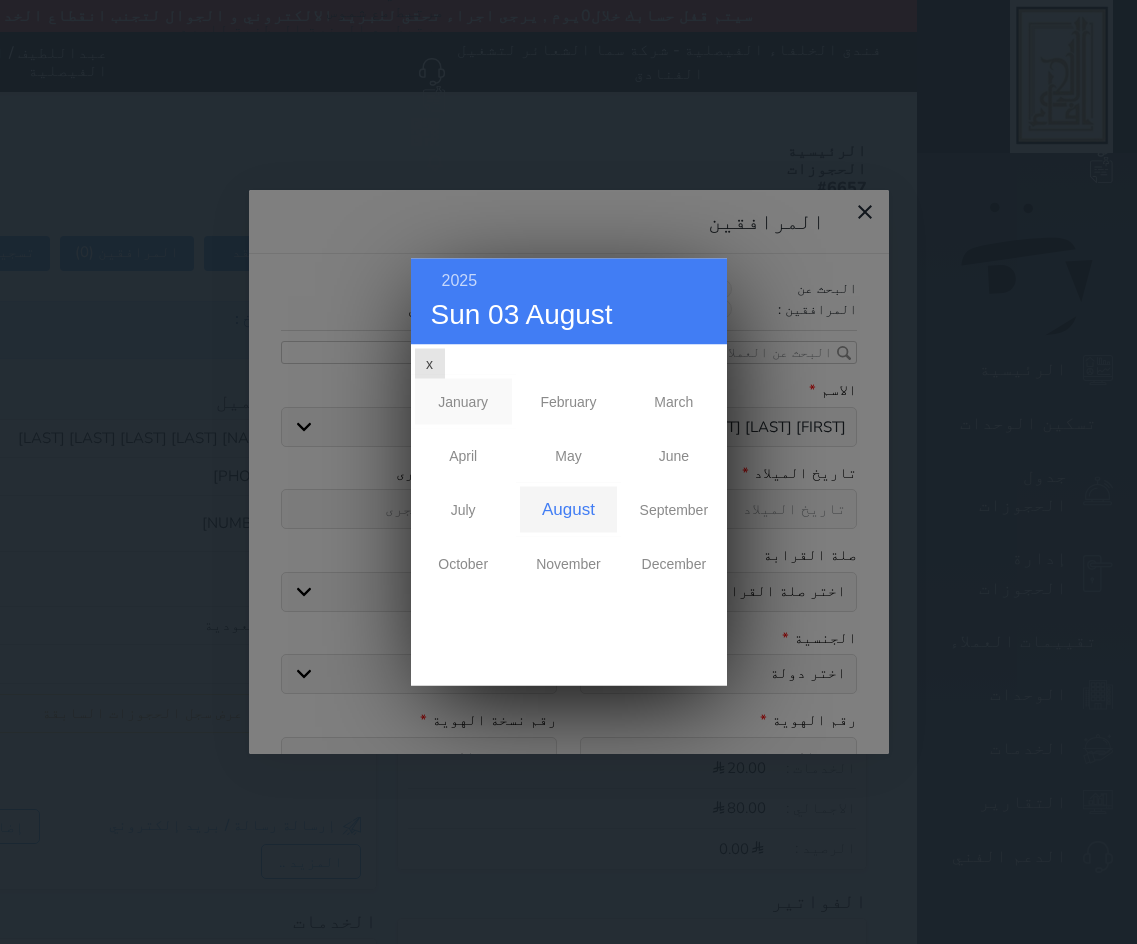 click on "January" at bounding box center [463, 402] 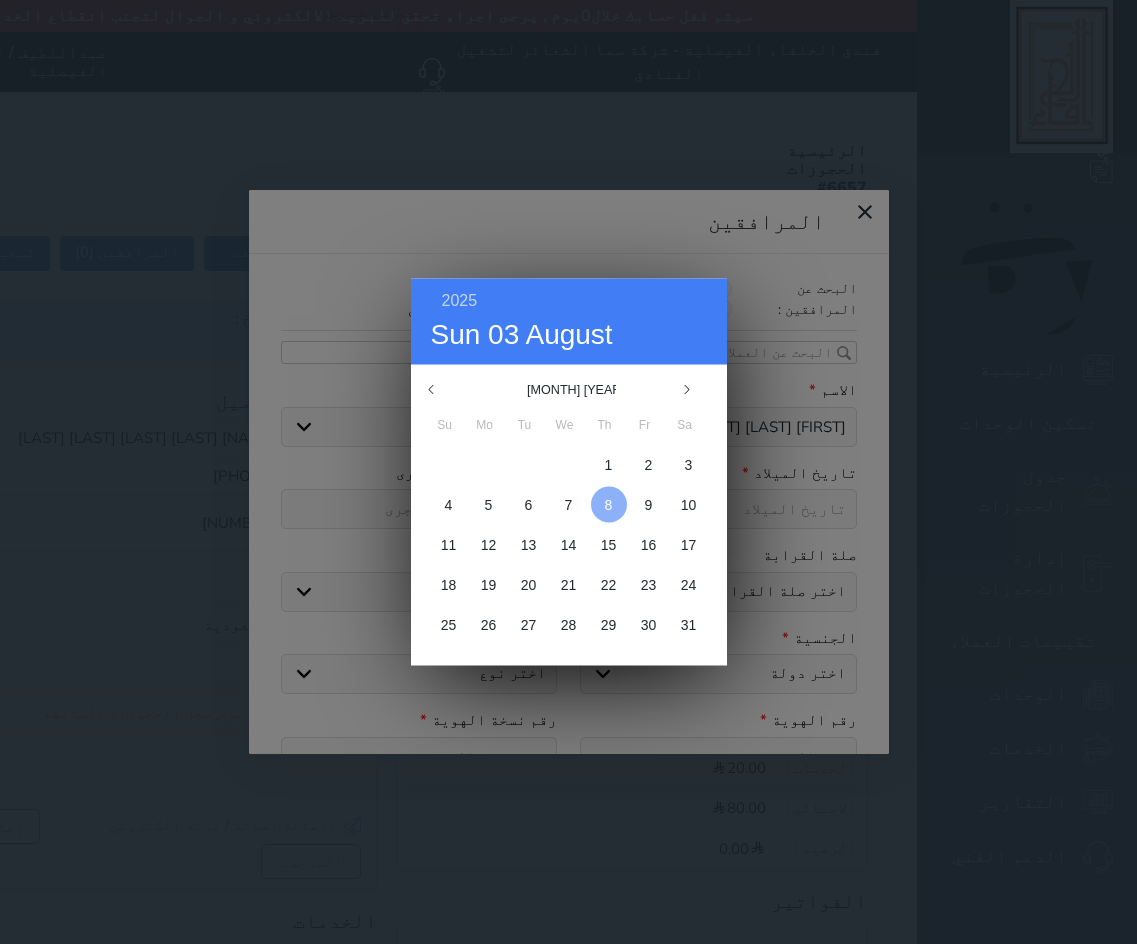 click on "8" at bounding box center (609, 505) 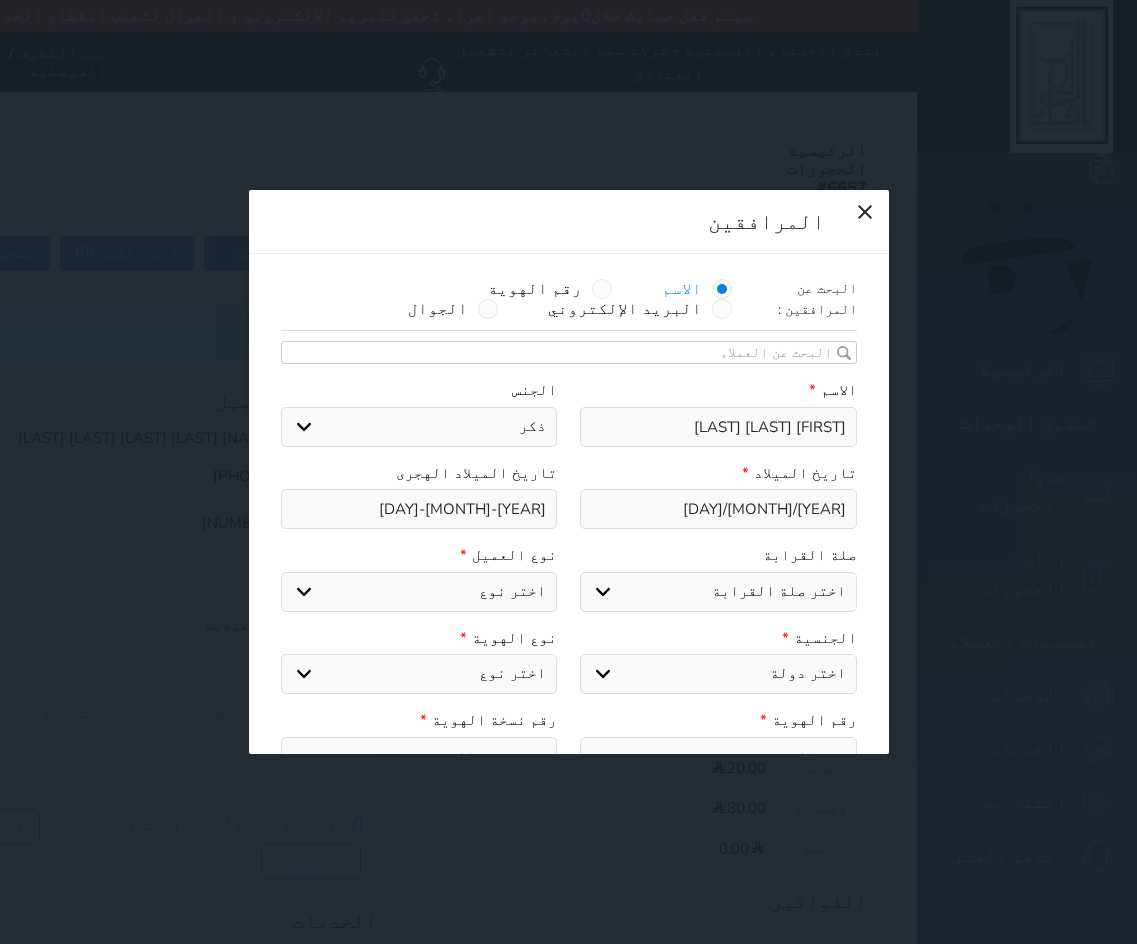 drag, startPoint x: 708, startPoint y: 409, endPoint x: 717, endPoint y: 438, distance: 30.364452 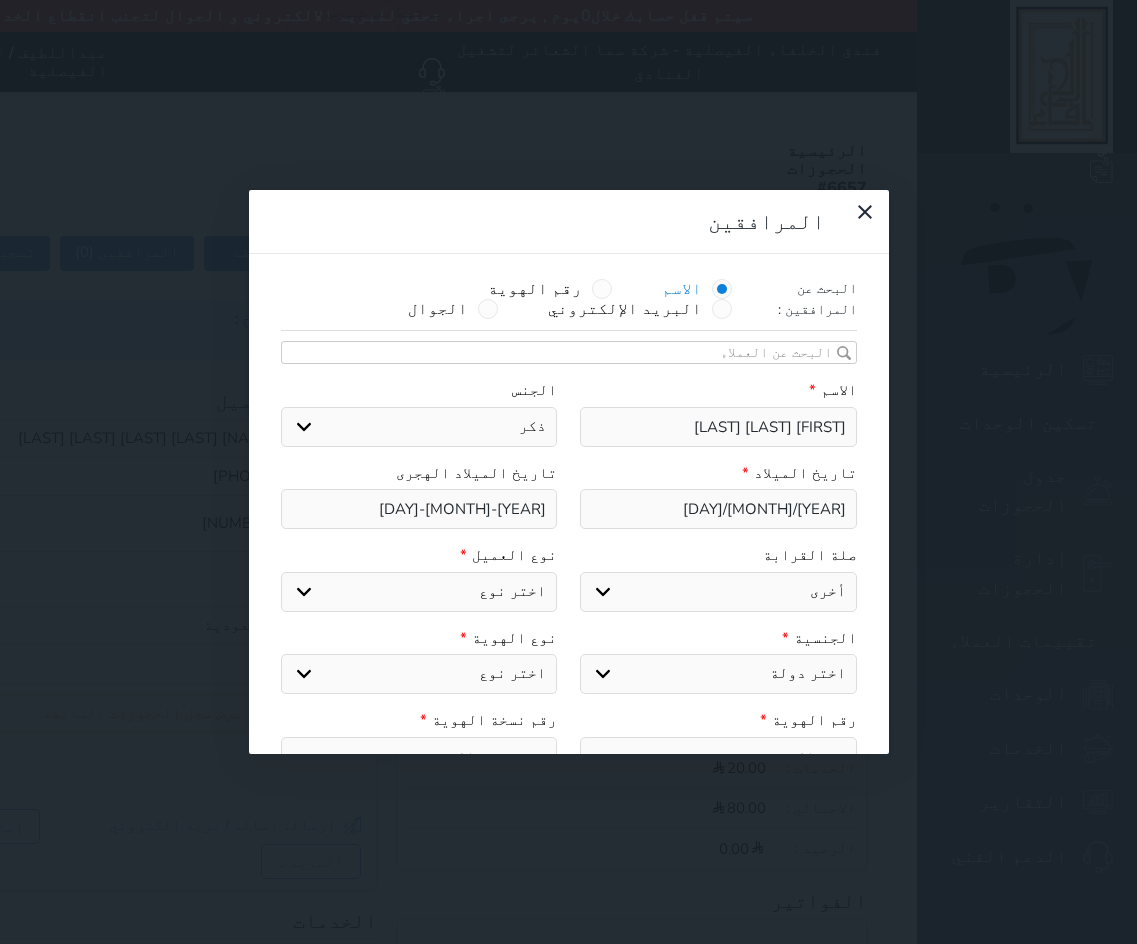 click on "اختر صلة القرابة   ابن ابنه زوجة اخ اخت اب ام زوج أخرى" at bounding box center [718, 592] 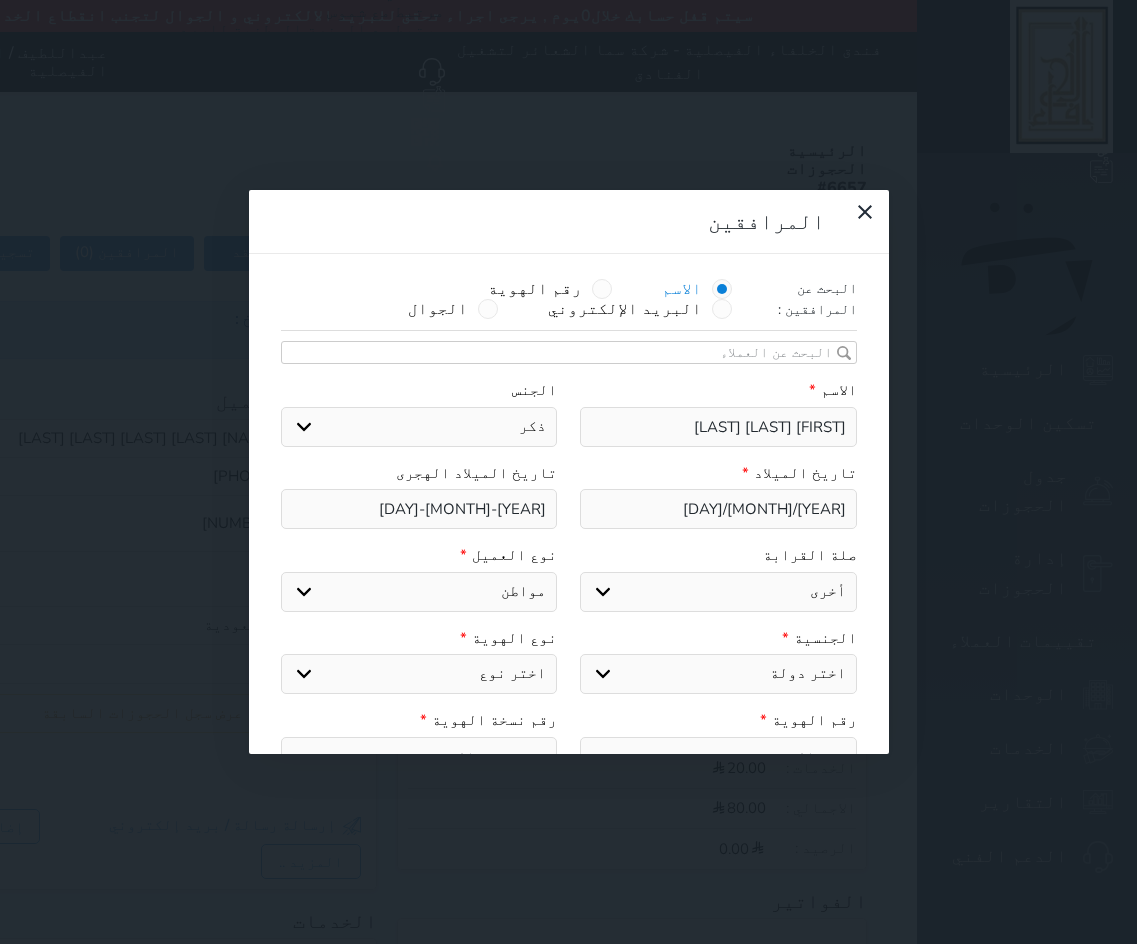 click on "اختر نوع   مواطن مواطن خليجي زائر مقيم" at bounding box center (419, 592) 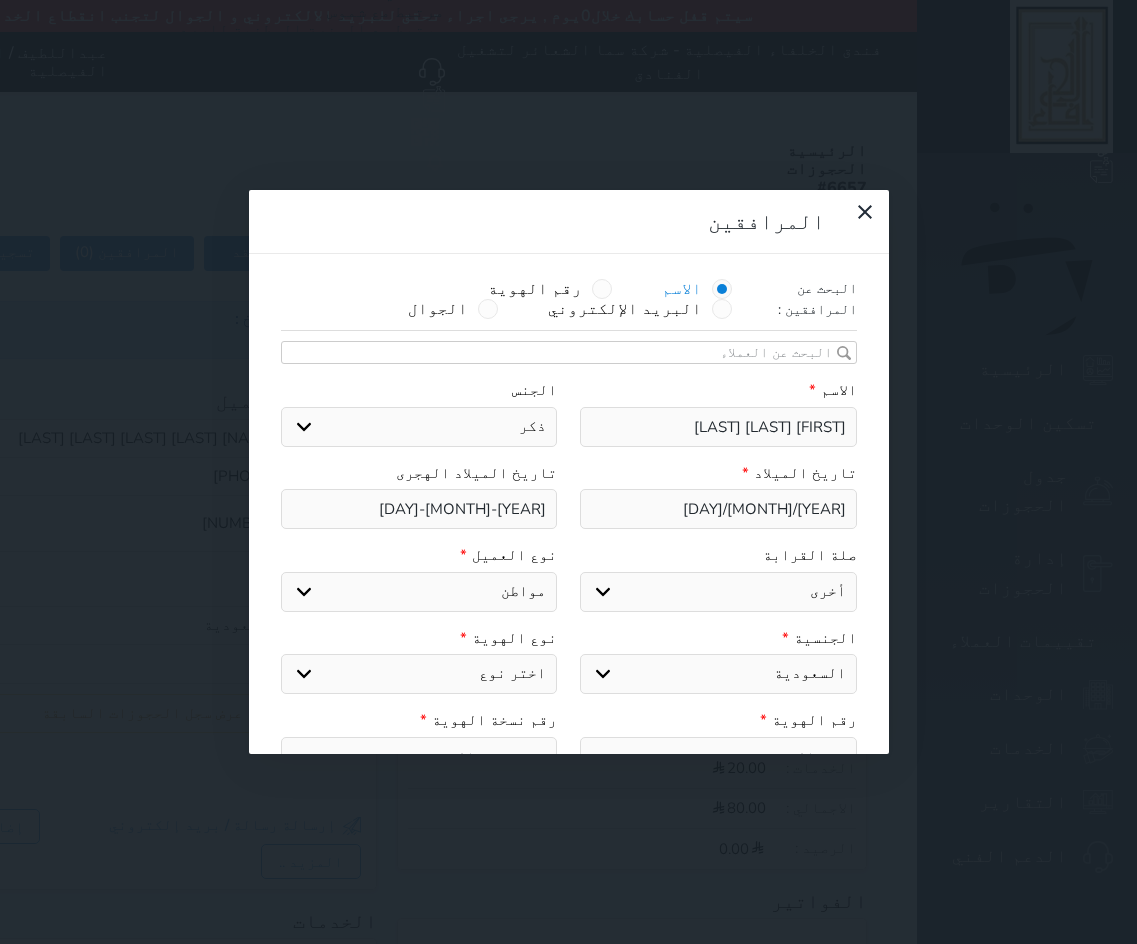 drag, startPoint x: 505, startPoint y: 492, endPoint x: 505, endPoint y: 508, distance: 16 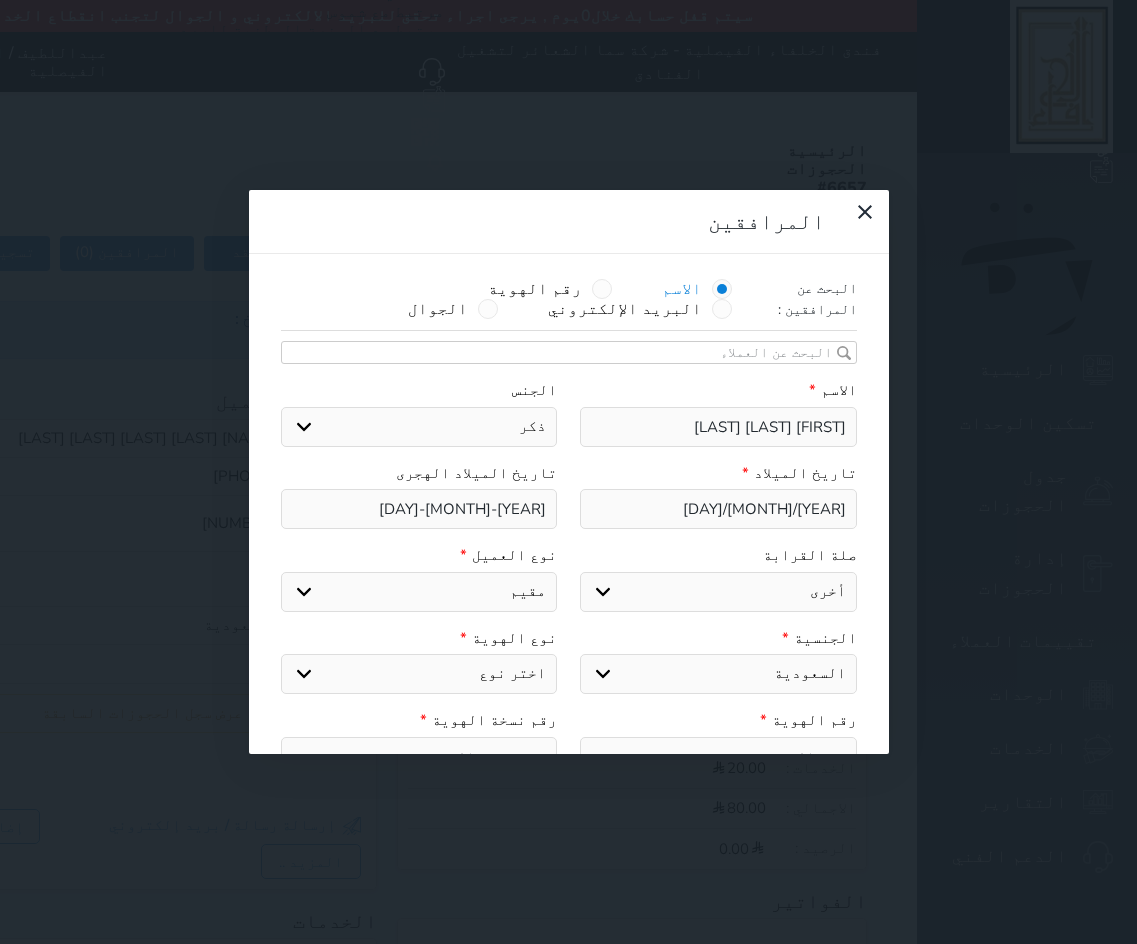click on "اختر نوع   مواطن مواطن خليجي زائر مقيم" at bounding box center [419, 592] 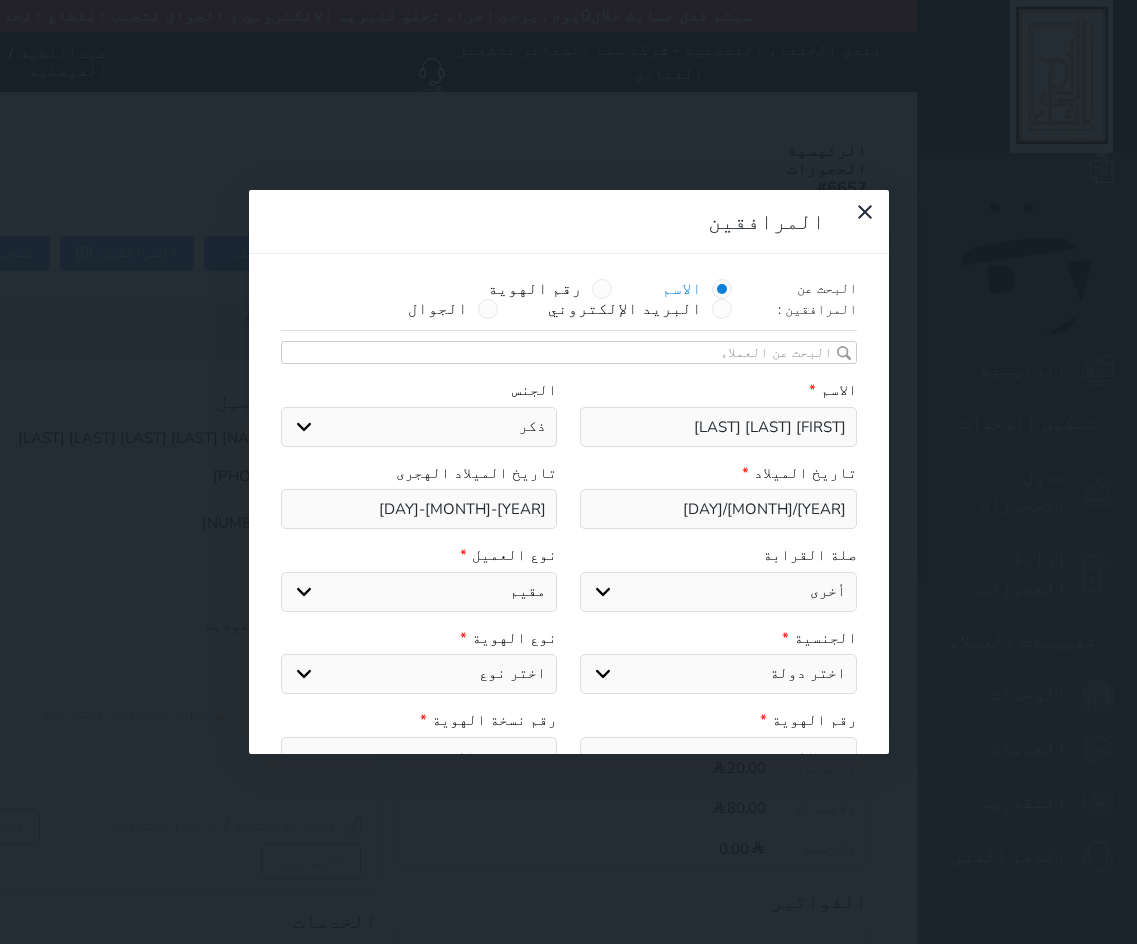 click on "اختر نوع   مقيم جواز السفر" at bounding box center (419, 674) 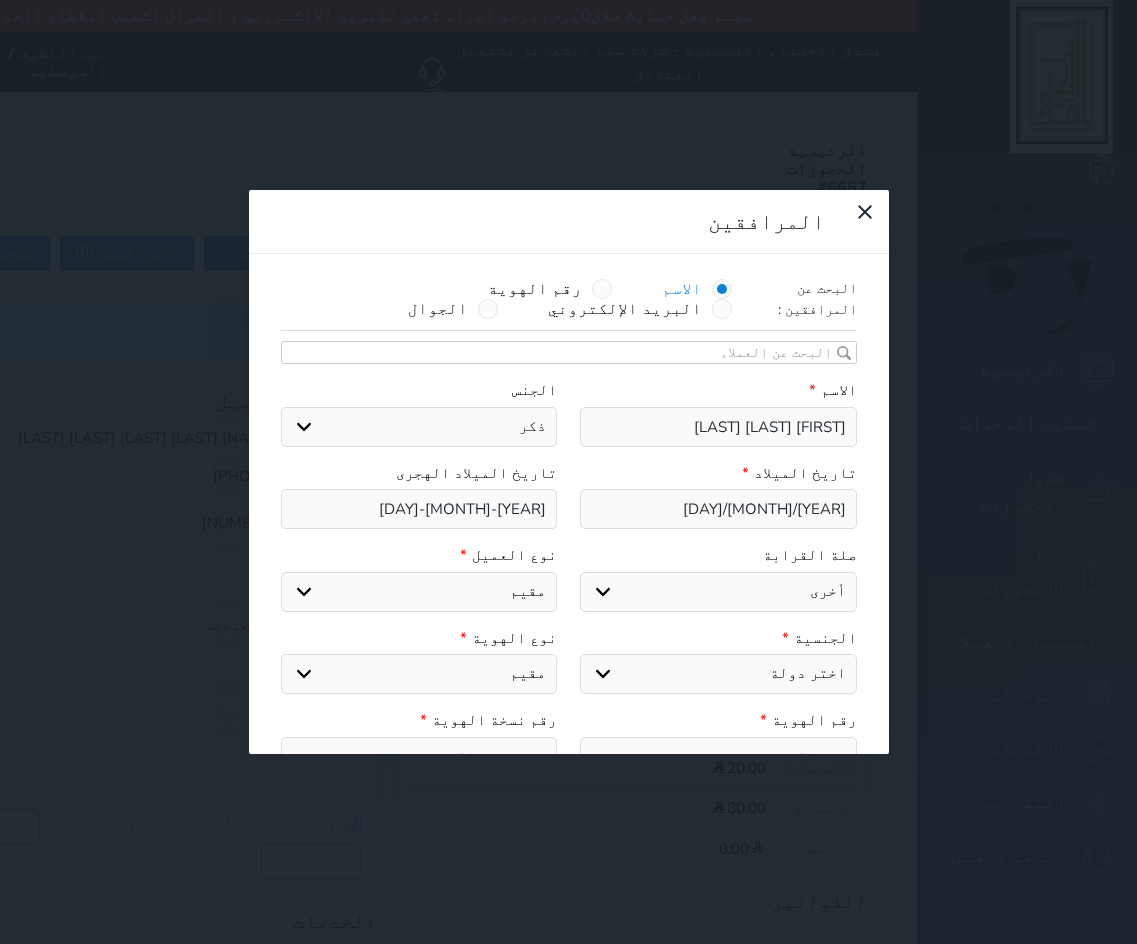 click on "اختر نوع   مقيم جواز السفر" at bounding box center (419, 674) 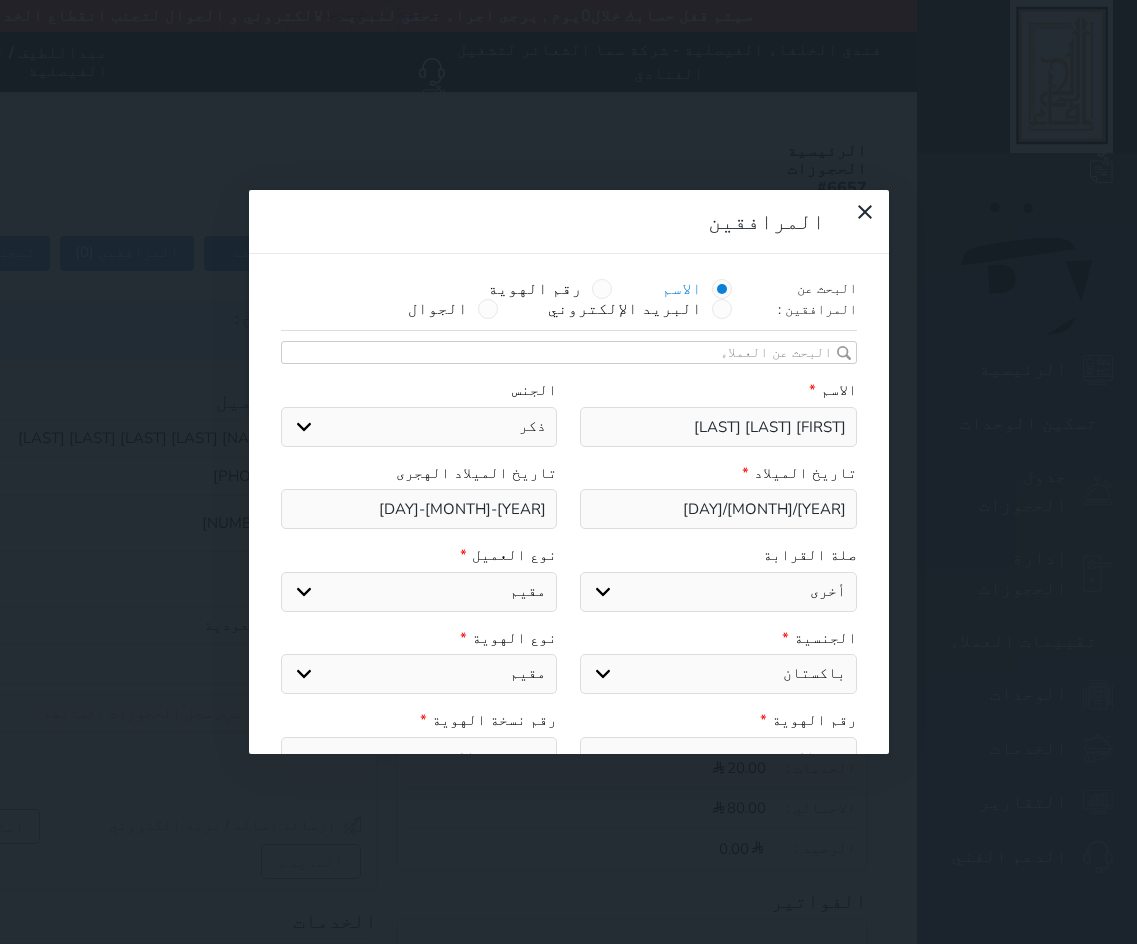 click on "اختر دولة   الامارات العربية الاردن البحرين سوريا العراق عمان فلسطين قطر الكويت لبنان اليمن اليمن الجنوبي يمني جنوبي-السلاطين بني حارث الكويت-بدون افراد القبائل من سكان البحرين قبائل مجاورة للعطفين اجنبي بجواز سعودي فلسطيني بوثيقة مصرية فلسطيني بوثيقةلبناني فلسطيني بوثيقةاردنية فلسطيني بوثيقةعراقية فلسطيني بوثيقة سورية وثيقة قطريه وثيقة عمانيه وثيقة اماراتيه وثيقة بحرينيه عرب ثمانية وأربعون قبائل نازحة/الحليفه اليمن - لحج قبائل نازحة/الكويت غير كويتي غير بحريني غير قطري غير اماراتي غير عماني مقيم/نازح مقيم/مولود مقيم/طالب جنسية مقيم/أفراد القبائل مصر" at bounding box center [718, 674] 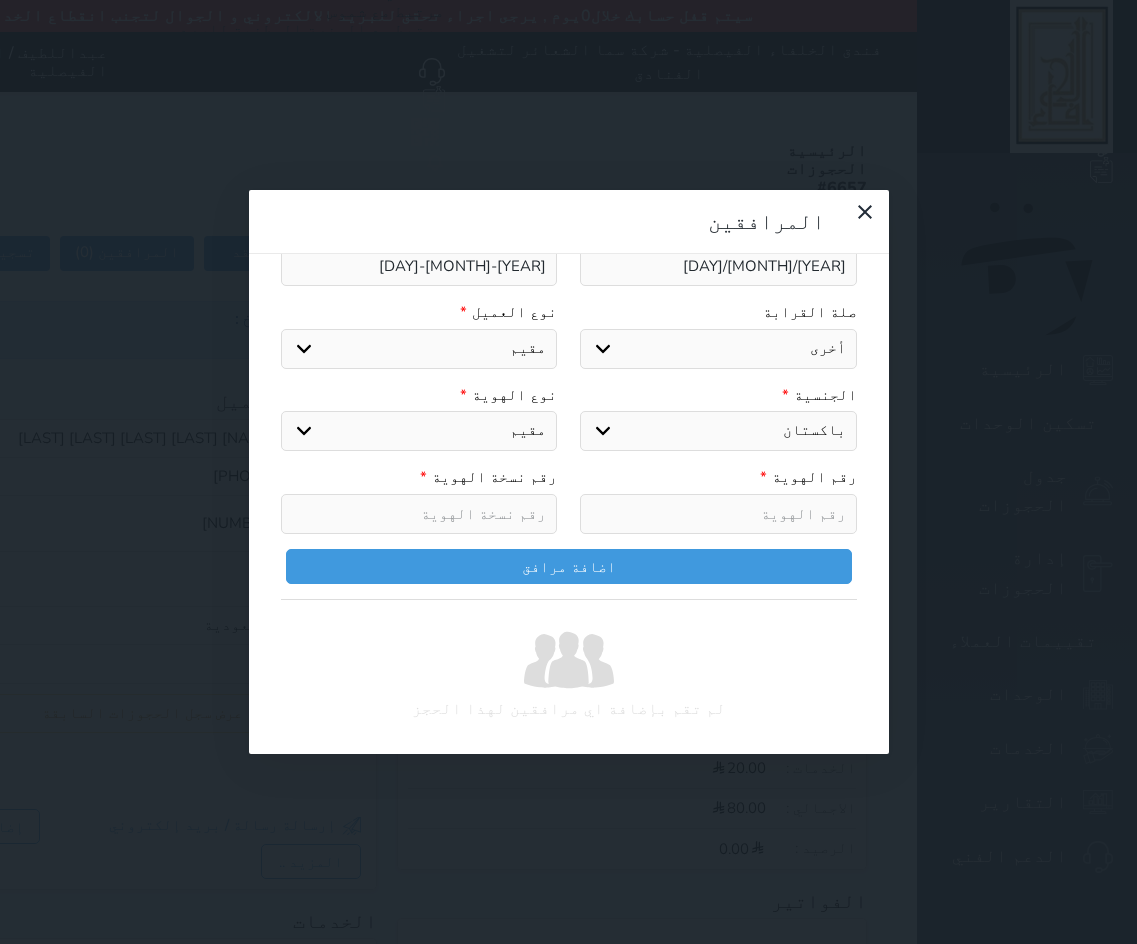 scroll, scrollTop: 253, scrollLeft: 0, axis: vertical 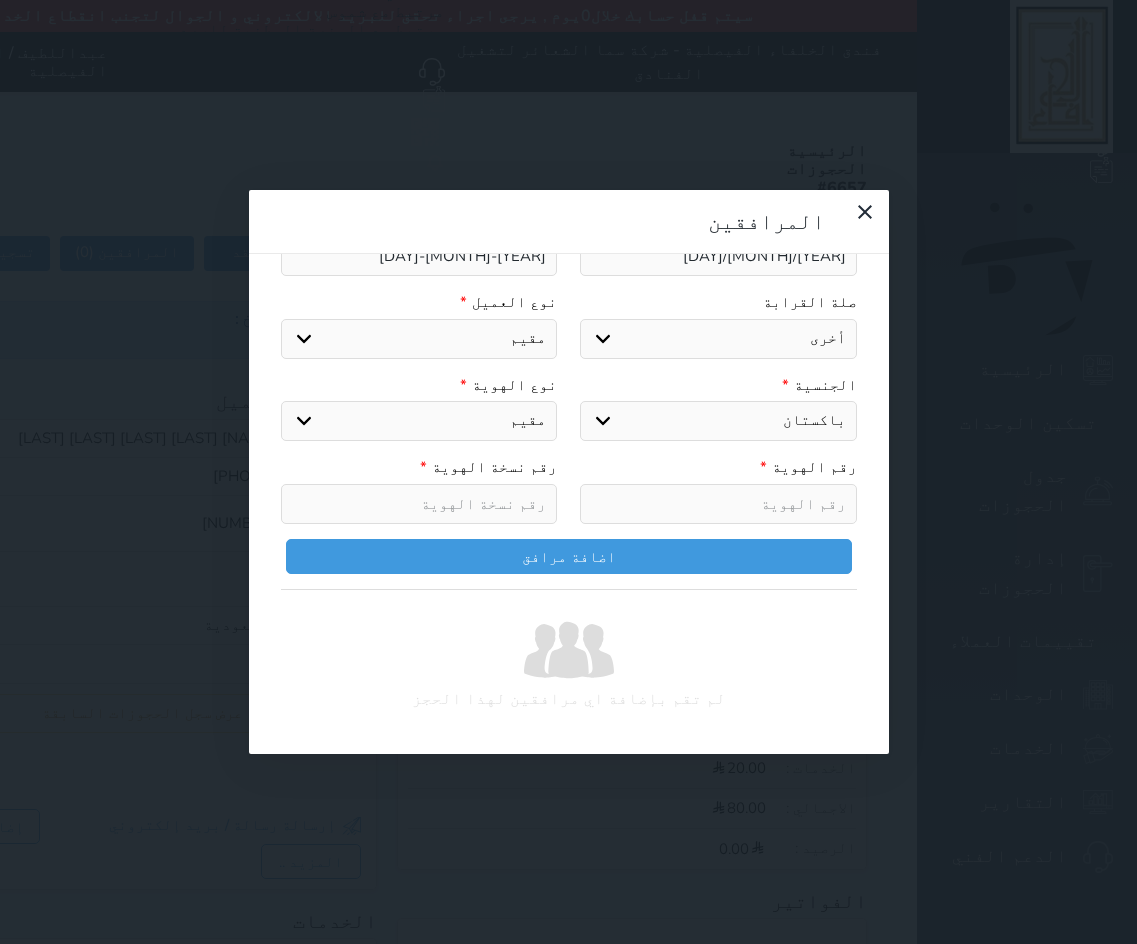click at bounding box center [718, 504] 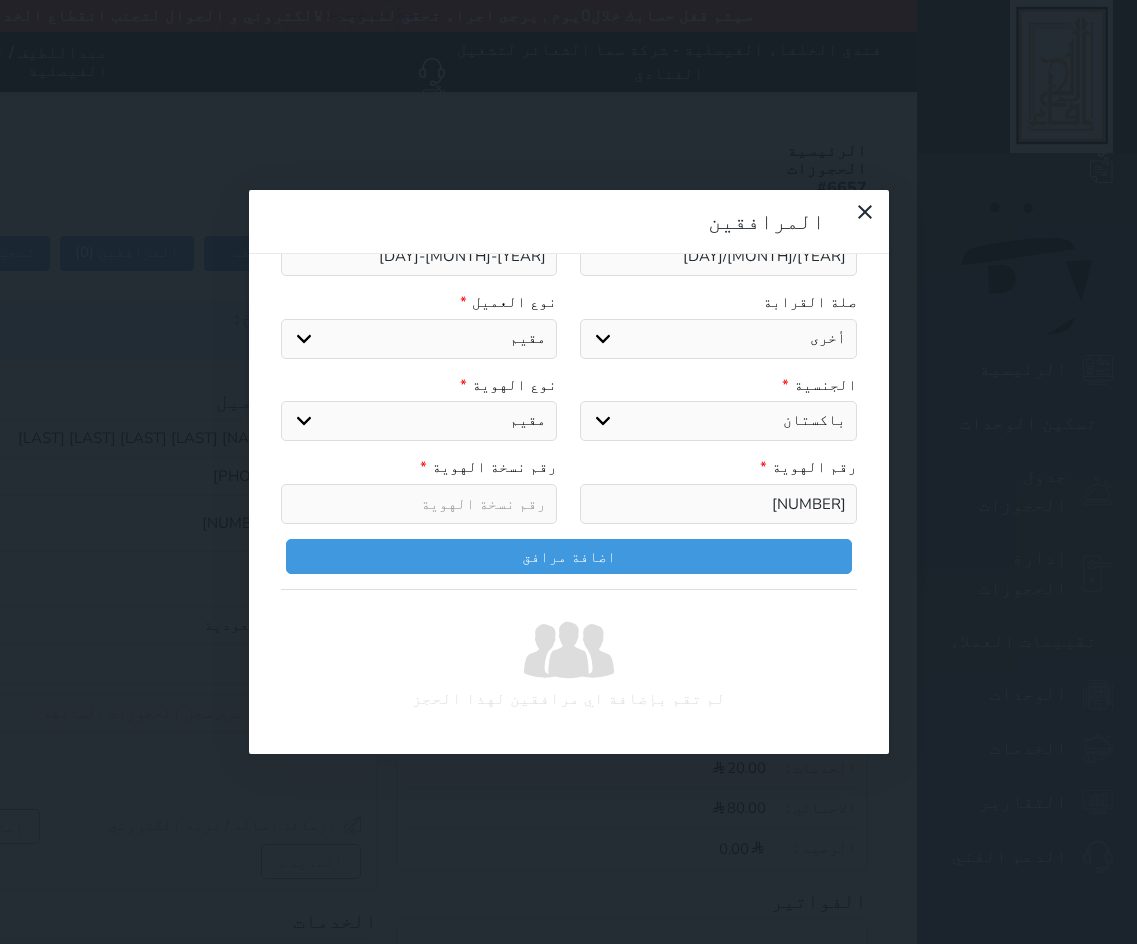 click at bounding box center [419, 504] 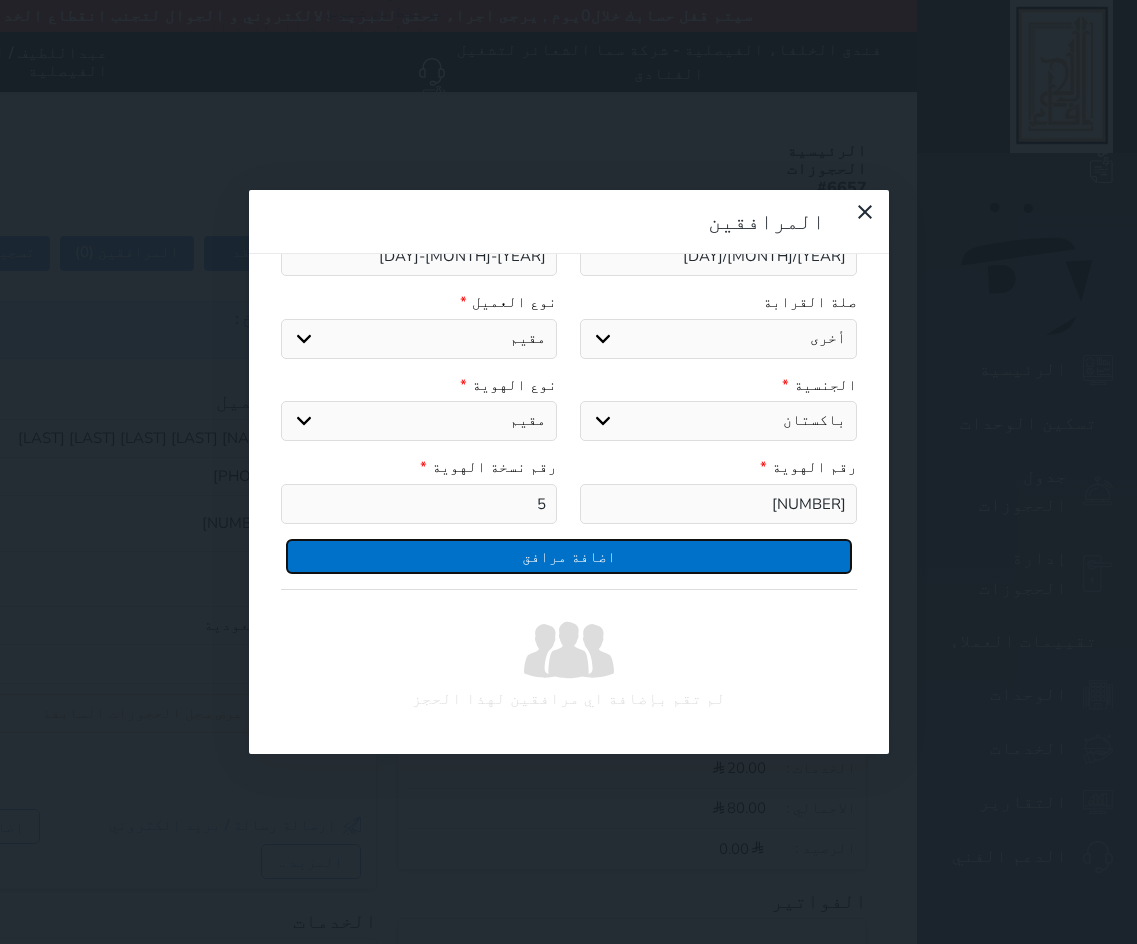 click on "اضافة مرافق" at bounding box center [569, 556] 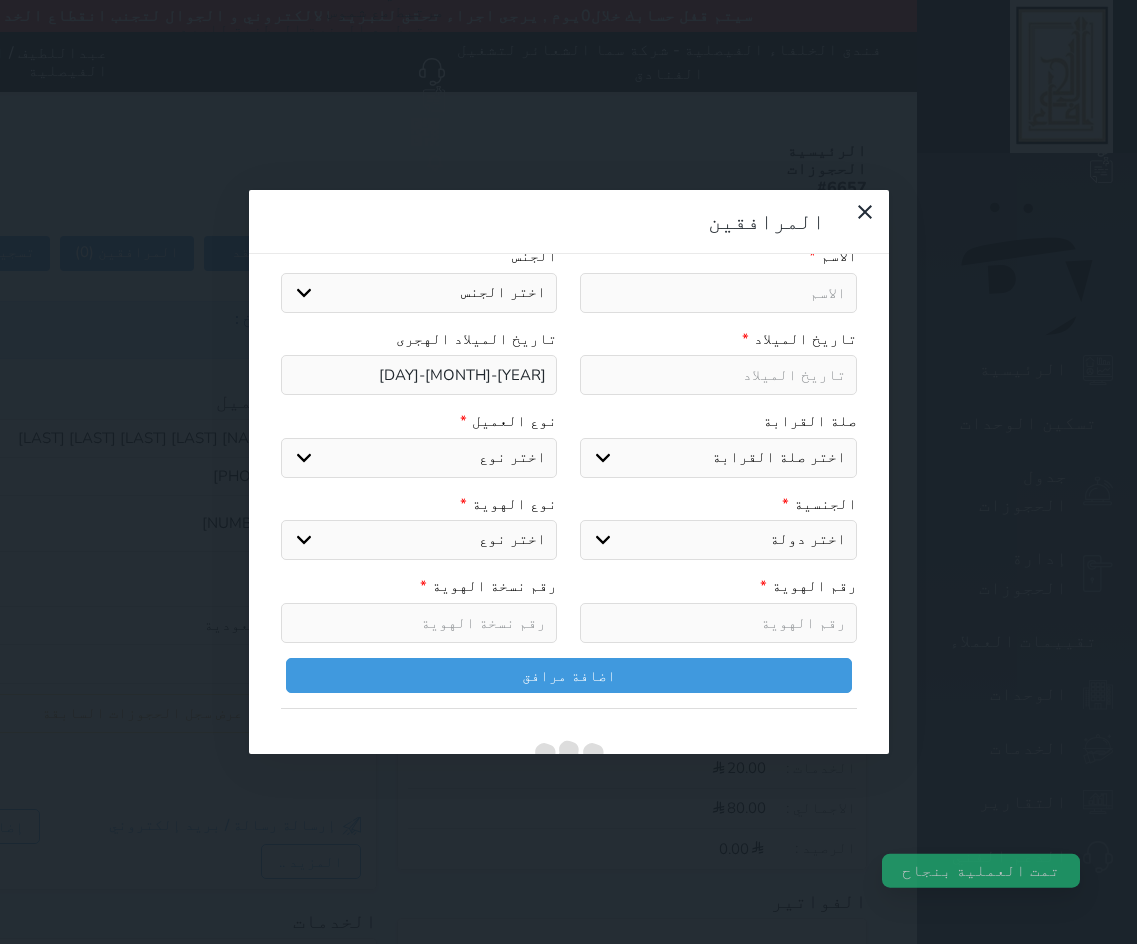 scroll, scrollTop: 0, scrollLeft: 0, axis: both 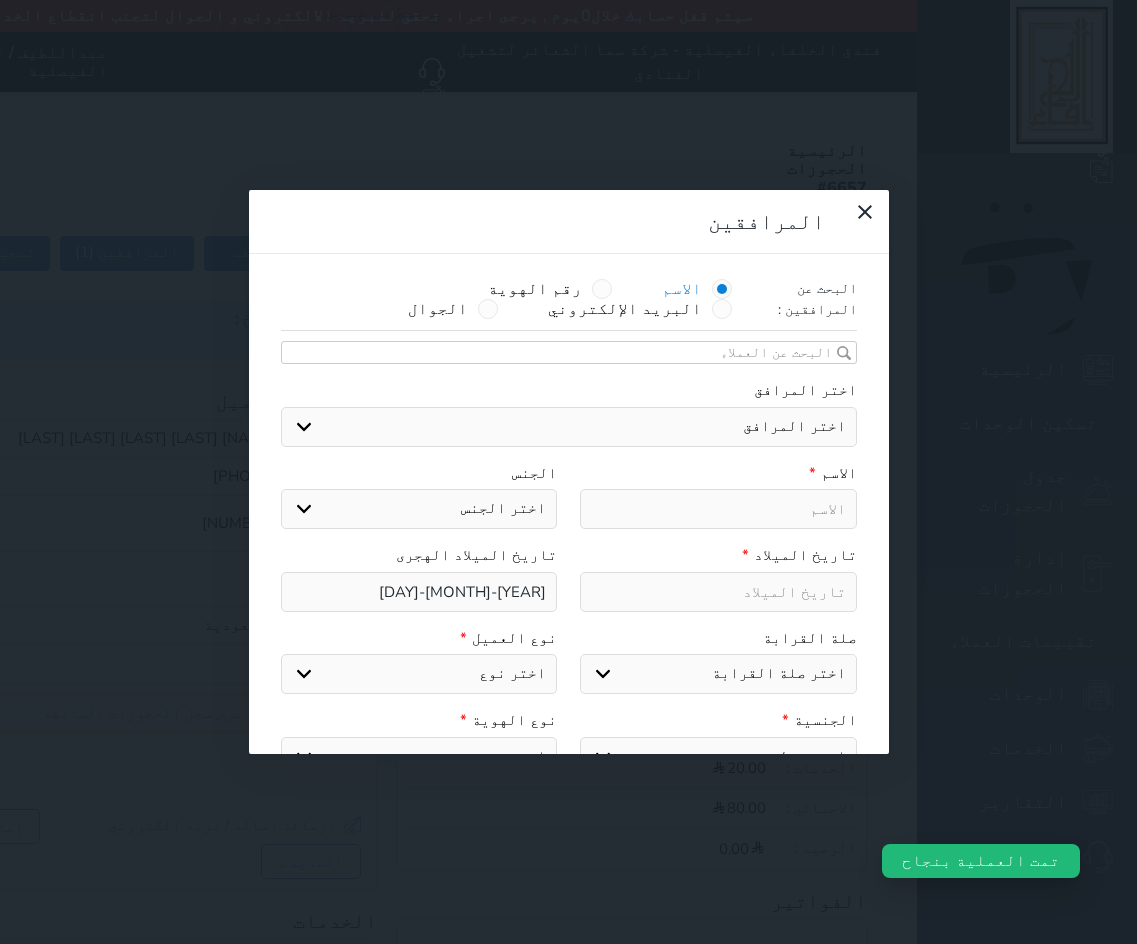 click at bounding box center (856, 223) 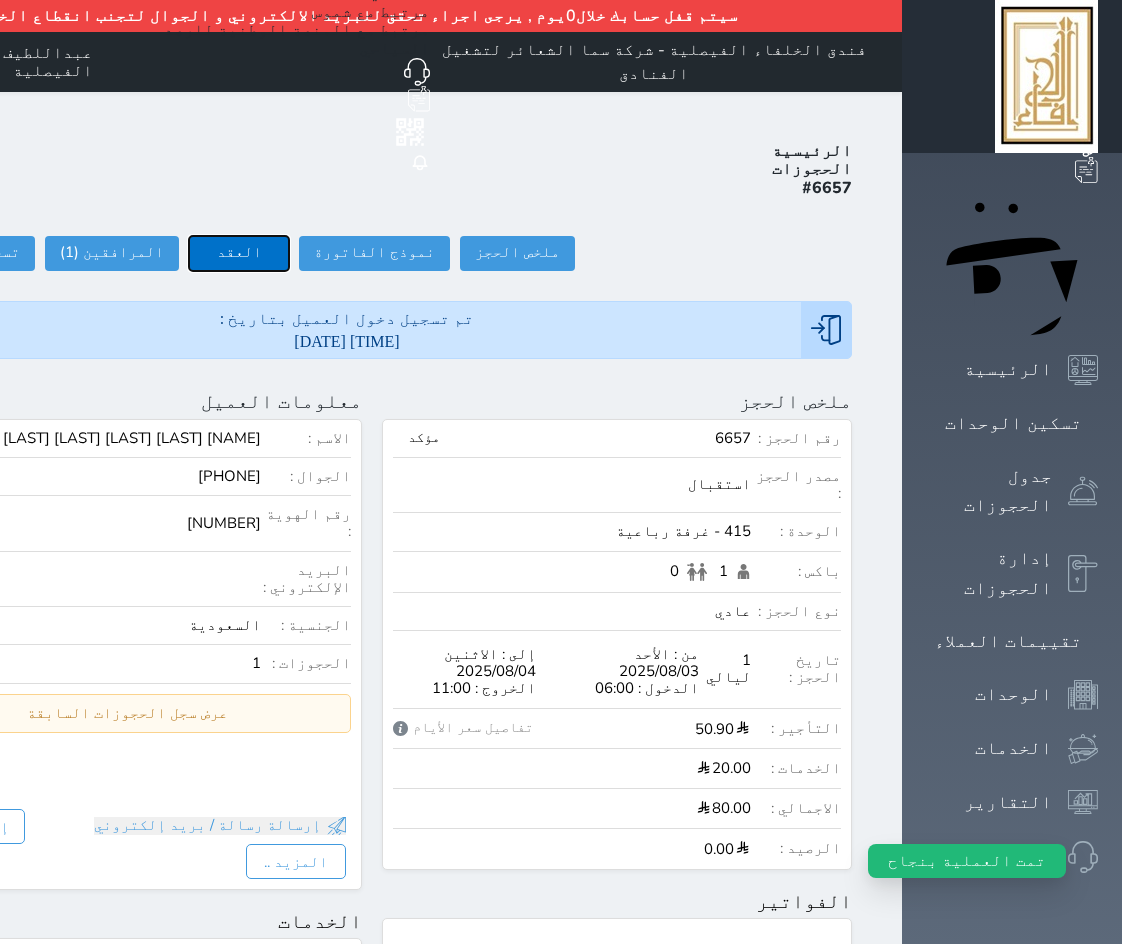 click on "العقد" at bounding box center [239, 253] 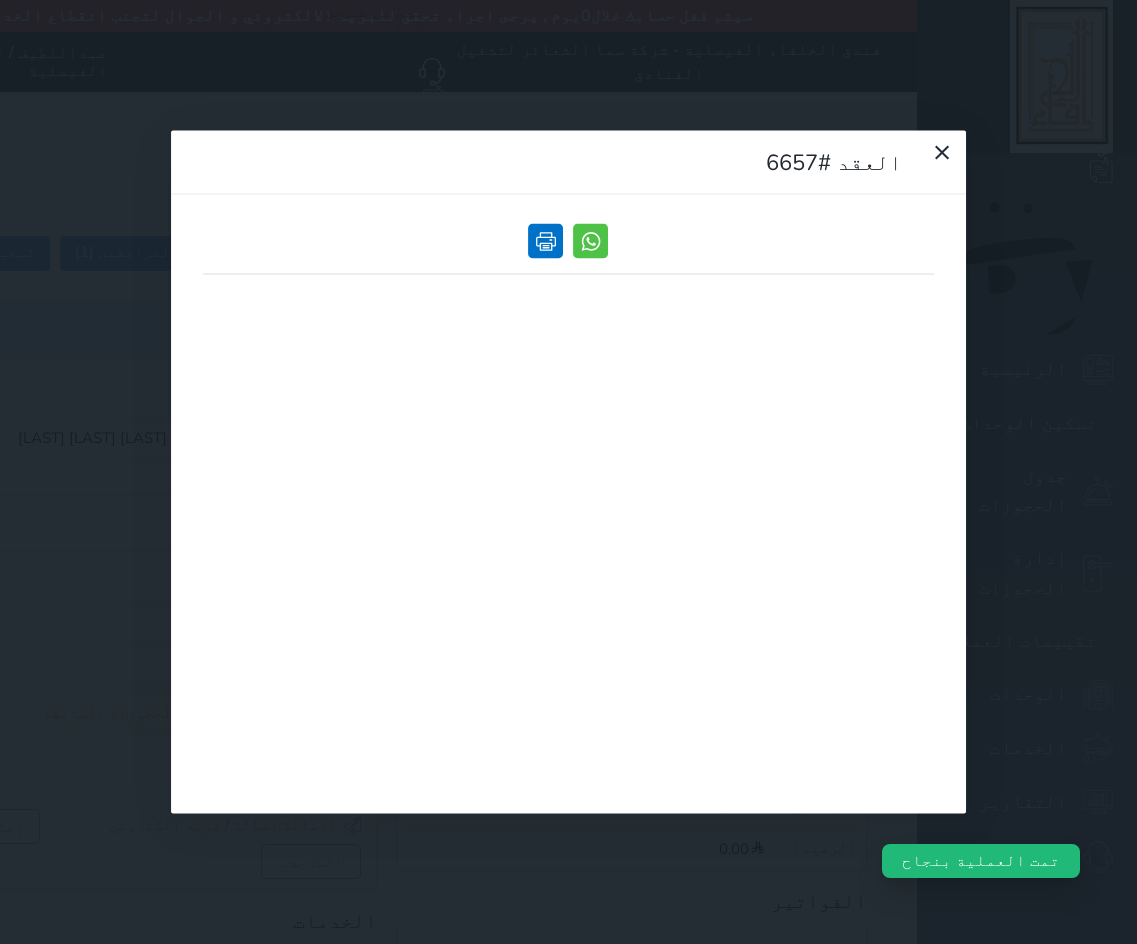 click at bounding box center [546, 241] 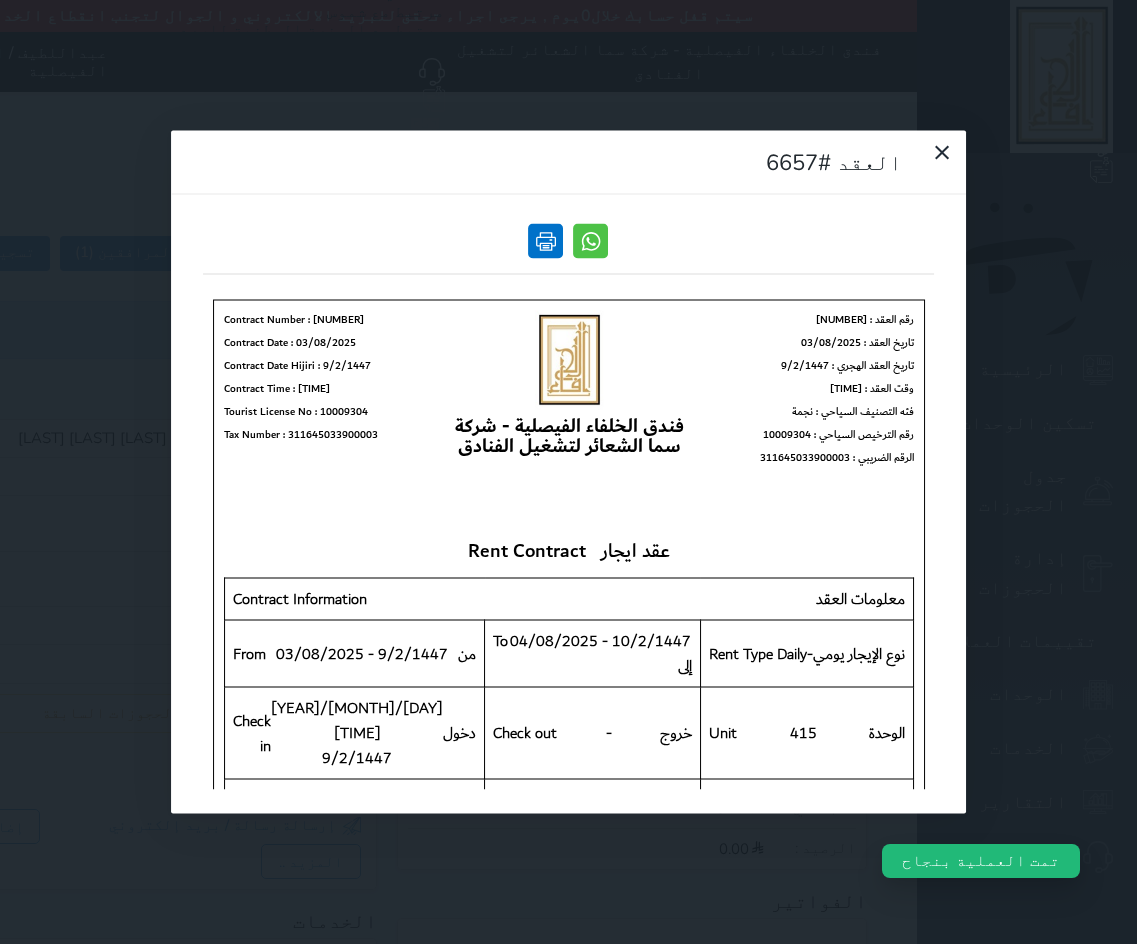 scroll, scrollTop: 0, scrollLeft: 0, axis: both 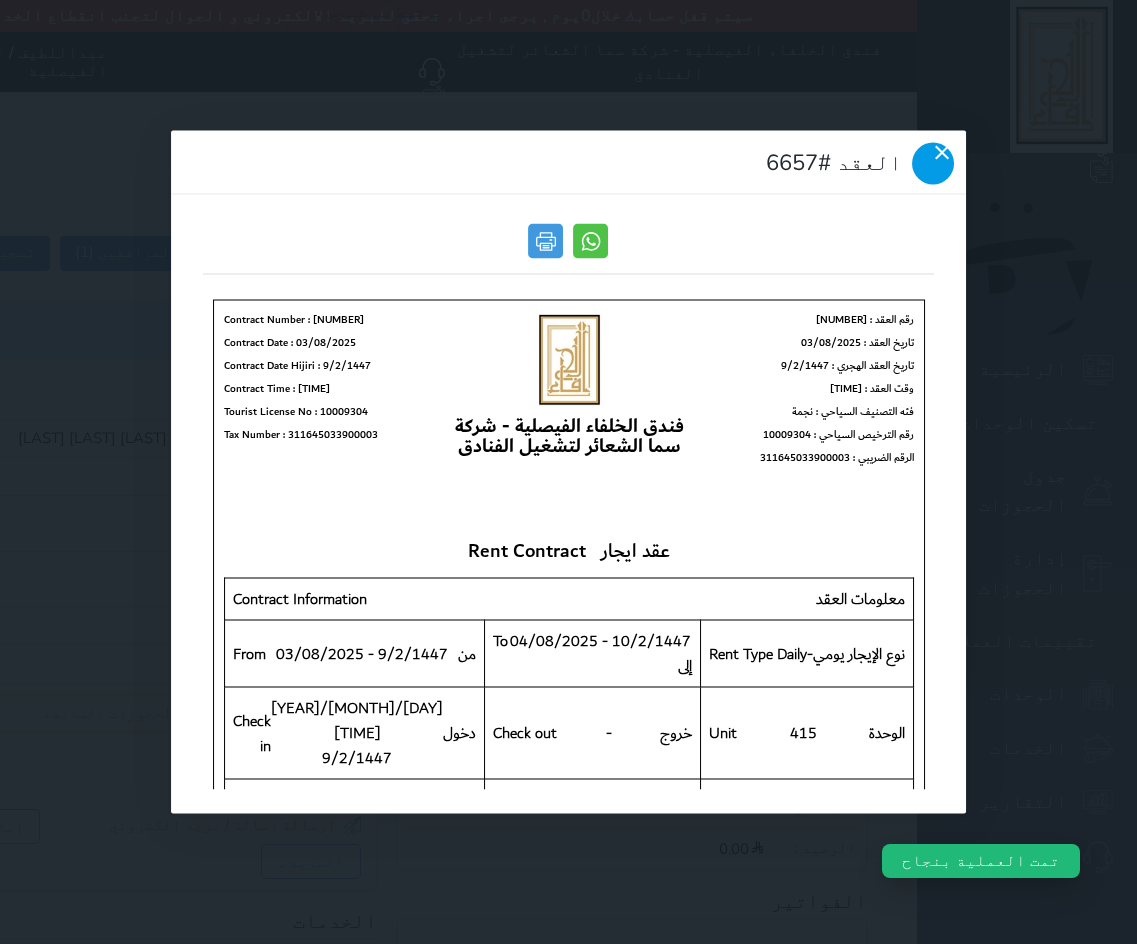click 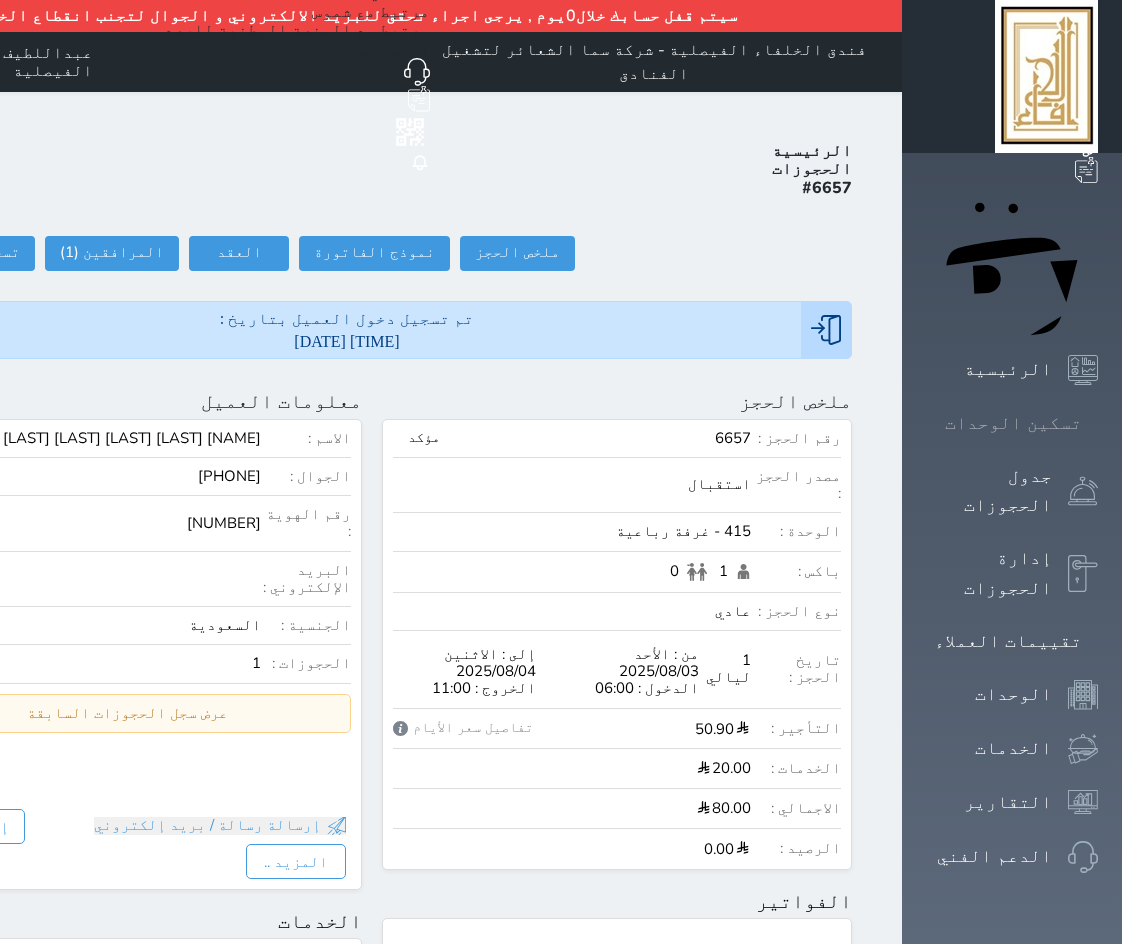 click on "تسكين الوحدات" at bounding box center (1013, 423) 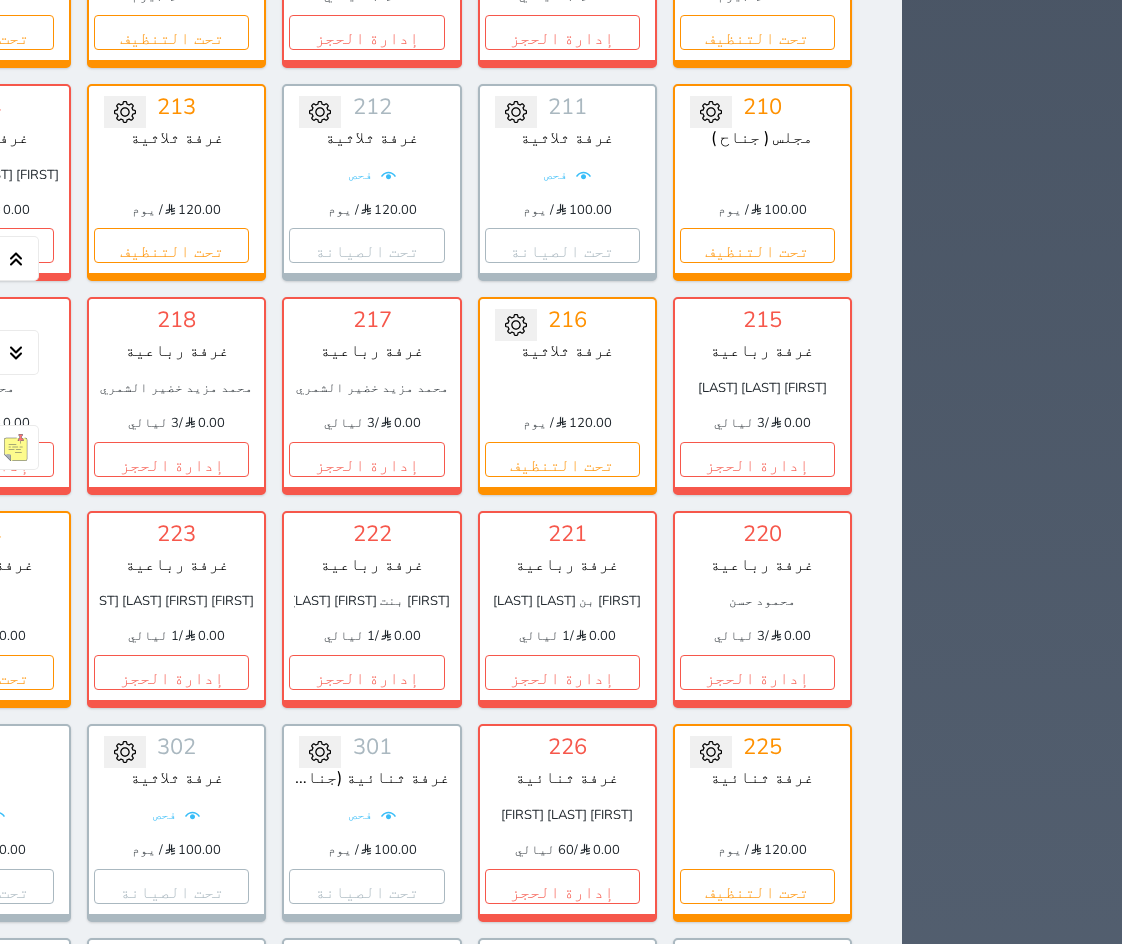 scroll, scrollTop: 1700, scrollLeft: 0, axis: vertical 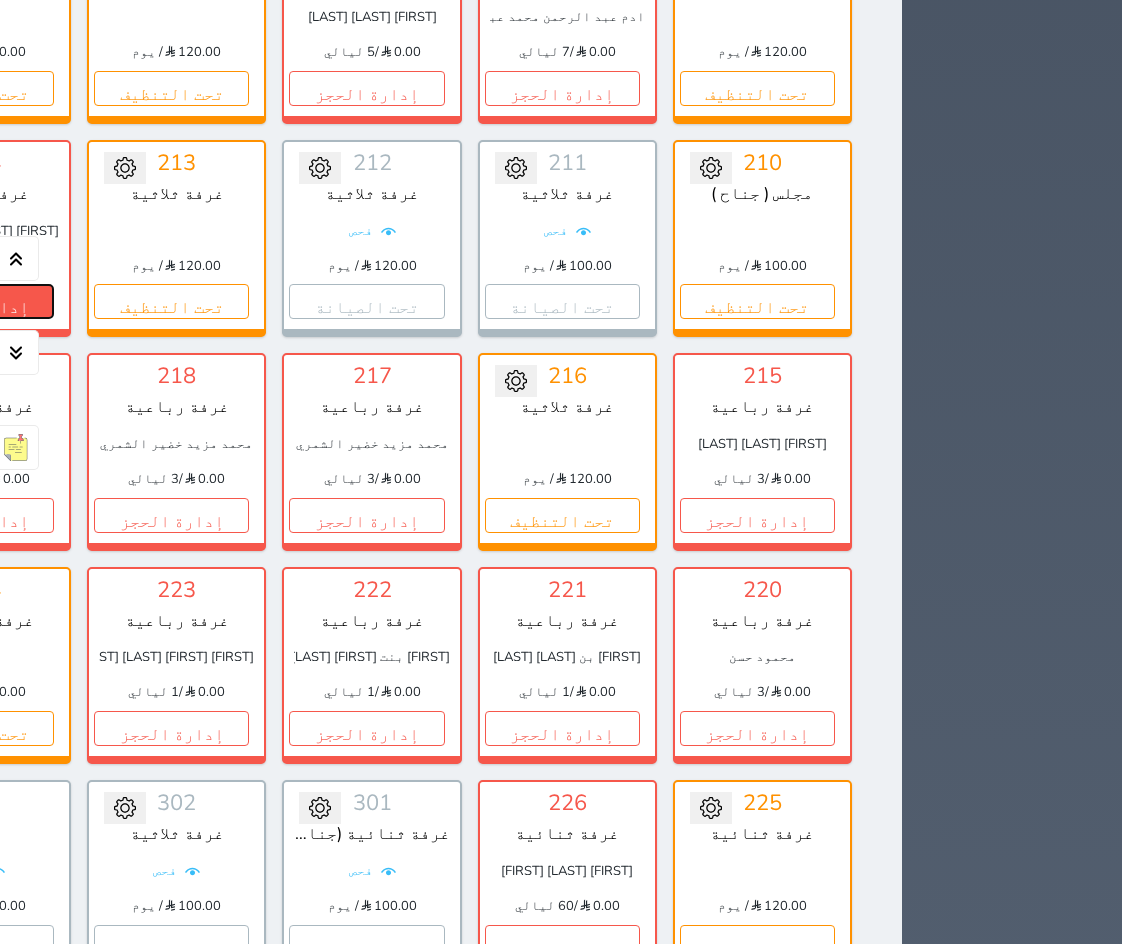 click on "إدارة الحجز" at bounding box center [-24, 301] 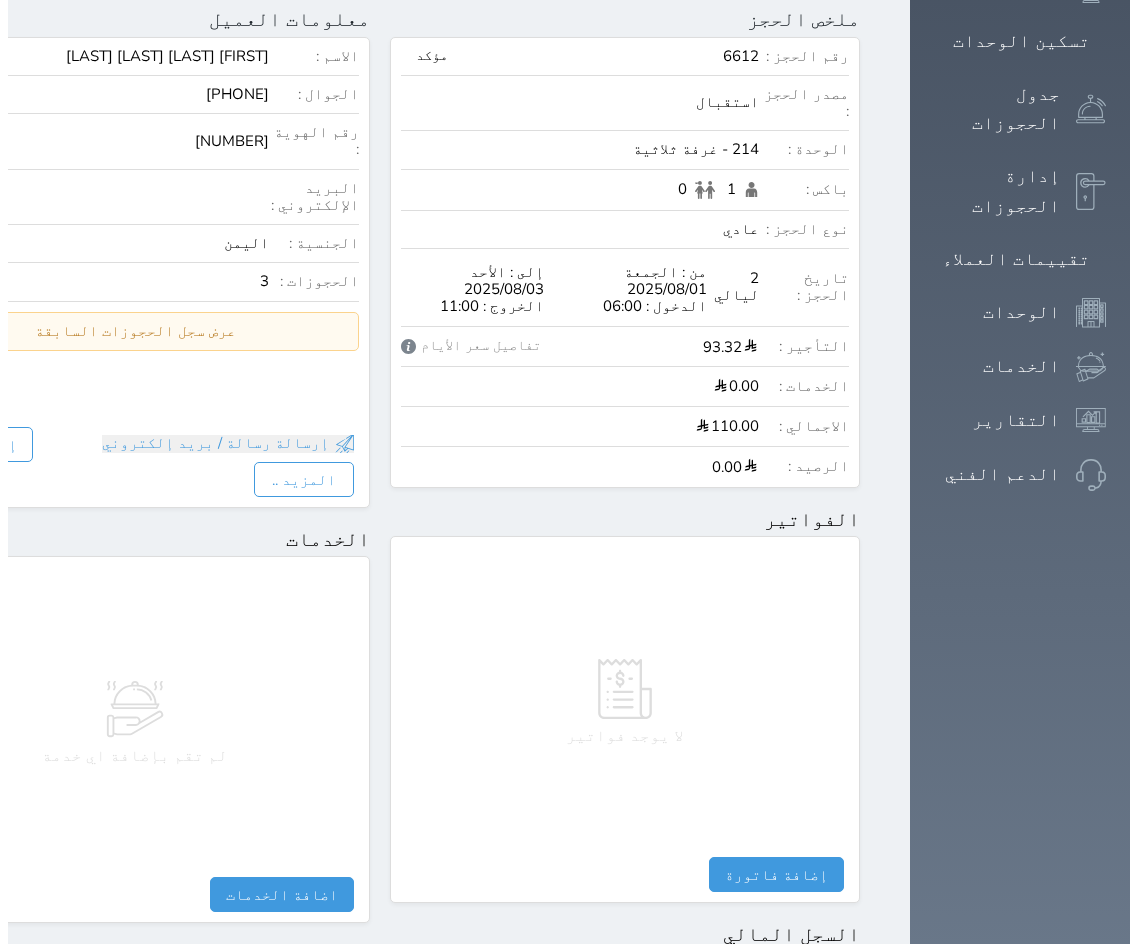 scroll, scrollTop: 700, scrollLeft: 0, axis: vertical 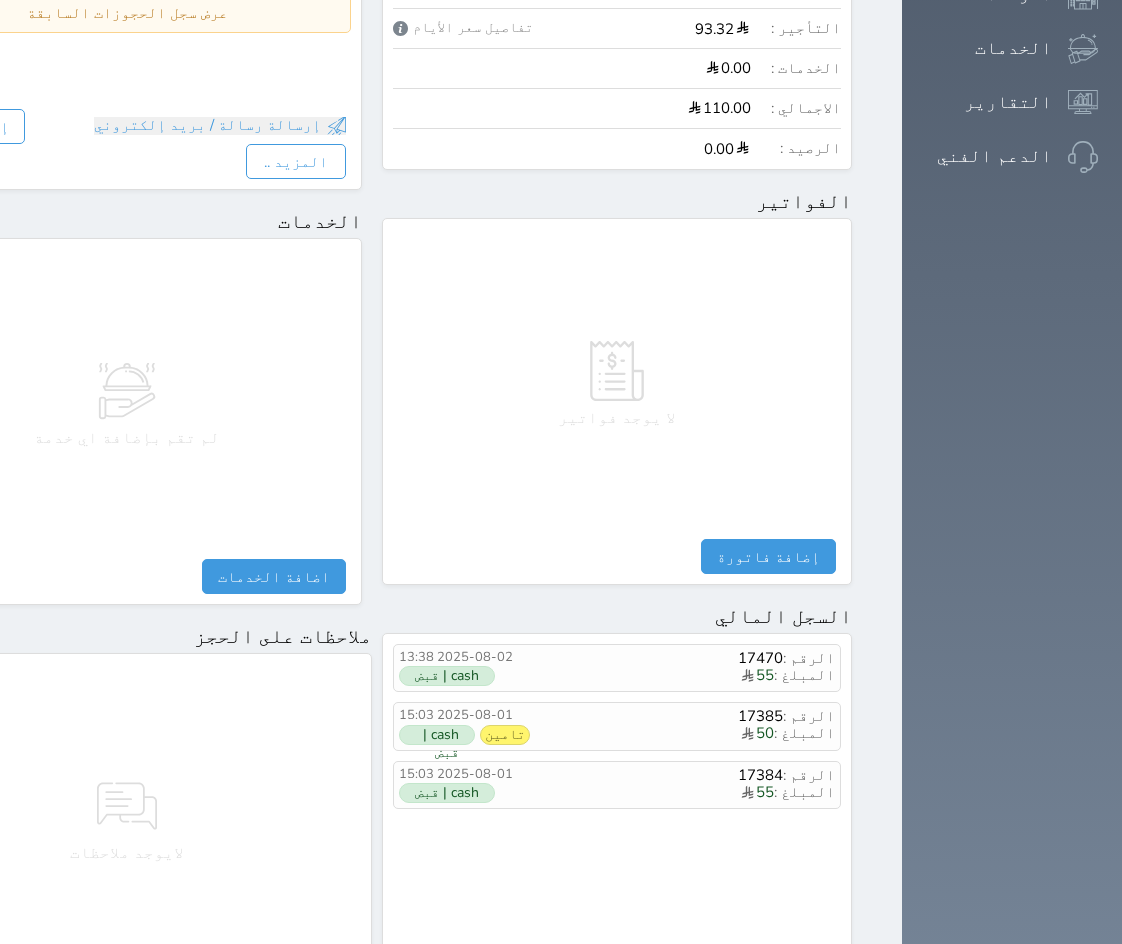 click on "مصروفات" at bounding box center (681, 971) 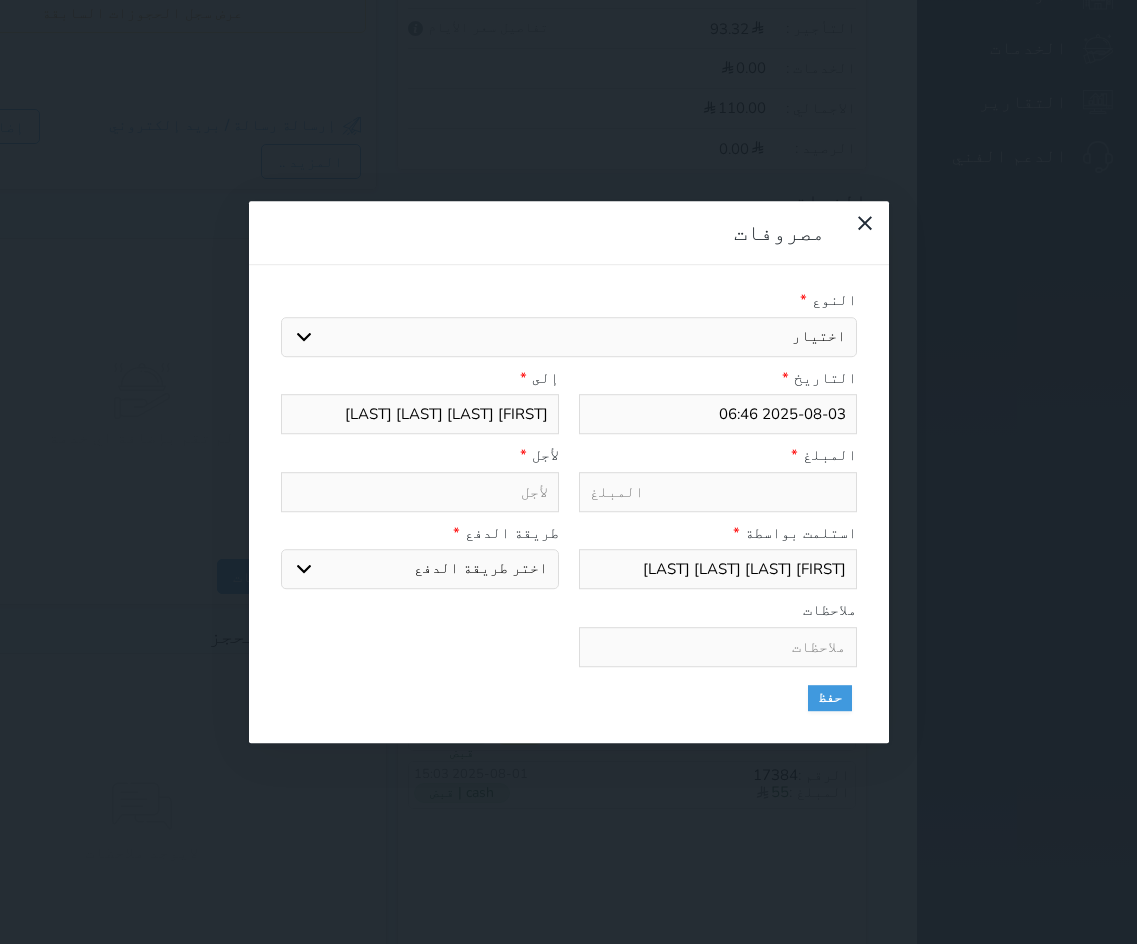 click on "اختيار   مرتجع إيجار رواتب صيانة مصروفات عامة استرجاع تامين استرجاع العربون" at bounding box center (569, 337) 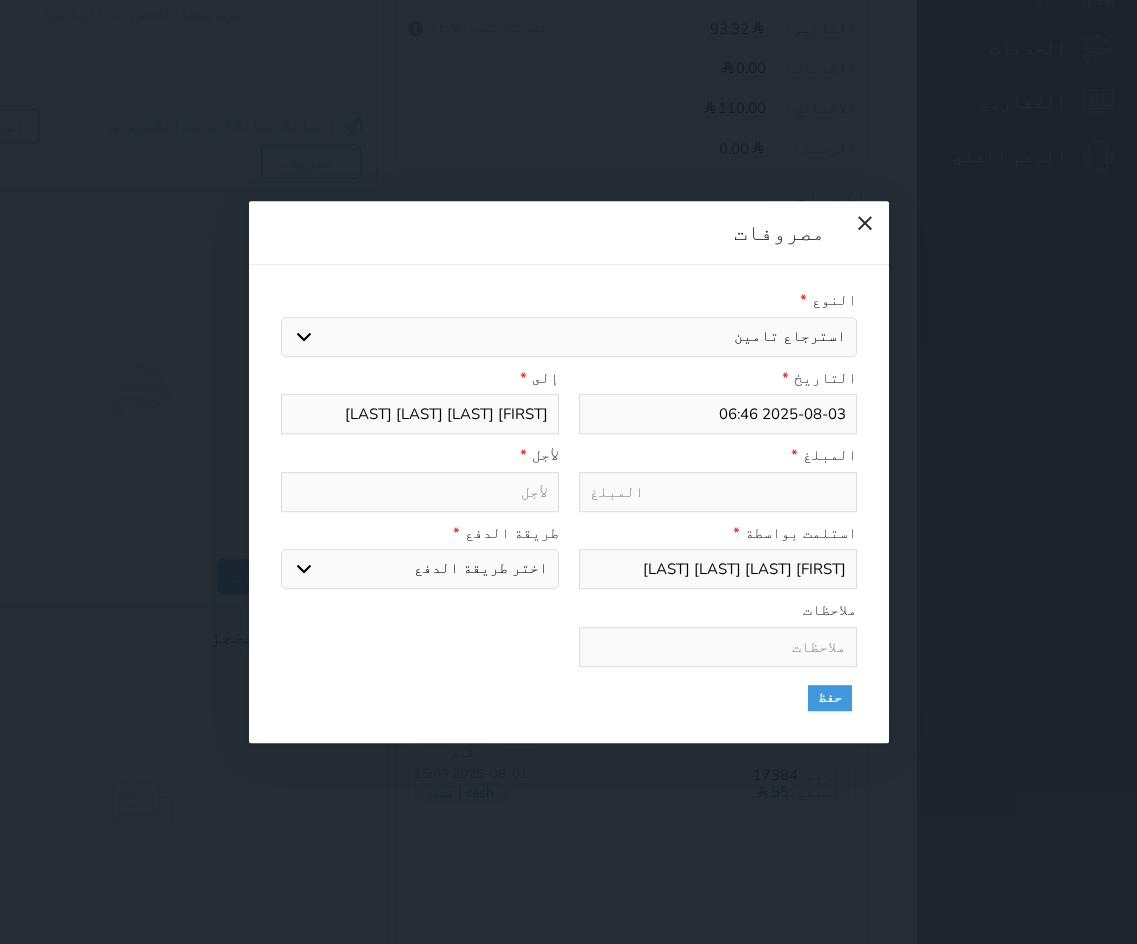 click on "اختيار   مرتجع إيجار رواتب صيانة مصروفات عامة استرجاع تامين استرجاع العربون" at bounding box center [569, 337] 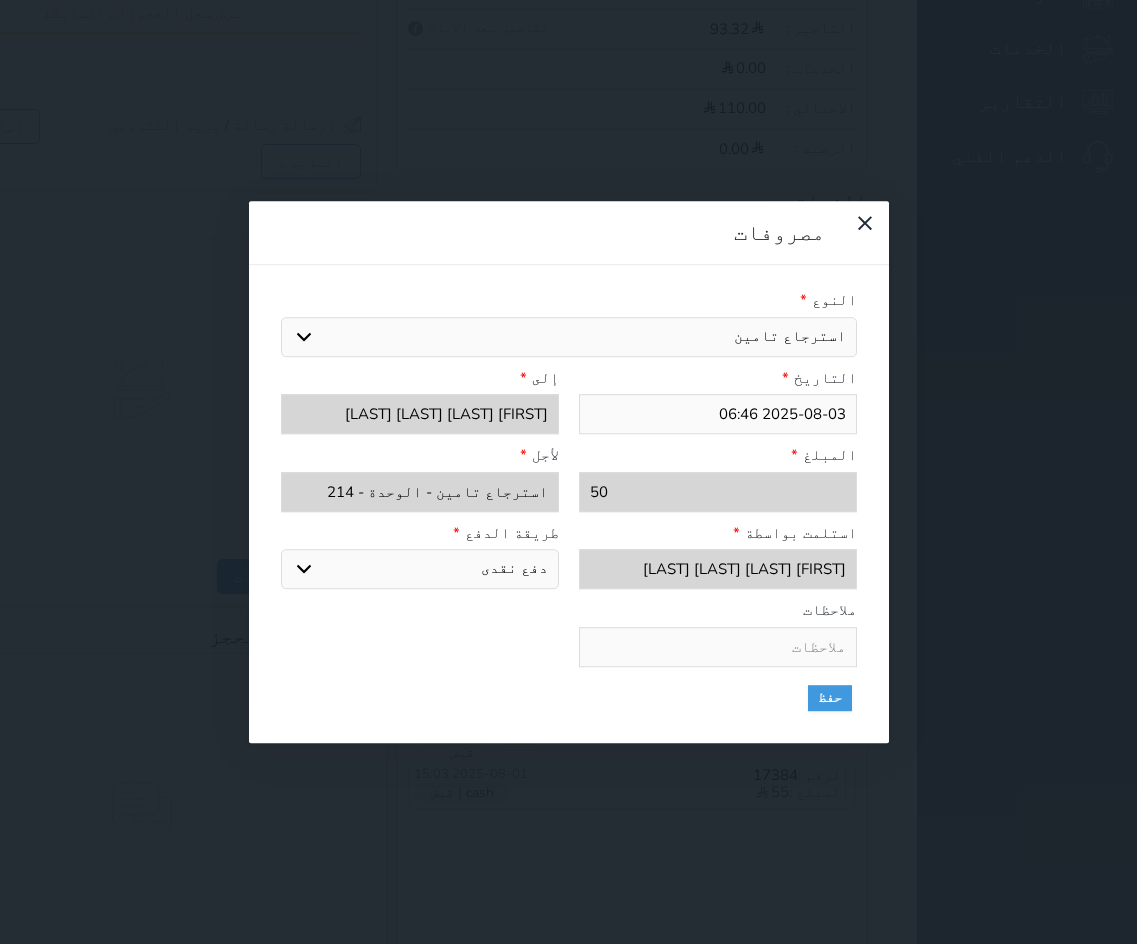 click on "اختر طريقة الدفع   دفع نقدى   تحويل بنكى   مدى   بطاقة ائتمان" at bounding box center (420, 569) 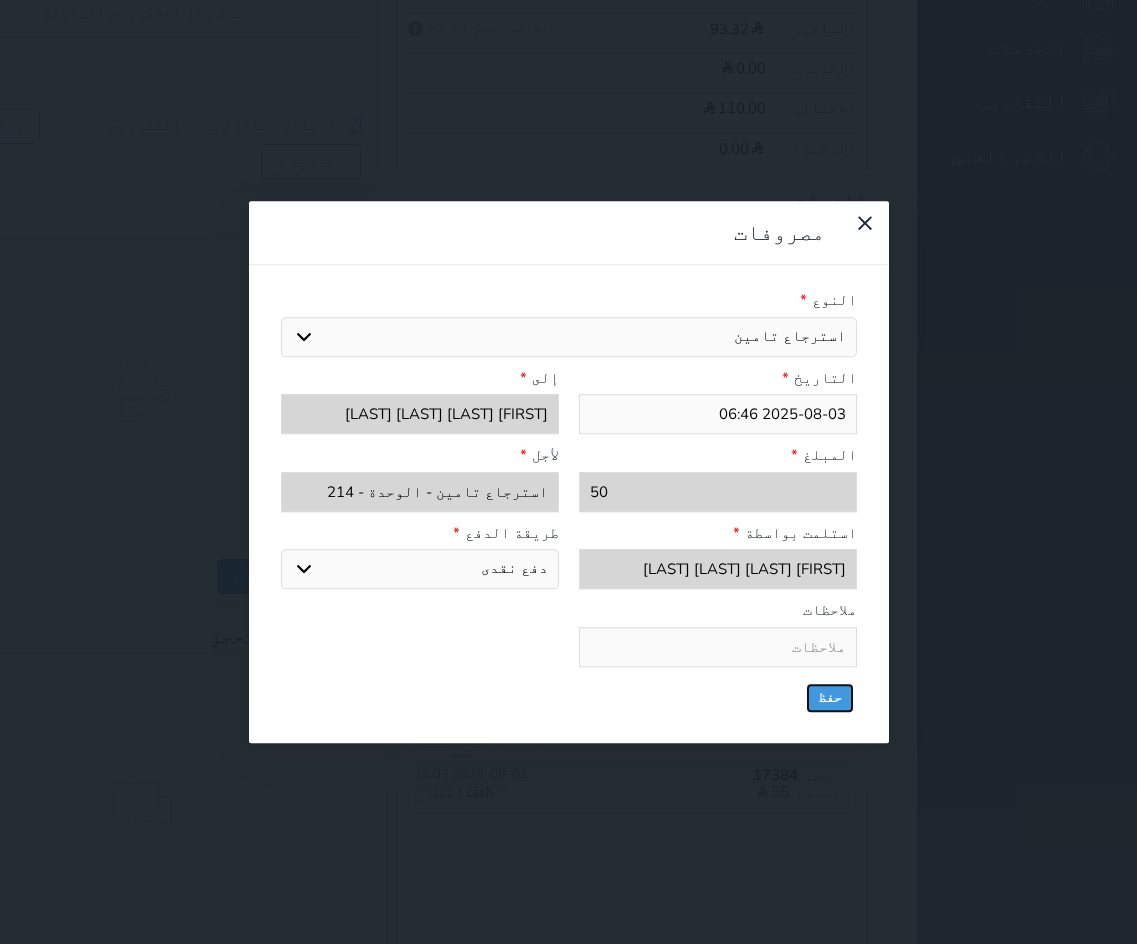 click on "حفظ" at bounding box center (830, 698) 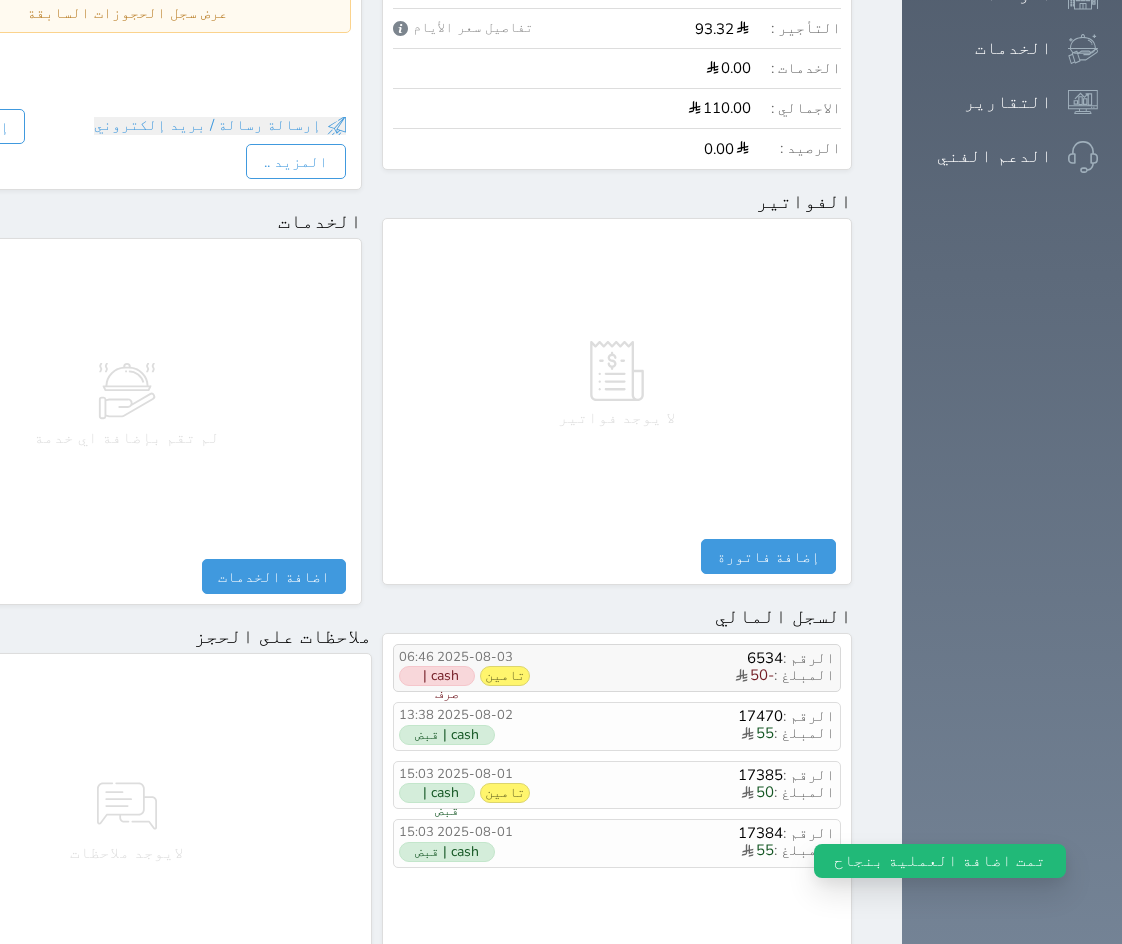 click on "الرقم :  6534   المبلغ :  -50    2025-08-03 06:46     تامين
cash | صرف" at bounding box center [617, 668] 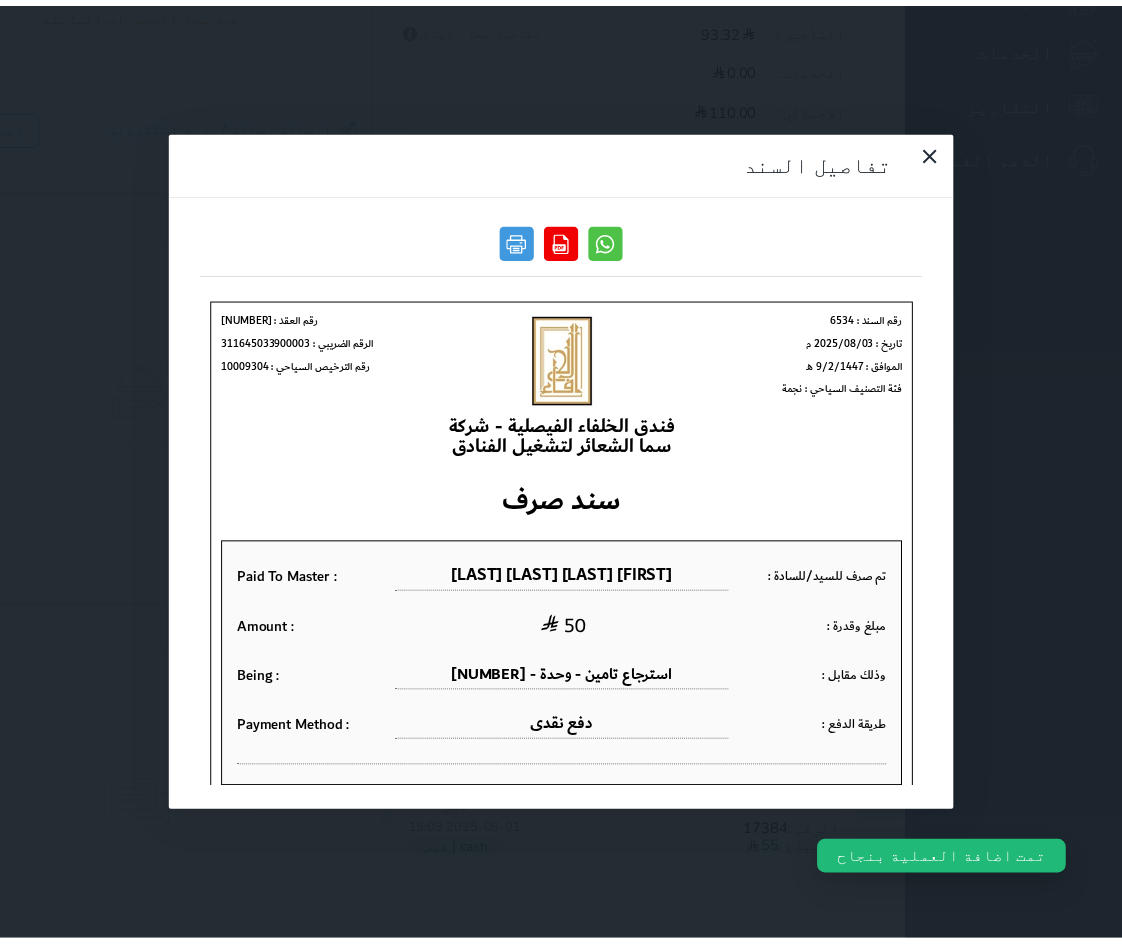 scroll, scrollTop: 0, scrollLeft: 0, axis: both 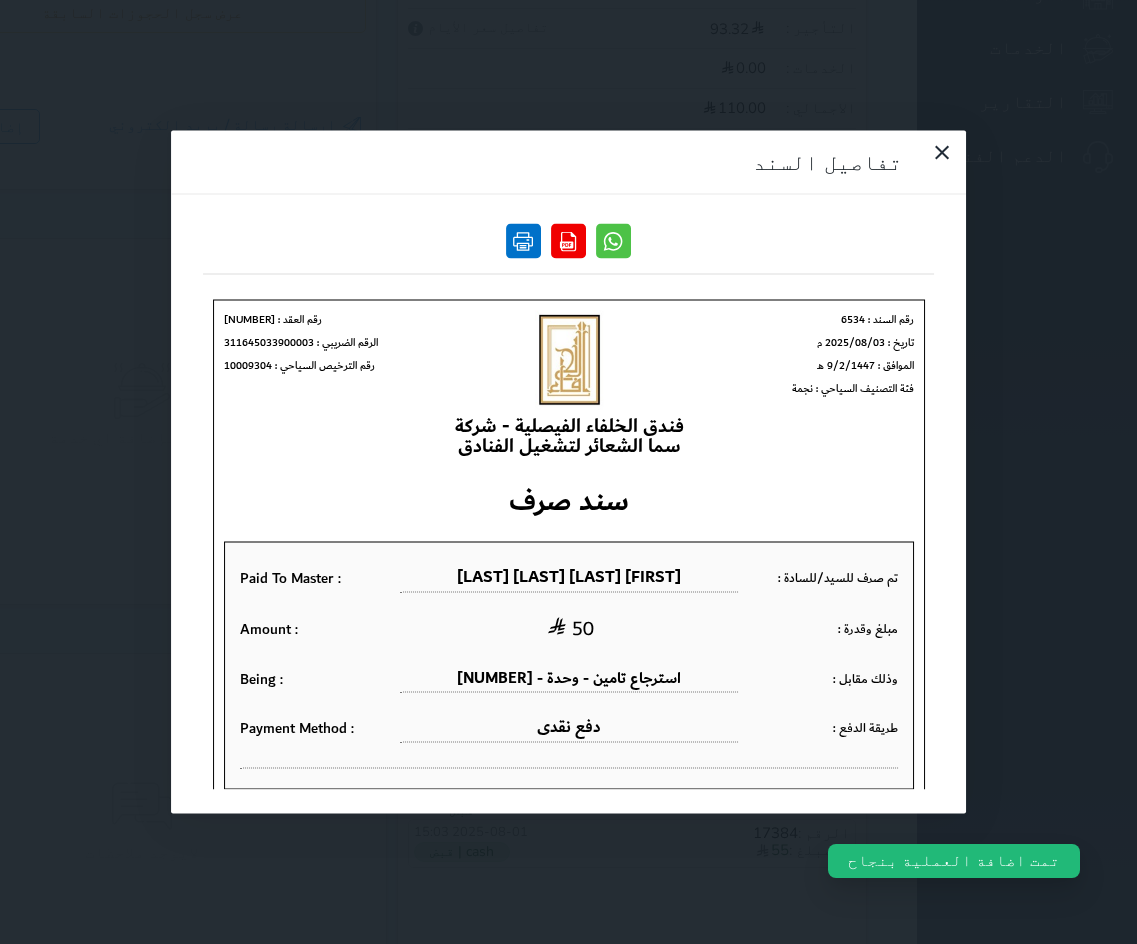 click at bounding box center (523, 241) 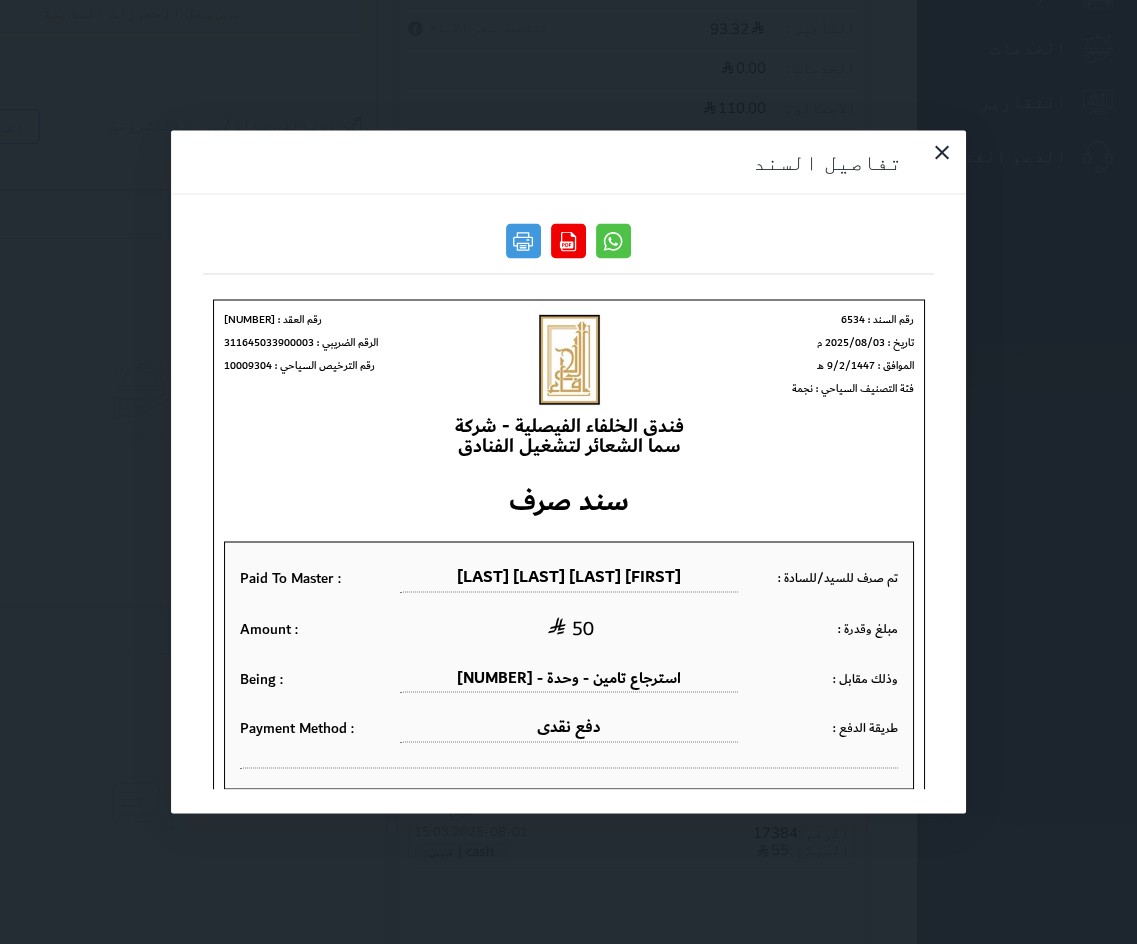 click at bounding box center [933, 166] 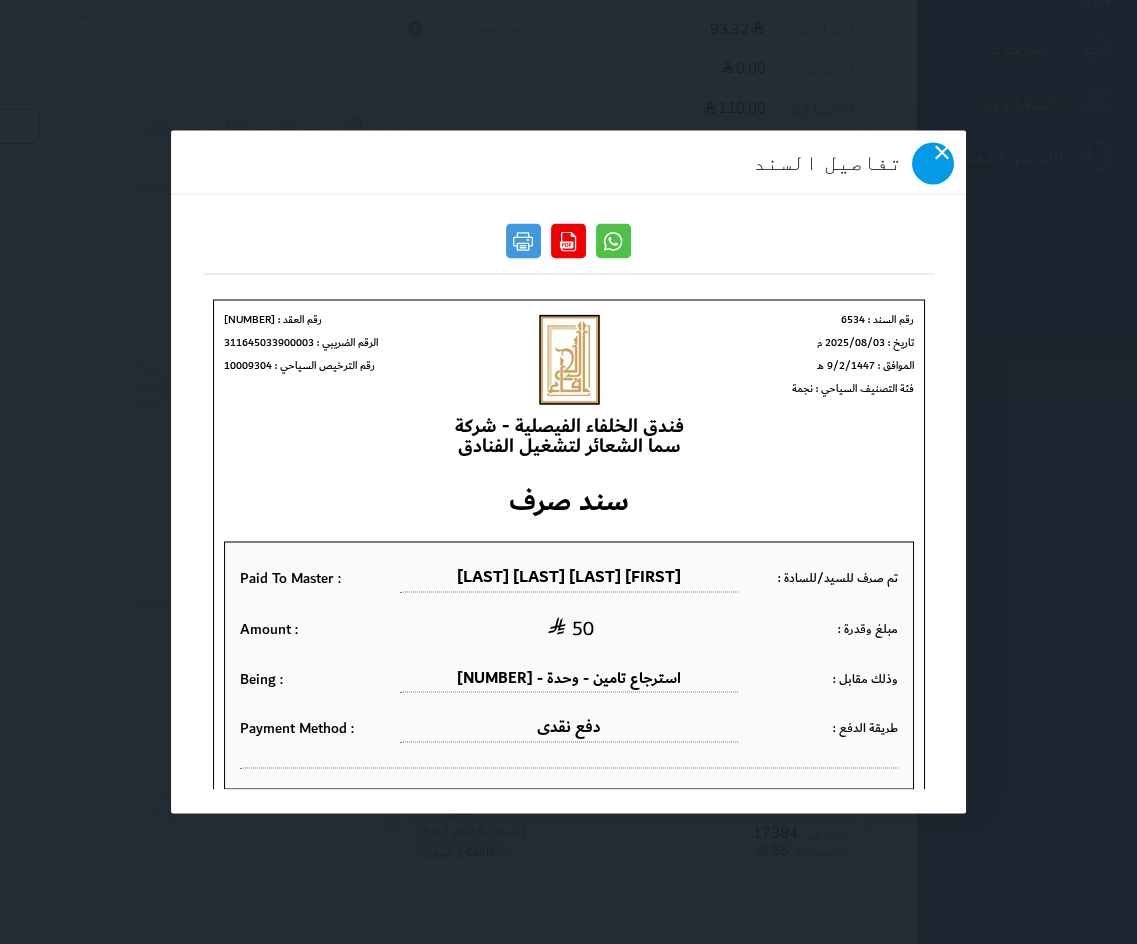 click 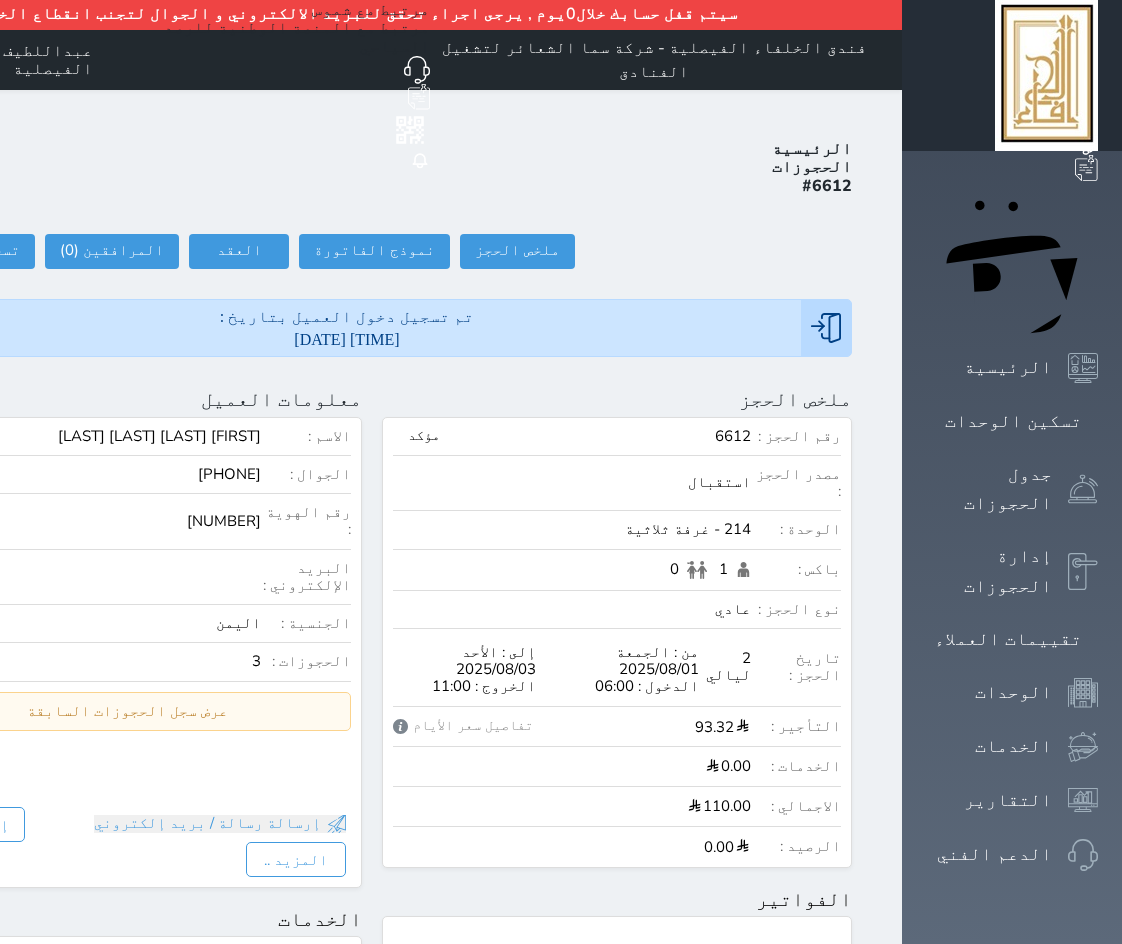 scroll, scrollTop: 0, scrollLeft: 0, axis: both 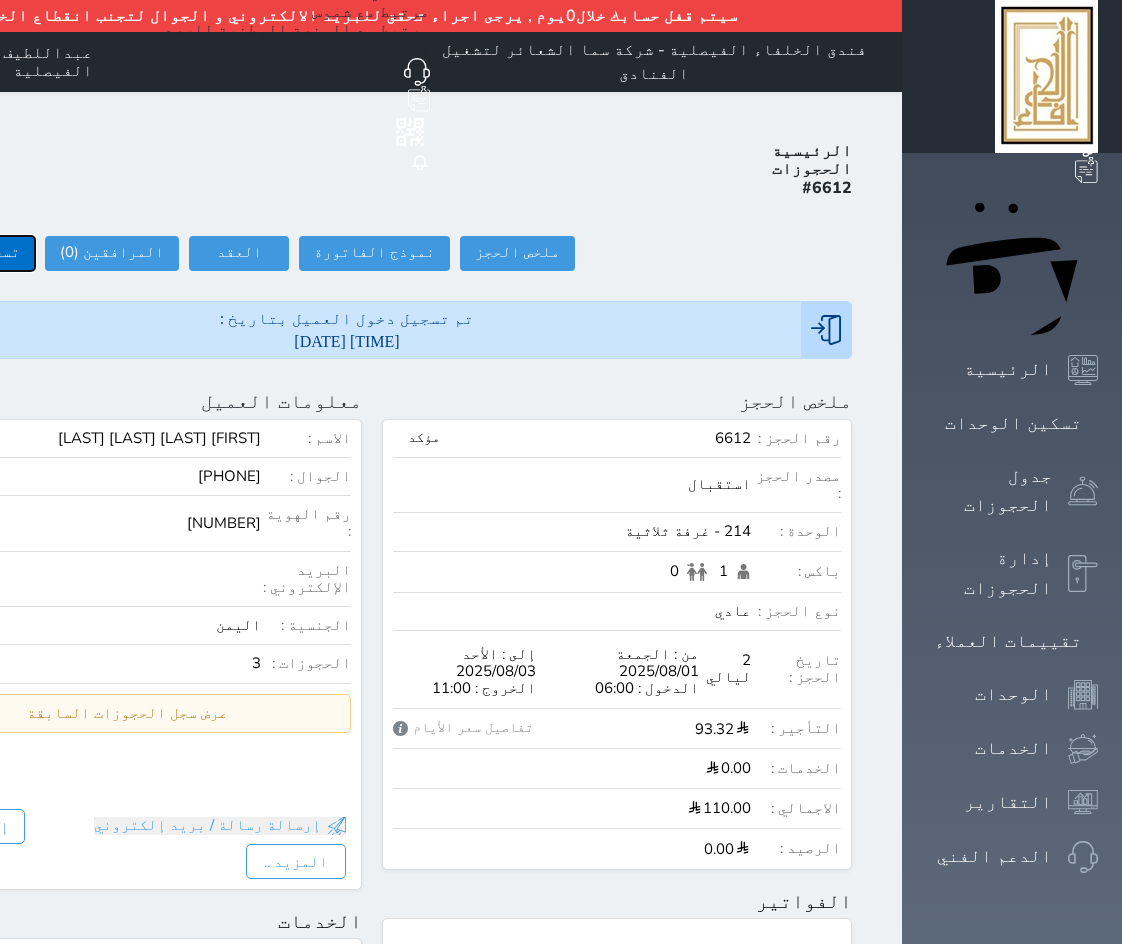 click on "تسجيل مغادرة" at bounding box center [-32, 253] 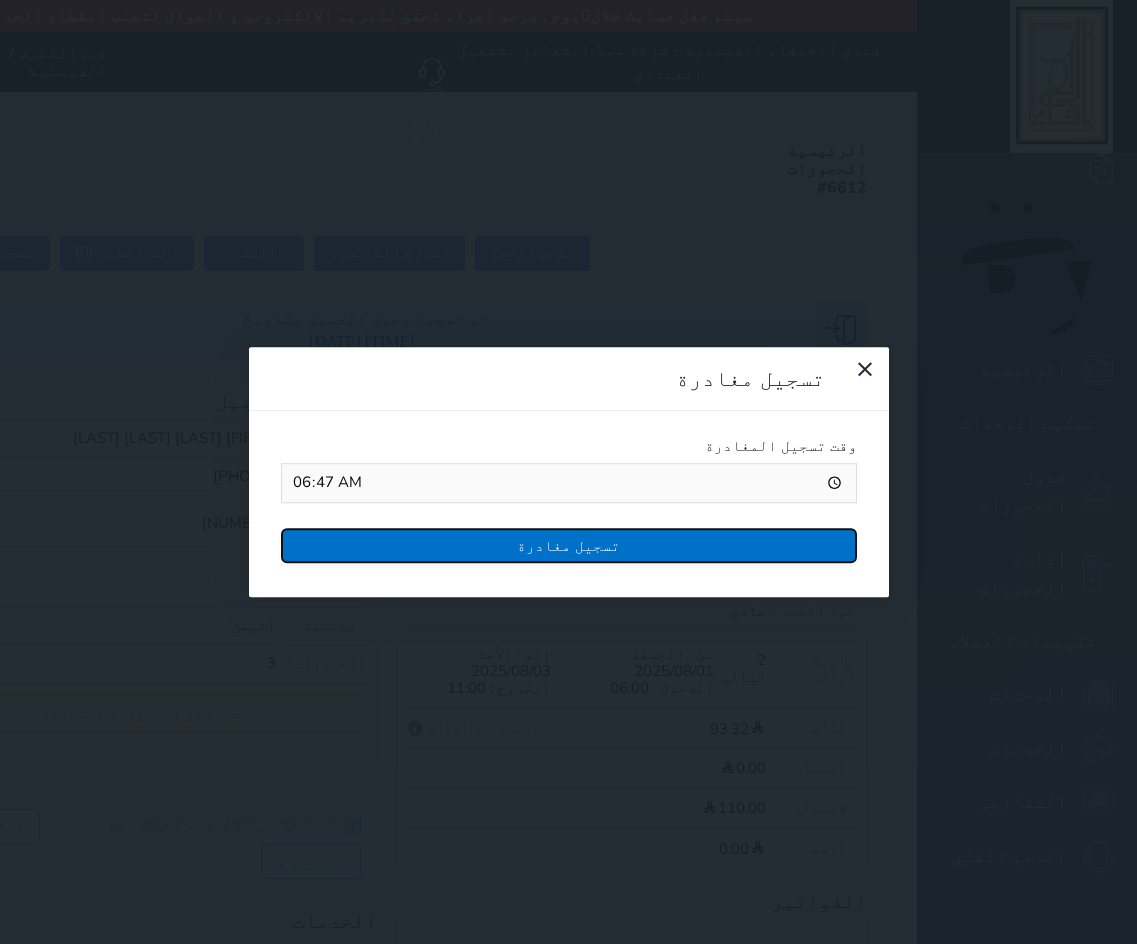 click on "تسجيل مغادرة" at bounding box center [569, 545] 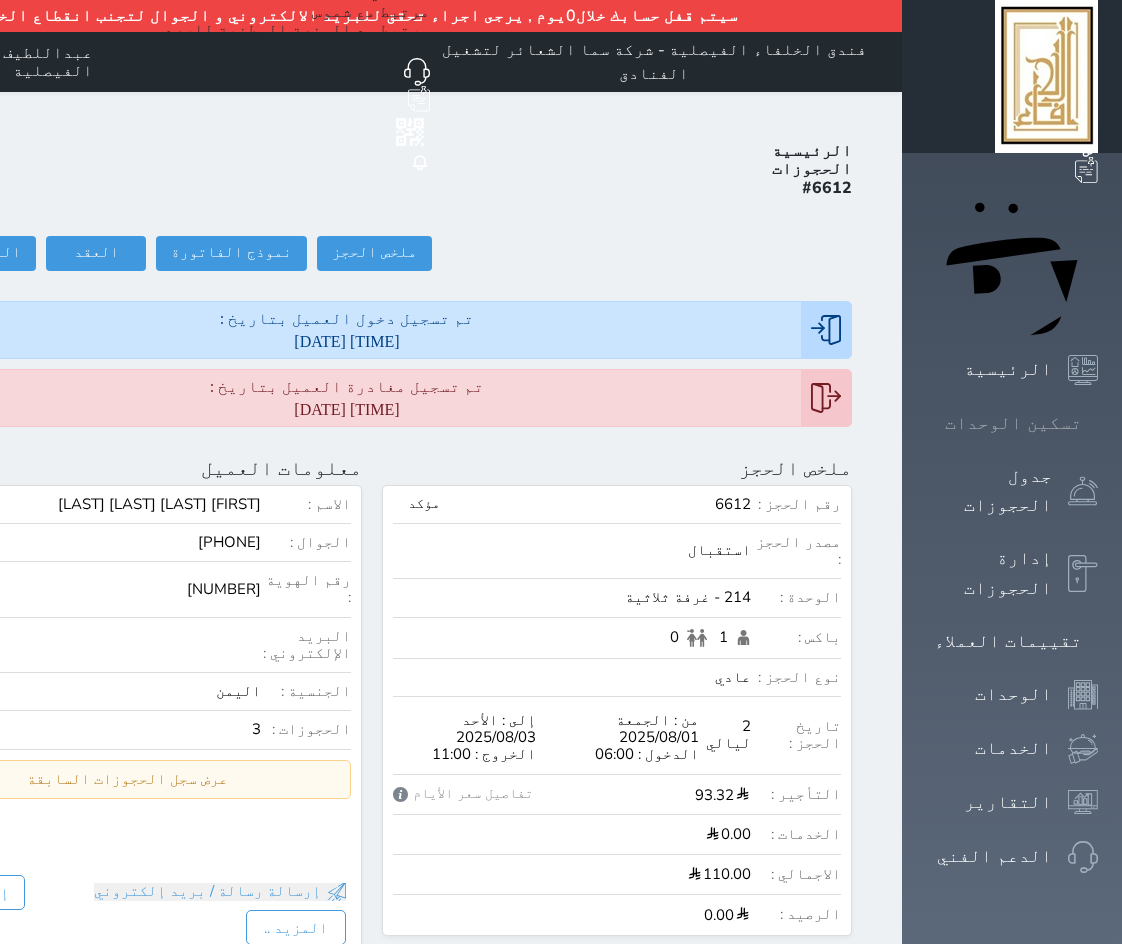 click on "تسكين الوحدات" at bounding box center [1013, 423] 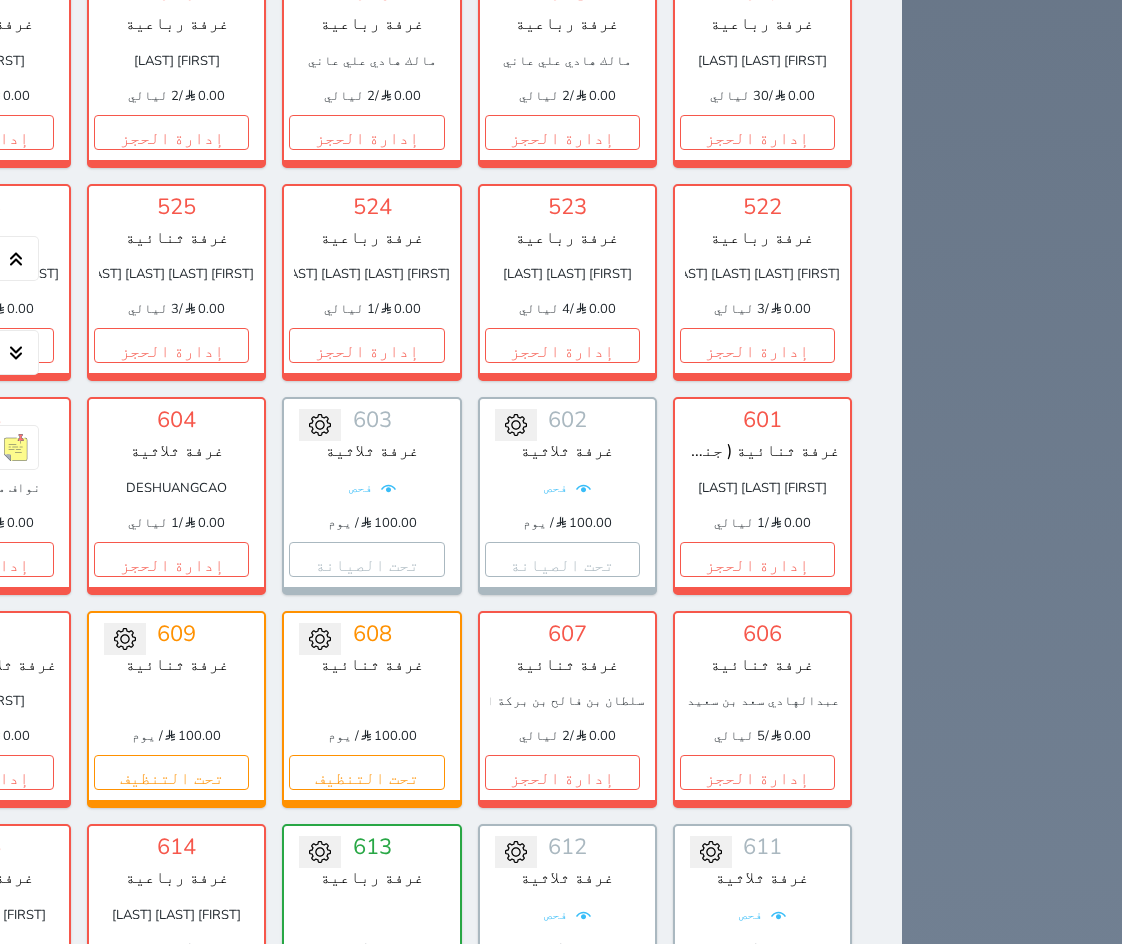 scroll, scrollTop: 5600, scrollLeft: 0, axis: vertical 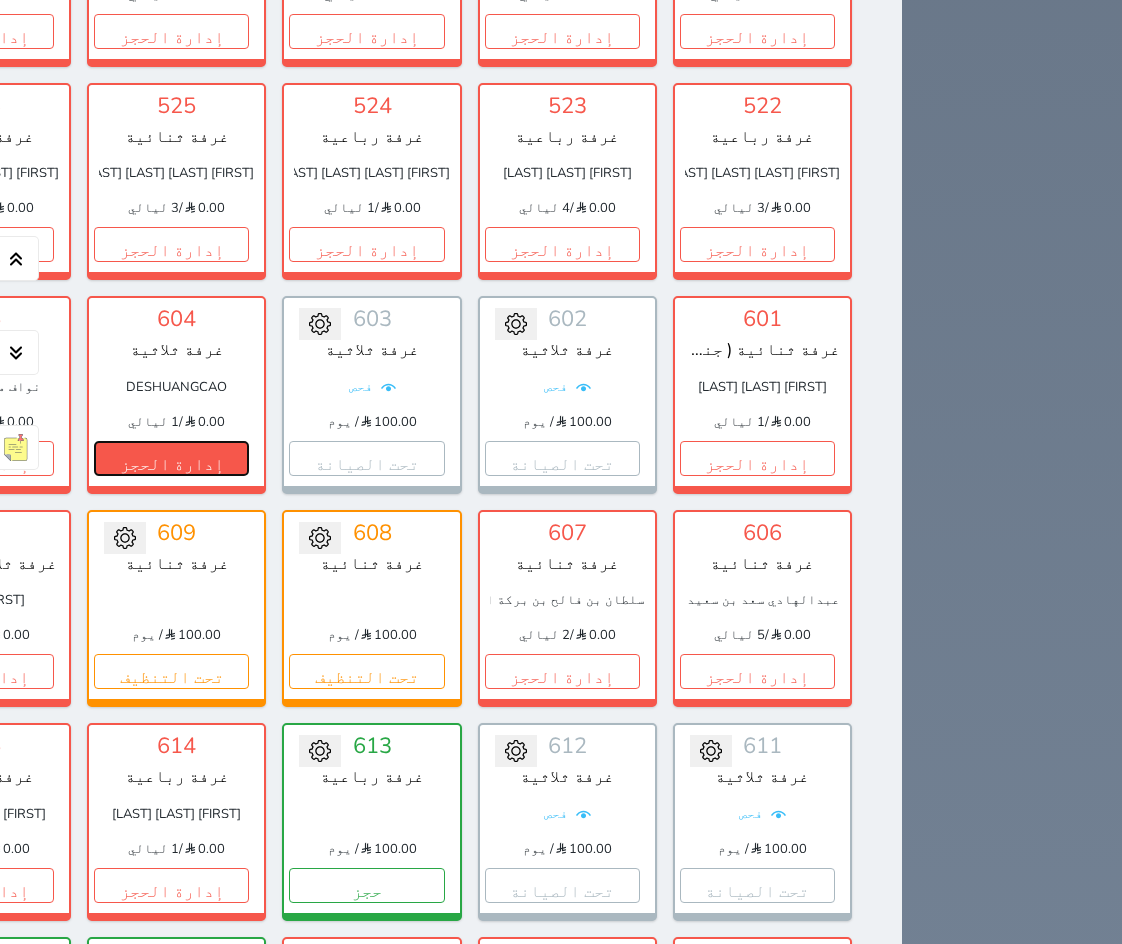 click on "إدارة الحجز" at bounding box center (171, 458) 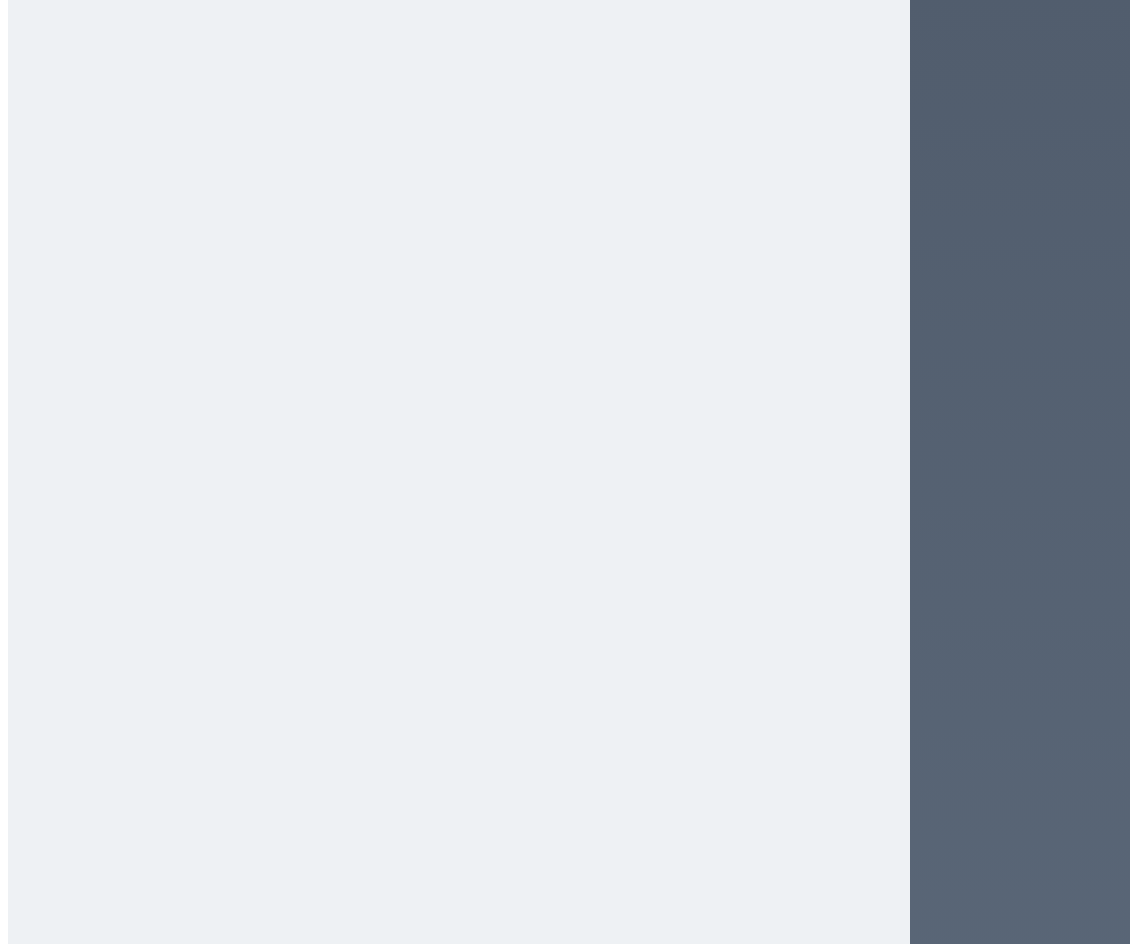 scroll, scrollTop: 0, scrollLeft: 0, axis: both 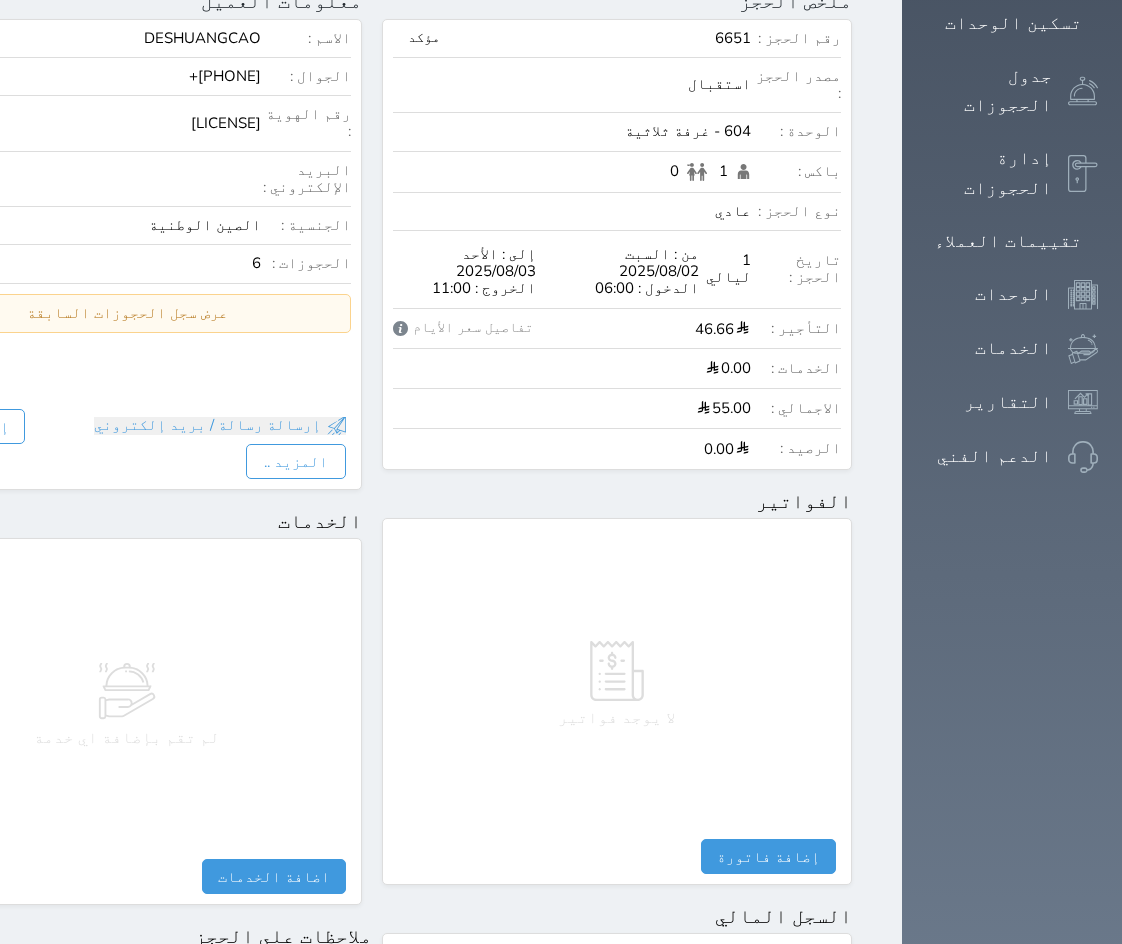 select 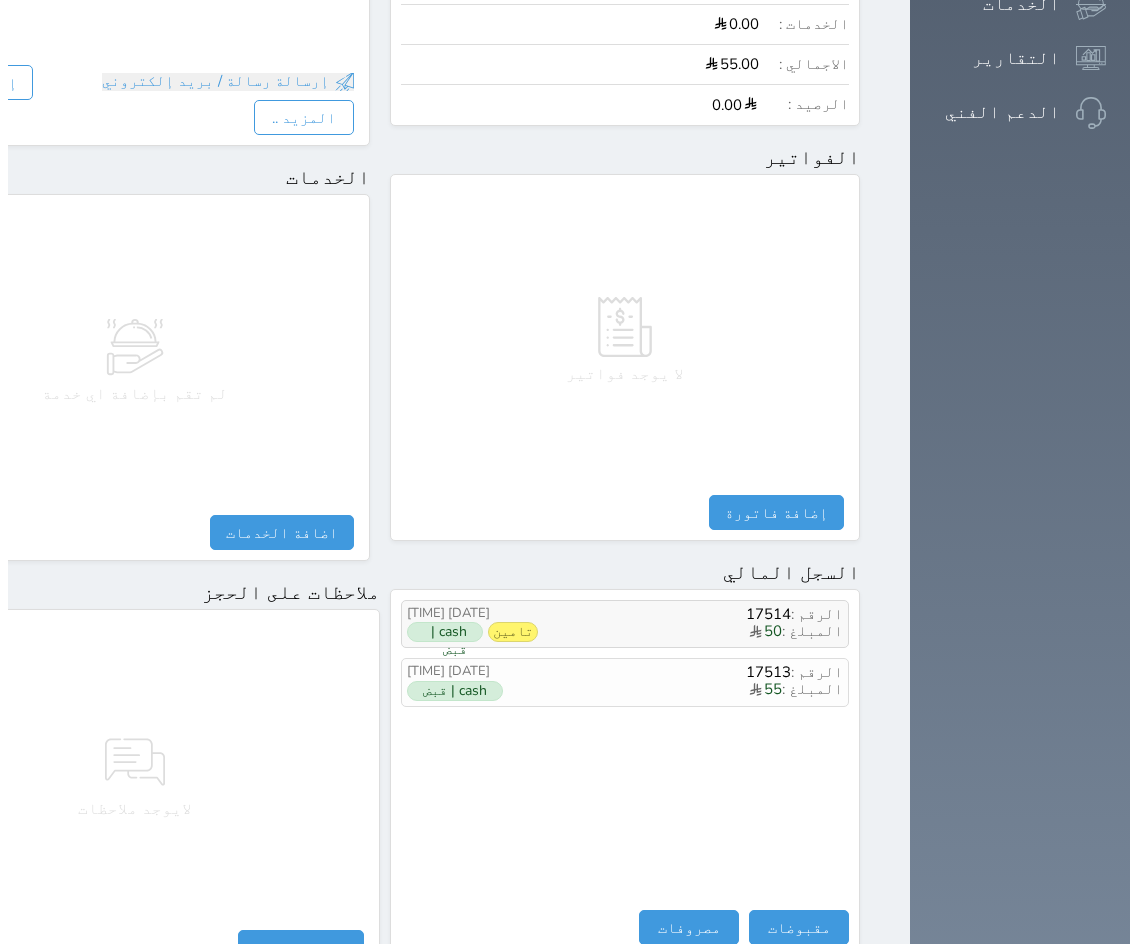 scroll, scrollTop: 868, scrollLeft: 0, axis: vertical 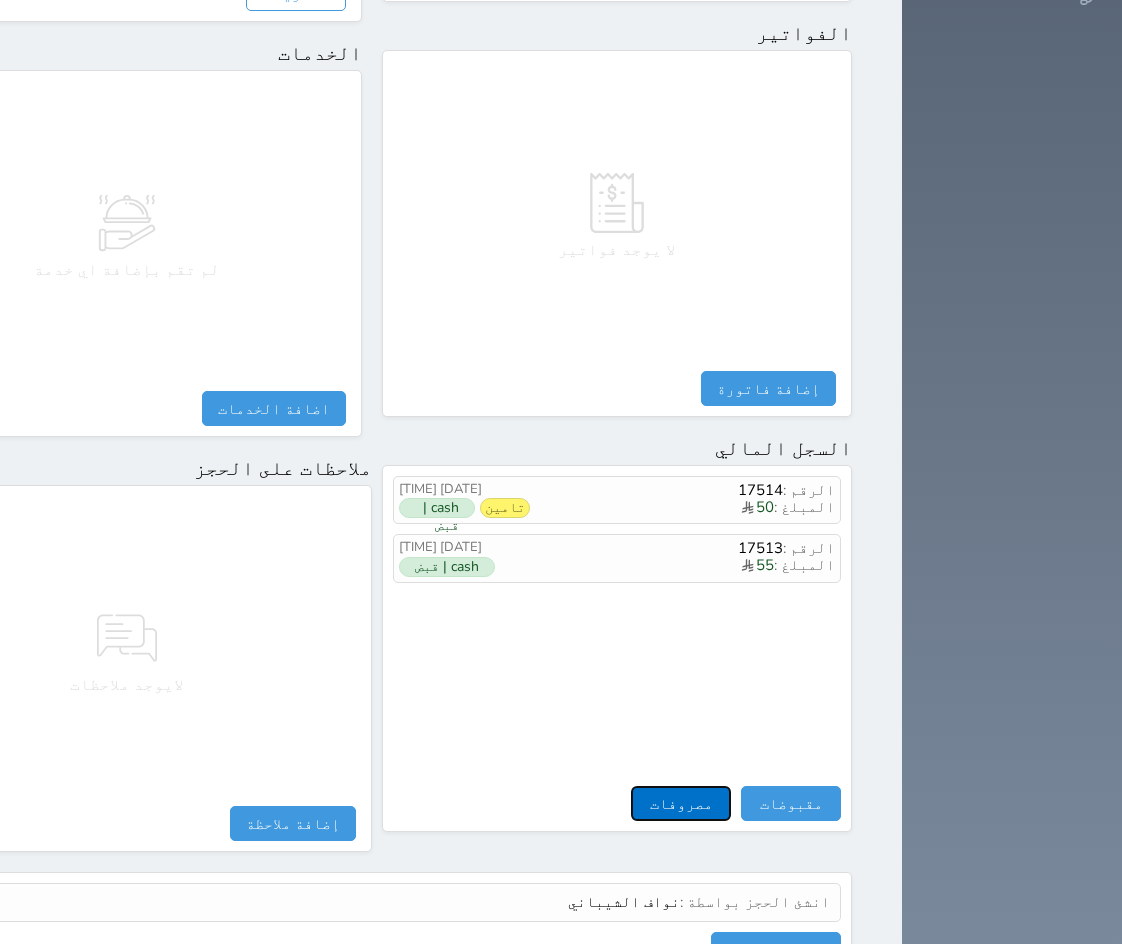 click on "مصروفات" at bounding box center (681, 803) 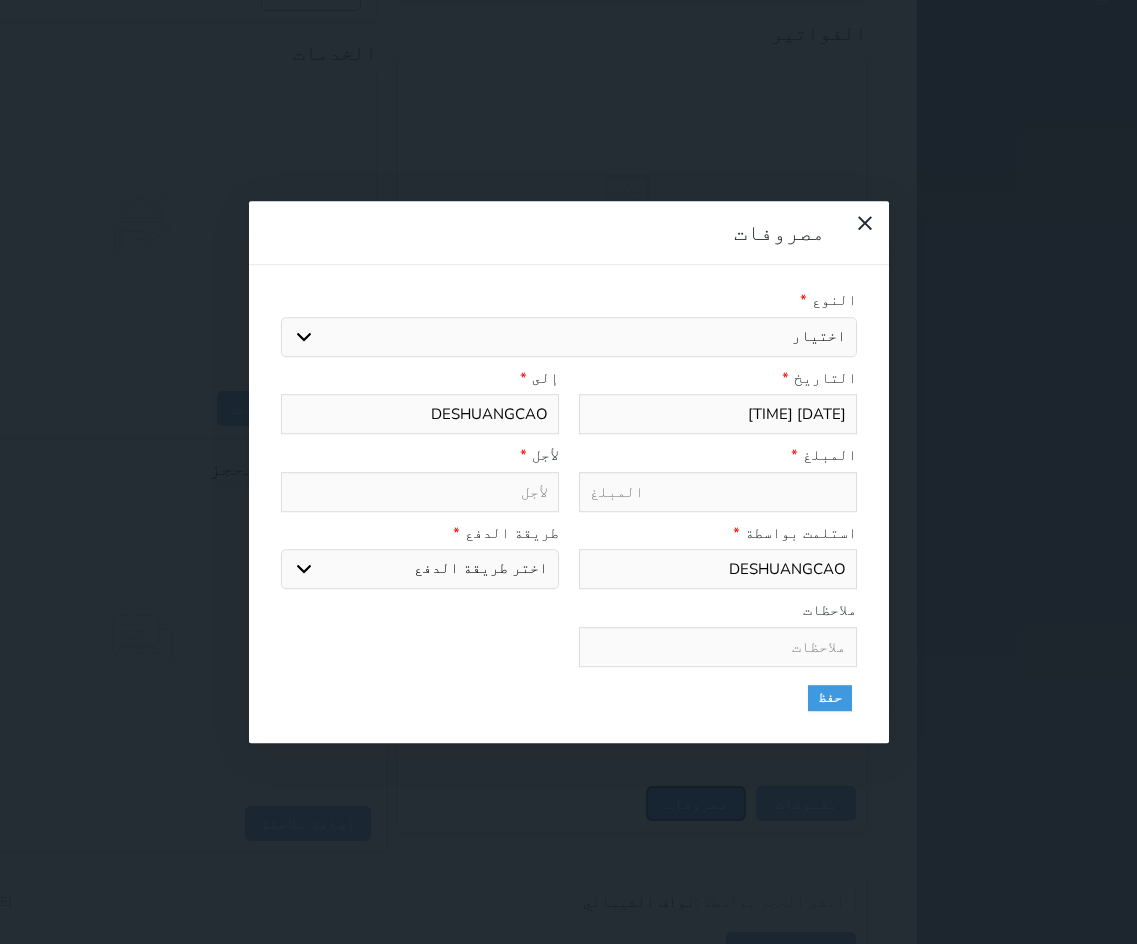 select 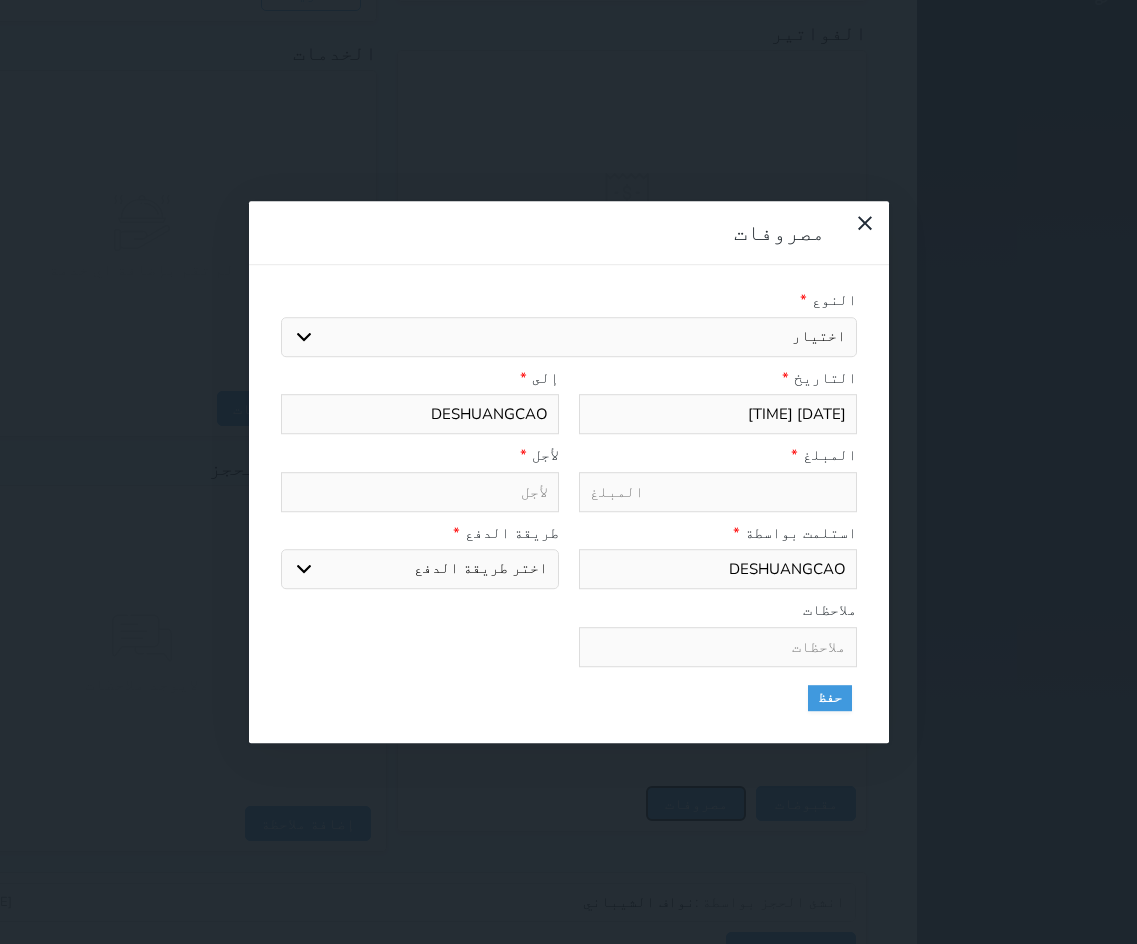 select 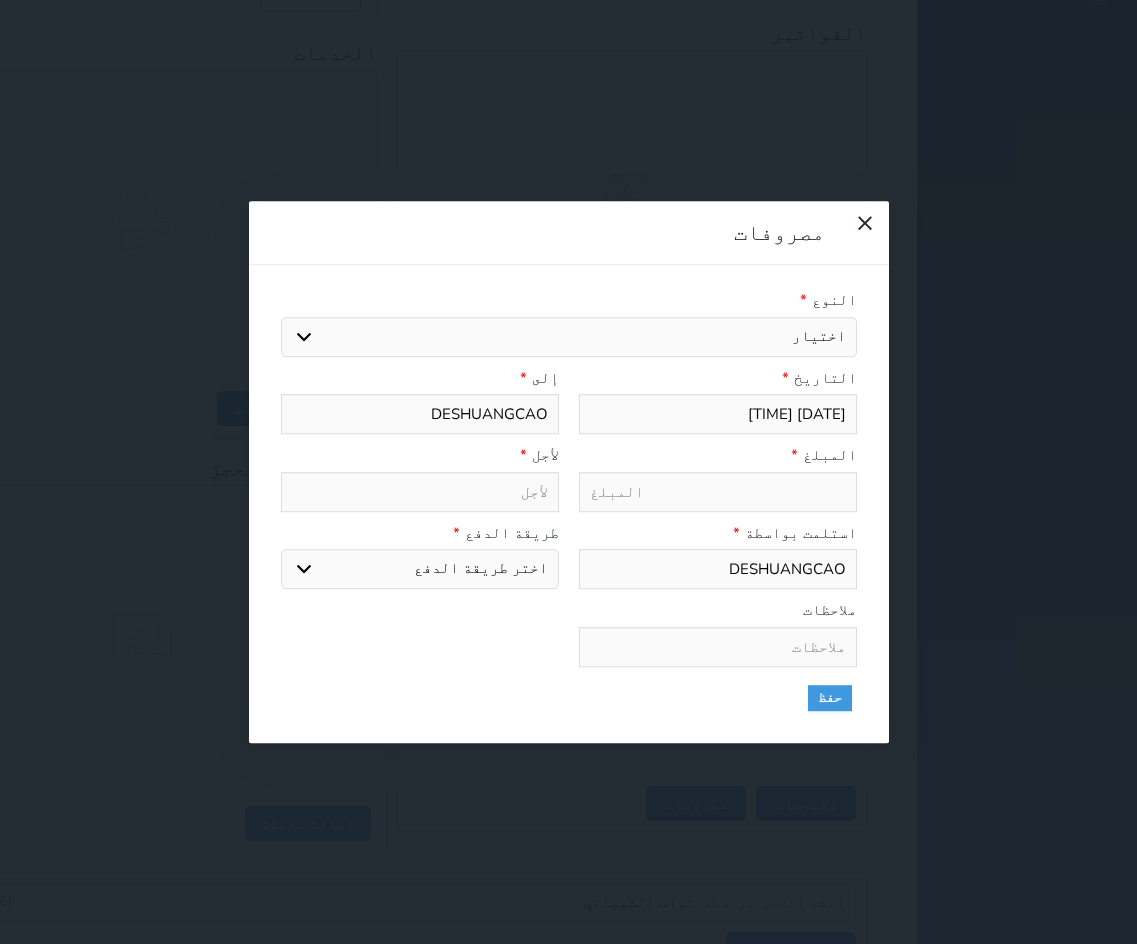 click on "اختيار   مرتجع إيجار رواتب صيانة مصروفات عامة استرجاع تامين استرجاع العربون" at bounding box center [569, 337] 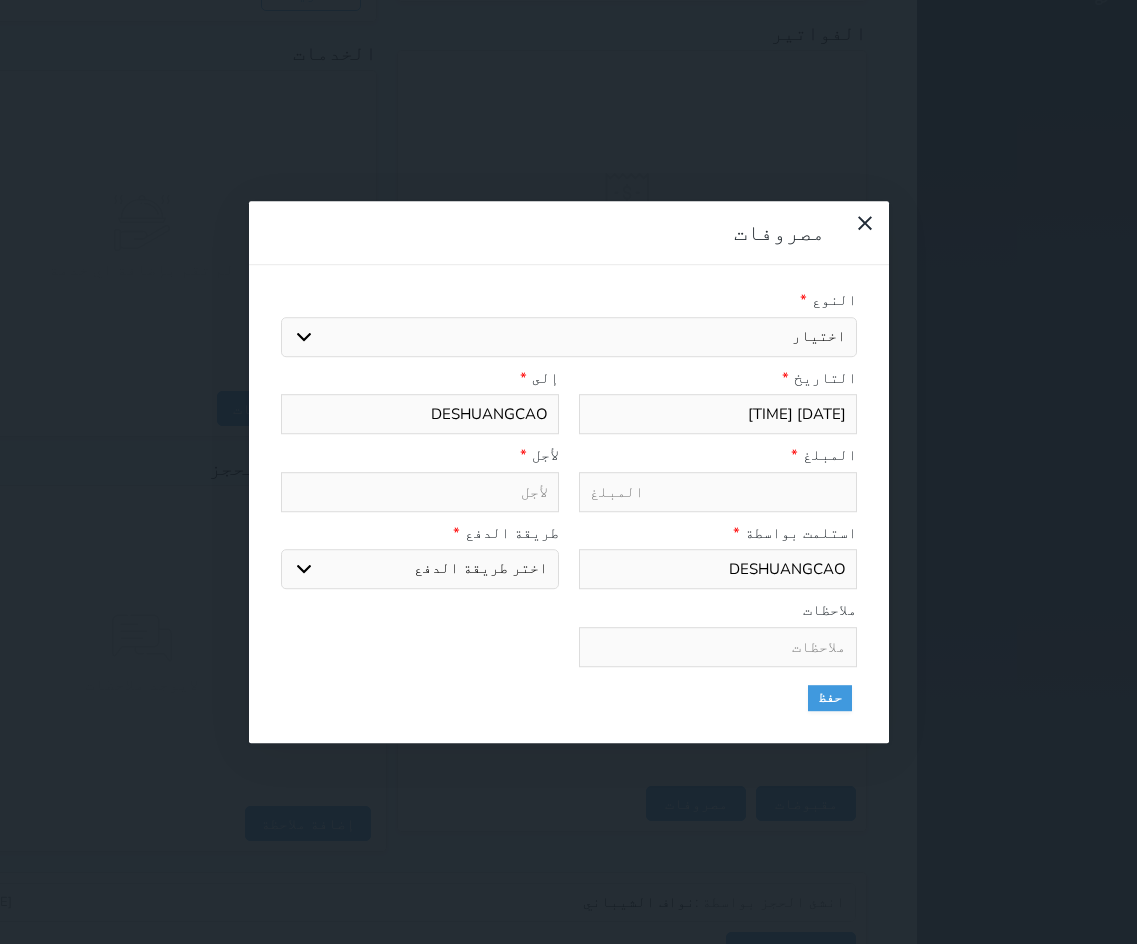 select on "156159" 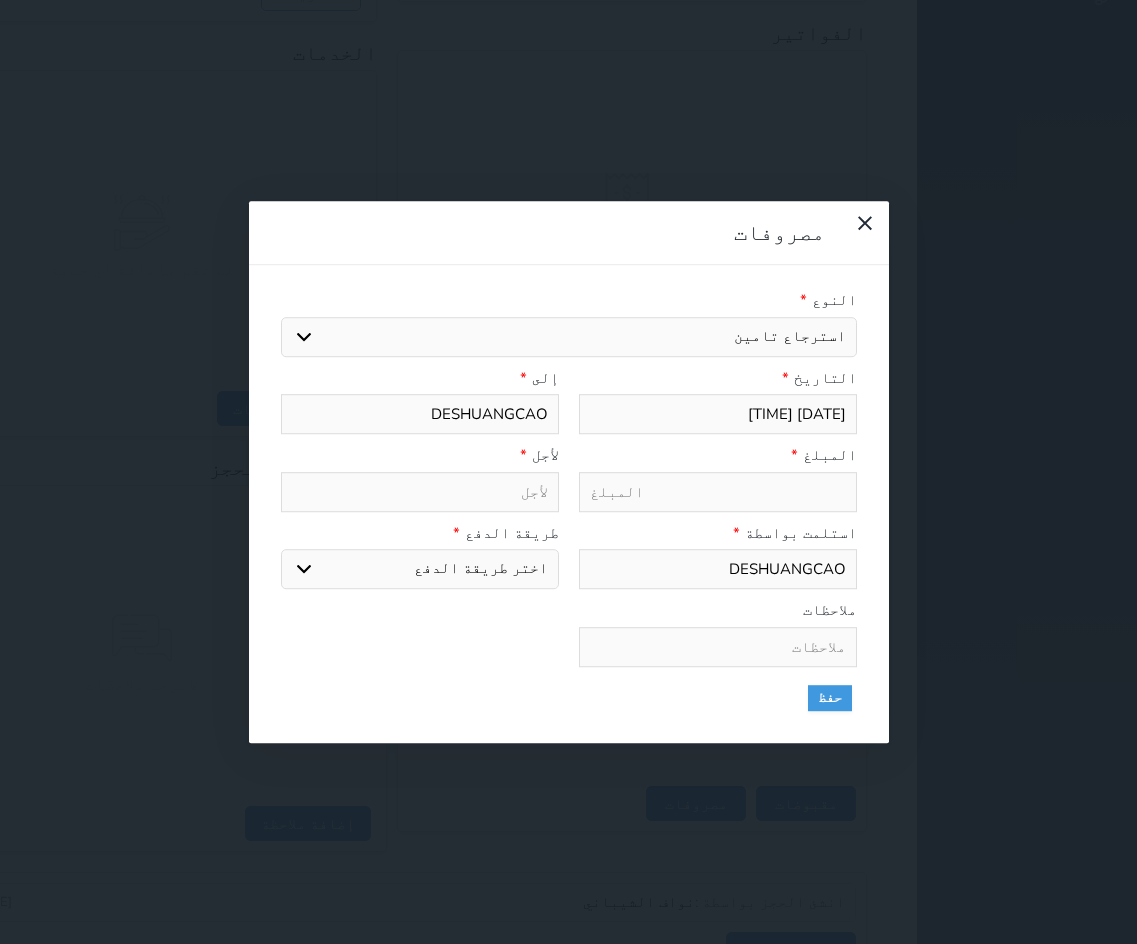 click on "اختيار   مرتجع إيجار رواتب صيانة مصروفات عامة استرجاع تامين استرجاع العربون" at bounding box center [569, 337] 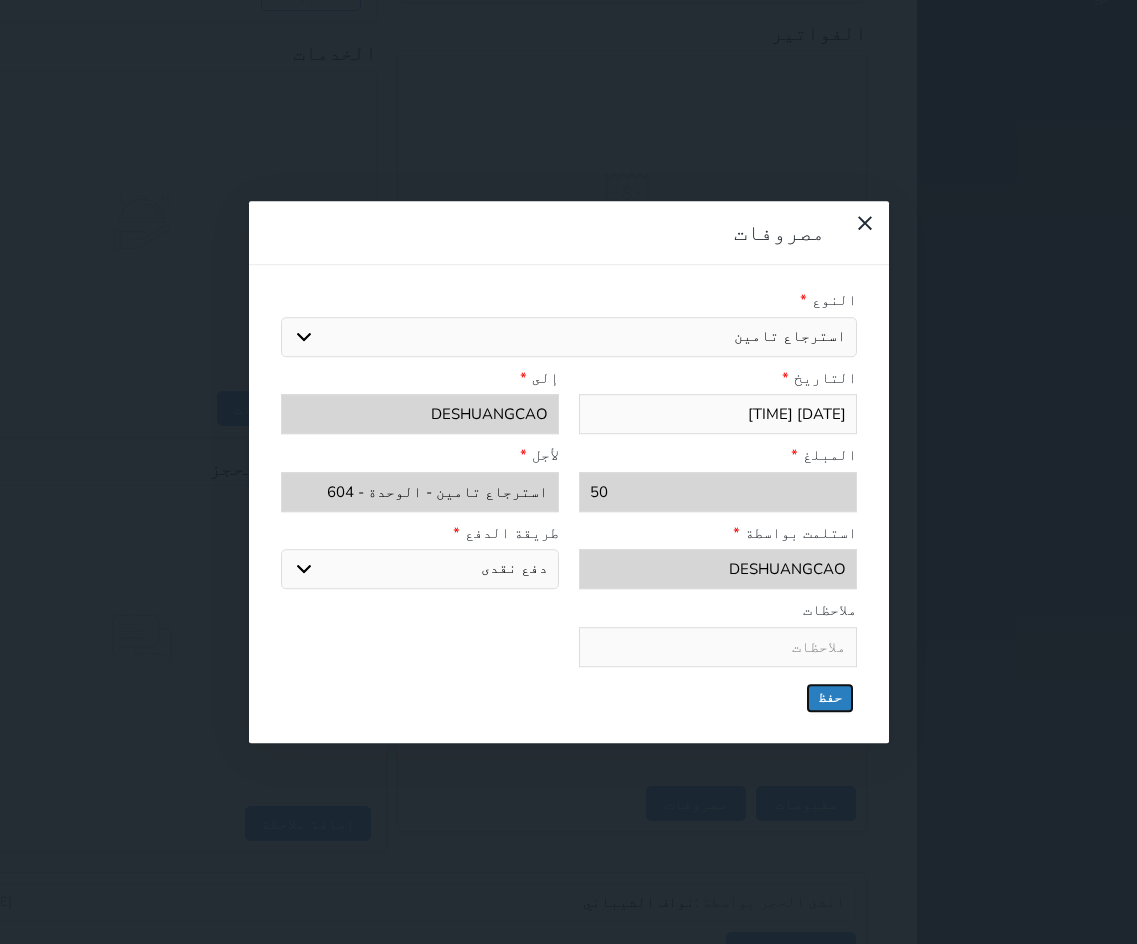 click on "حفظ" at bounding box center [830, 698] 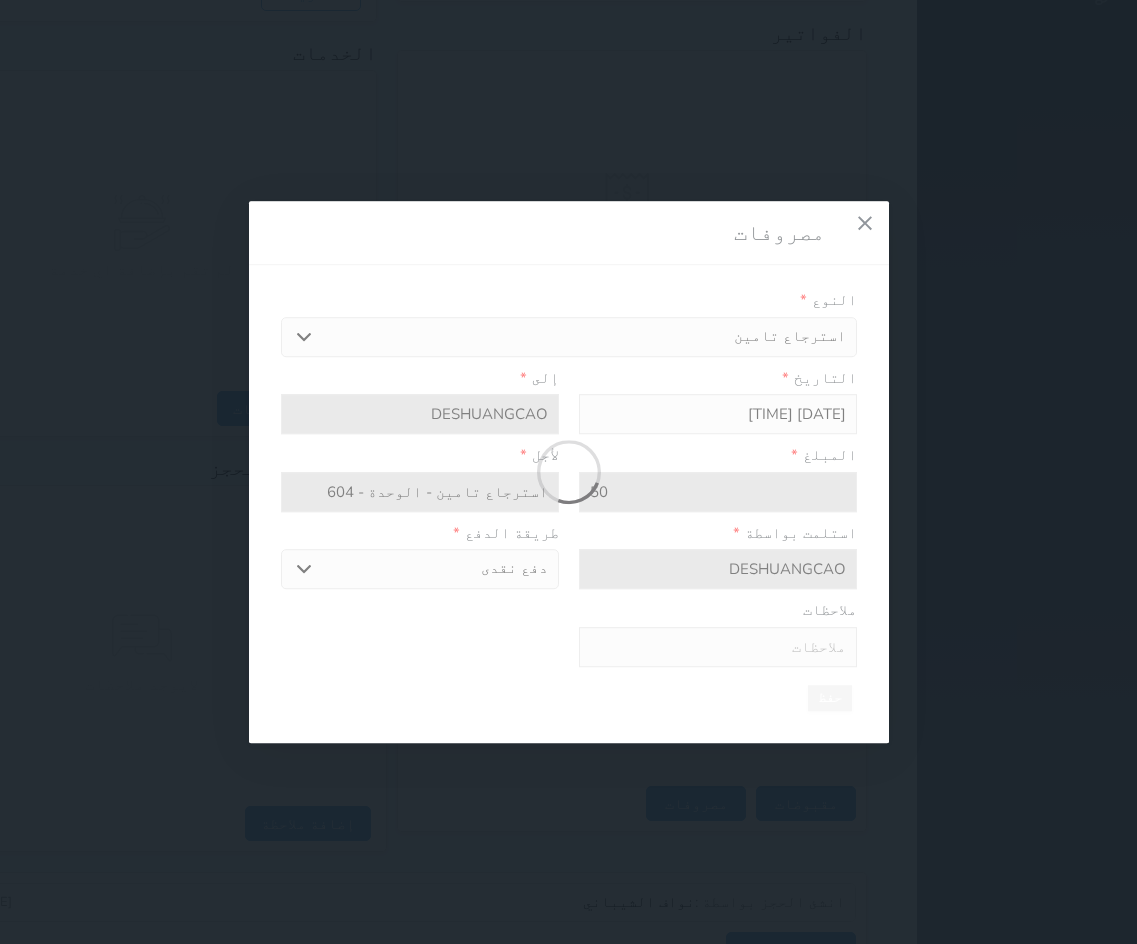 select 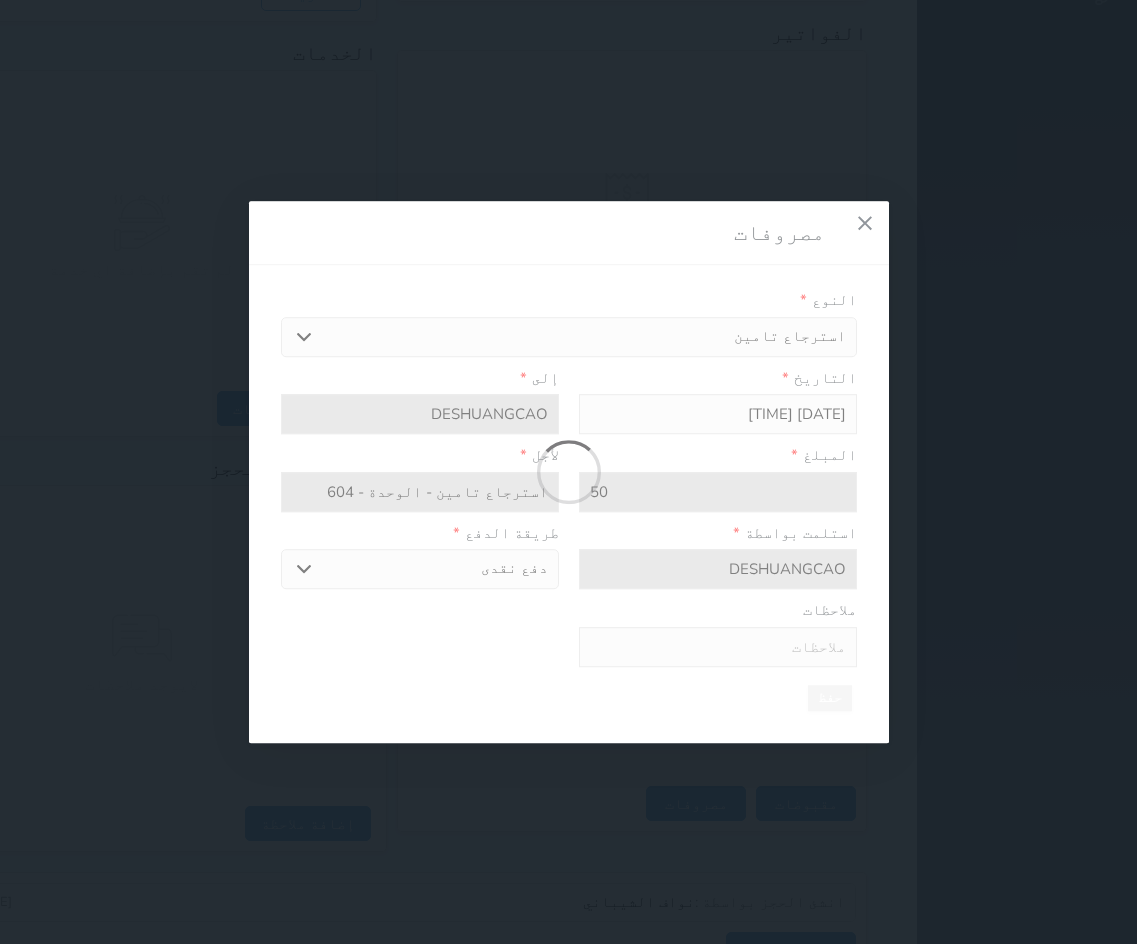 type 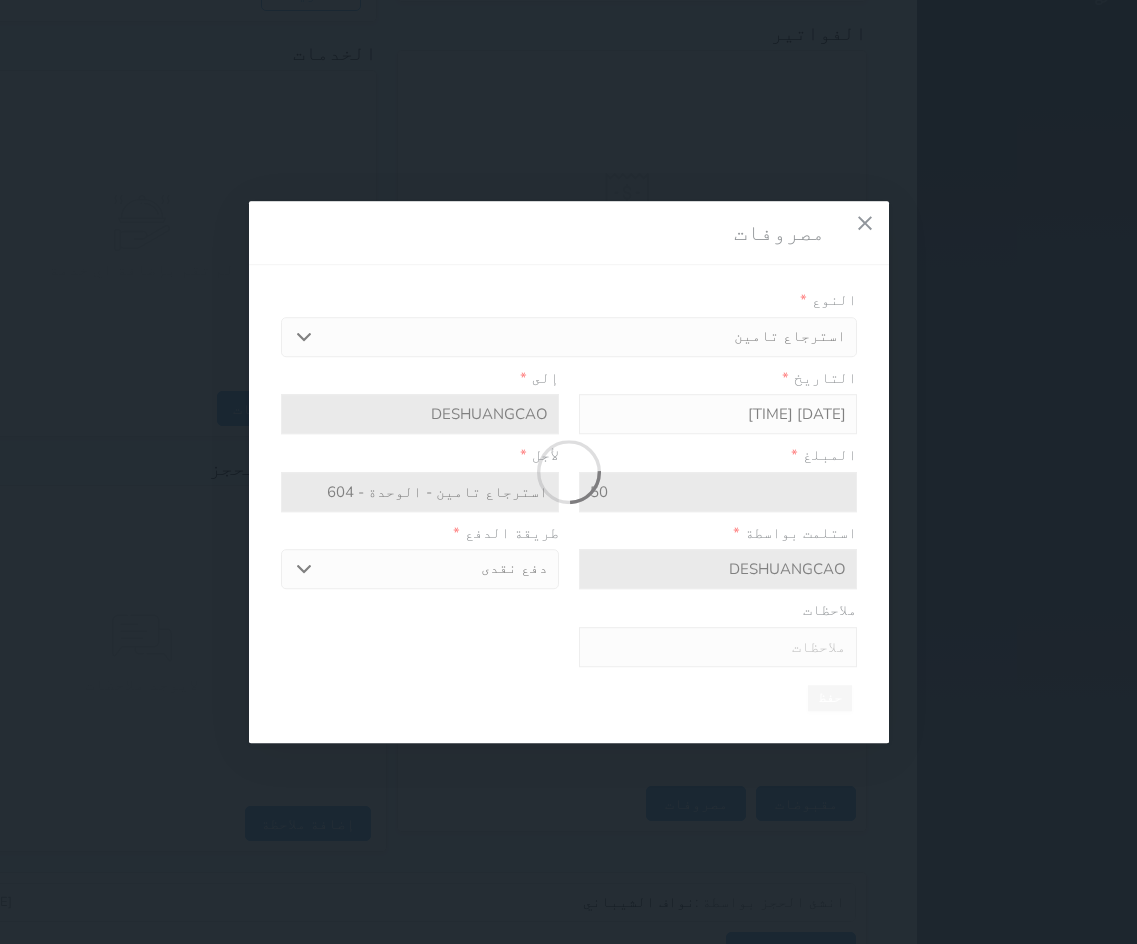 type on "0" 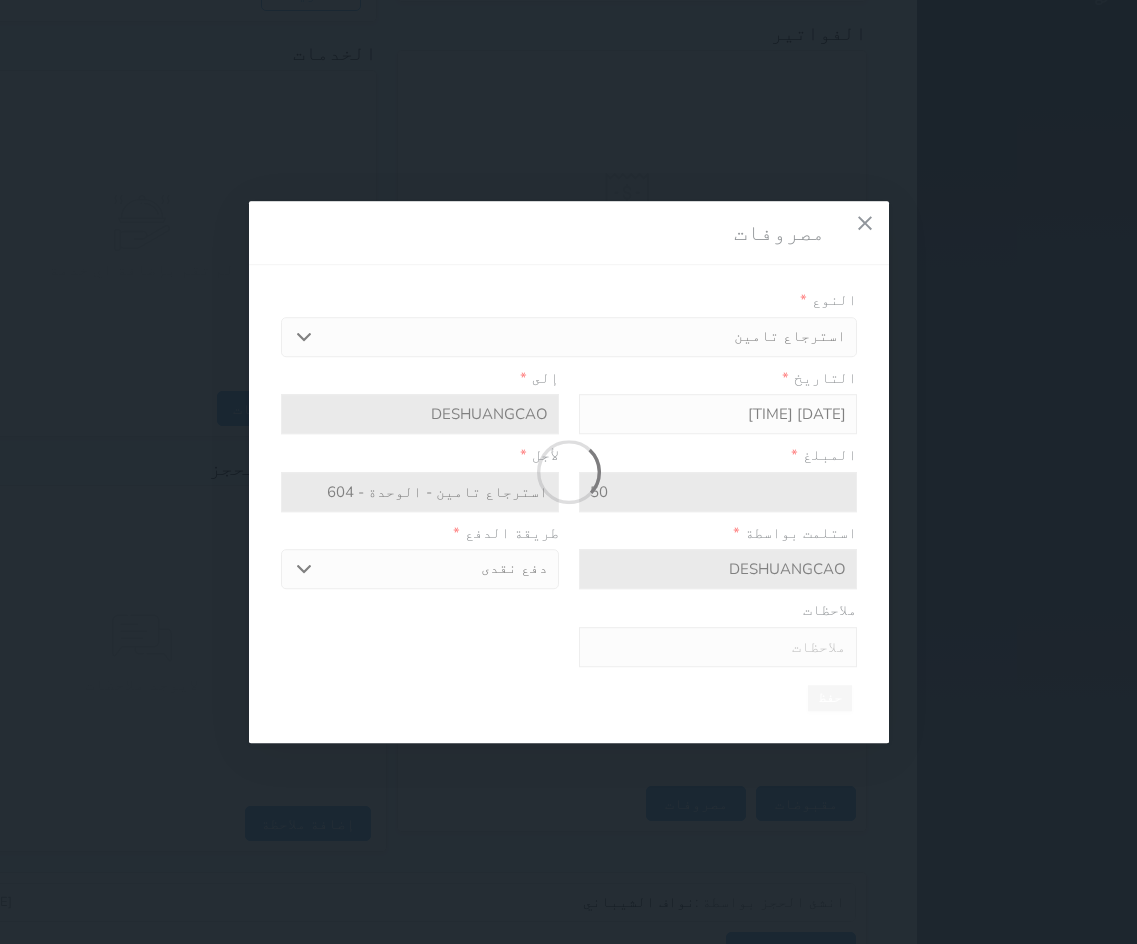 select 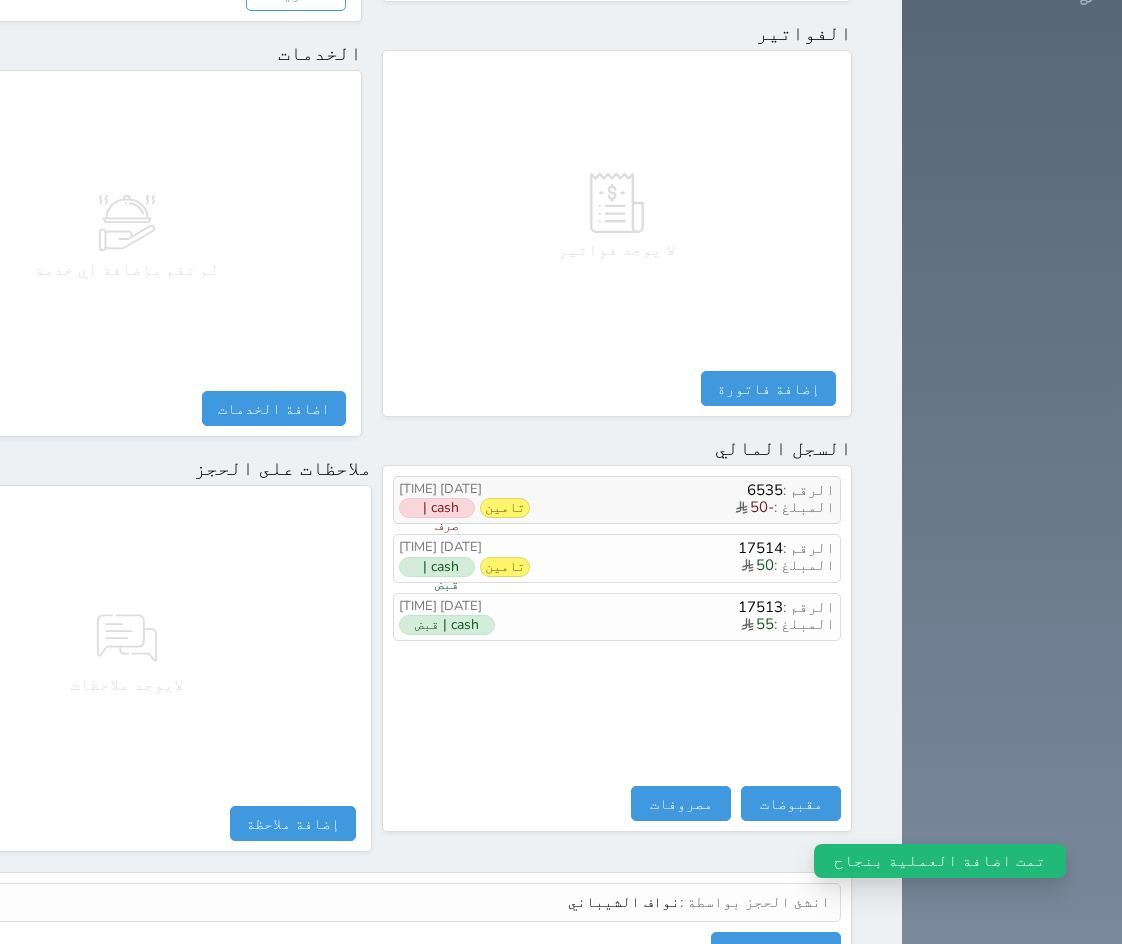 click on "المبلغ :  -50" at bounding box center (682, 508) 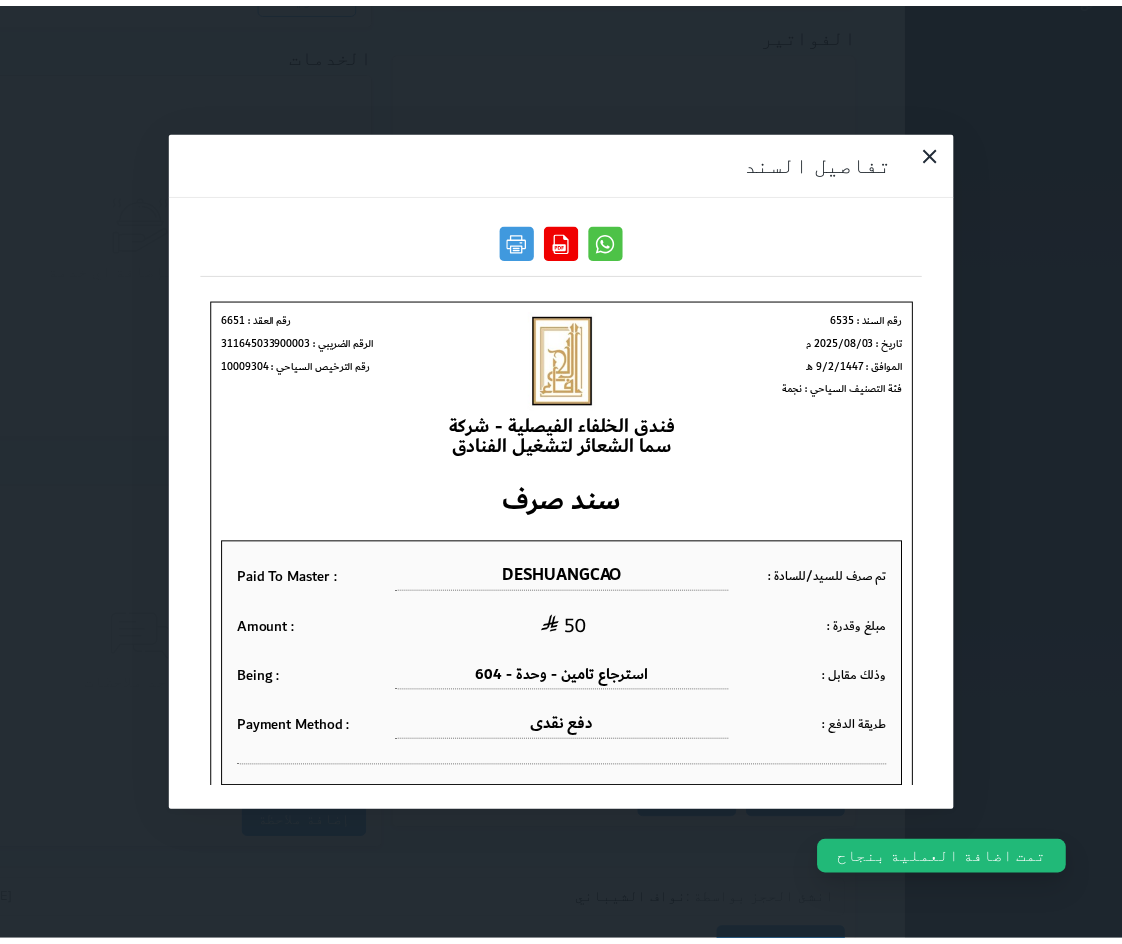 scroll, scrollTop: 0, scrollLeft: 0, axis: both 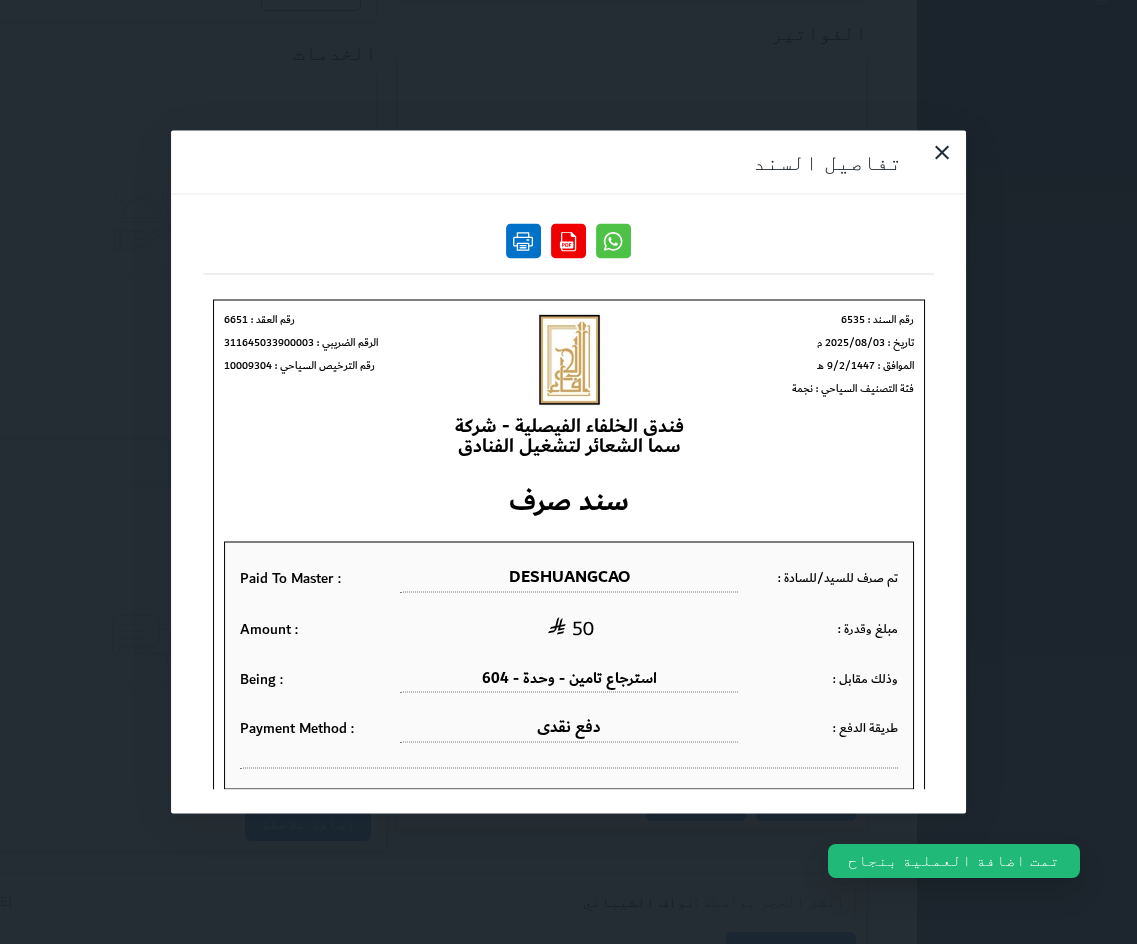 click at bounding box center (523, 241) 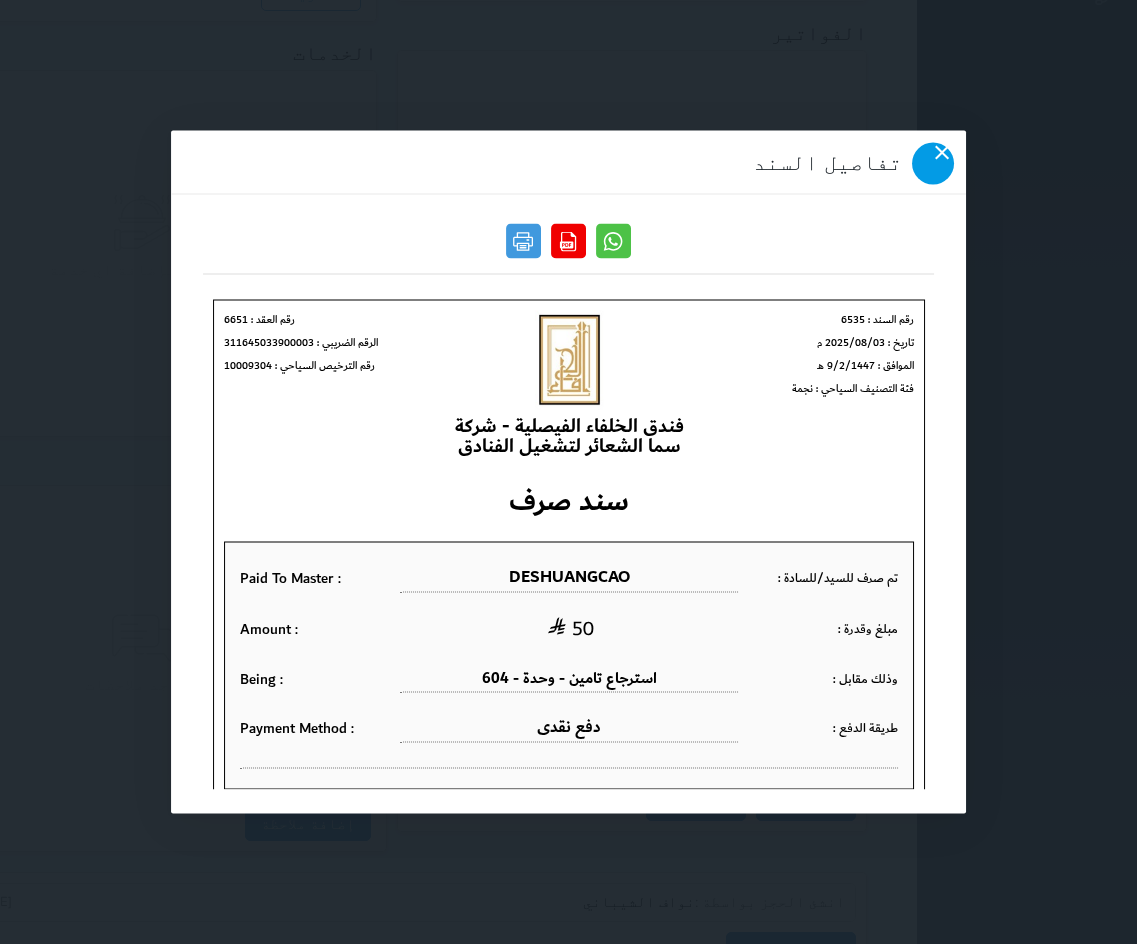 click at bounding box center (933, 164) 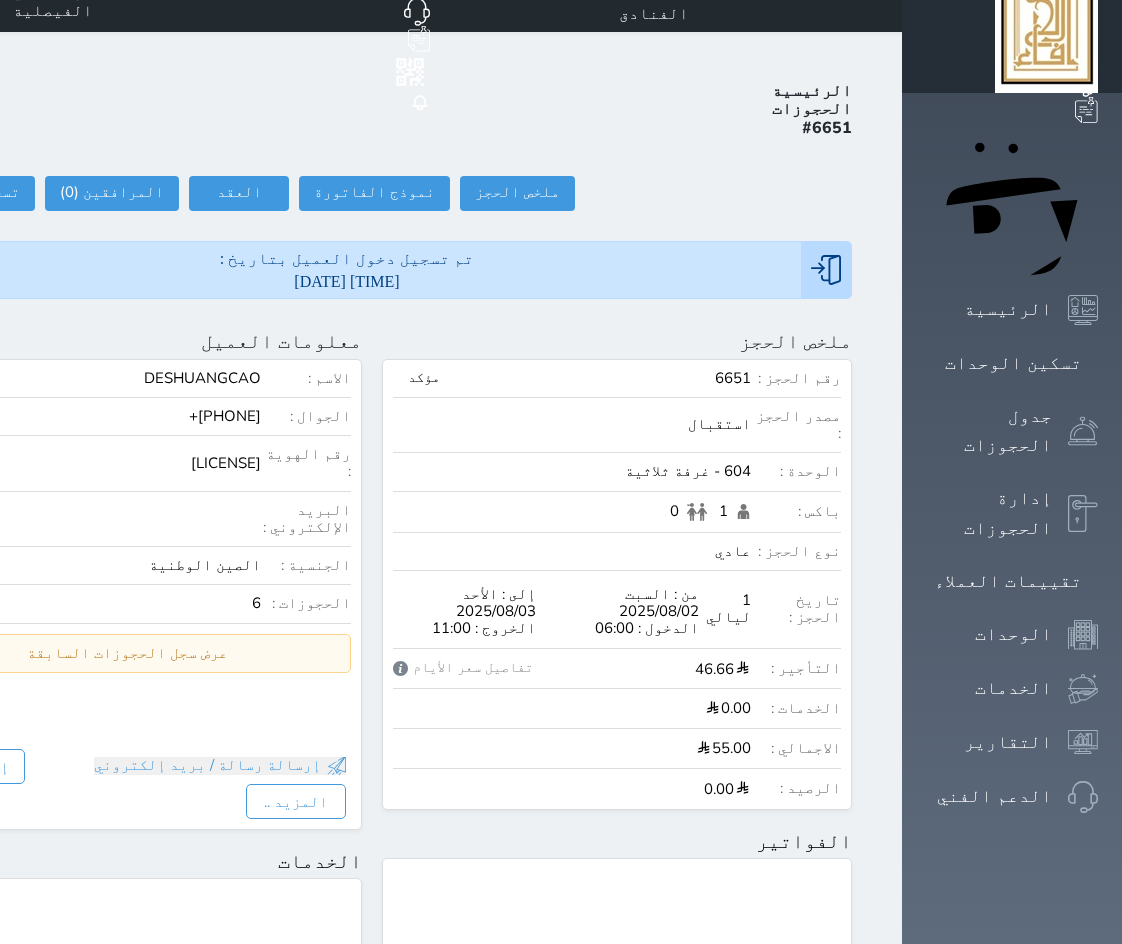 scroll, scrollTop: 0, scrollLeft: 0, axis: both 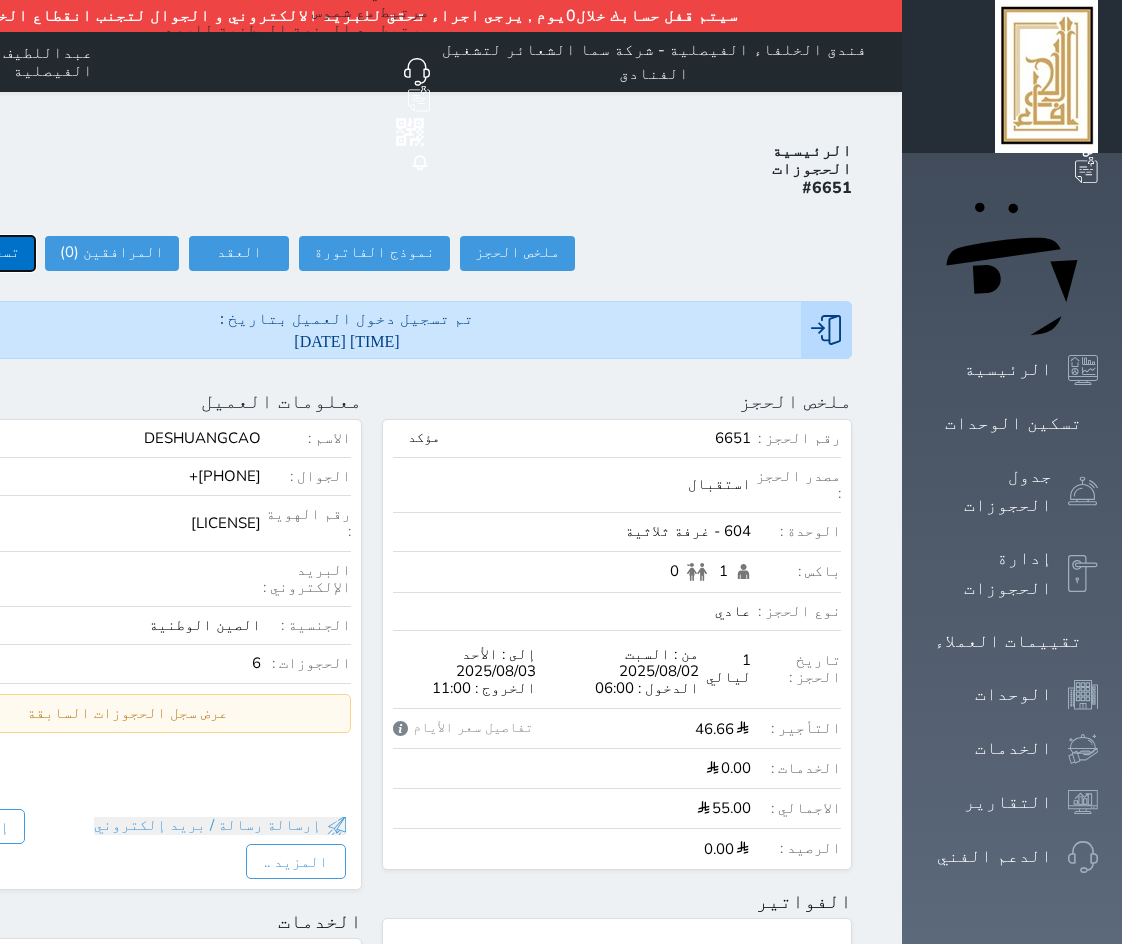 click on "تسجيل مغادرة" at bounding box center (-32, 253) 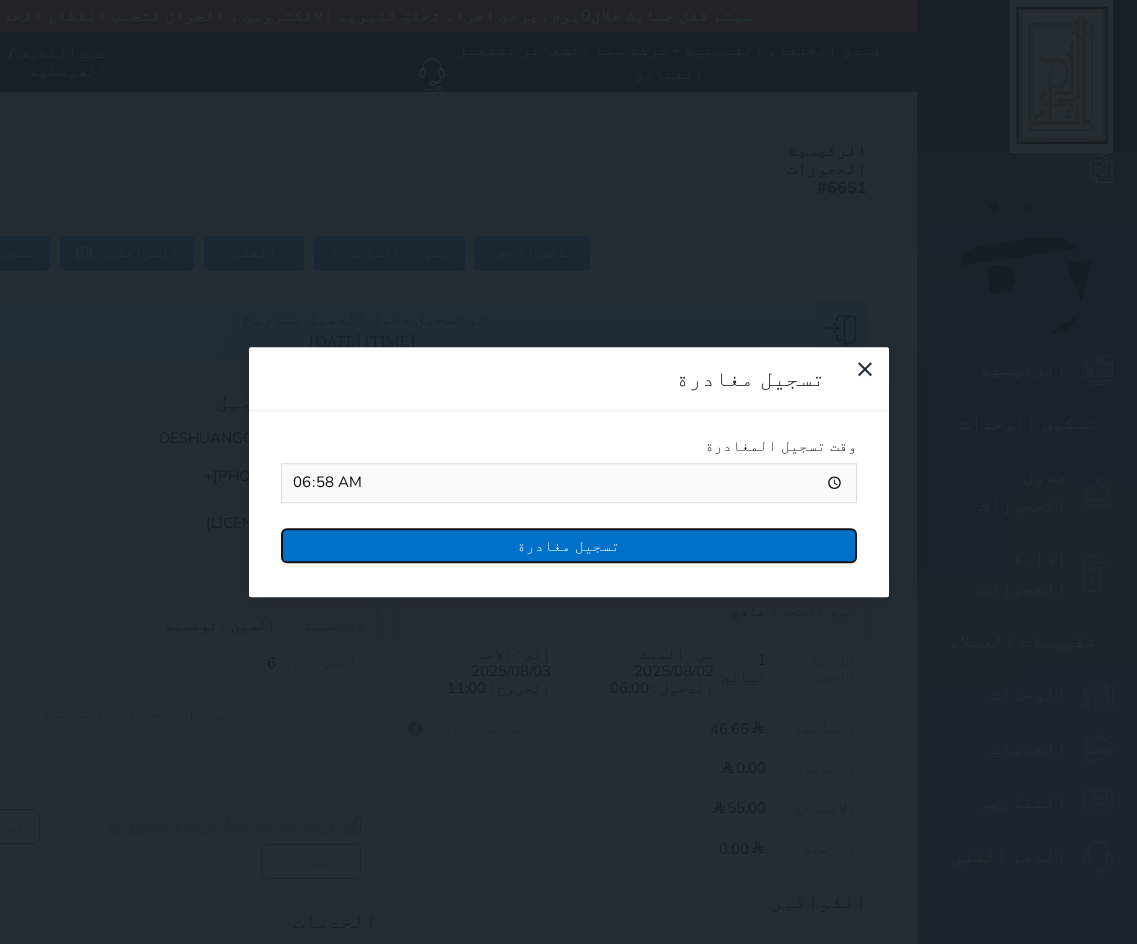click on "تسجيل مغادرة" at bounding box center (569, 545) 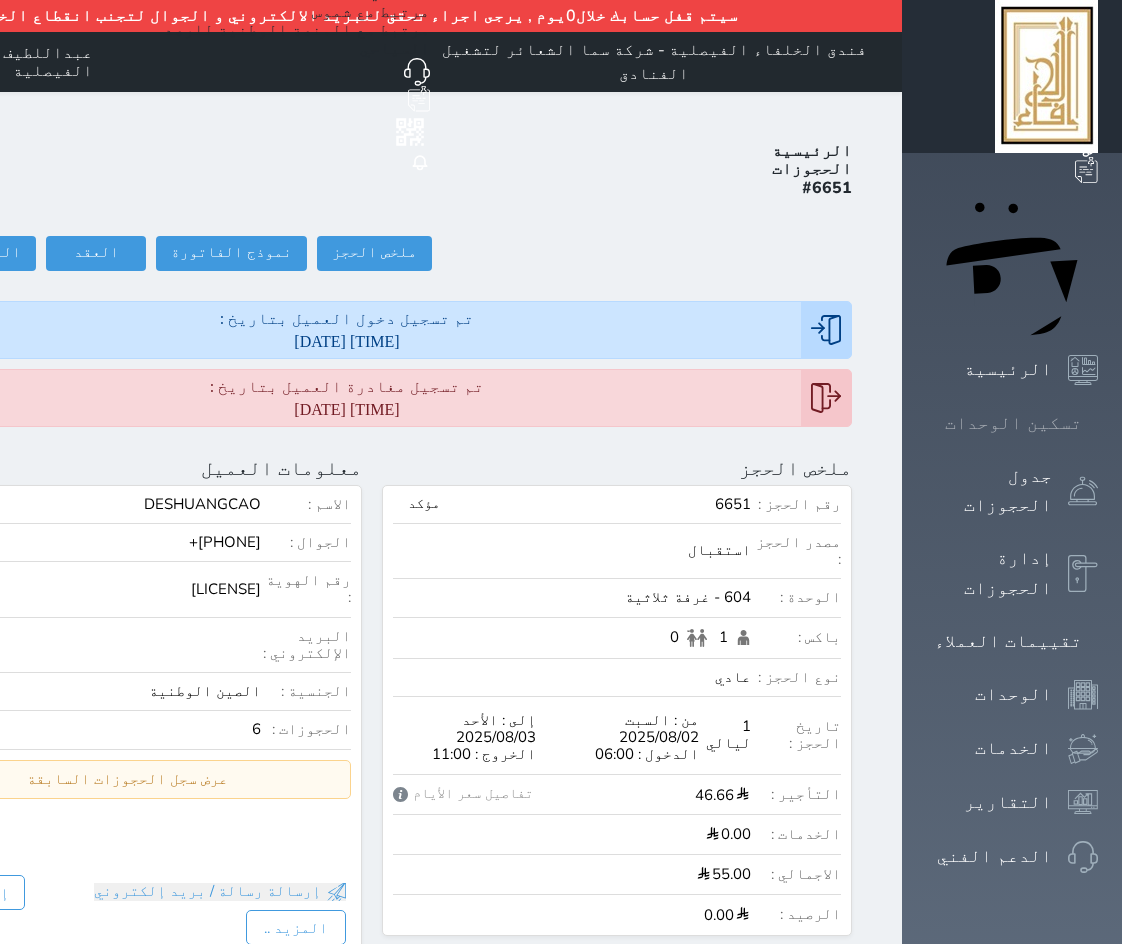click at bounding box center (1098, 423) 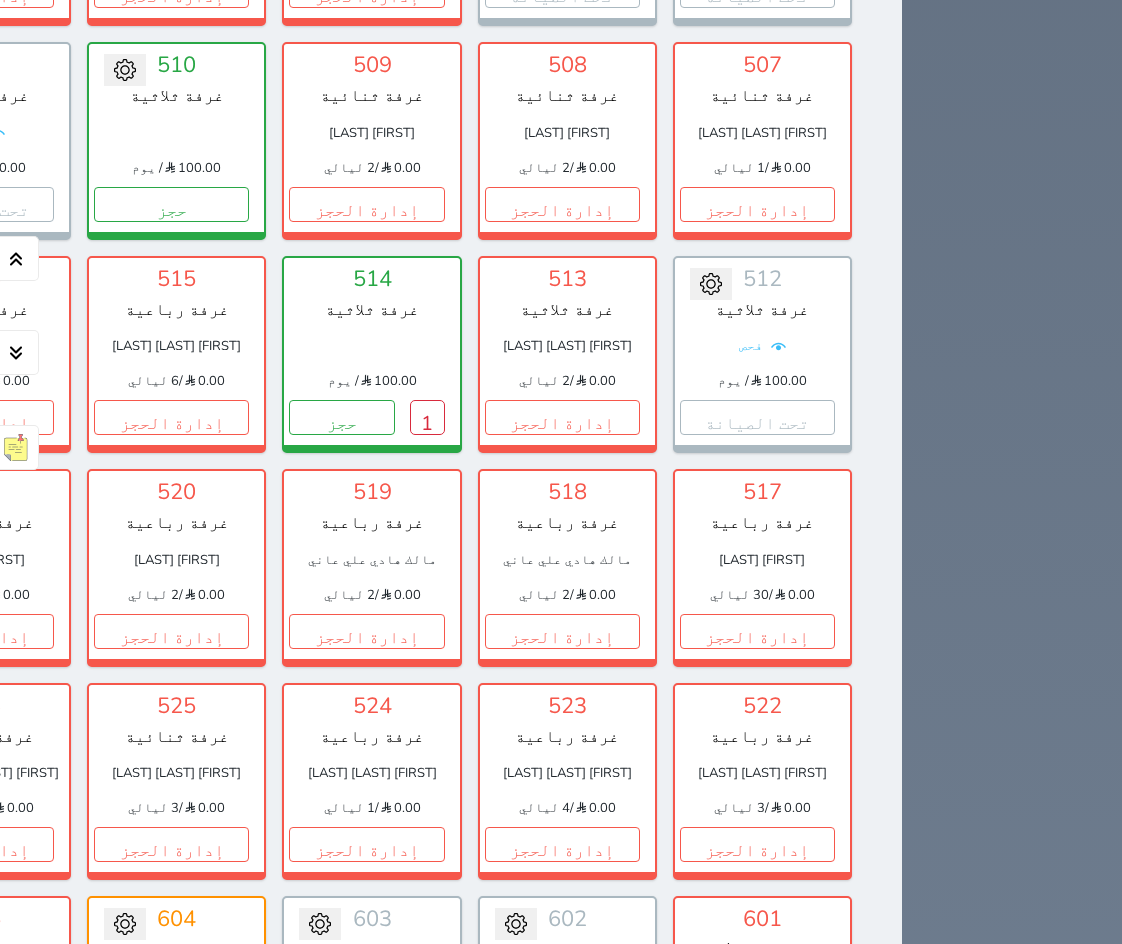 scroll, scrollTop: 5500, scrollLeft: 0, axis: vertical 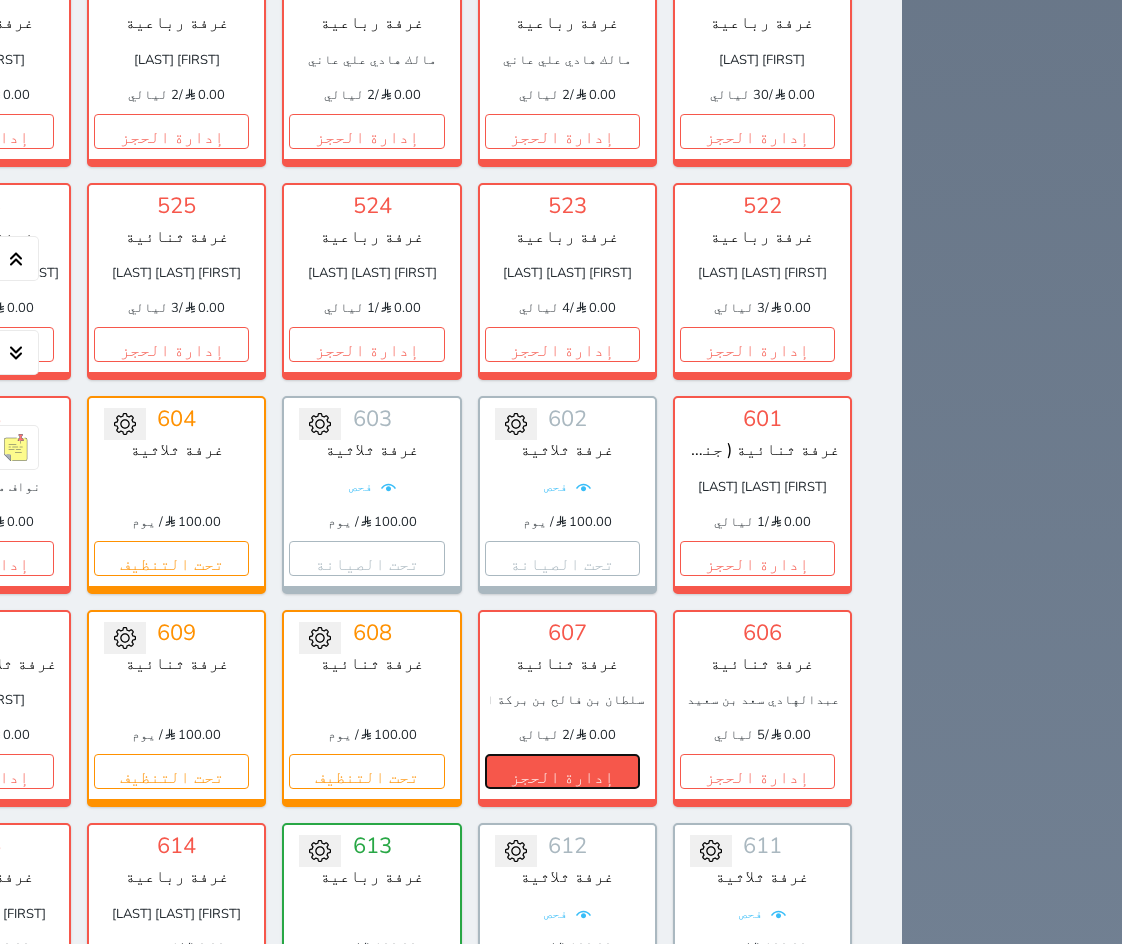 click on "إدارة الحجز" at bounding box center [562, 771] 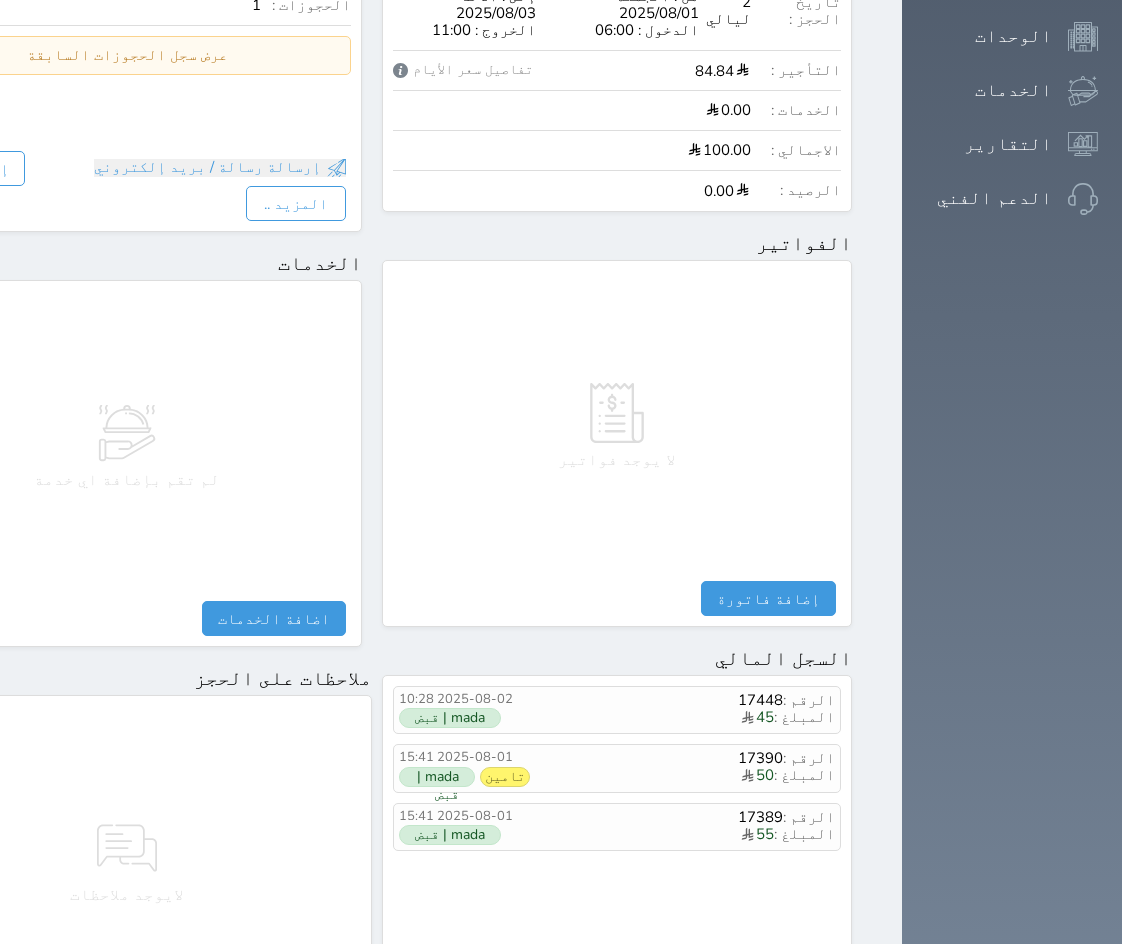scroll, scrollTop: 868, scrollLeft: 0, axis: vertical 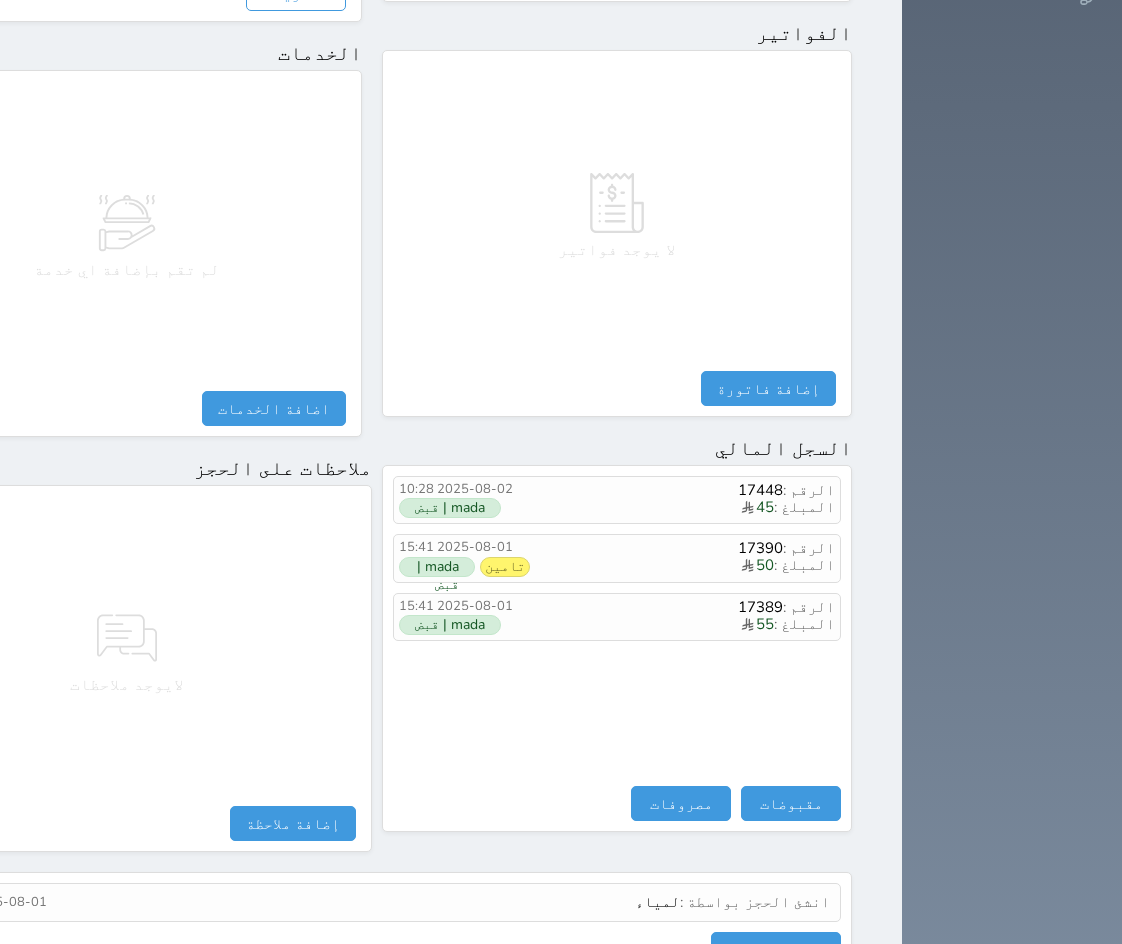 click on "لمياء" at bounding box center (657, 902) 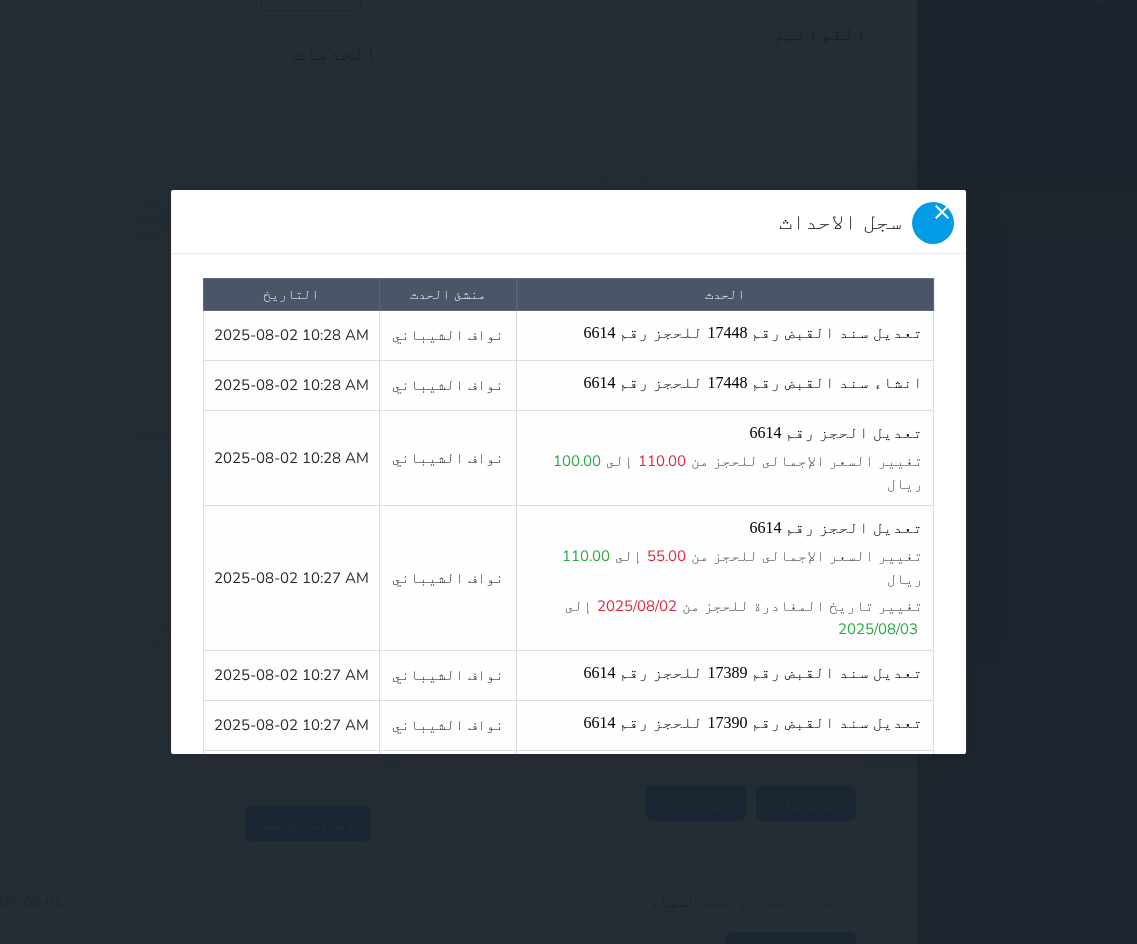 click 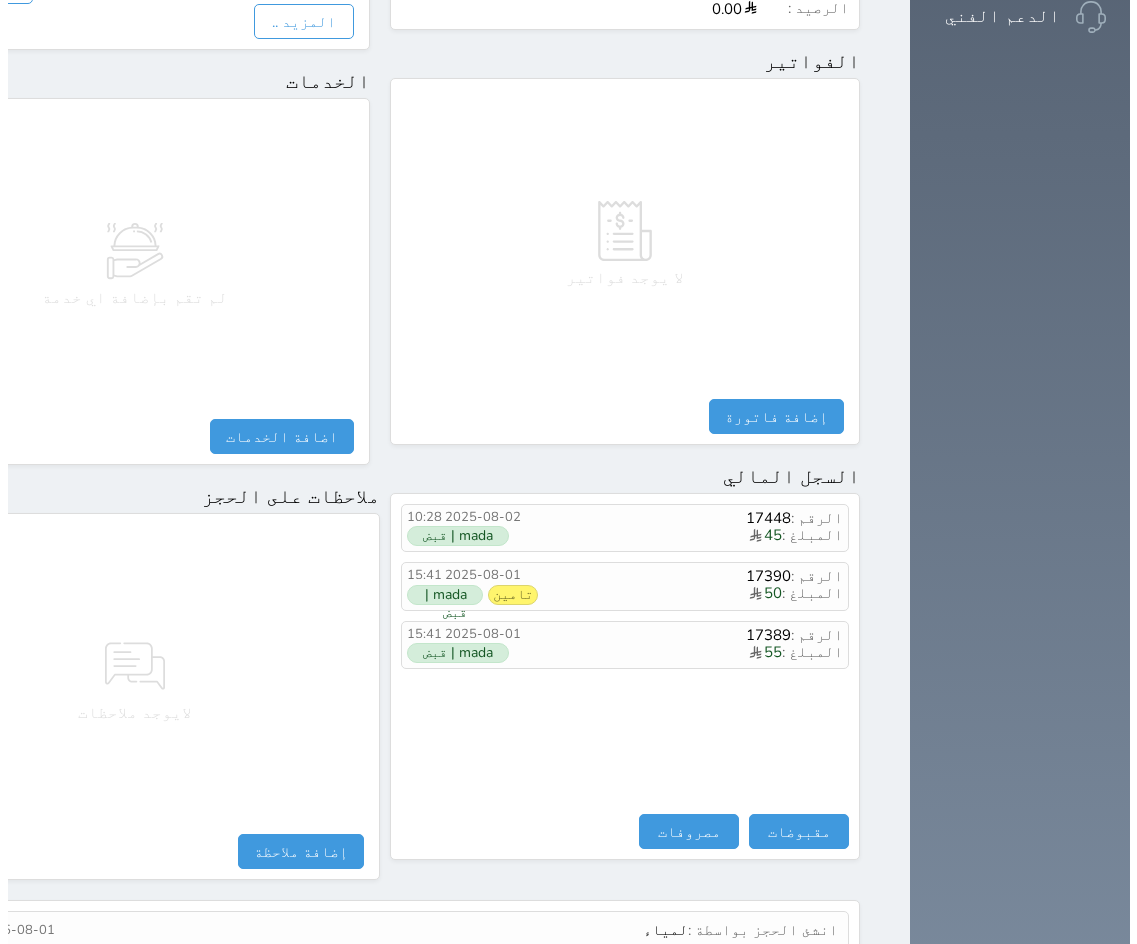 scroll, scrollTop: 868, scrollLeft: 0, axis: vertical 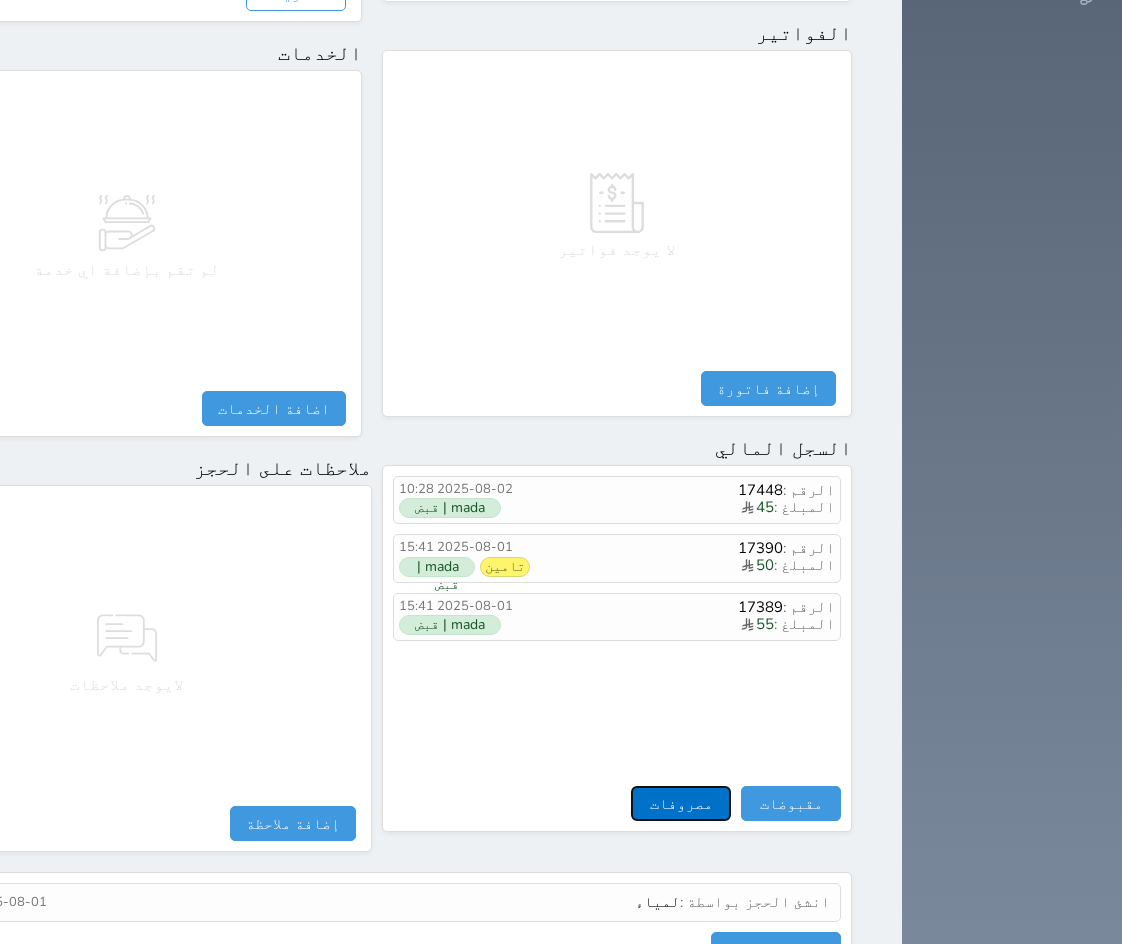click on "مصروفات" at bounding box center (681, 803) 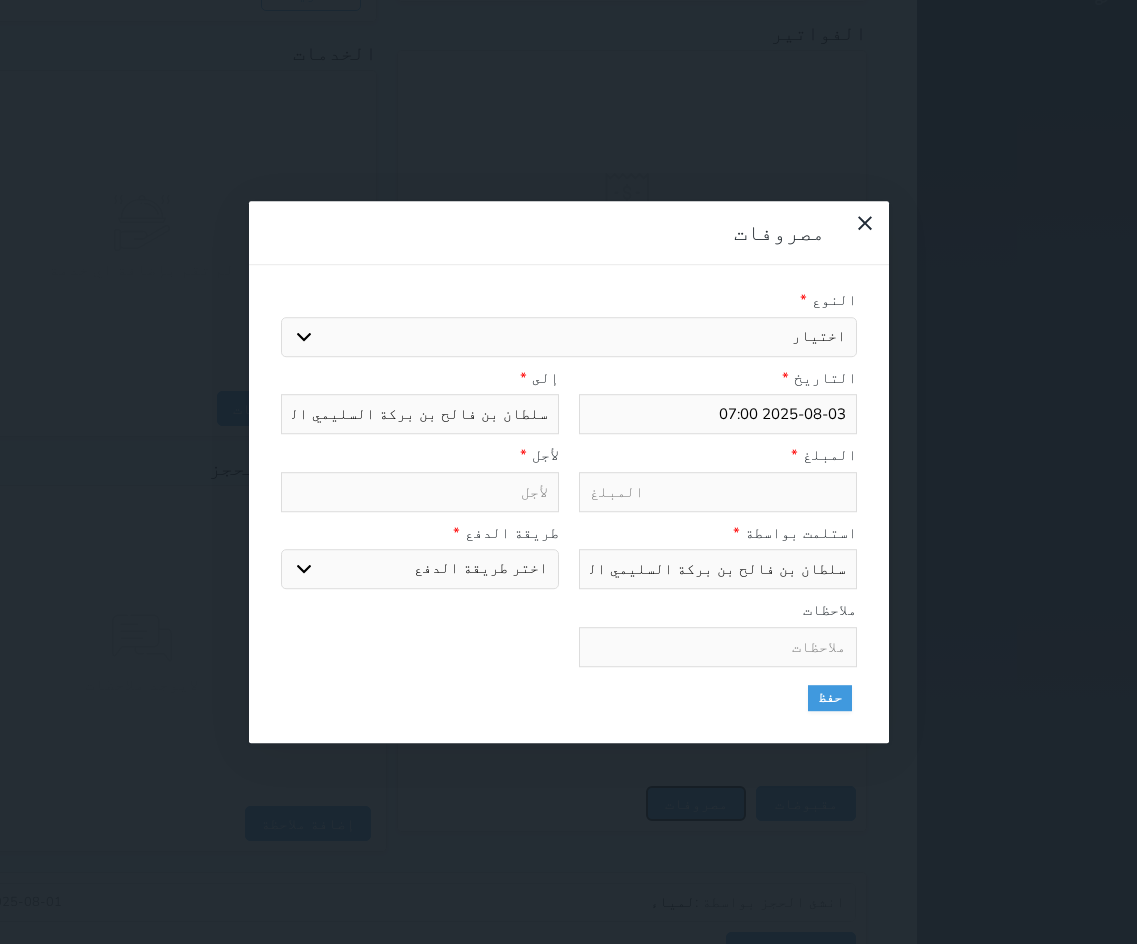 select 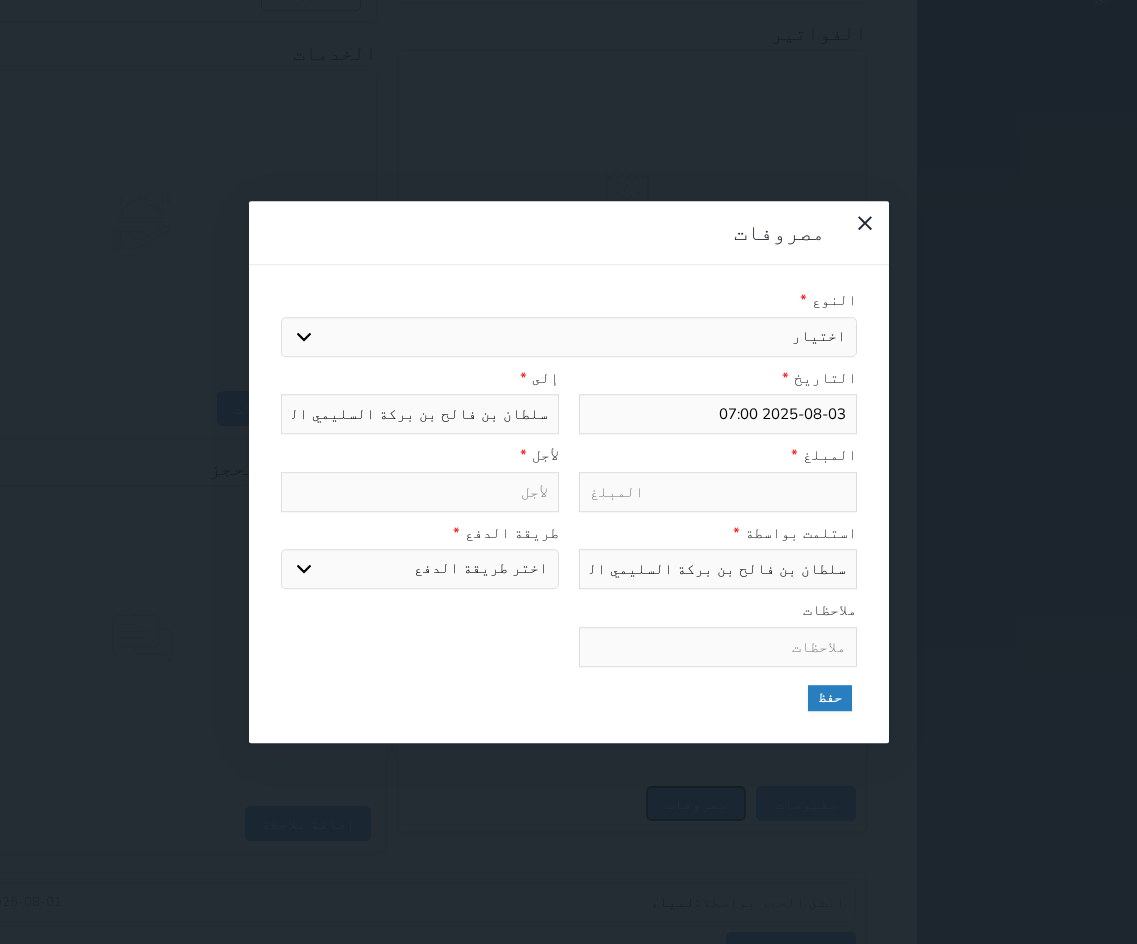 select 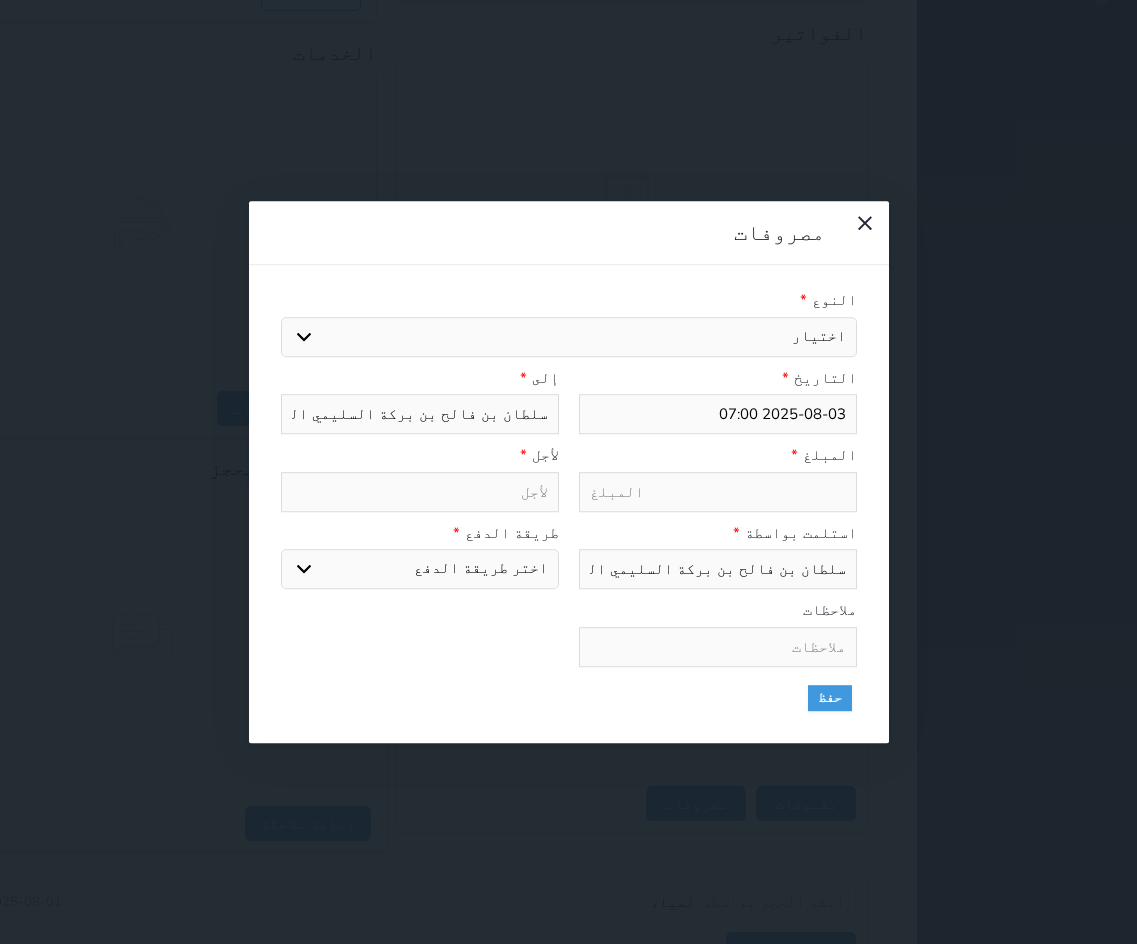 drag, startPoint x: 740, startPoint y: 141, endPoint x: 745, endPoint y: 154, distance: 13.928389 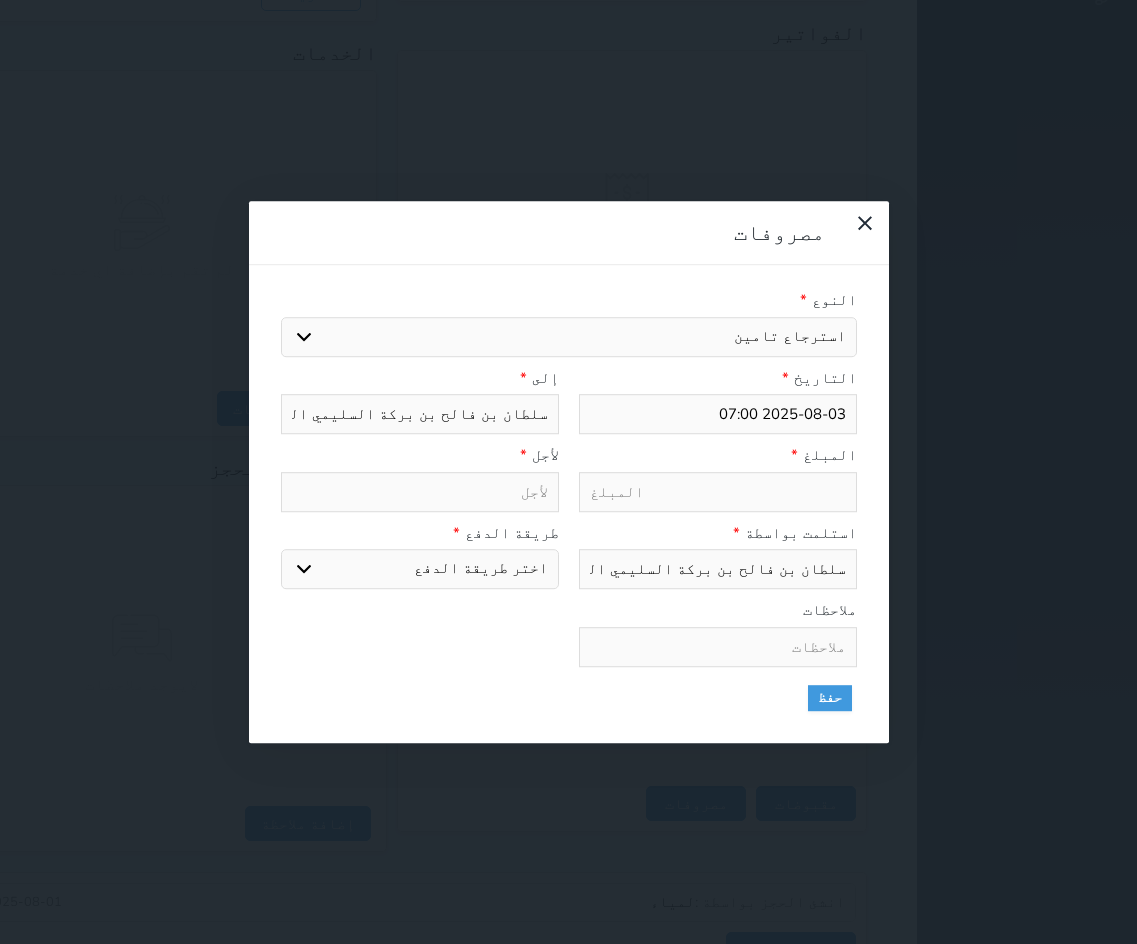 click on "اختيار   مرتجع إيجار رواتب صيانة مصروفات عامة استرجاع تامين استرجاع العربون" at bounding box center (569, 337) 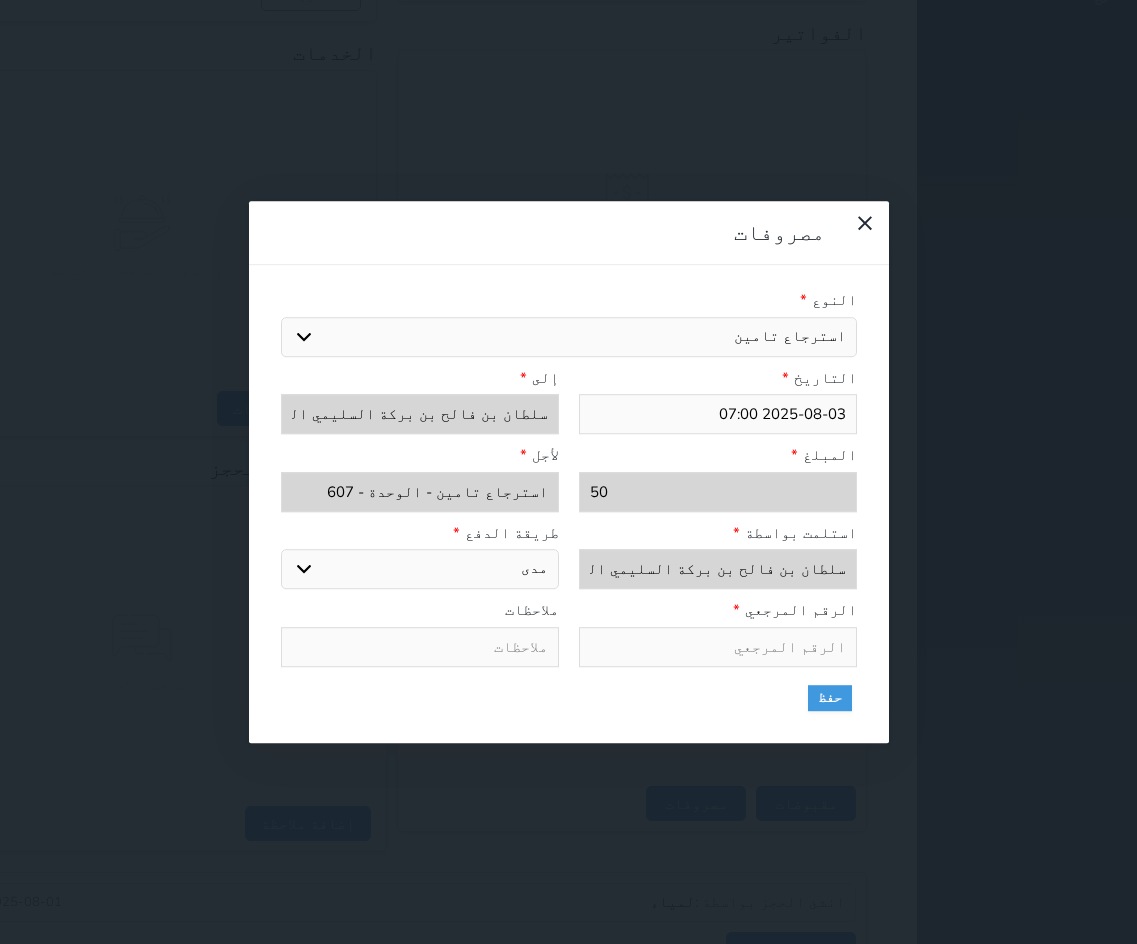 drag, startPoint x: 485, startPoint y: 360, endPoint x: 495, endPoint y: 387, distance: 28.79236 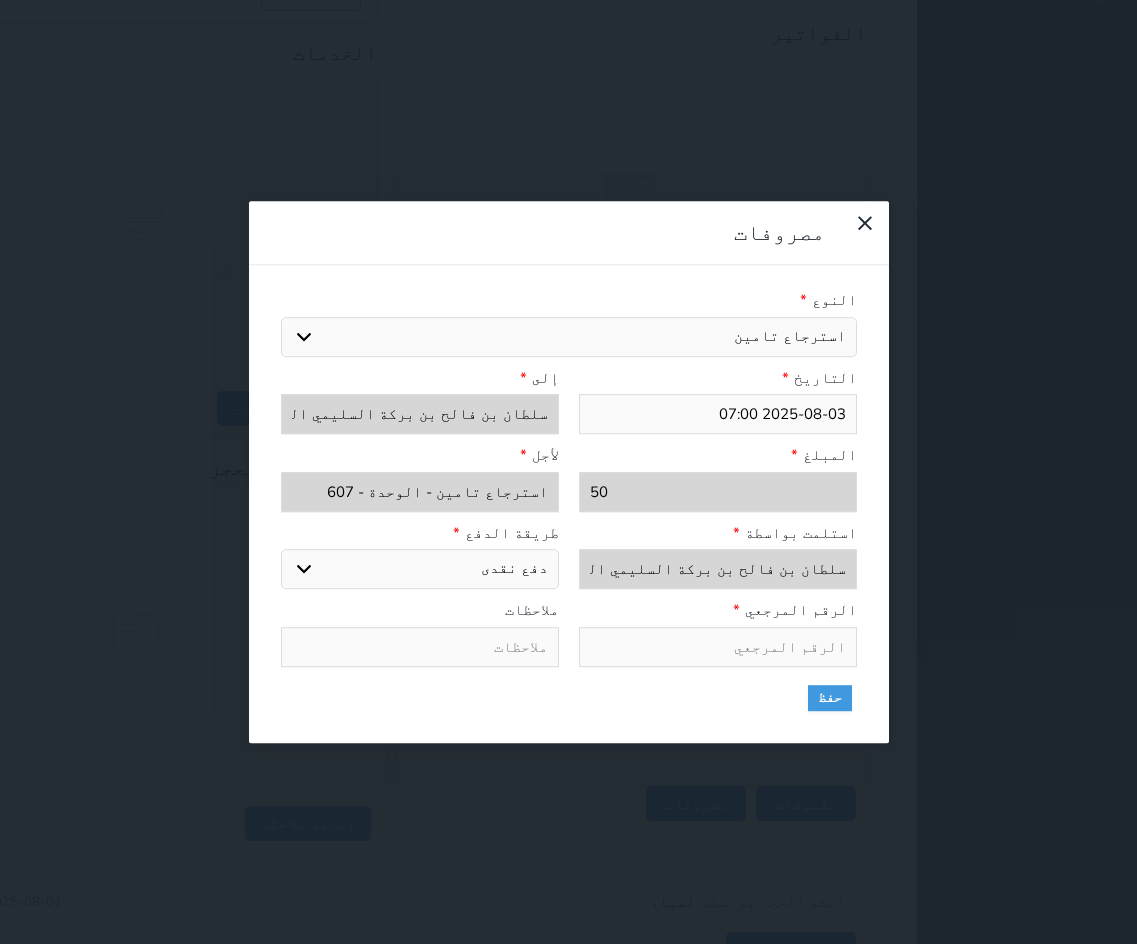 click on "اختر طريقة الدفع   دفع نقدى   تحويل بنكى   مدى   بطاقة ائتمان" at bounding box center [420, 569] 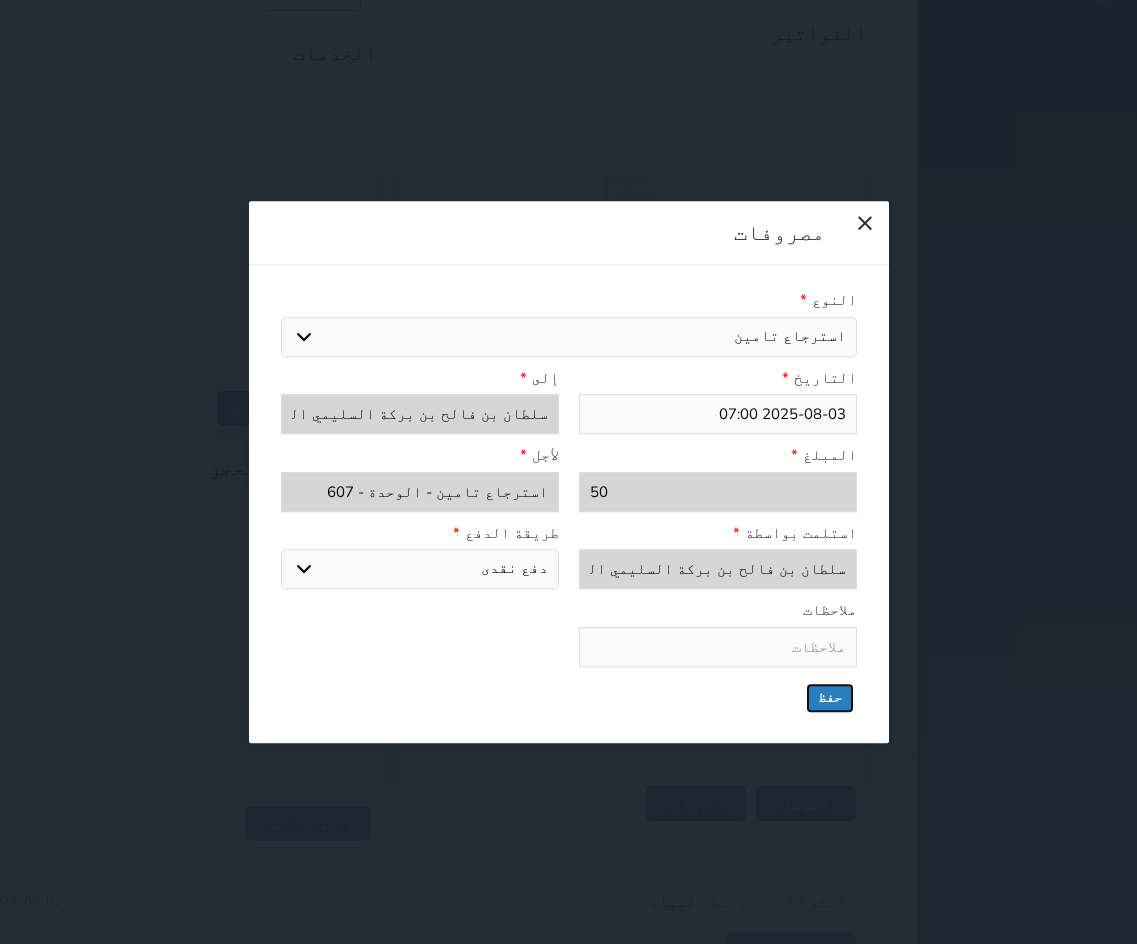 click on "حفظ" at bounding box center (830, 698) 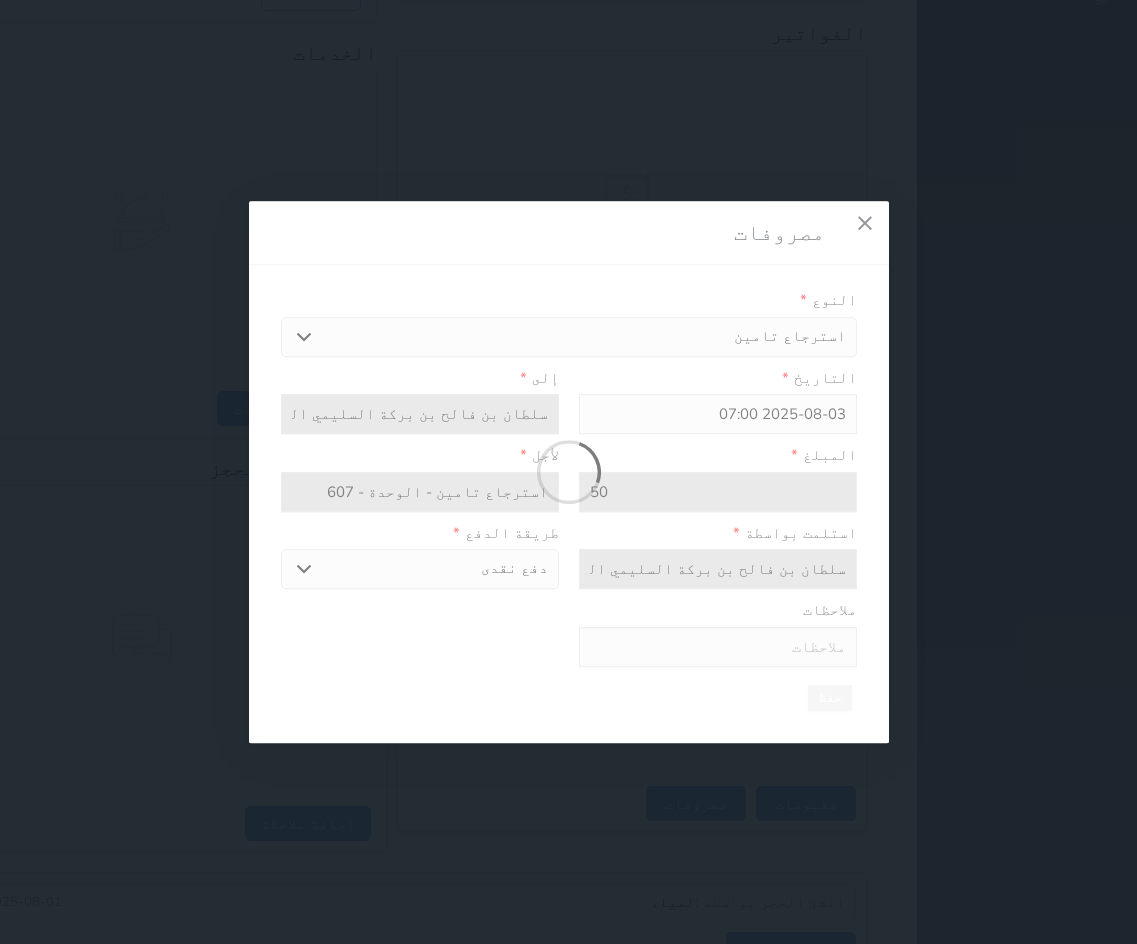 select 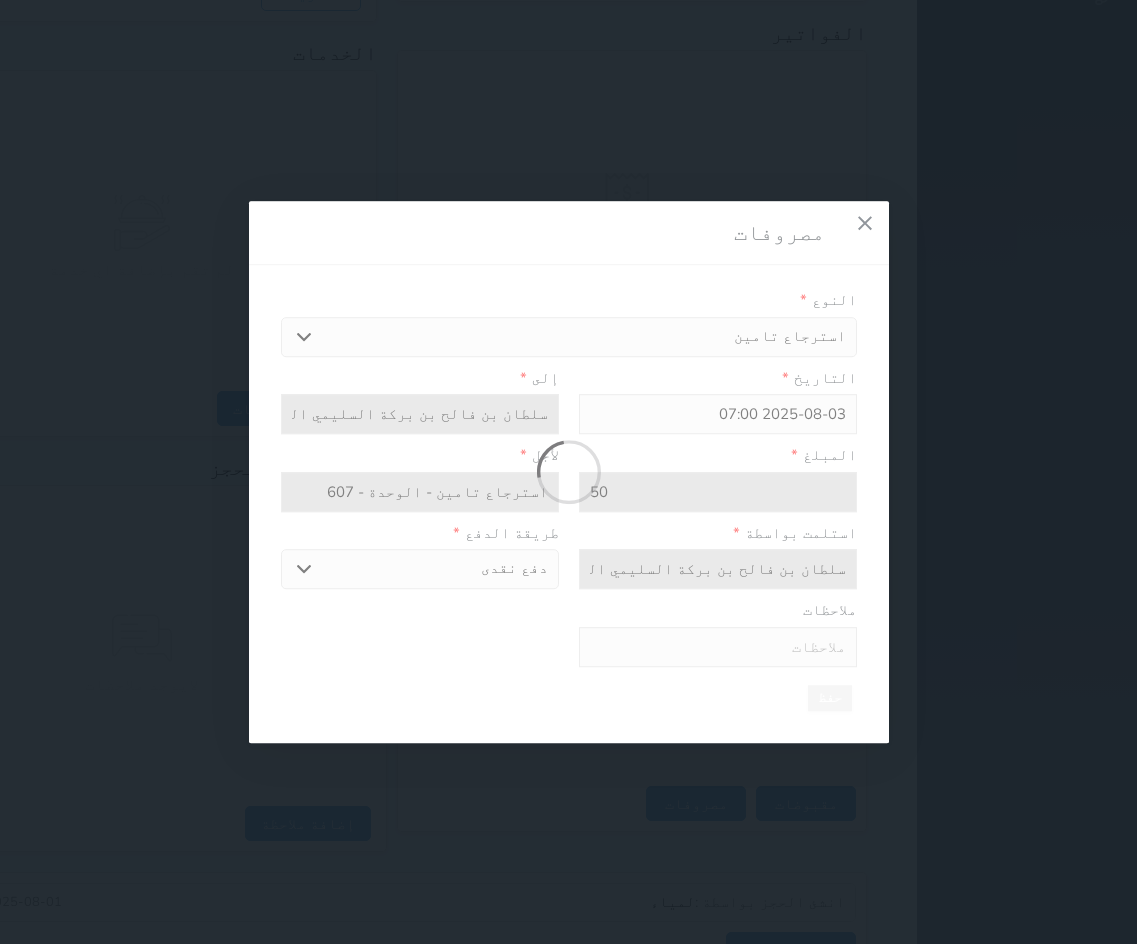type 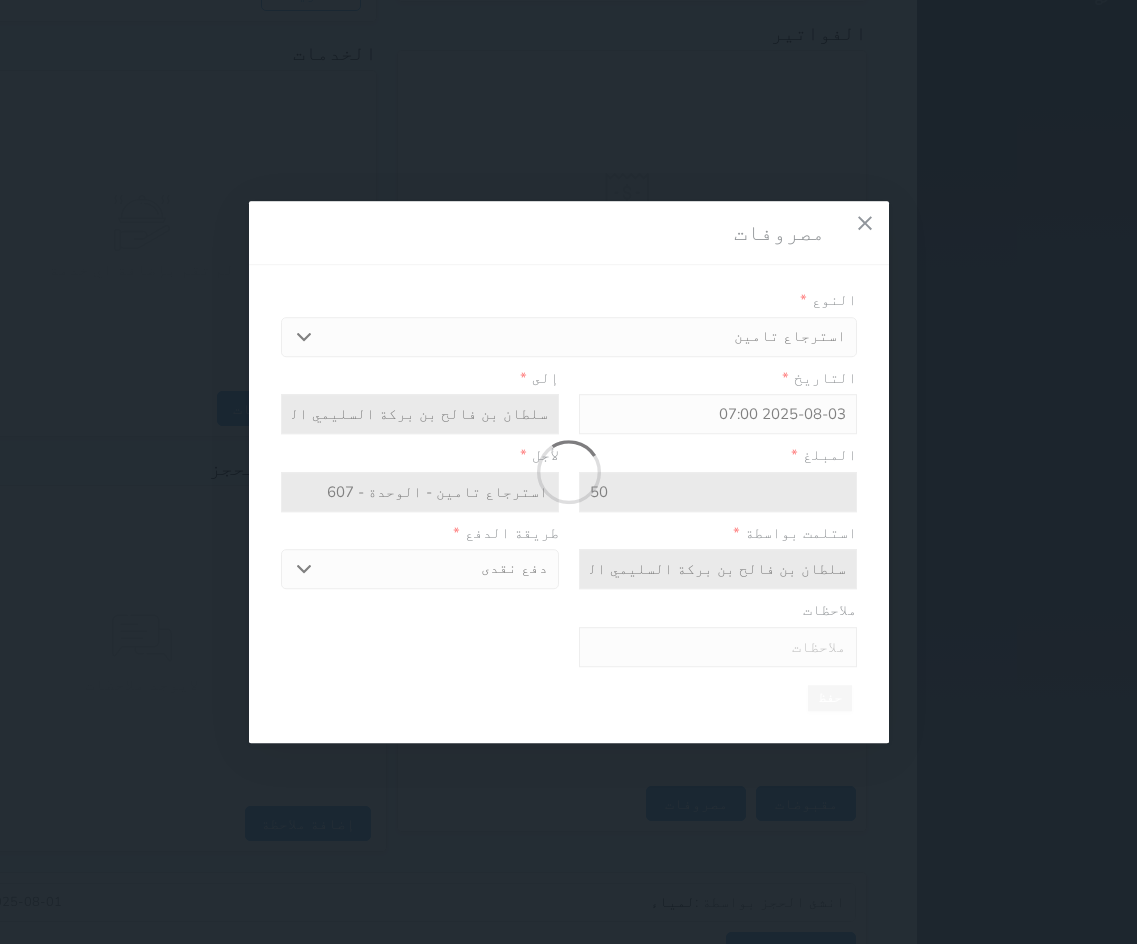 type on "0" 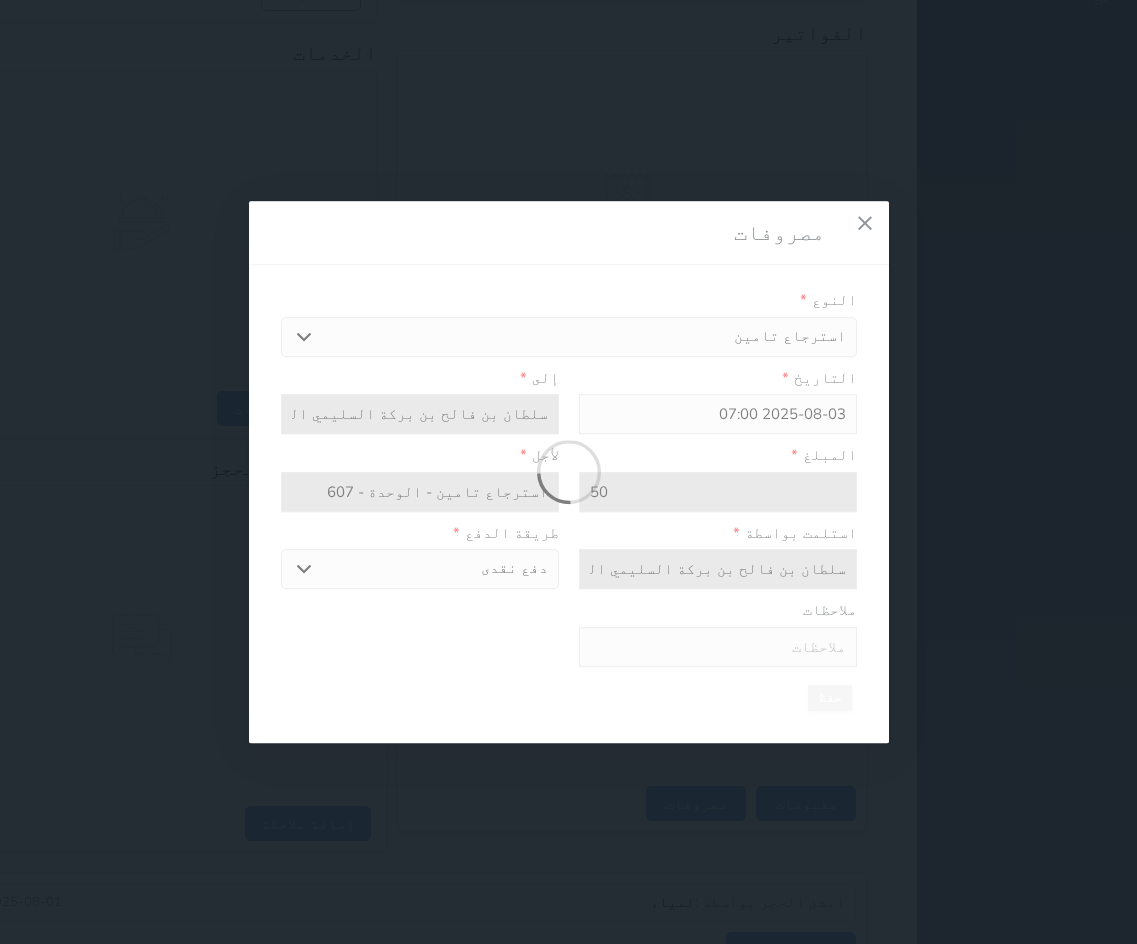 select 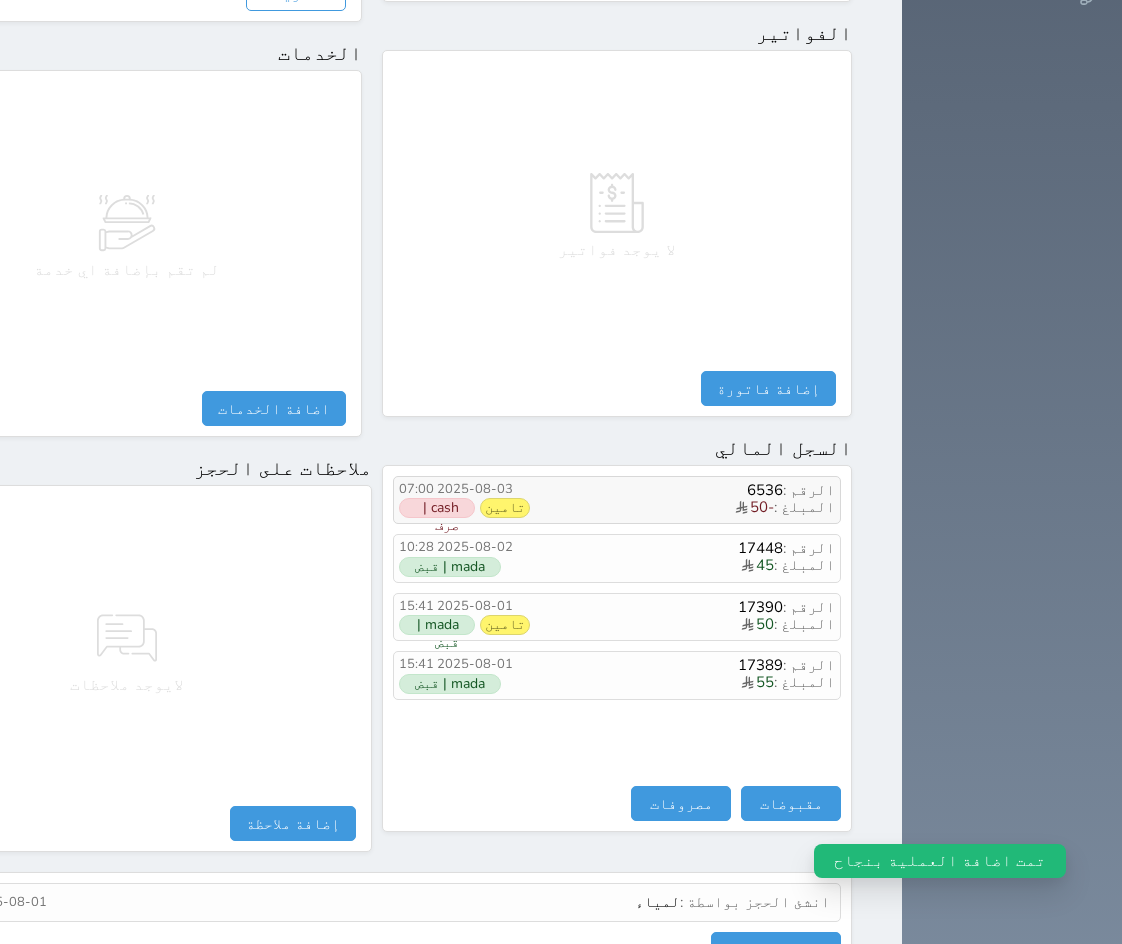 click on "2025-08-03 07:00" at bounding box center [464, 490] 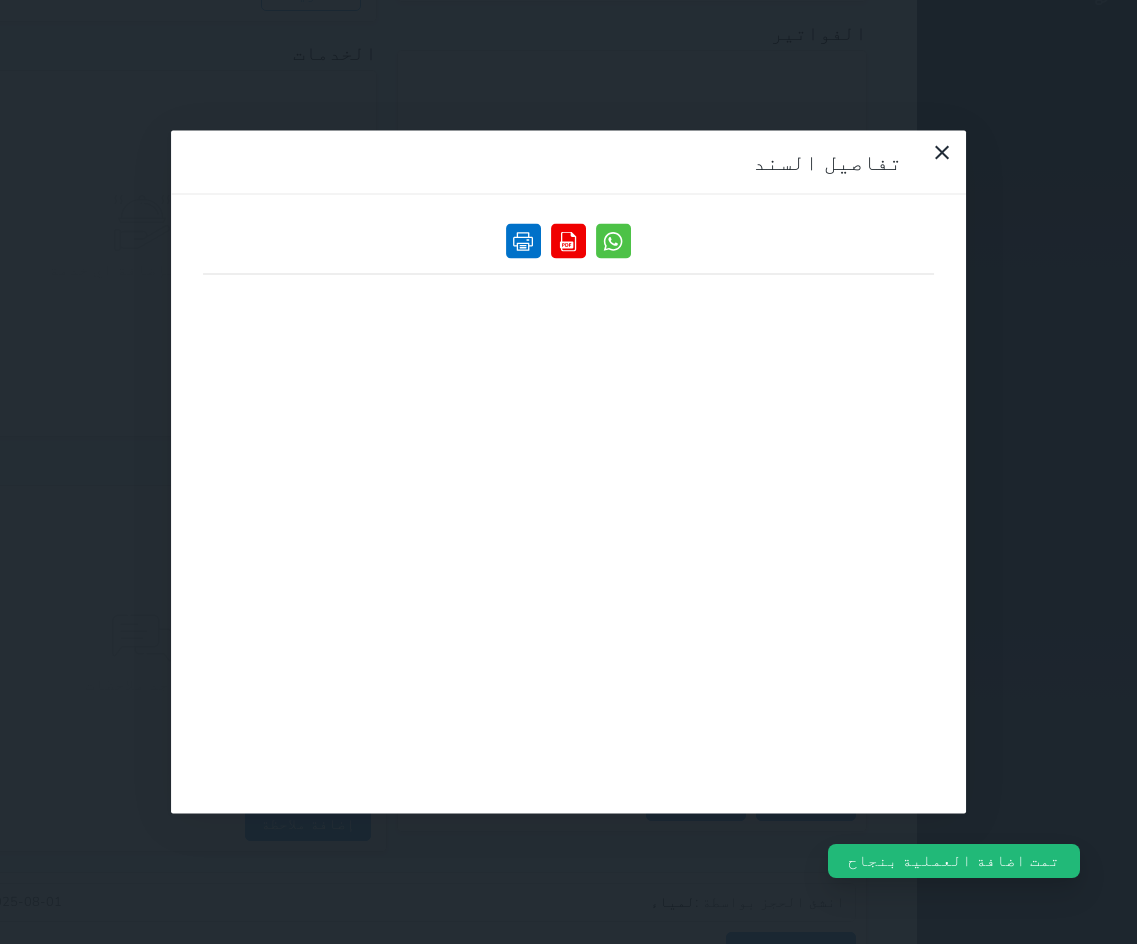 click at bounding box center (523, 241) 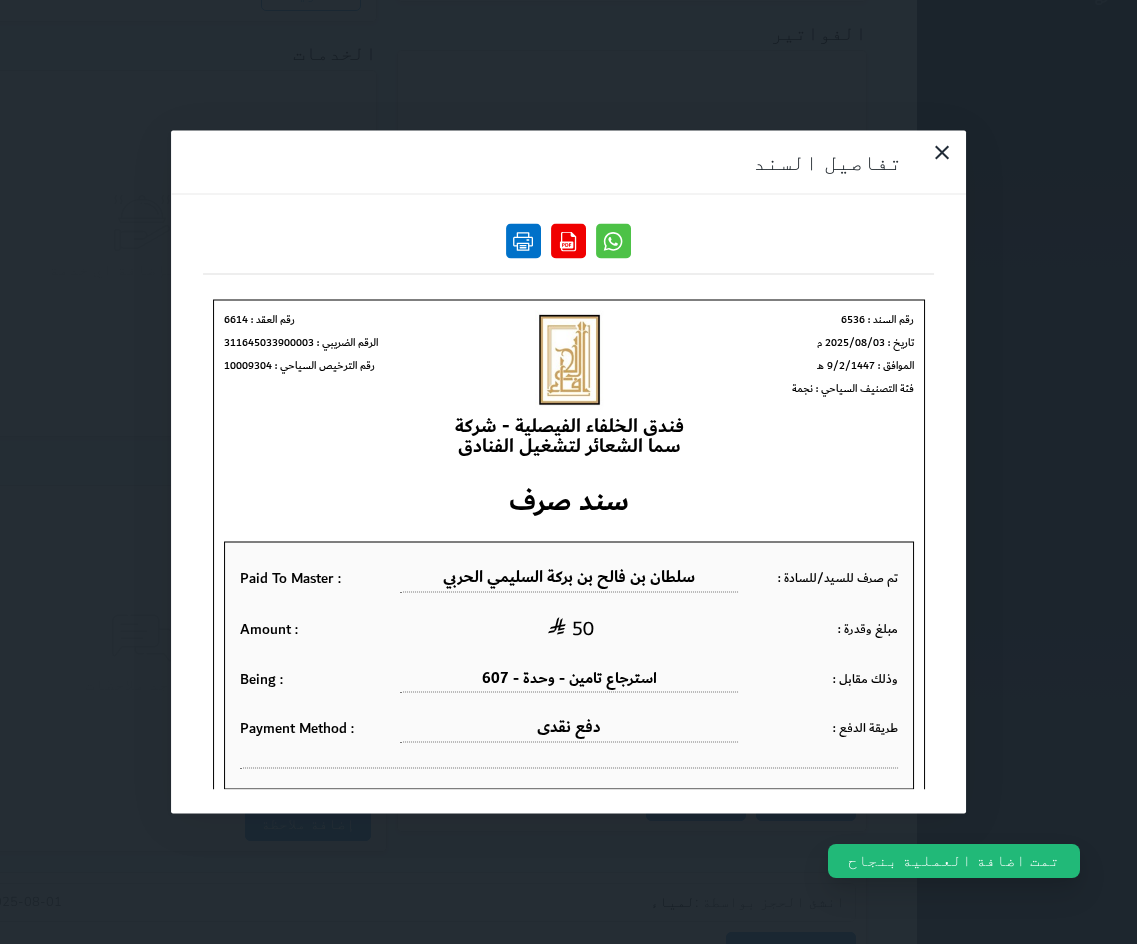 scroll, scrollTop: 0, scrollLeft: 0, axis: both 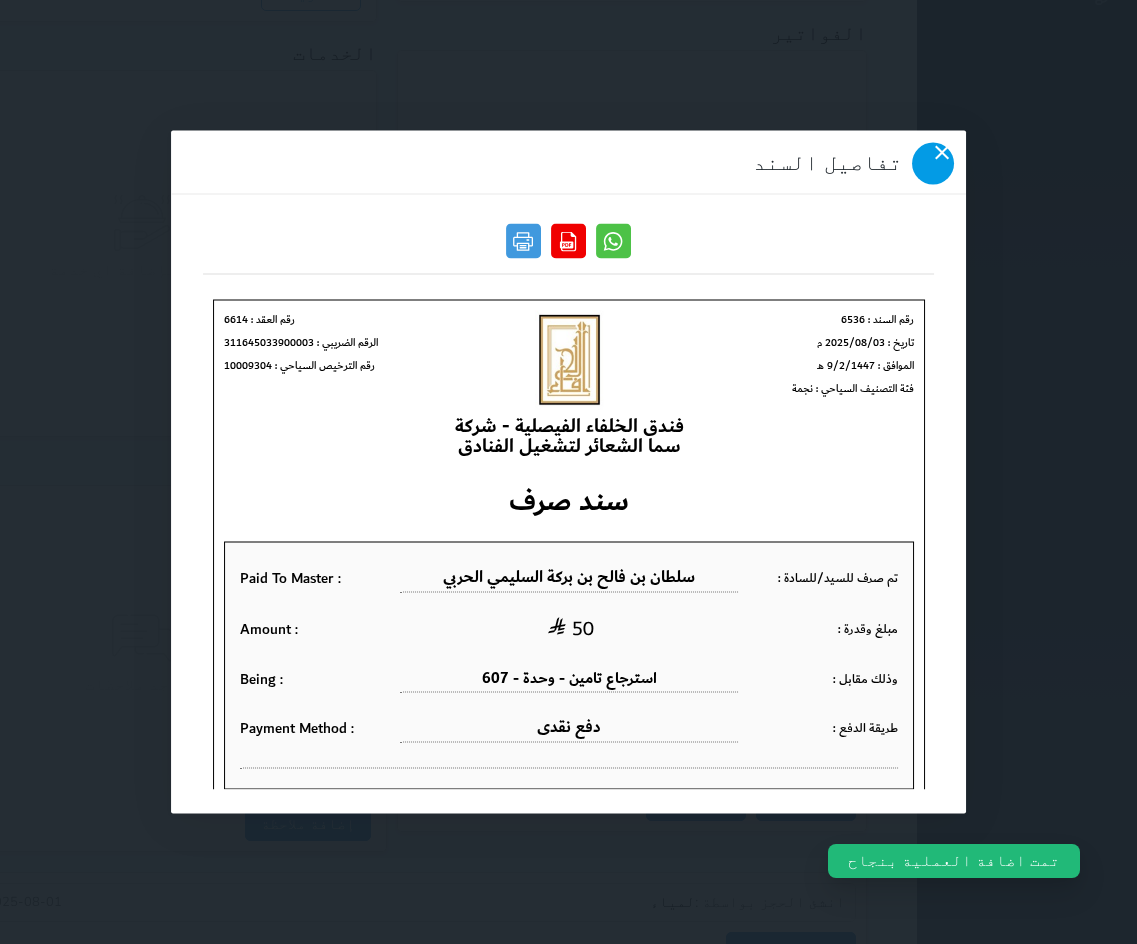 click 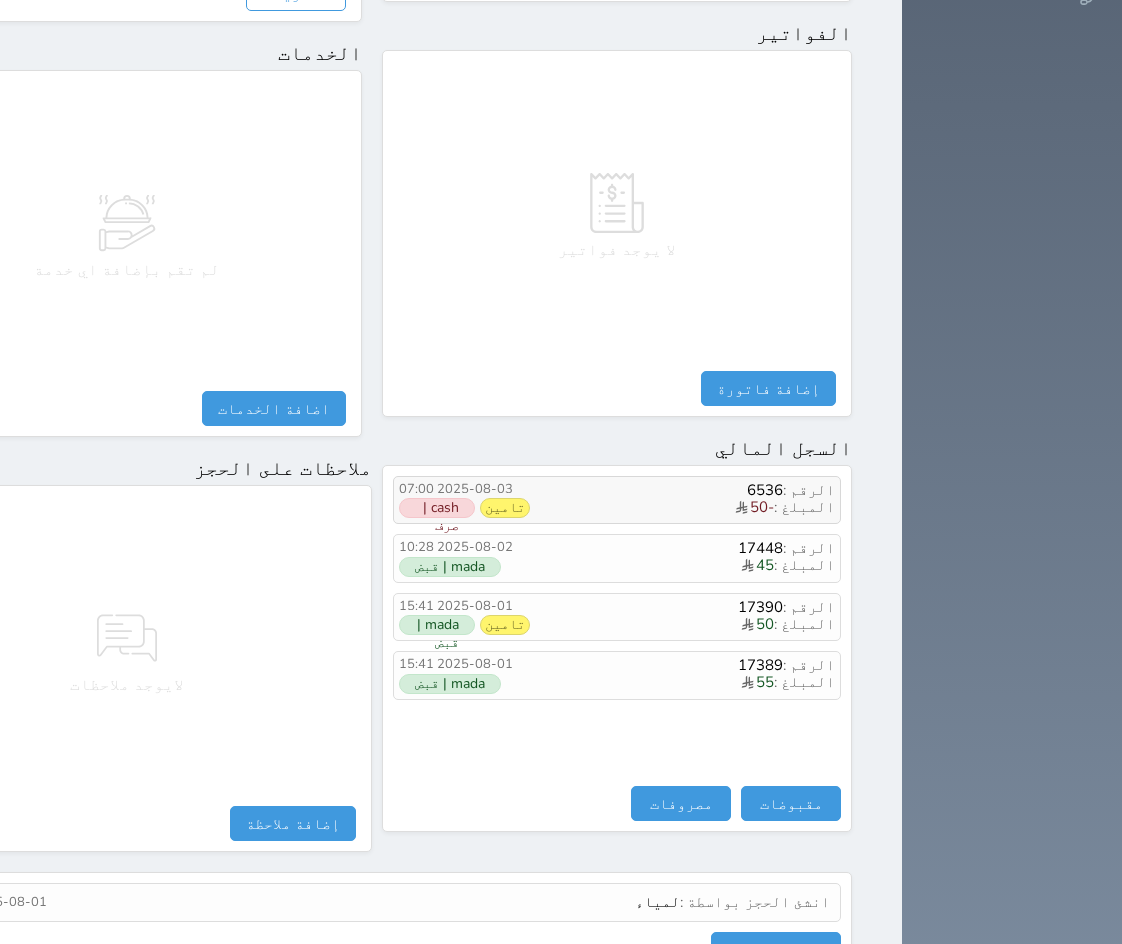 click on "الرقم :  6536   المبلغ :  -50    2025-08-03 07:00     تامين
cash | صرف" at bounding box center [617, 500] 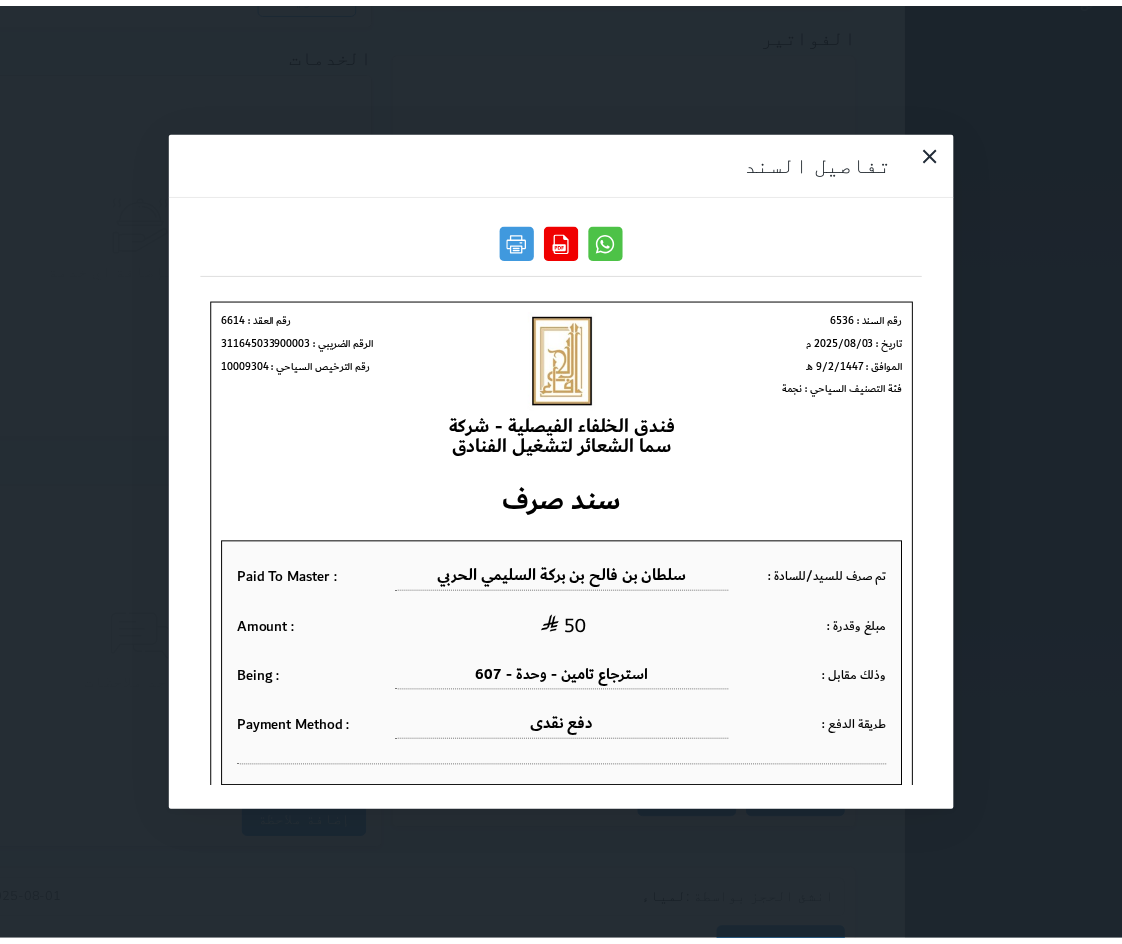scroll, scrollTop: 0, scrollLeft: 0, axis: both 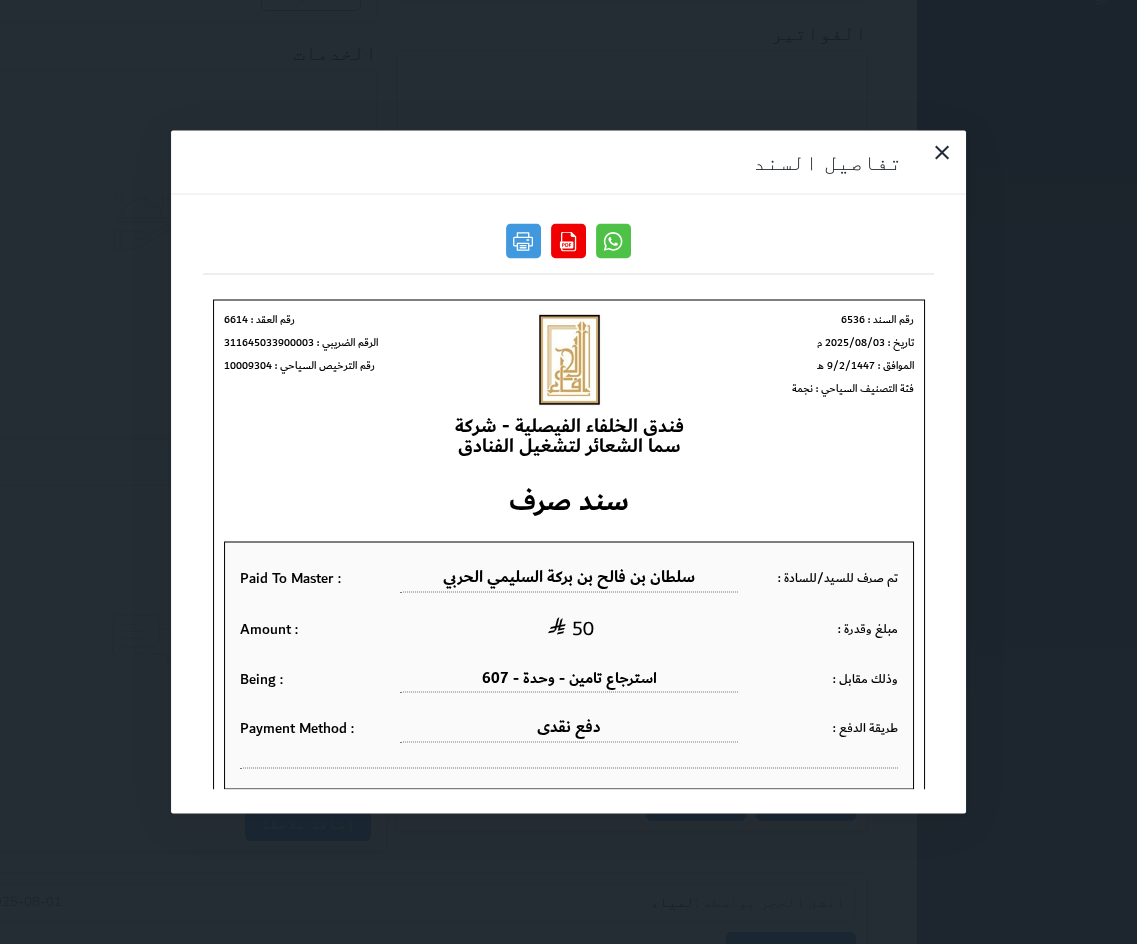 click at bounding box center (933, 164) 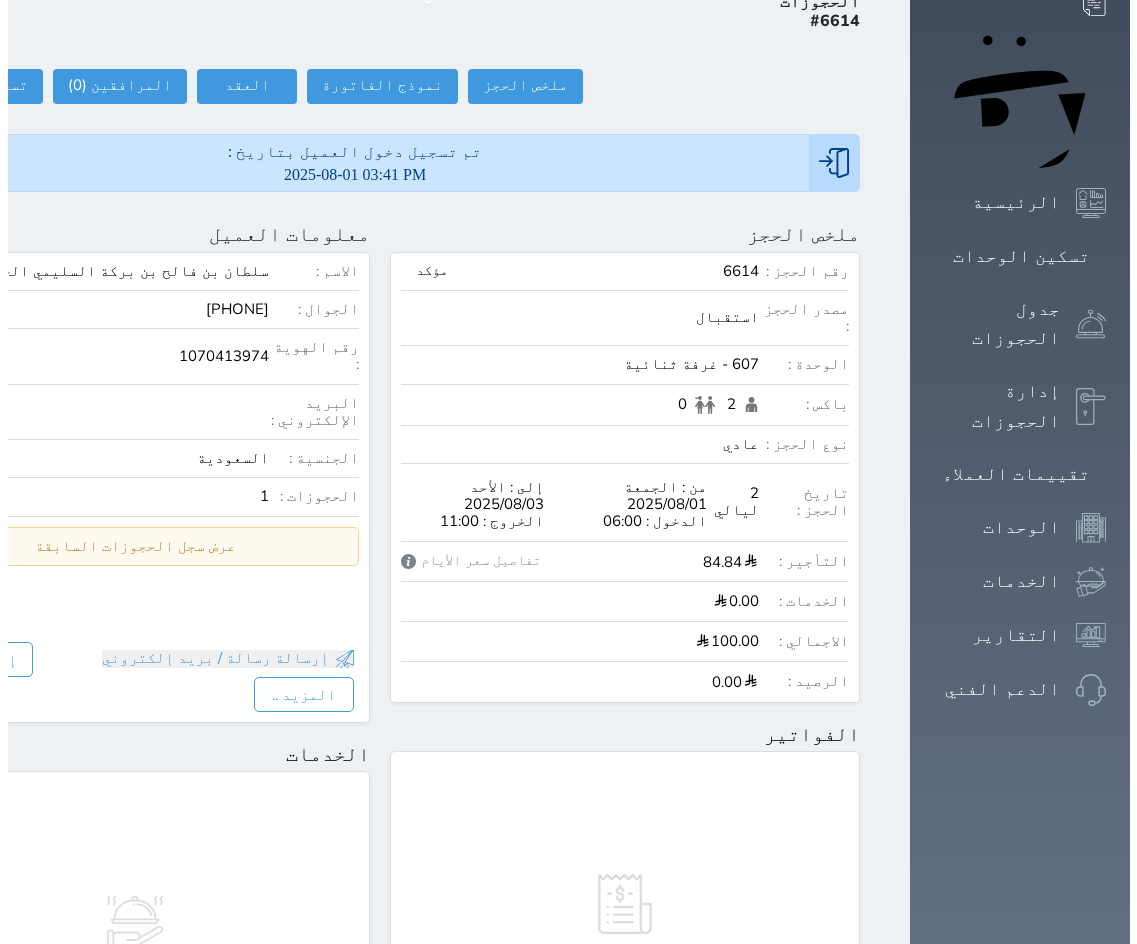 scroll, scrollTop: 468, scrollLeft: 0, axis: vertical 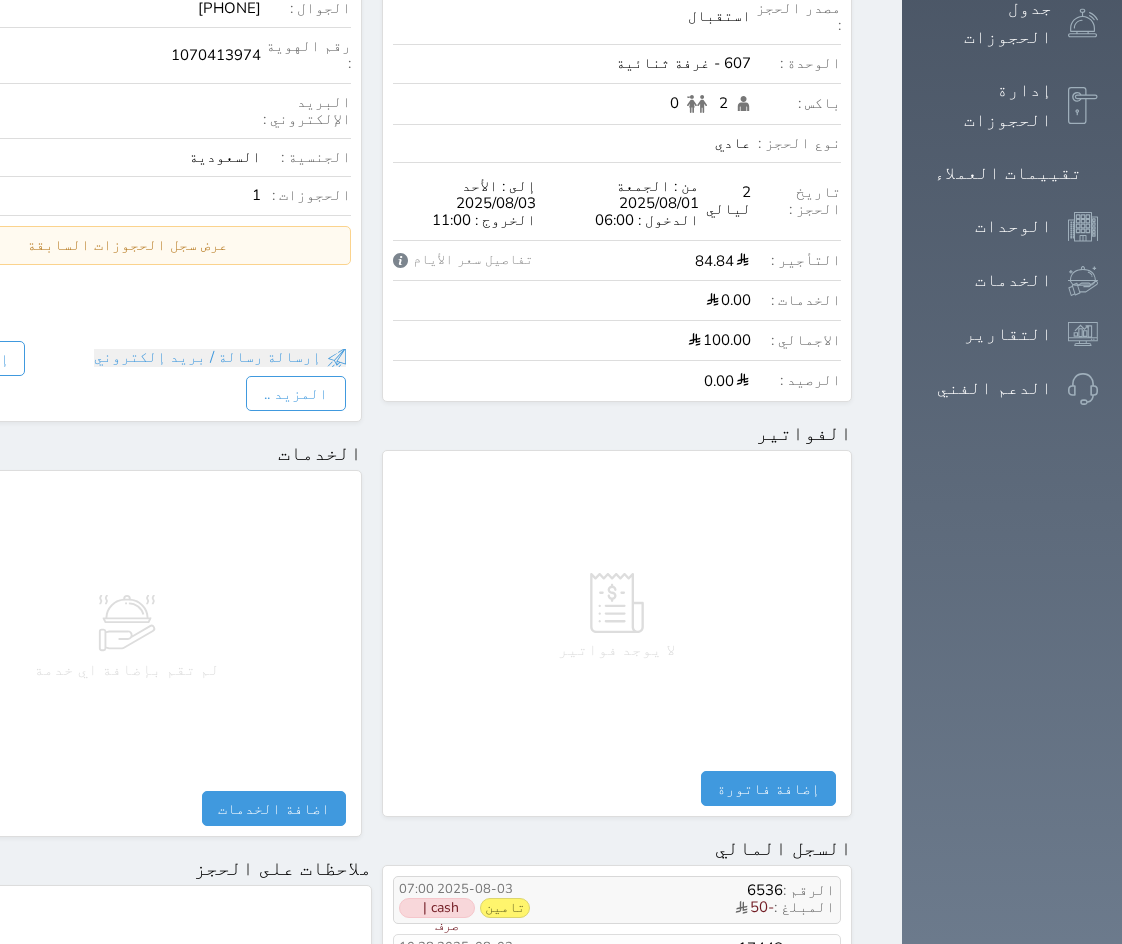 click on "الرقم :  6536" at bounding box center (682, 890) 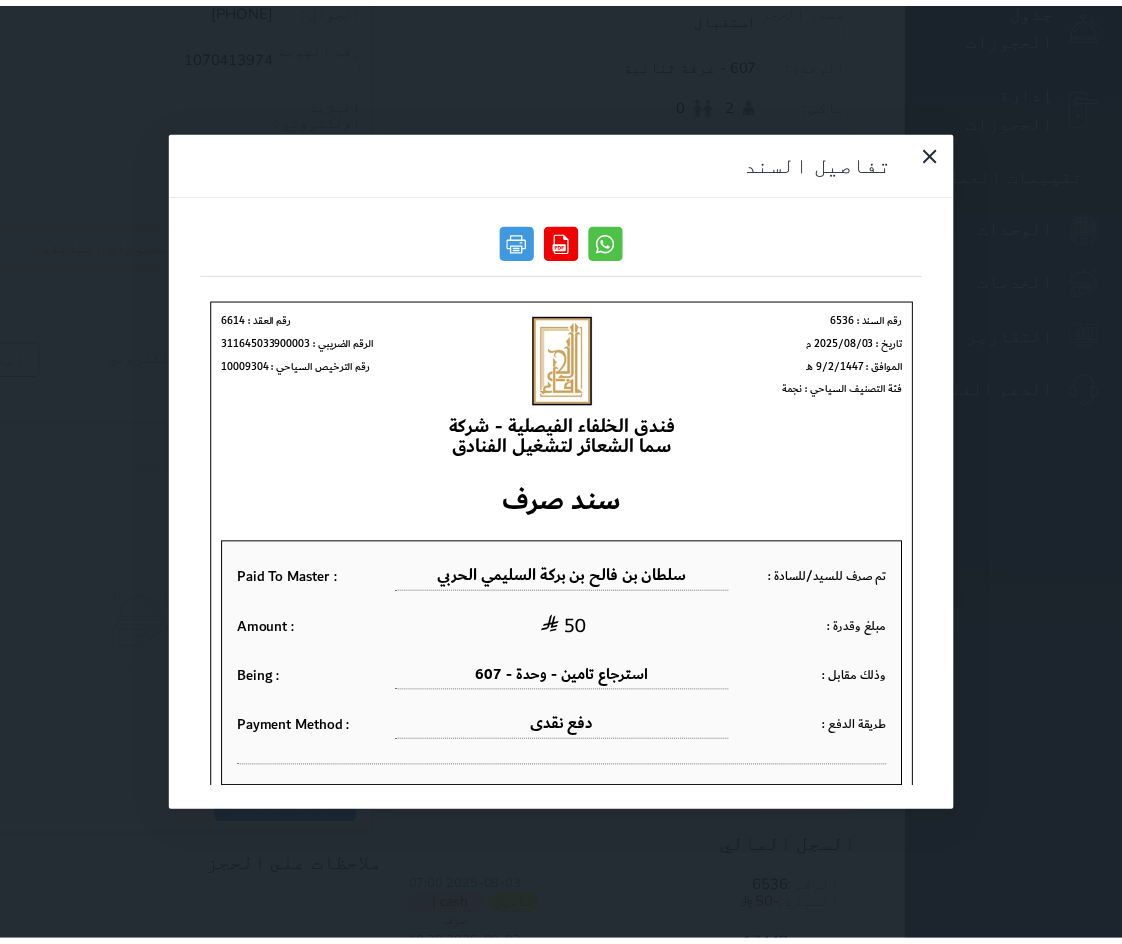 scroll, scrollTop: 0, scrollLeft: 0, axis: both 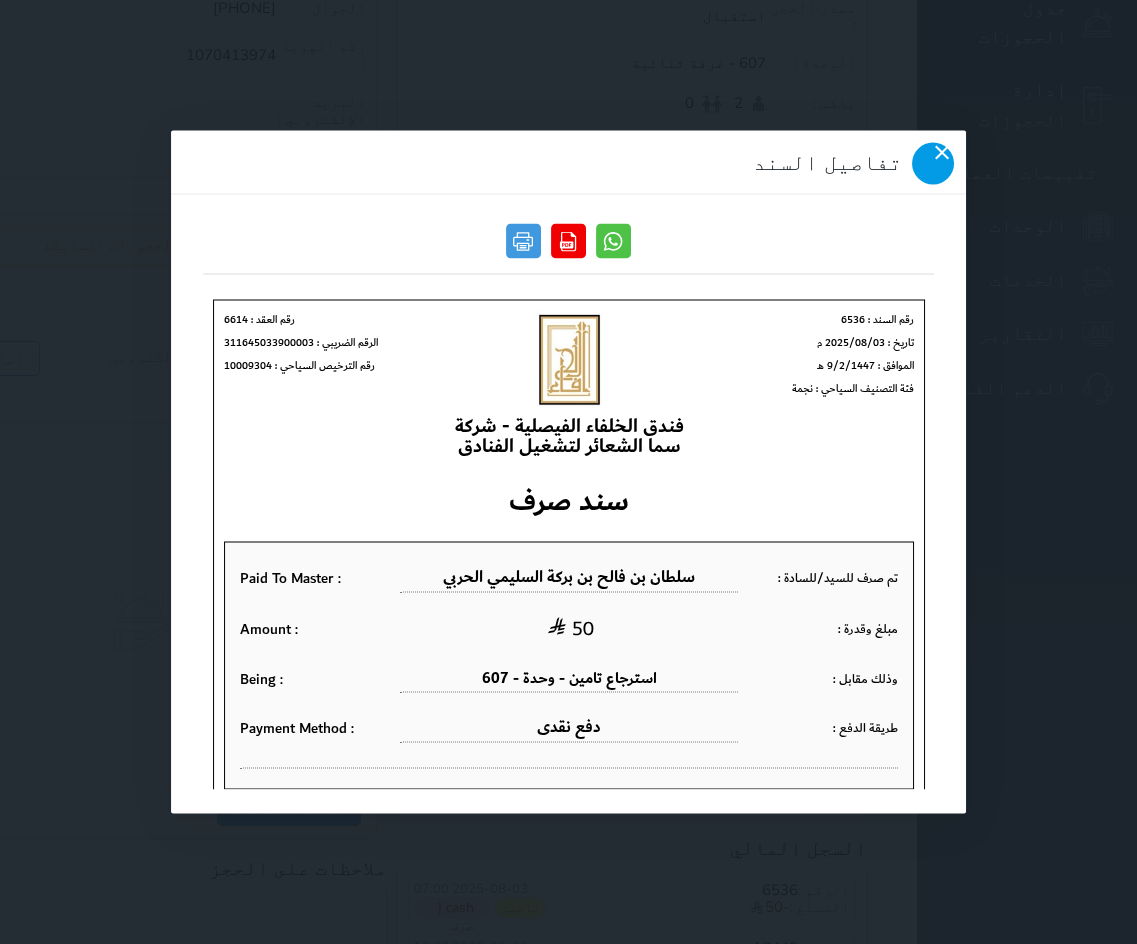 click 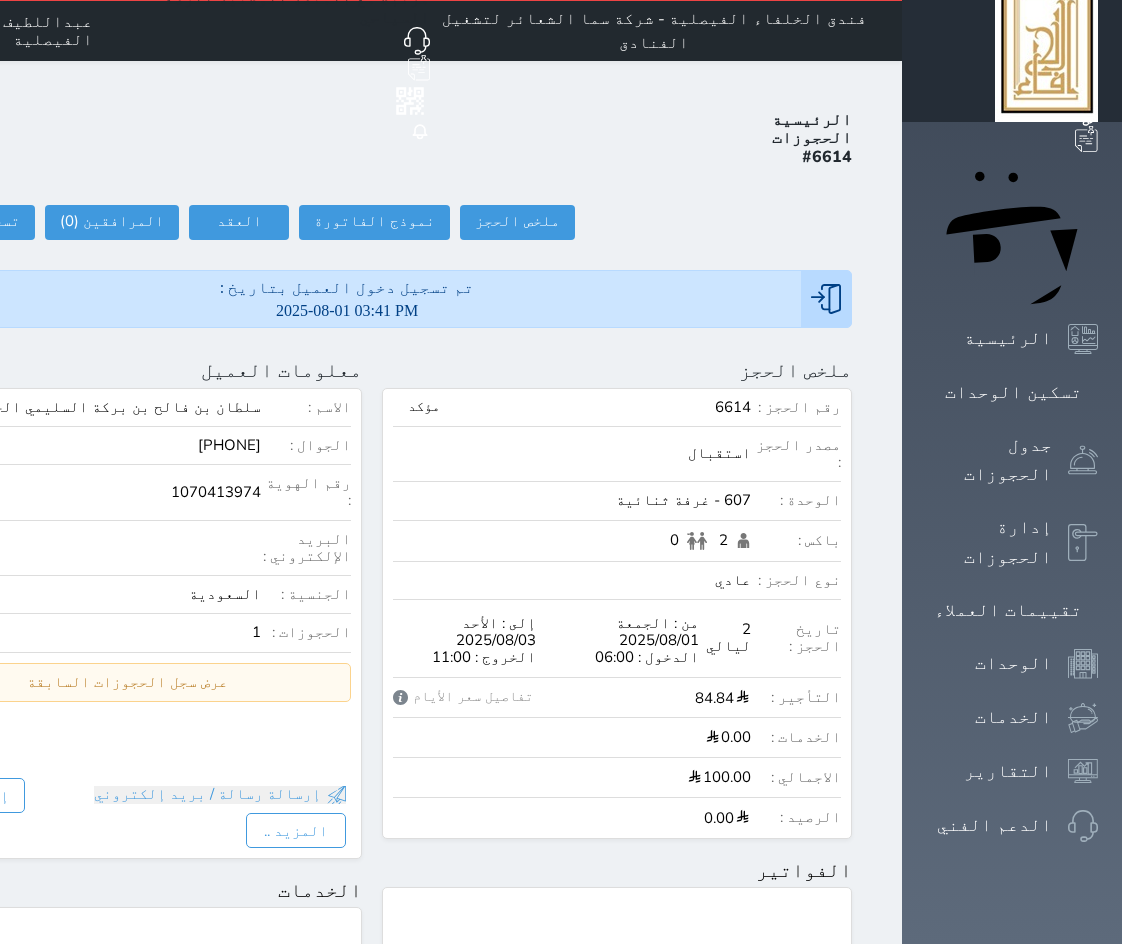 scroll, scrollTop: 0, scrollLeft: 0, axis: both 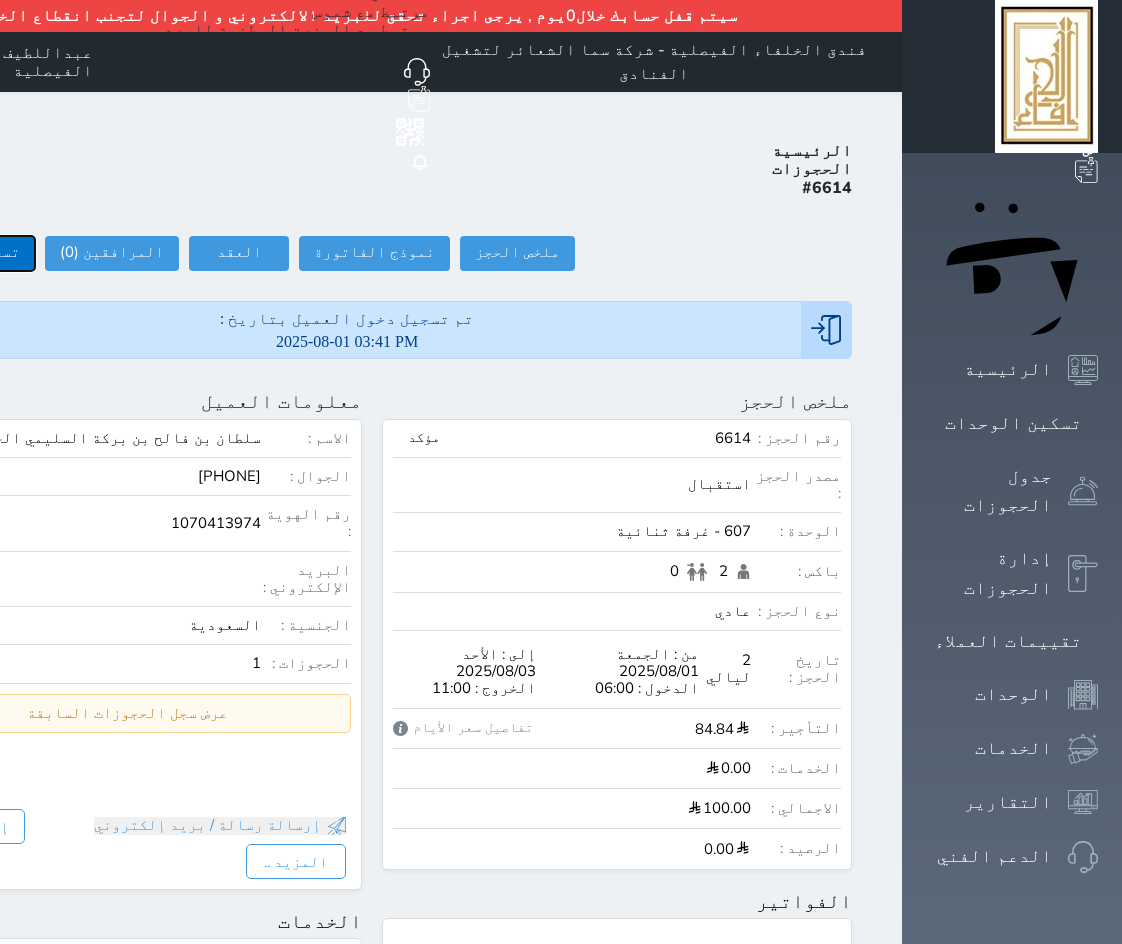 click on "تسجيل مغادرة" at bounding box center (-32, 253) 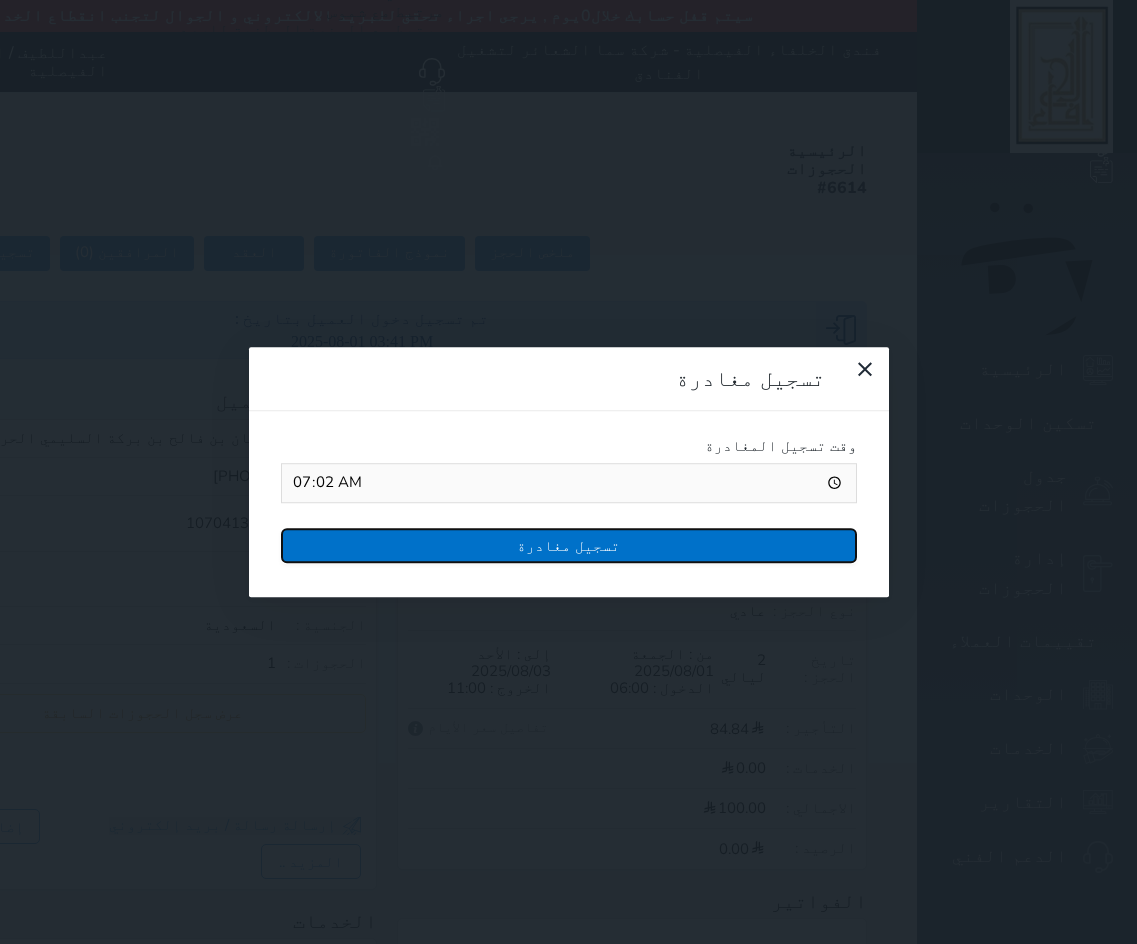click on "تسجيل مغادرة" at bounding box center (569, 545) 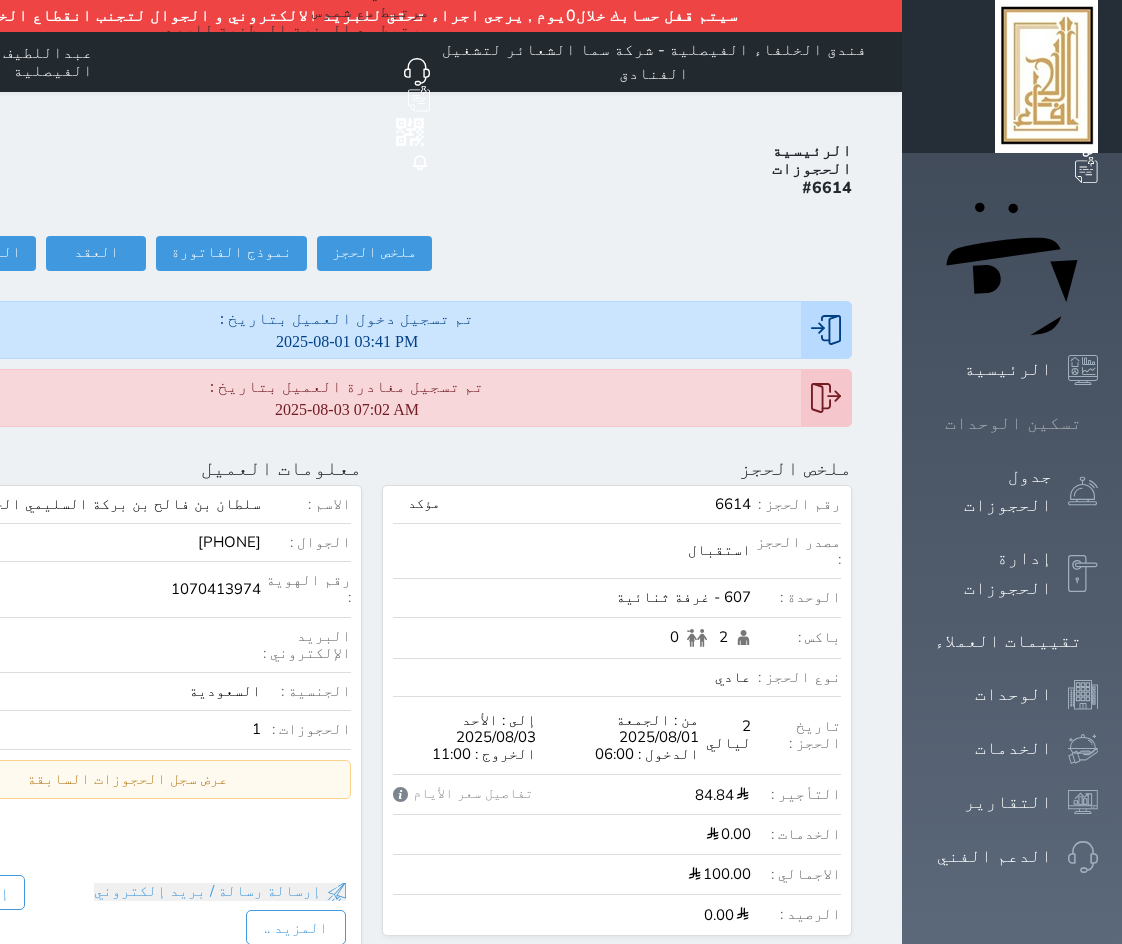 click on "تسكين الوحدات" at bounding box center (1013, 423) 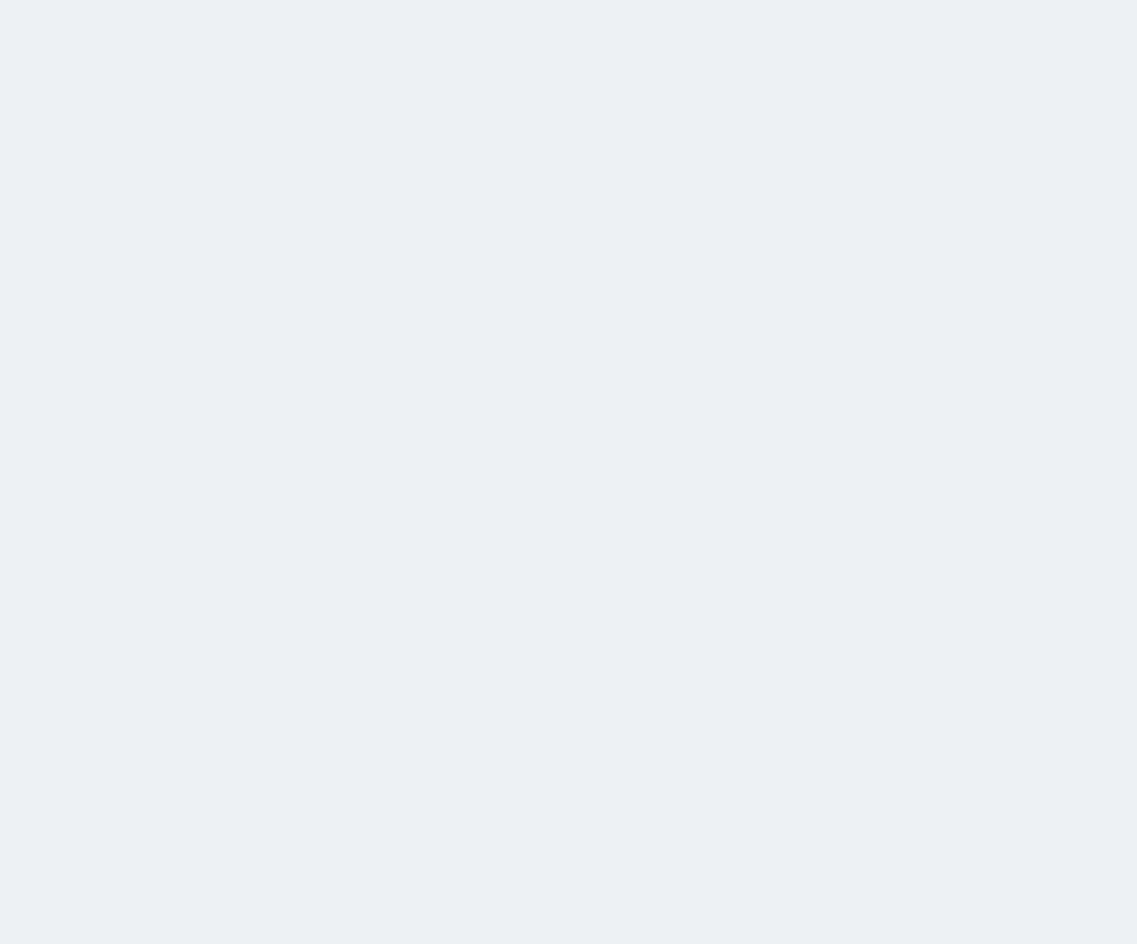 scroll, scrollTop: 0, scrollLeft: 0, axis: both 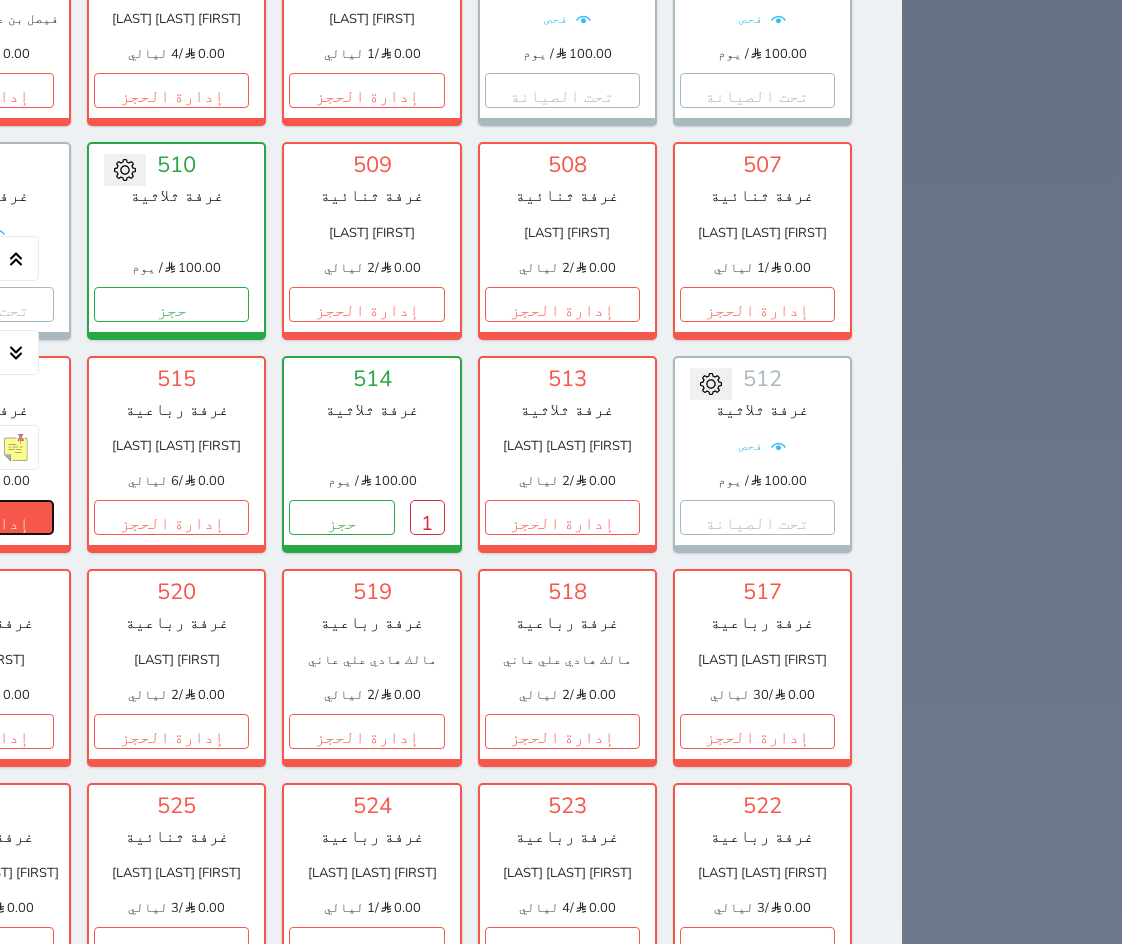 click on "إدارة الحجز" at bounding box center [-24, 517] 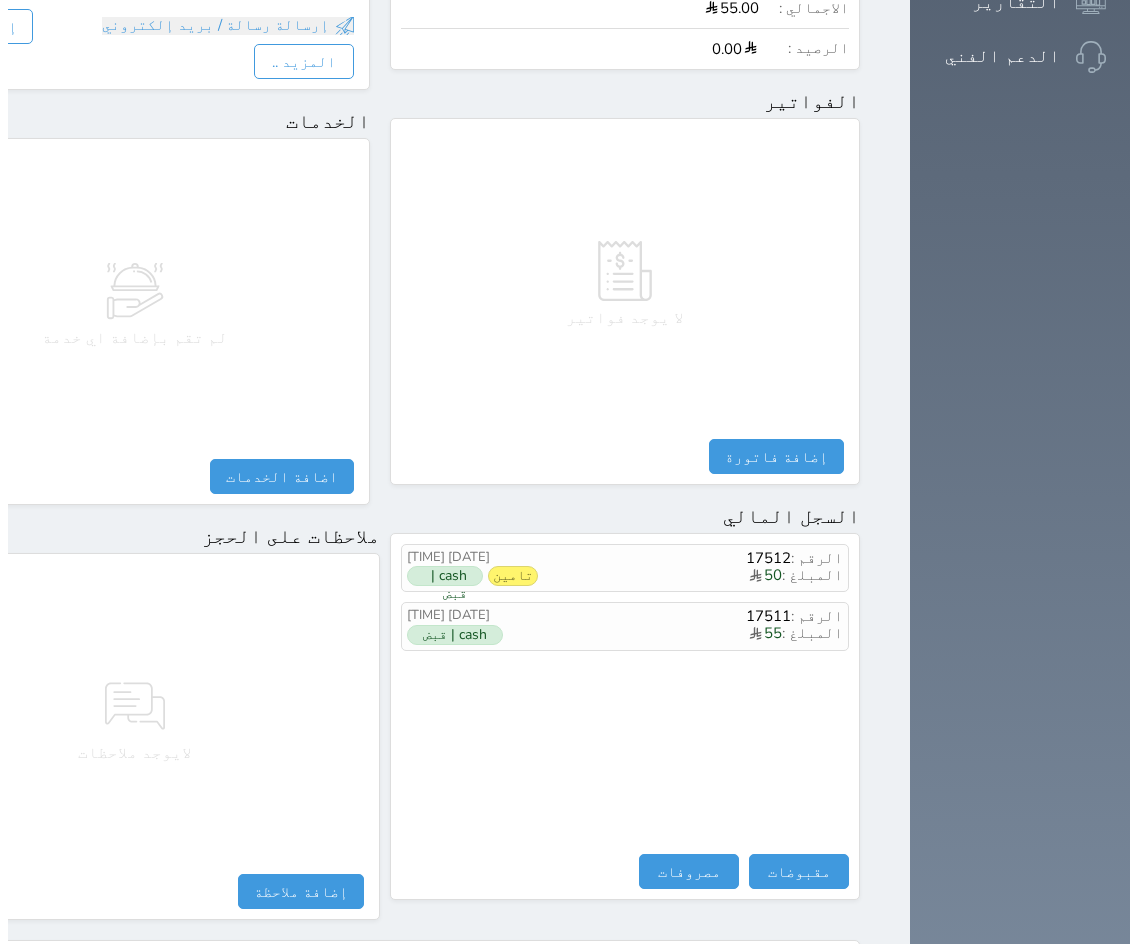 scroll, scrollTop: 868, scrollLeft: 0, axis: vertical 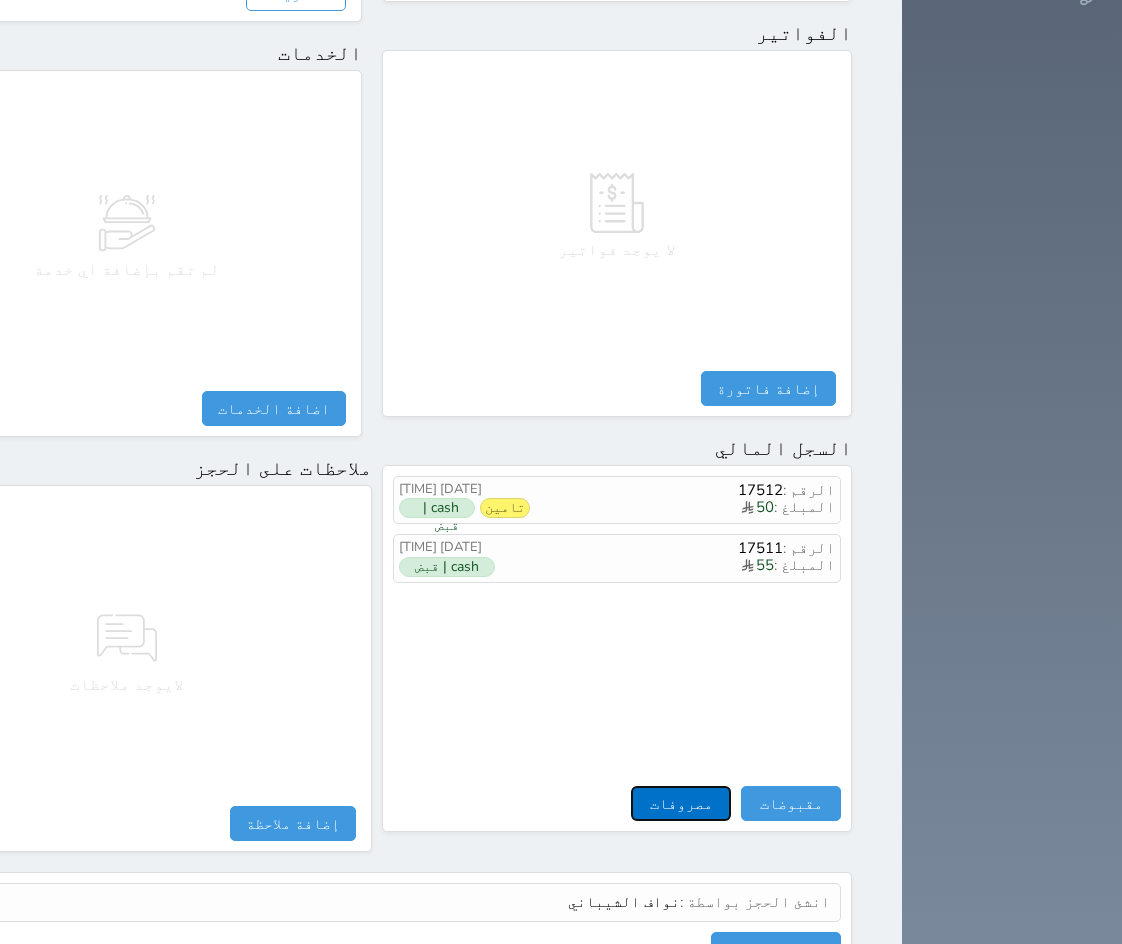 click on "مصروفات" at bounding box center (681, 803) 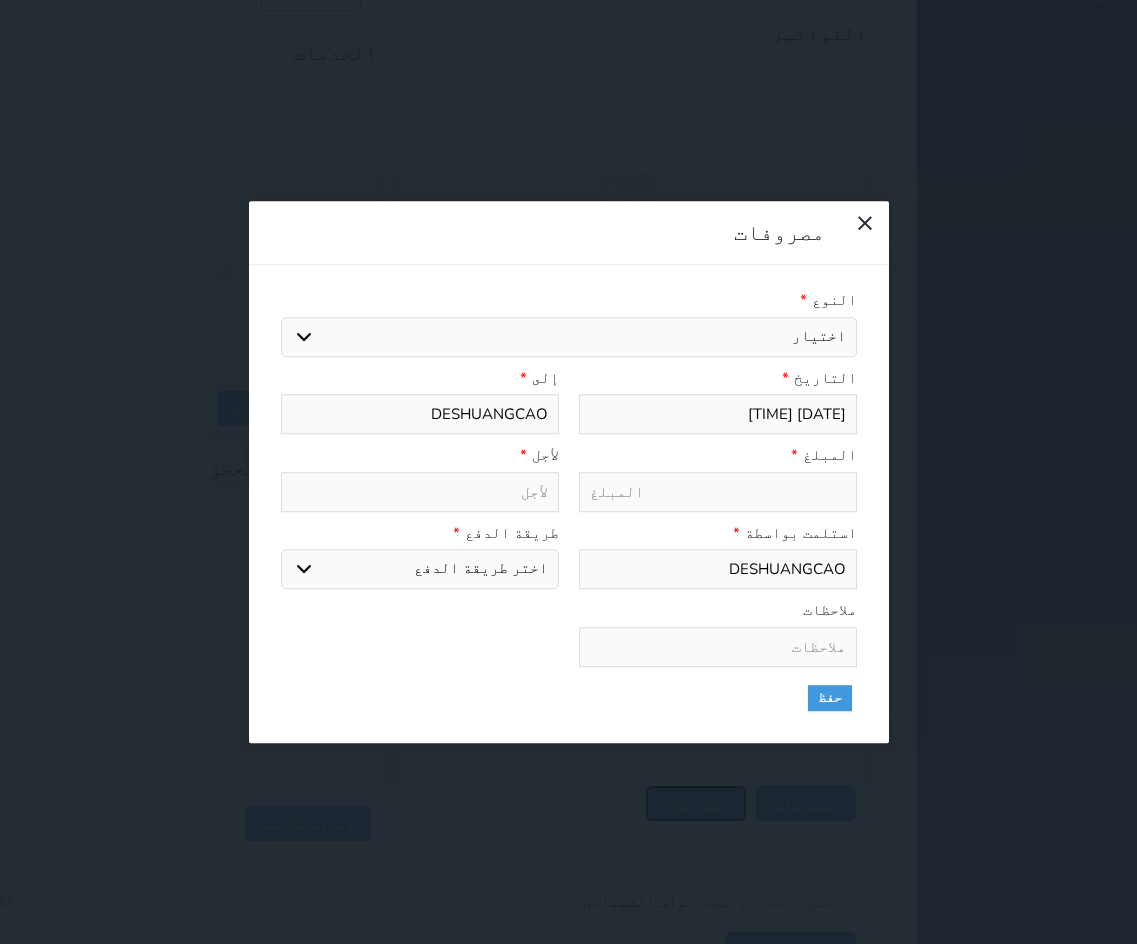 select 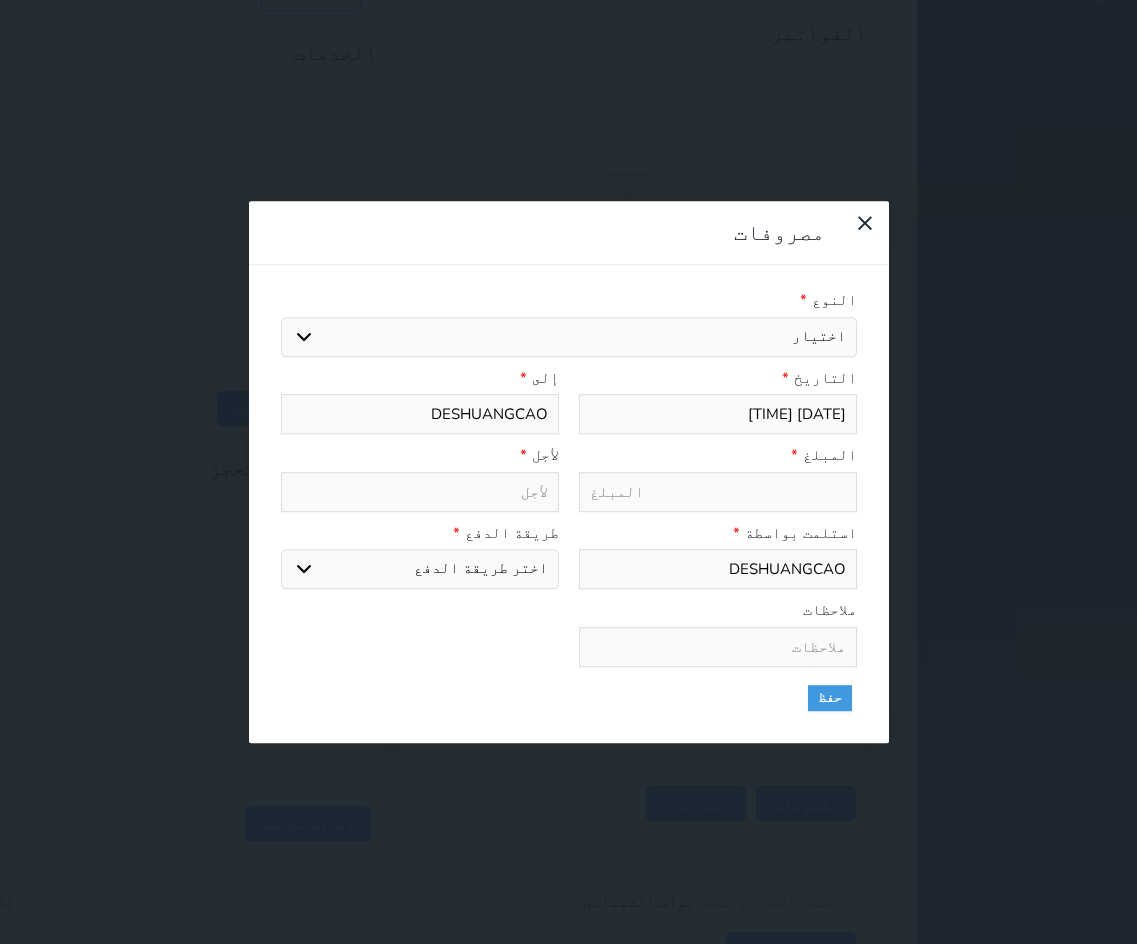 click on "اختيار   مرتجع إيجار رواتب صيانة مصروفات عامة استرجاع تامين استرجاع العربون" at bounding box center (569, 337) 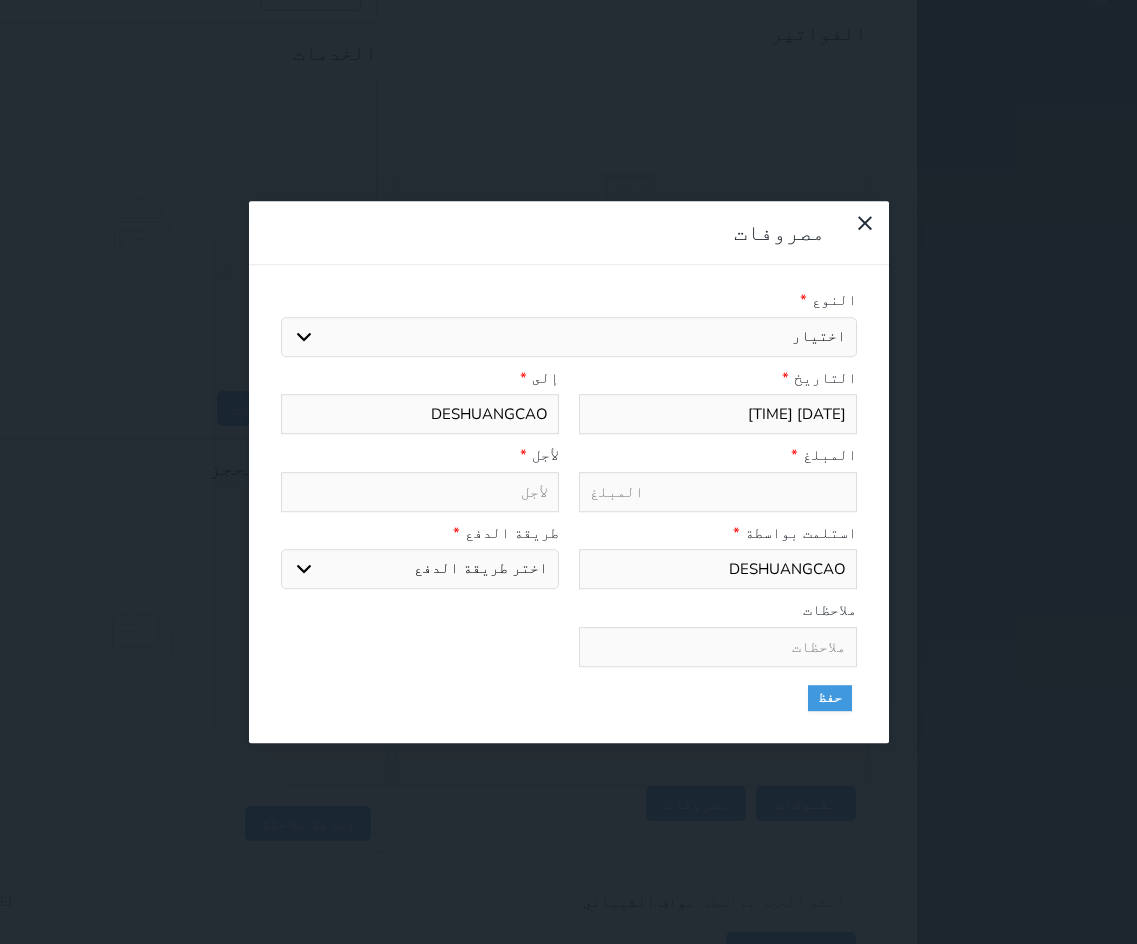 select on "156159" 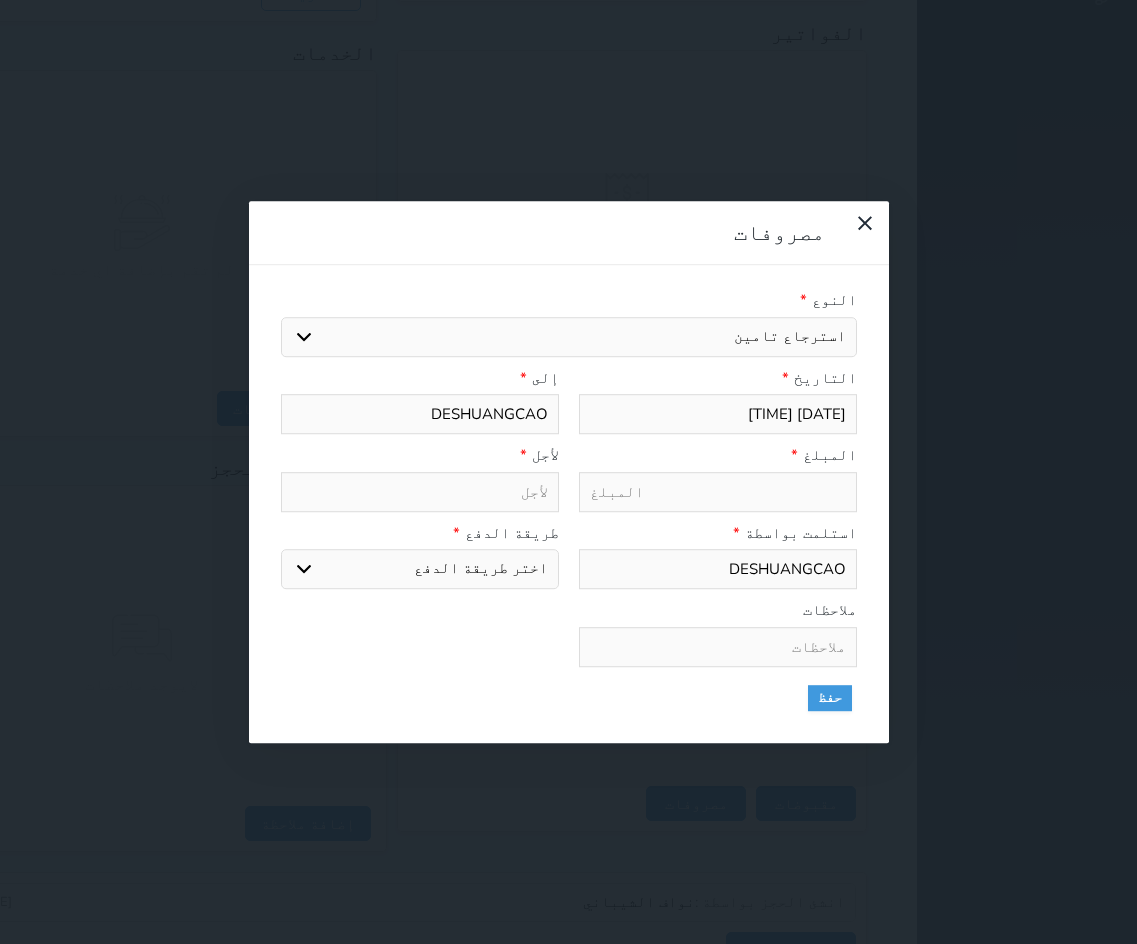 click on "اختيار   مرتجع إيجار رواتب صيانة مصروفات عامة استرجاع تامين استرجاع العربون" at bounding box center [569, 337] 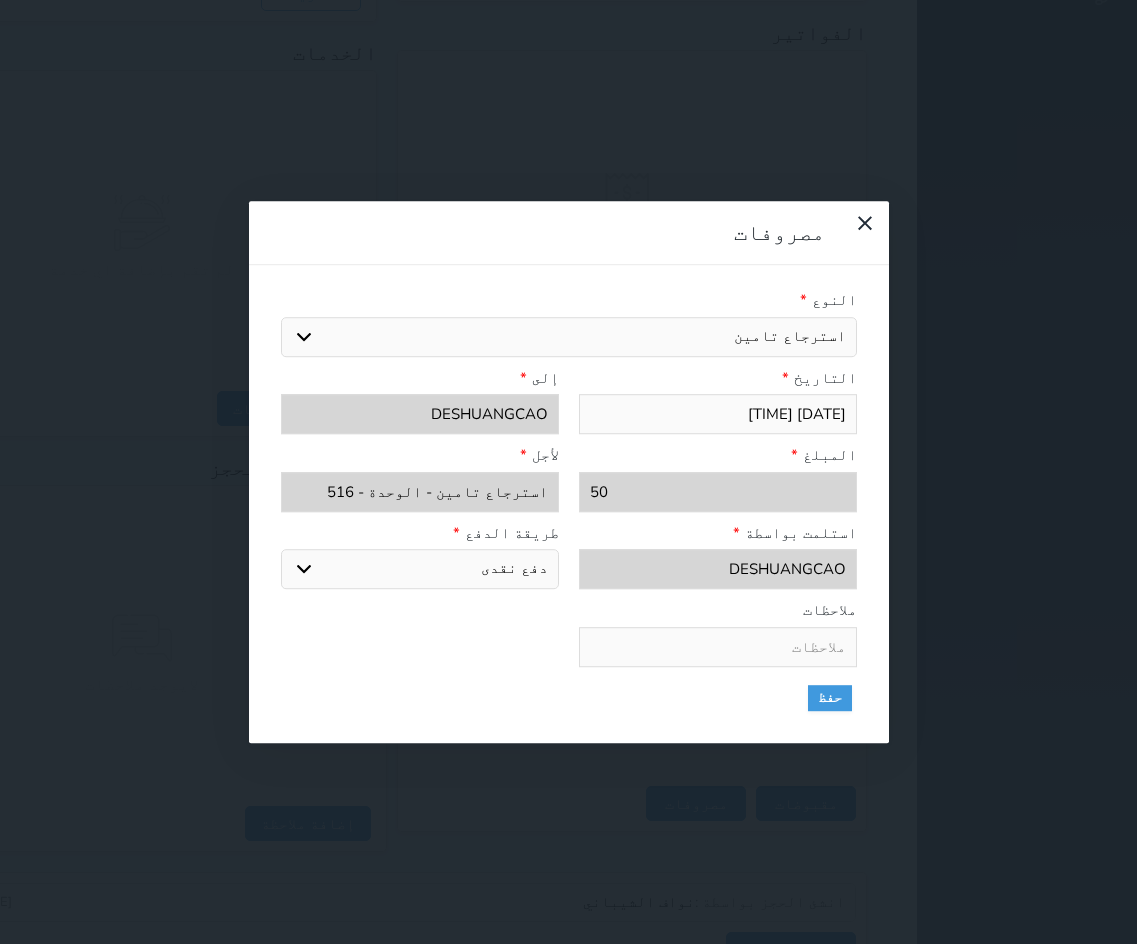 click on "اختر طريقة الدفع   دفع نقدى   تحويل بنكى   مدى   بطاقة ائتمان" at bounding box center (420, 569) 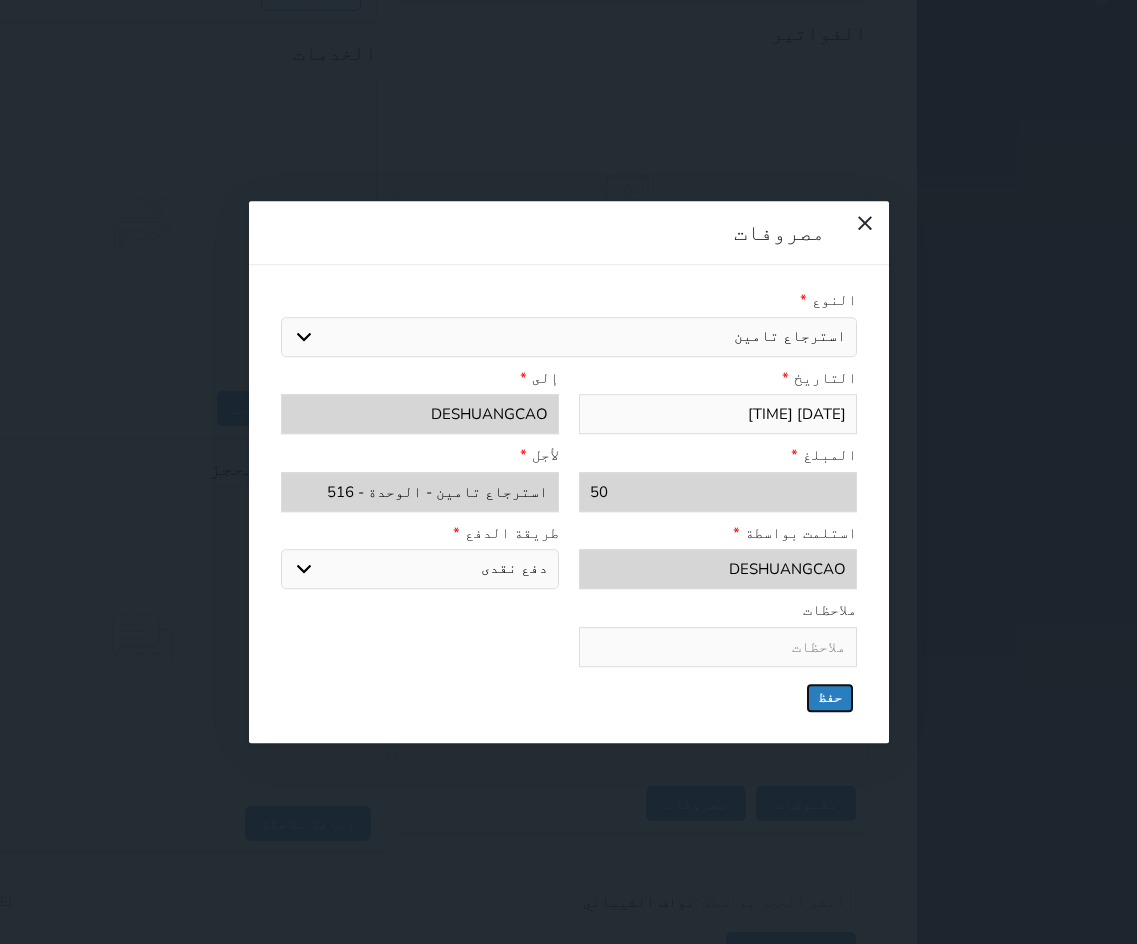 click on "حفظ" at bounding box center [830, 698] 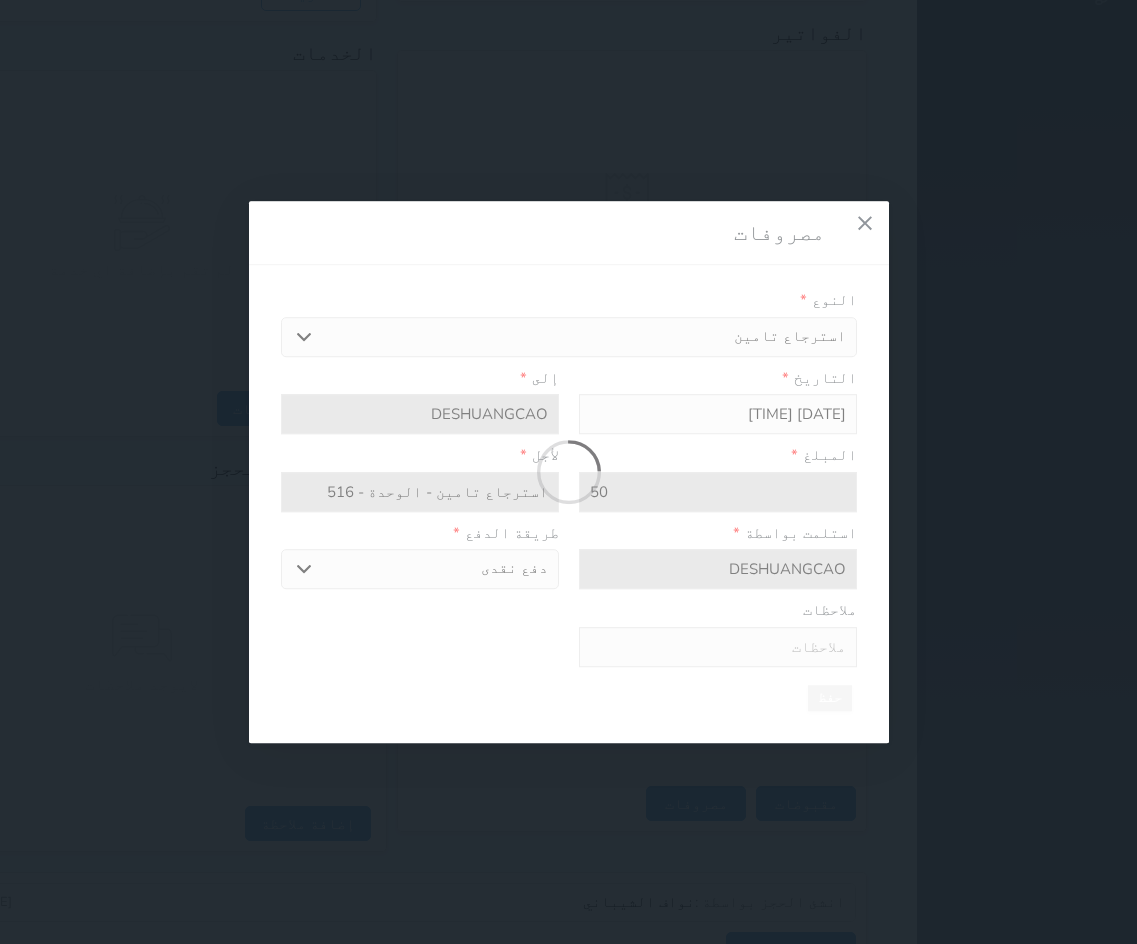 select 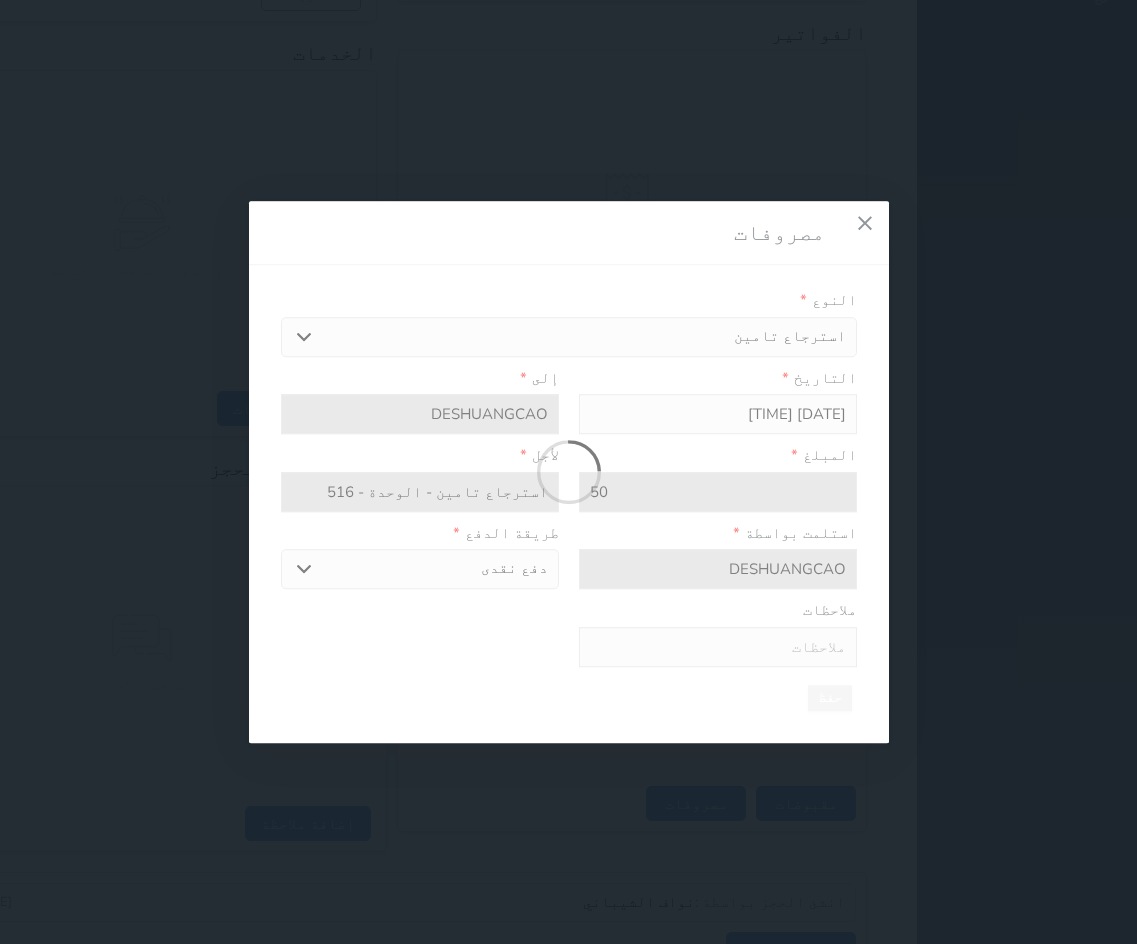 type 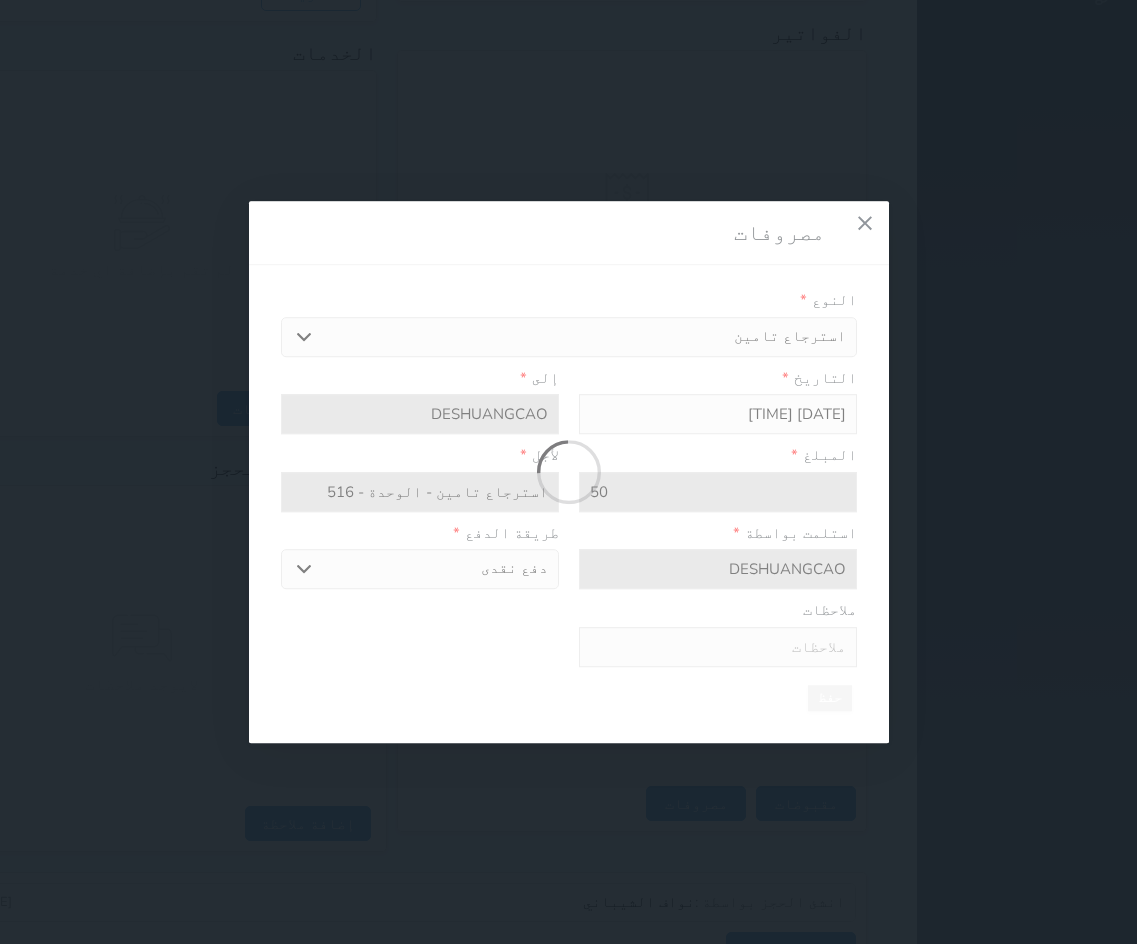 type on "0" 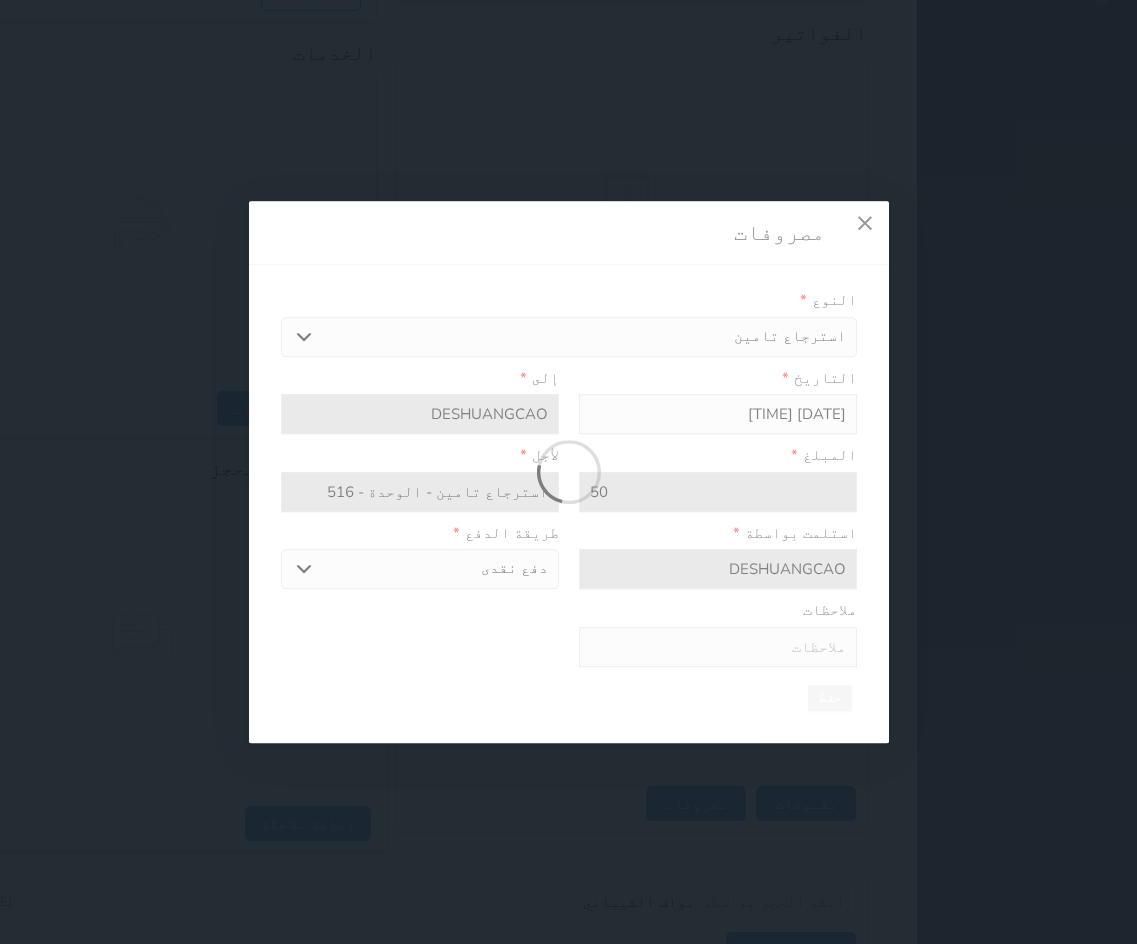 select 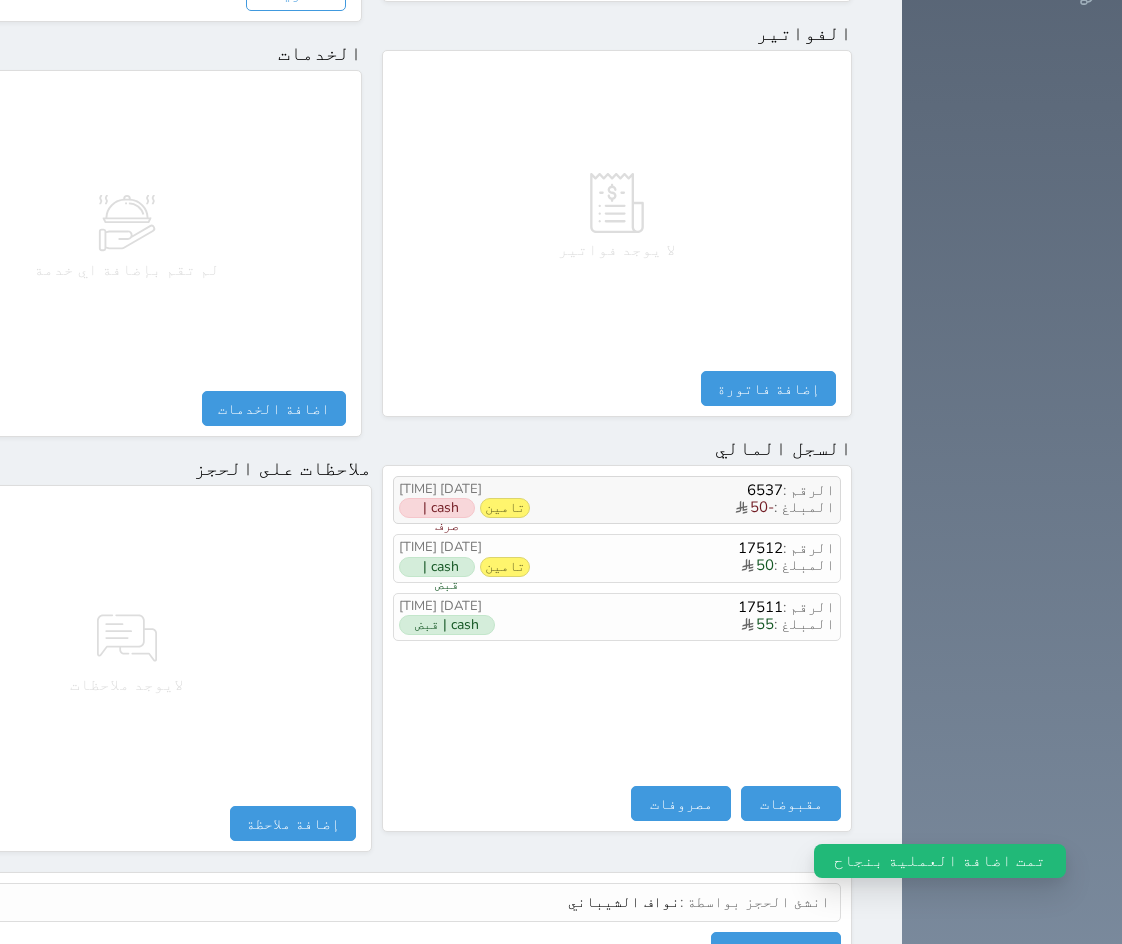 click on "المبلغ :  -50" at bounding box center [682, 508] 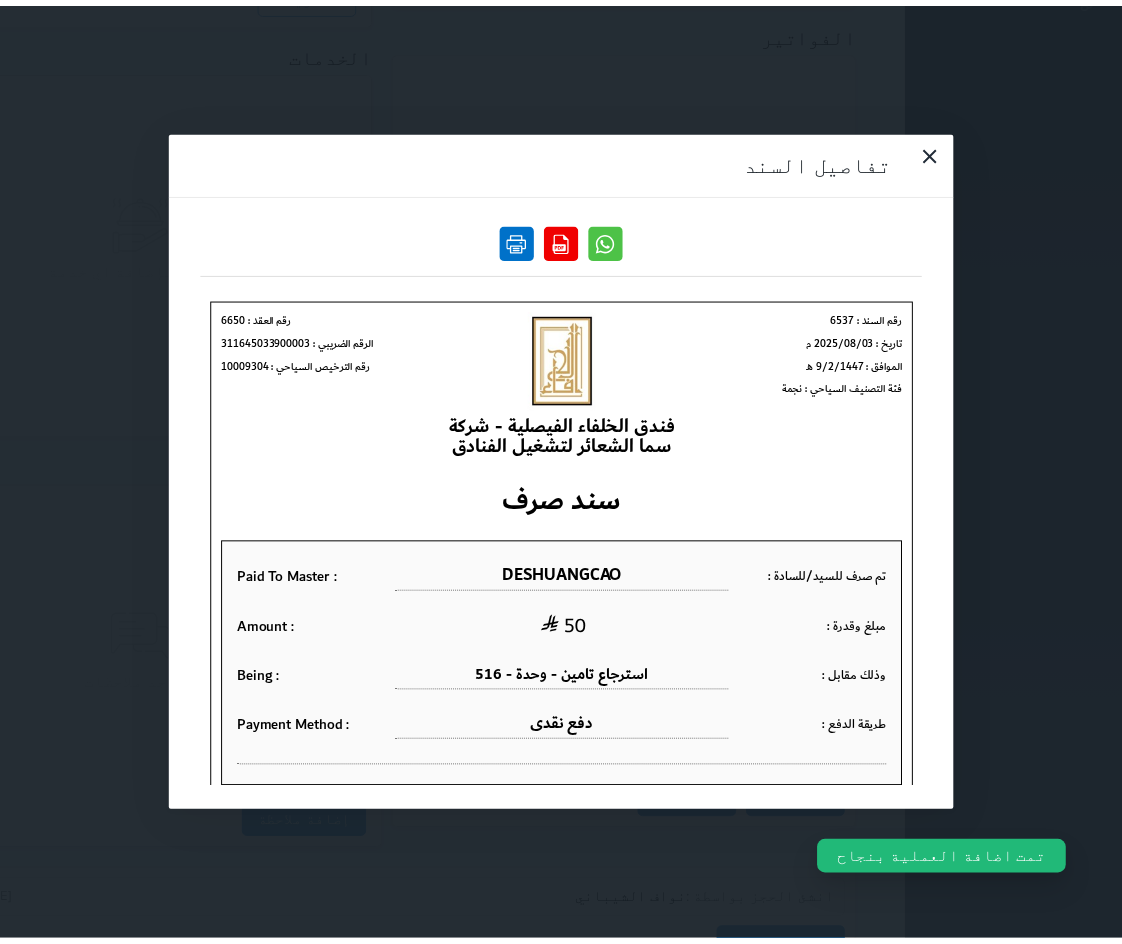 scroll, scrollTop: 0, scrollLeft: 0, axis: both 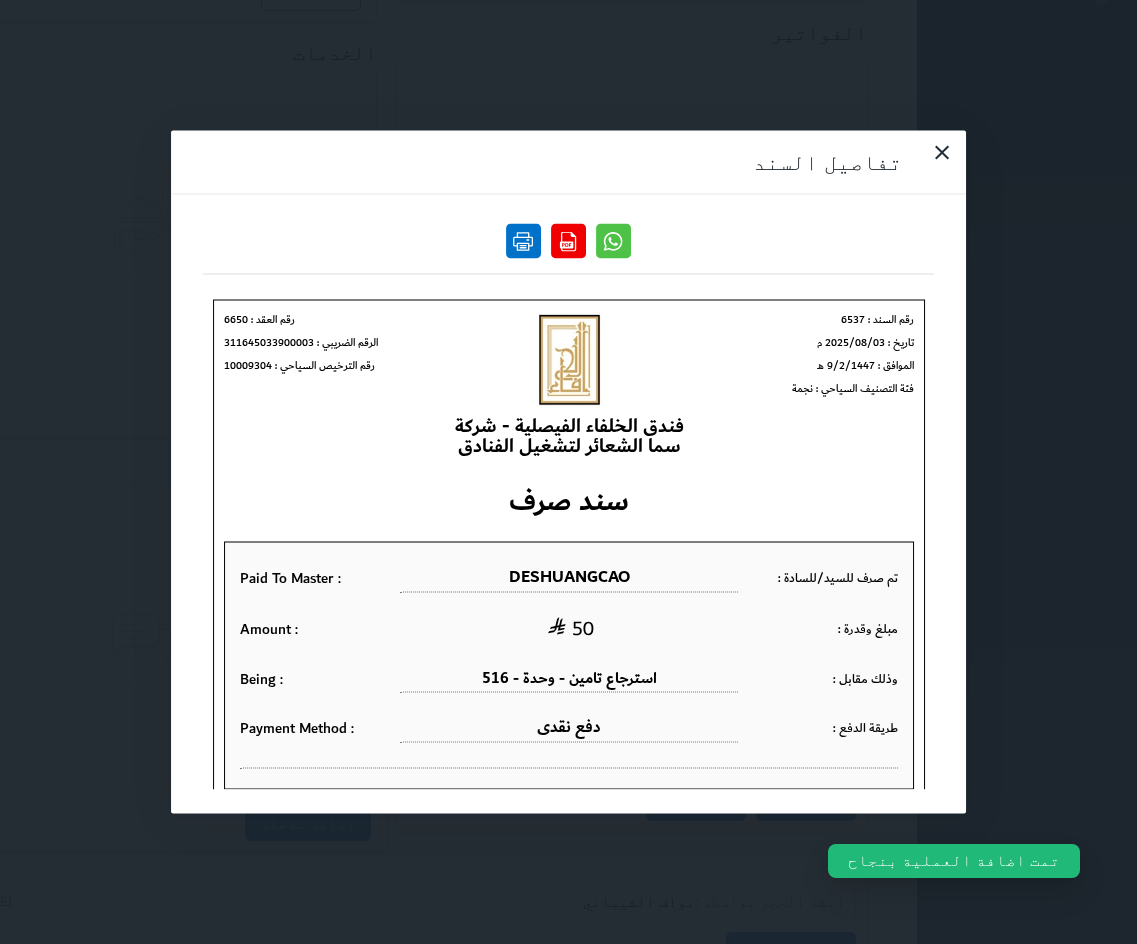 click at bounding box center (523, 241) 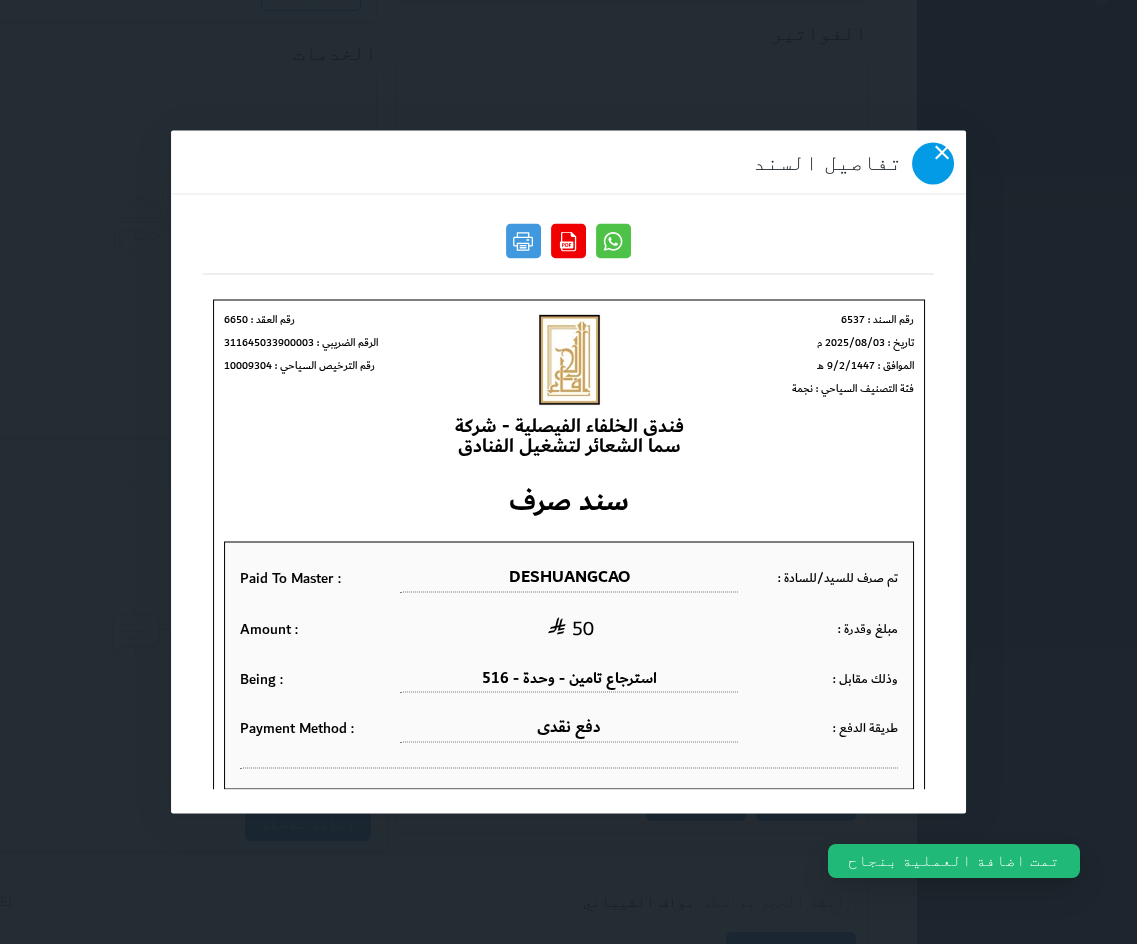 click 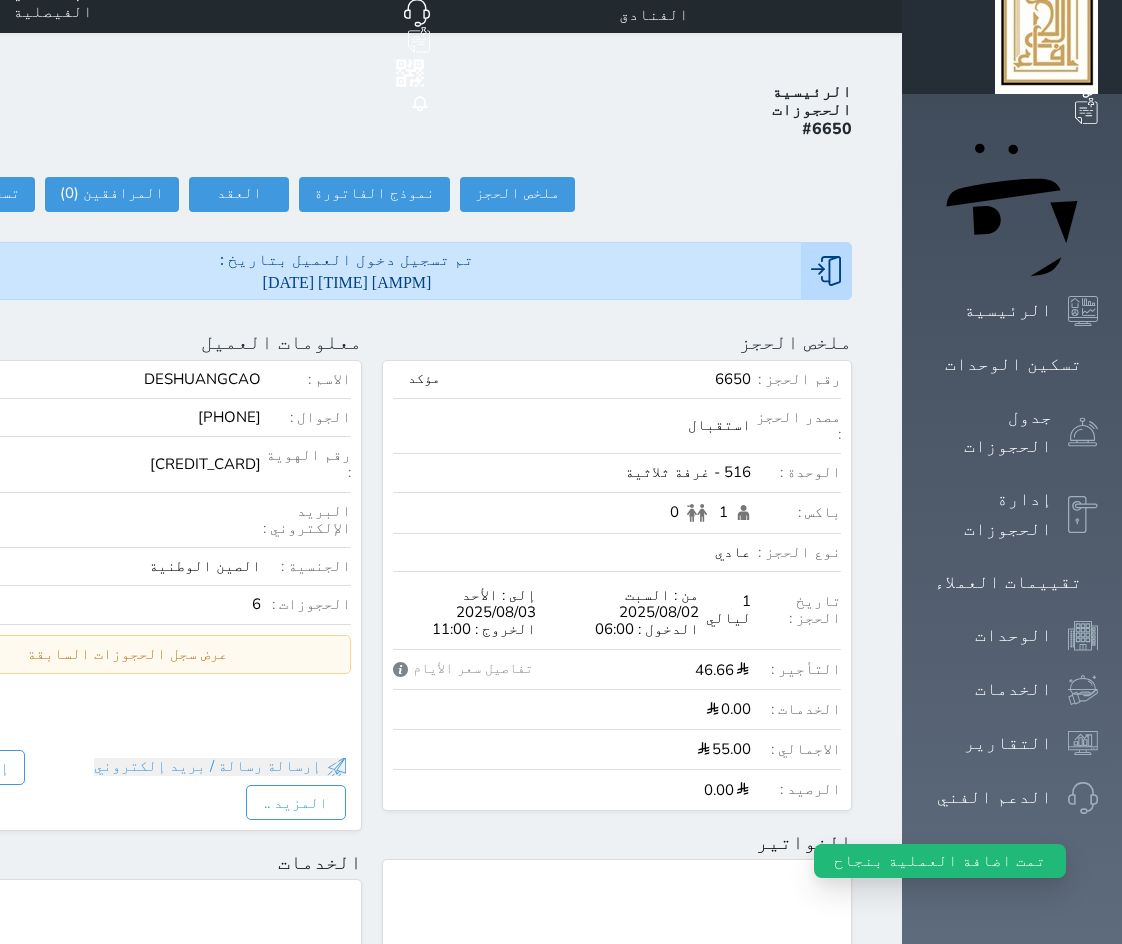 scroll, scrollTop: 0, scrollLeft: 0, axis: both 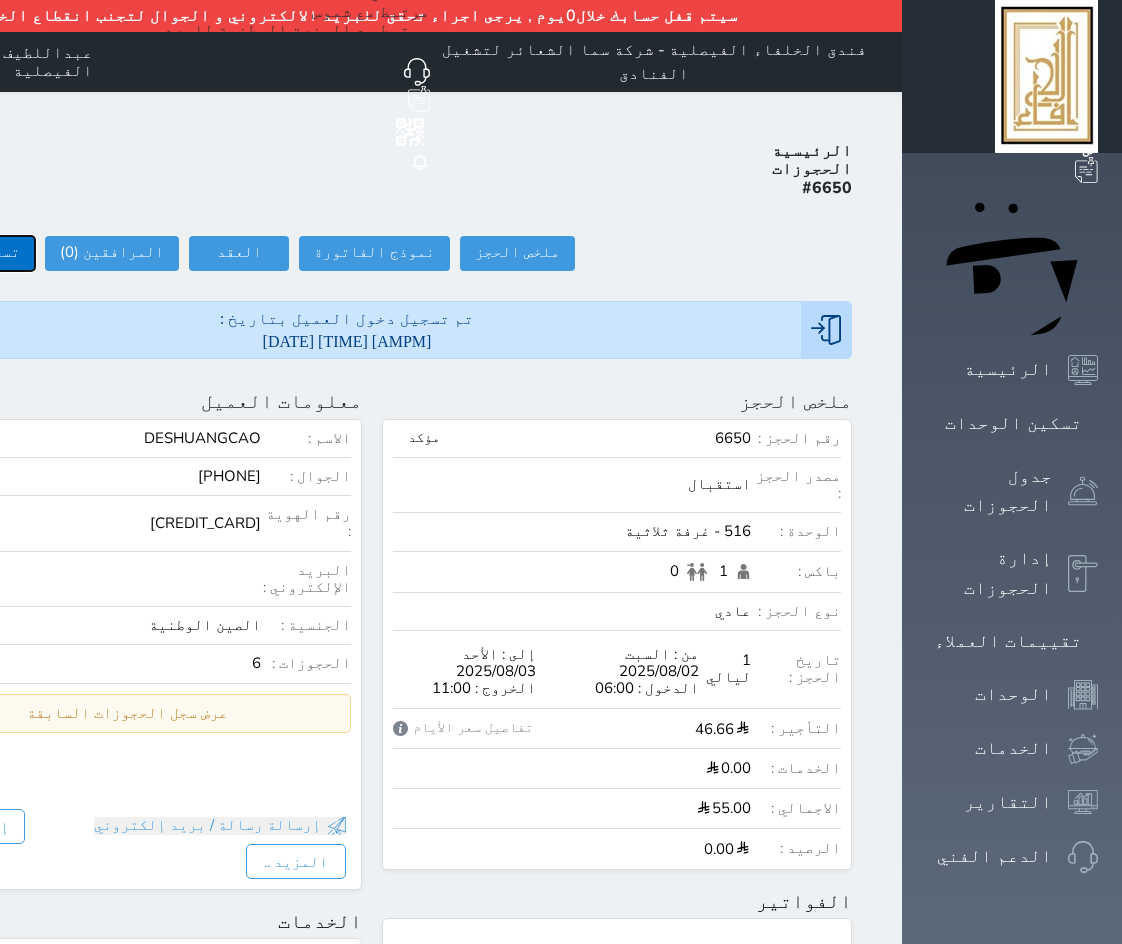 click on "تسجيل مغادرة" at bounding box center (-32, 253) 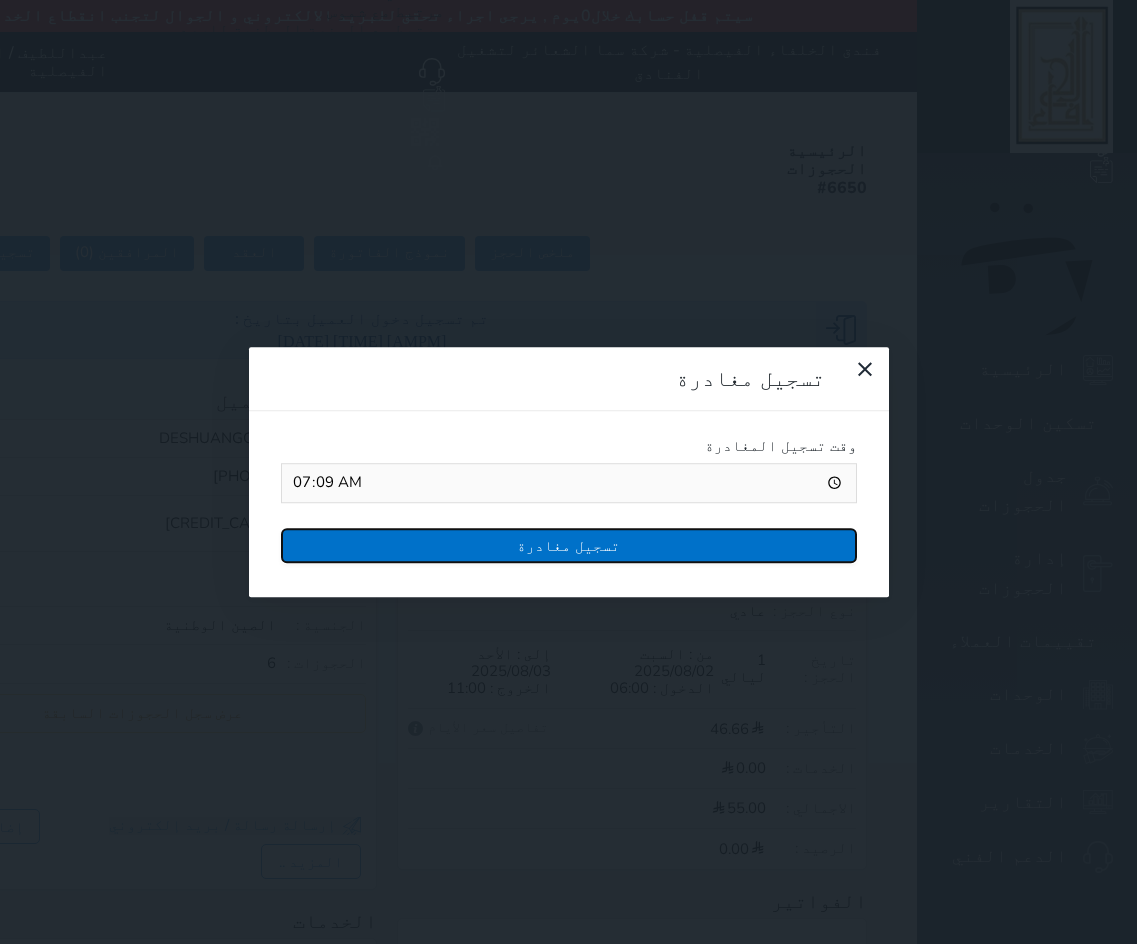 click on "تسجيل مغادرة" at bounding box center (569, 545) 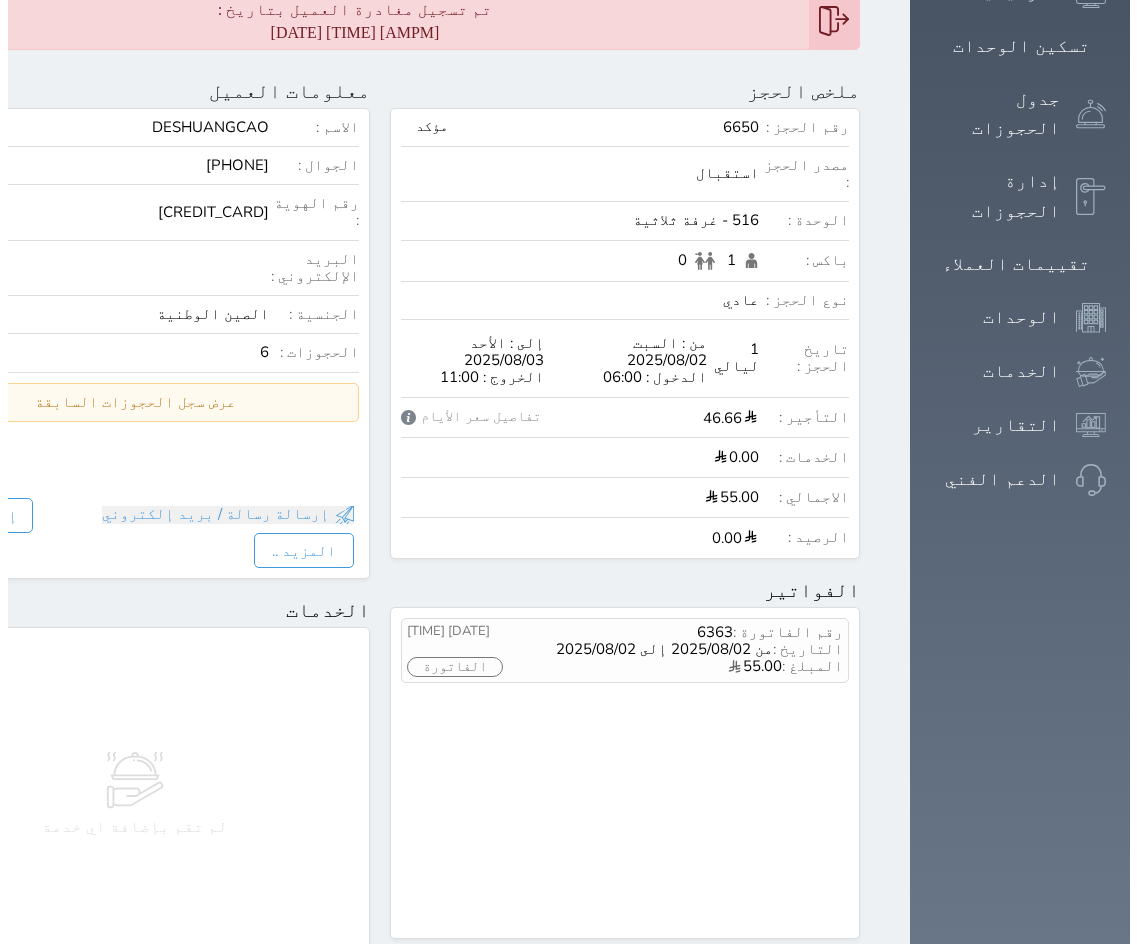 scroll, scrollTop: 600, scrollLeft: 0, axis: vertical 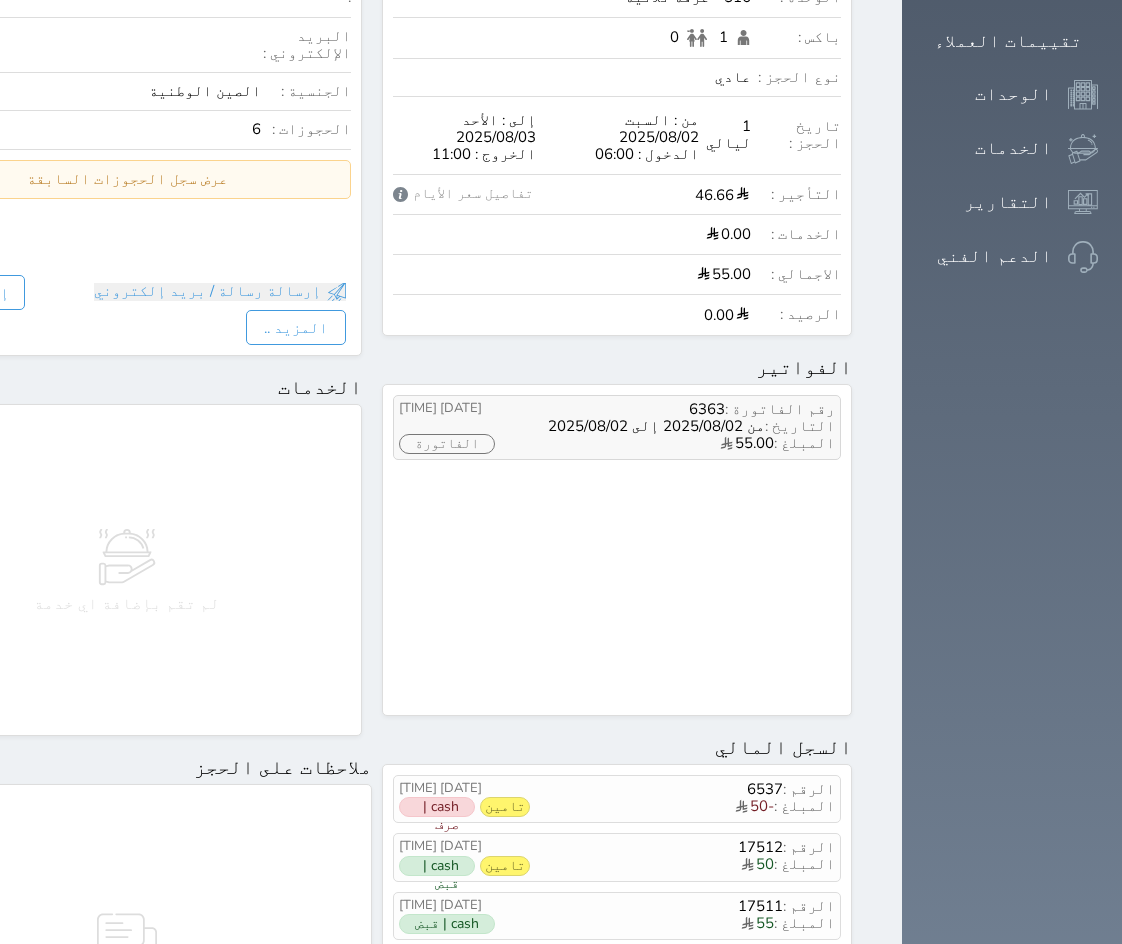 click on "المبلغ :  55.00" at bounding box center [682, 444] 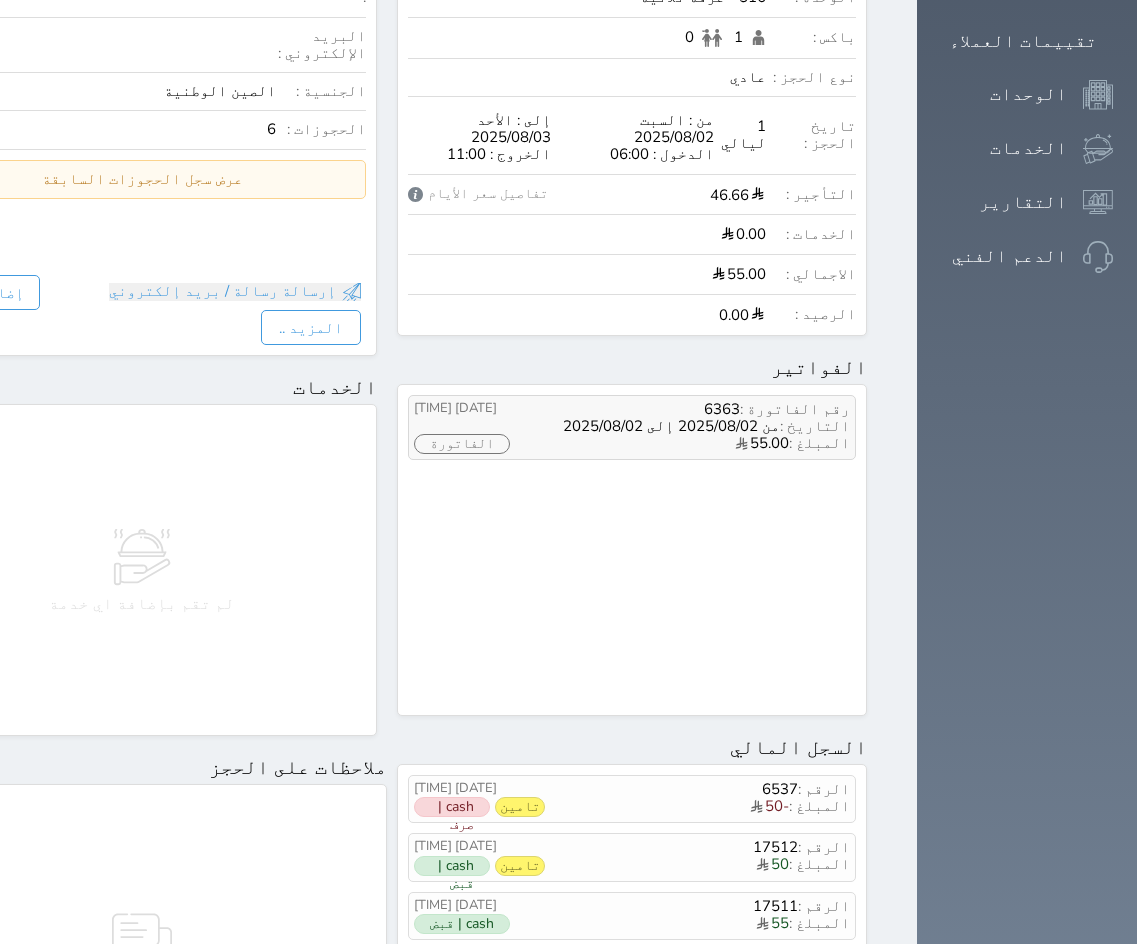 click on "2025/08/03 07:09" at bounding box center [479, 413] 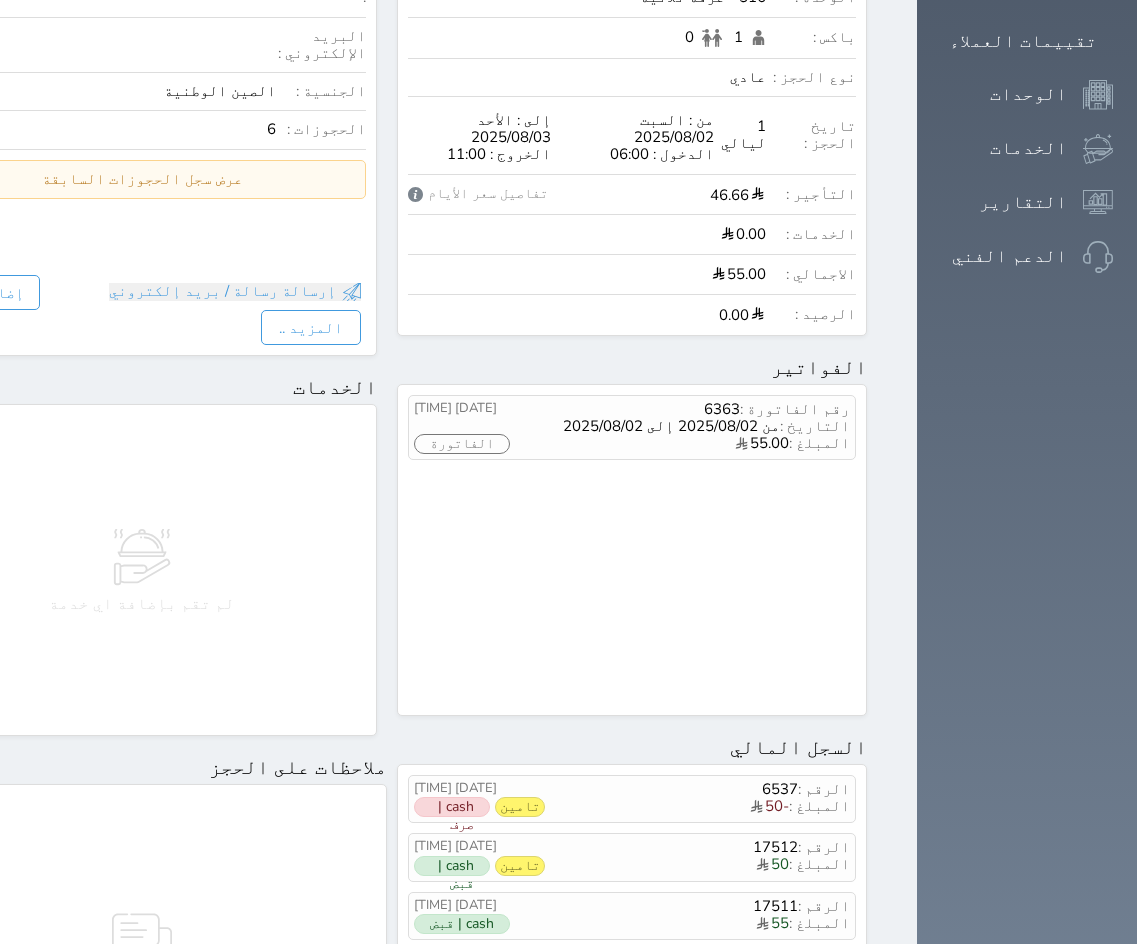drag, startPoint x: 650, startPoint y: 341, endPoint x: 796, endPoint y: 407, distance: 160.22484 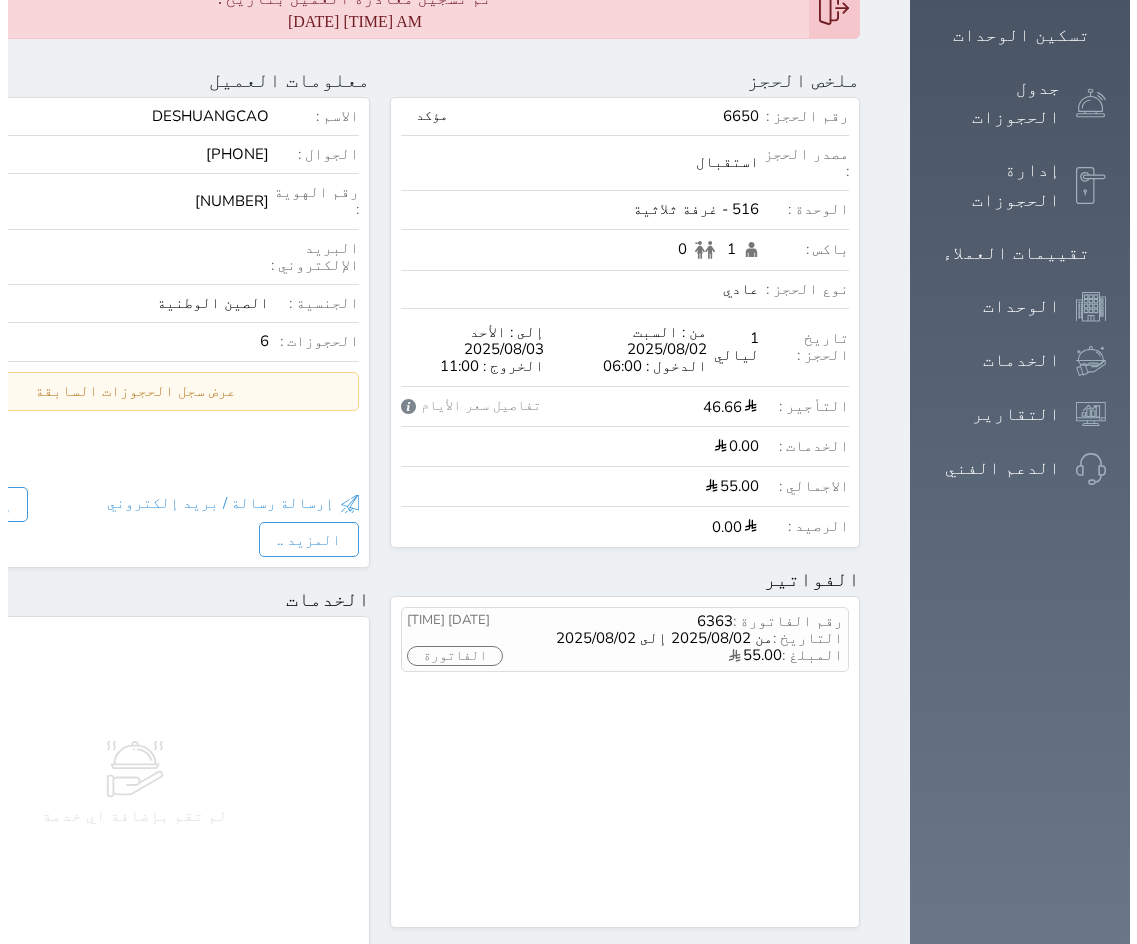 scroll, scrollTop: 600, scrollLeft: 0, axis: vertical 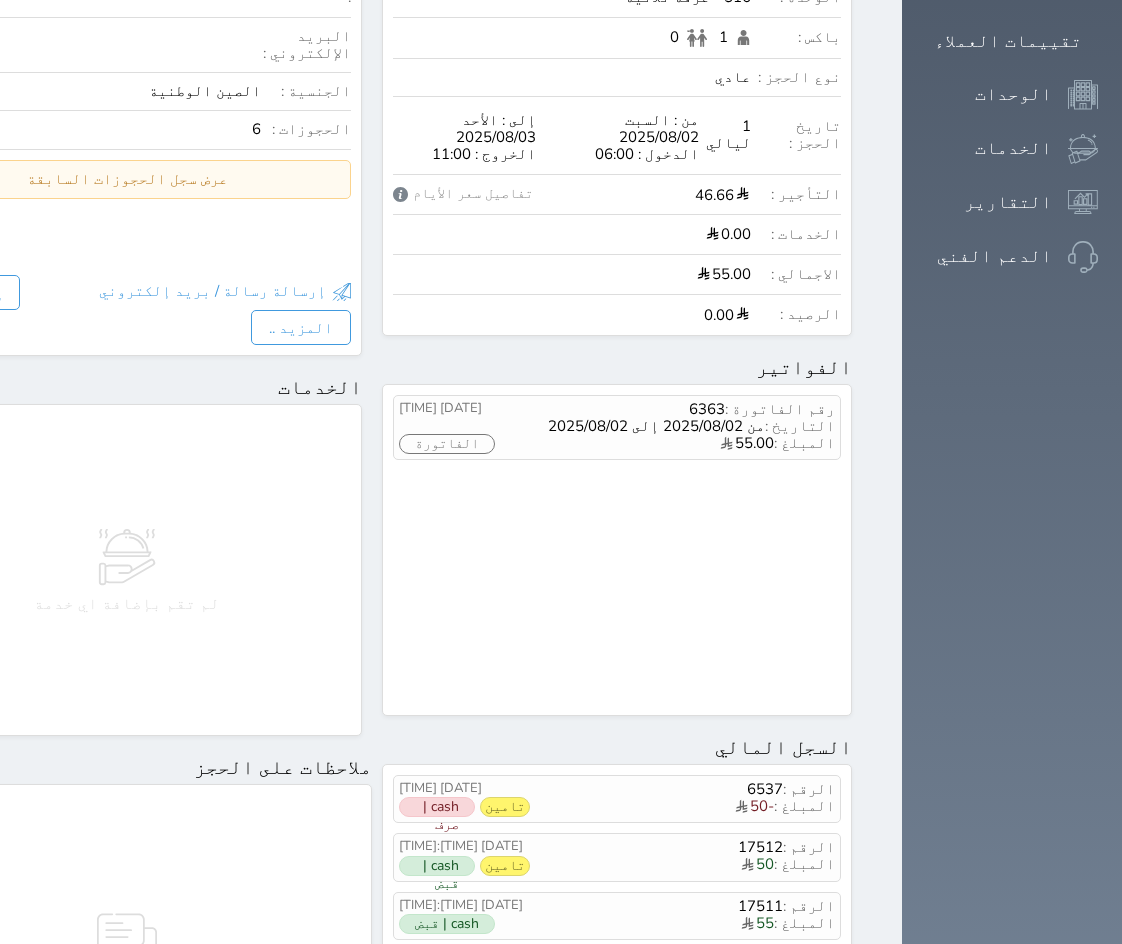 click on "رقم الفاتورة :  6363   التاريخ :  من [DATE] إلى [DATE]   المبلغ :  55.00     [DATE] [TIME]     الفاتورة" at bounding box center (617, 550) 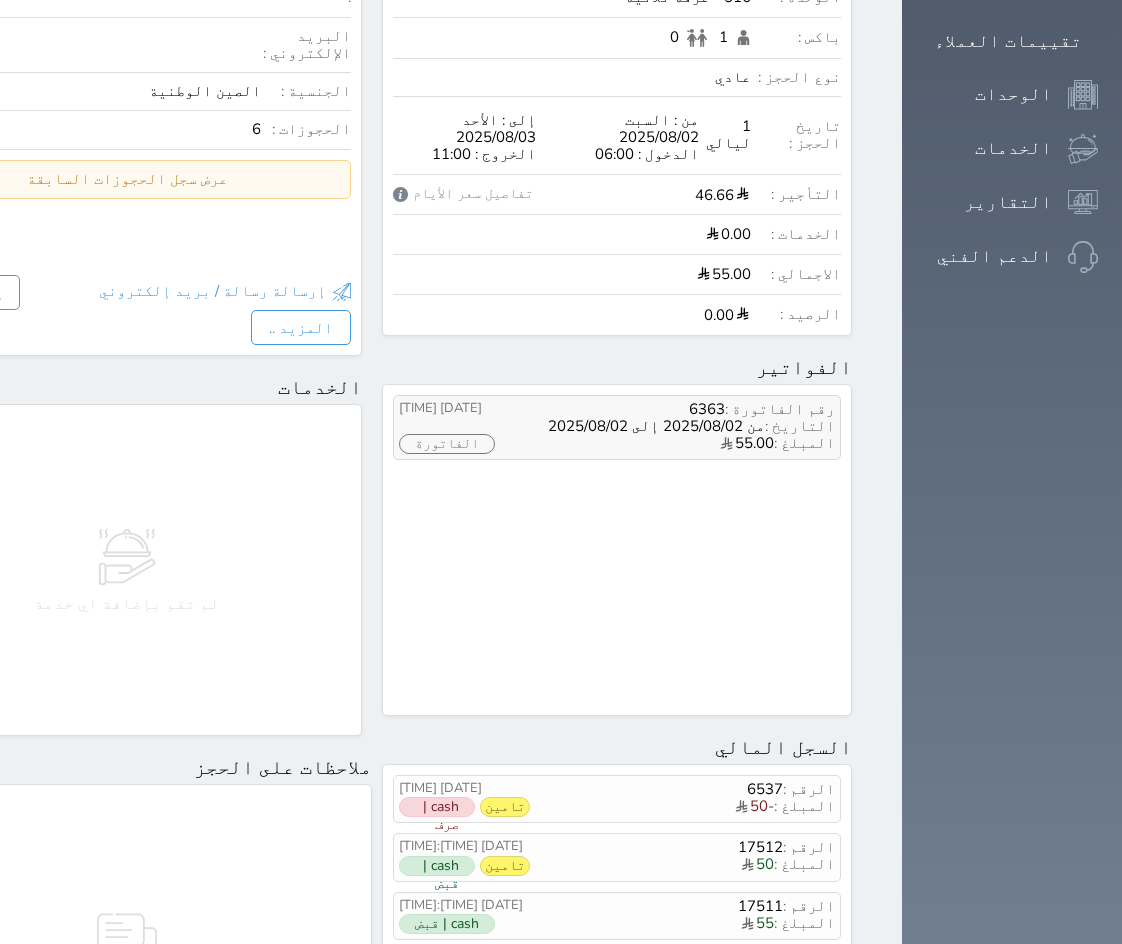 click on "المبلغ :  55.00" at bounding box center [682, 444] 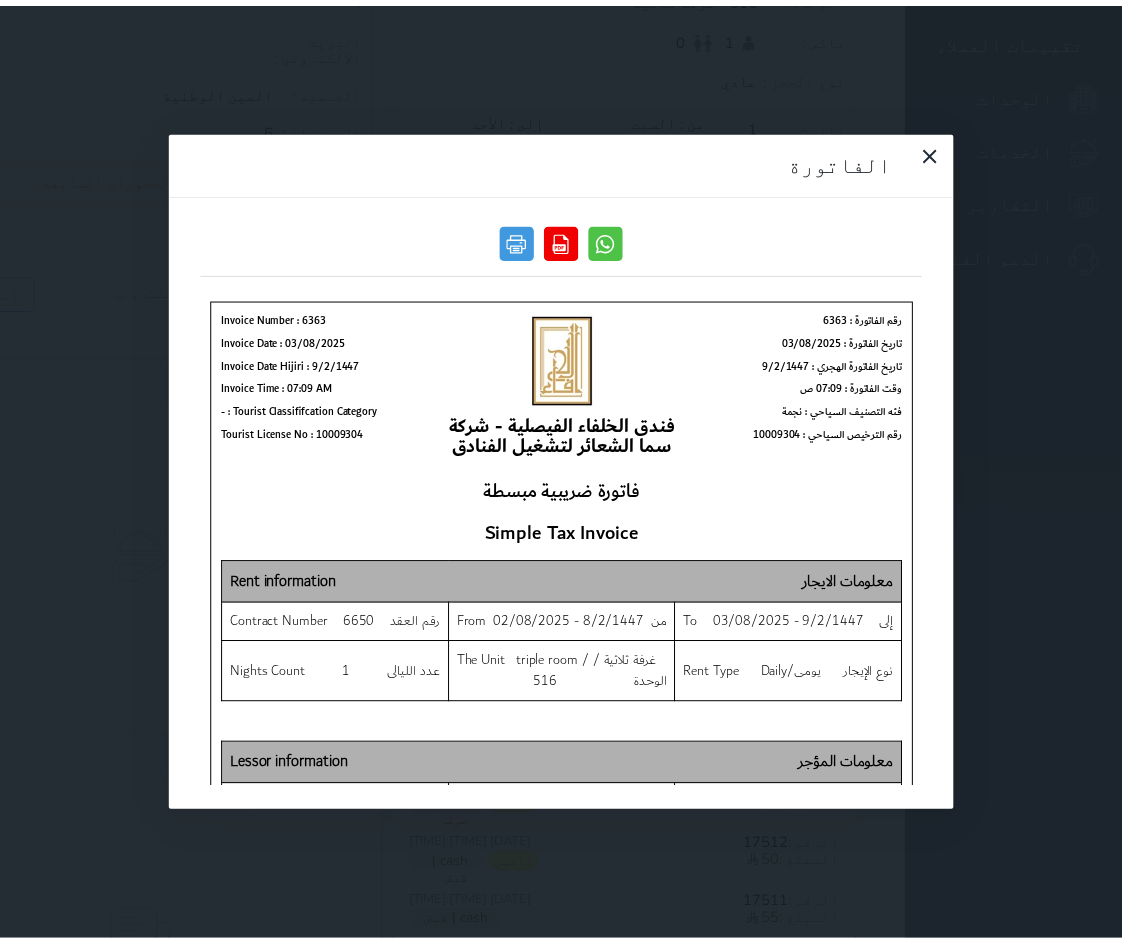 scroll, scrollTop: 0, scrollLeft: 0, axis: both 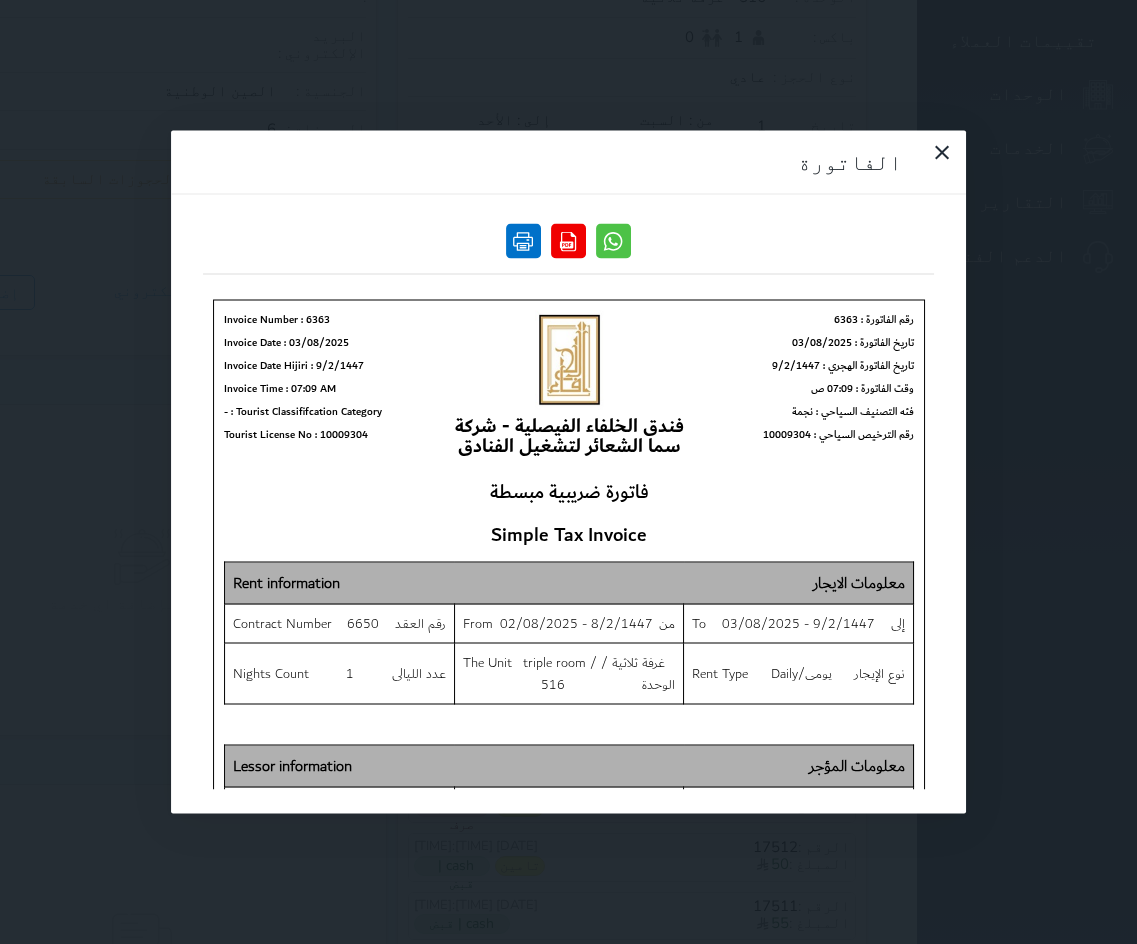 click at bounding box center (523, 241) 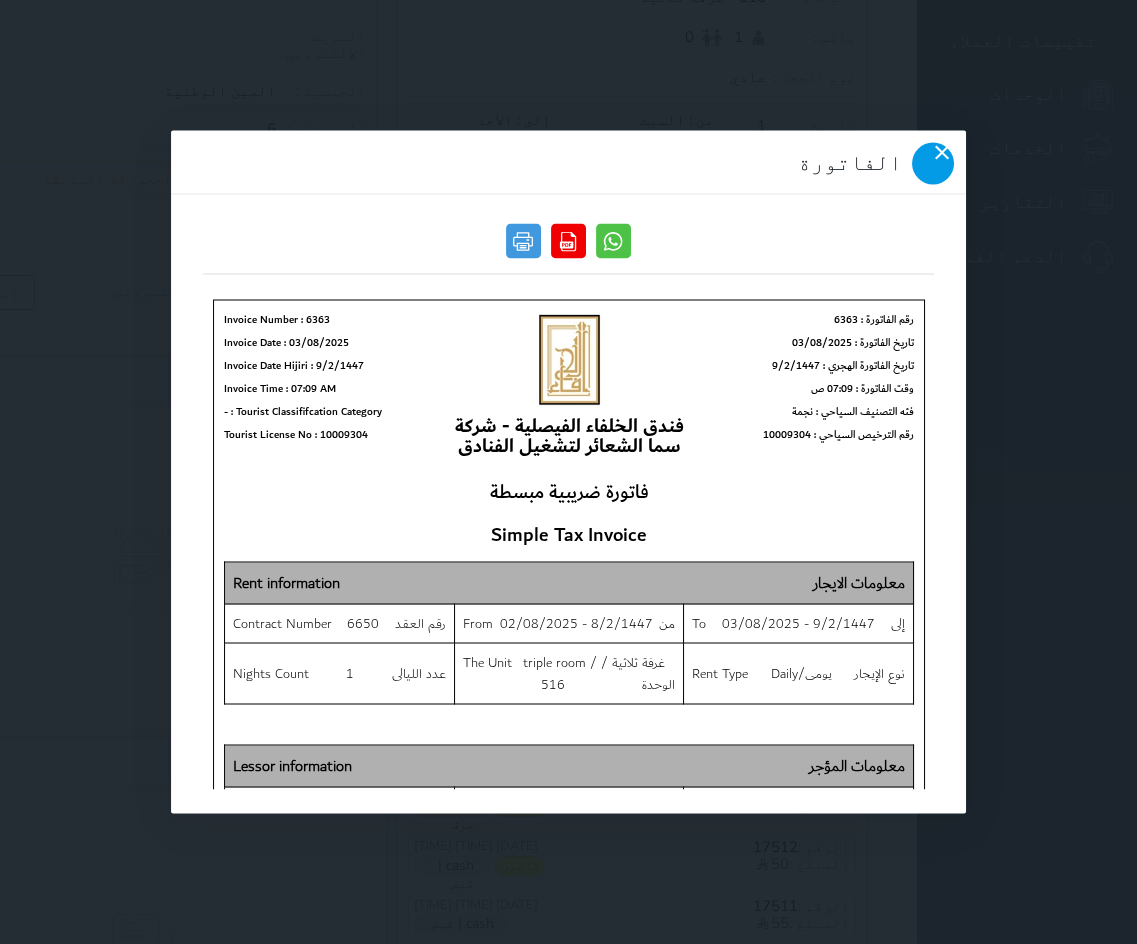 click at bounding box center [933, 164] 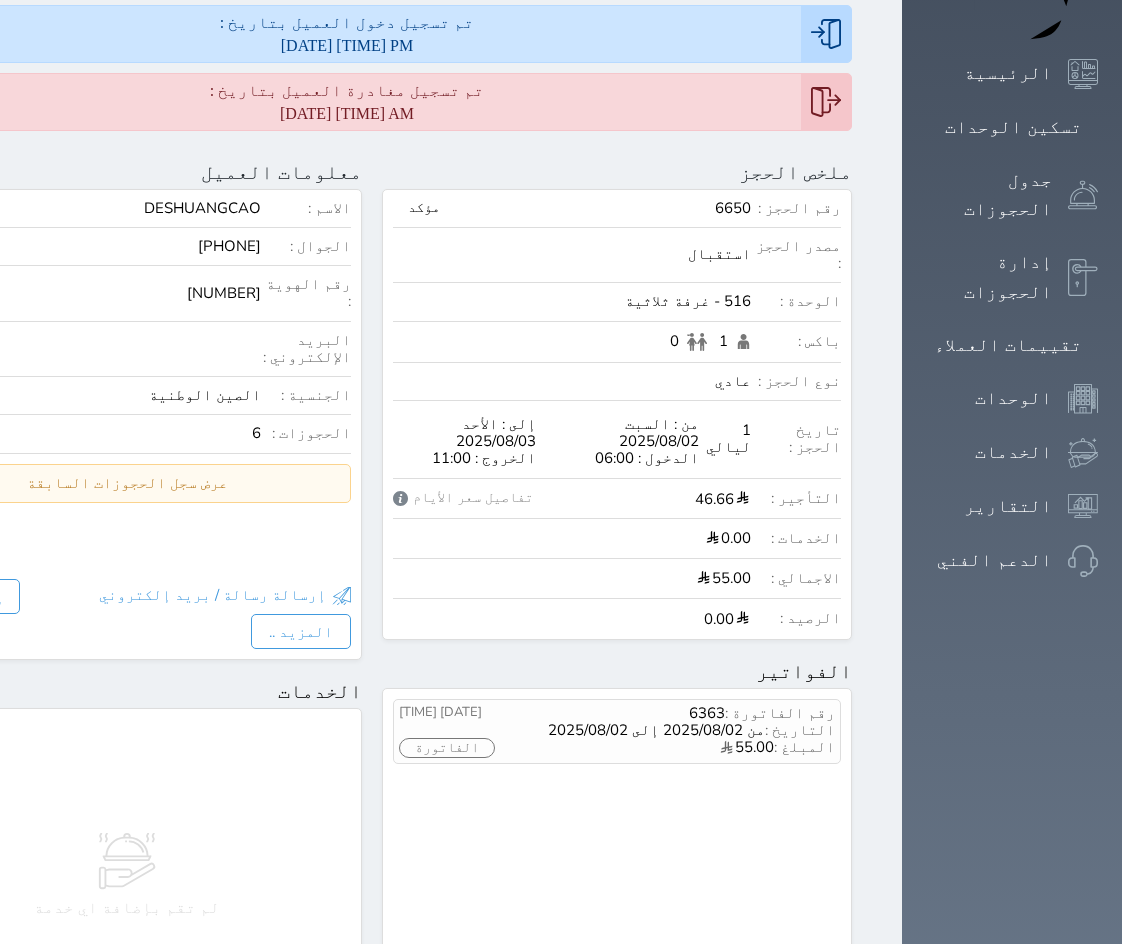 scroll, scrollTop: 200, scrollLeft: 0, axis: vertical 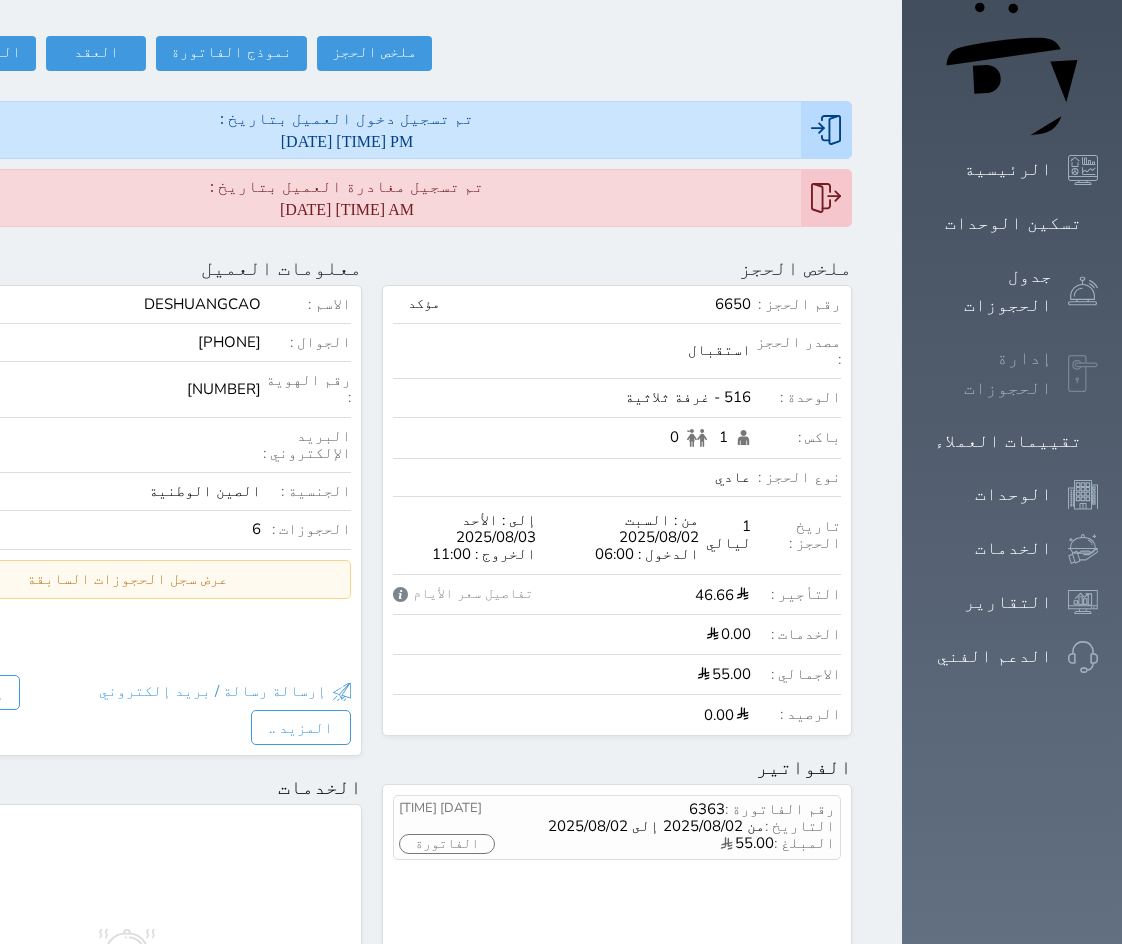 click 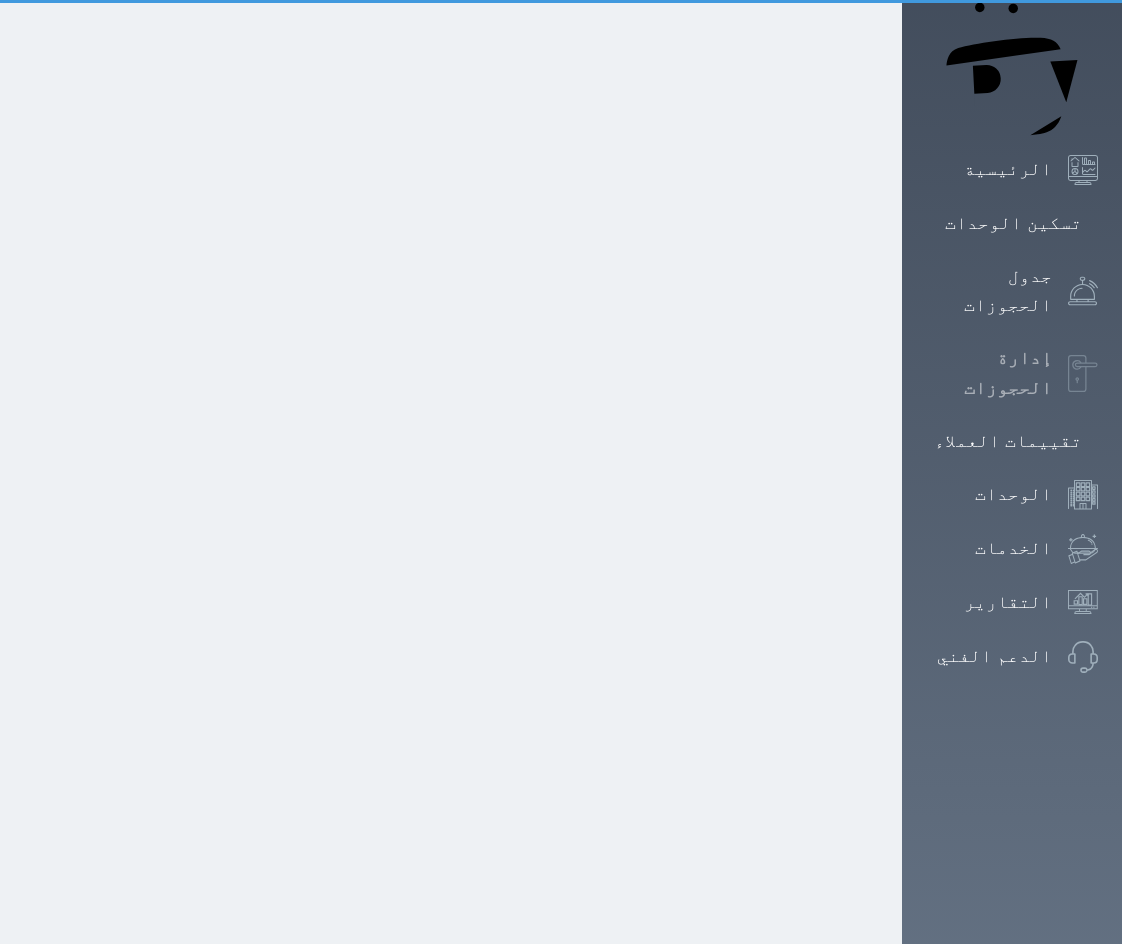 scroll, scrollTop: 0, scrollLeft: 0, axis: both 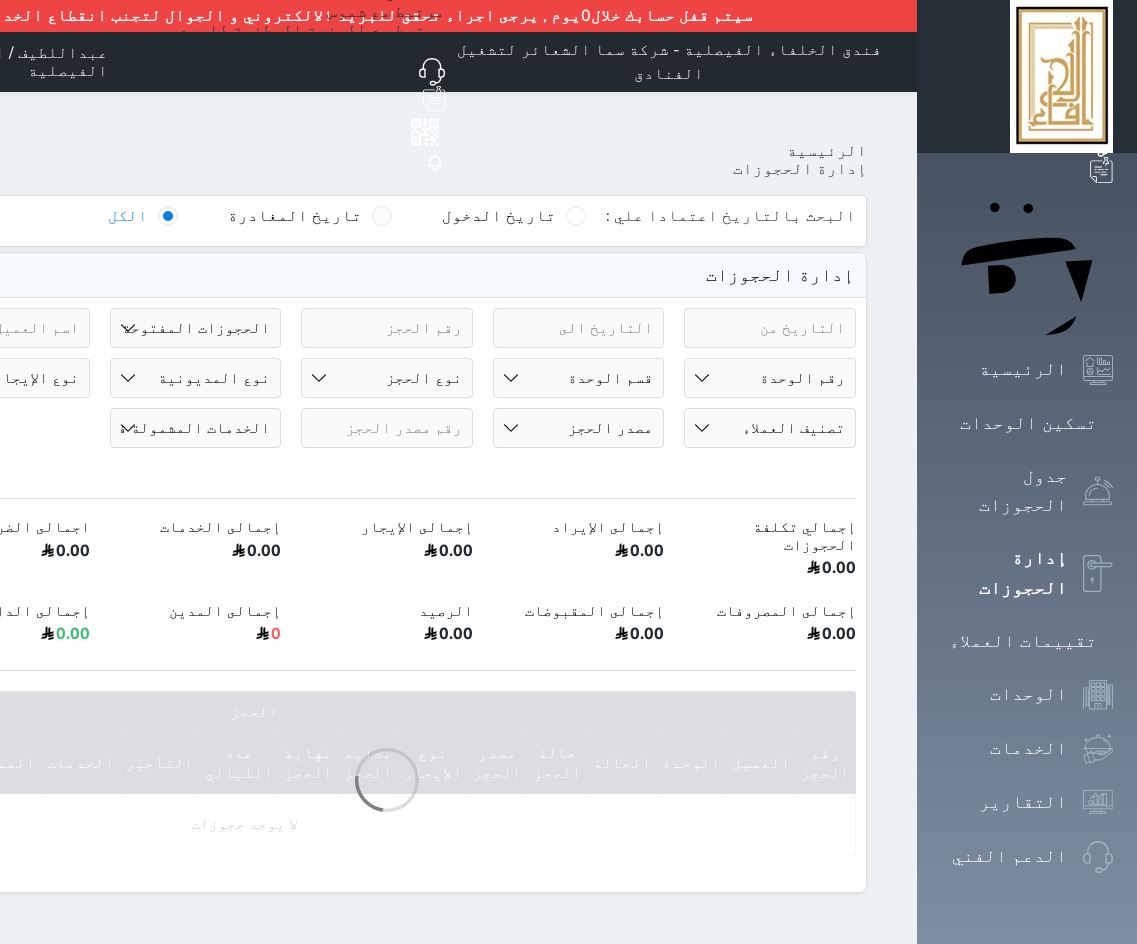 click on "حالة الحجز
الحجوزات المفتوحة (الكل)
الحجوزات المغلقة (الكل)
الحجوزات المفتوحة (مسجل دخول)
الحجوزات المغلقة (تسجيل مغادرة)
الحجوزات لم تسجل دخول
الحجوزات المؤكدة (الكل)
الحجوزات الملغية
الحجوزات المنتهية مهلة دفعها
حجوزات بانتظار الدفع" at bounding box center (196, 328) 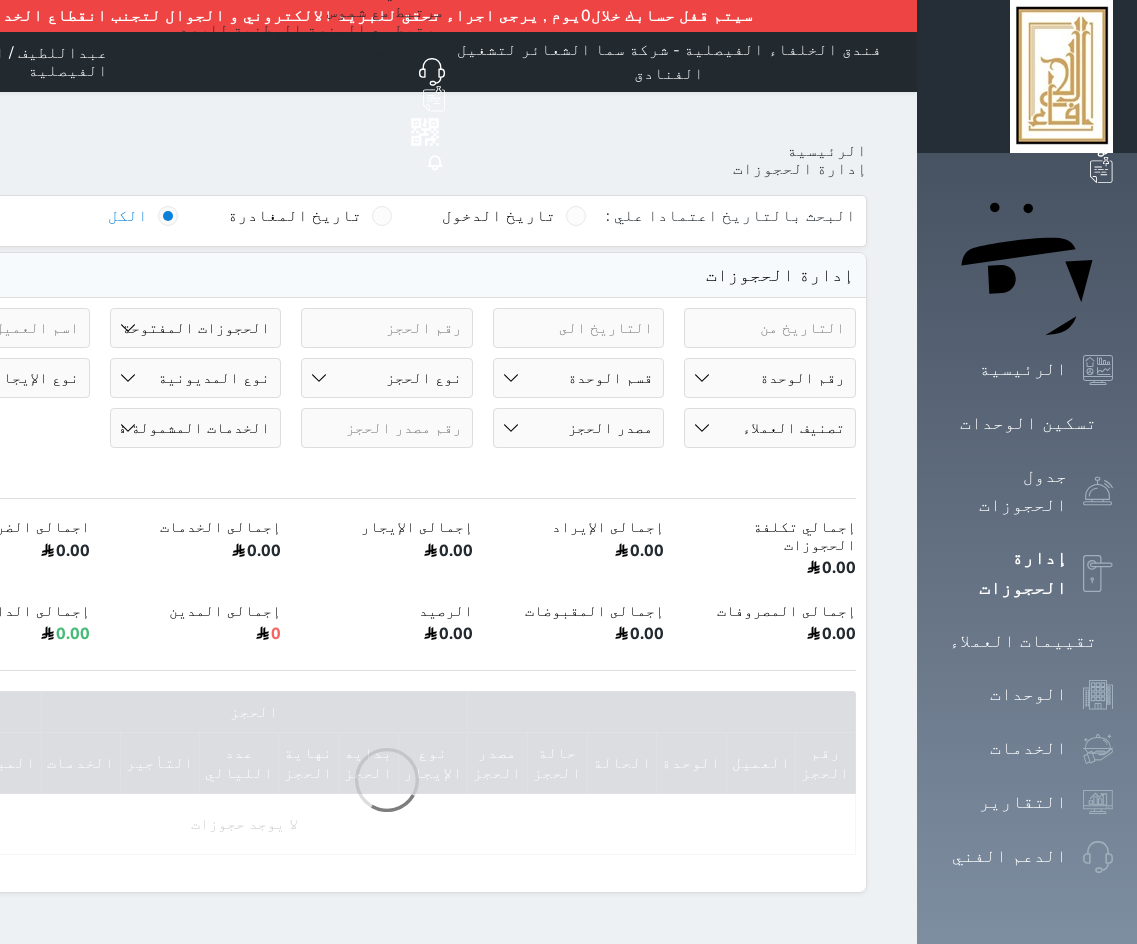 select on "closed_all" 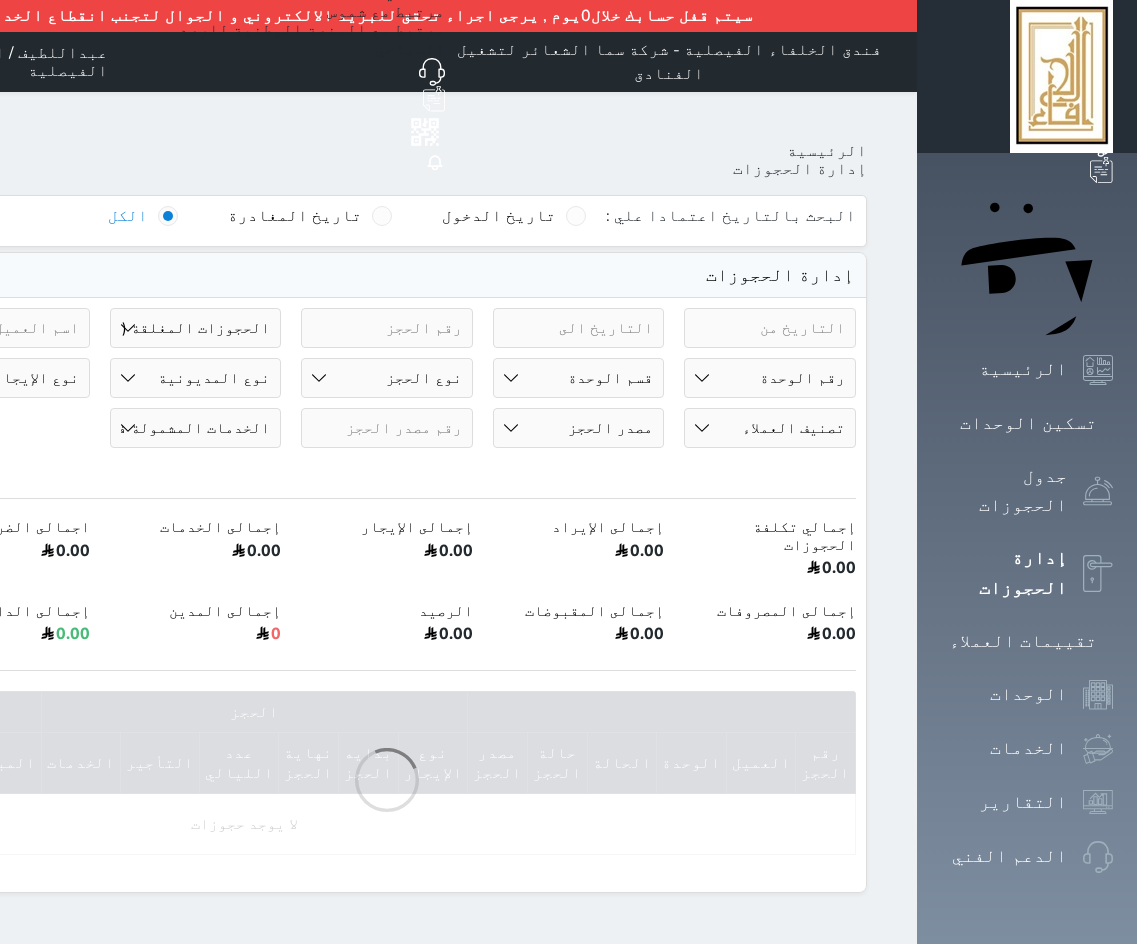 click on "حالة الحجز
الحجوزات المفتوحة (الكل)
الحجوزات المغلقة (الكل)
الحجوزات المفتوحة (مسجل دخول)
الحجوزات المغلقة (تسجيل مغادرة)
الحجوزات لم تسجل دخول
الحجوزات المؤكدة (الكل)
الحجوزات الملغية
الحجوزات المنتهية مهلة دفعها
حجوزات بانتظار الدفع" at bounding box center [196, 328] 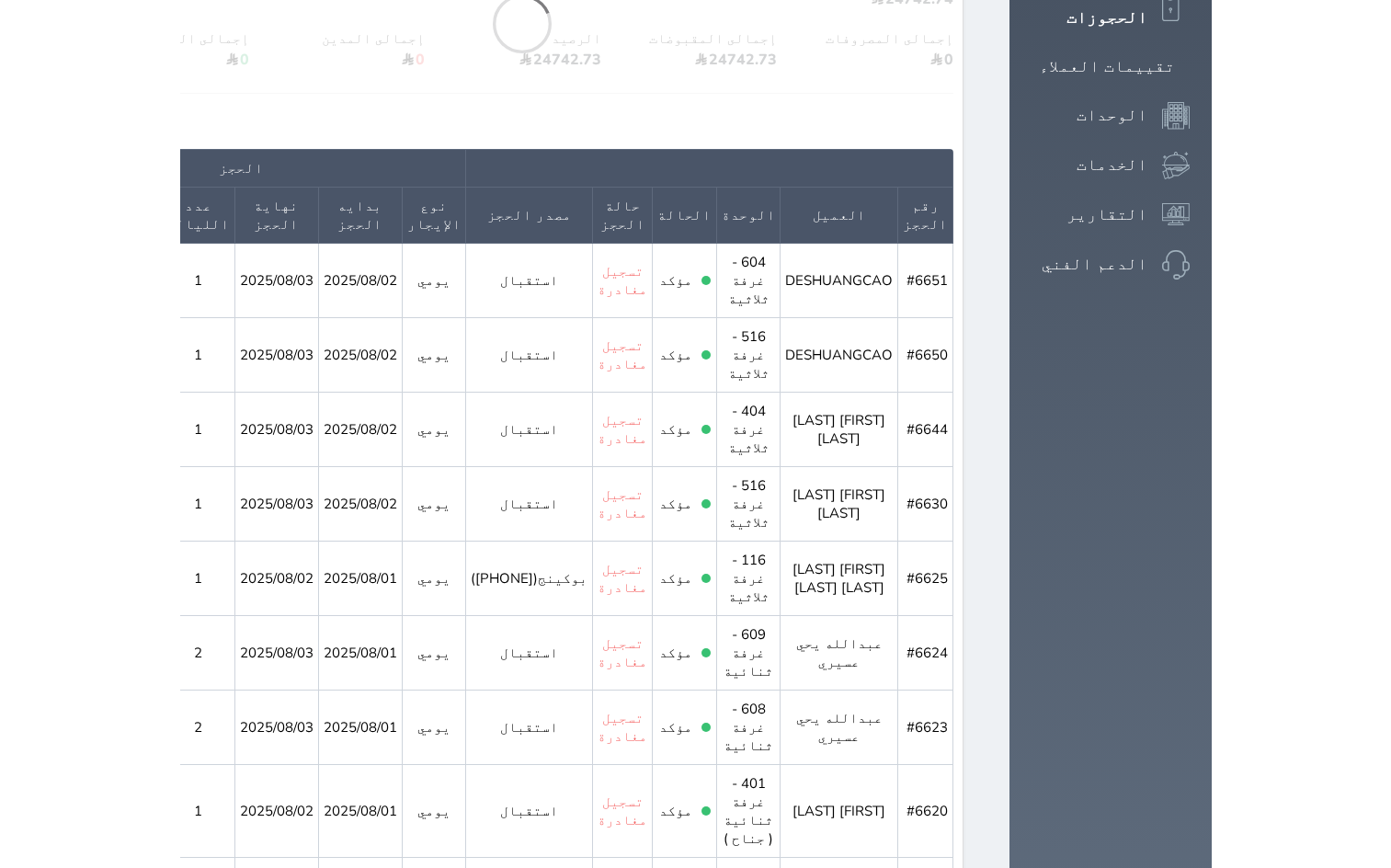scroll, scrollTop: 552, scrollLeft: 0, axis: vertical 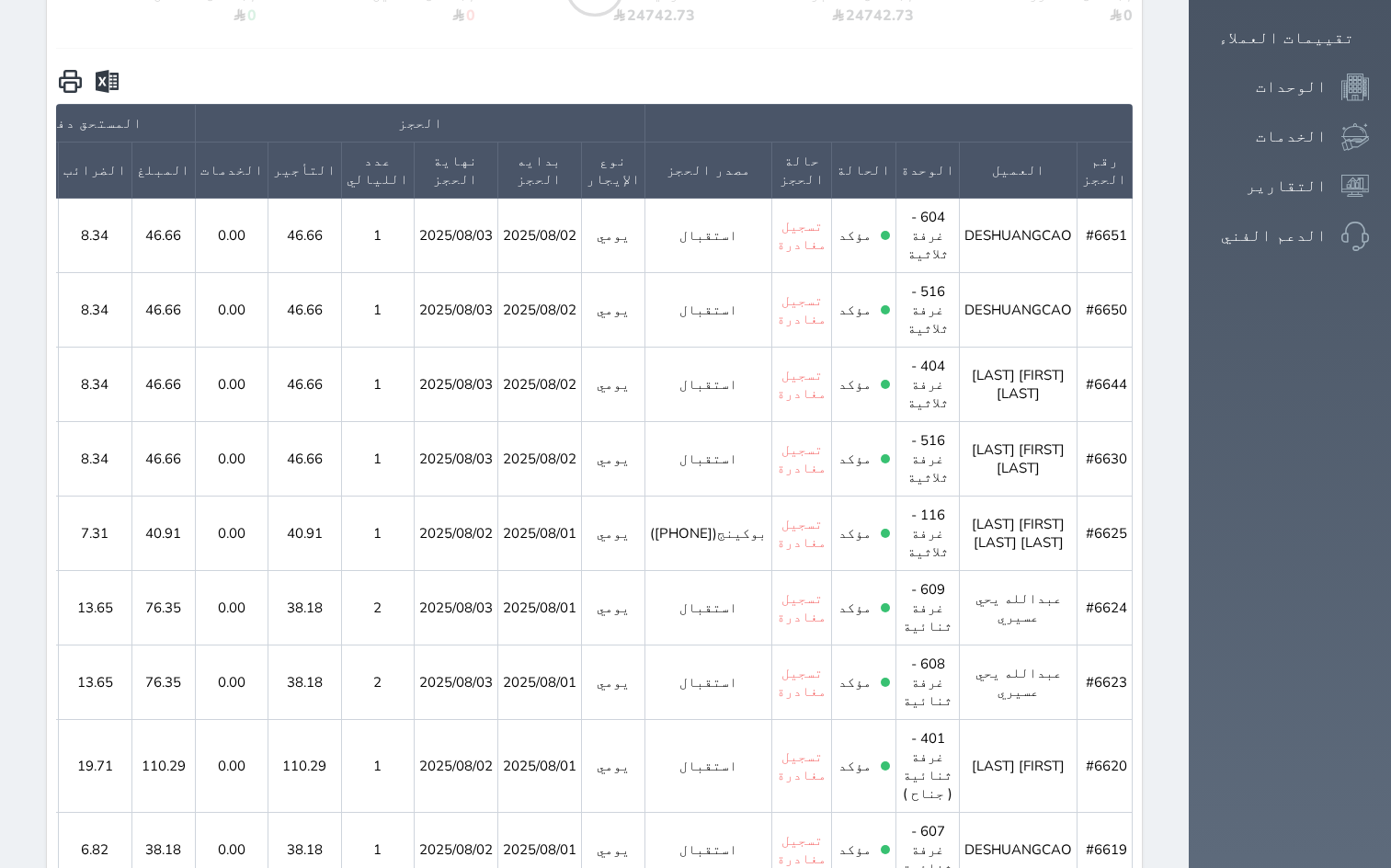 click 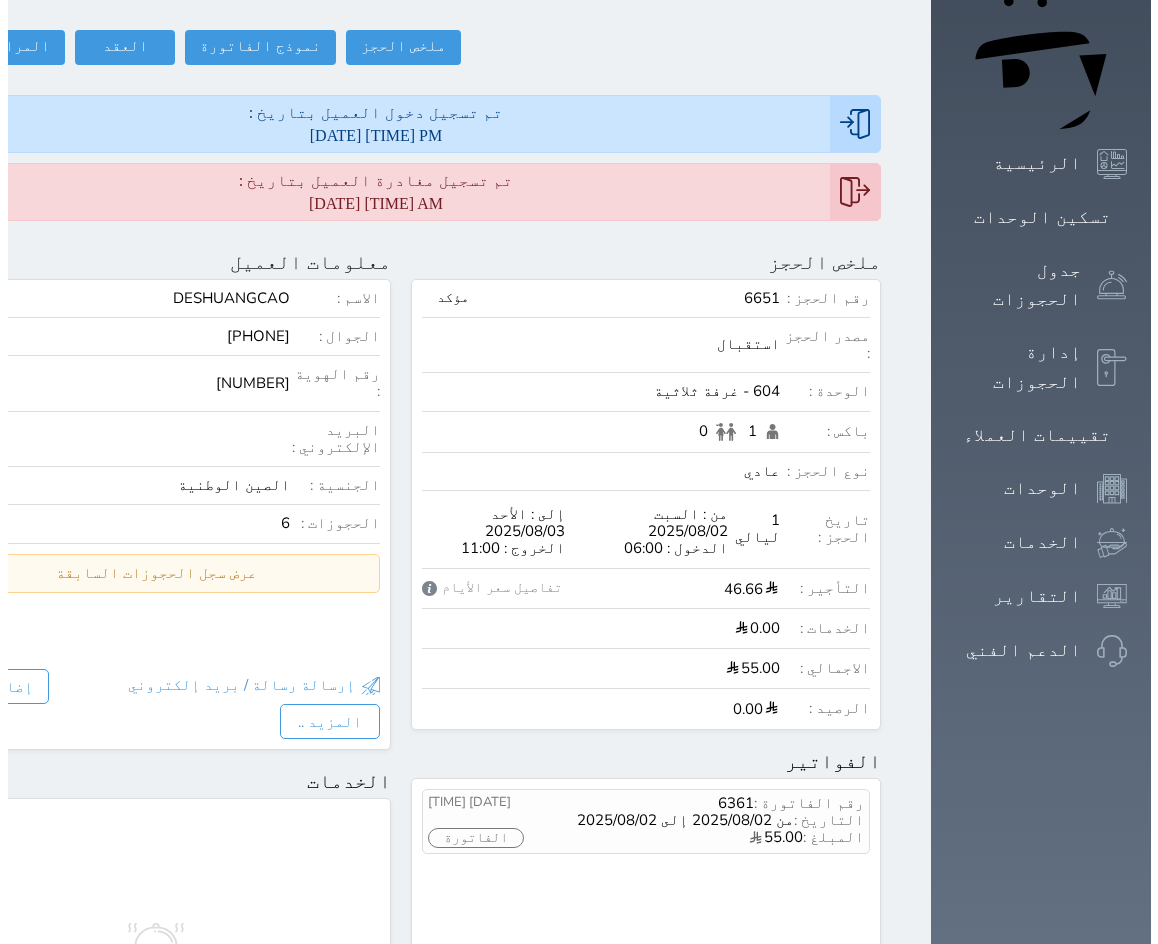 scroll, scrollTop: 400, scrollLeft: 0, axis: vertical 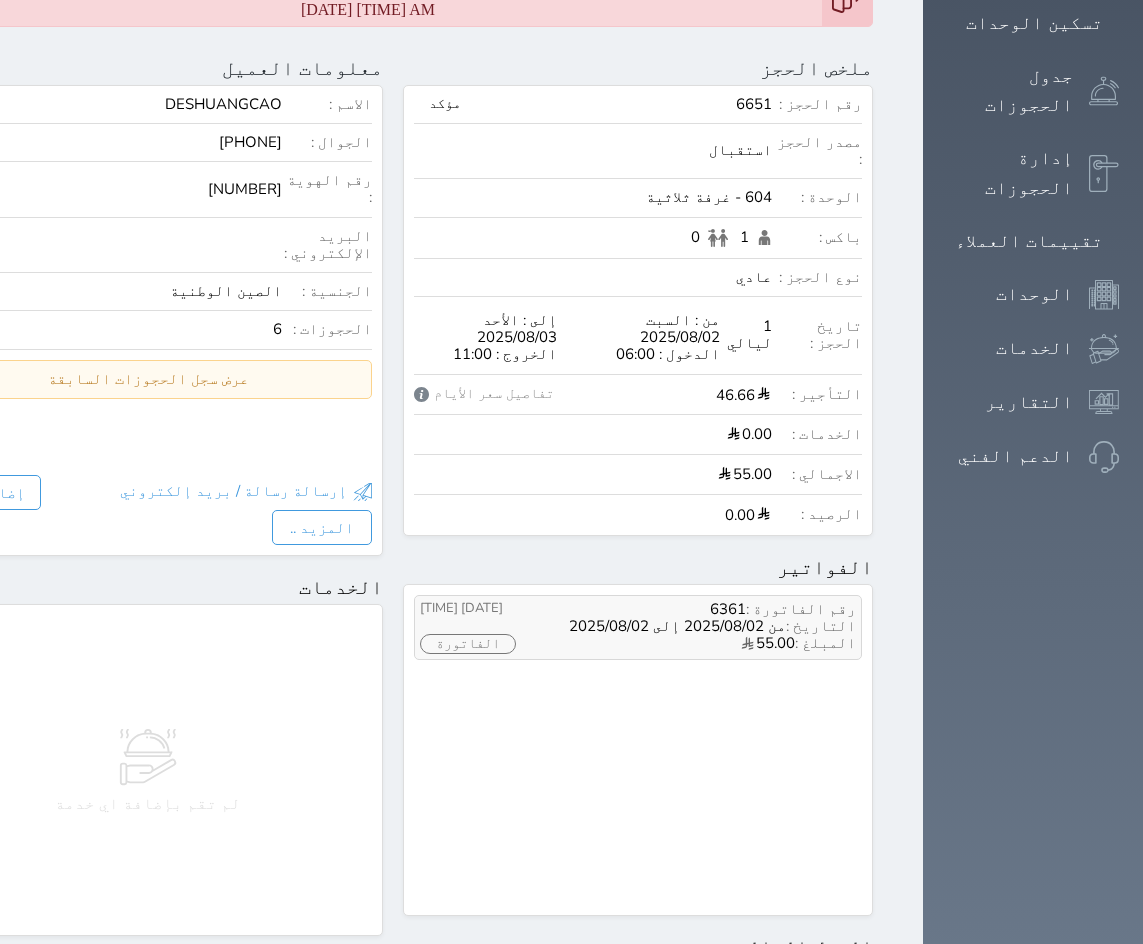 click on "[DATE] [TIME]     الفاتورة" at bounding box center (485, 628) 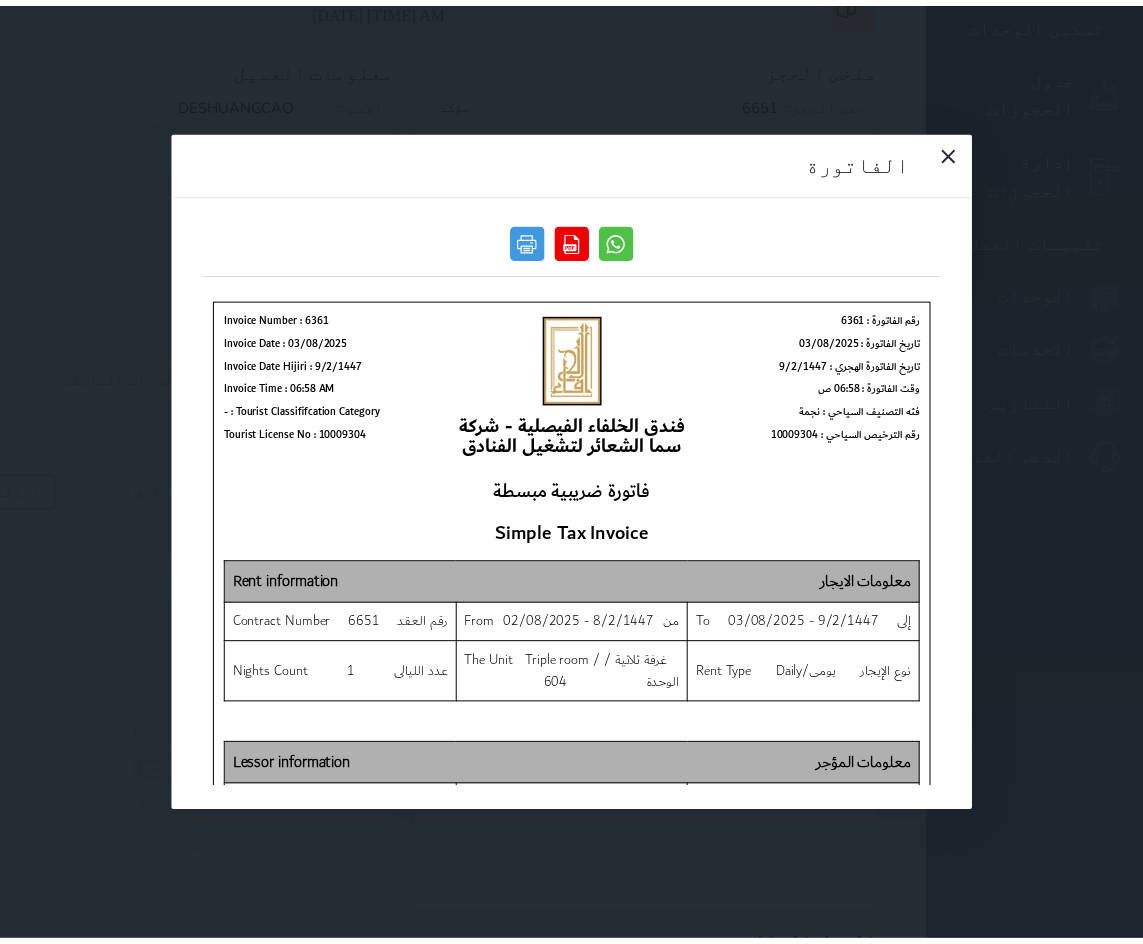 scroll, scrollTop: 0, scrollLeft: 0, axis: both 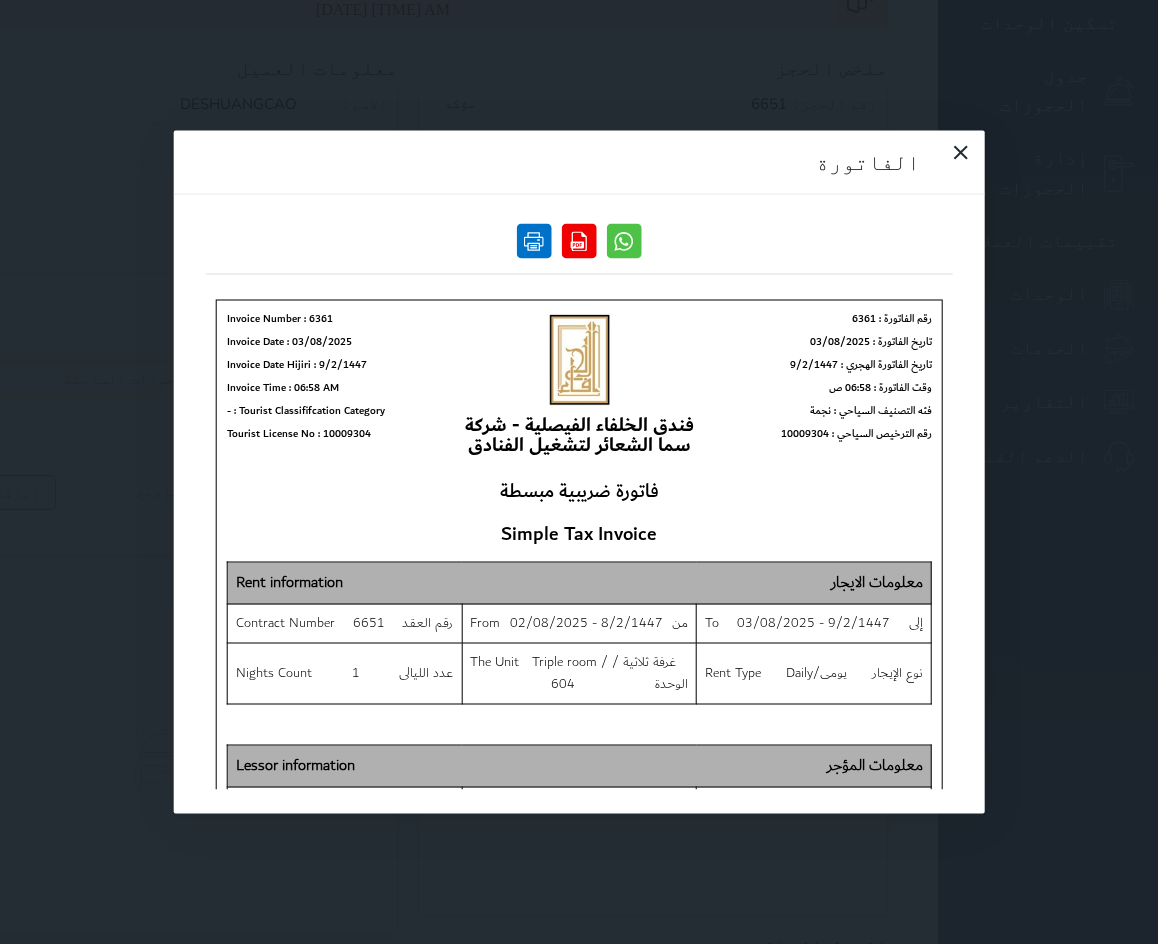 click at bounding box center (534, 241) 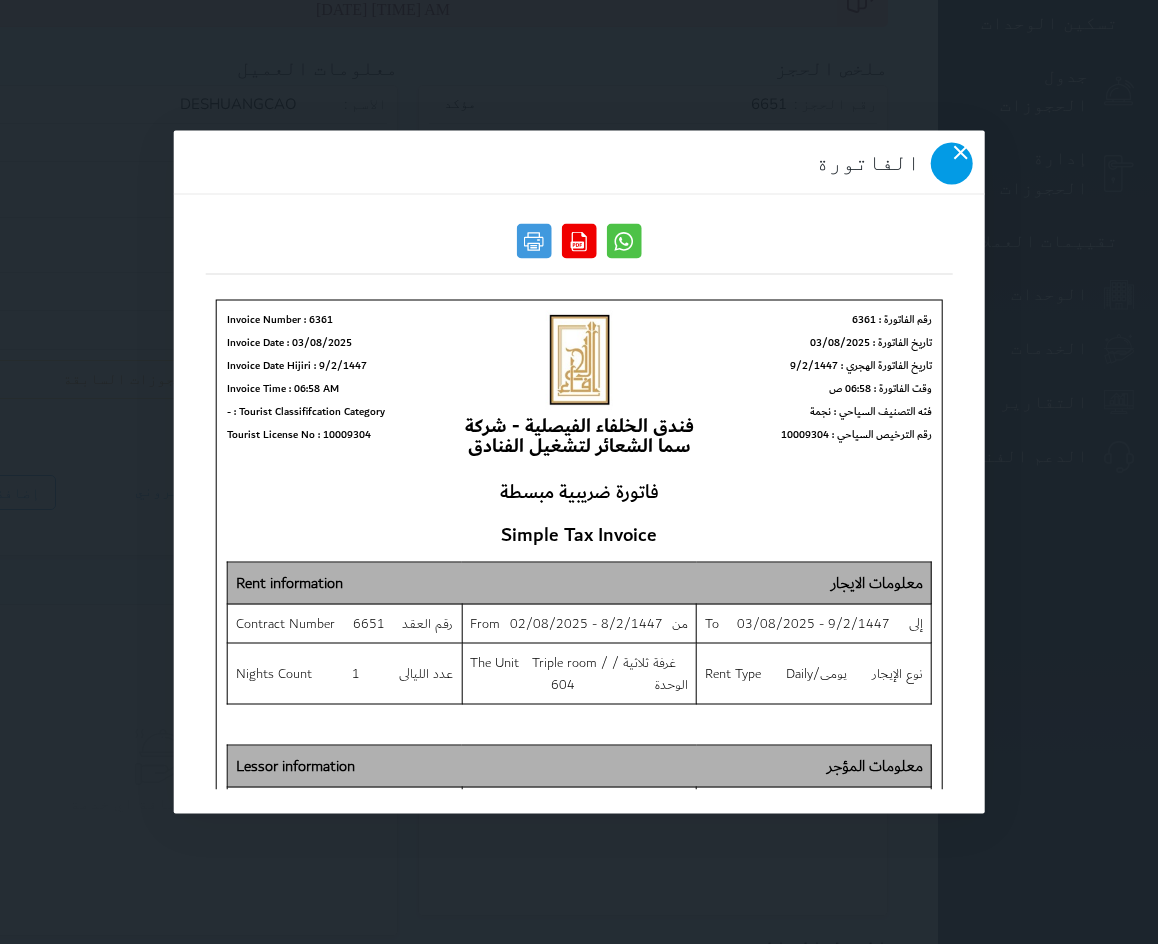 click at bounding box center [951, 164] 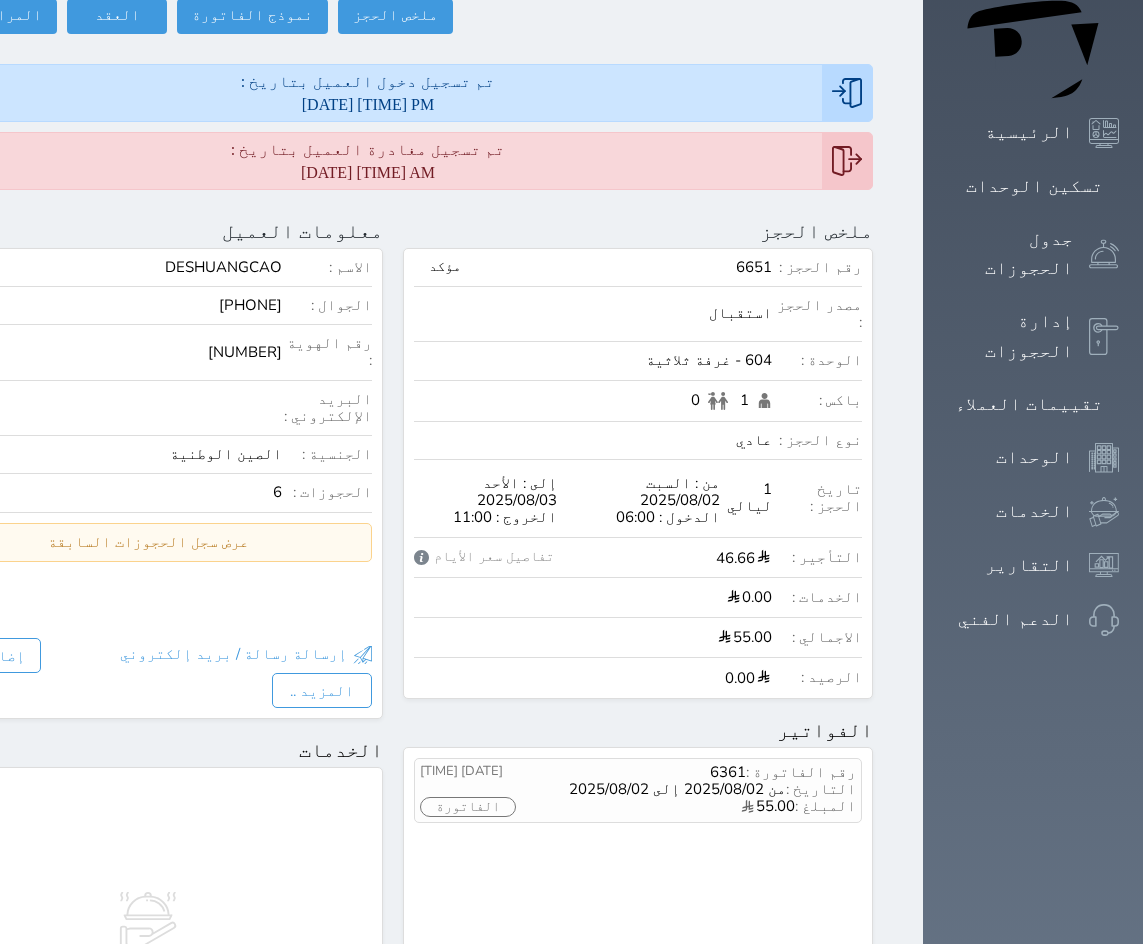 scroll, scrollTop: 100, scrollLeft: 0, axis: vertical 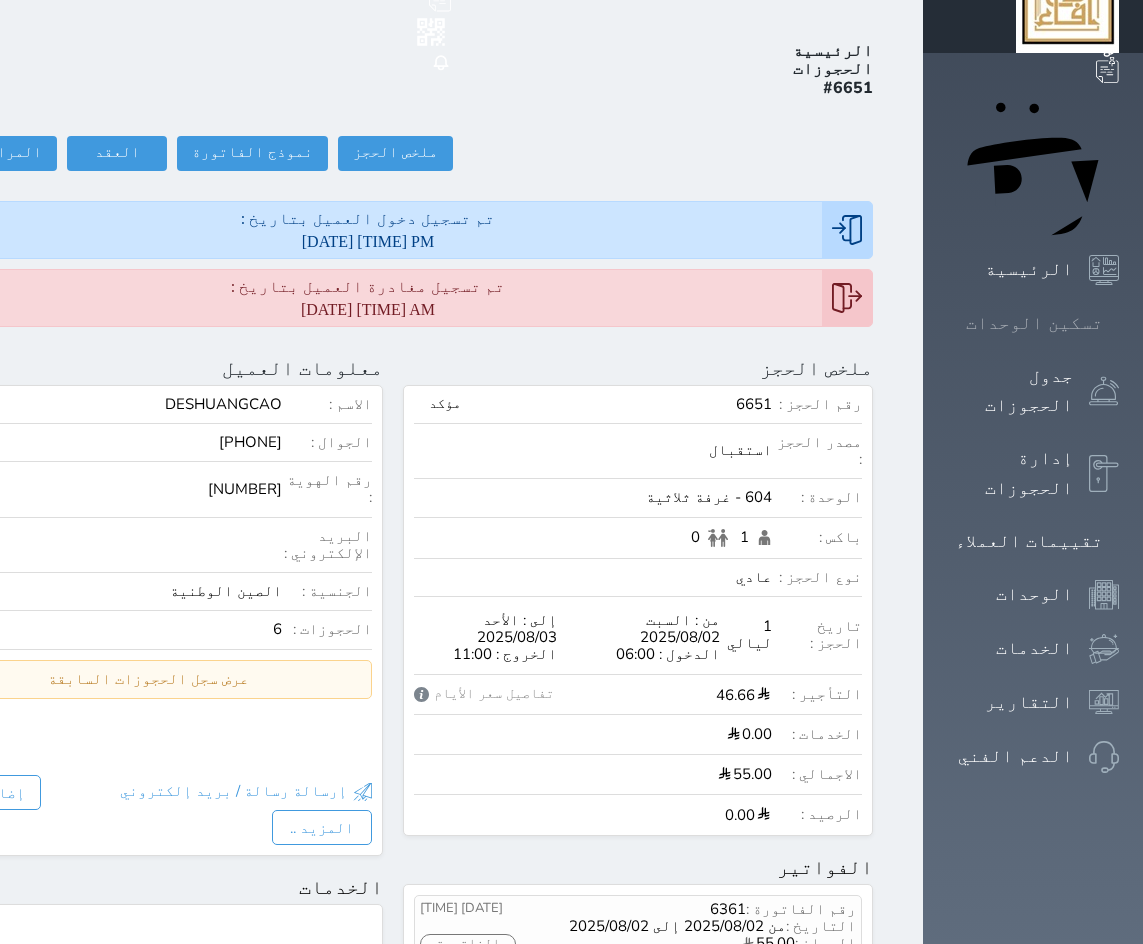 click on "تسكين الوحدات" at bounding box center [1034, 323] 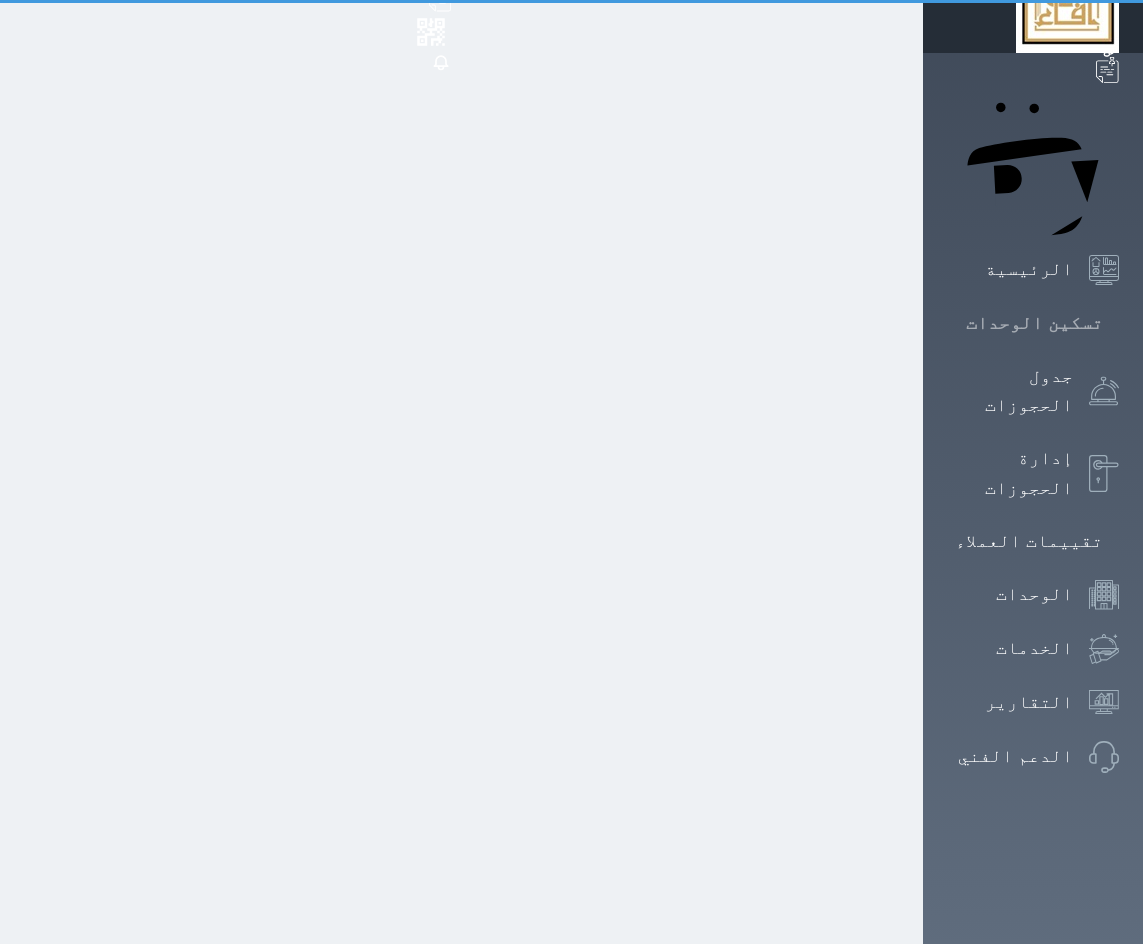 scroll, scrollTop: 0, scrollLeft: 0, axis: both 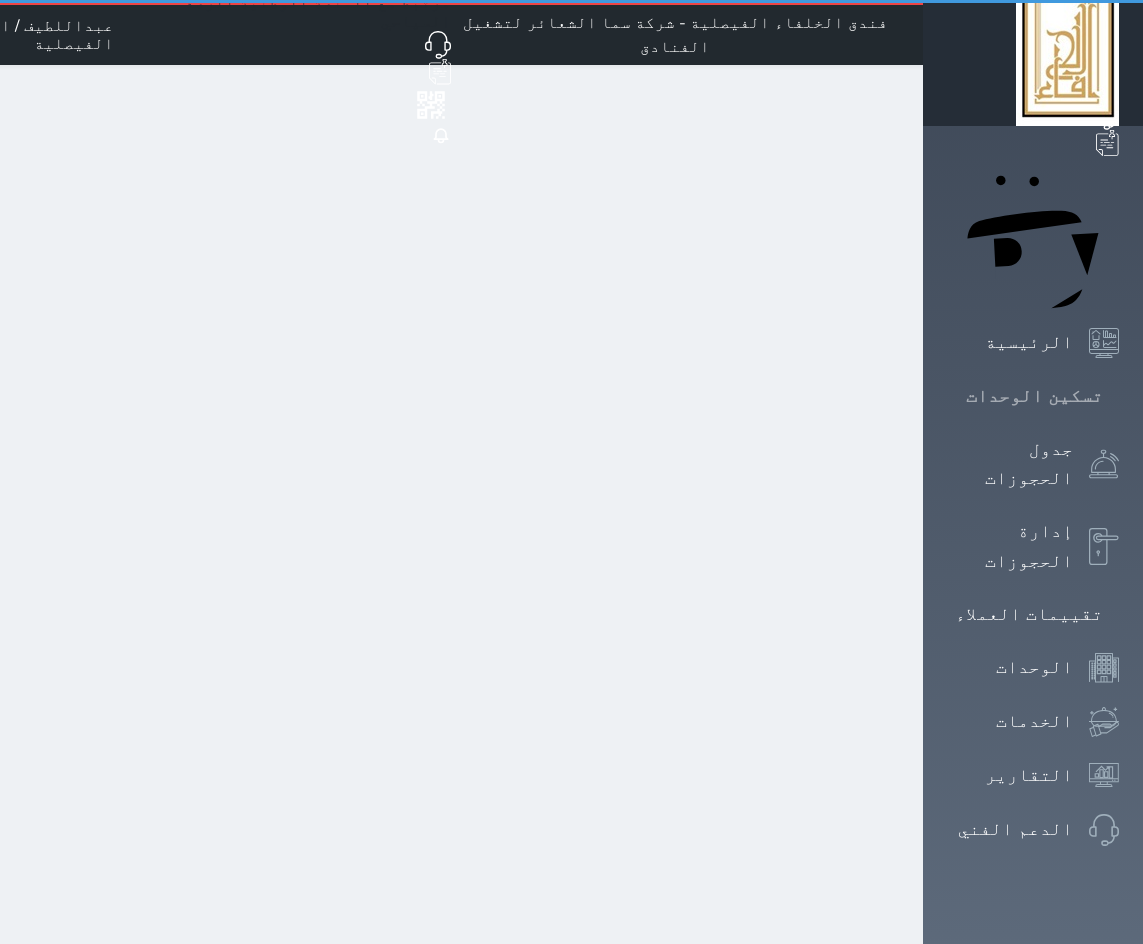 click on "حجز جماعي جديد   حجز جديد             الرئيسية     تسكين الوحدات     جدول الحجوزات     إدارة الحجوزات           تقييمات العملاء     الوحدات     الخدمات     التقارير       الدعم الفني" at bounding box center [1033, 962] 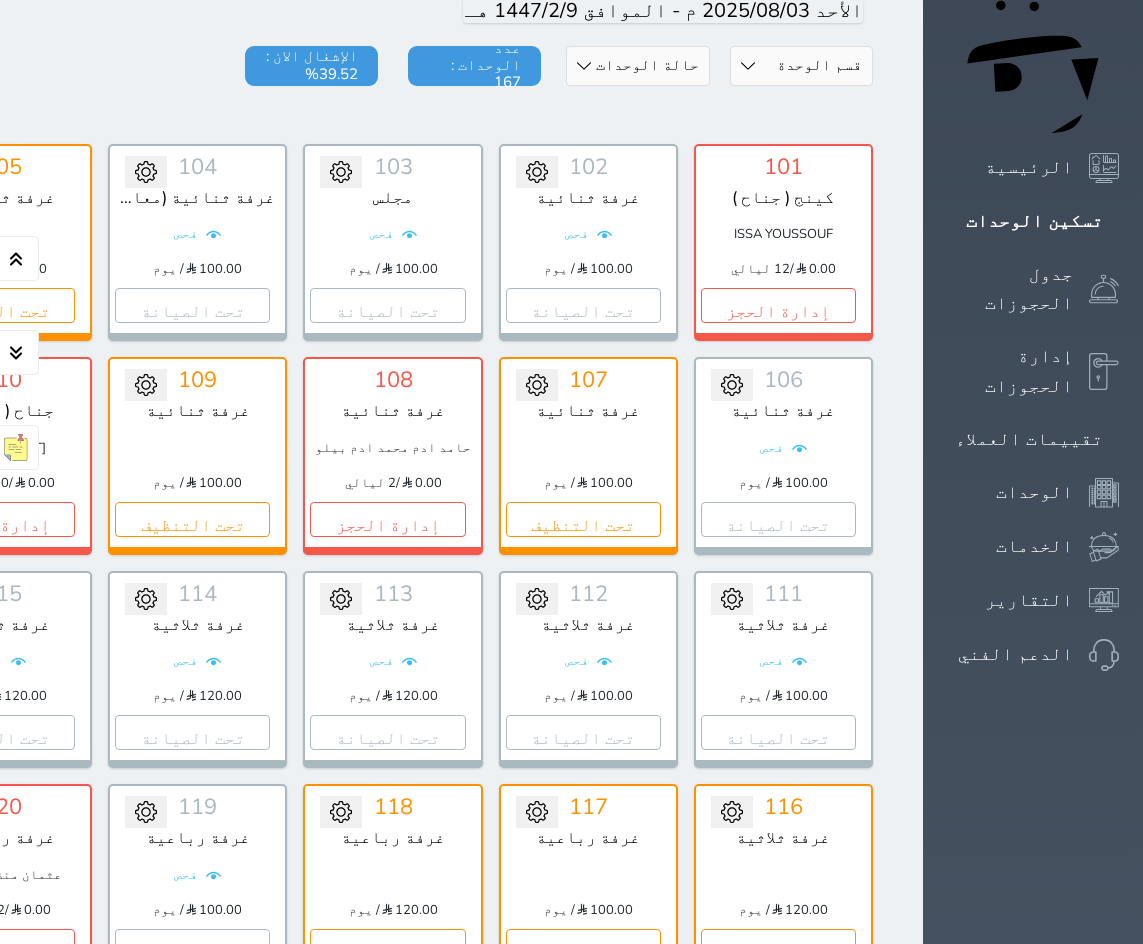 scroll, scrollTop: 200, scrollLeft: 0, axis: vertical 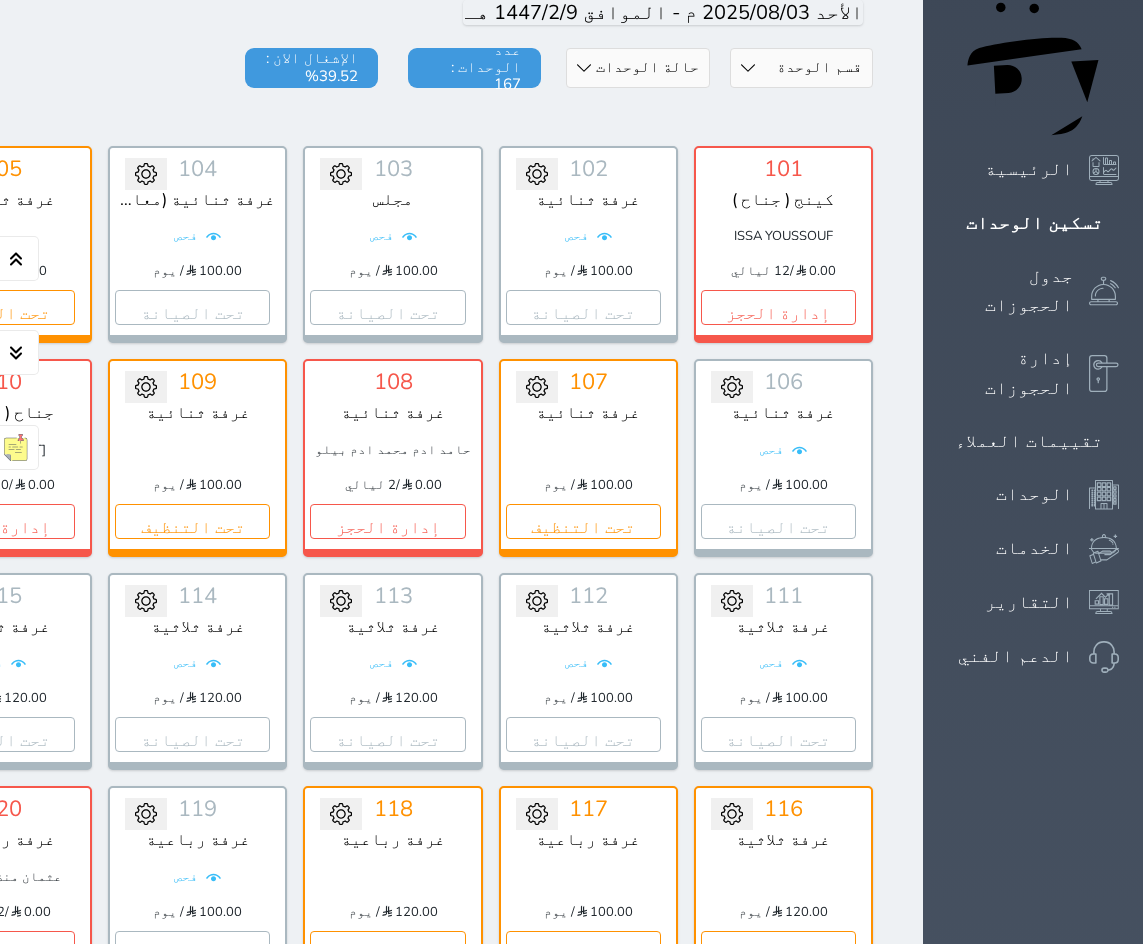 click on "حالة الوحدات متاح تحت التنظيف تحت الصيانة سجل دخول  لم يتم تسجيل الدخول" at bounding box center [637, 68] 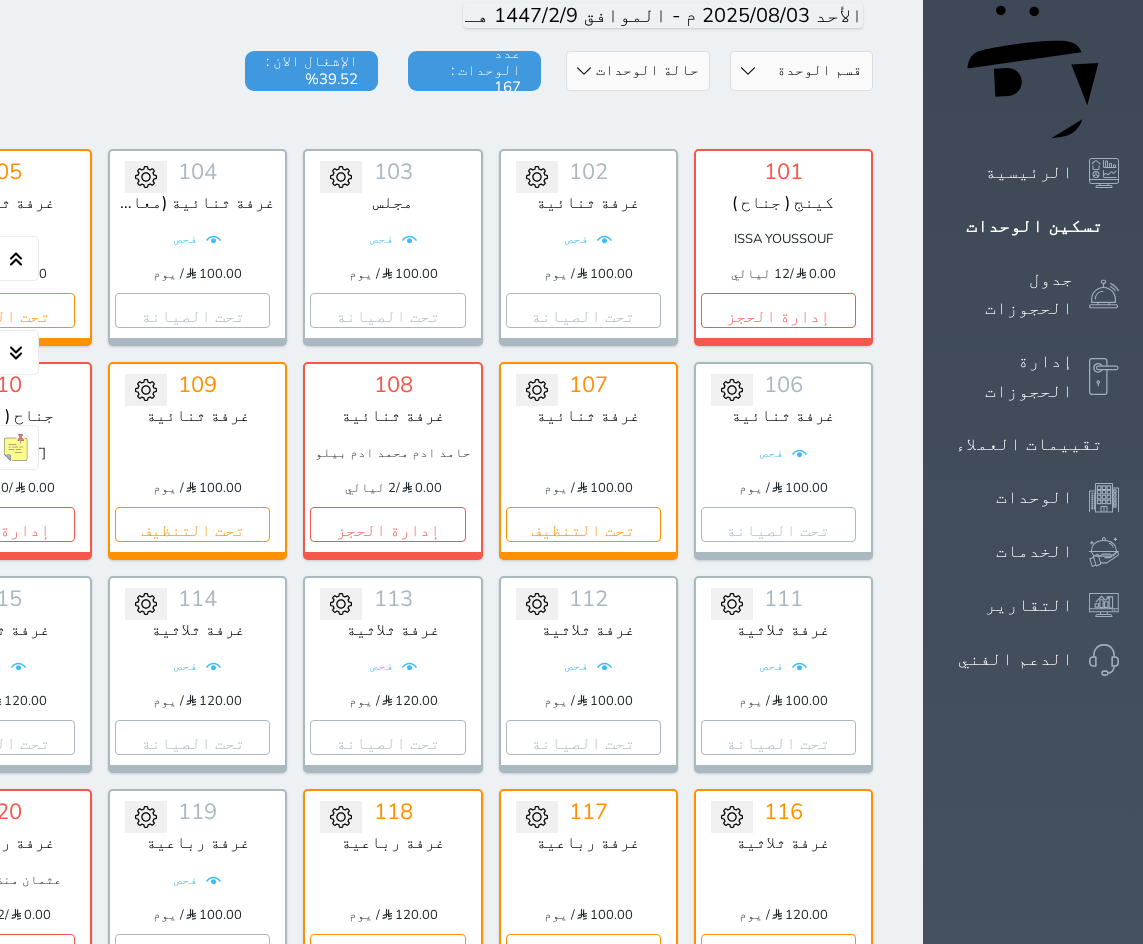 select on "1" 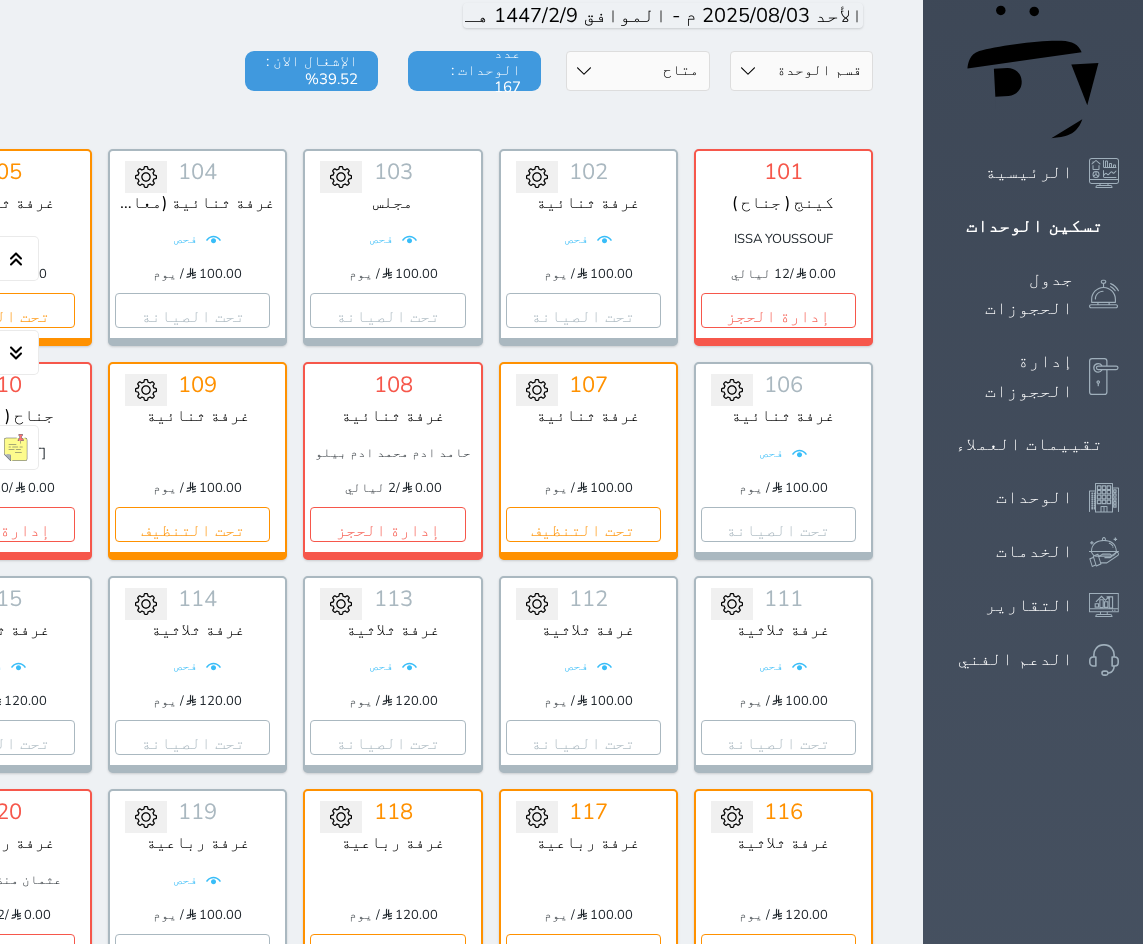 click on "حالة الوحدات متاح تحت التنظيف تحت الصيانة سجل دخول  لم يتم تسجيل الدخول" at bounding box center (637, 71) 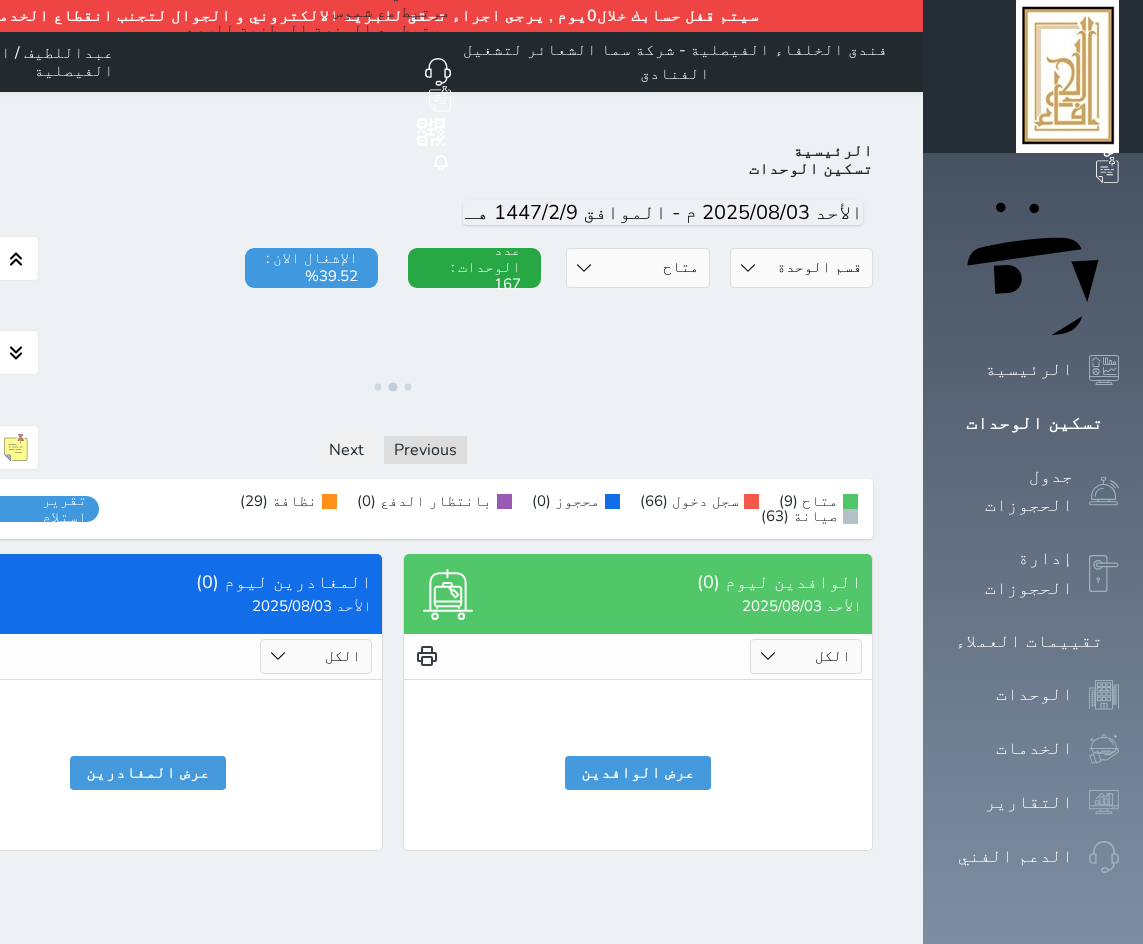 scroll, scrollTop: 0, scrollLeft: 0, axis: both 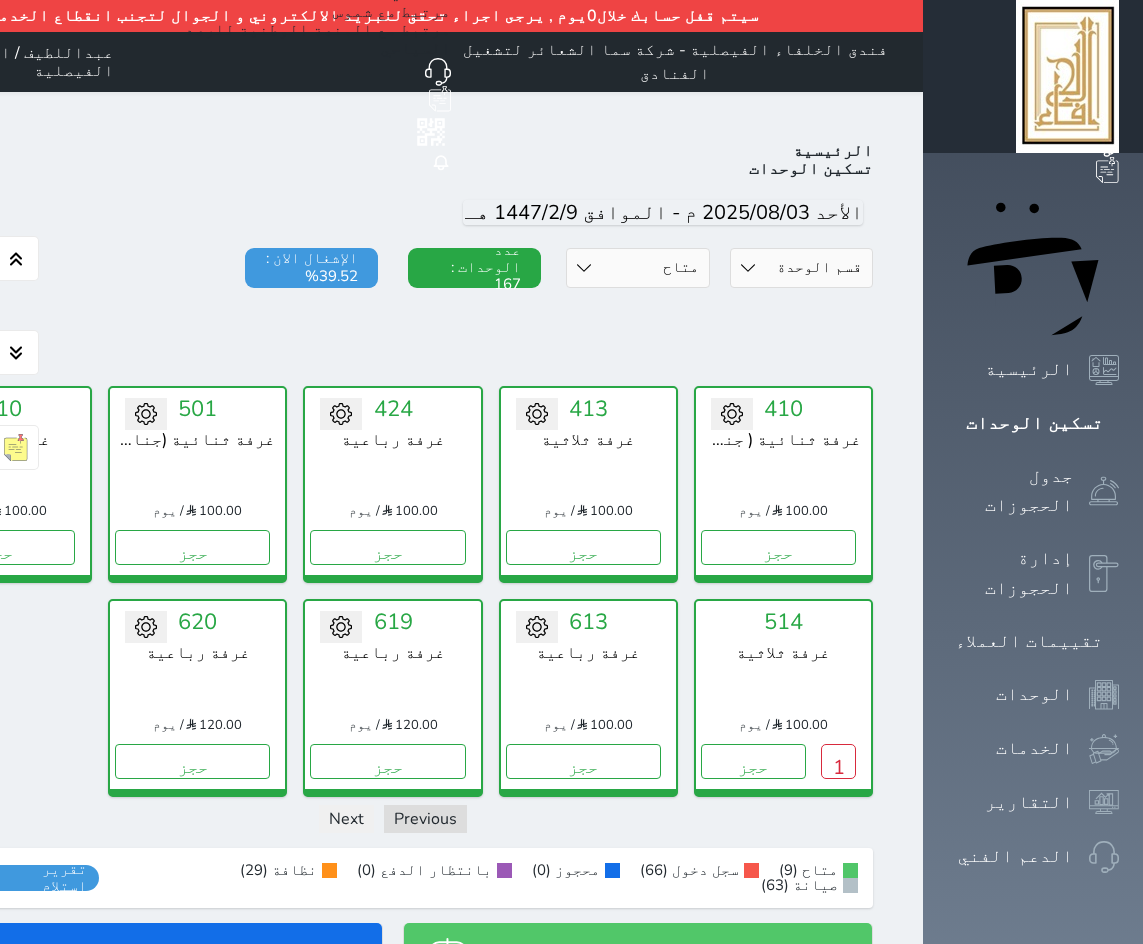 click on "قسم الوحدة   جناح غرفة رباعية غرفة ثلاثية غرفة ثنائية" at bounding box center [801, 268] 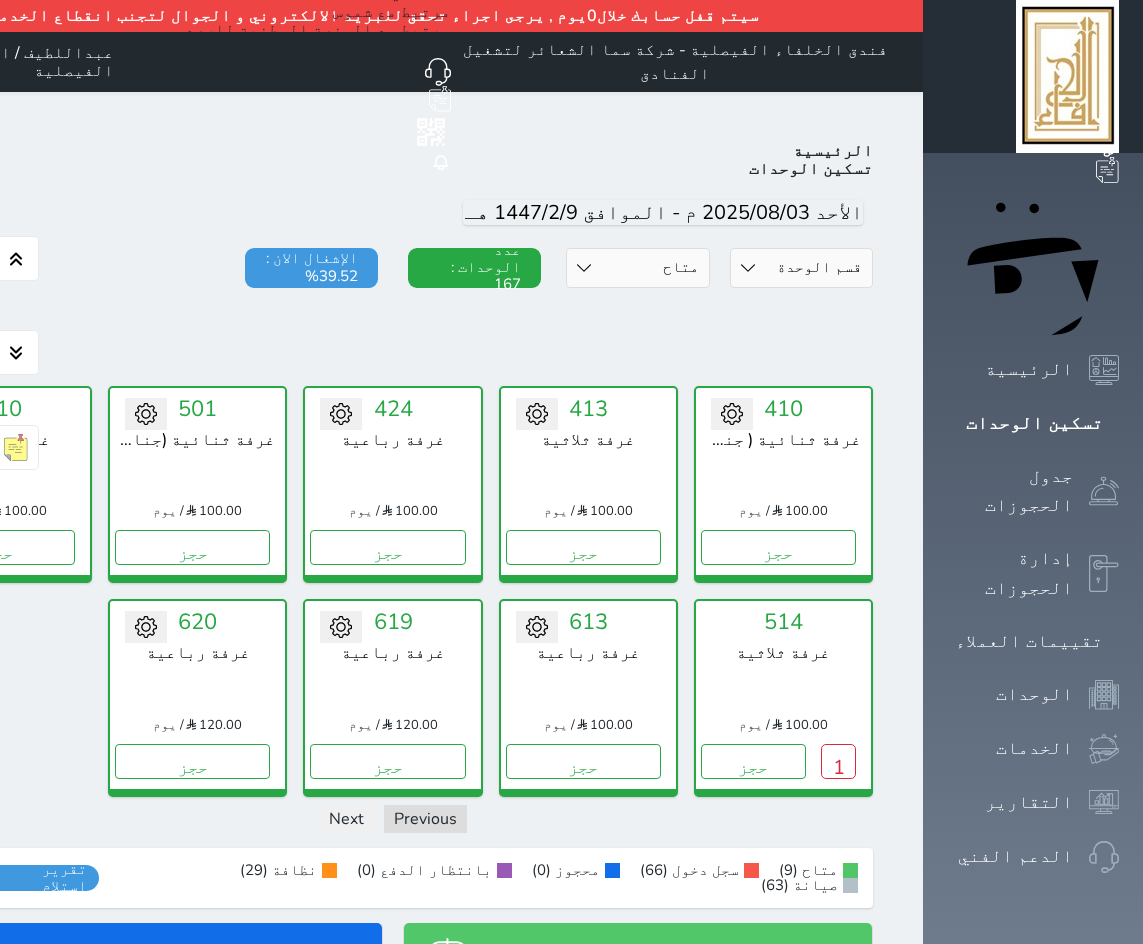 select on "39145704" 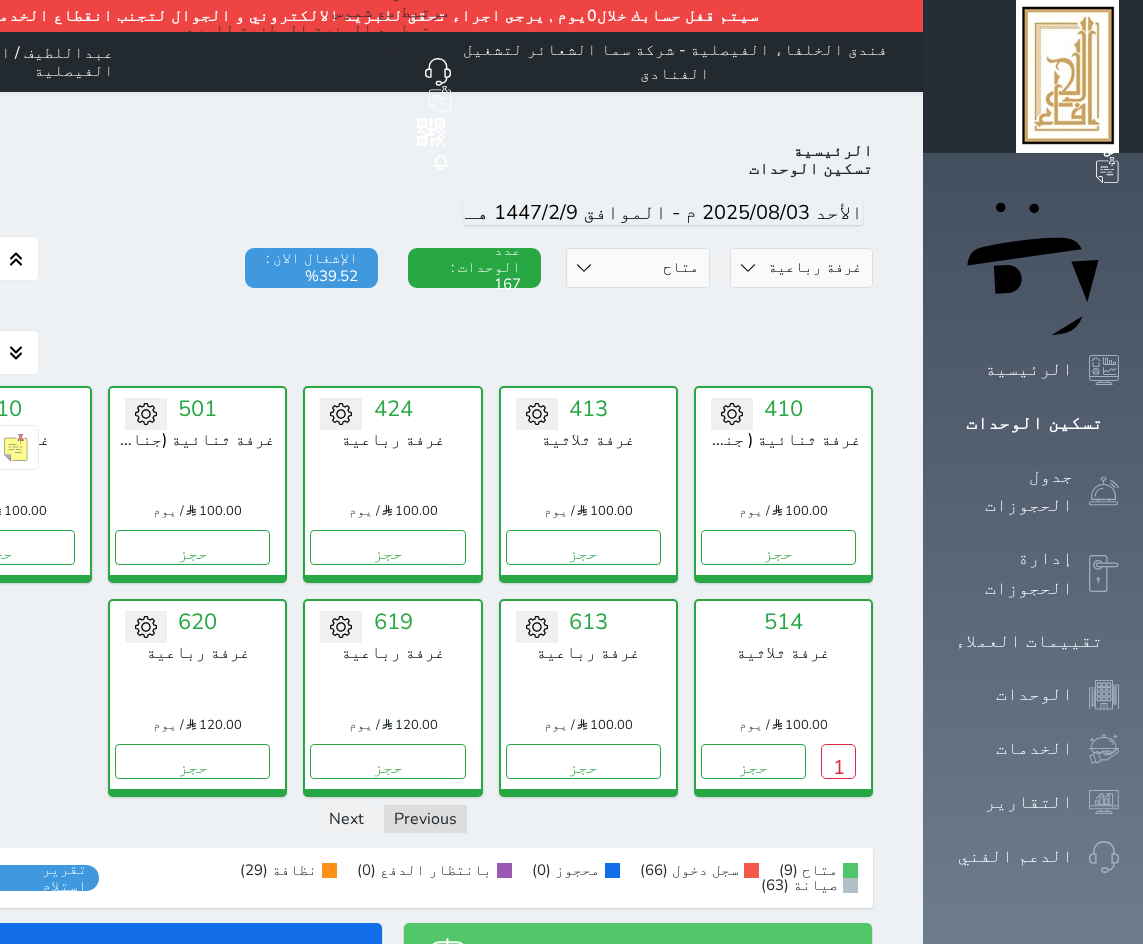 click on "قسم الوحدة   جناح غرفة رباعية غرفة ثلاثية غرفة ثنائية" at bounding box center (801, 268) 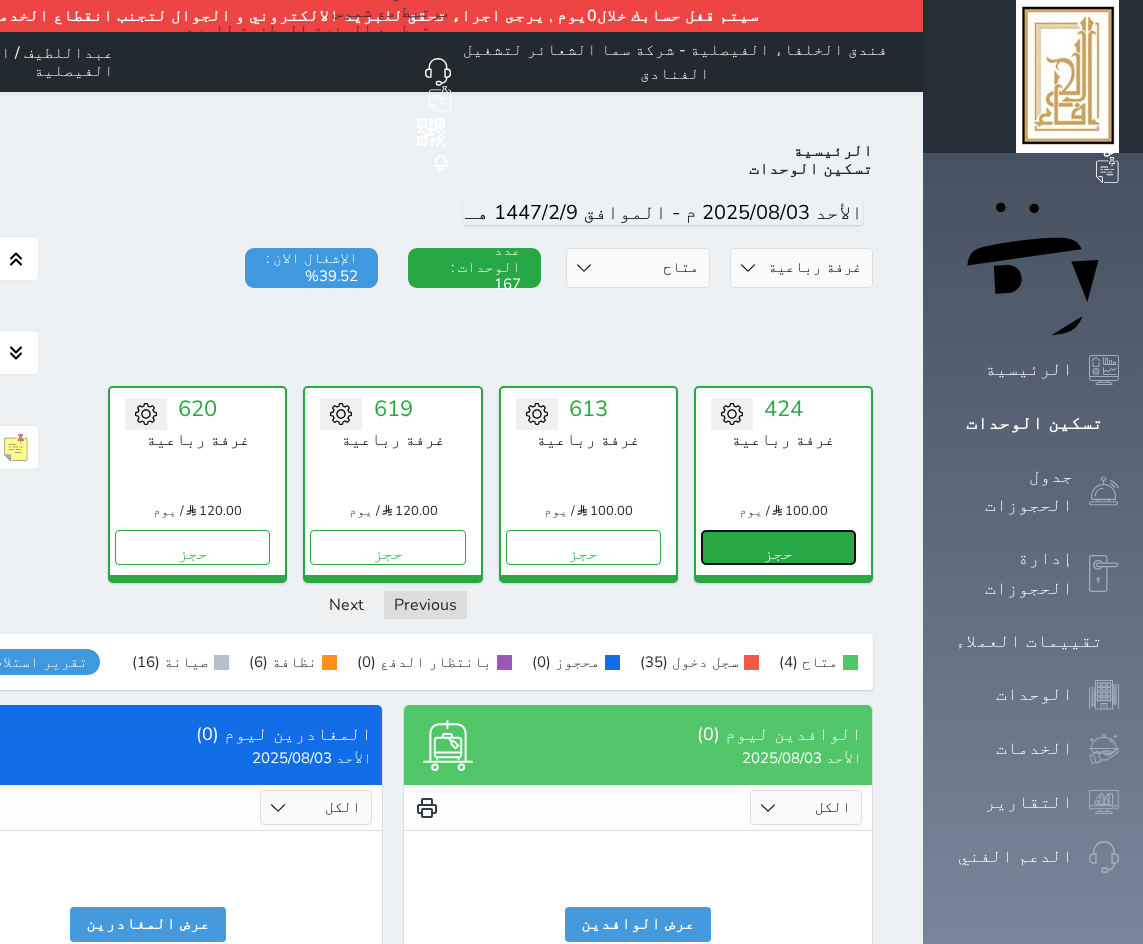 drag, startPoint x: 892, startPoint y: 488, endPoint x: 893, endPoint y: 503, distance: 15.033297 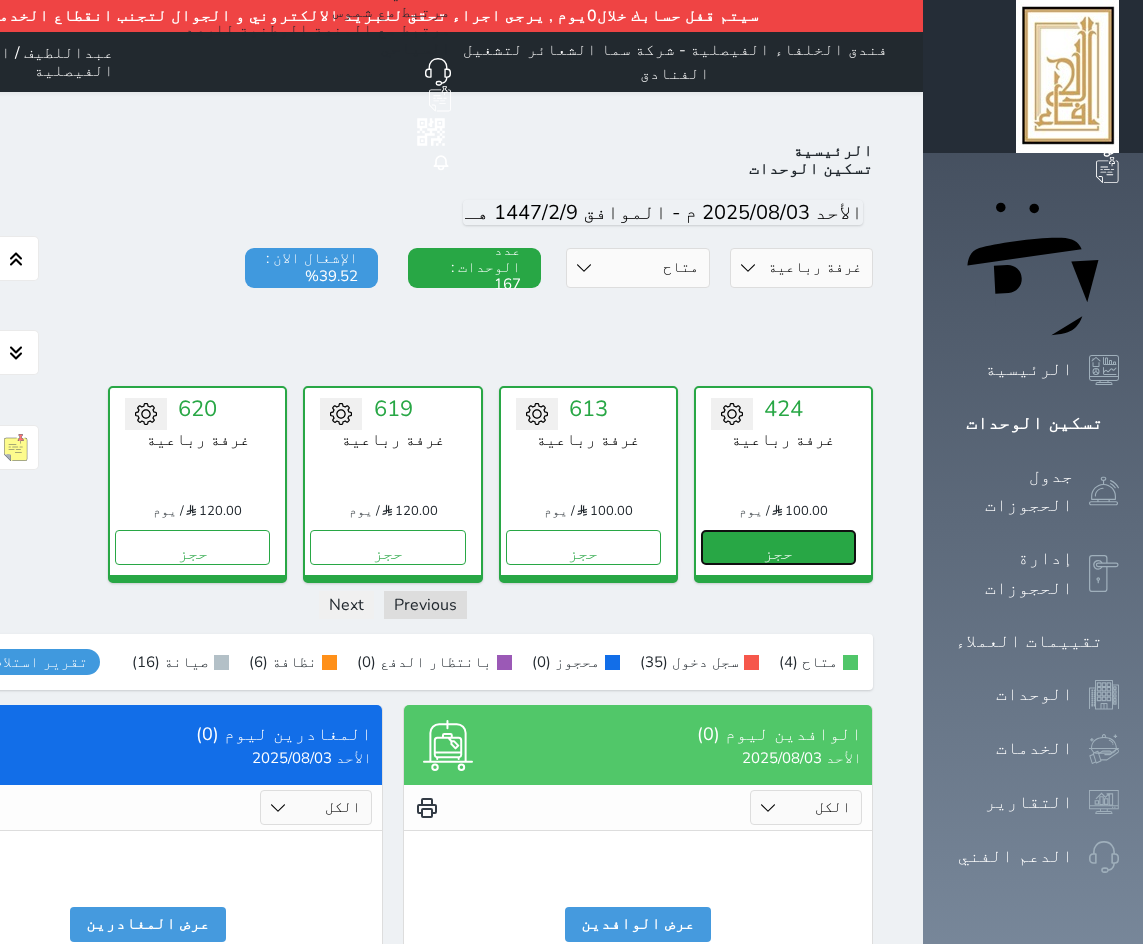 click on "حجز" at bounding box center (778, 547) 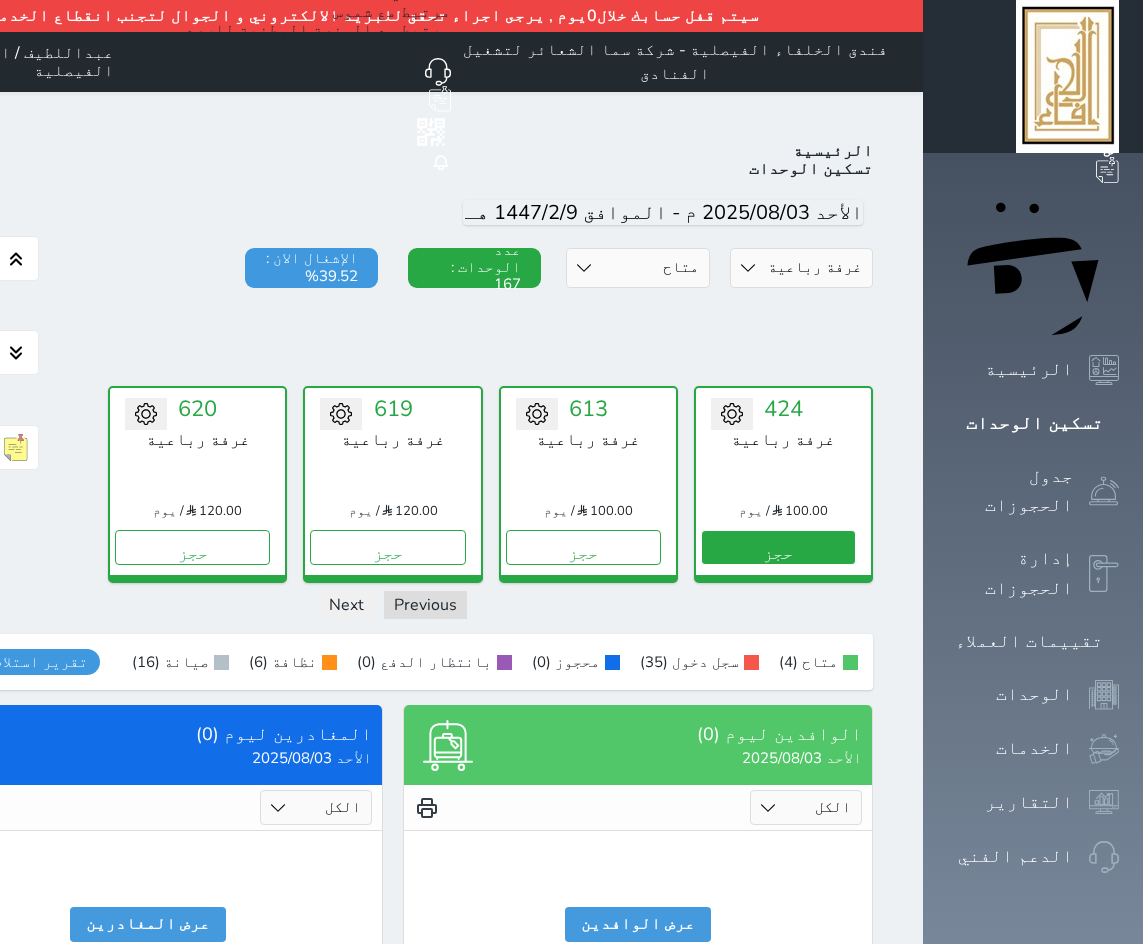 select on "1" 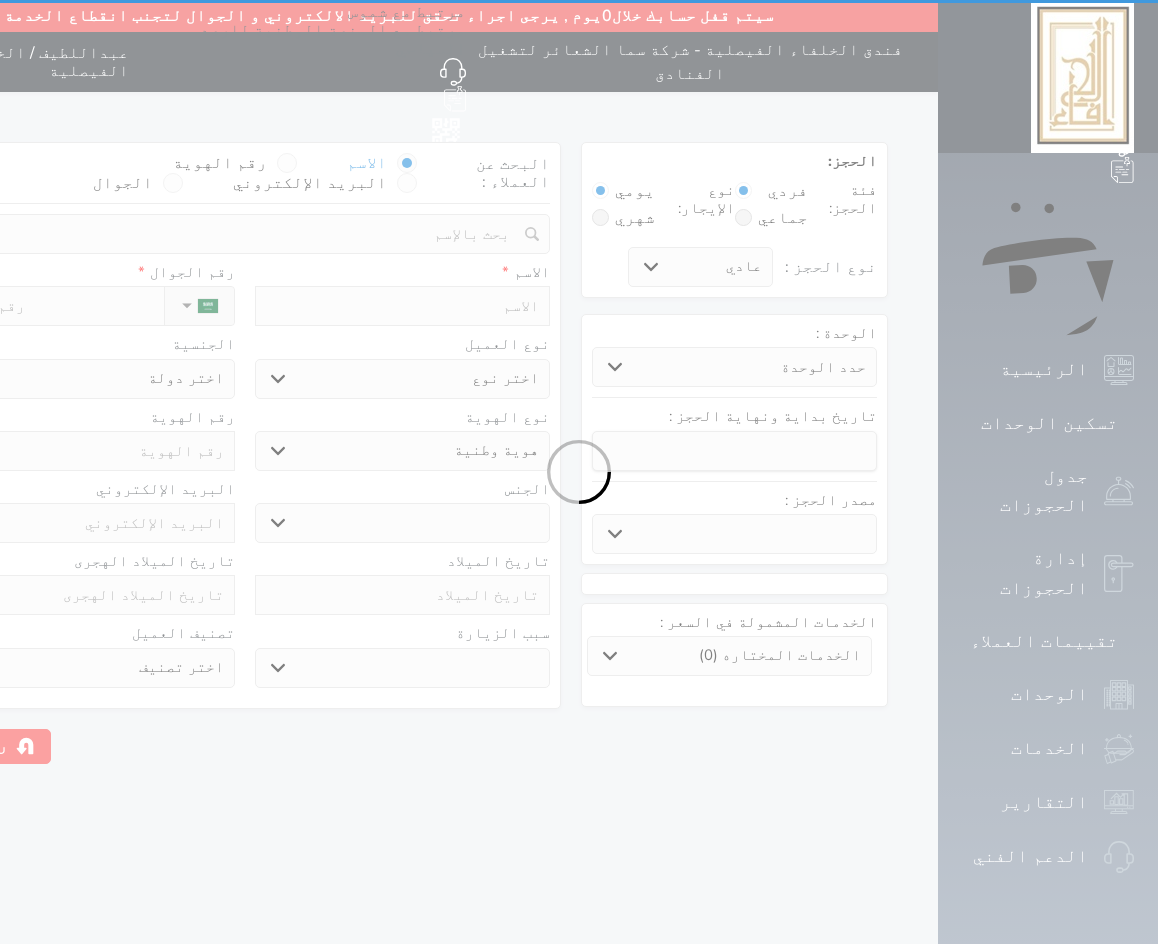 select 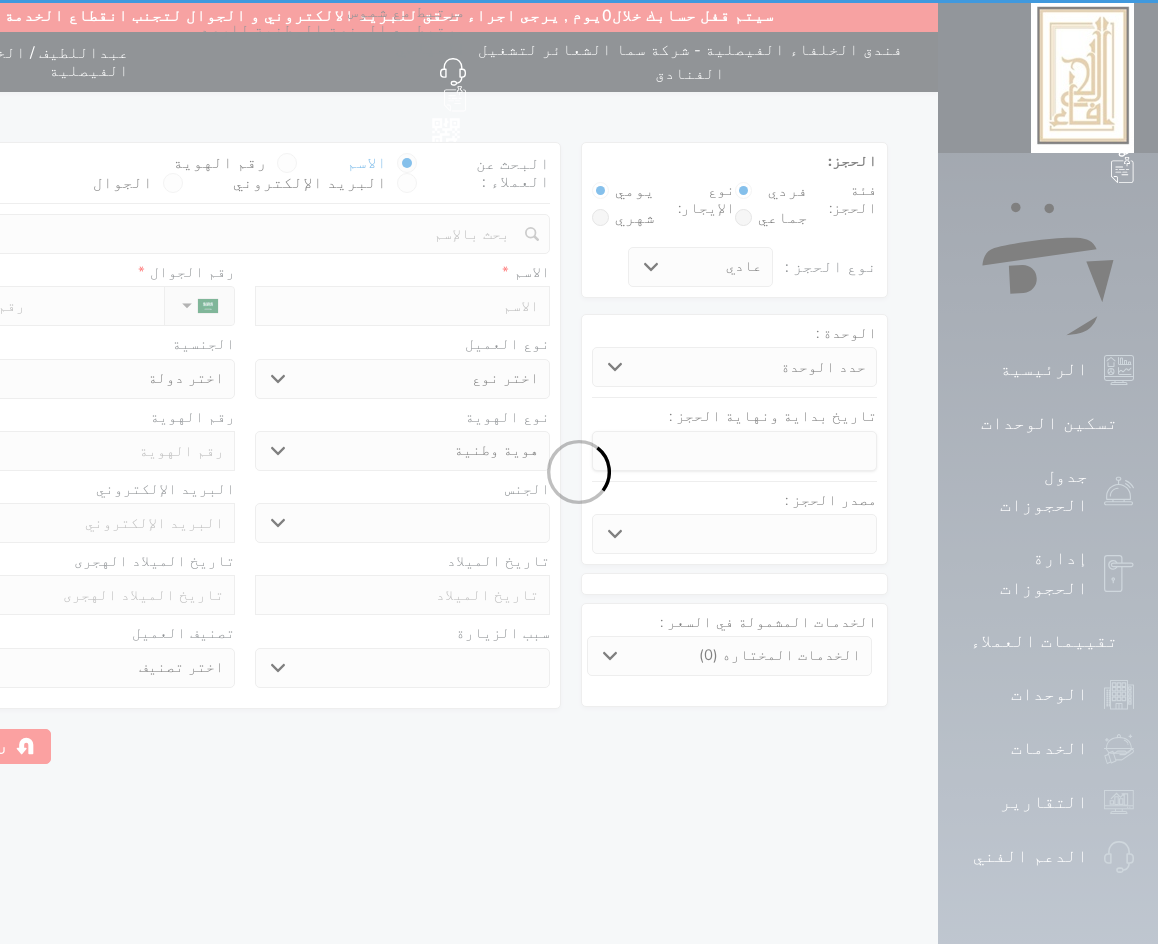 select 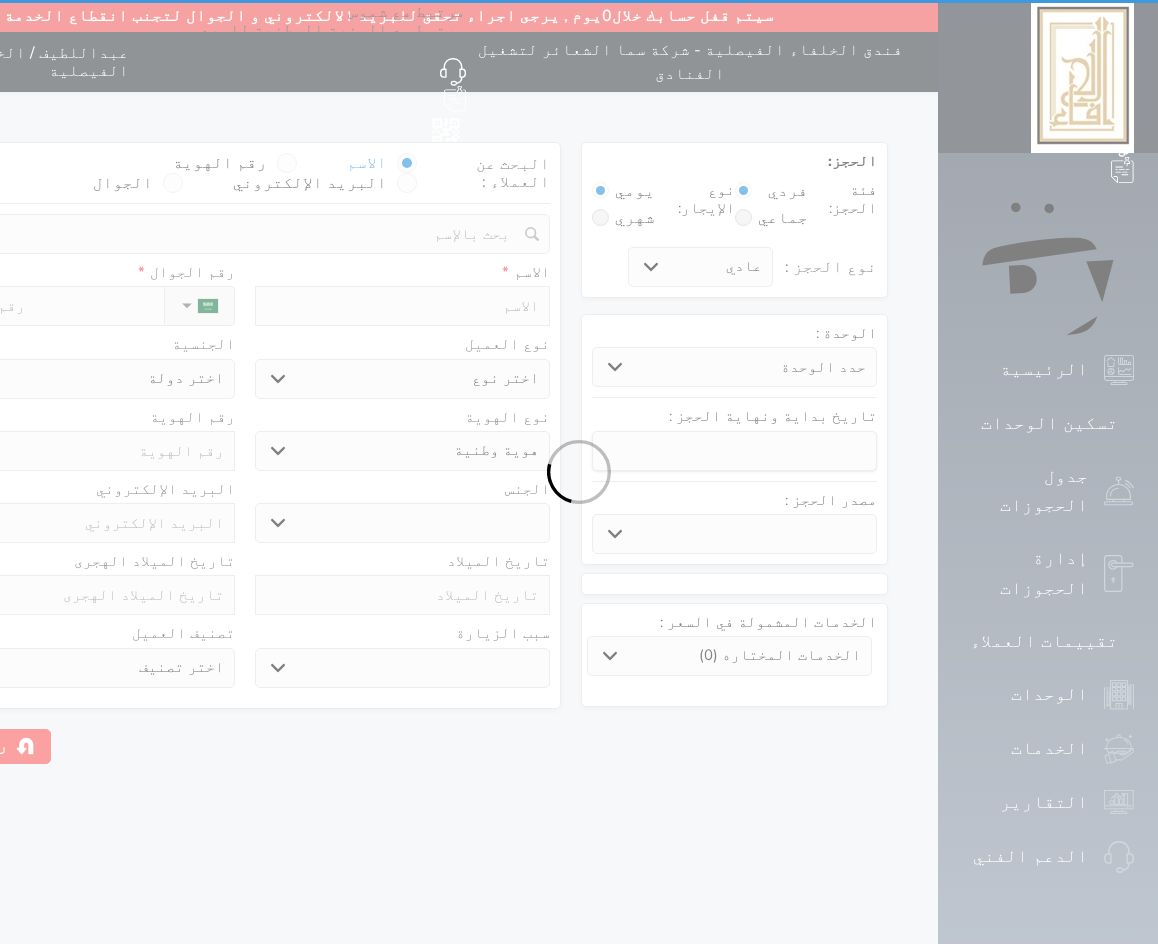 select 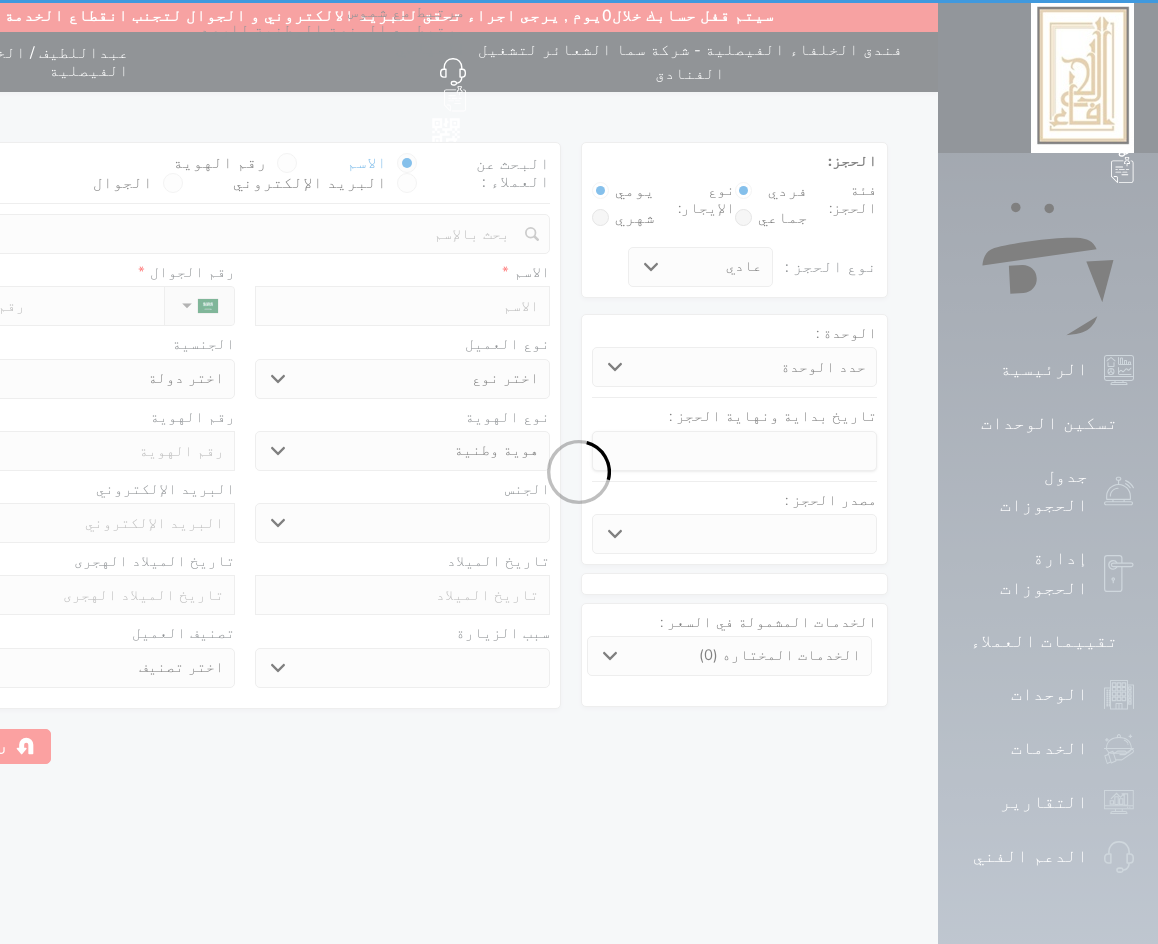 select 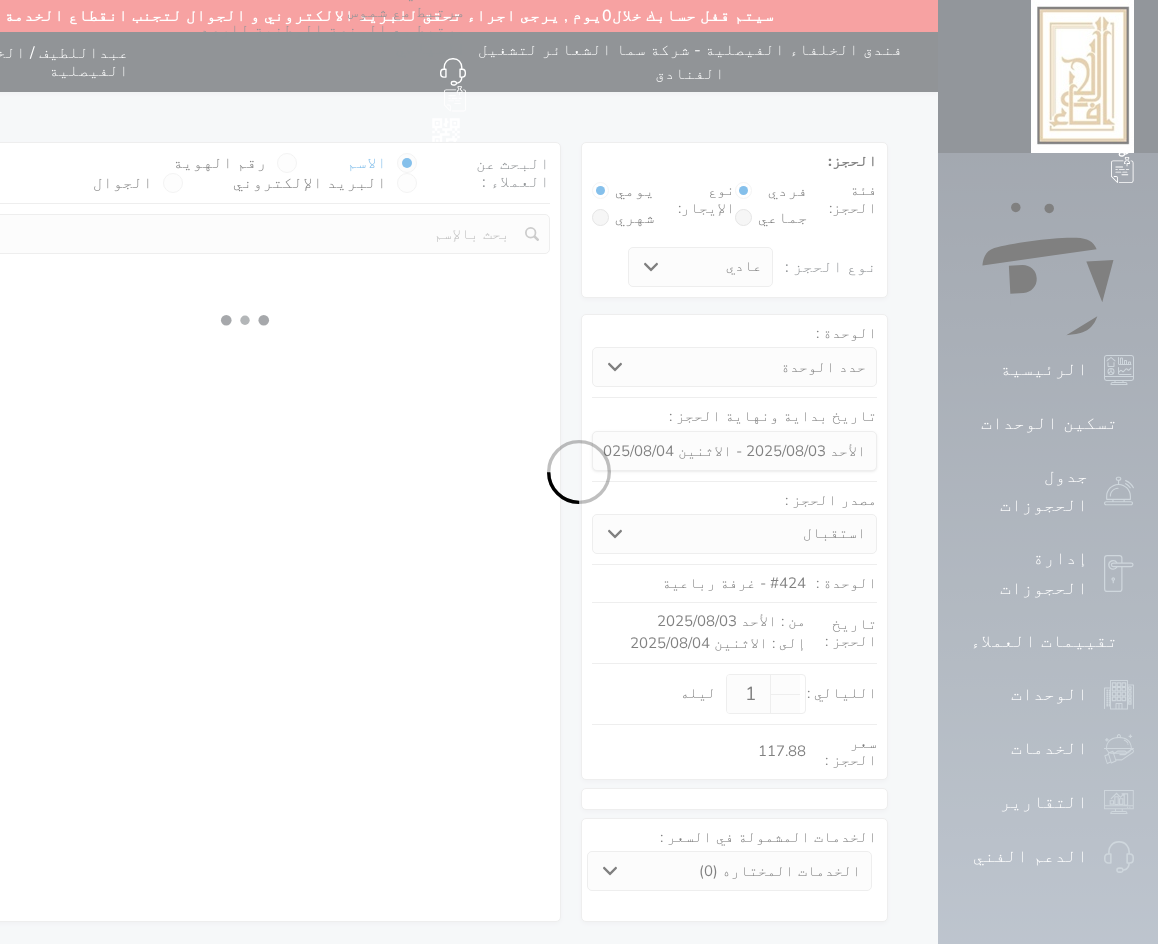 select 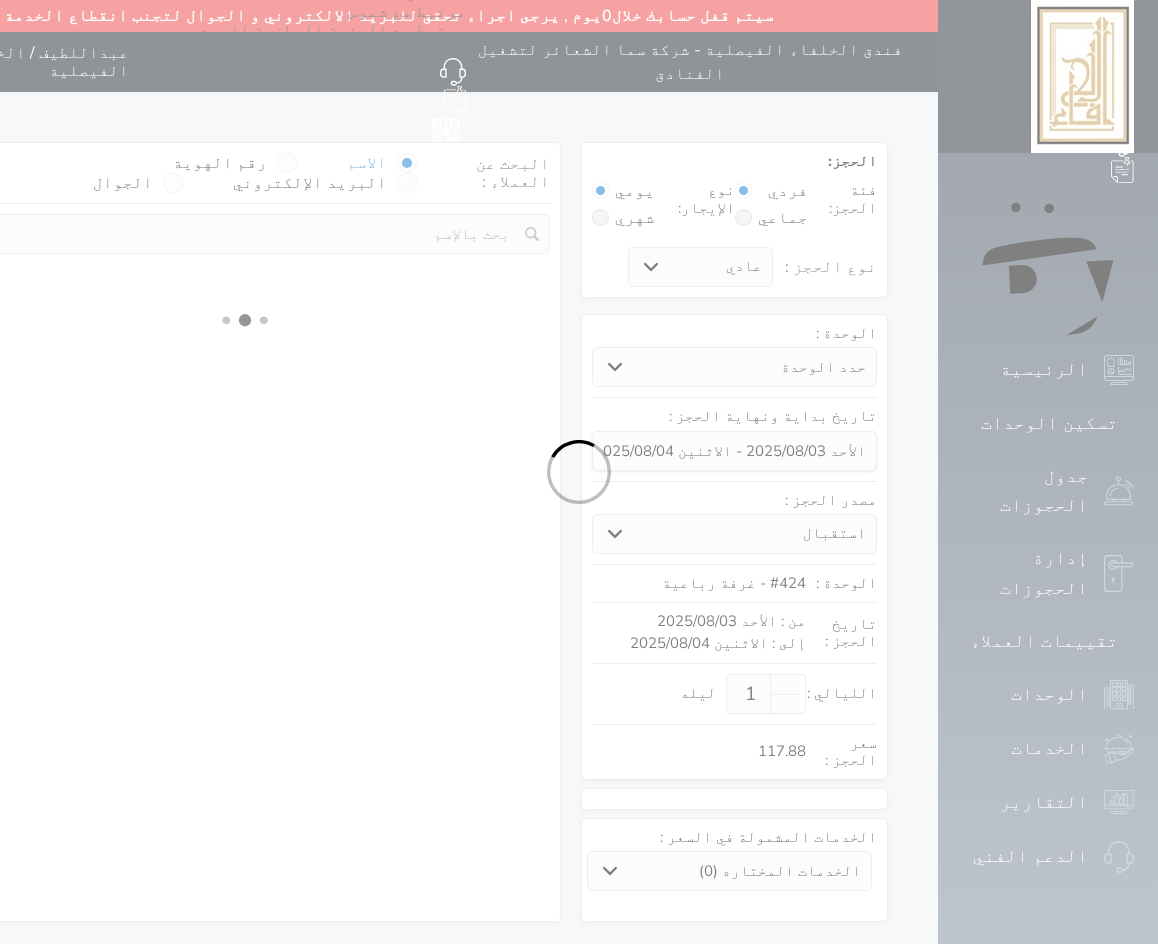 select on "113" 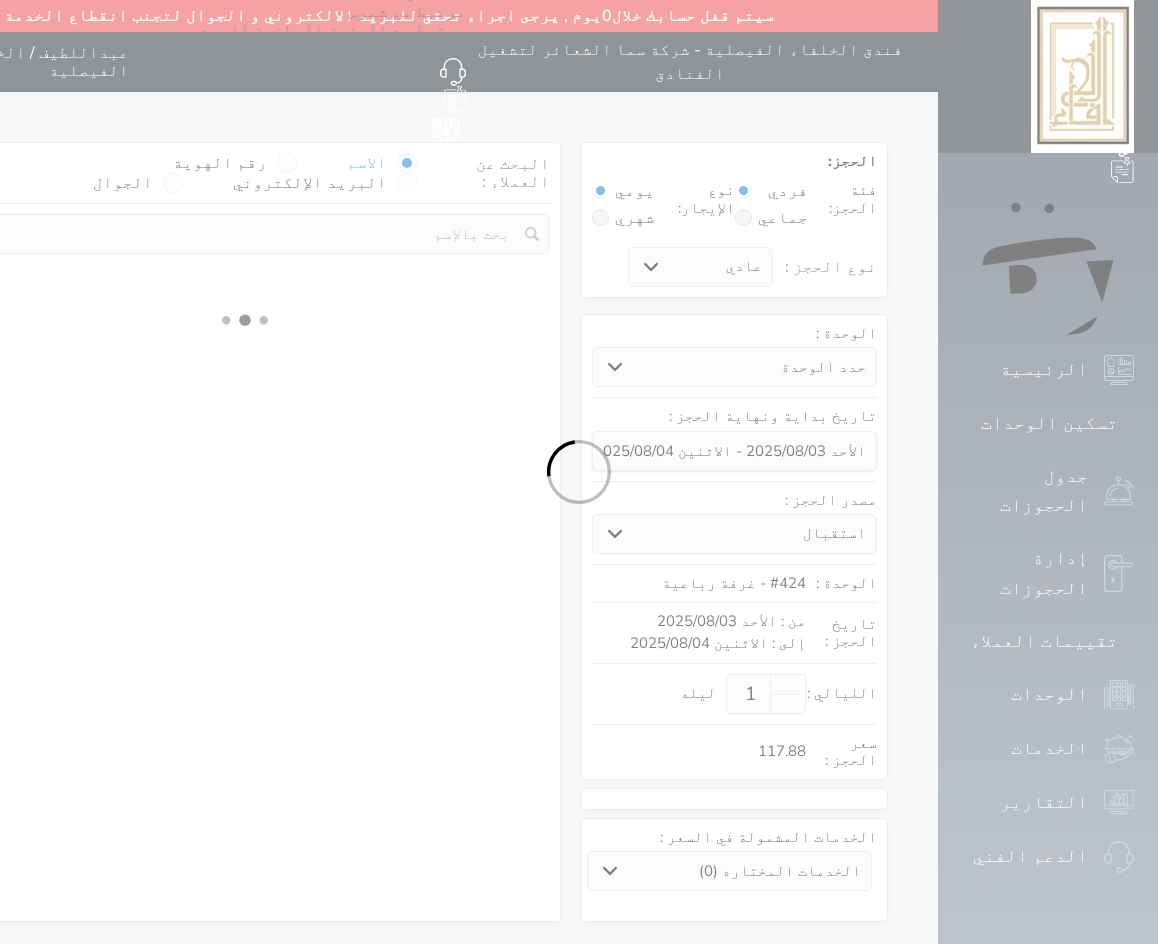 select on "1" 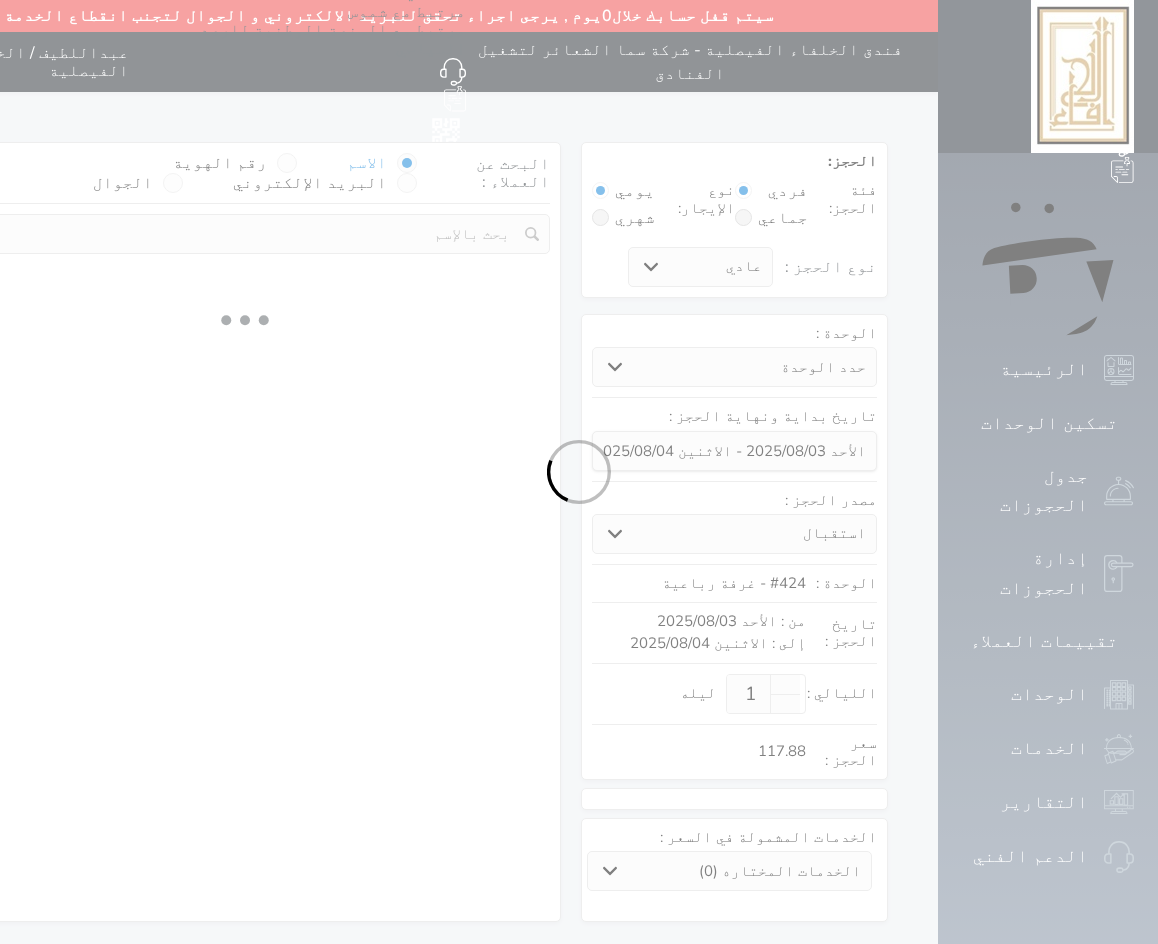 select 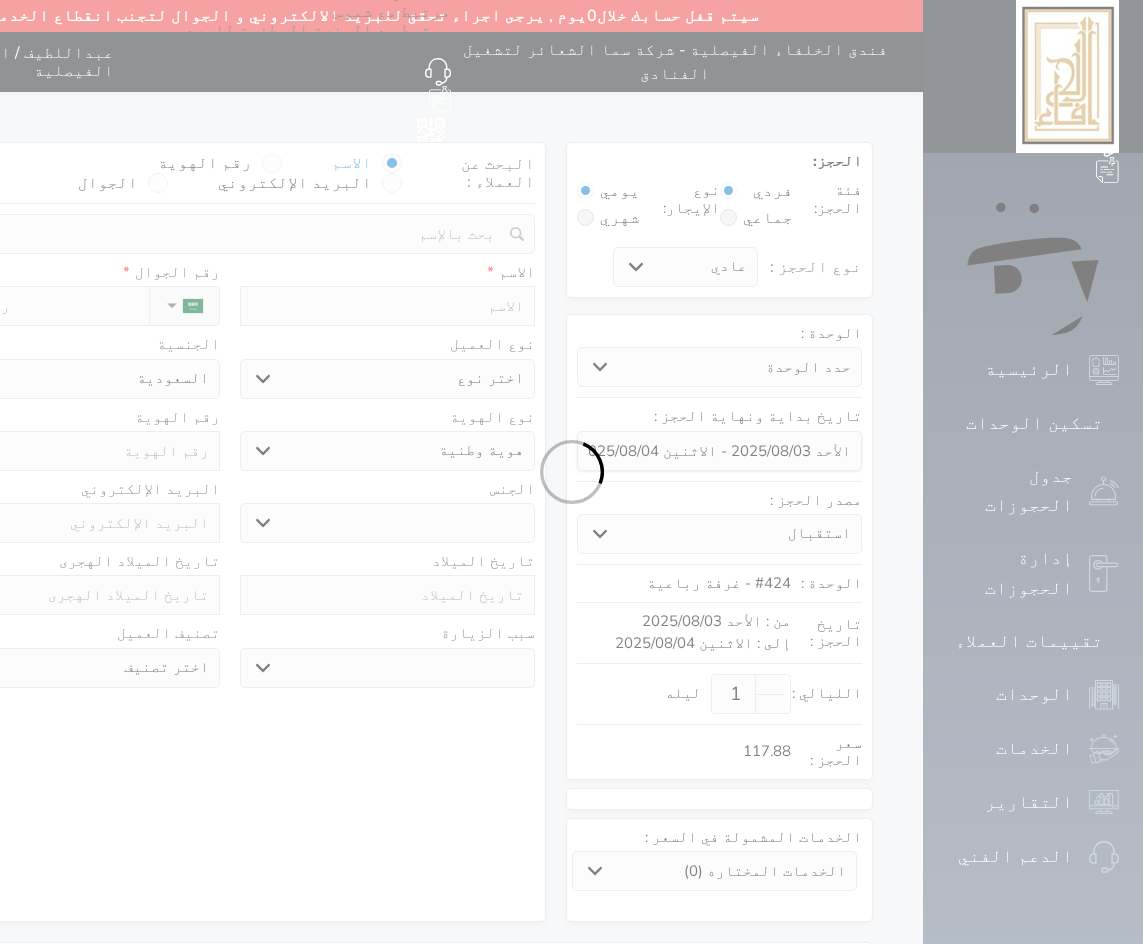 select 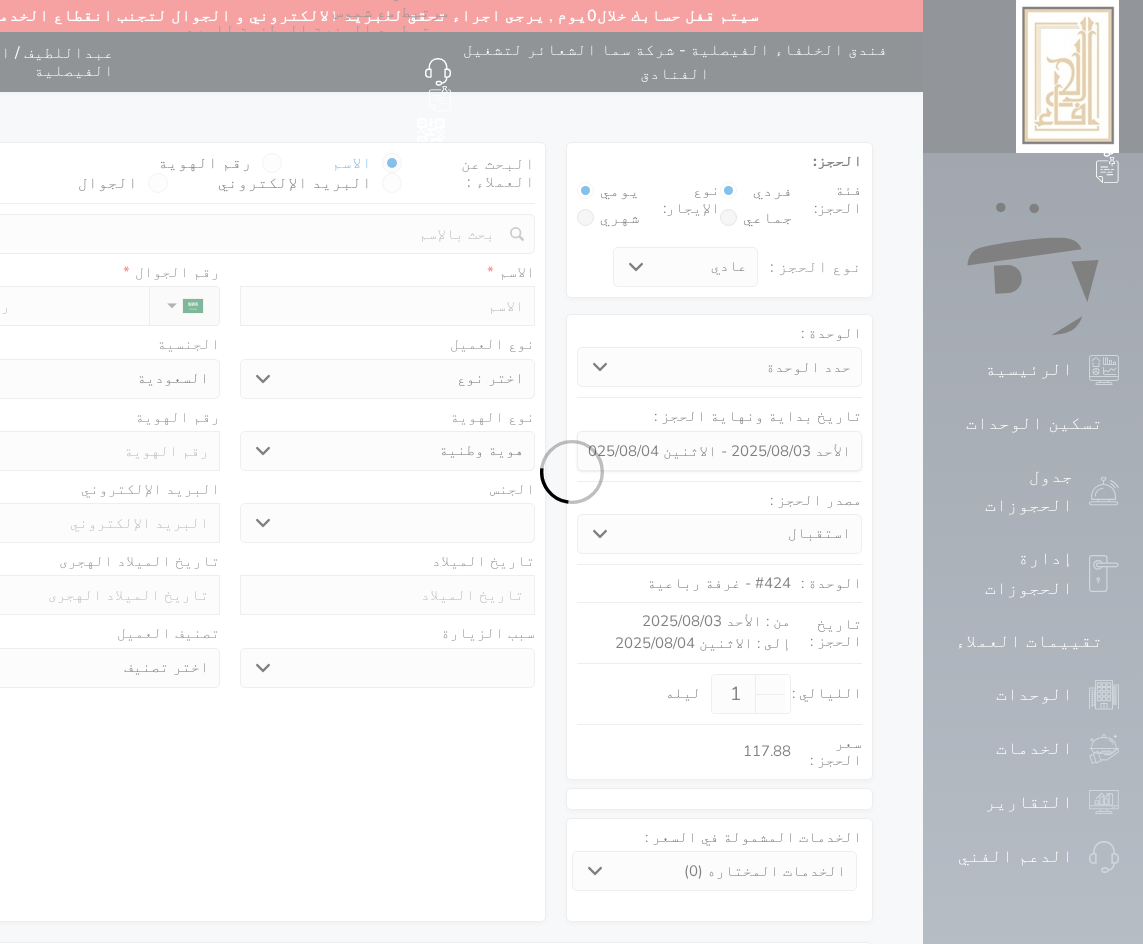 select 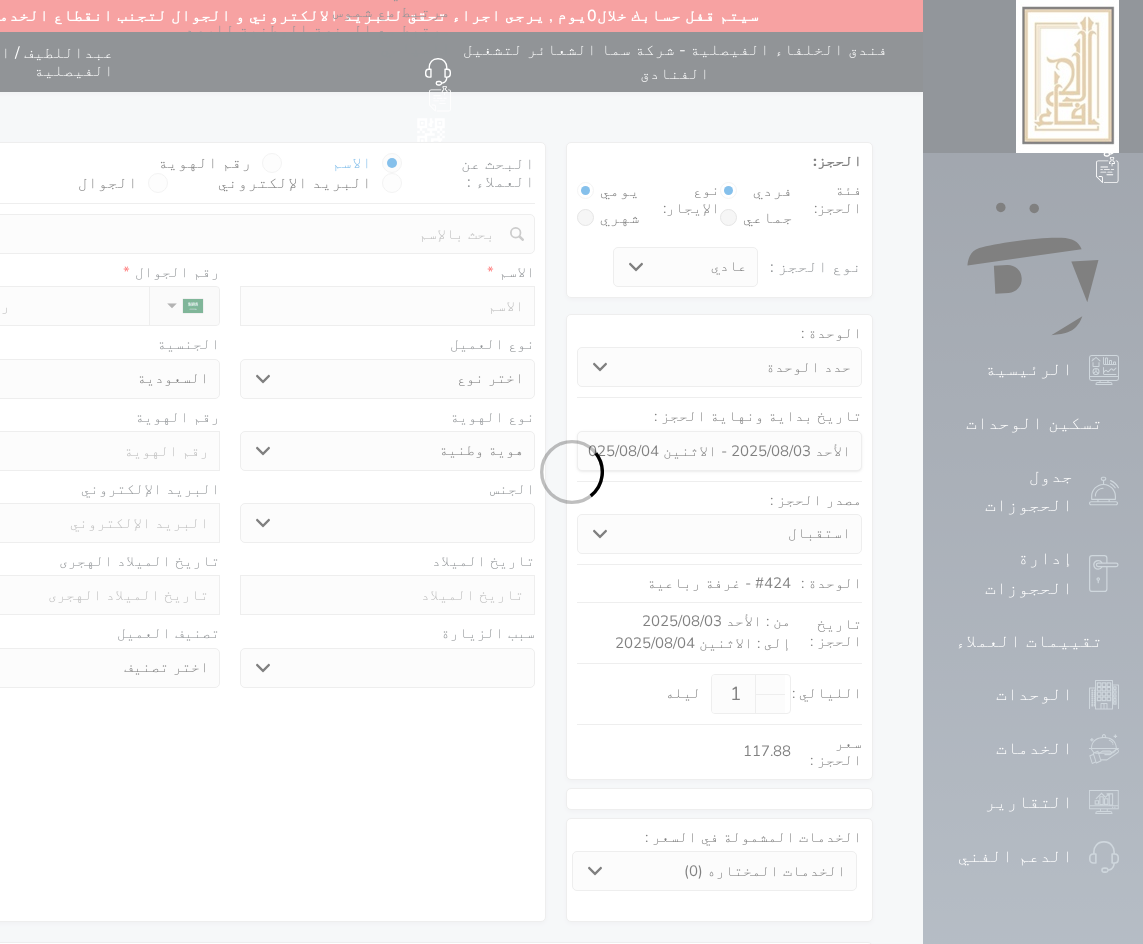 select 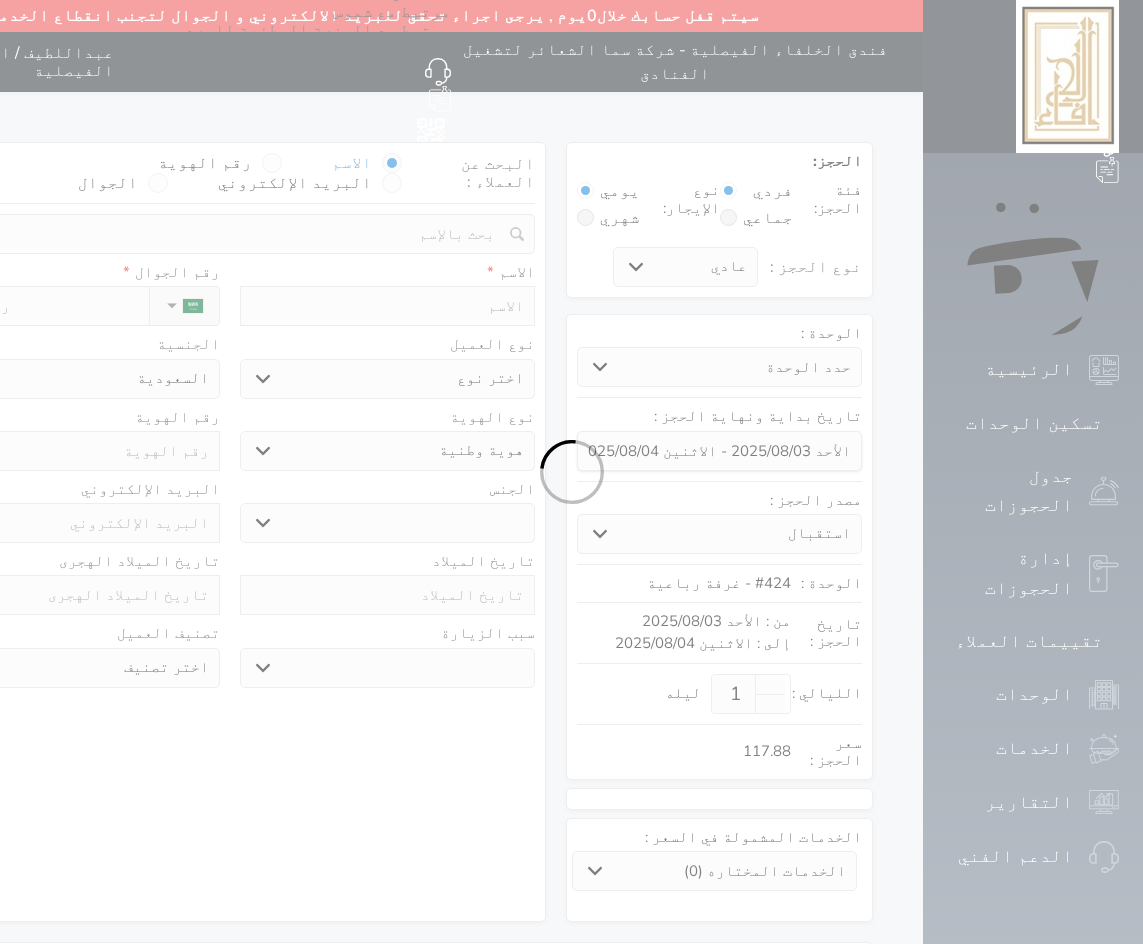 select 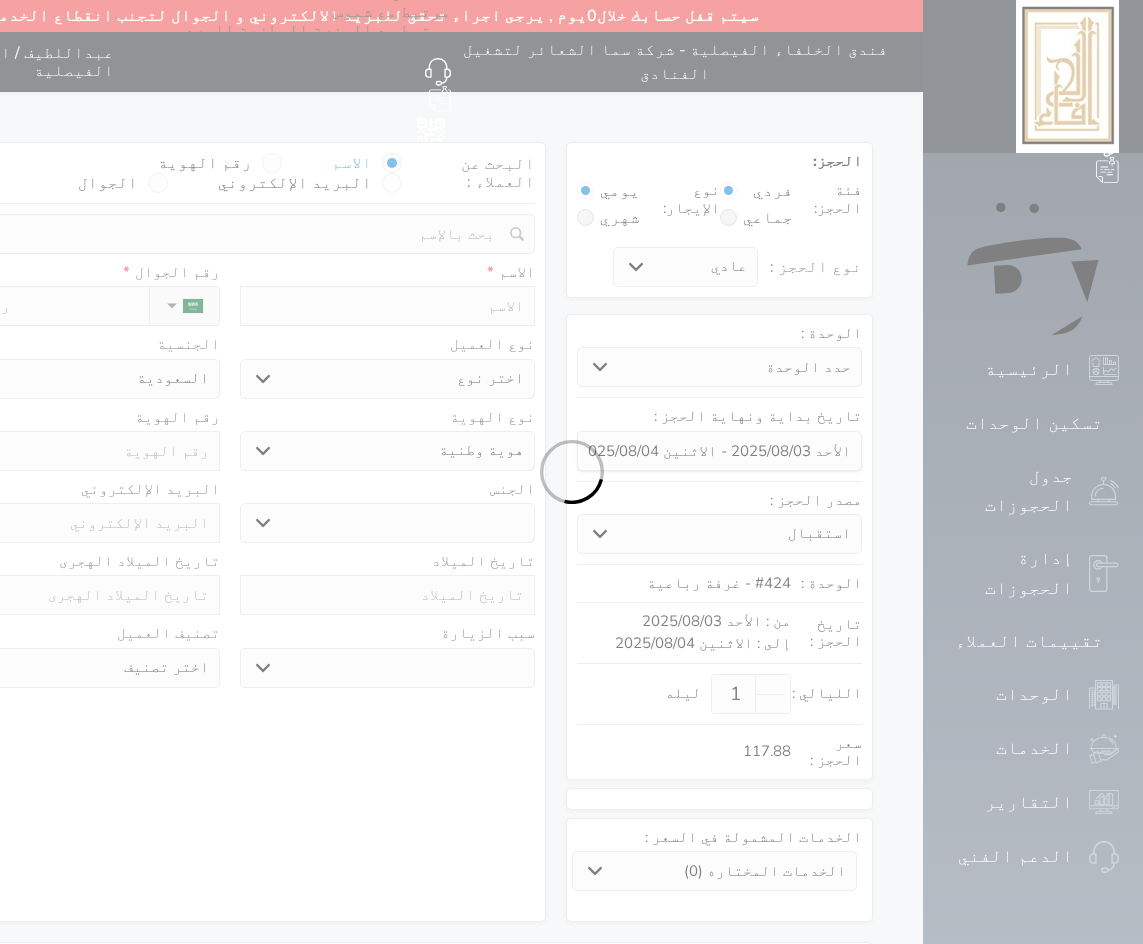 select 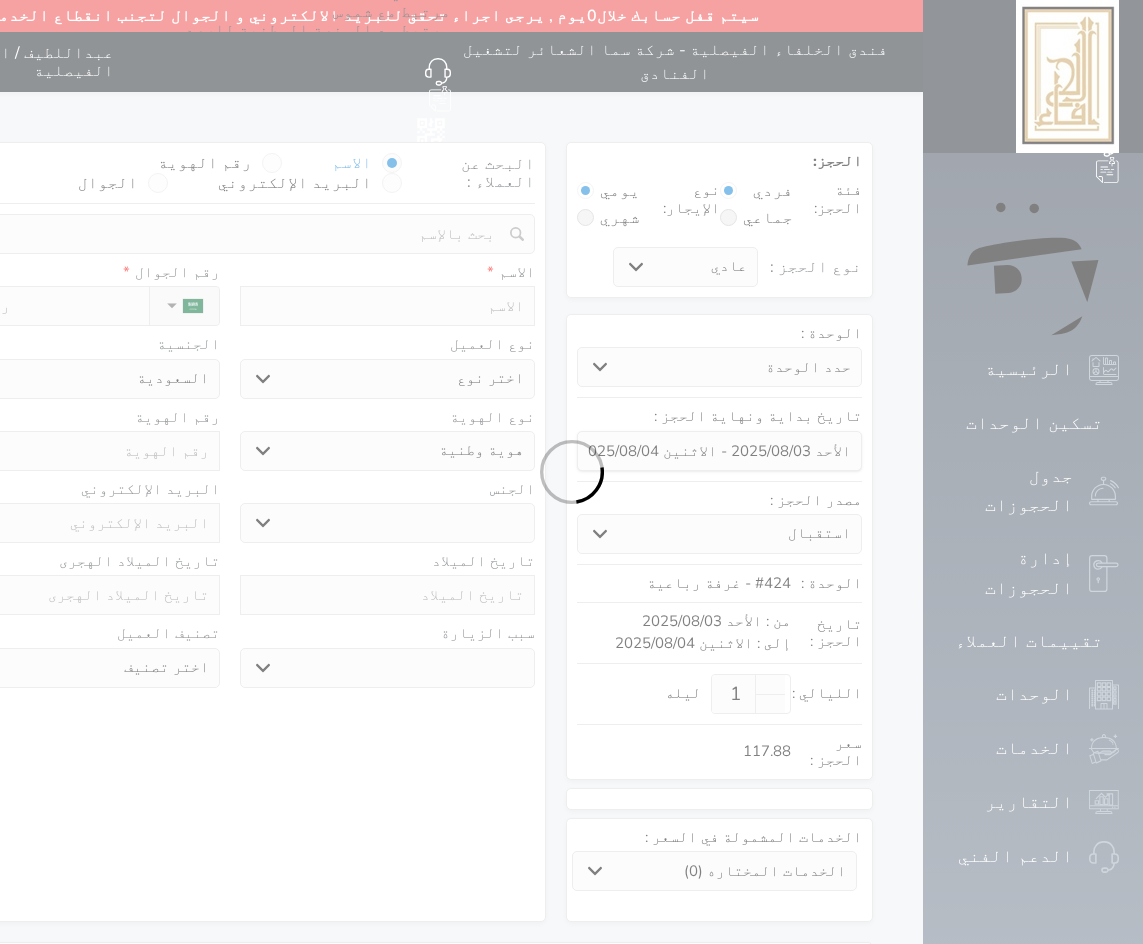 select 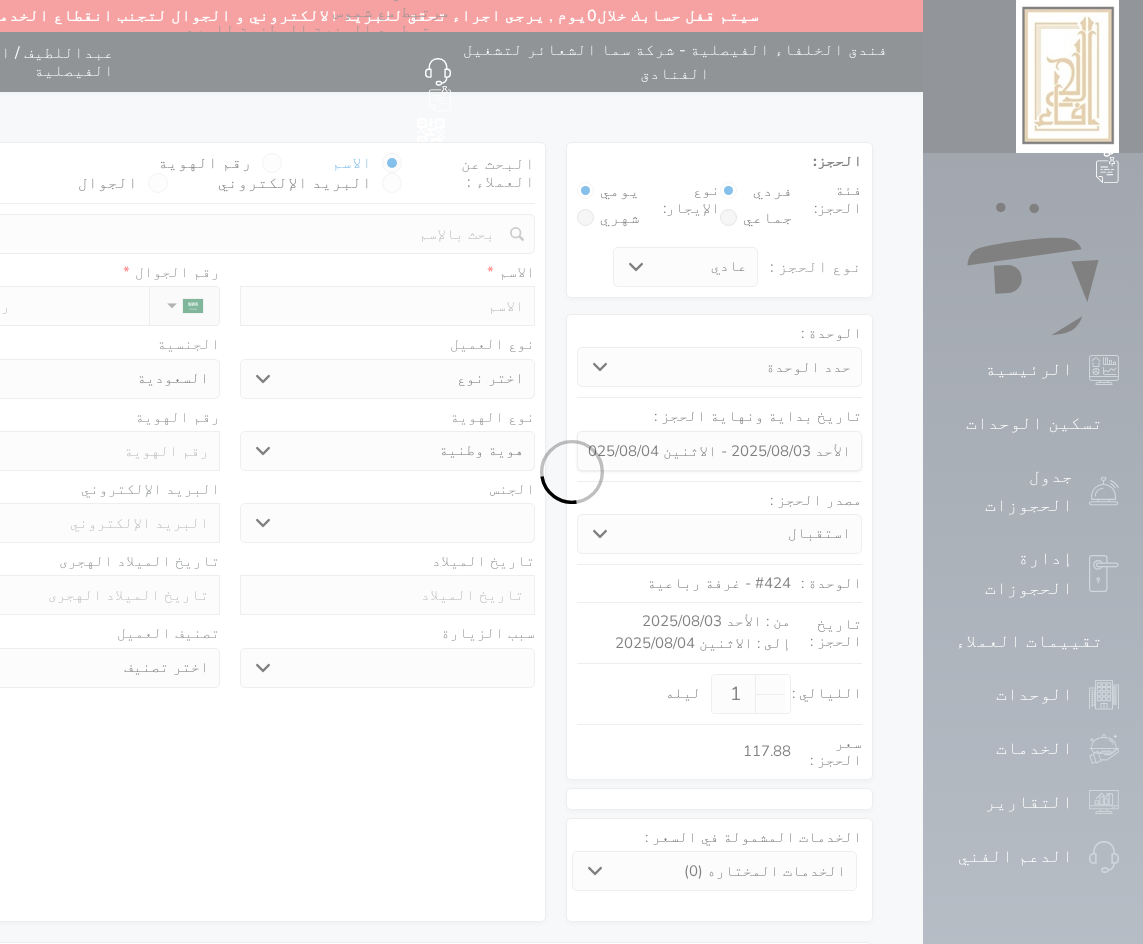 select 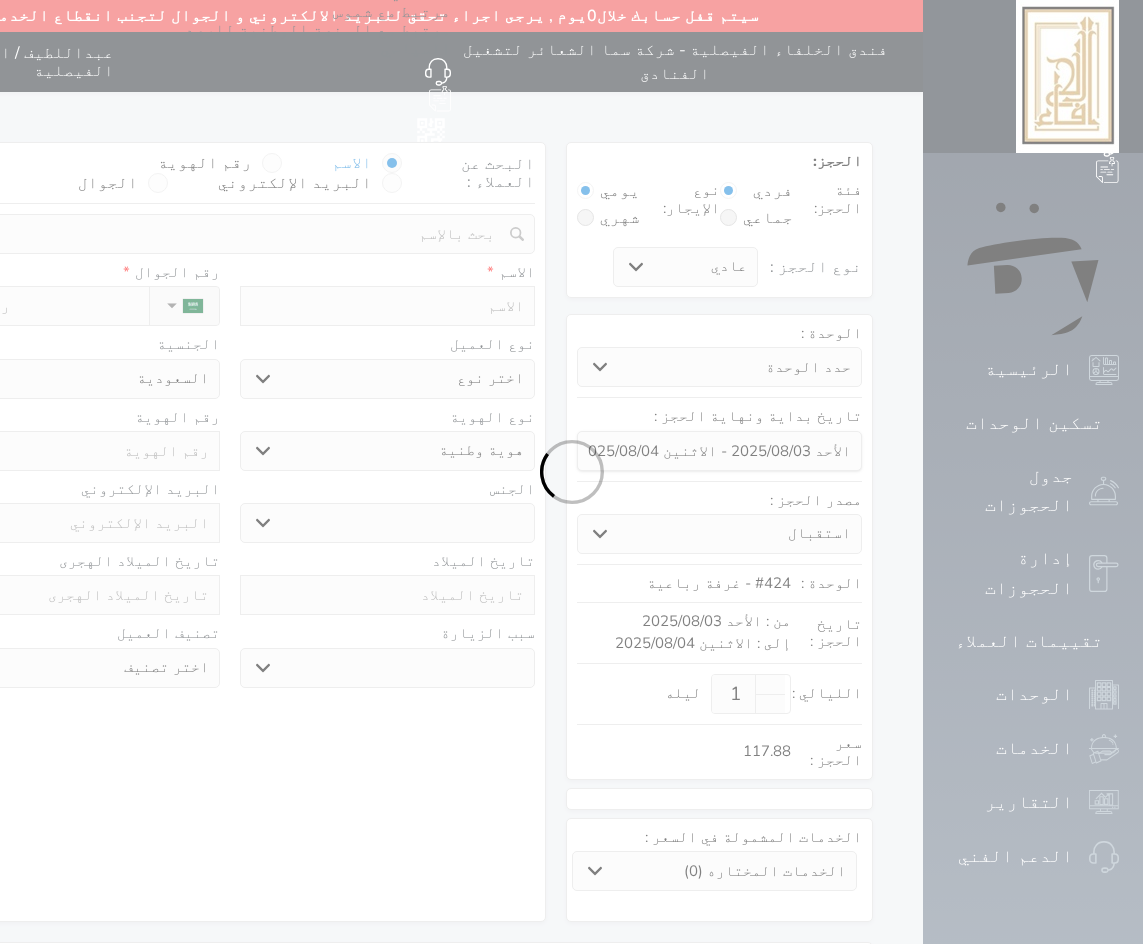select on "1" 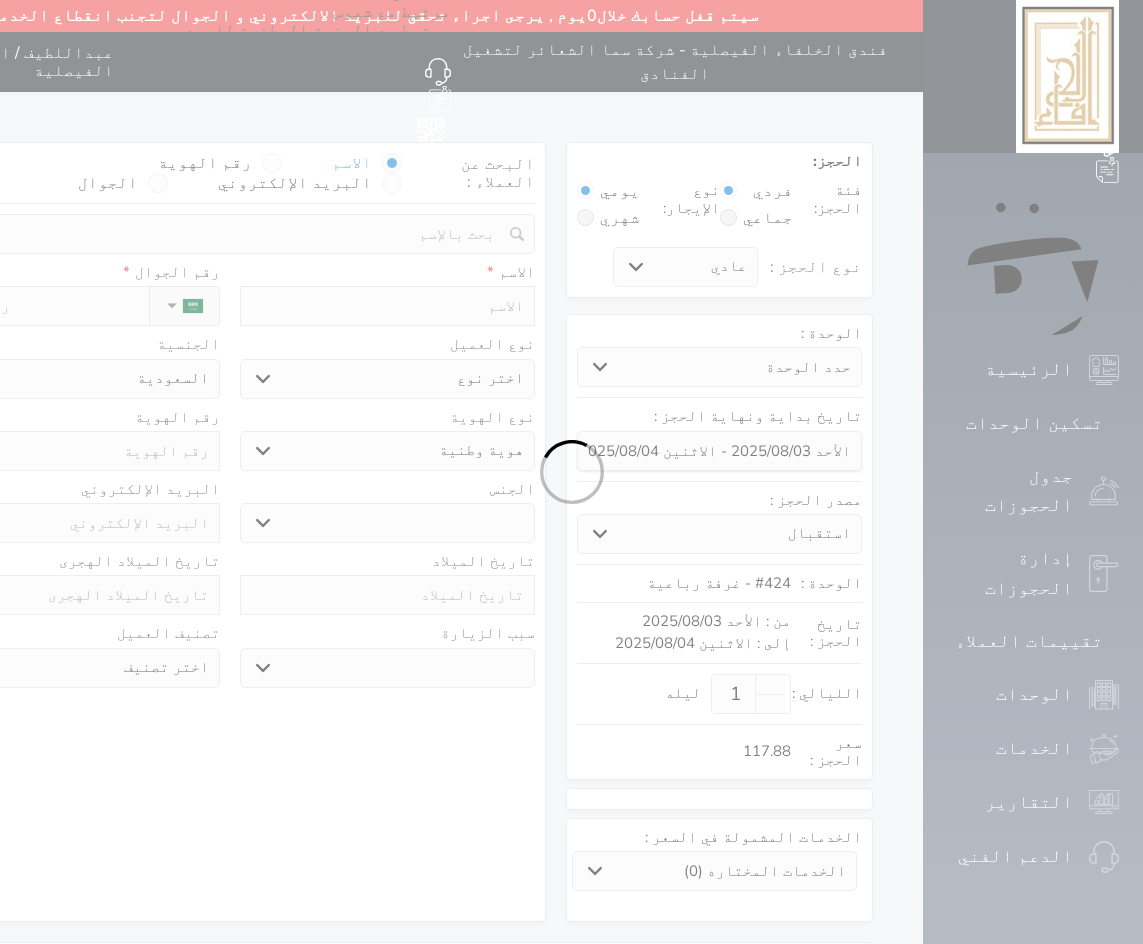 select on "7" 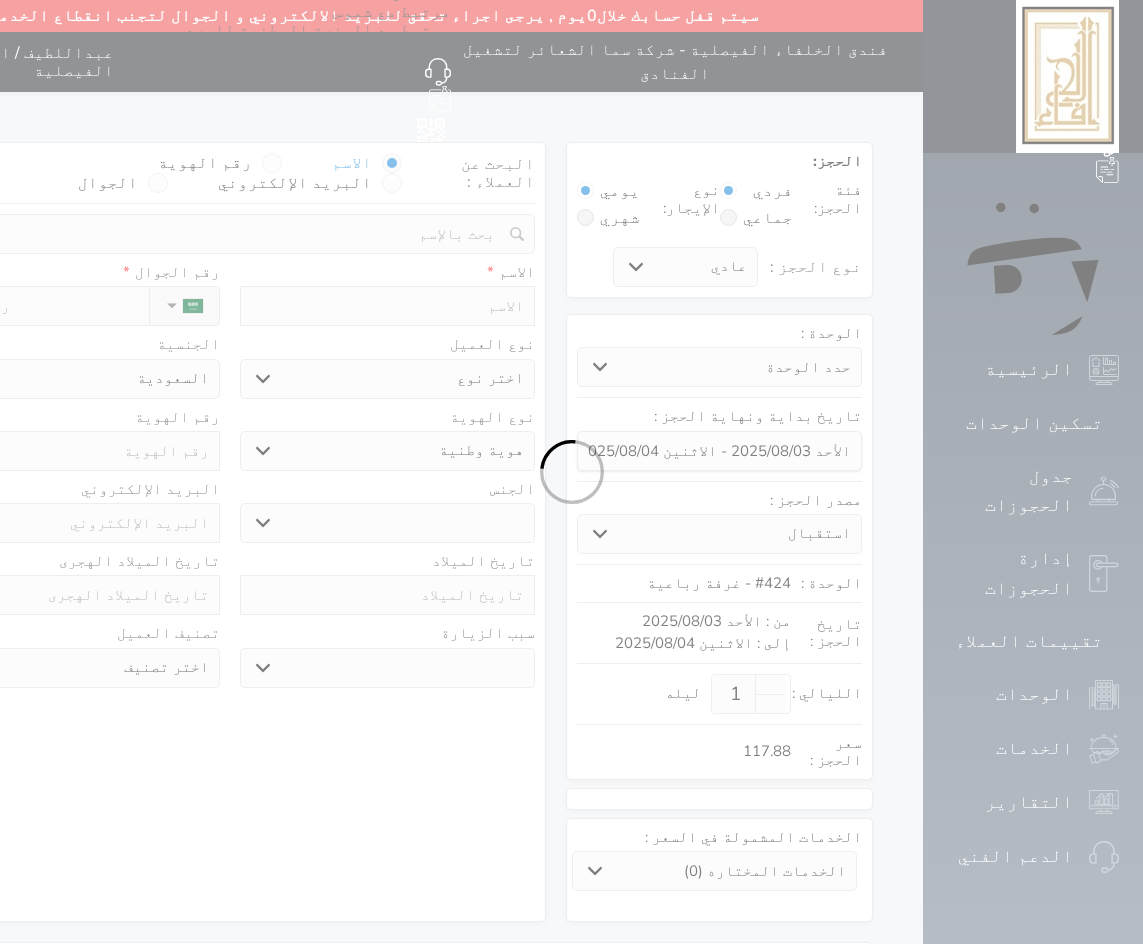 select 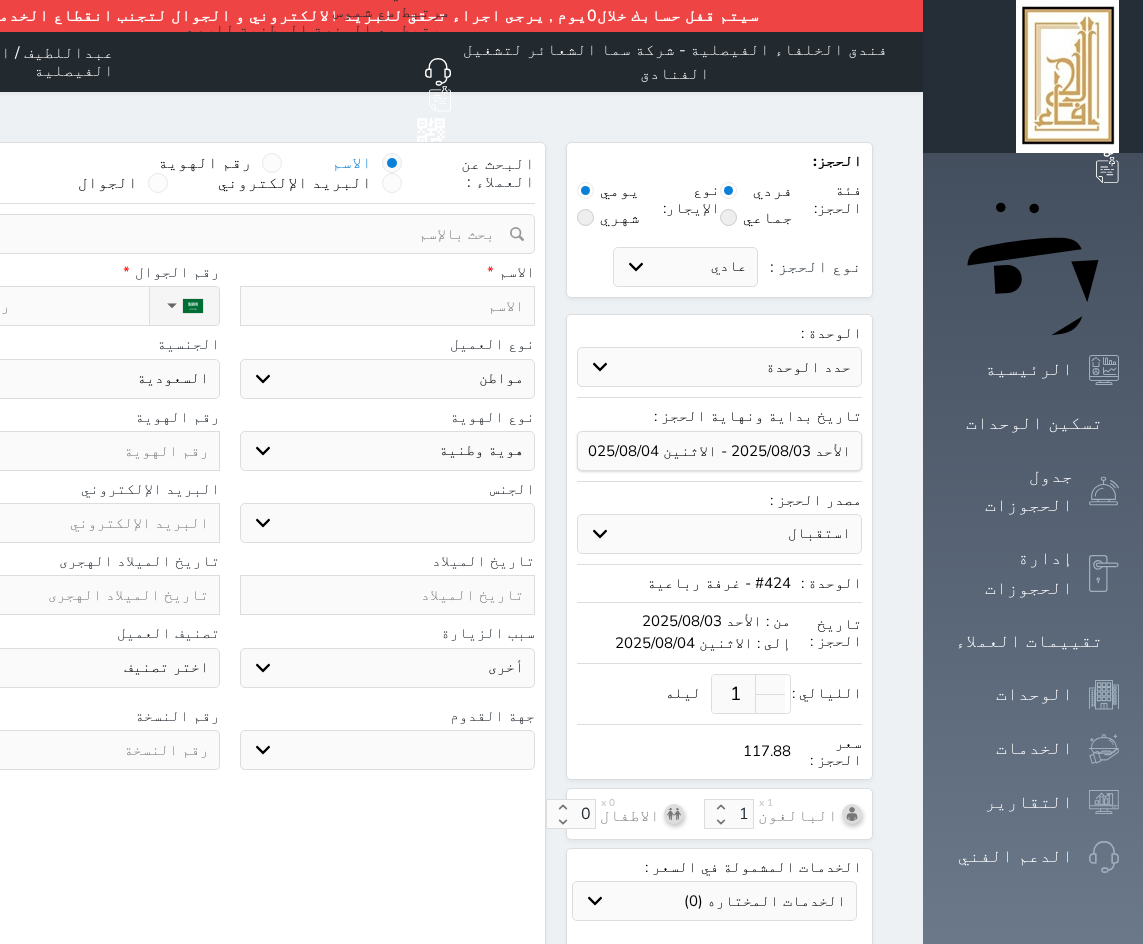 click on "استقبال الموقع الإلكتروني بوكينج المسافر اكسبيديا مواقع التواصل الإجتماعي اويو اخرى" at bounding box center (719, 534) 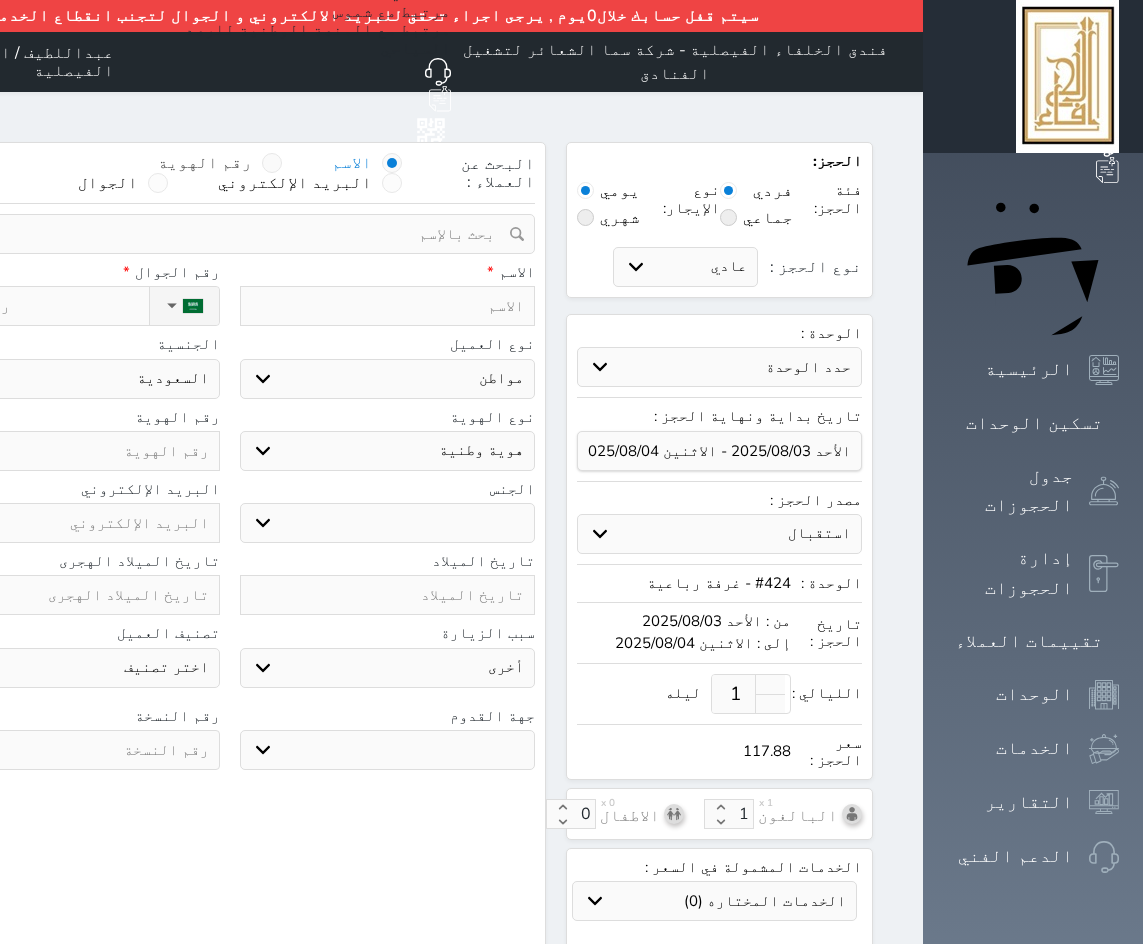 click at bounding box center (272, 163) 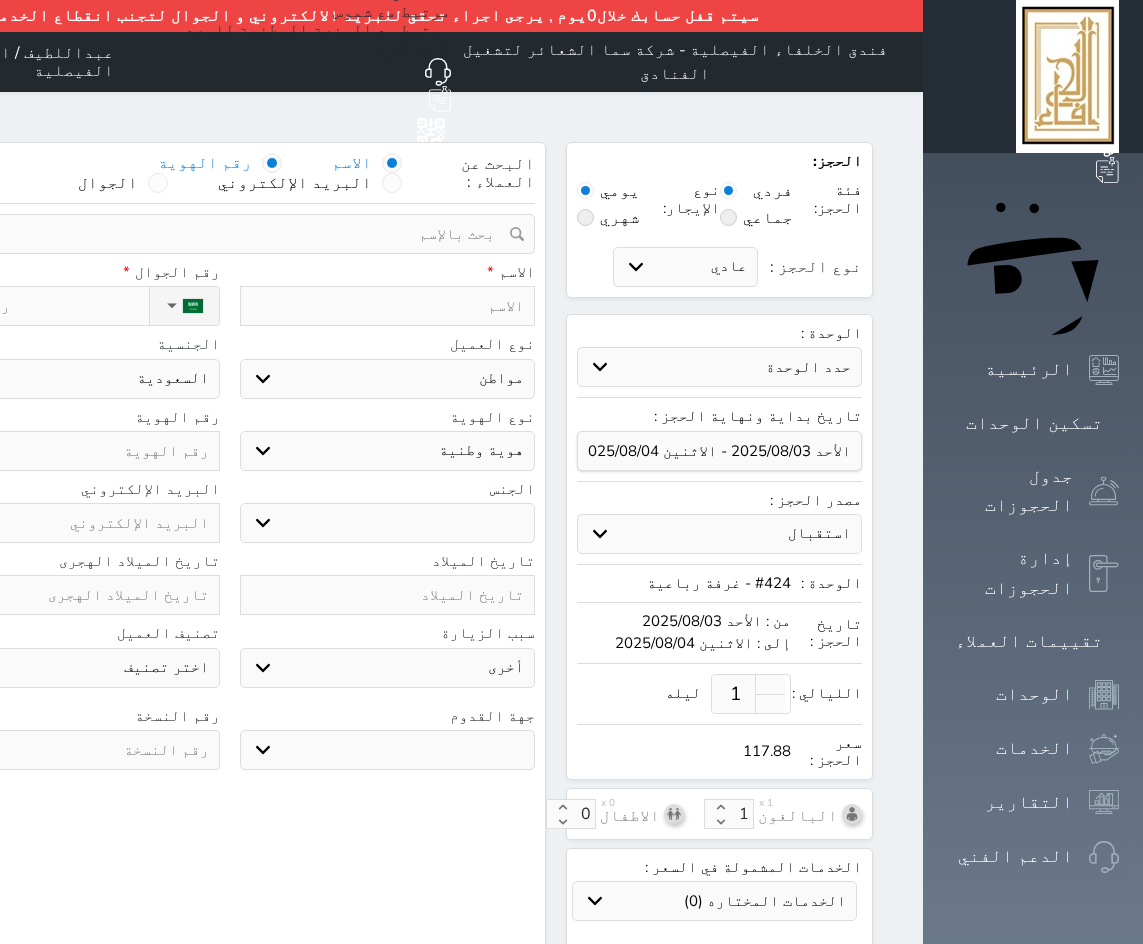 select 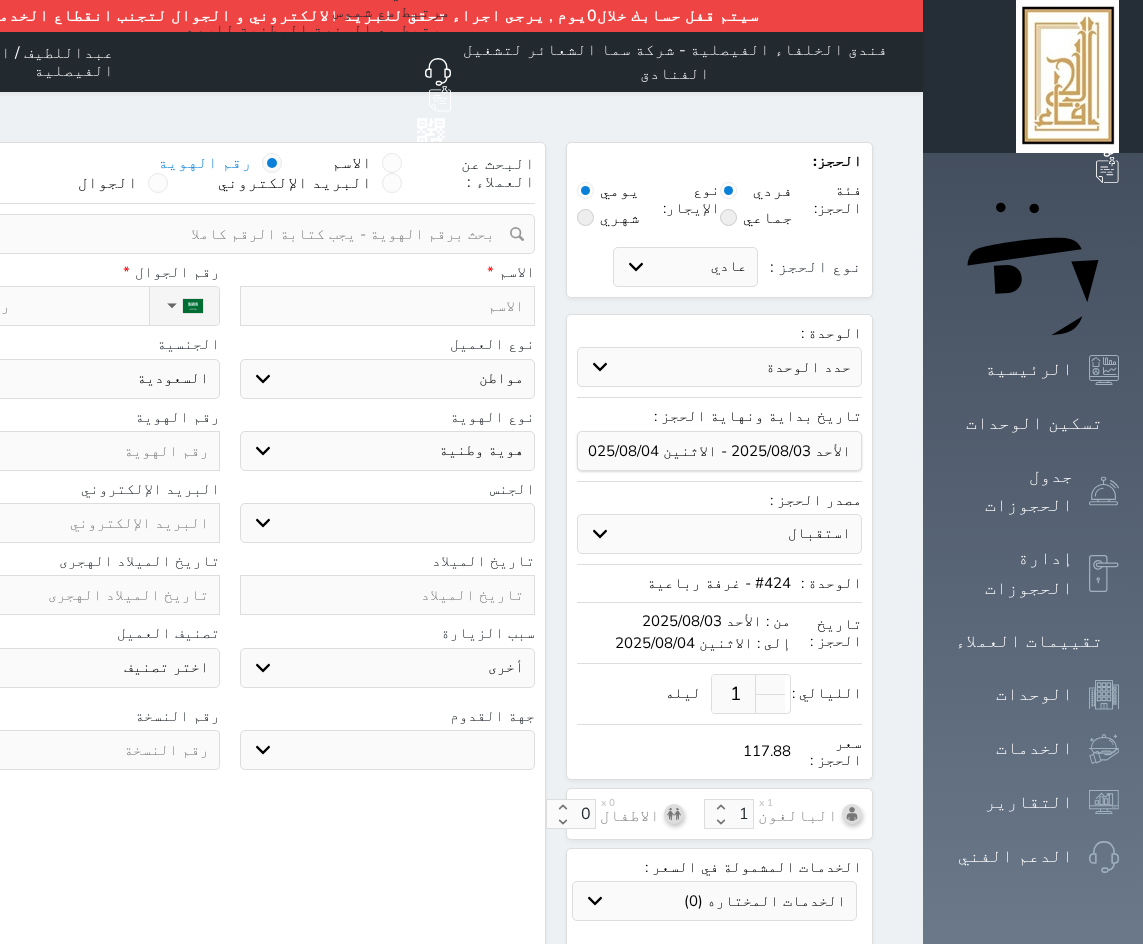 click at bounding box center [222, 234] 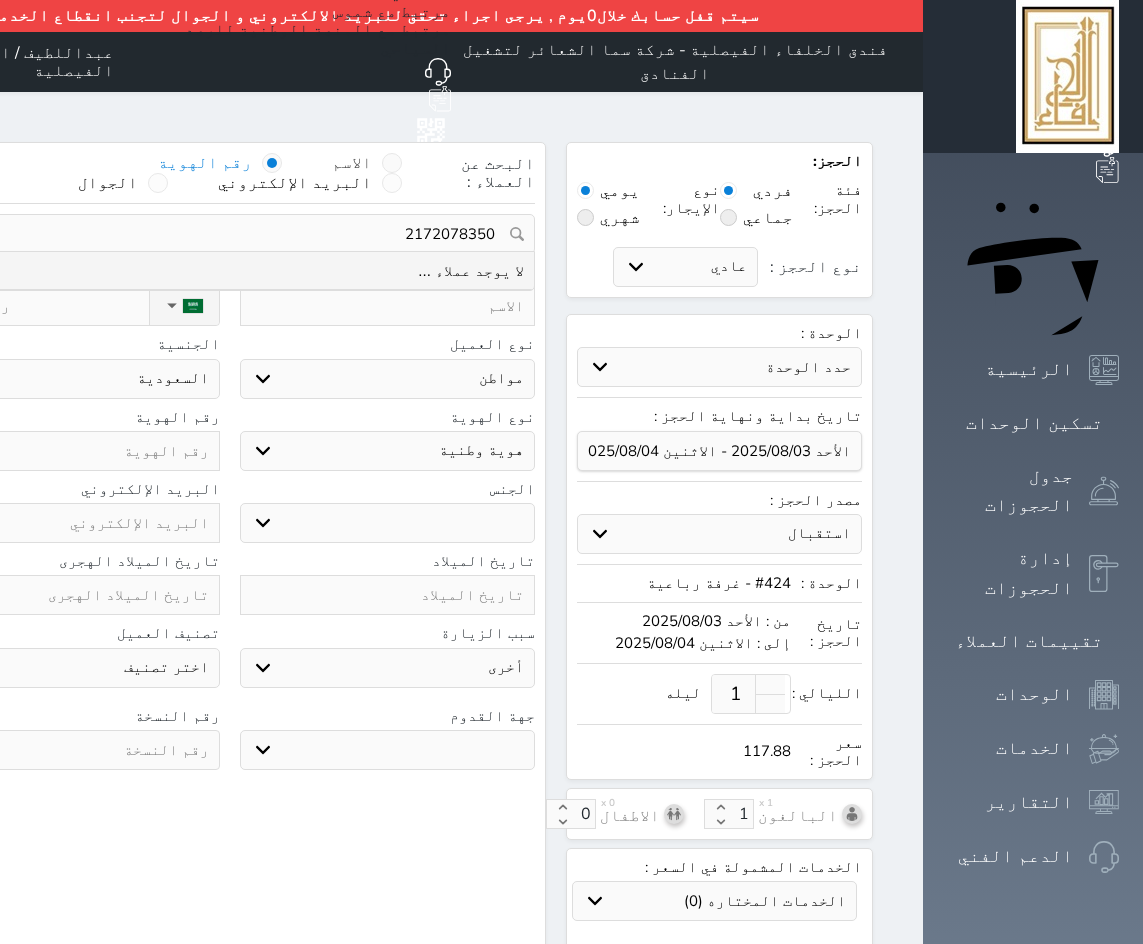 type on "2172078350" 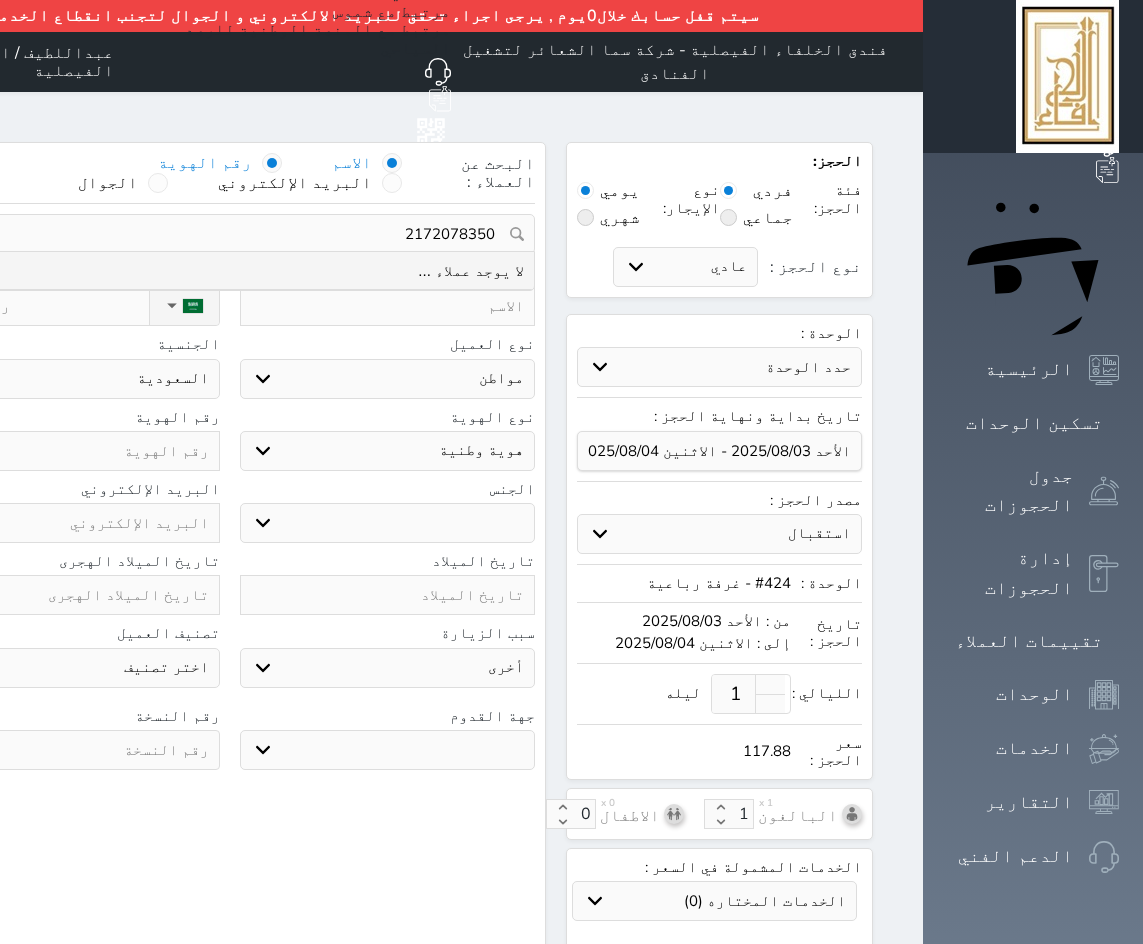 type 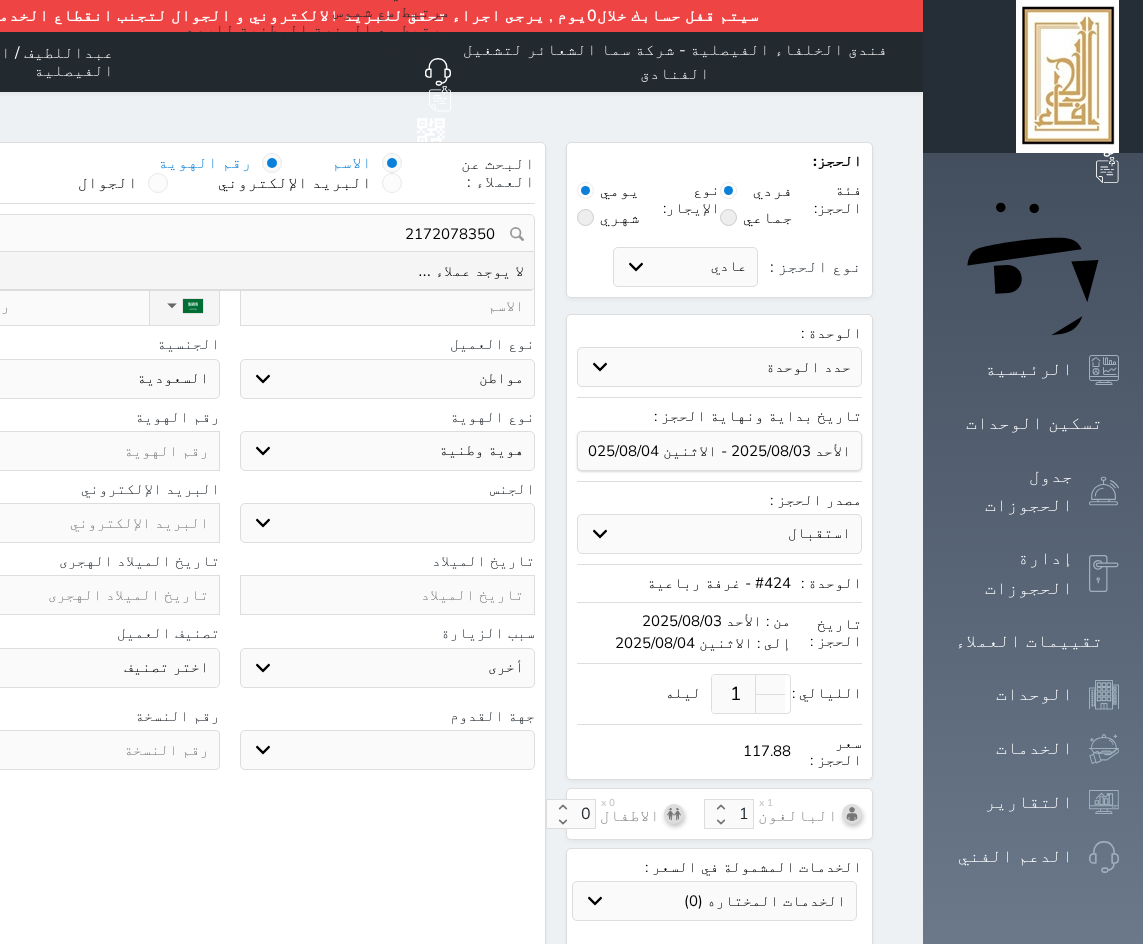 select 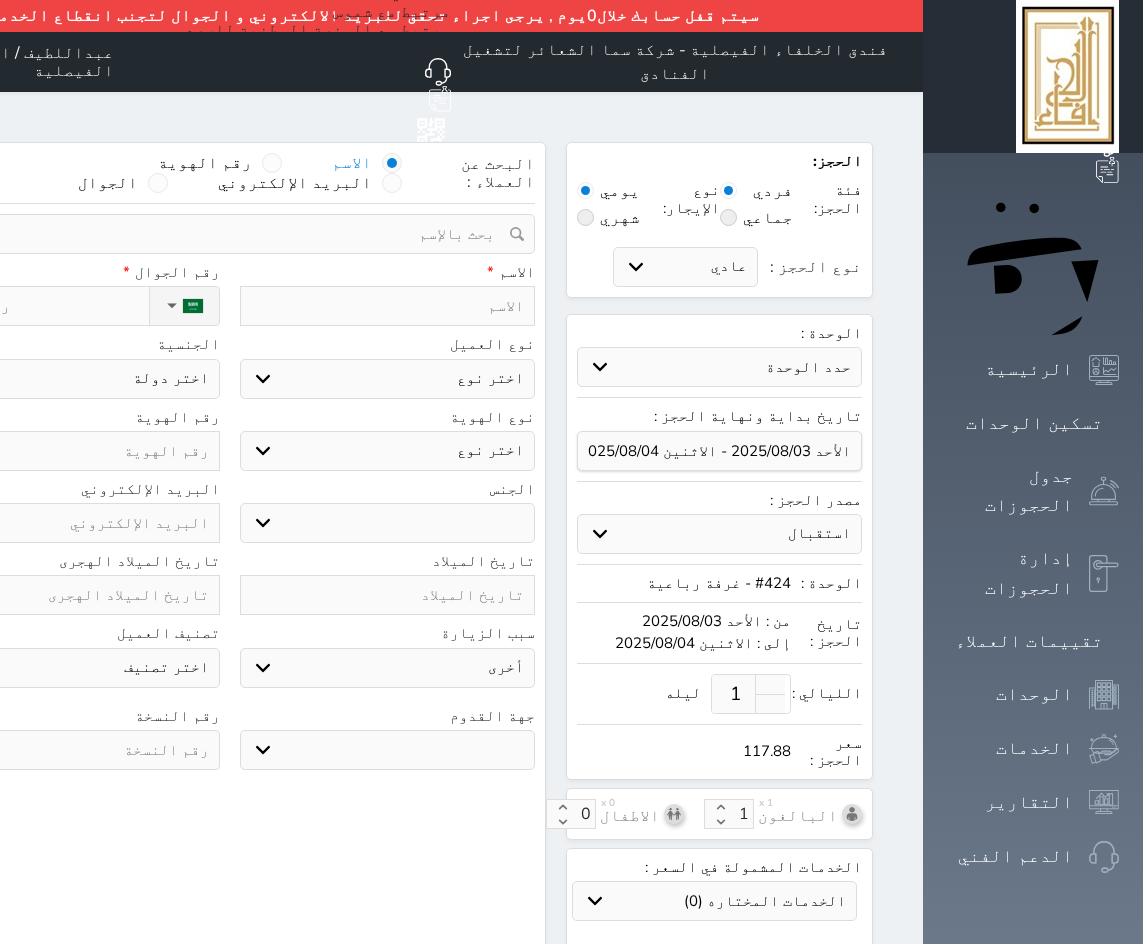 click at bounding box center [388, 306] 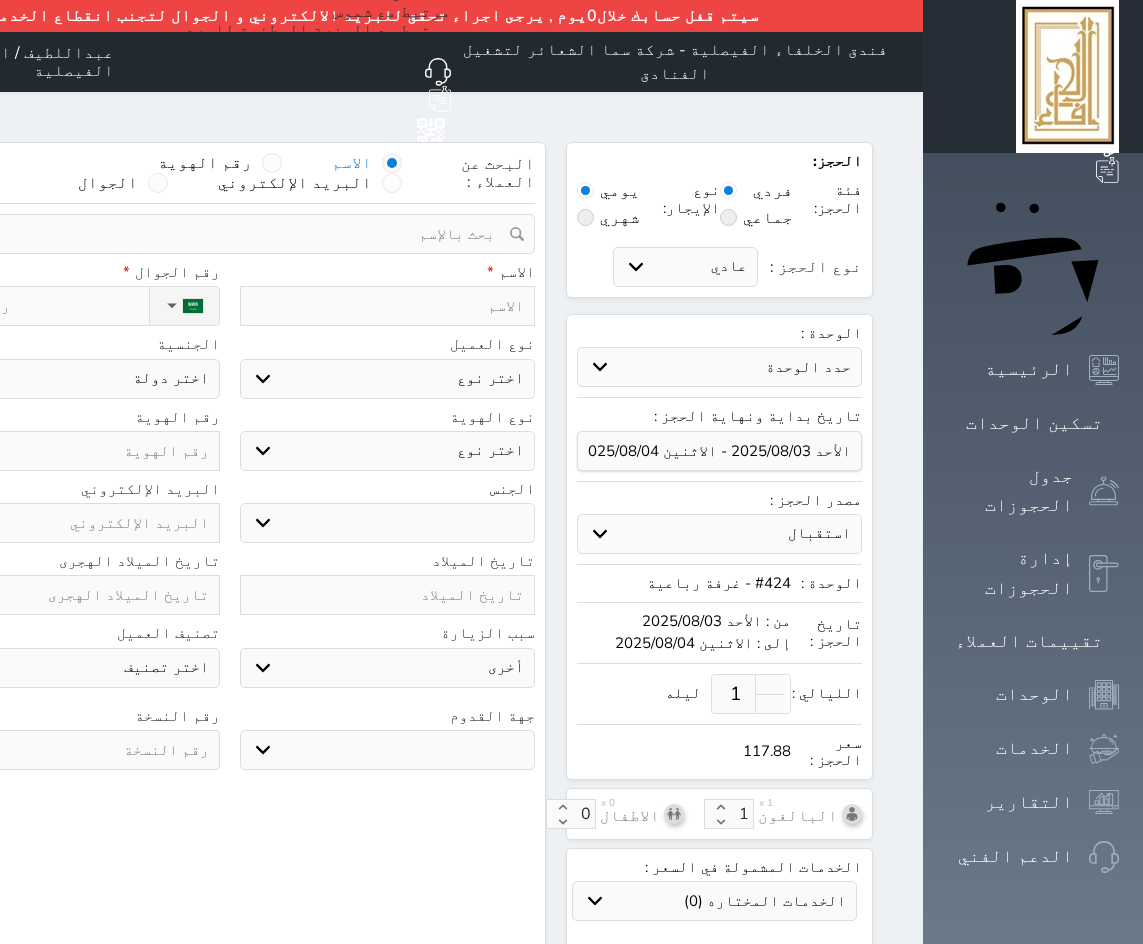 type on "س" 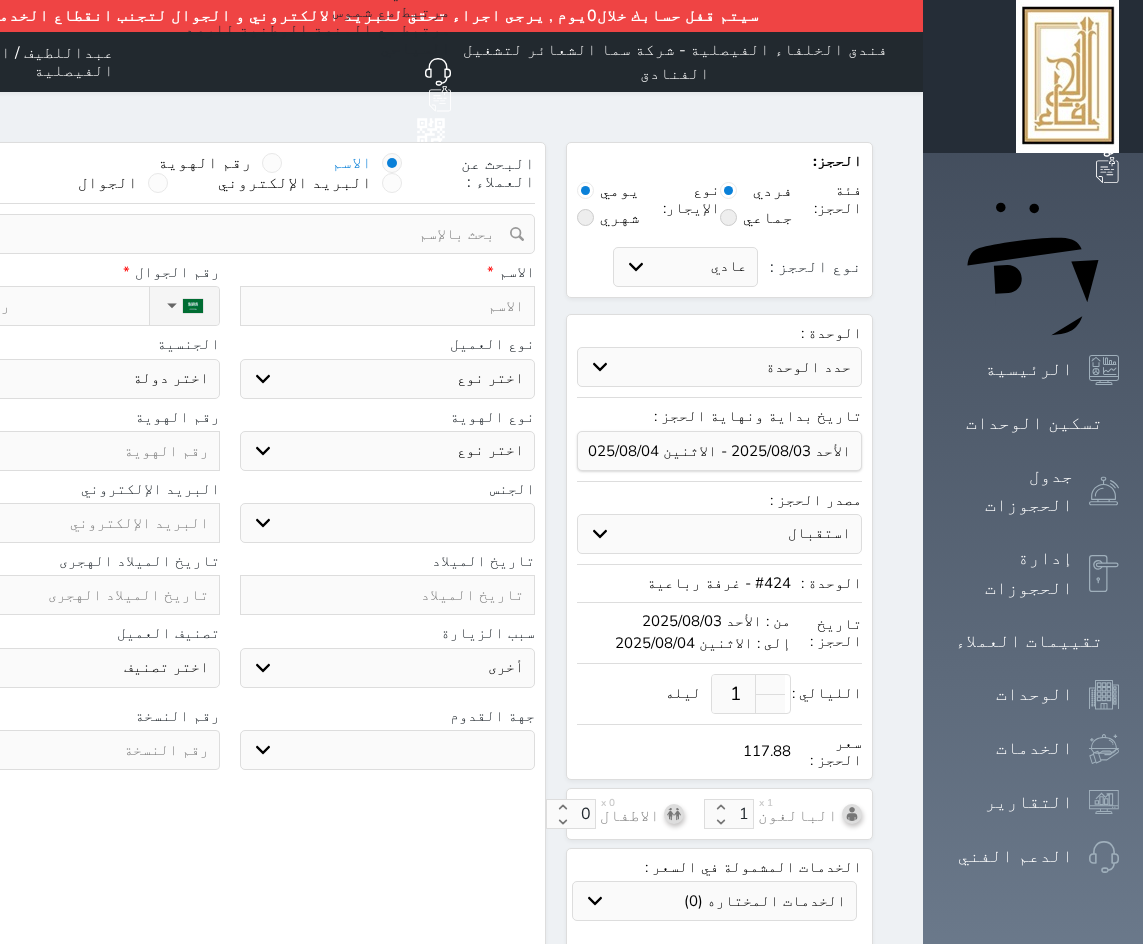select 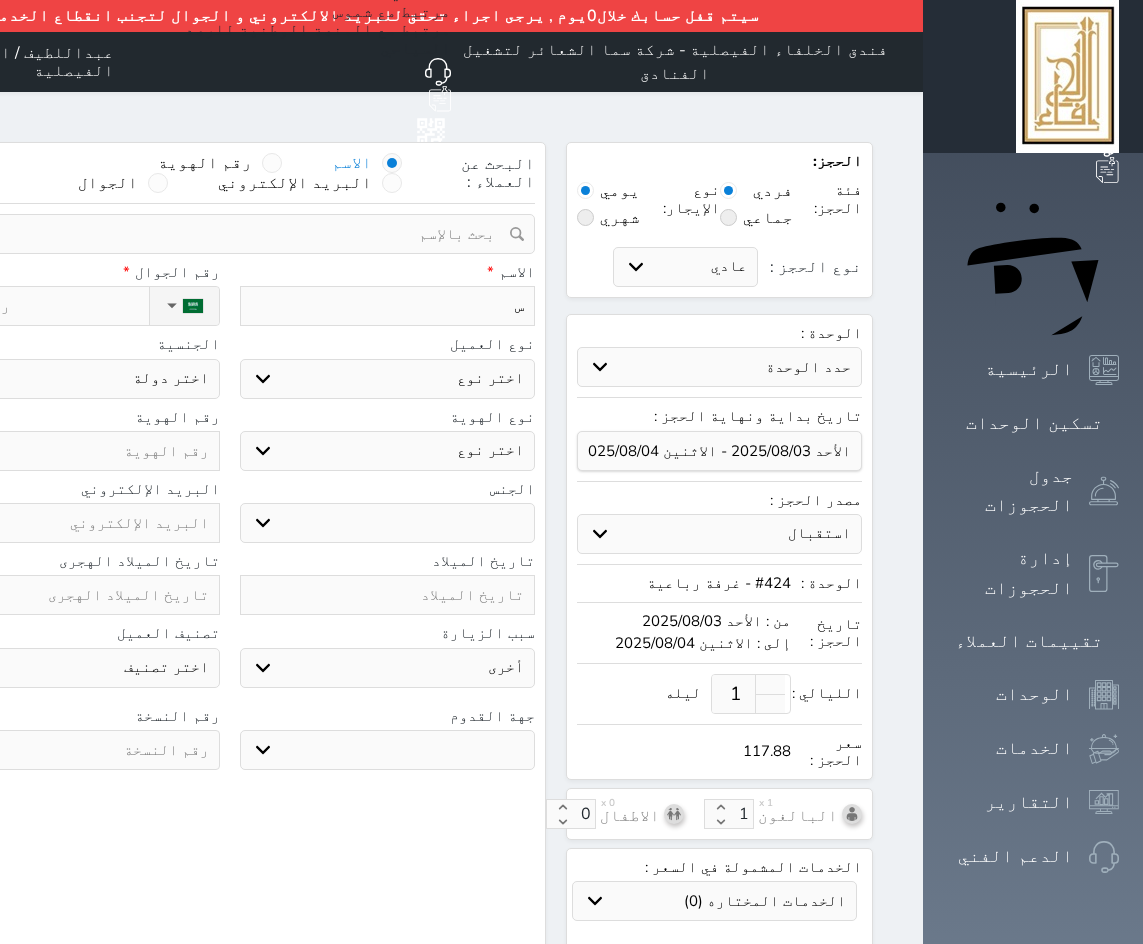 type on "سع" 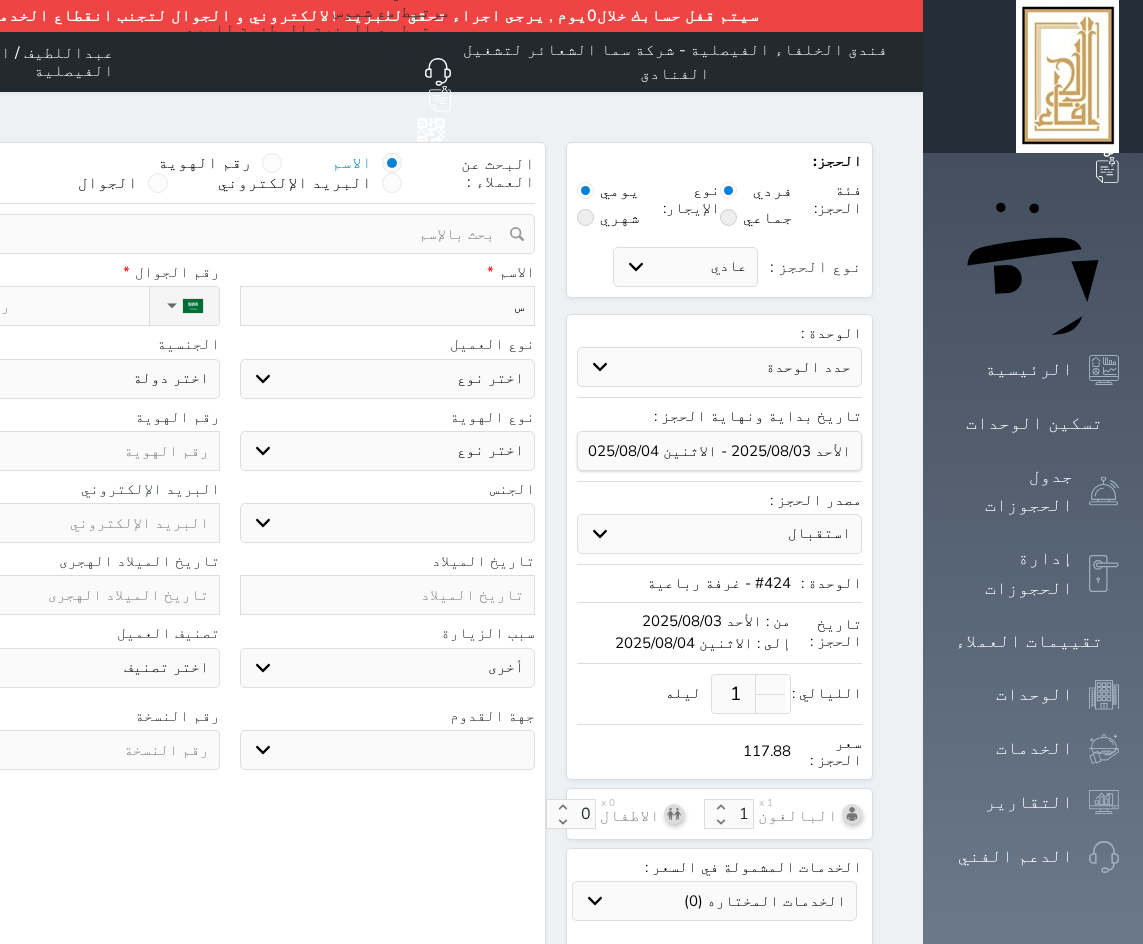 select 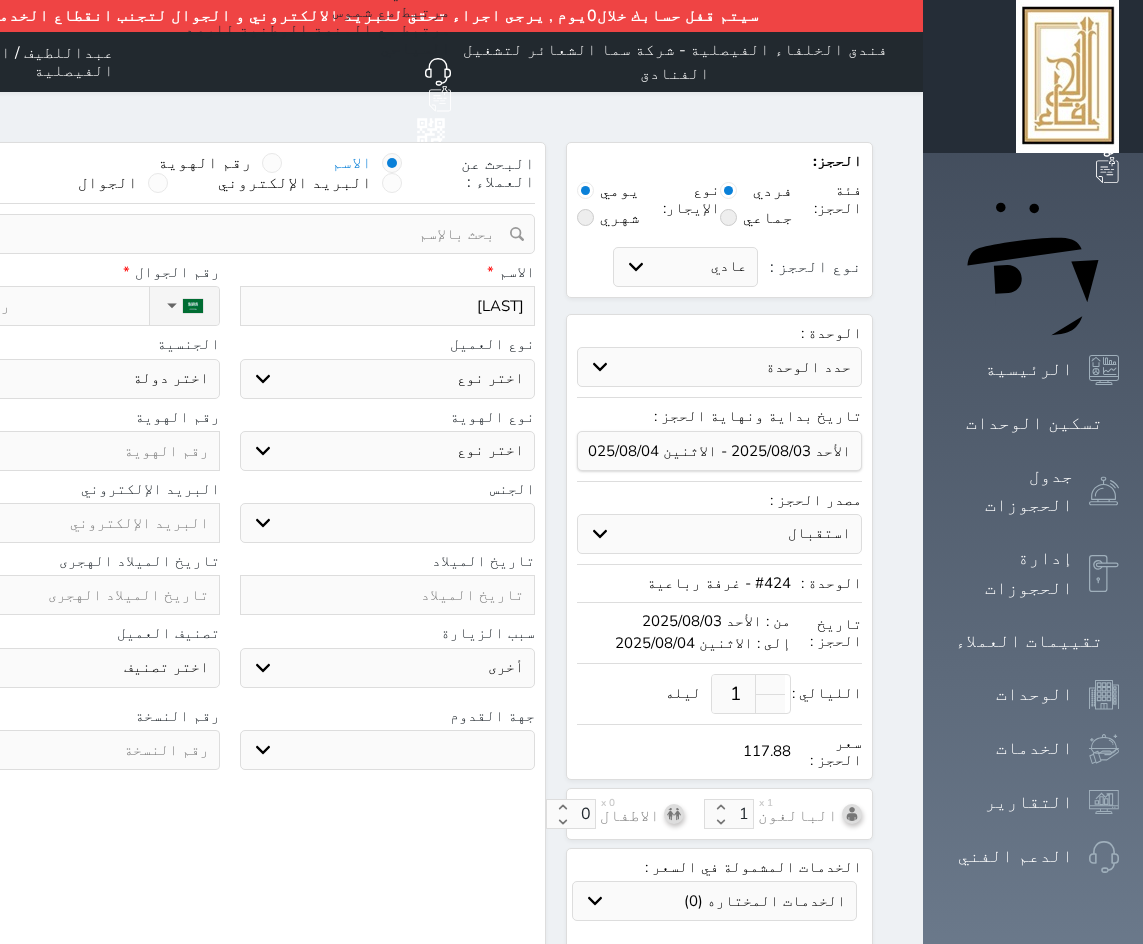 type on "[LAST]" 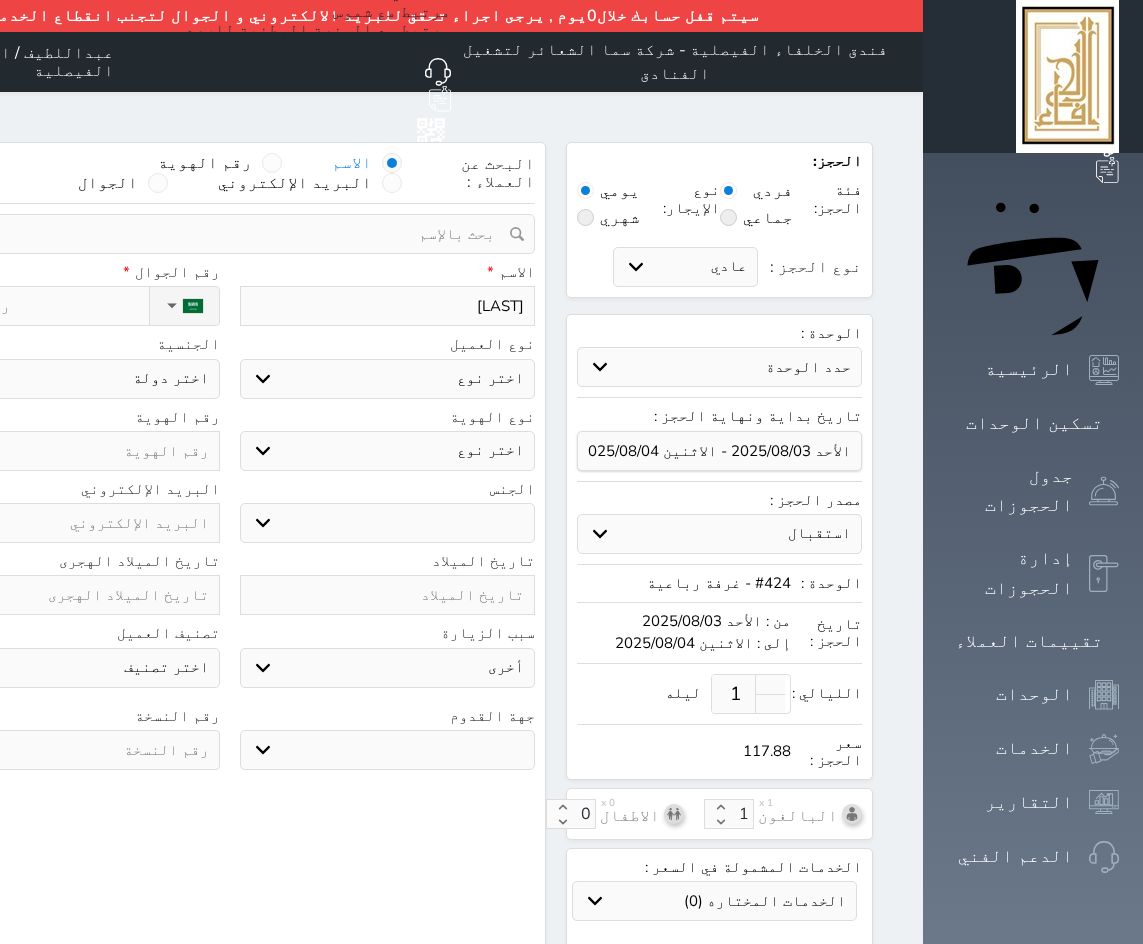 select 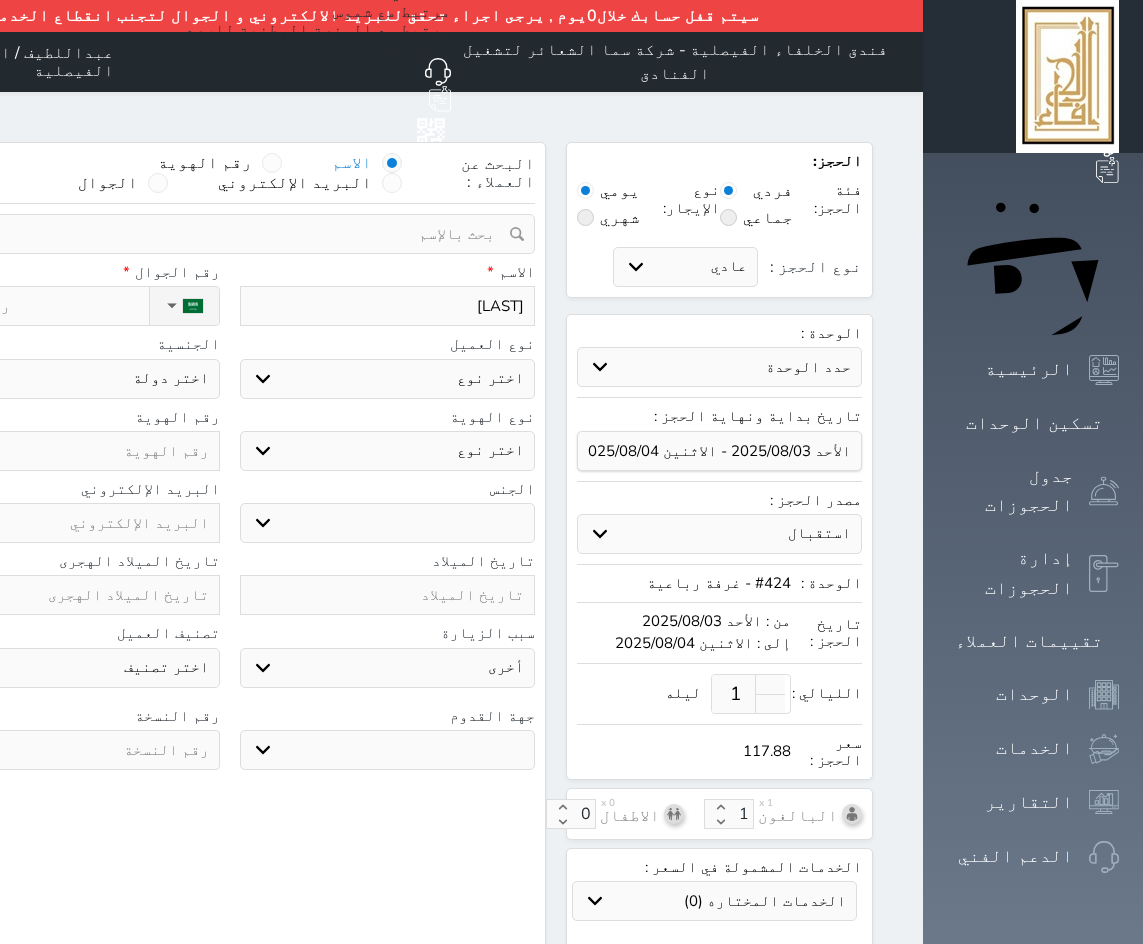 type on "[LAST]" 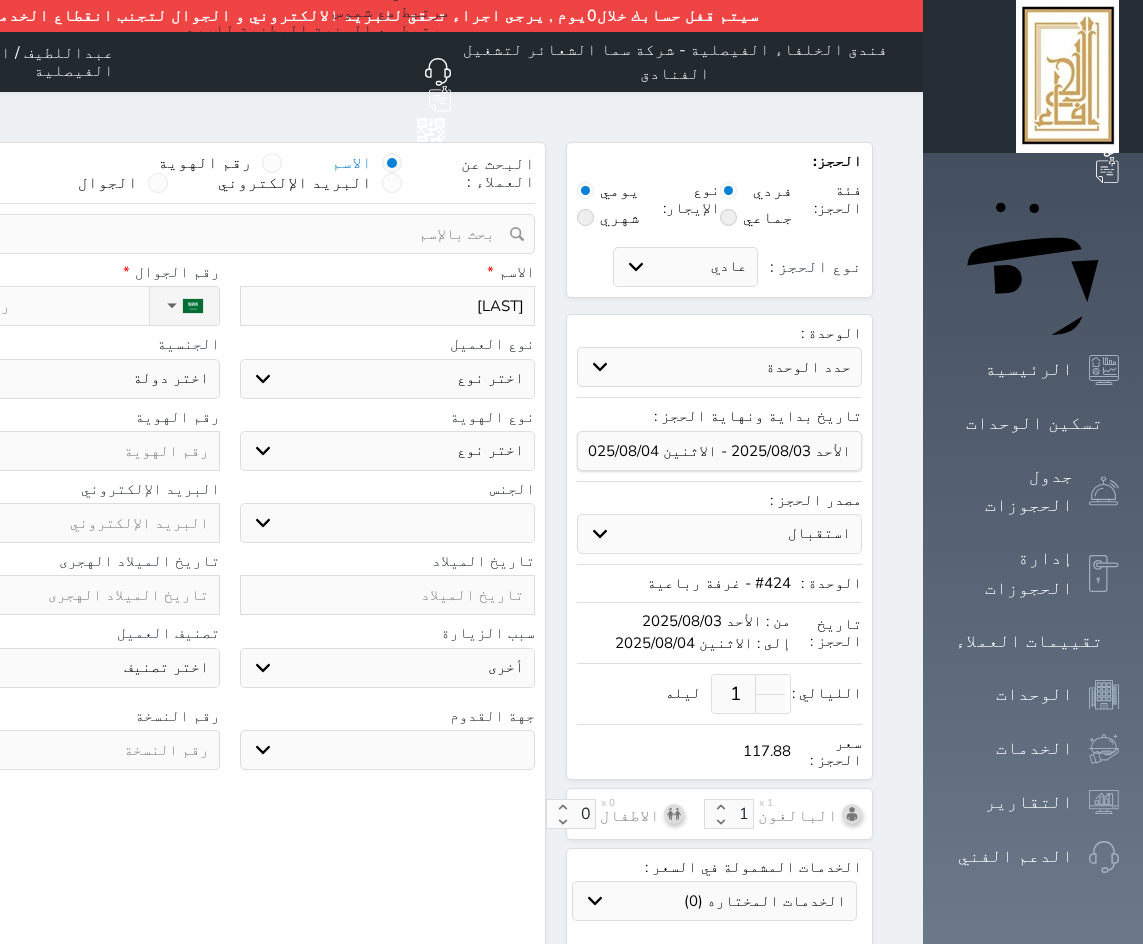 select 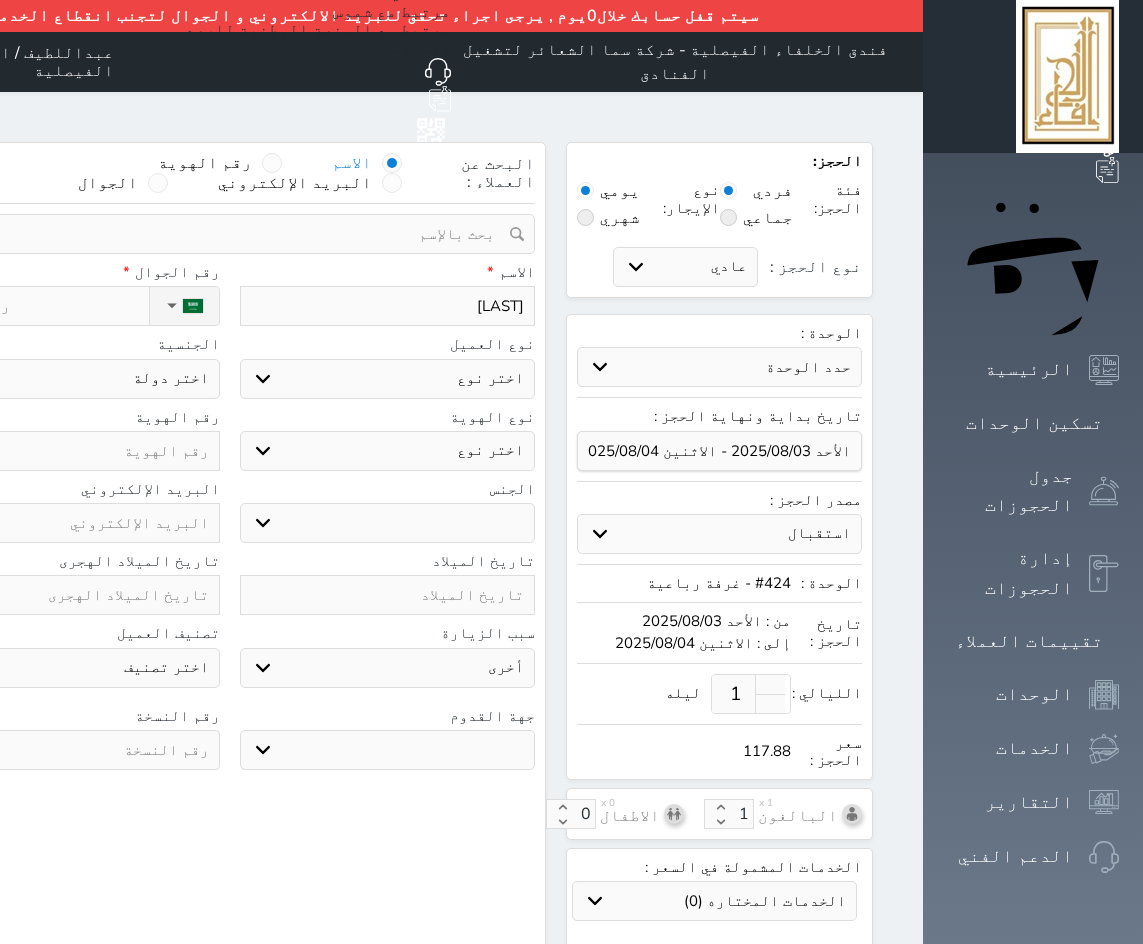 type on "[LAST]" 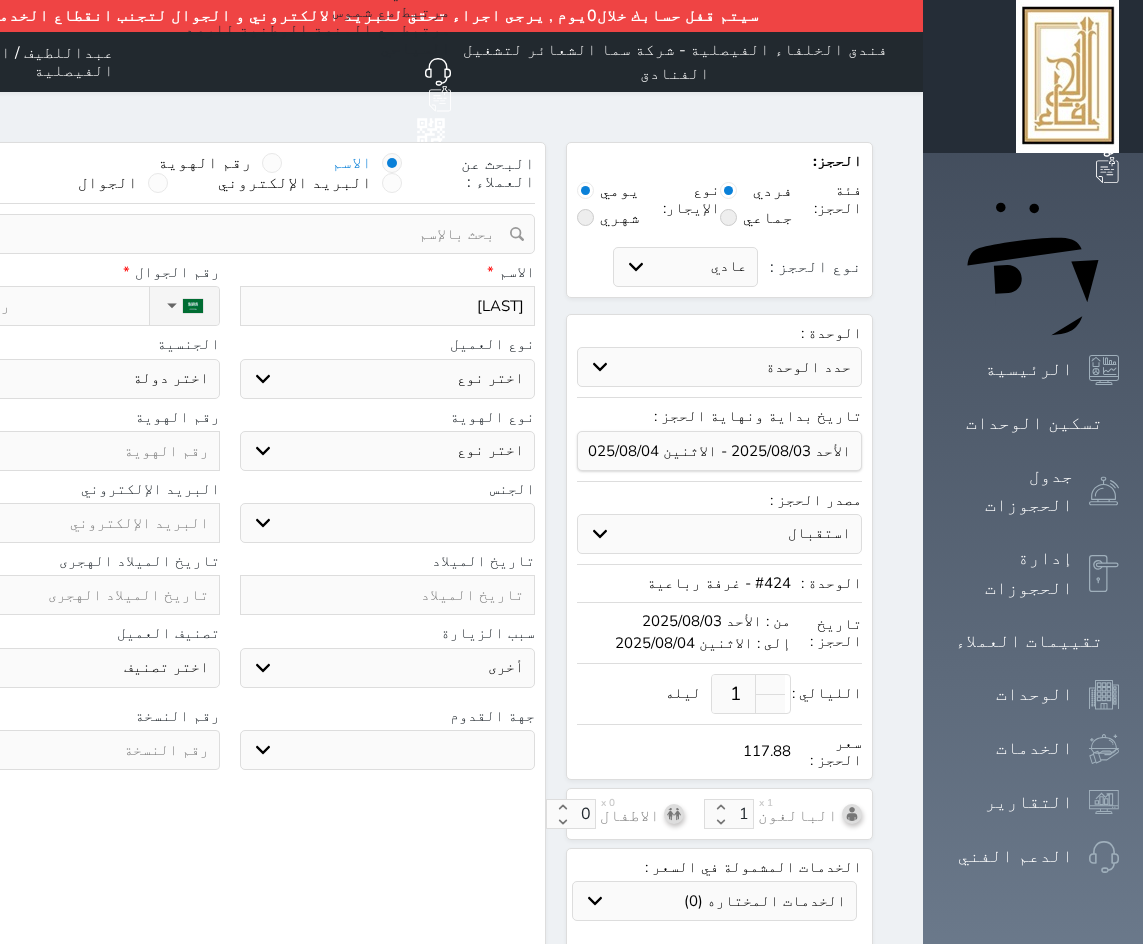 select 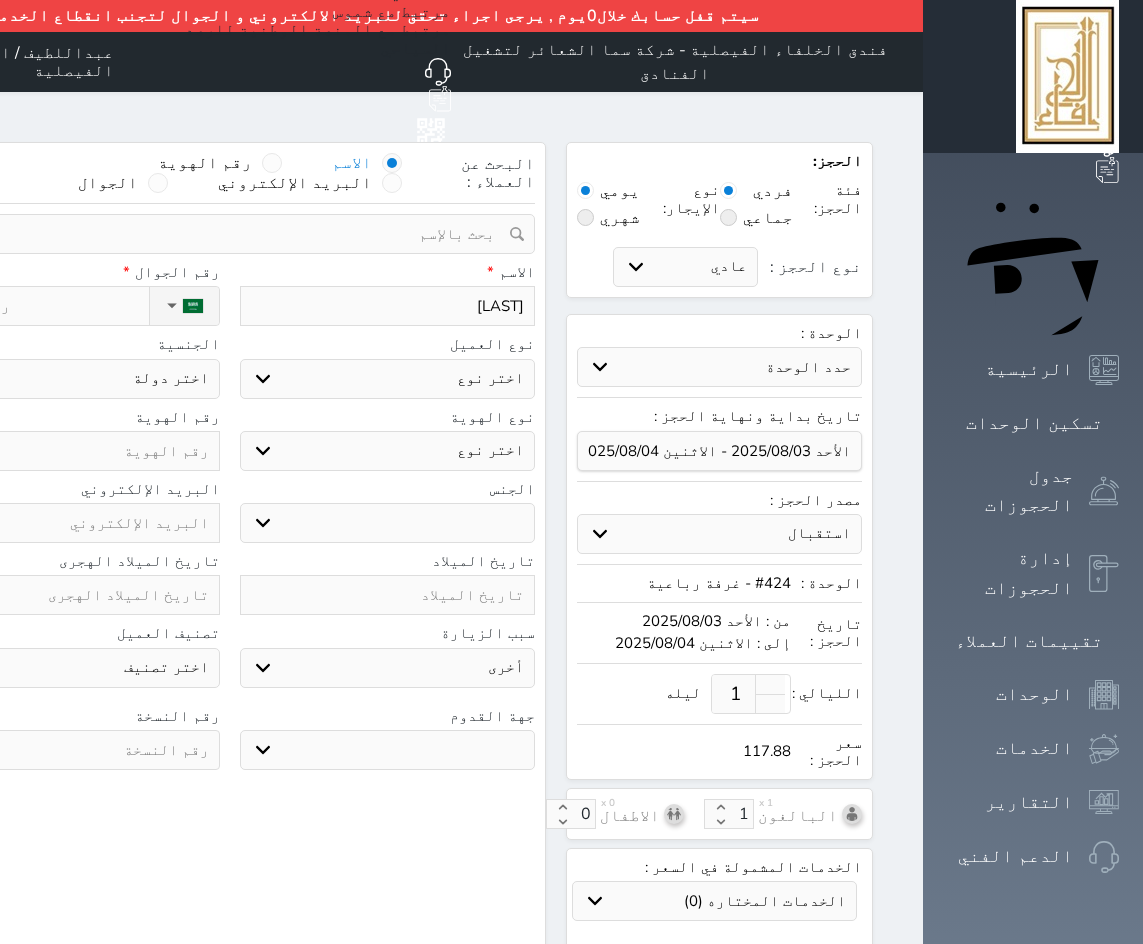 type on "[LAST]" 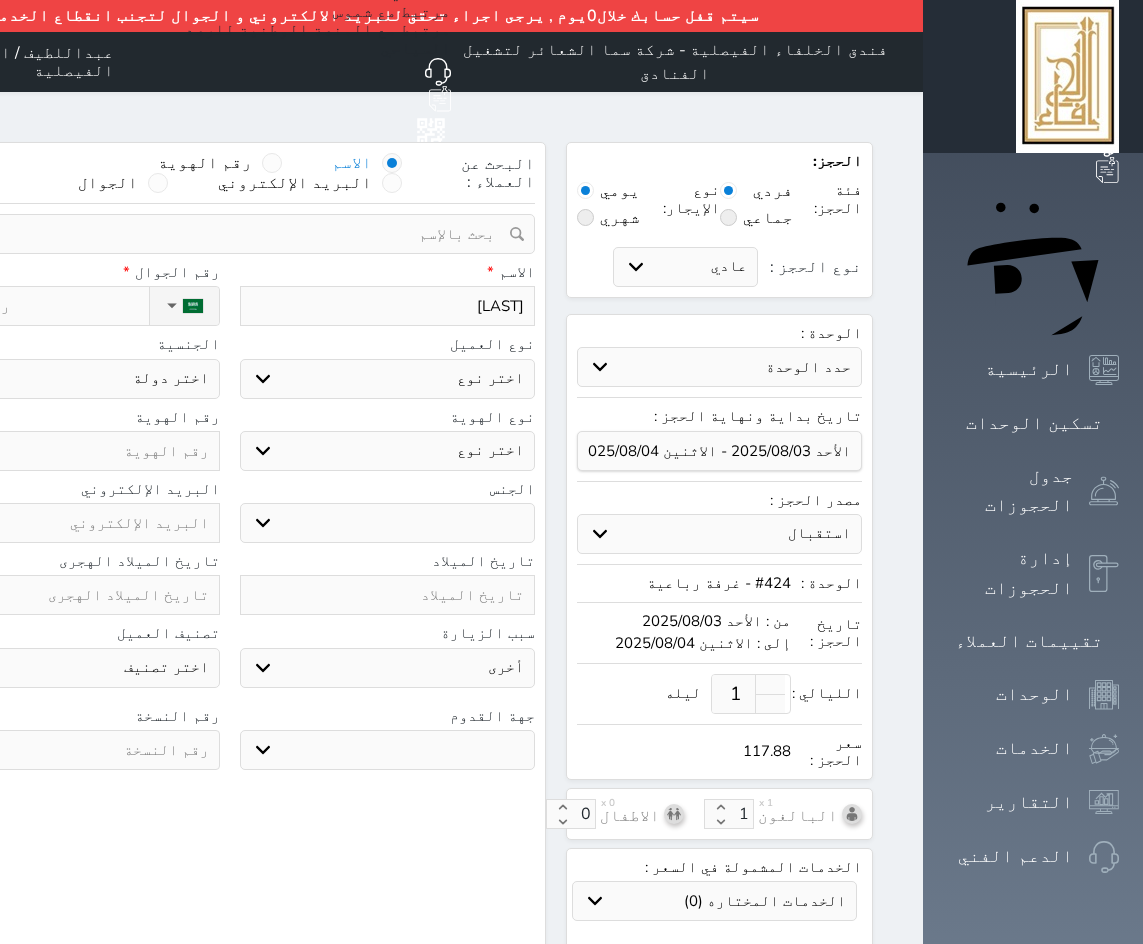 select 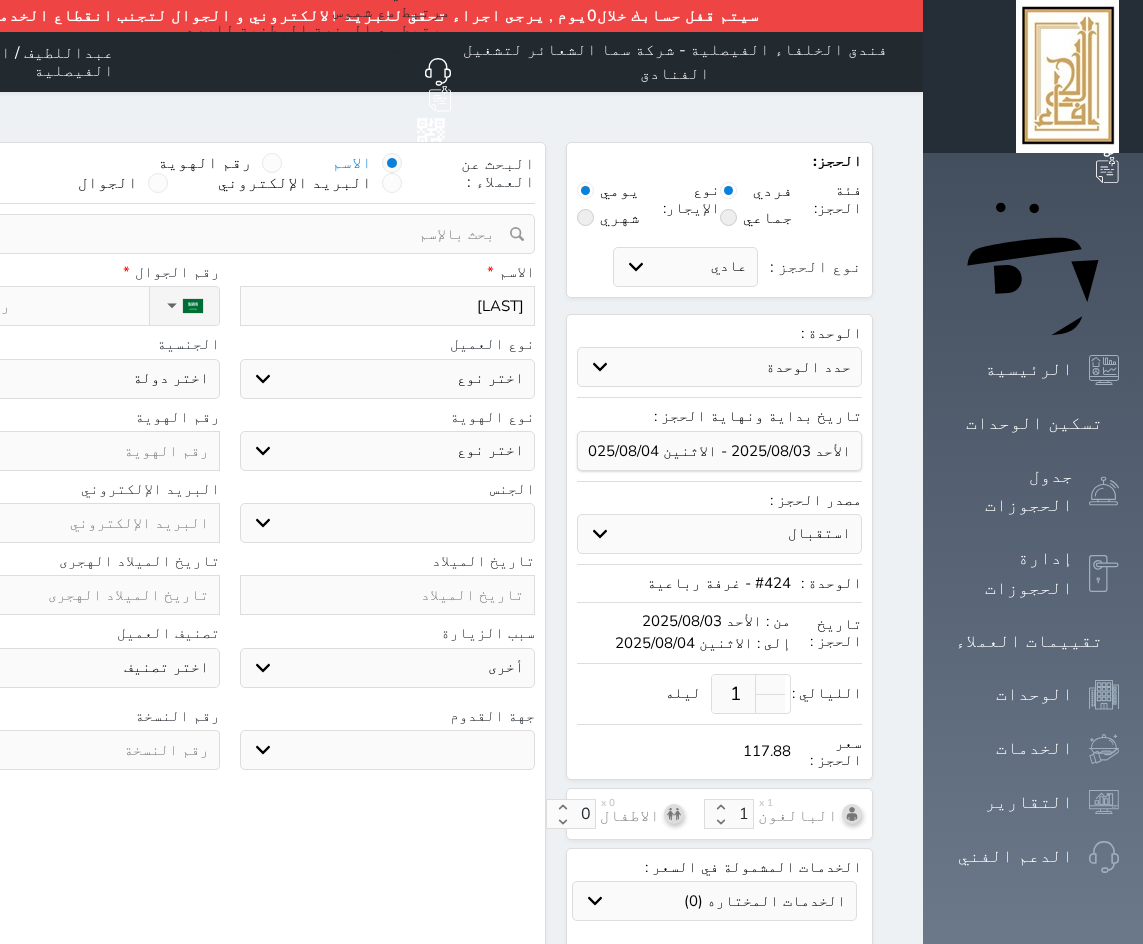 type on "سع" 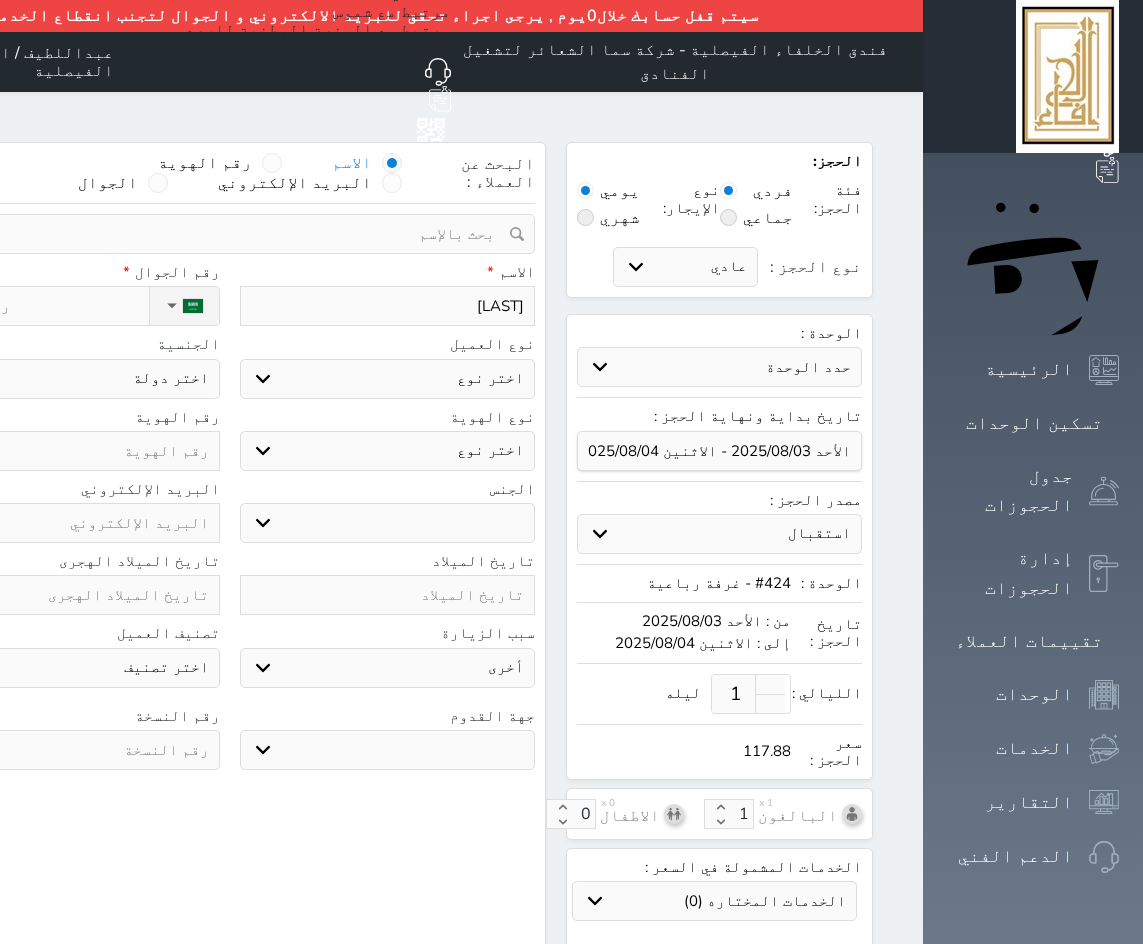 select 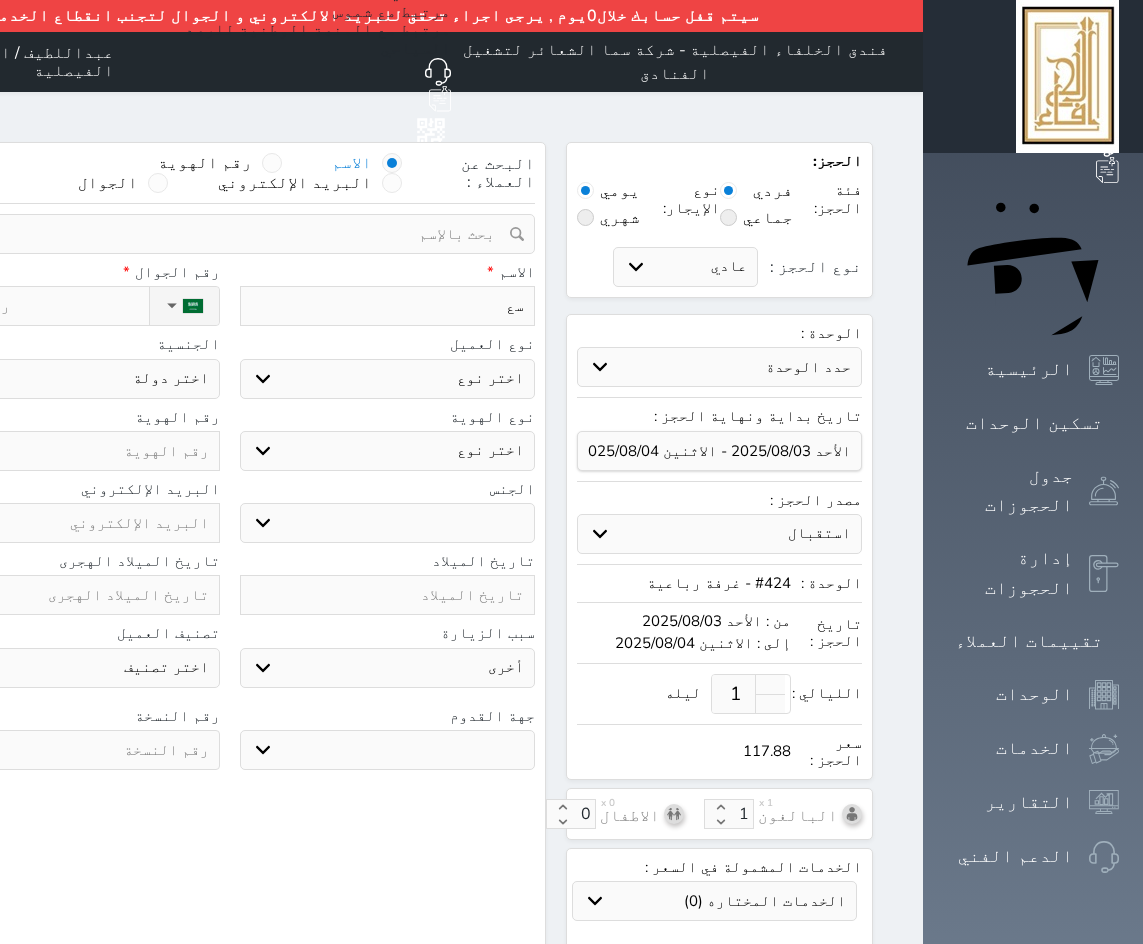 type on "سعد" 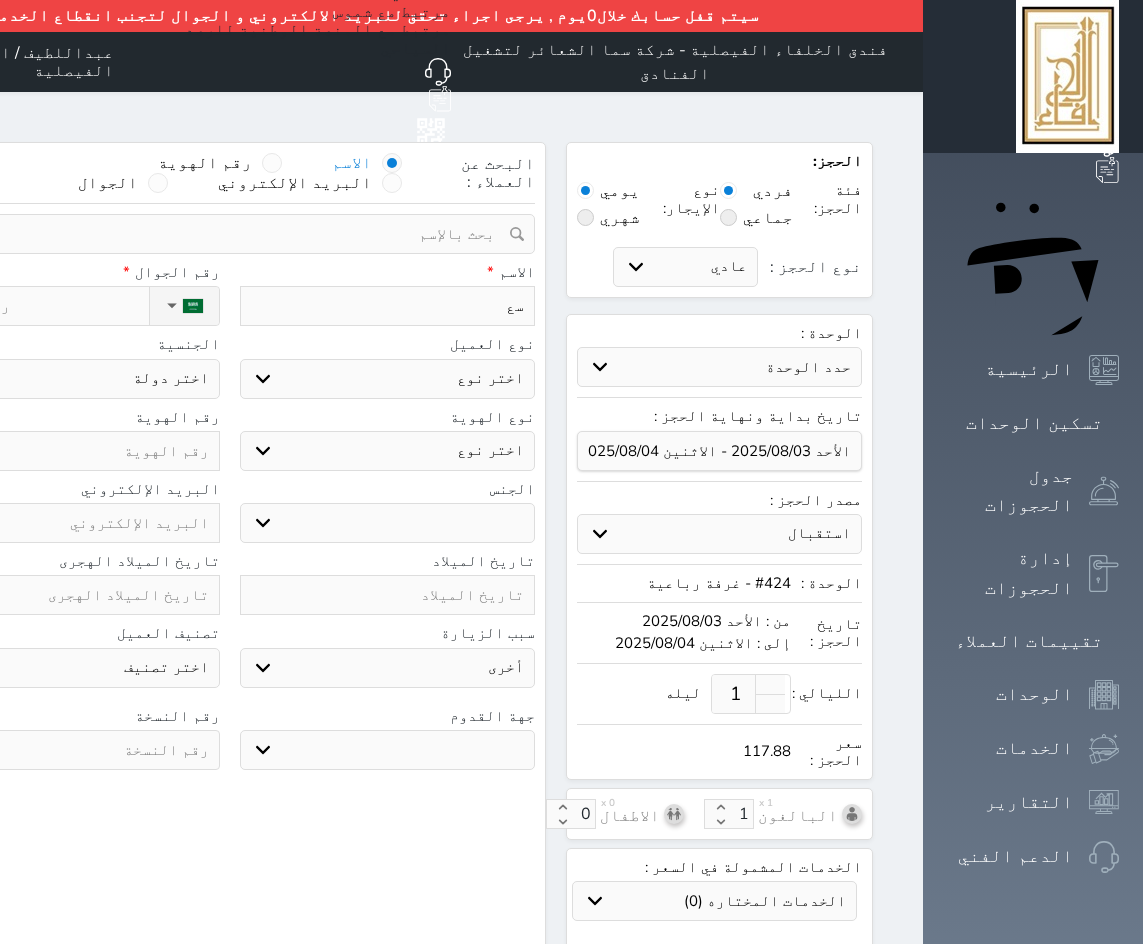 select 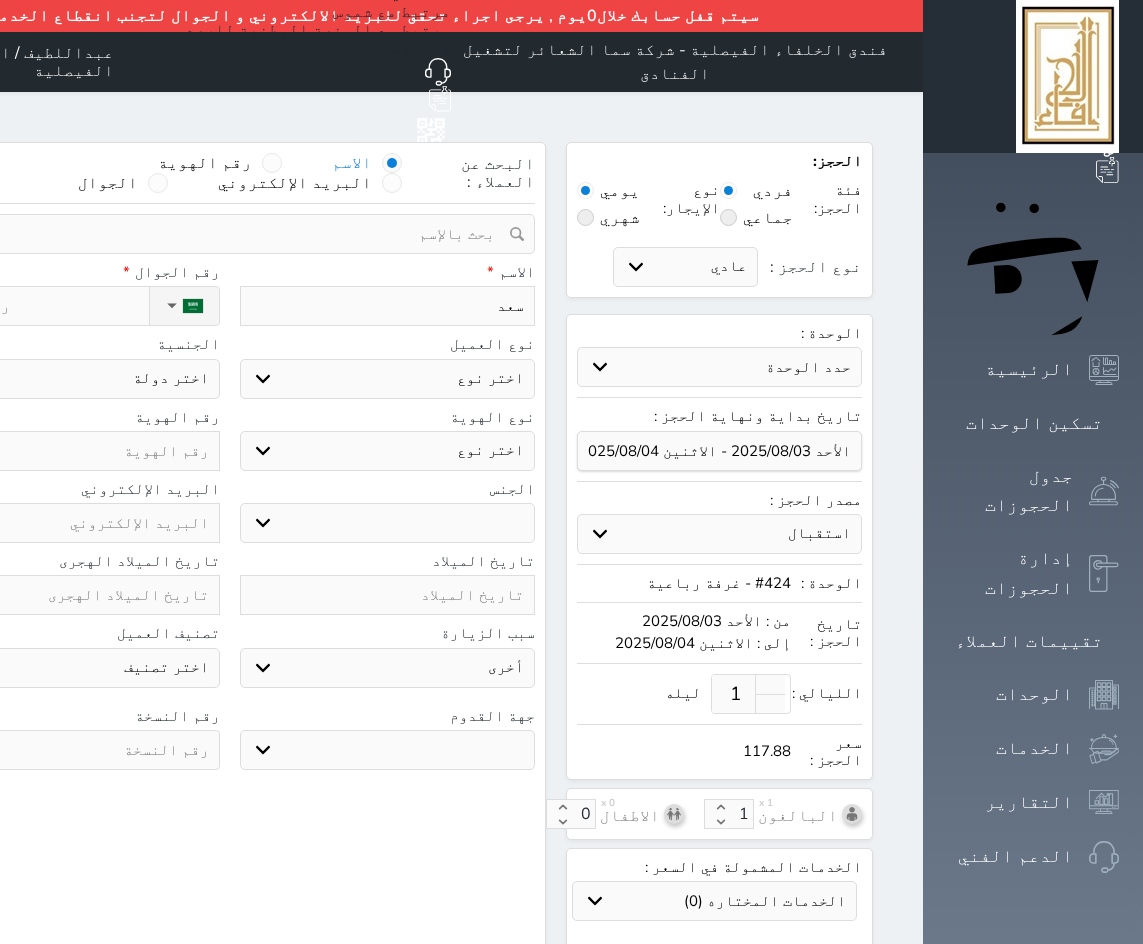 type on "سعد" 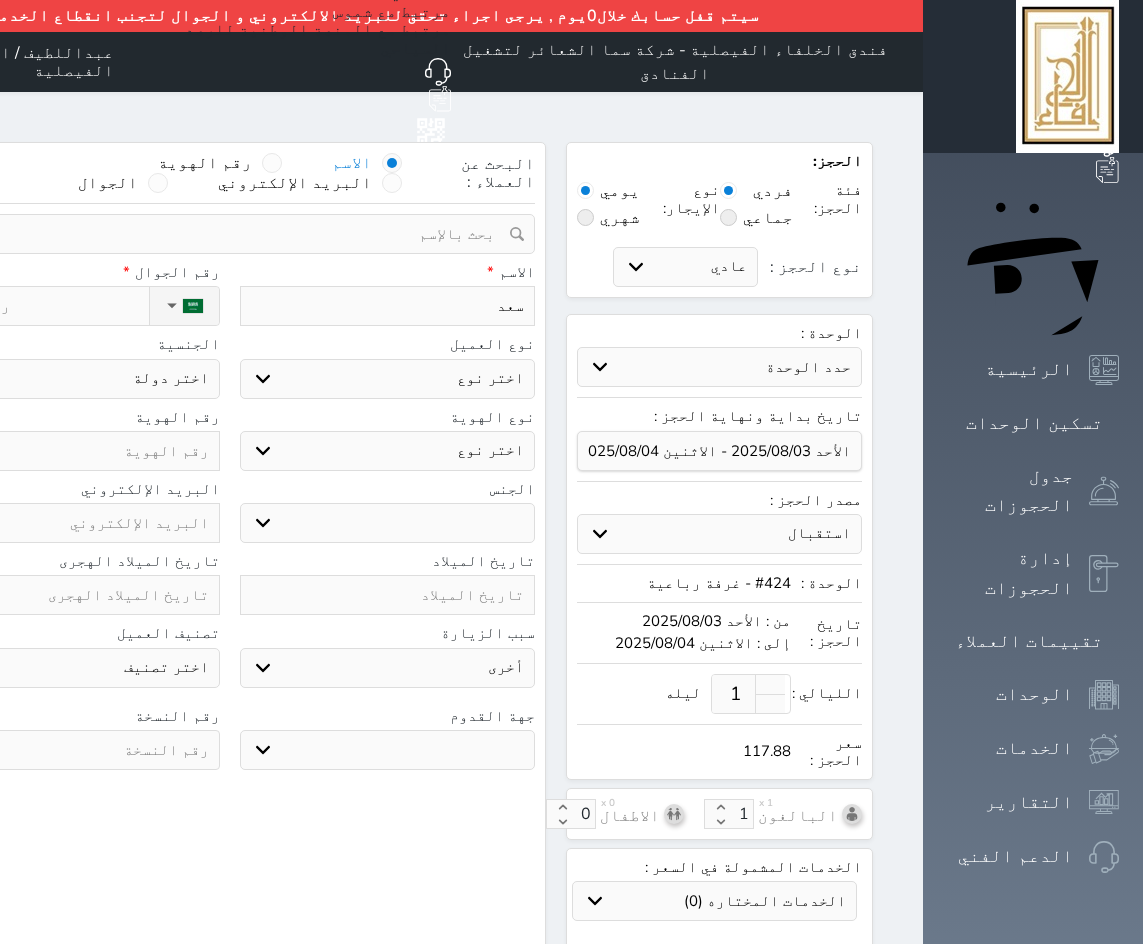 select 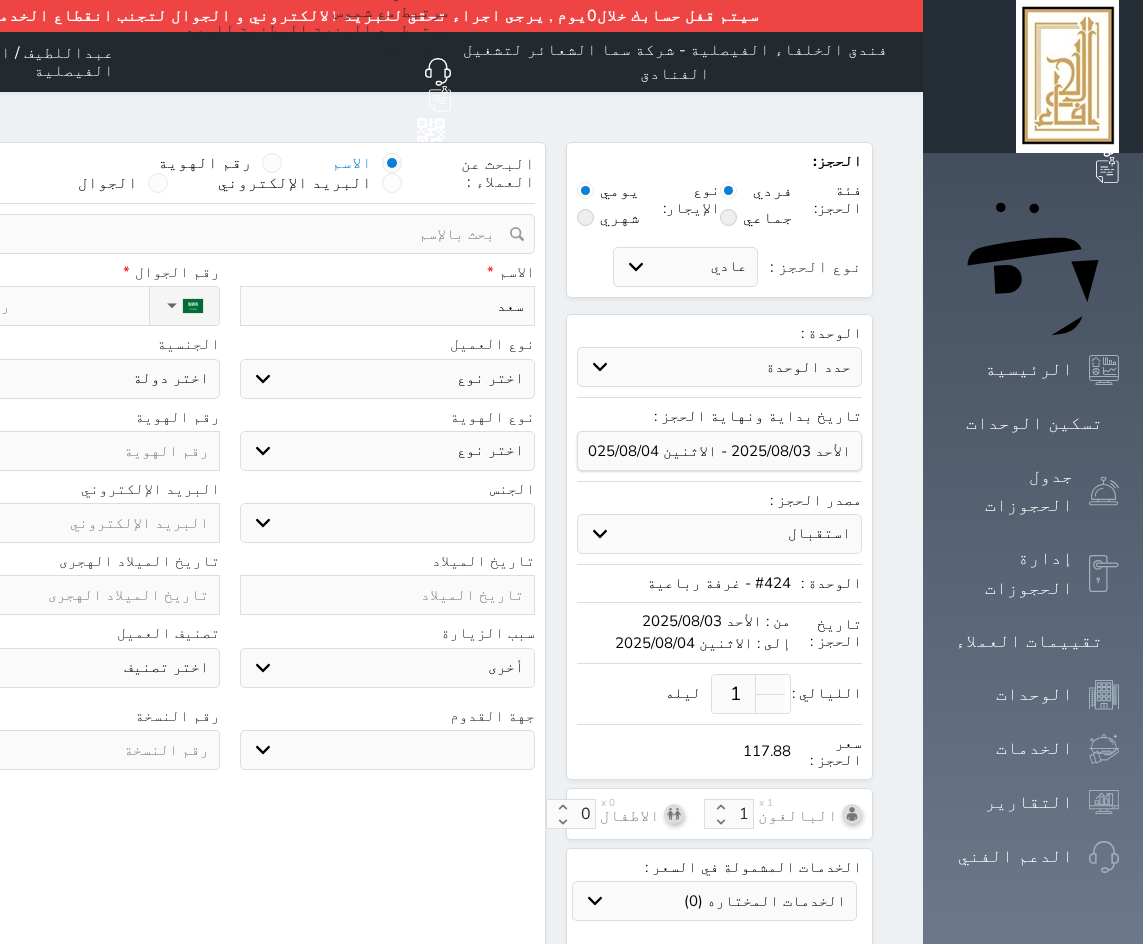 type on "[LAST]" 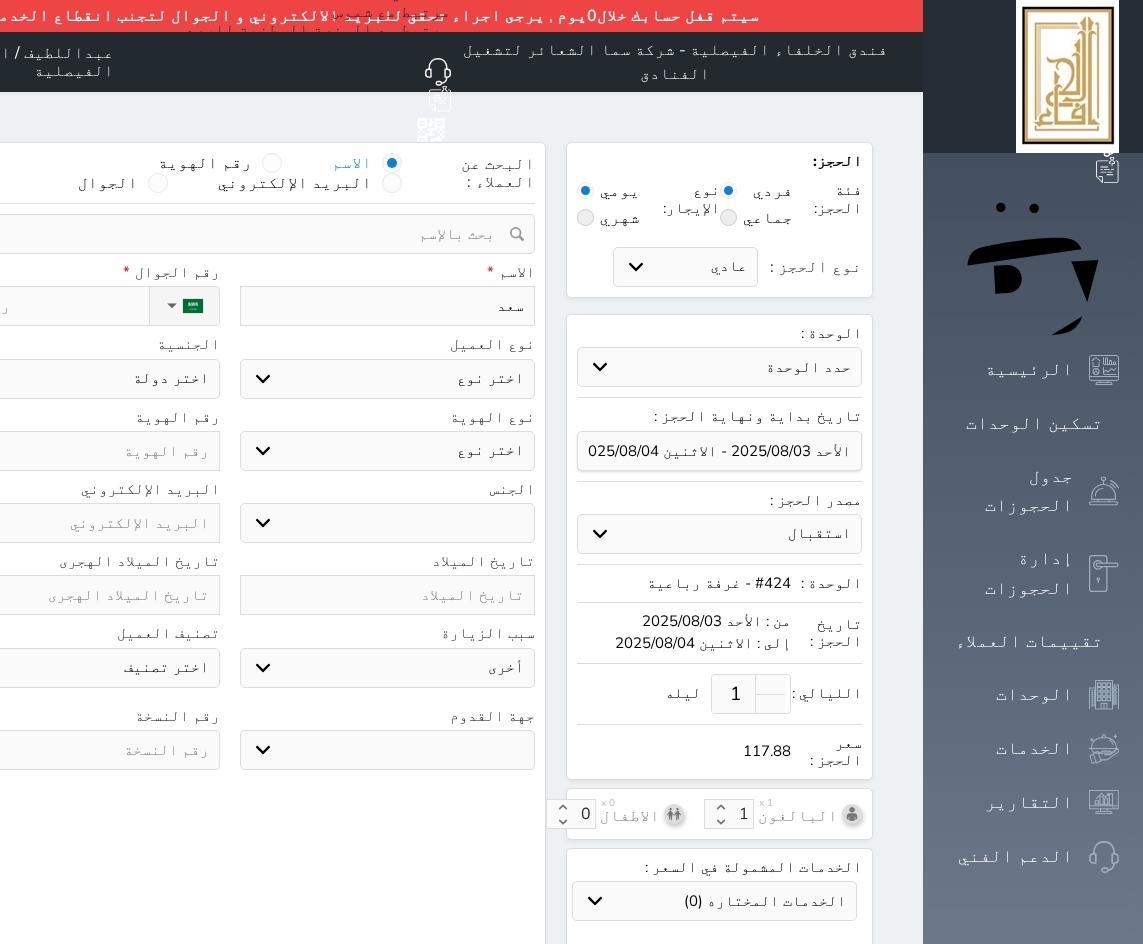 select 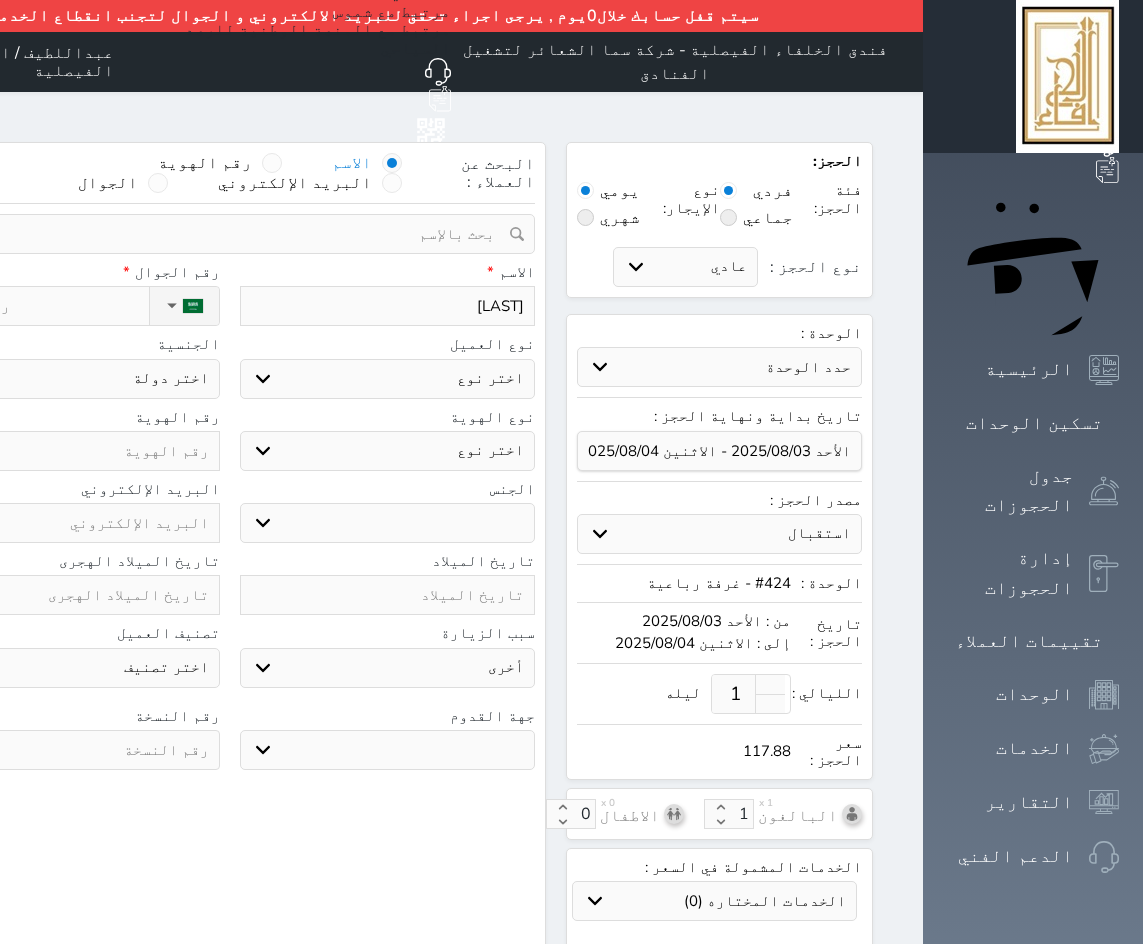 type on "[LAST] [LAST]" 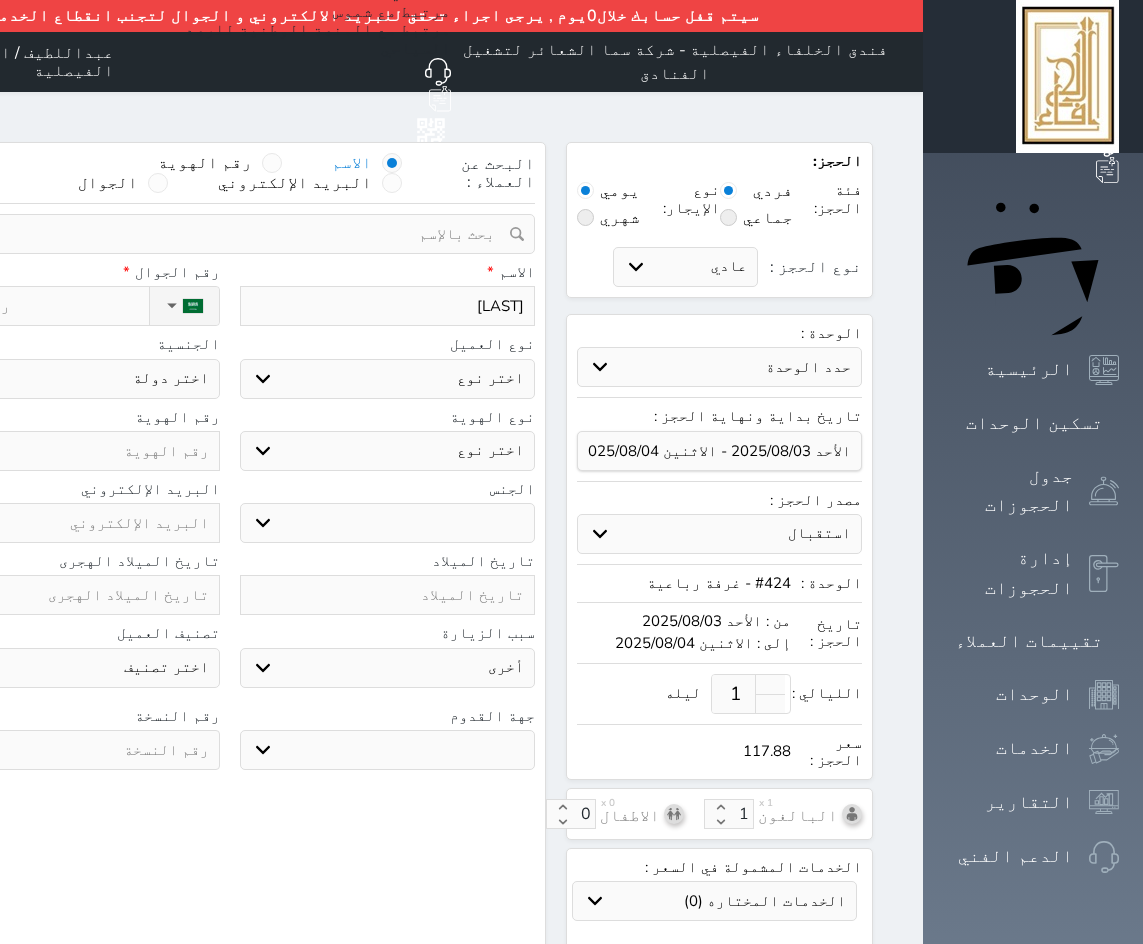 select 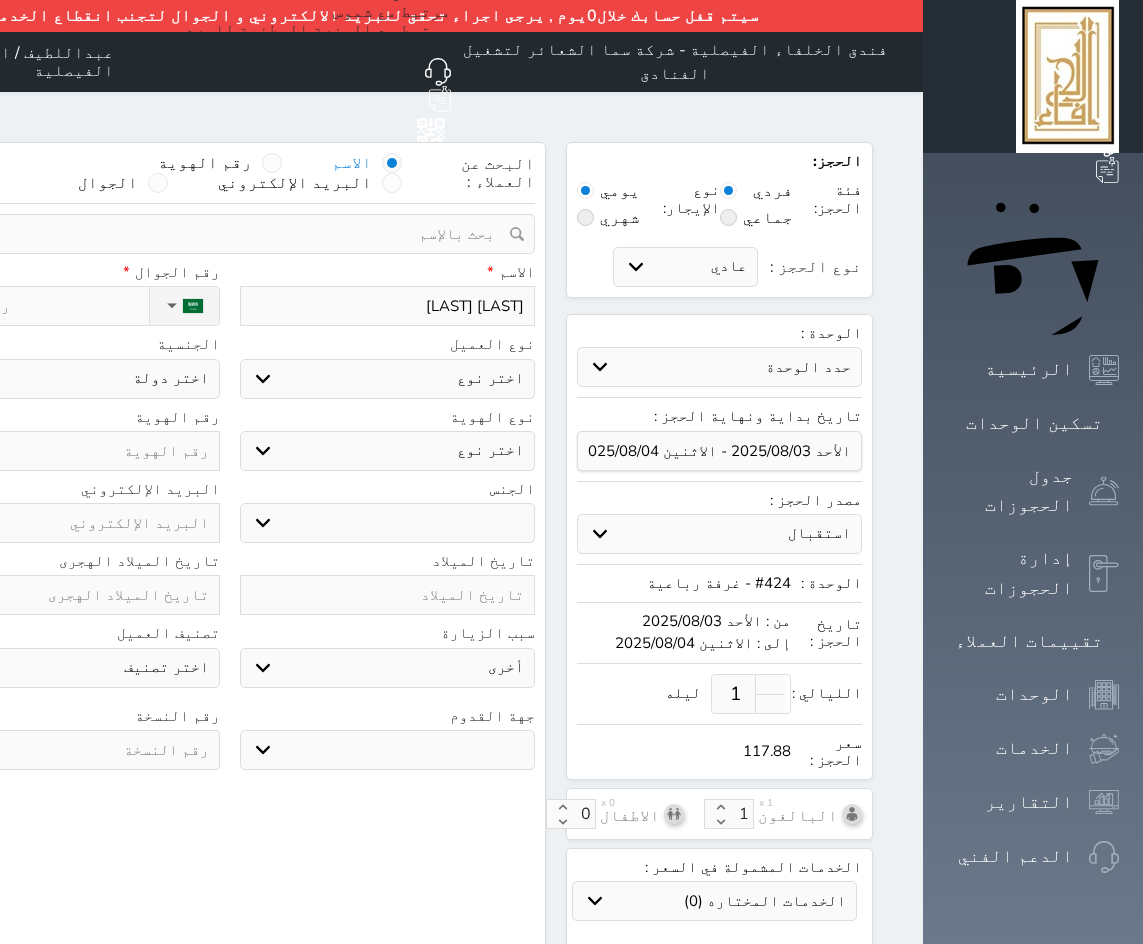 type on "[LAST] [LAST]" 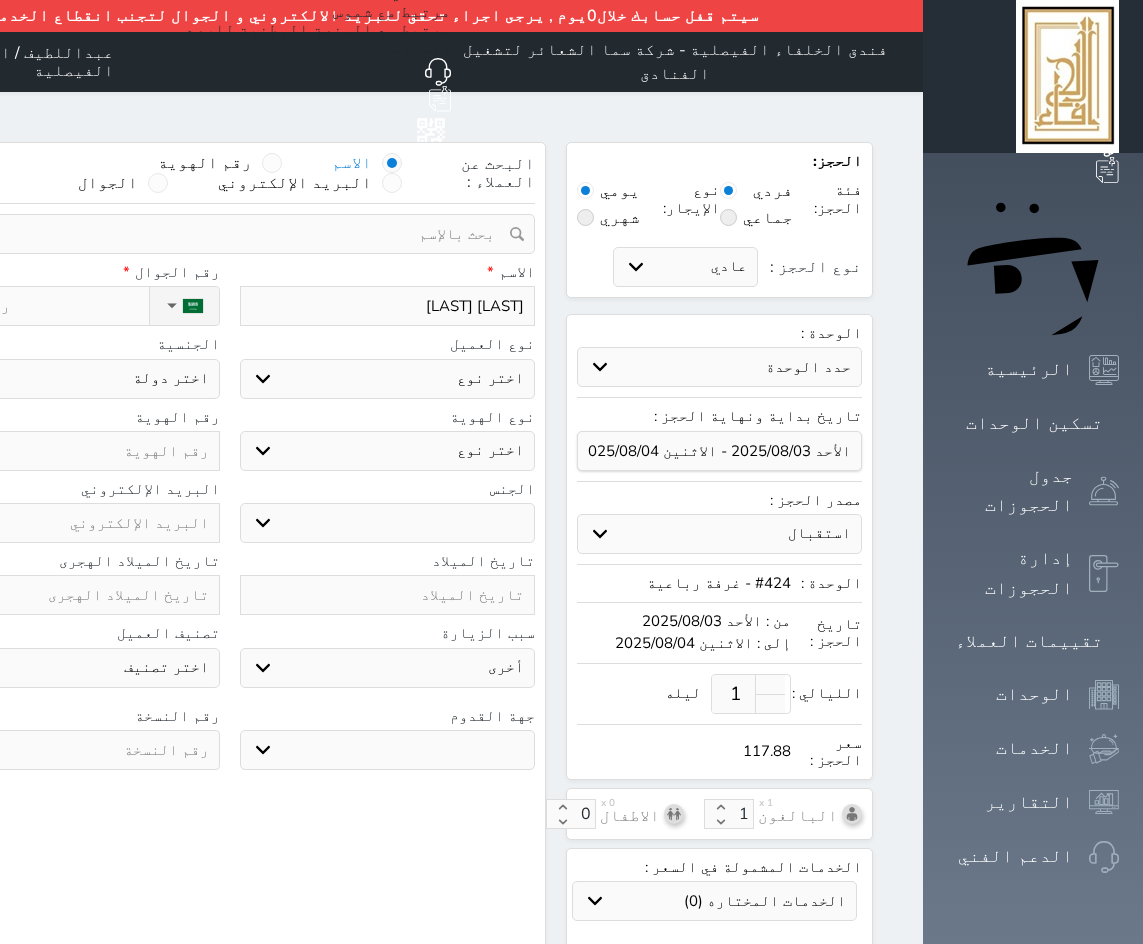 select 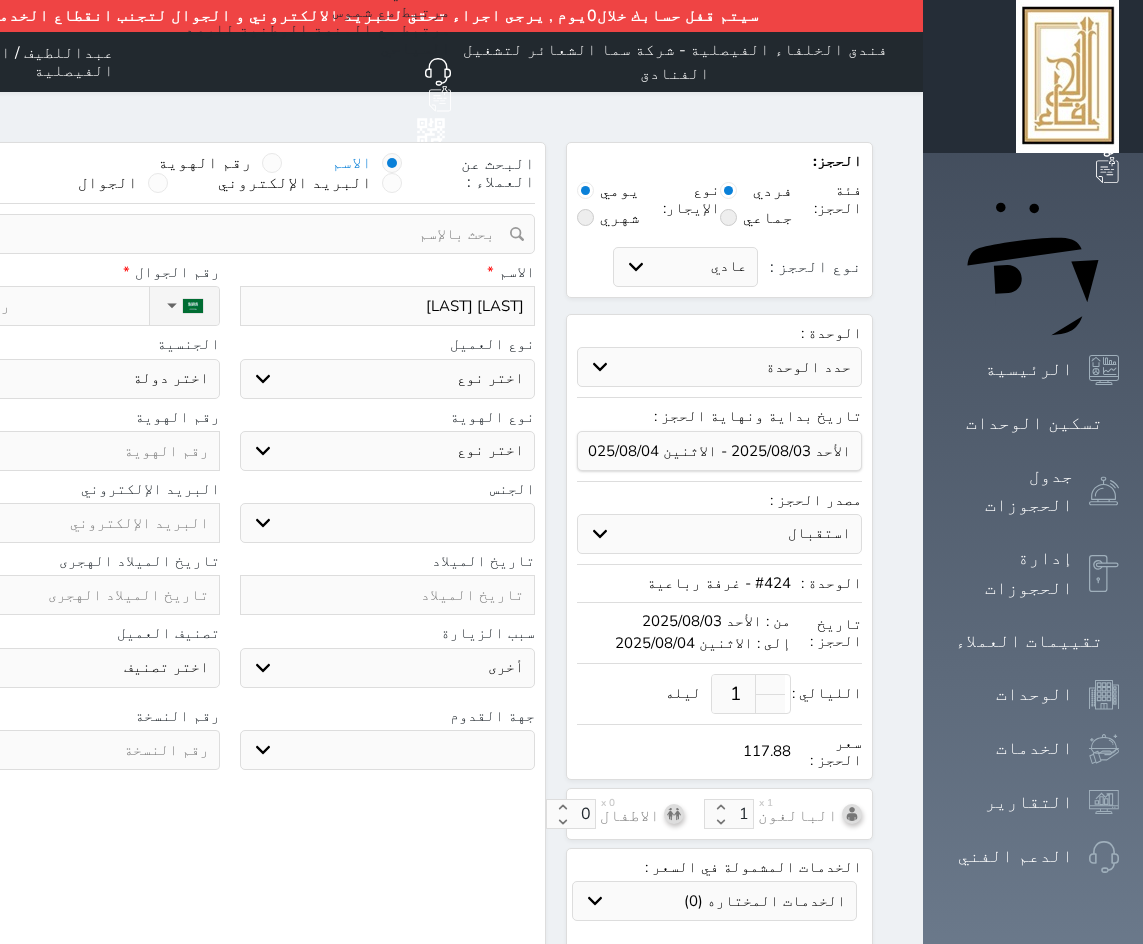 type on "[LAST] [LAST]" 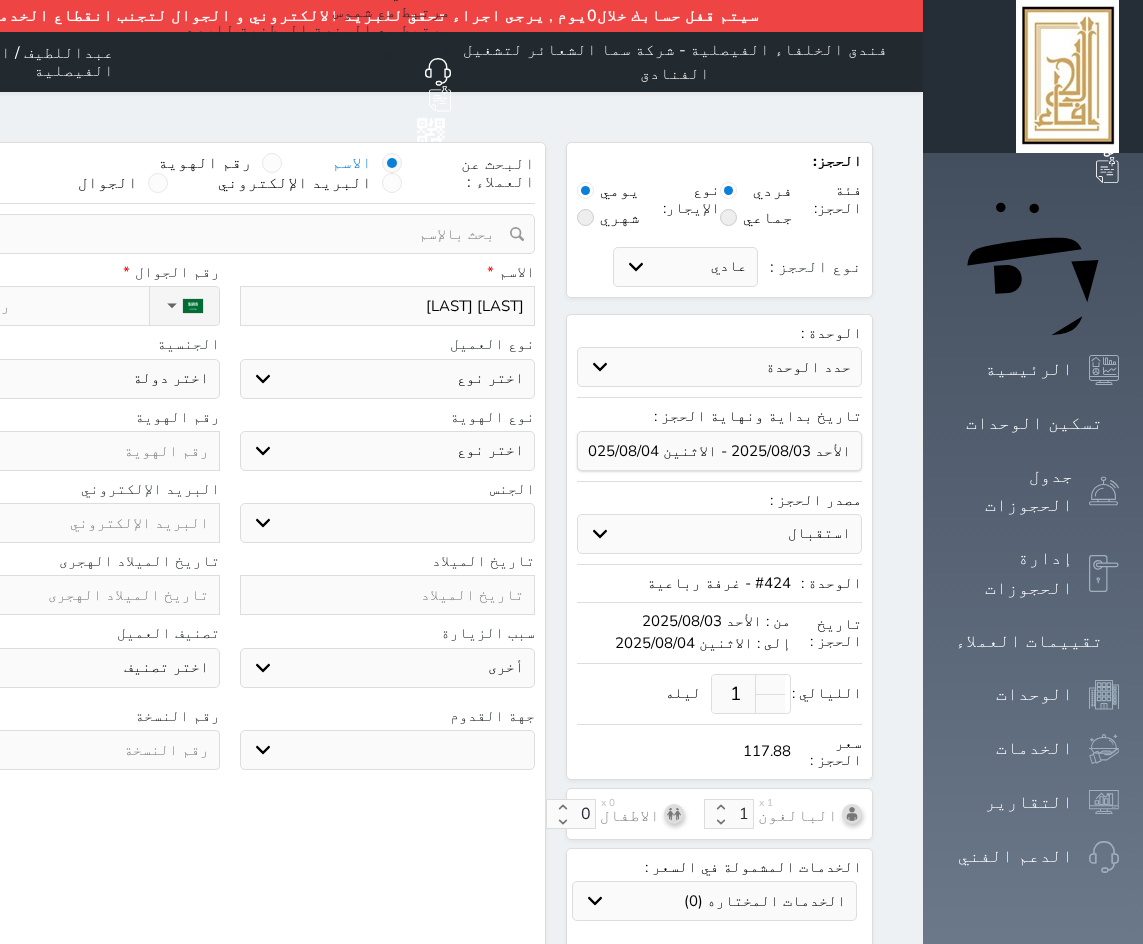 select 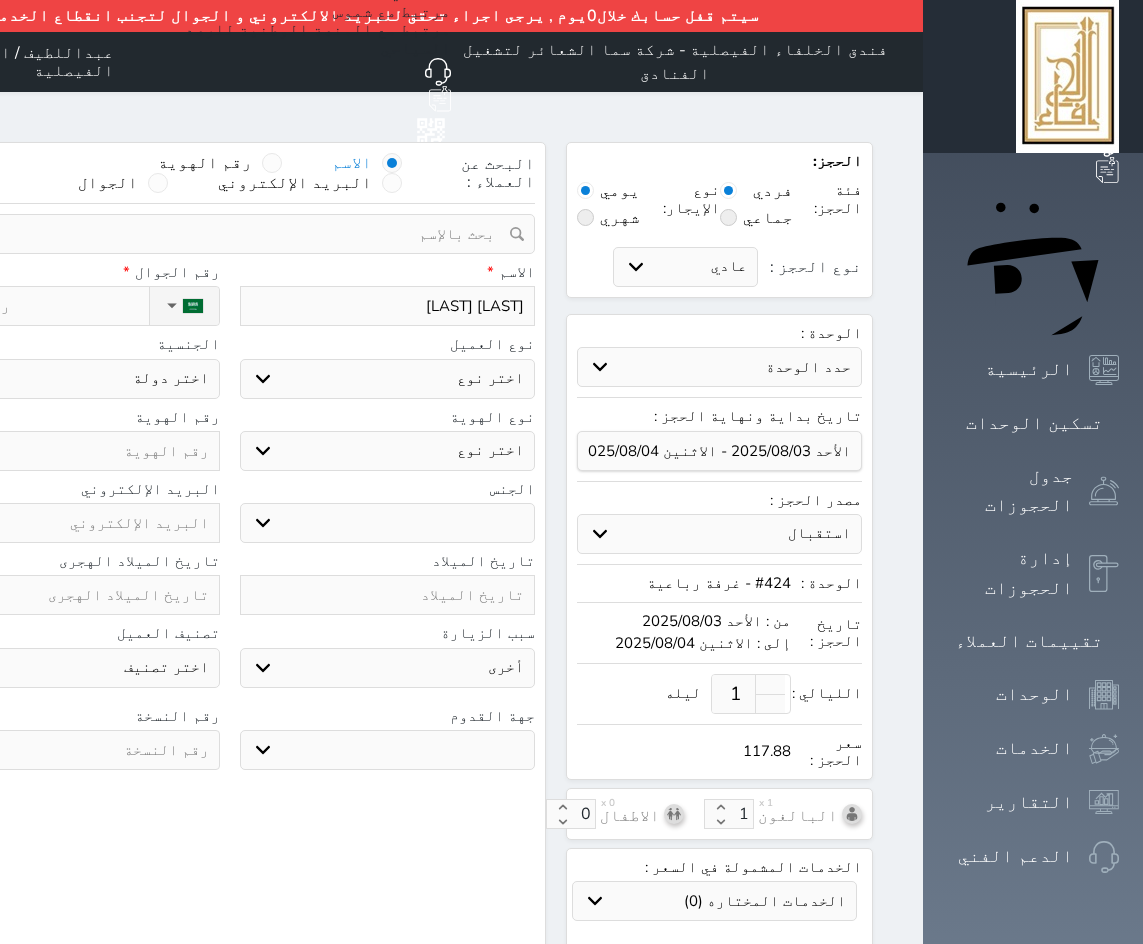 type on "[LAST] [LAST]" 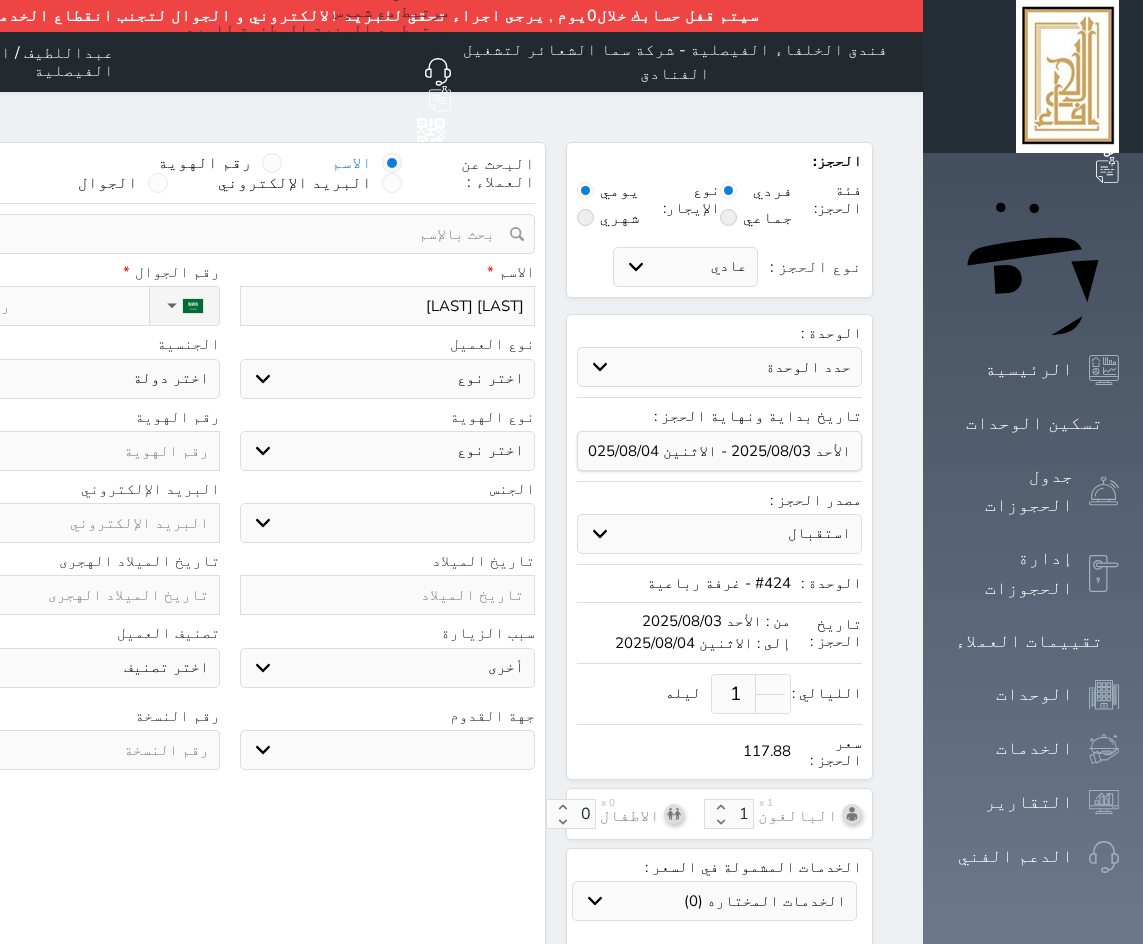 select 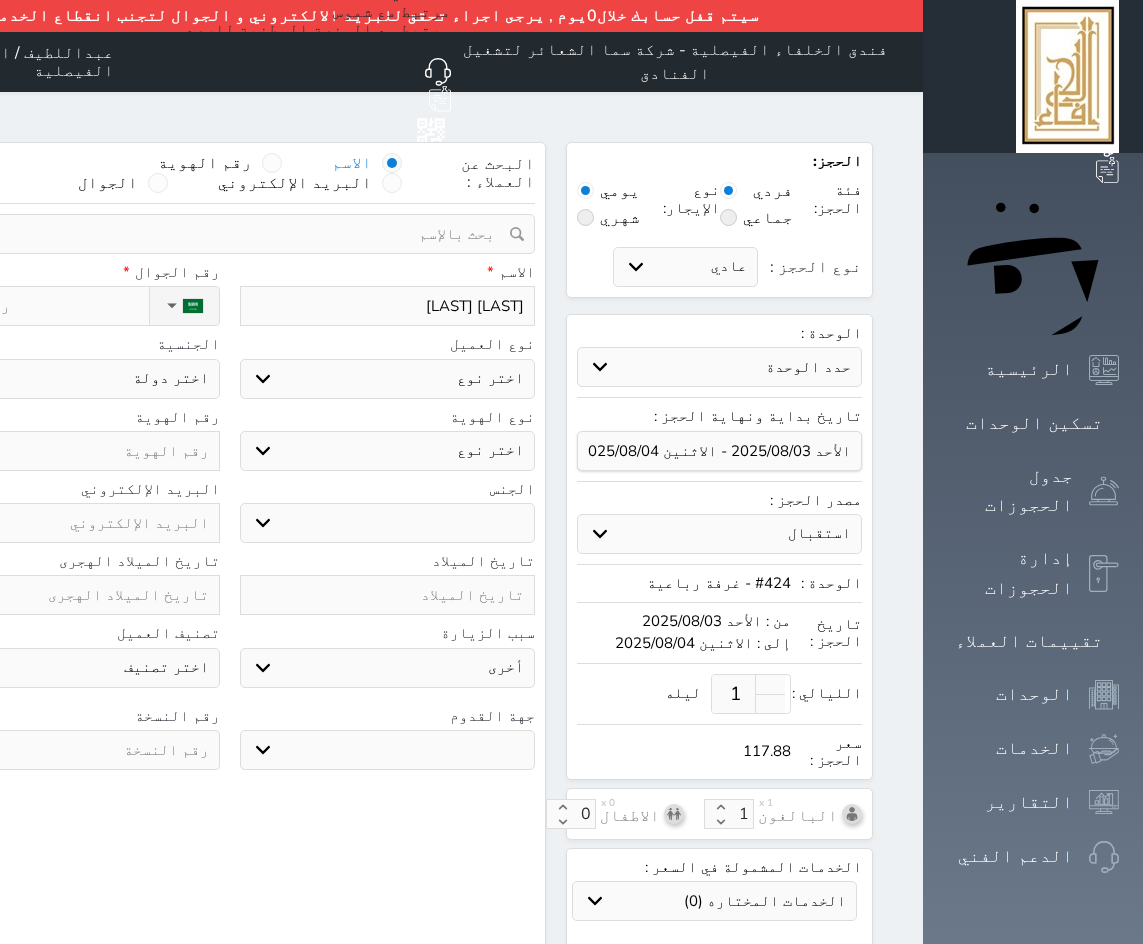 type on "[LAST] [LAST]" 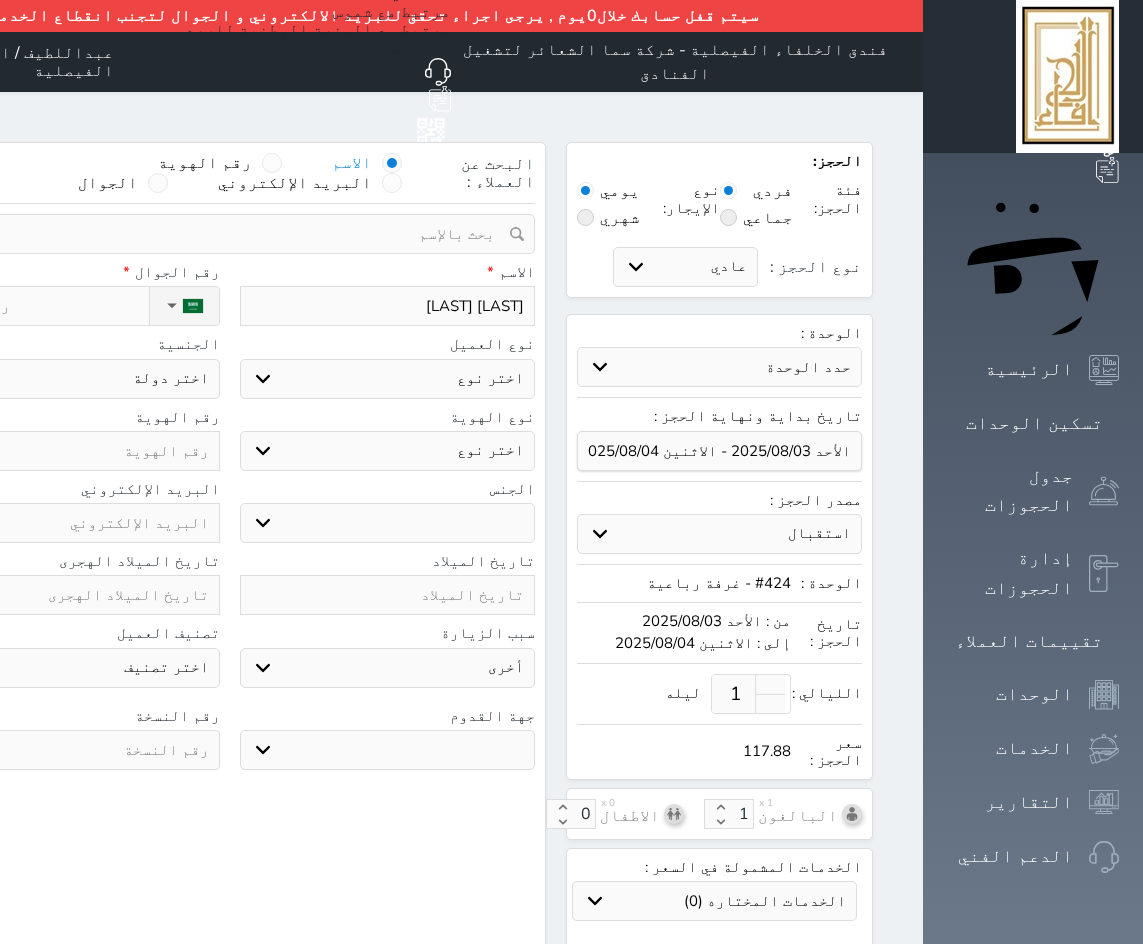 select 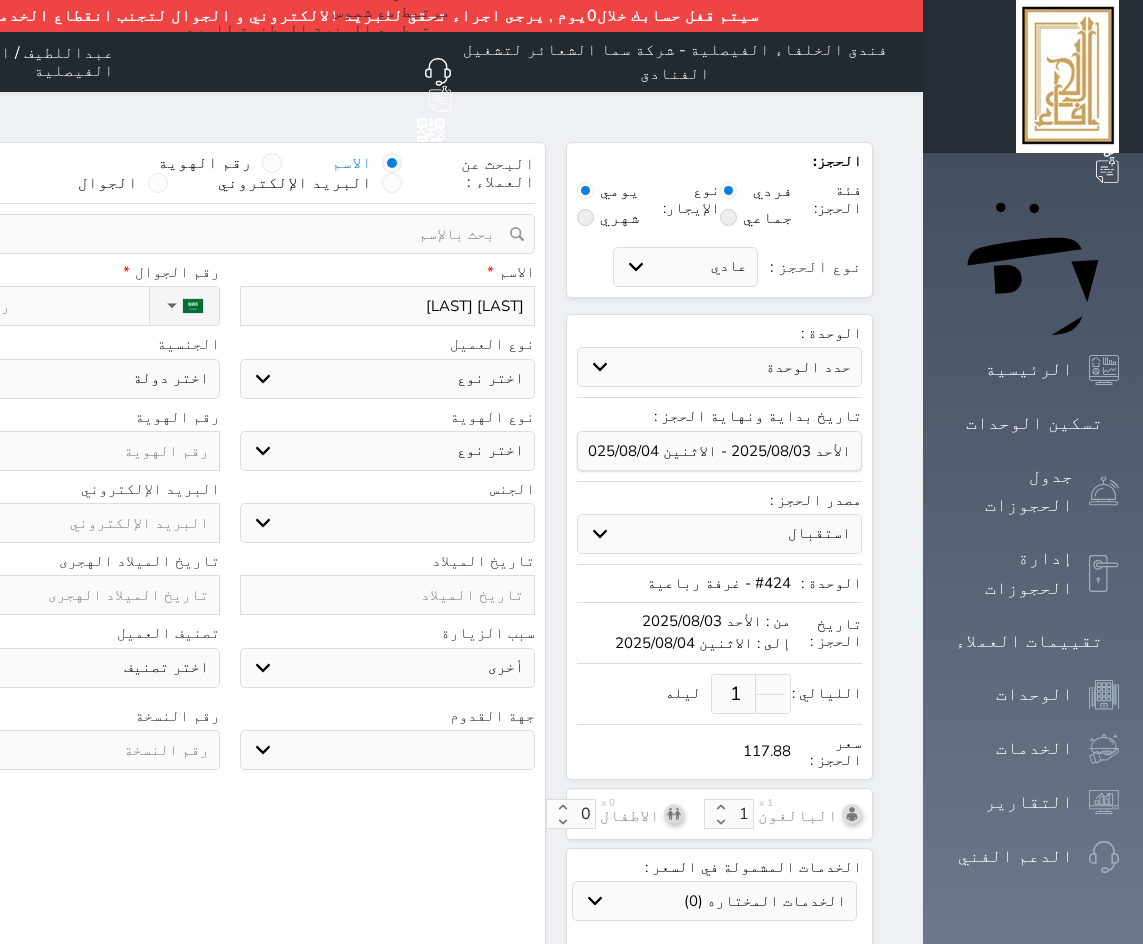 type on "[FIRST] [LAST]" 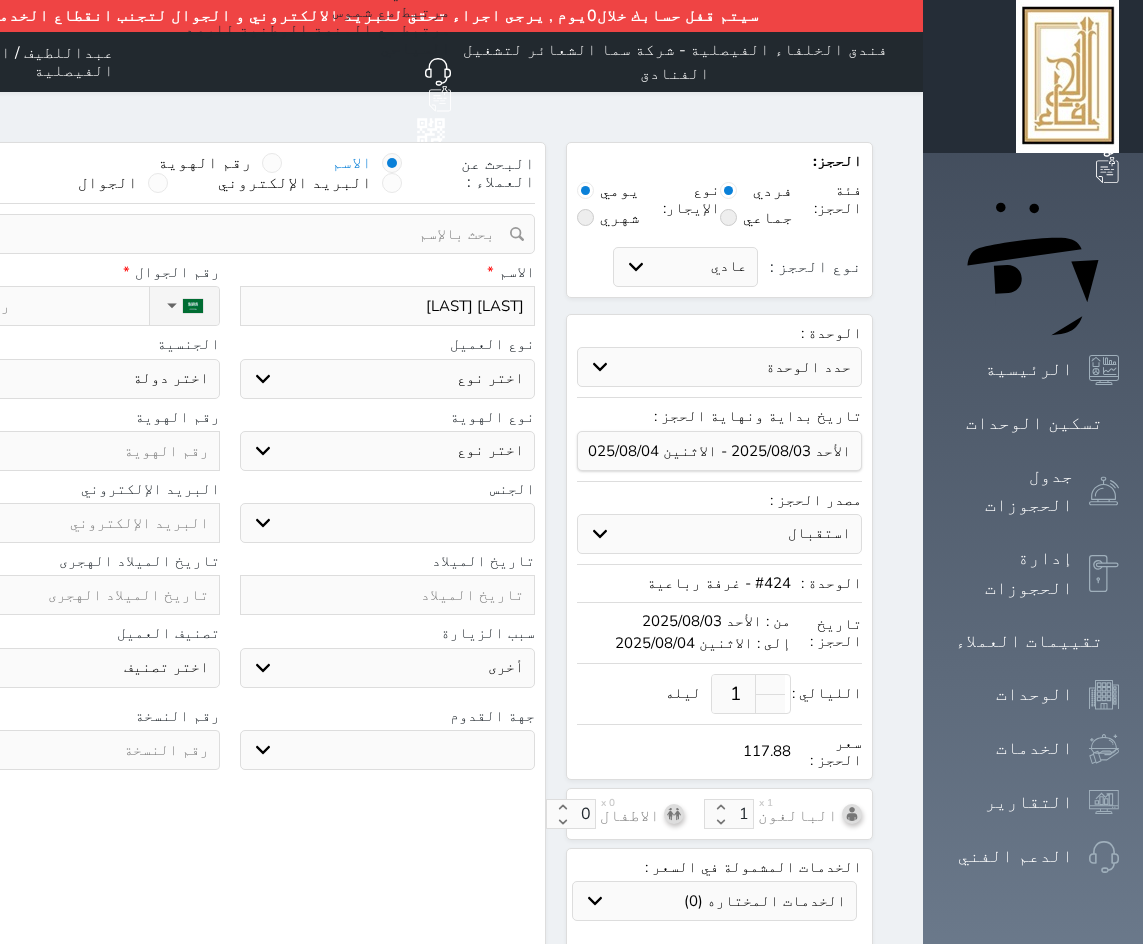 select 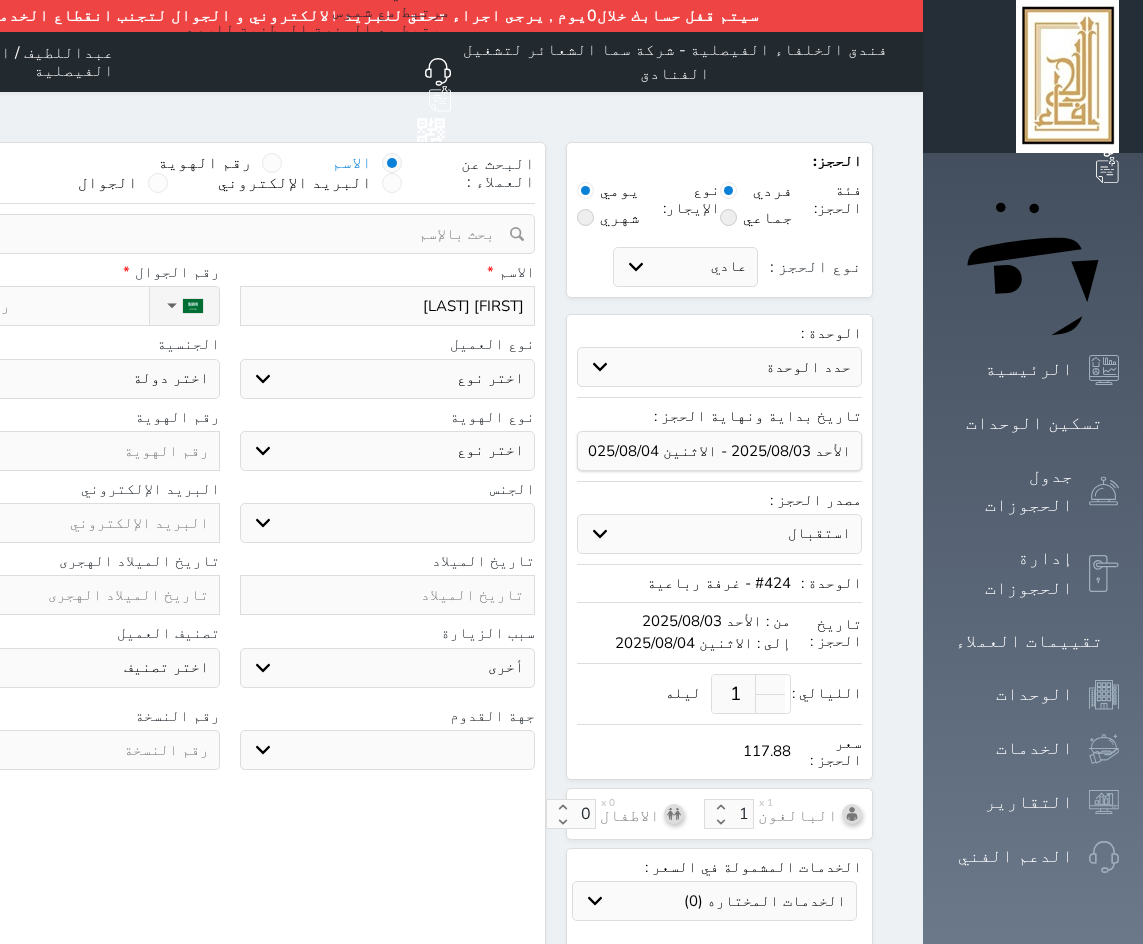 type on "[LAST] [LAST]" 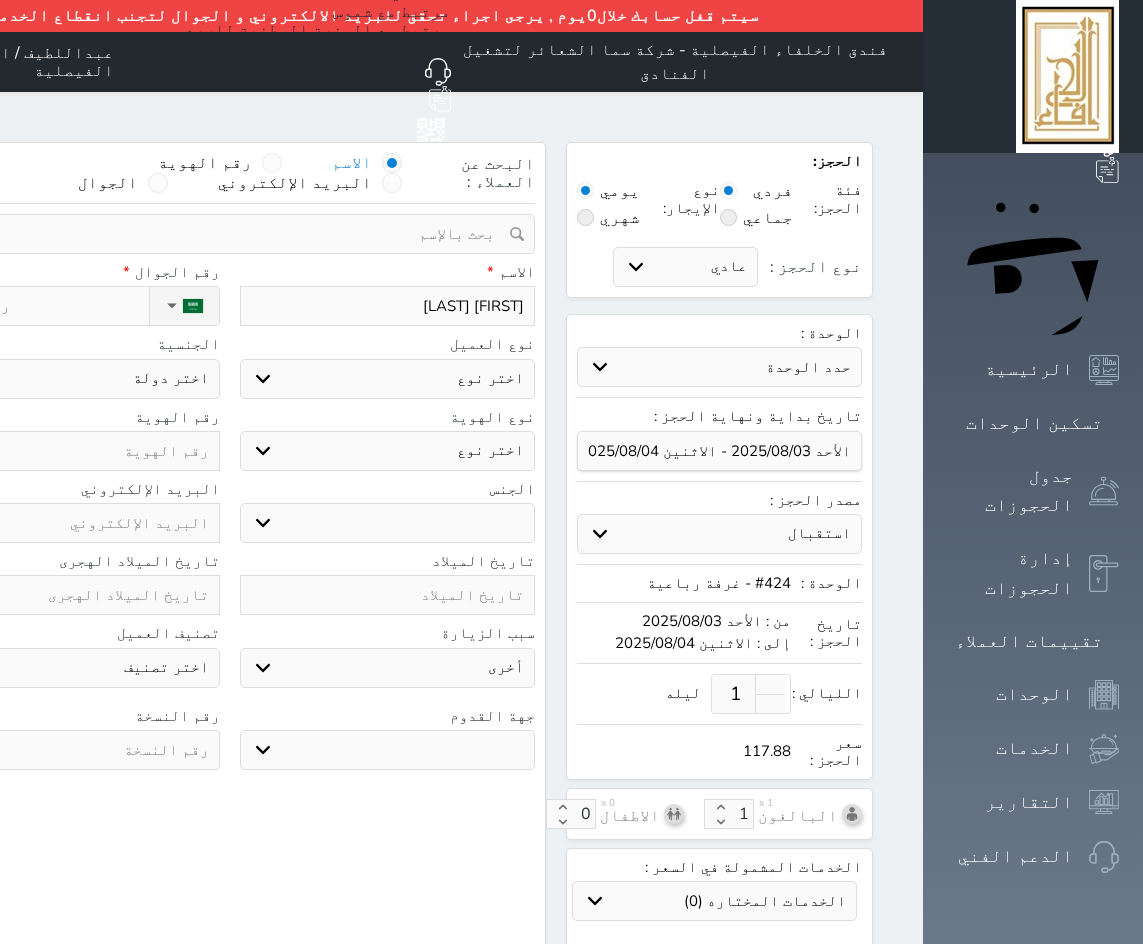 select 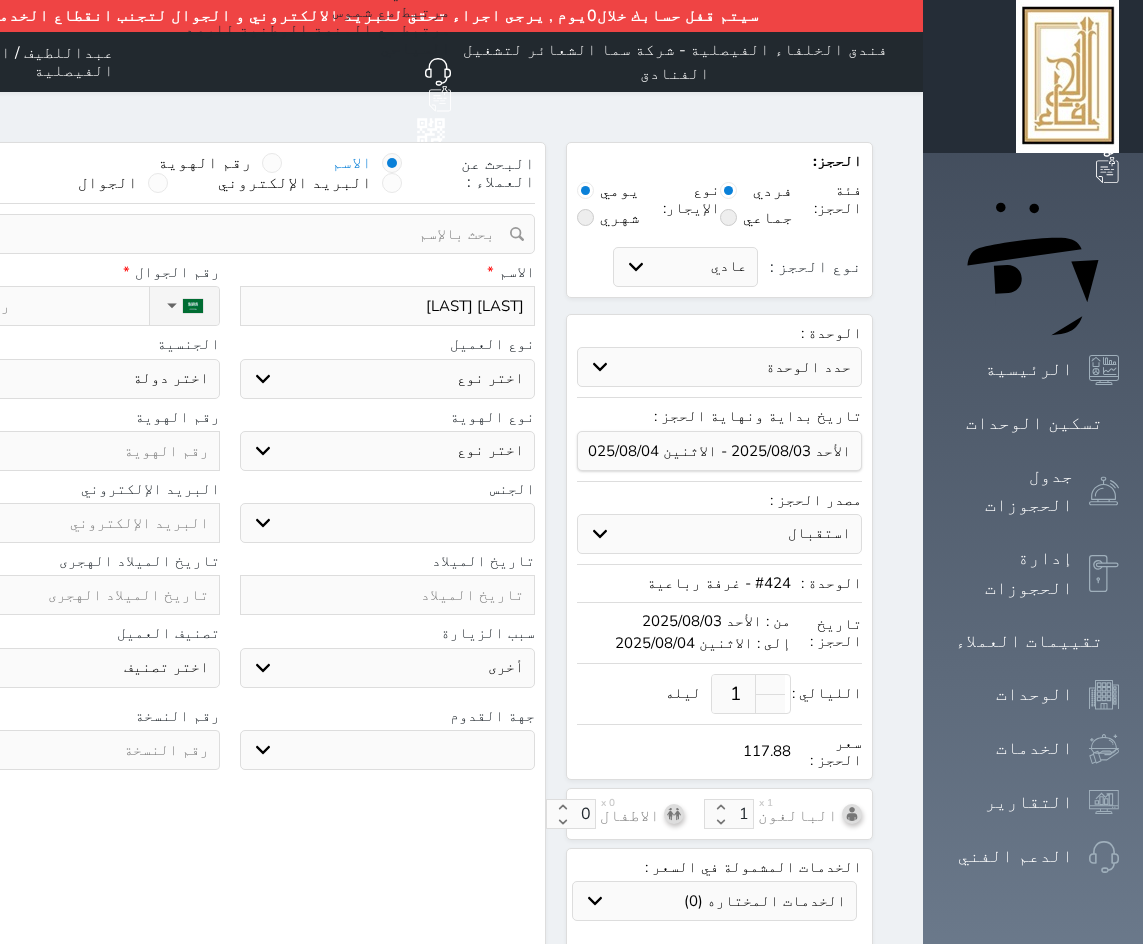 type on "[LAST] [LAST] [LAST]" 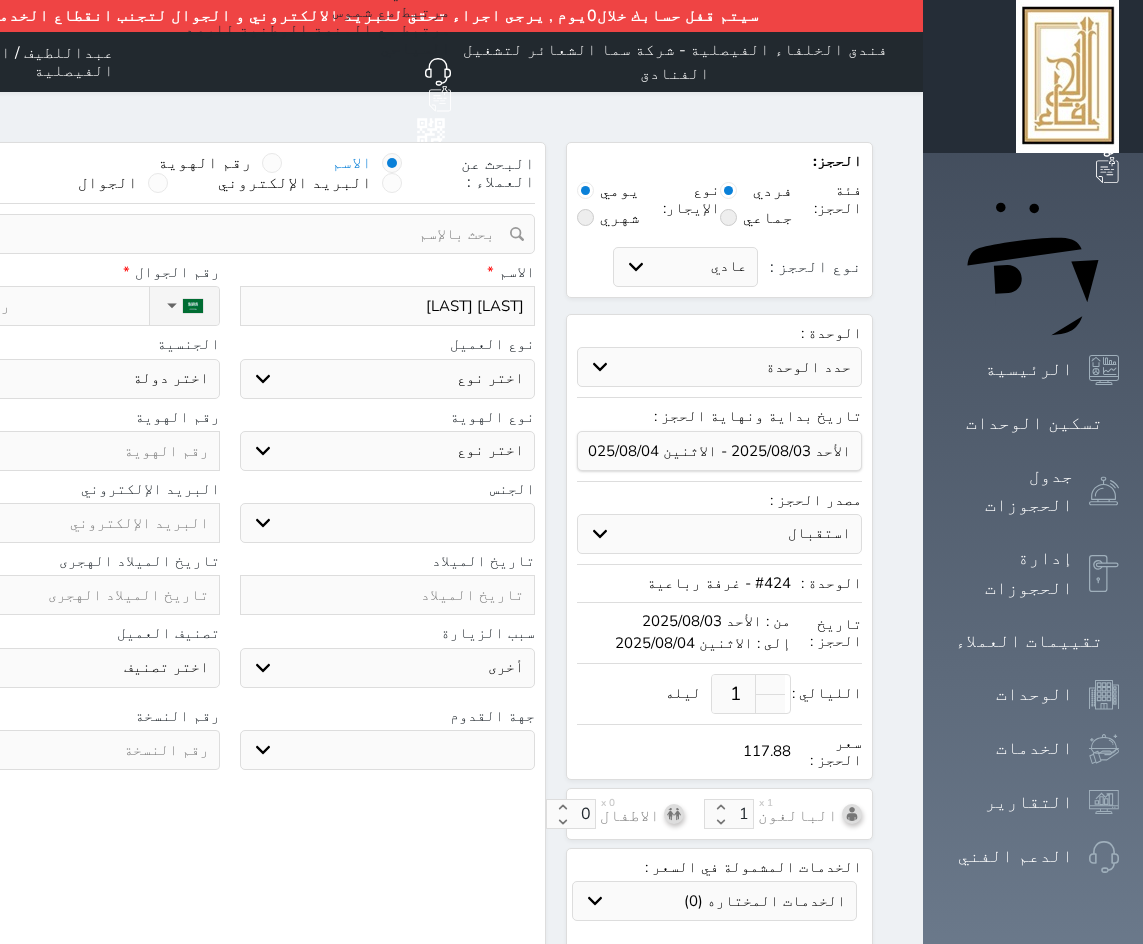 select 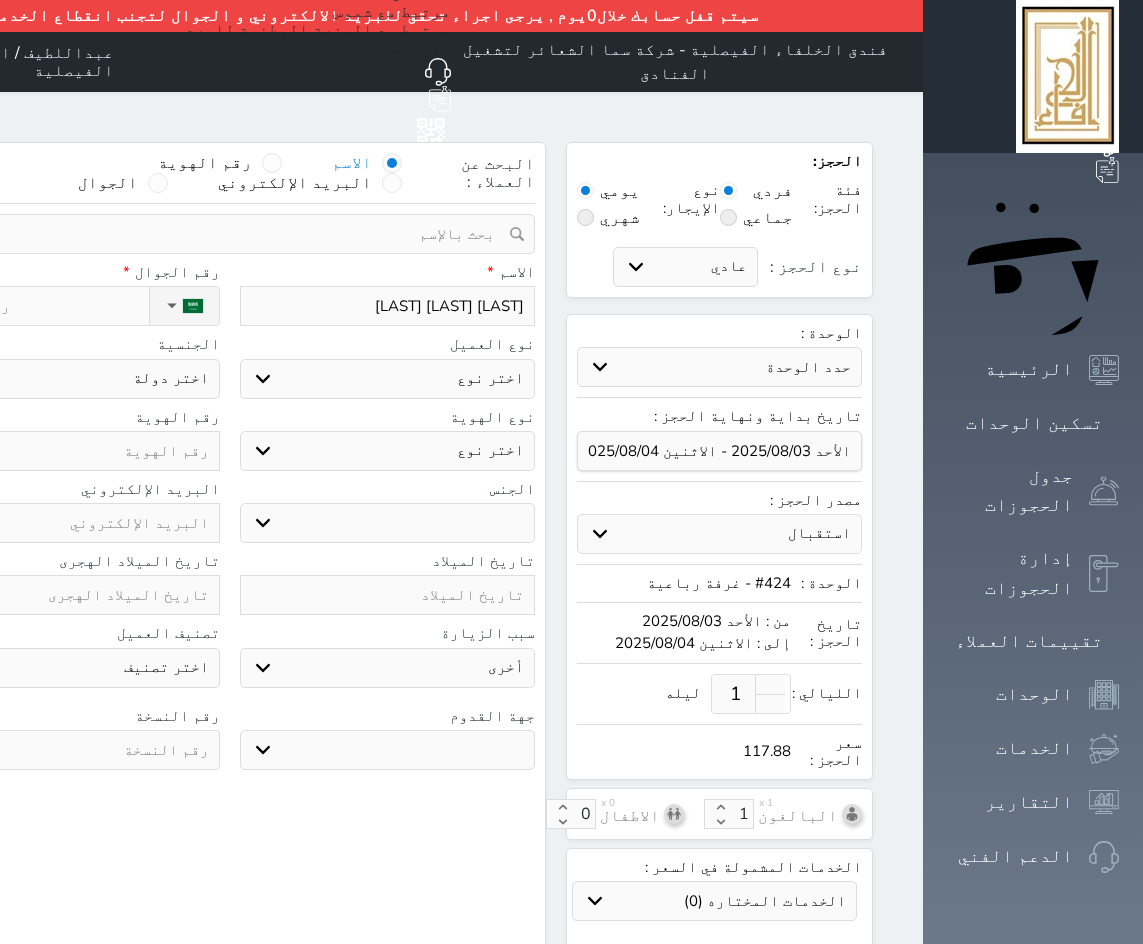 select 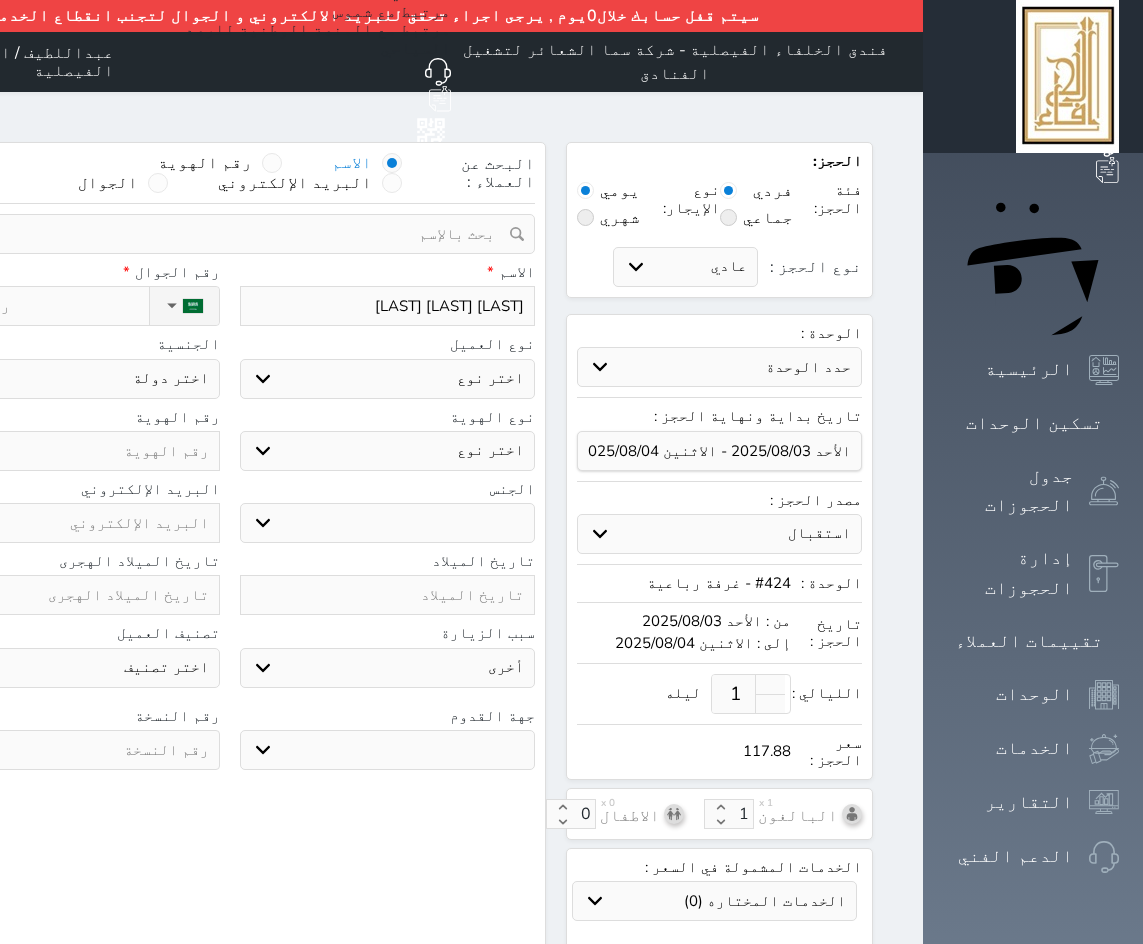 type on "[LAST] [LAST] [LAST]" 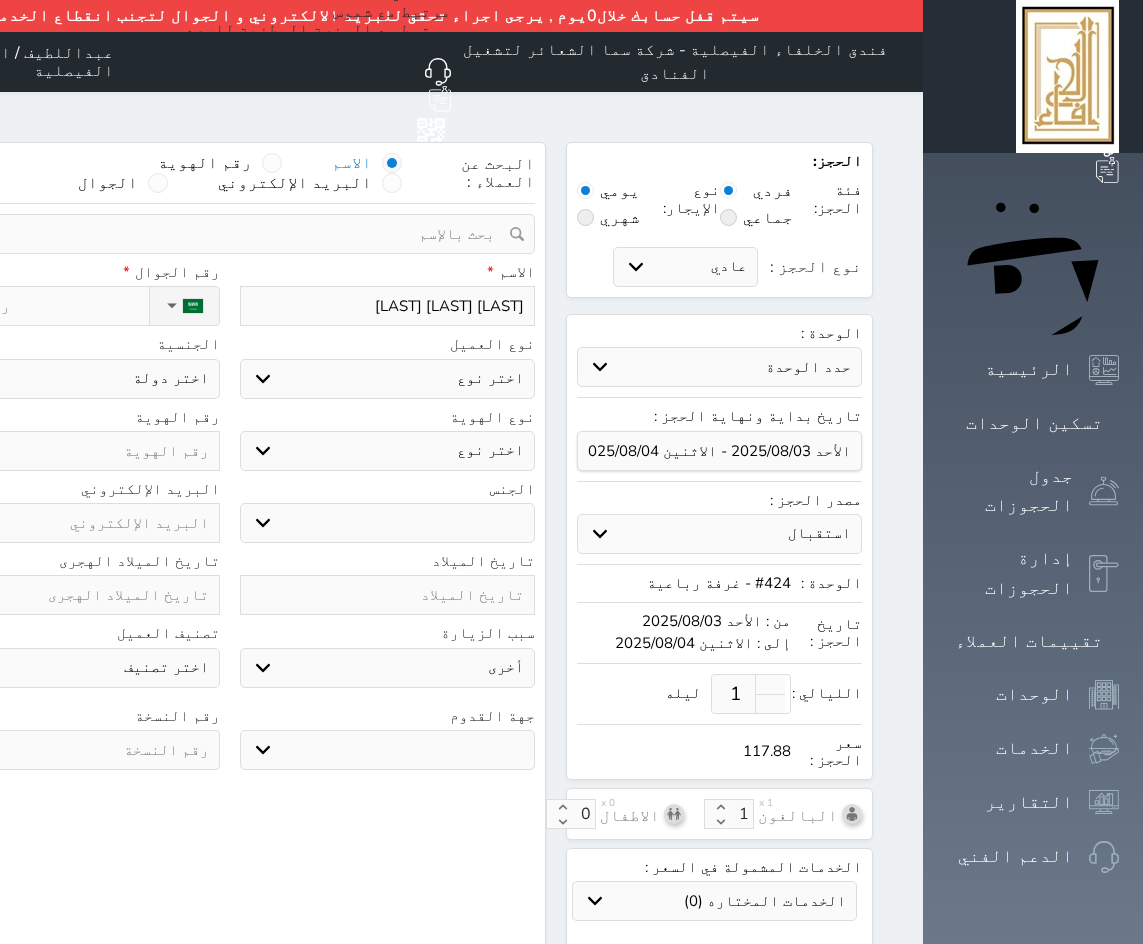 select 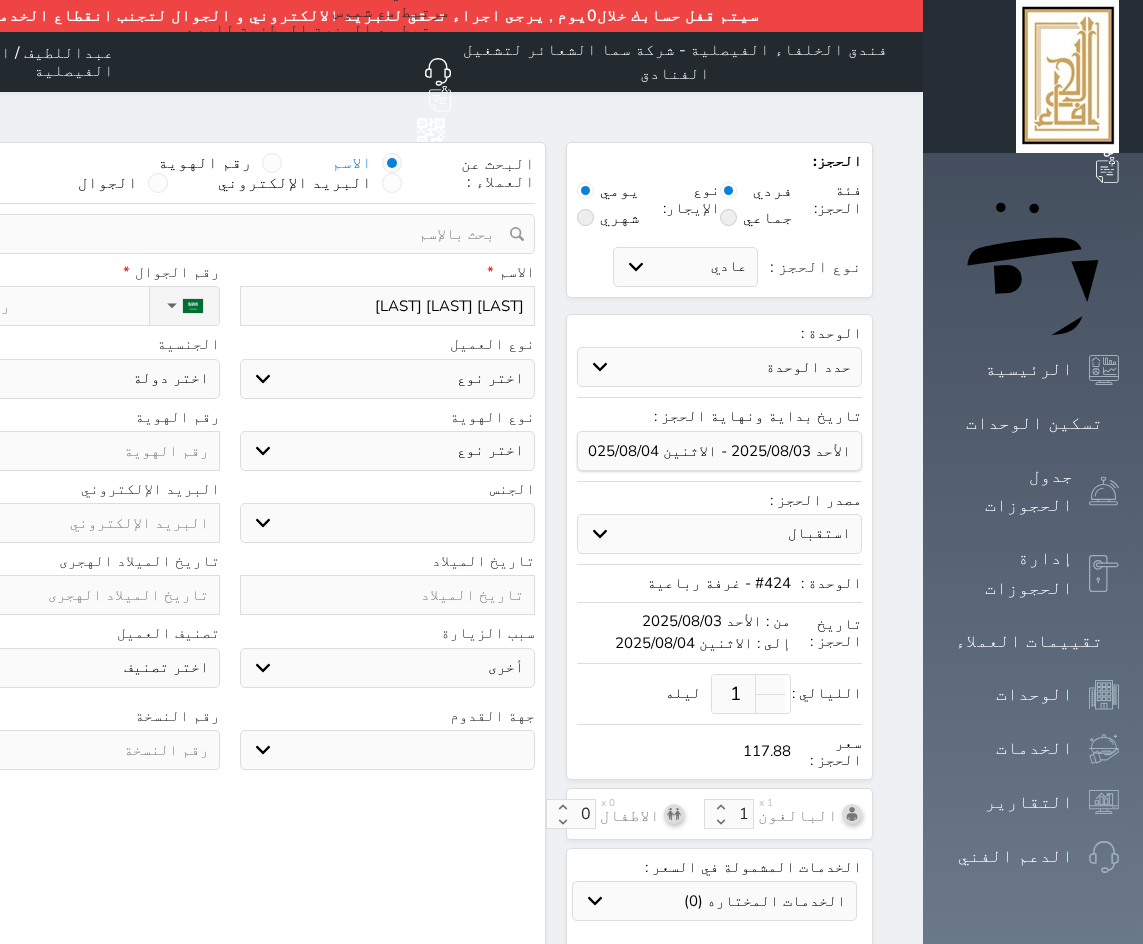 select 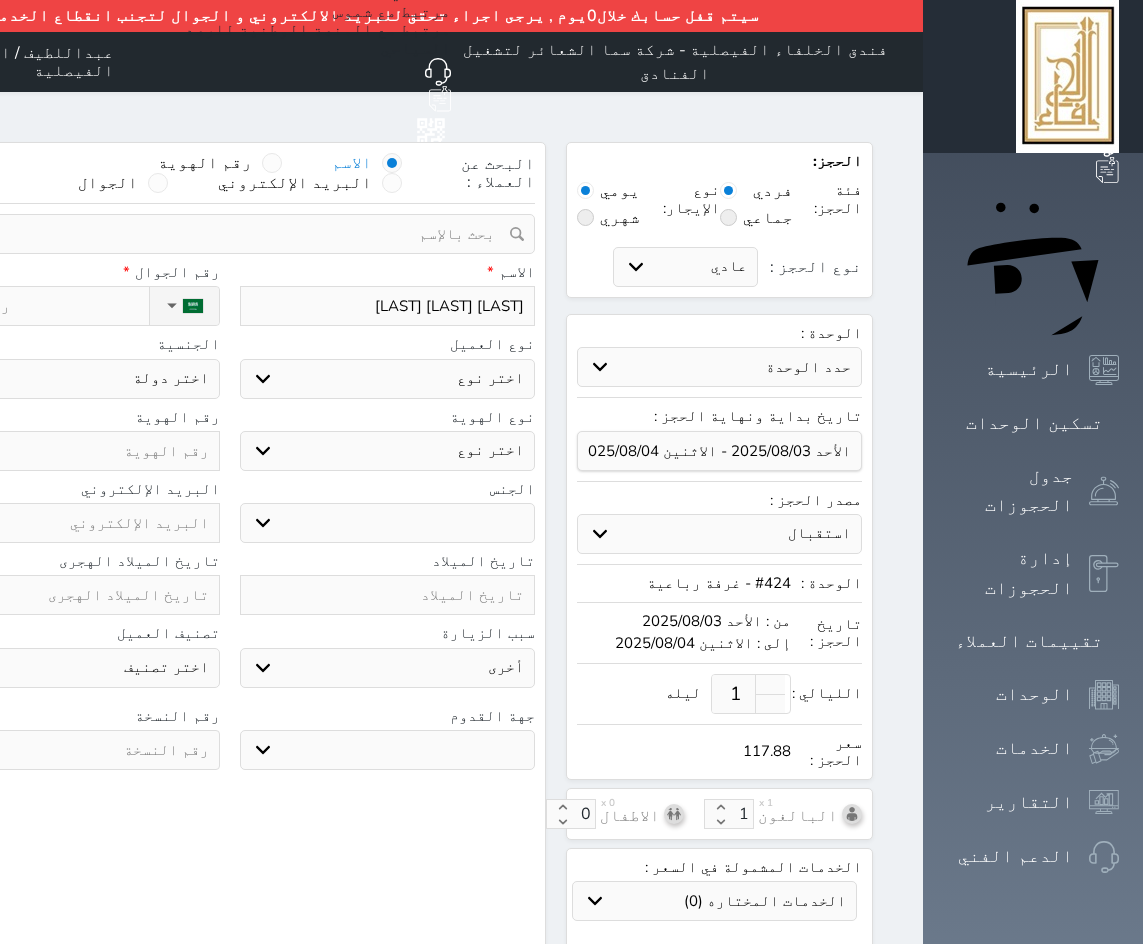 type on "[LAST] [LAST] [LAST]" 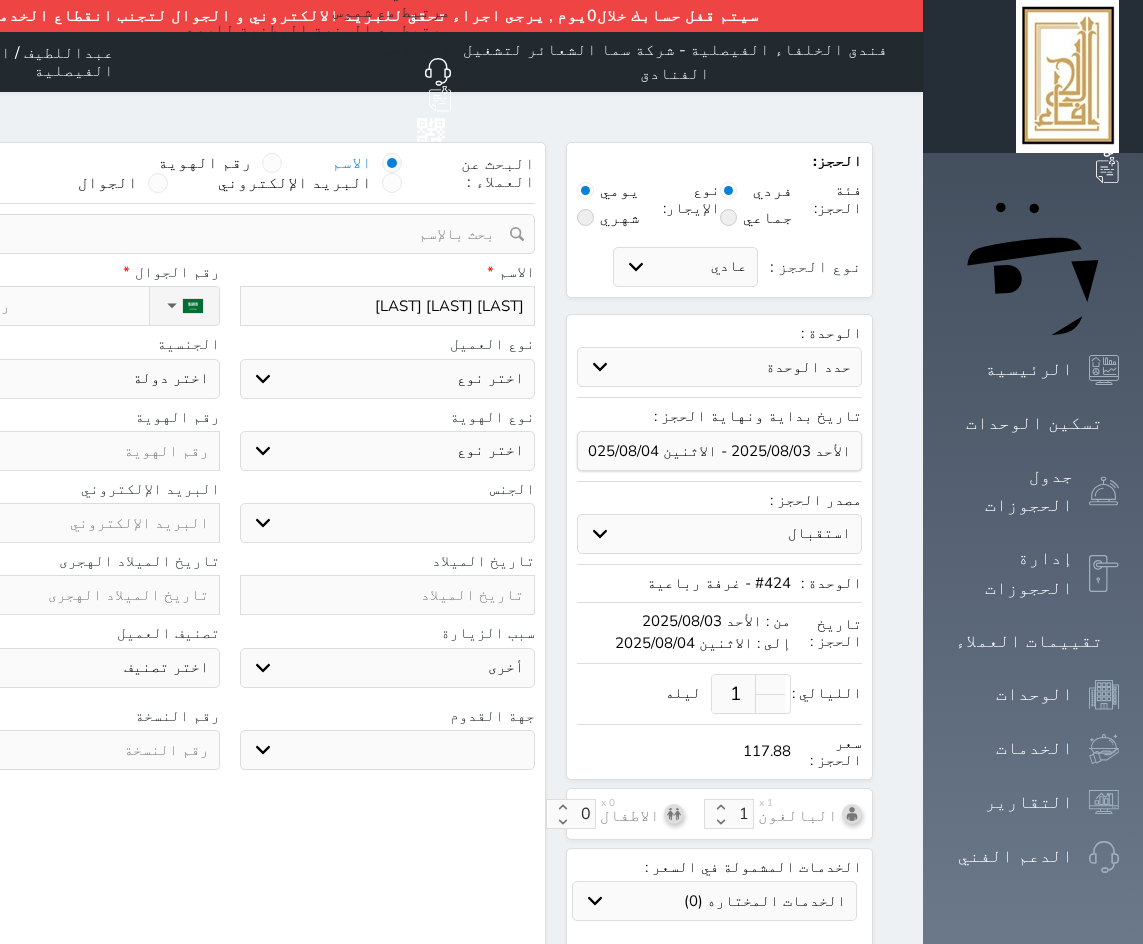 select 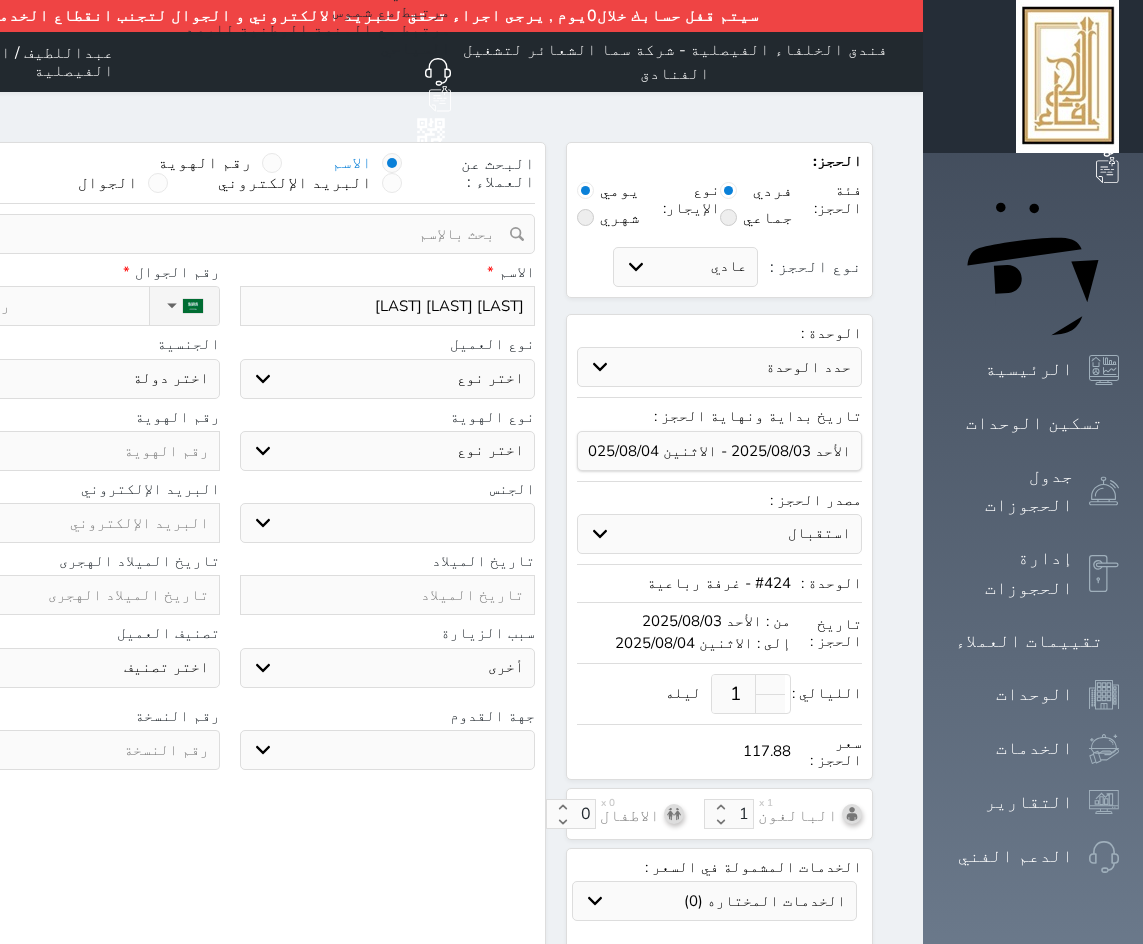 type on "[LAST] [LAST] [LAST]" 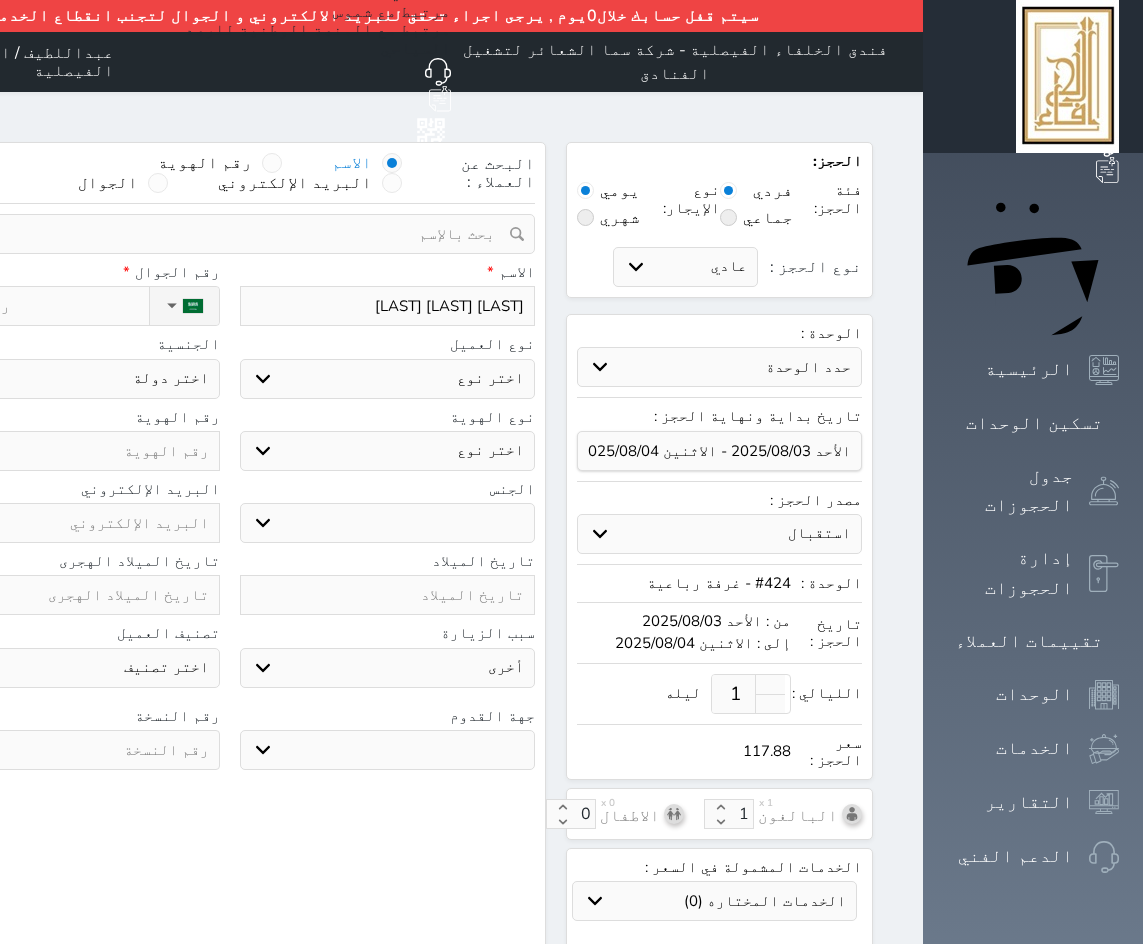 select 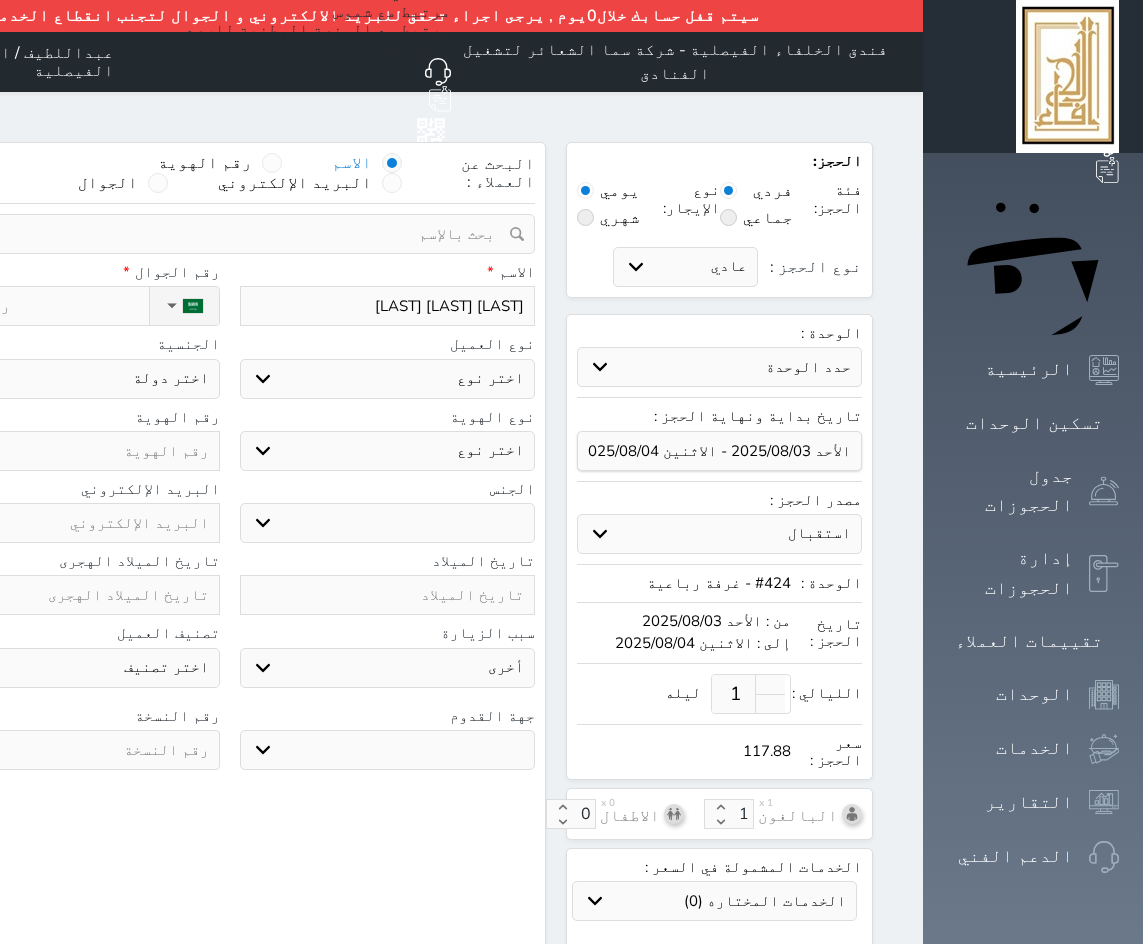 type on "[LAST] [LAST] [LAST]" 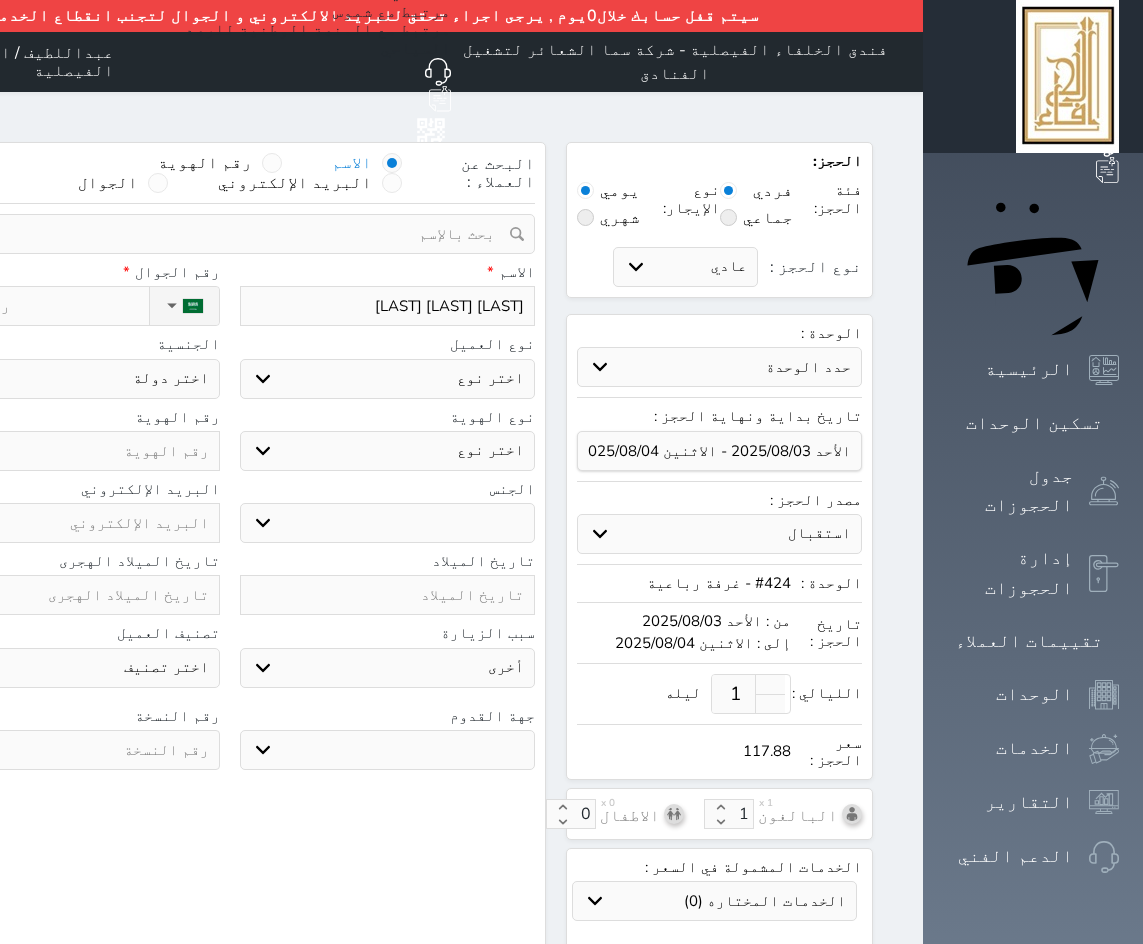 select 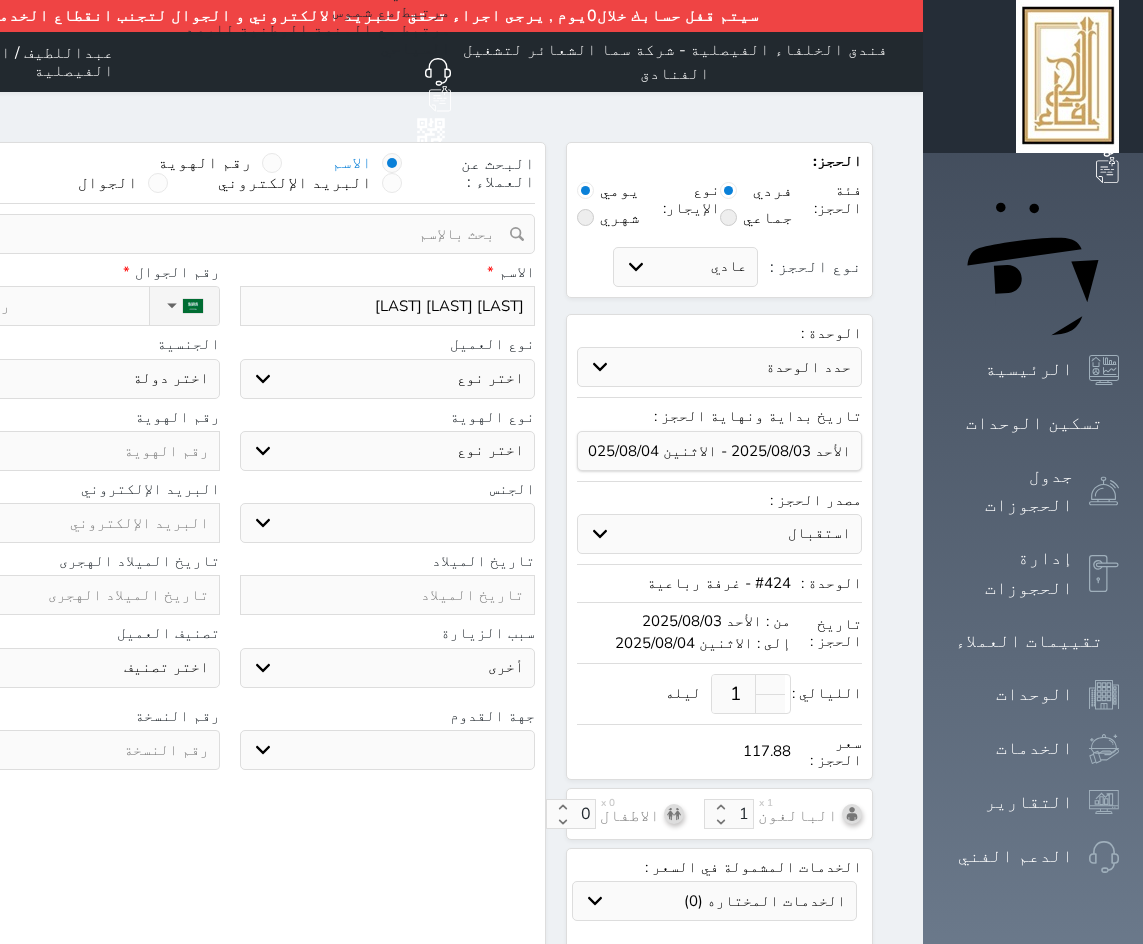 type on "[LAST] [LAST] [LAST]" 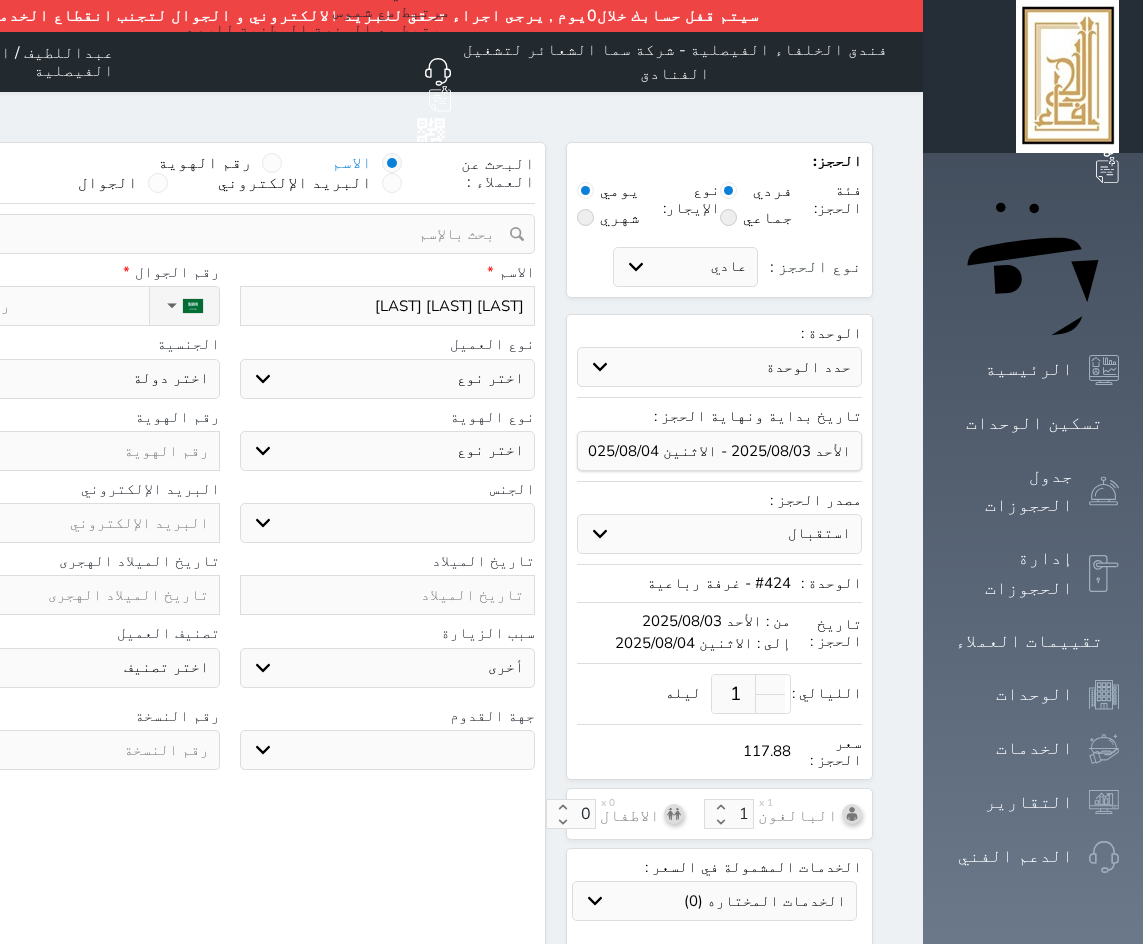 select 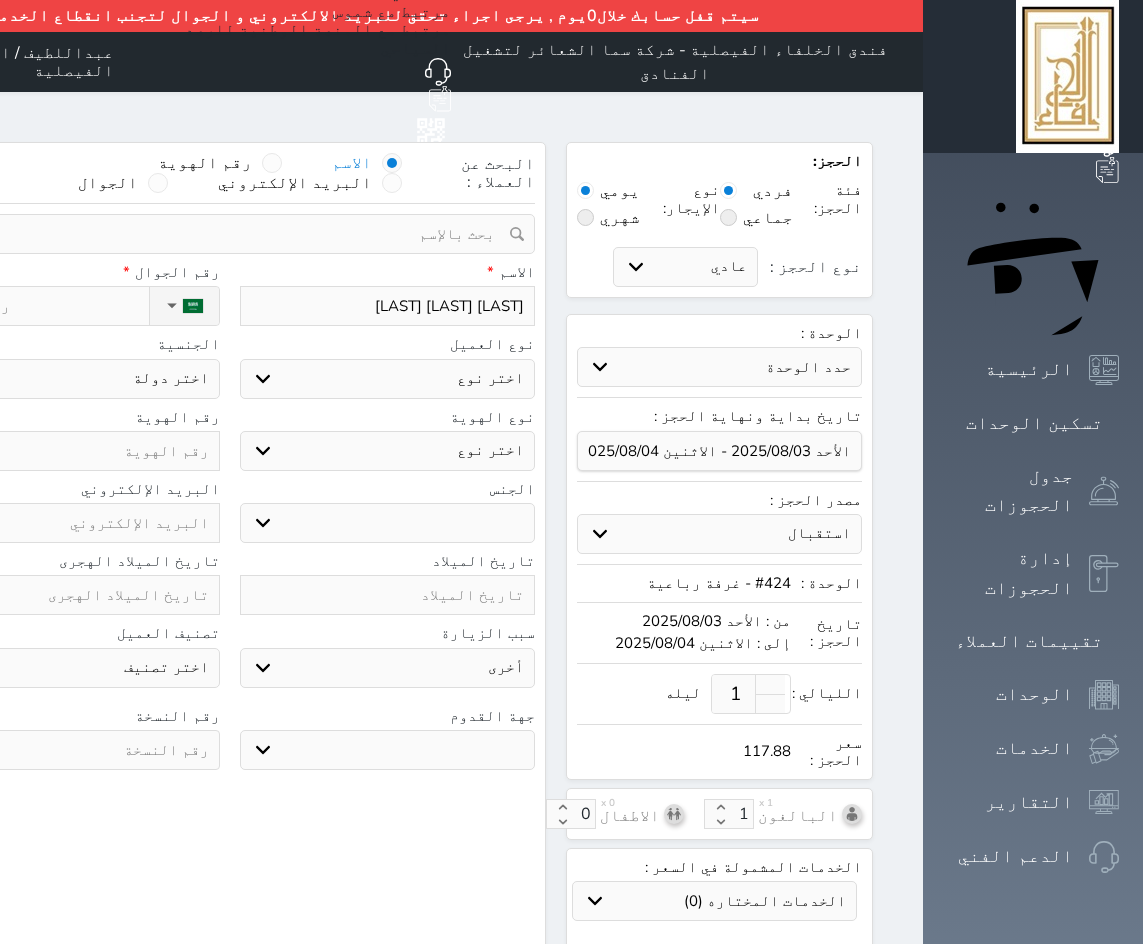 type on "[LAST] [LAST] [LAST]" 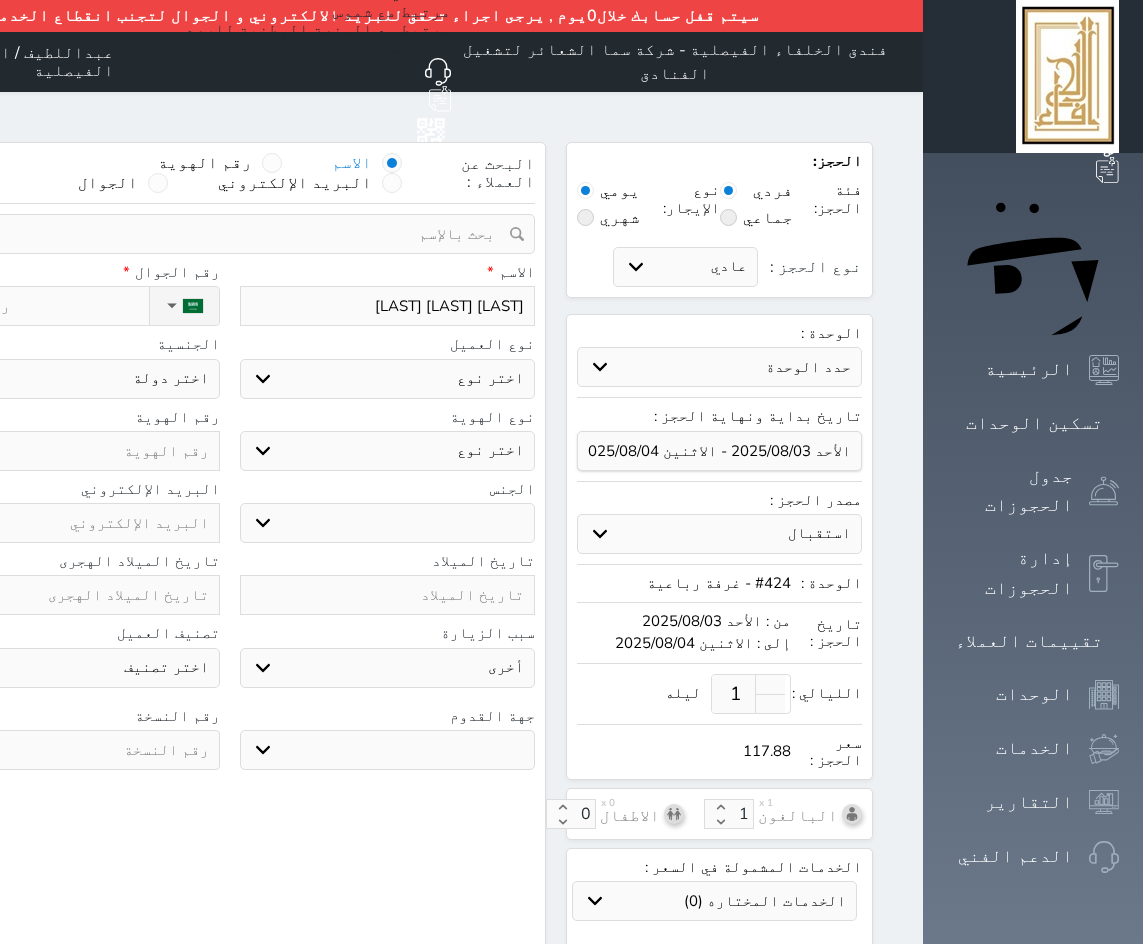 select 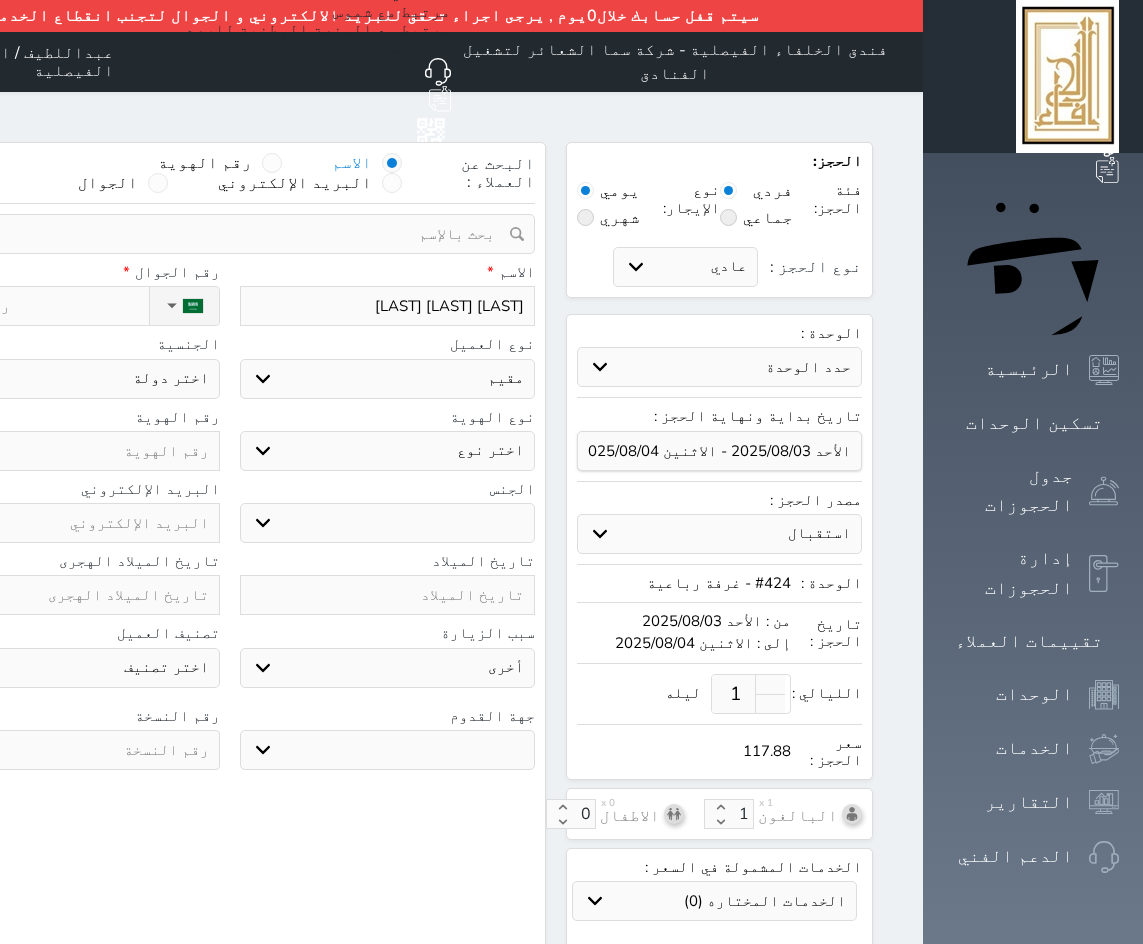 click on "اختر نوع   مواطن مواطن خليجي زائر مقيم" at bounding box center [388, 379] 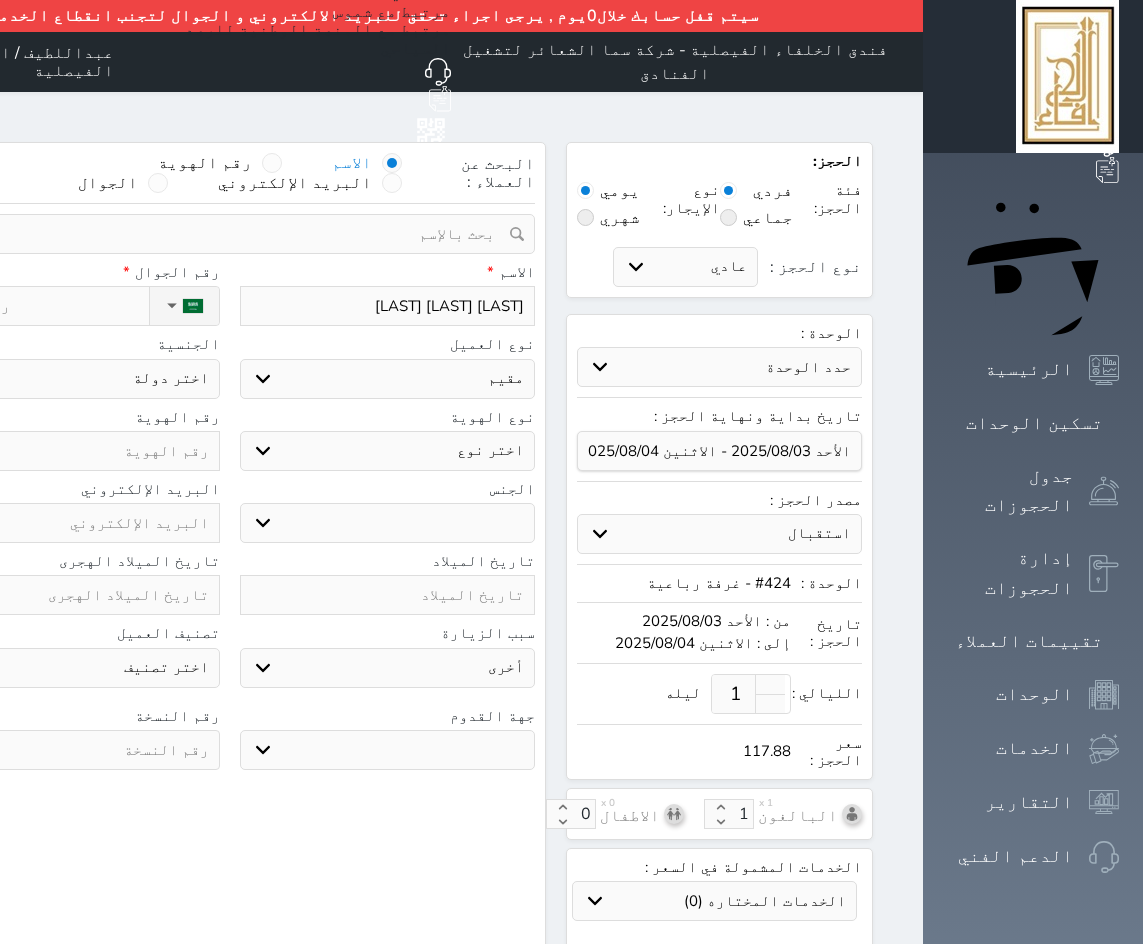 select 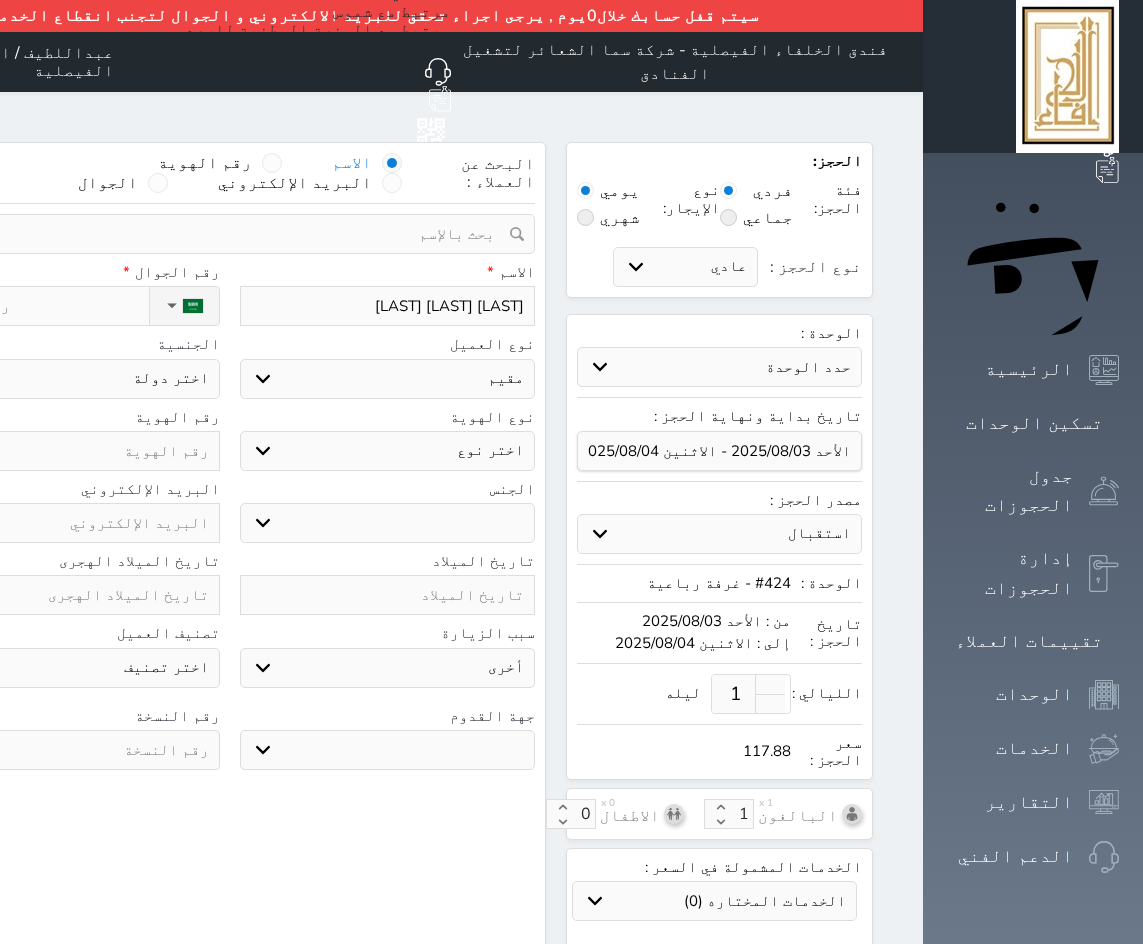 click on "اختر نوع   مقيم جواز السفر" at bounding box center (388, 451) 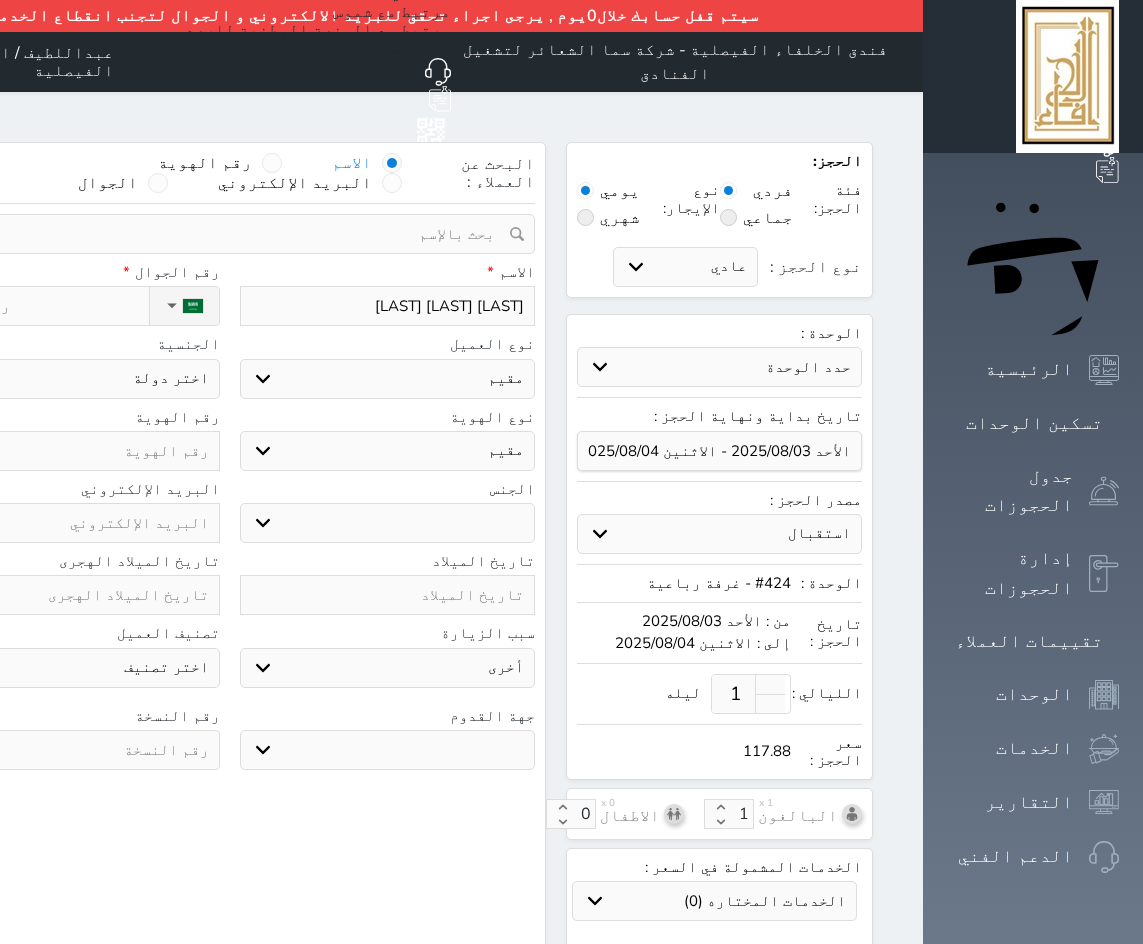 click on "اختر نوع   مقيم جواز السفر" at bounding box center (388, 451) 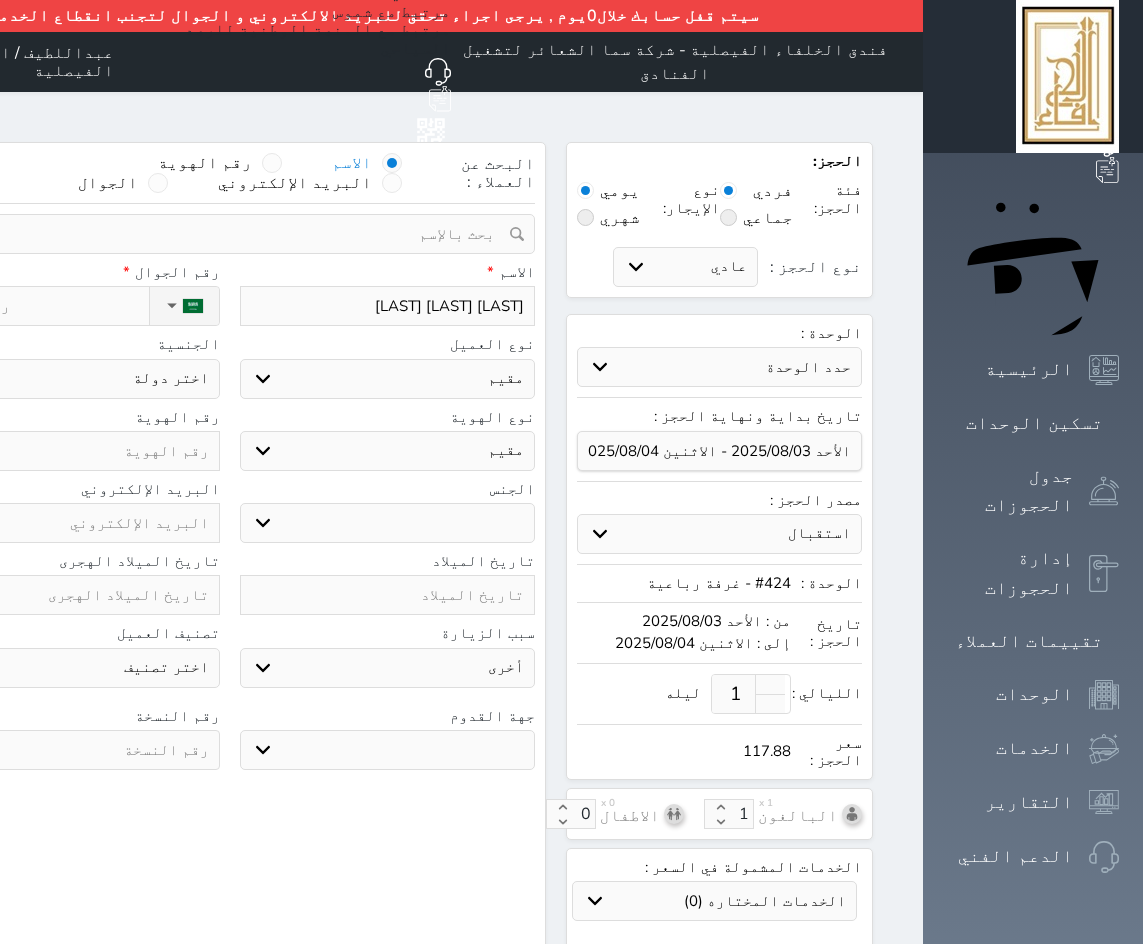 select 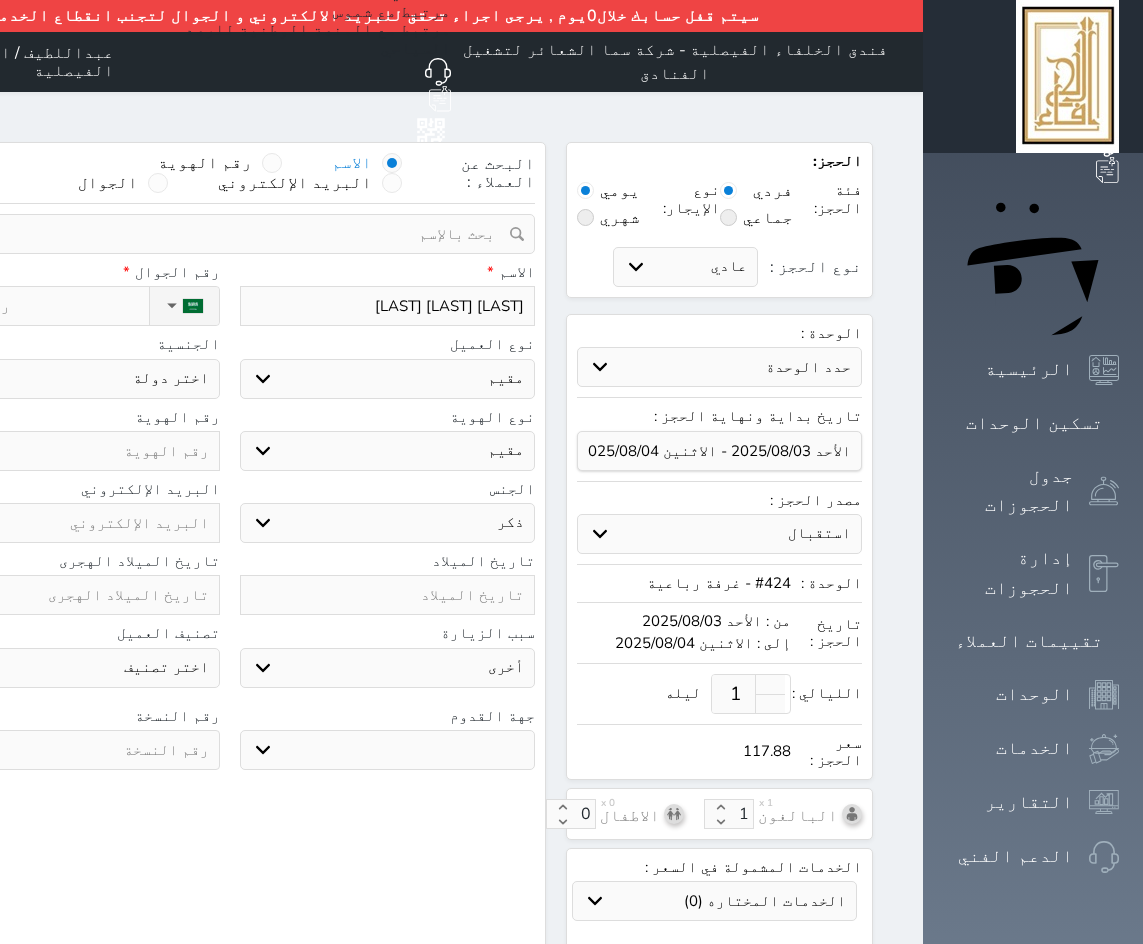 click on "ذكر   انثى" at bounding box center (388, 523) 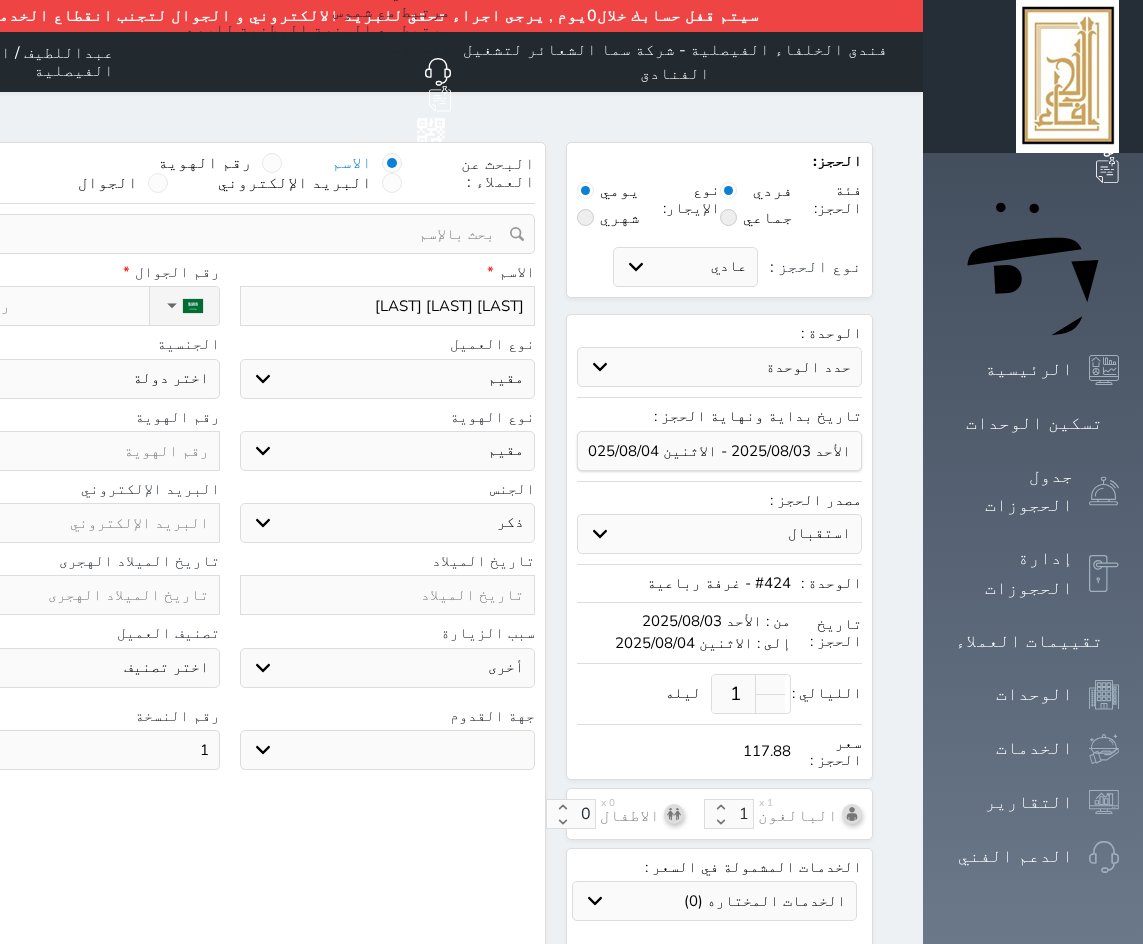type on "1" 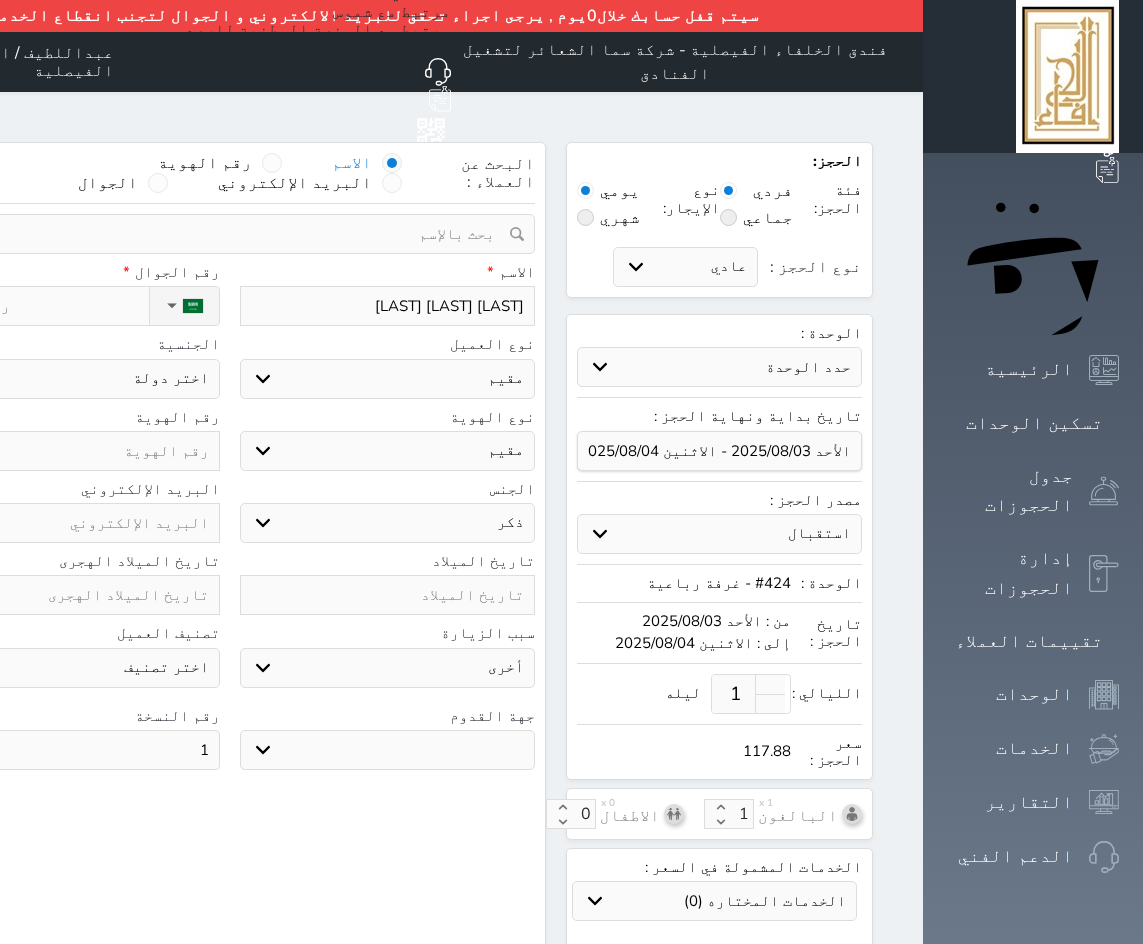 click on "اختر دولة
اثيوبيا
اجنبي بجواز سعودي
اخرى
اذربيجان
ارتيريا
ارمينيا
ازبكستان
اسبانيا
استراليا
استونيا" at bounding box center (72, 379) 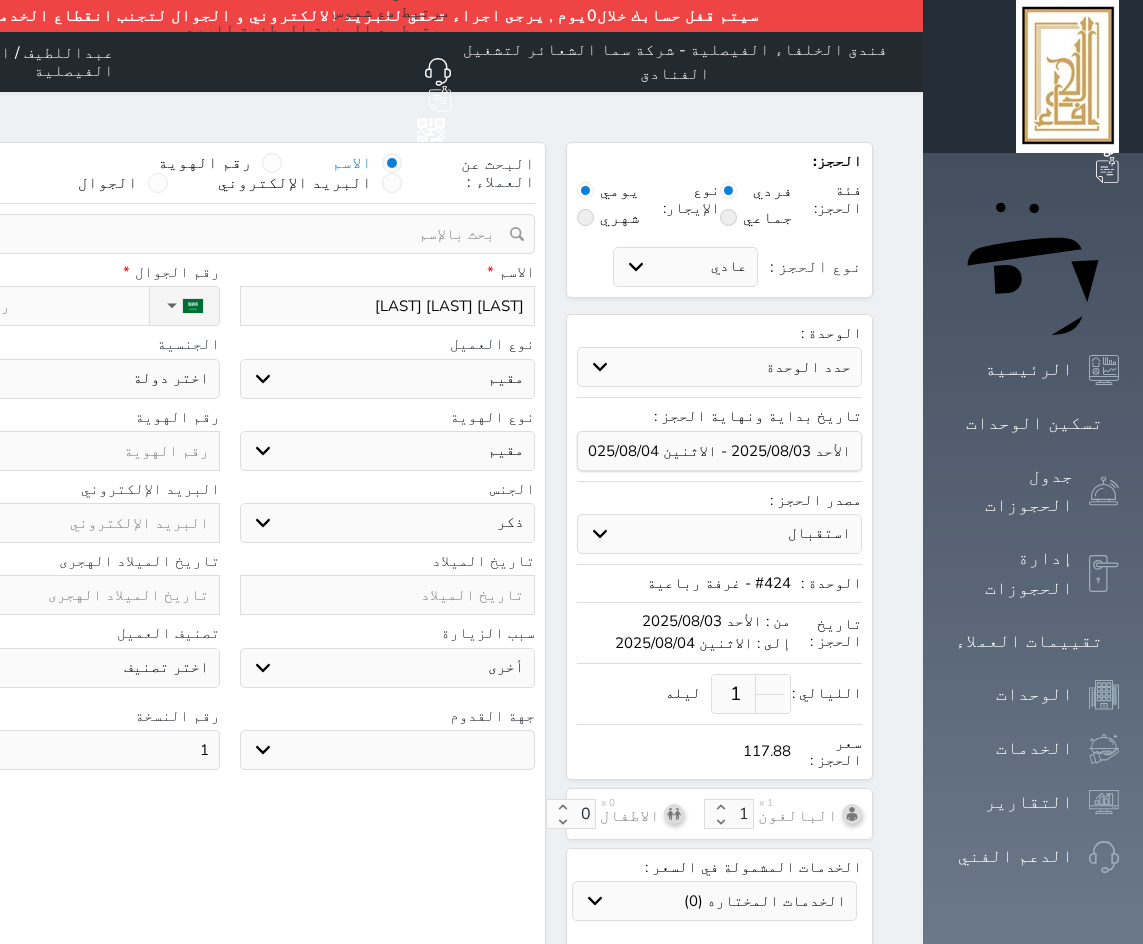 select on "102" 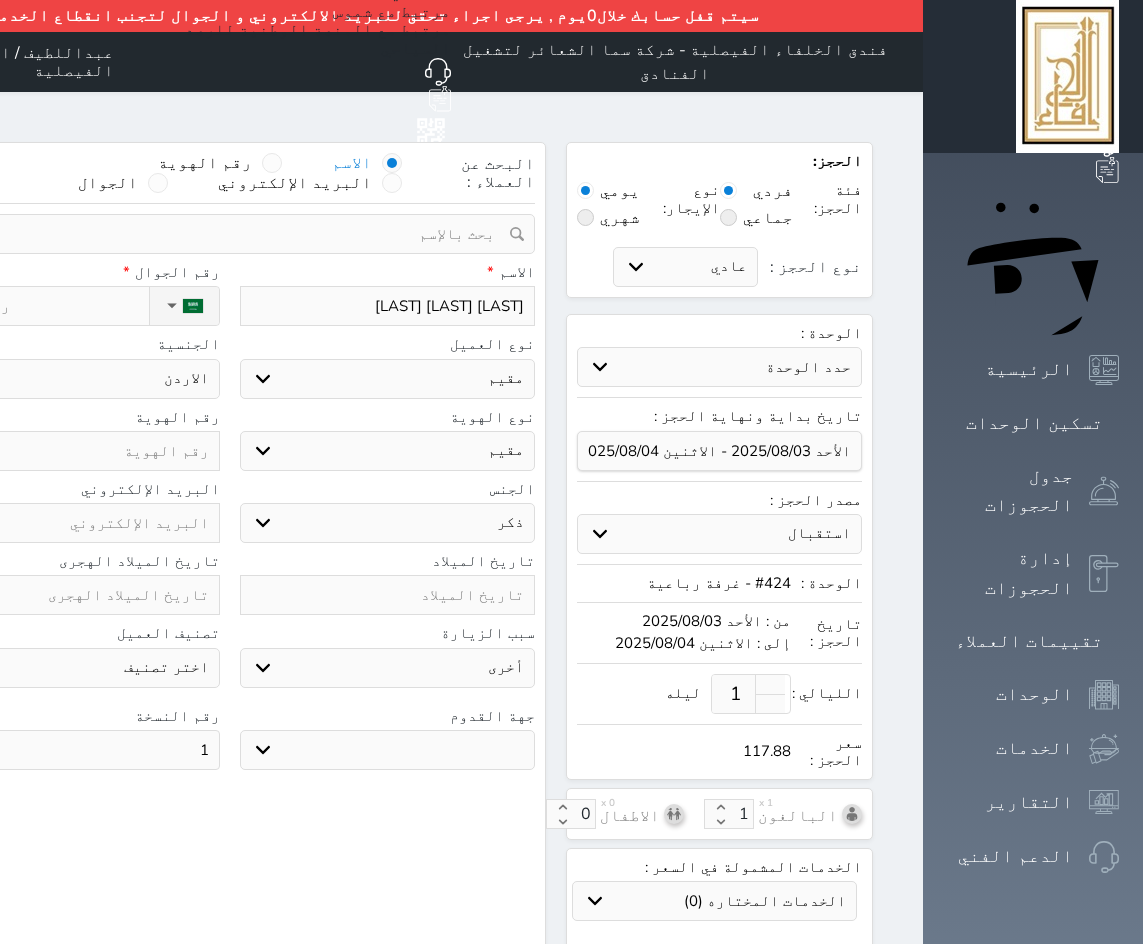 click on "اختر دولة
اثيوبيا
اجنبي بجواز سعودي
اخرى
اذربيجان
ارتيريا
ارمينيا
ازبكستان
اسبانيا
استراليا
استونيا" at bounding box center [72, 379] 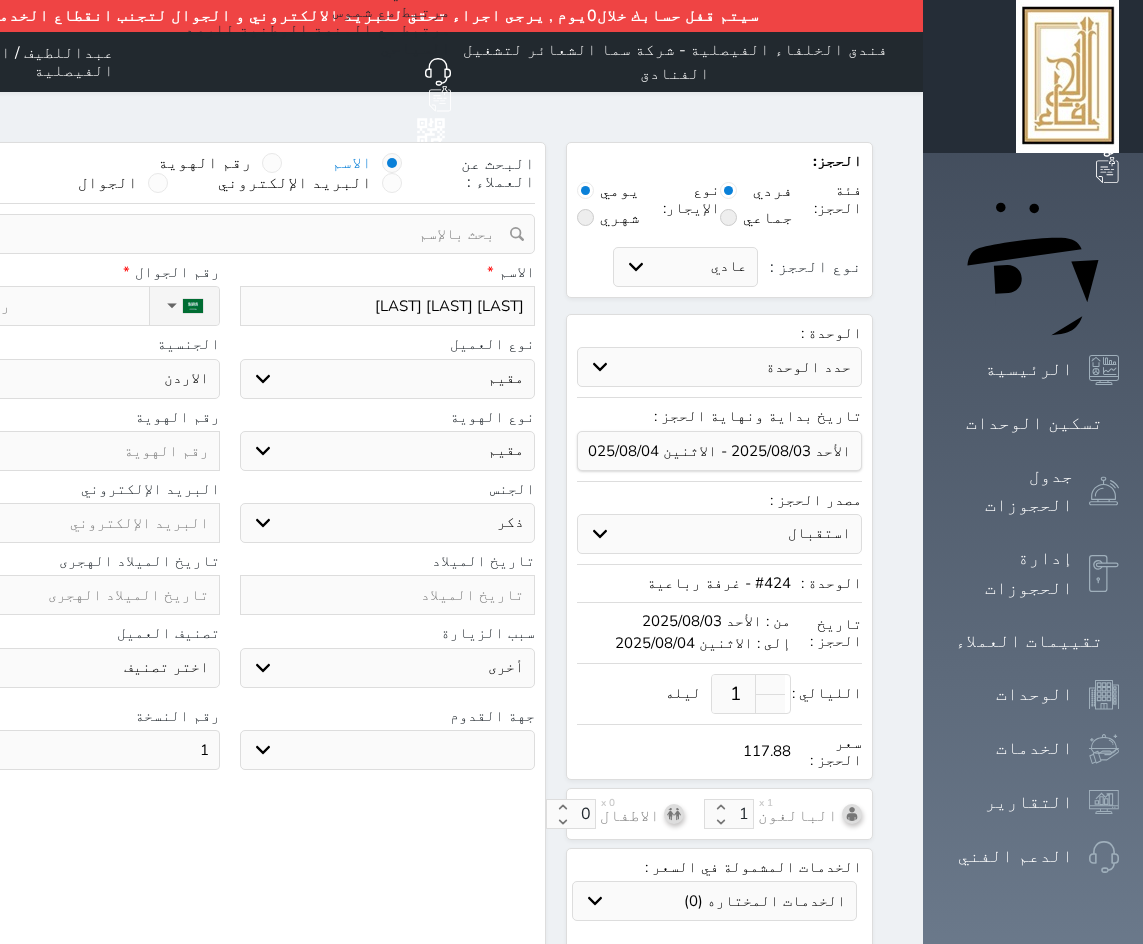 type on "2" 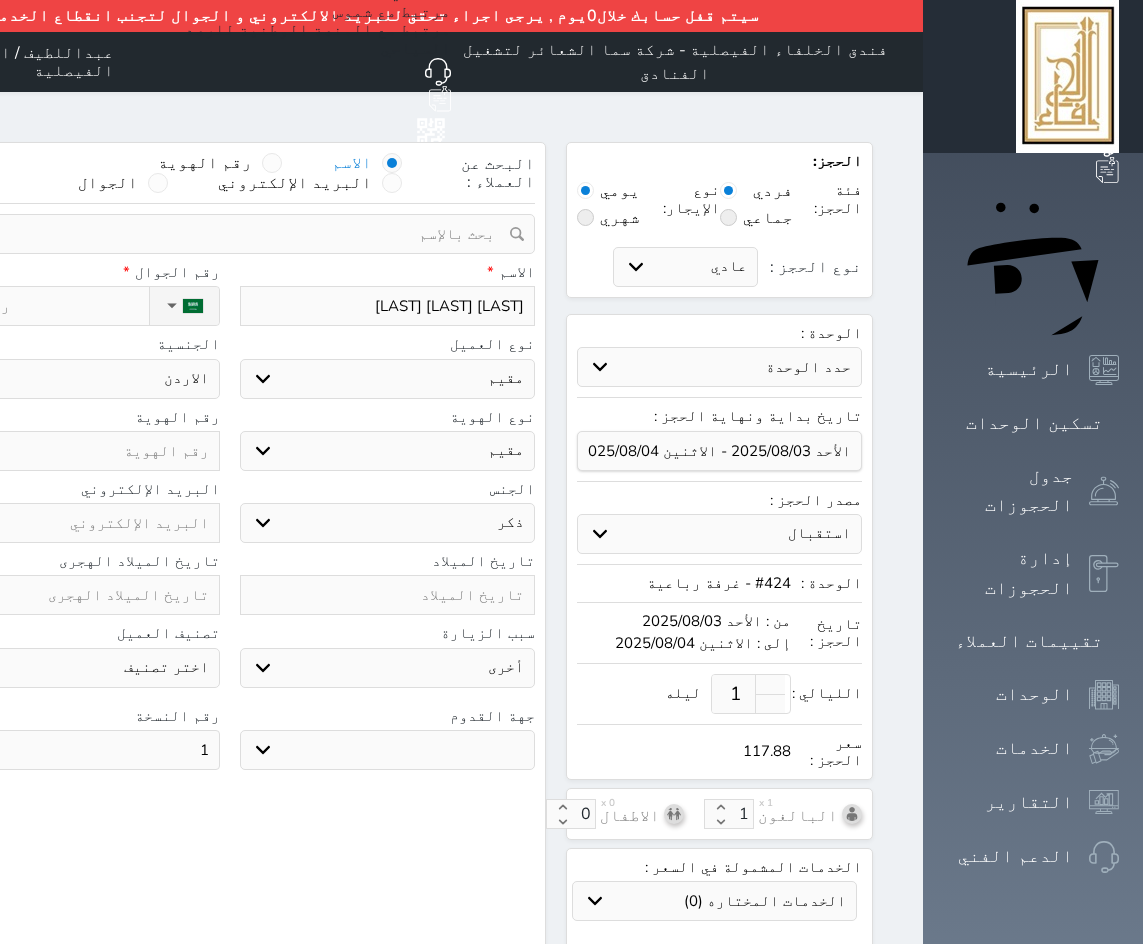 select 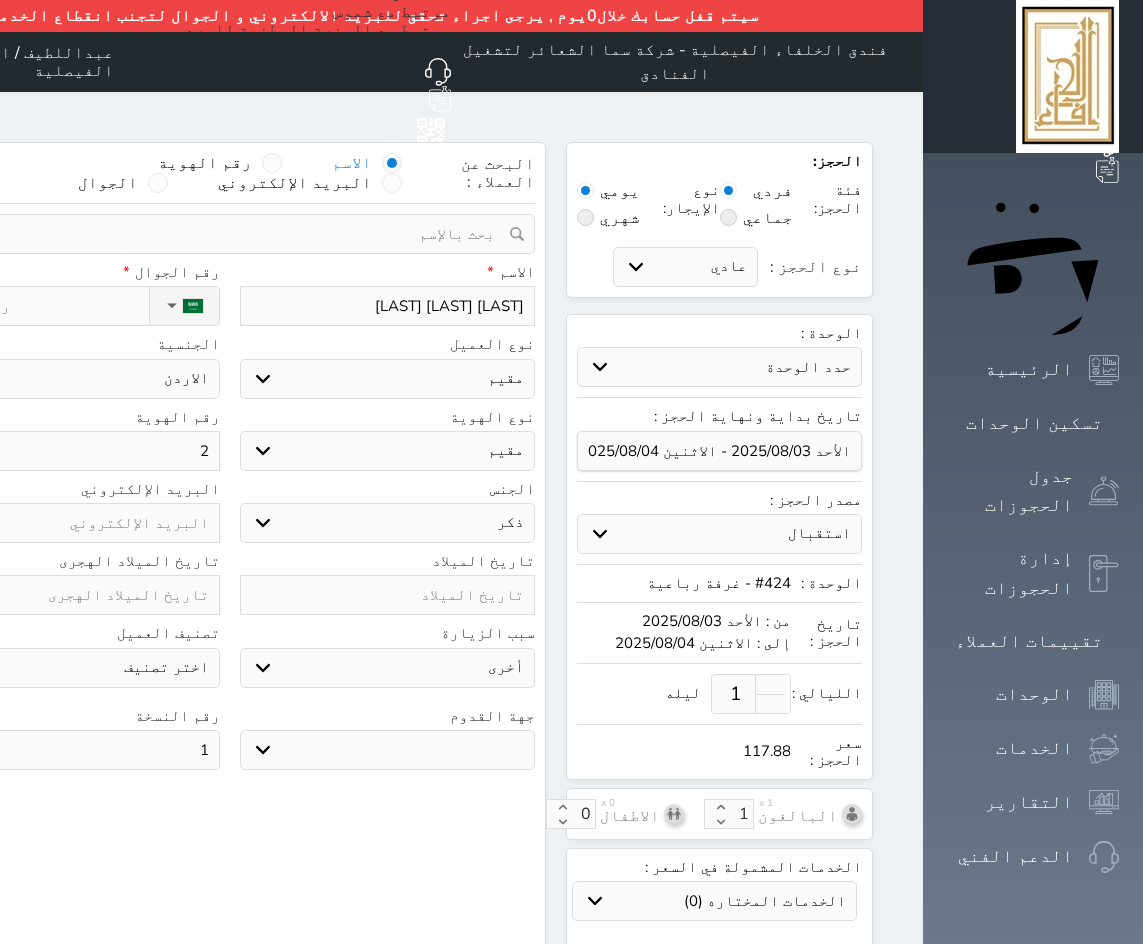 type on "21" 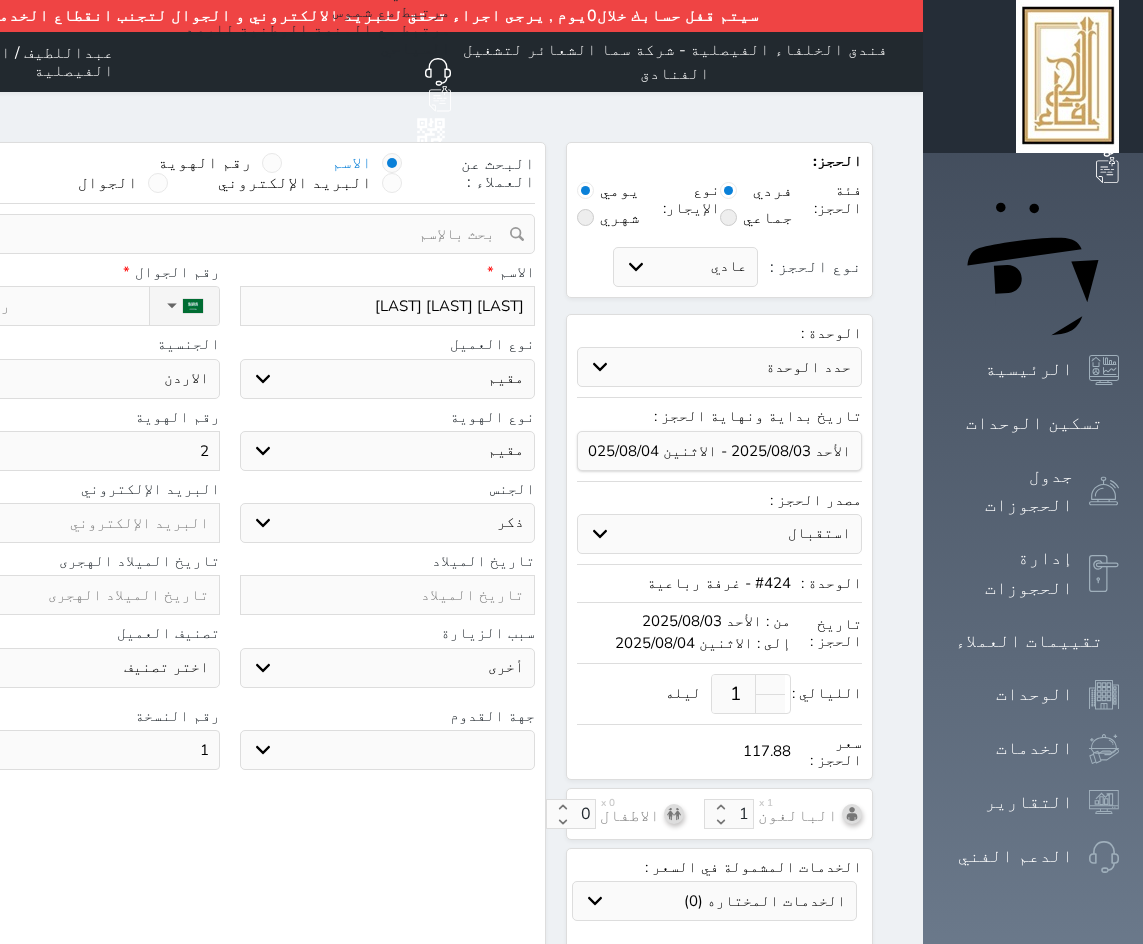 select 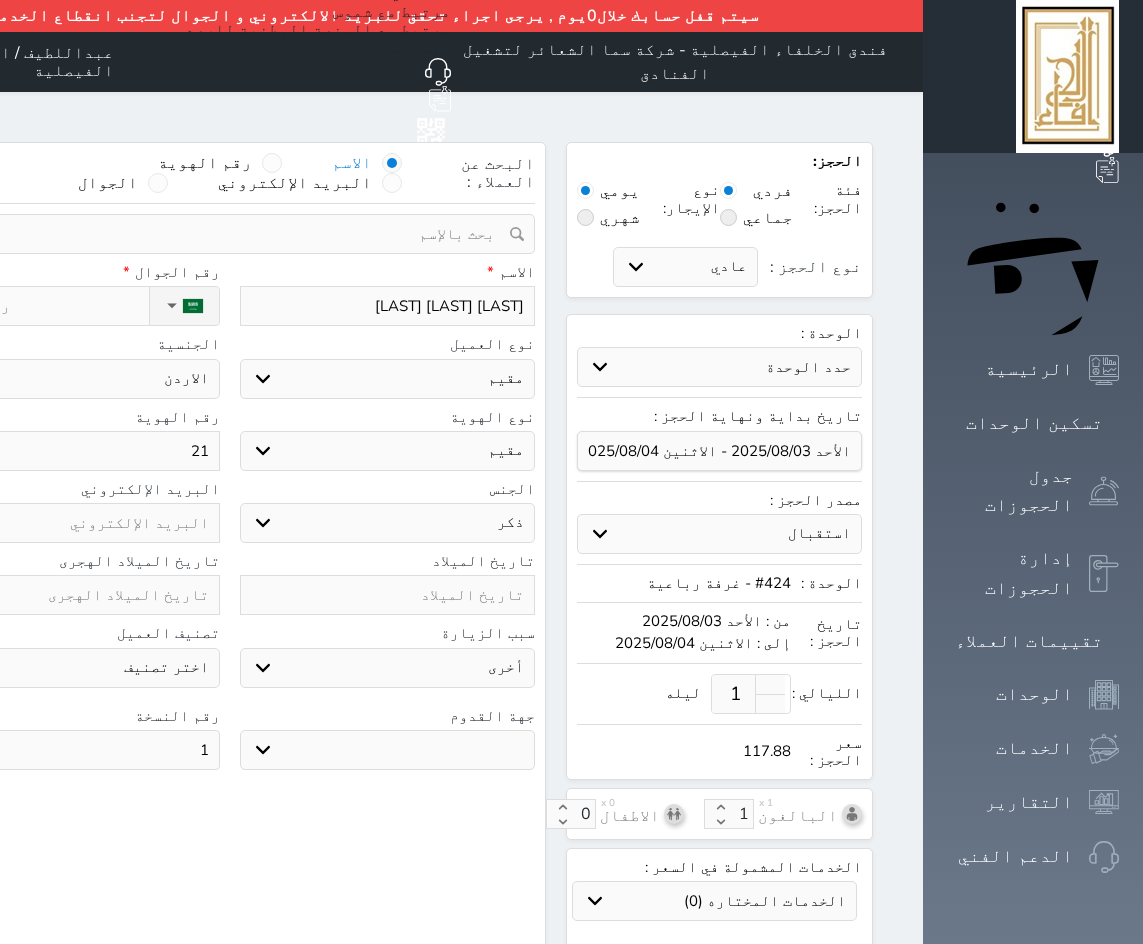 type on "217" 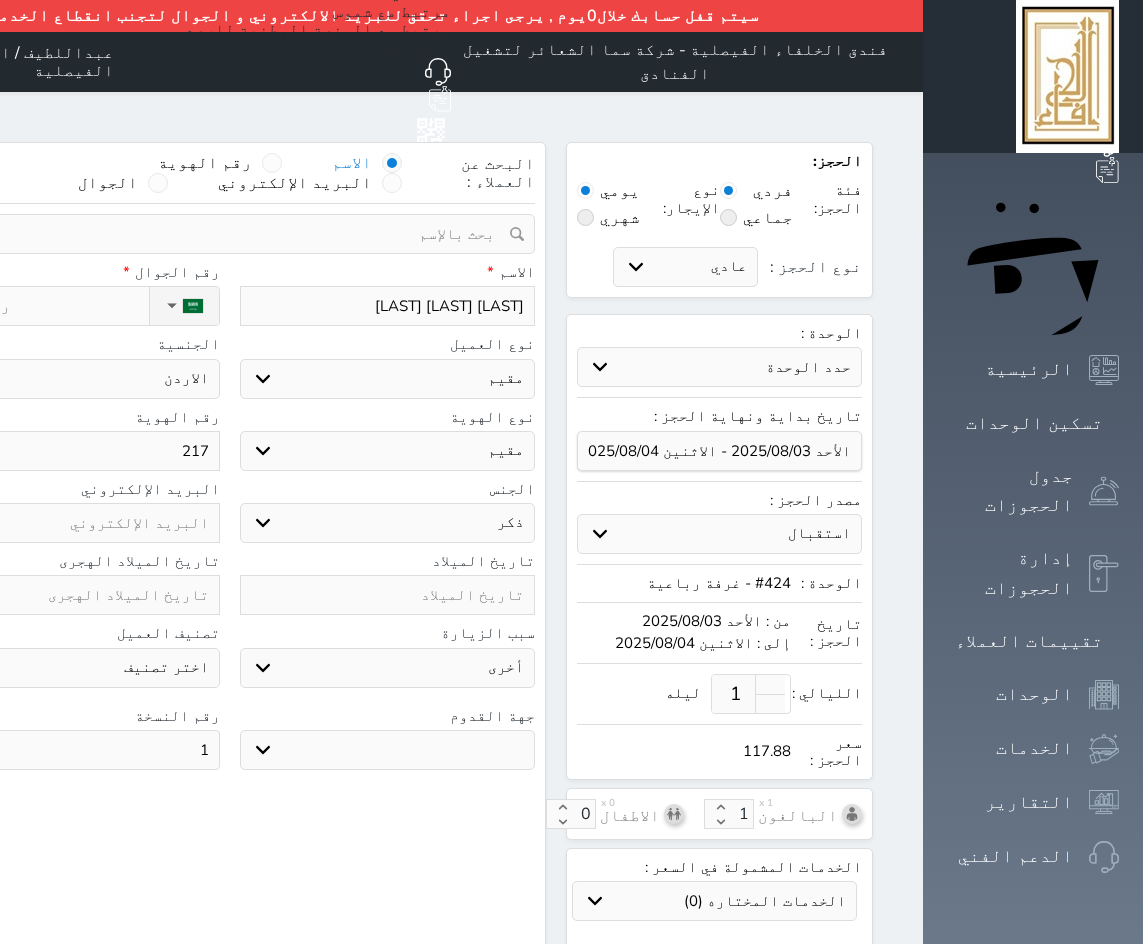type 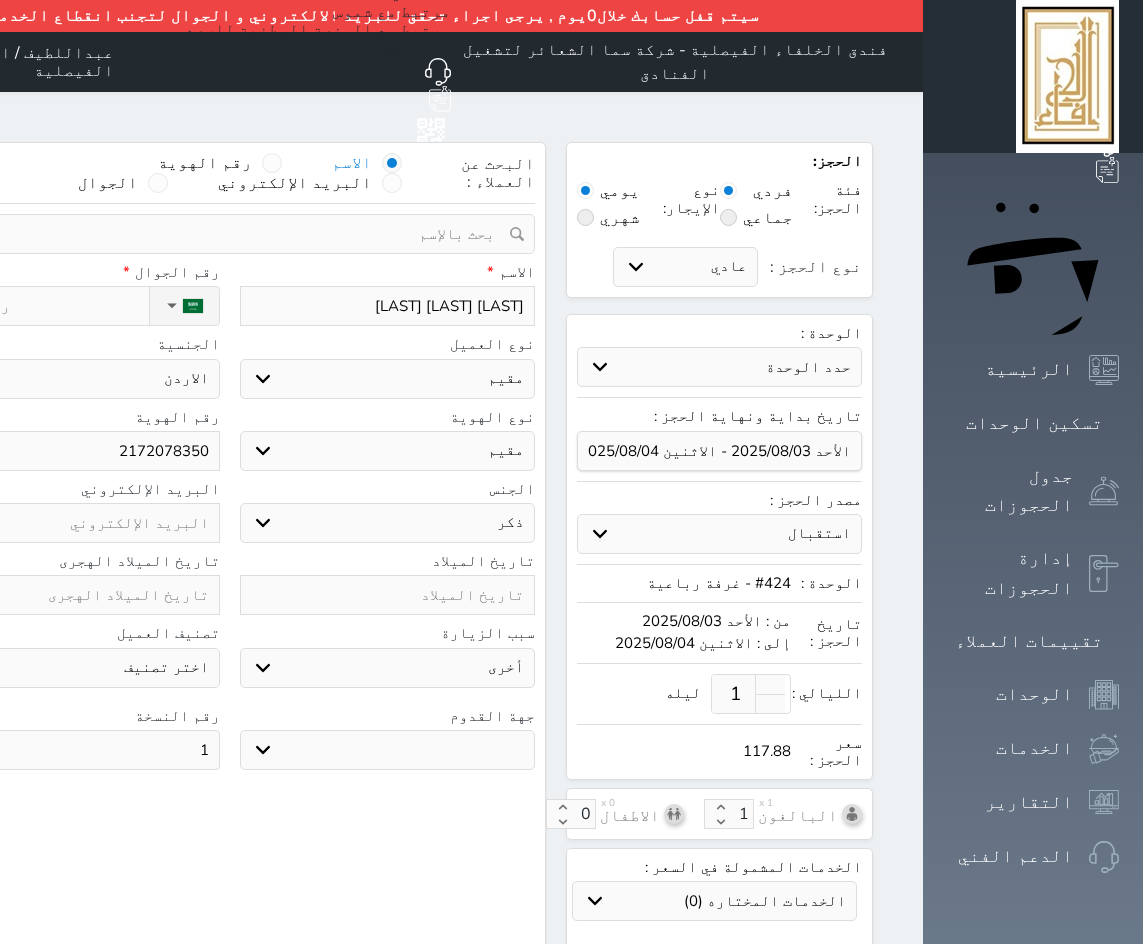 click at bounding box center [72, 595] 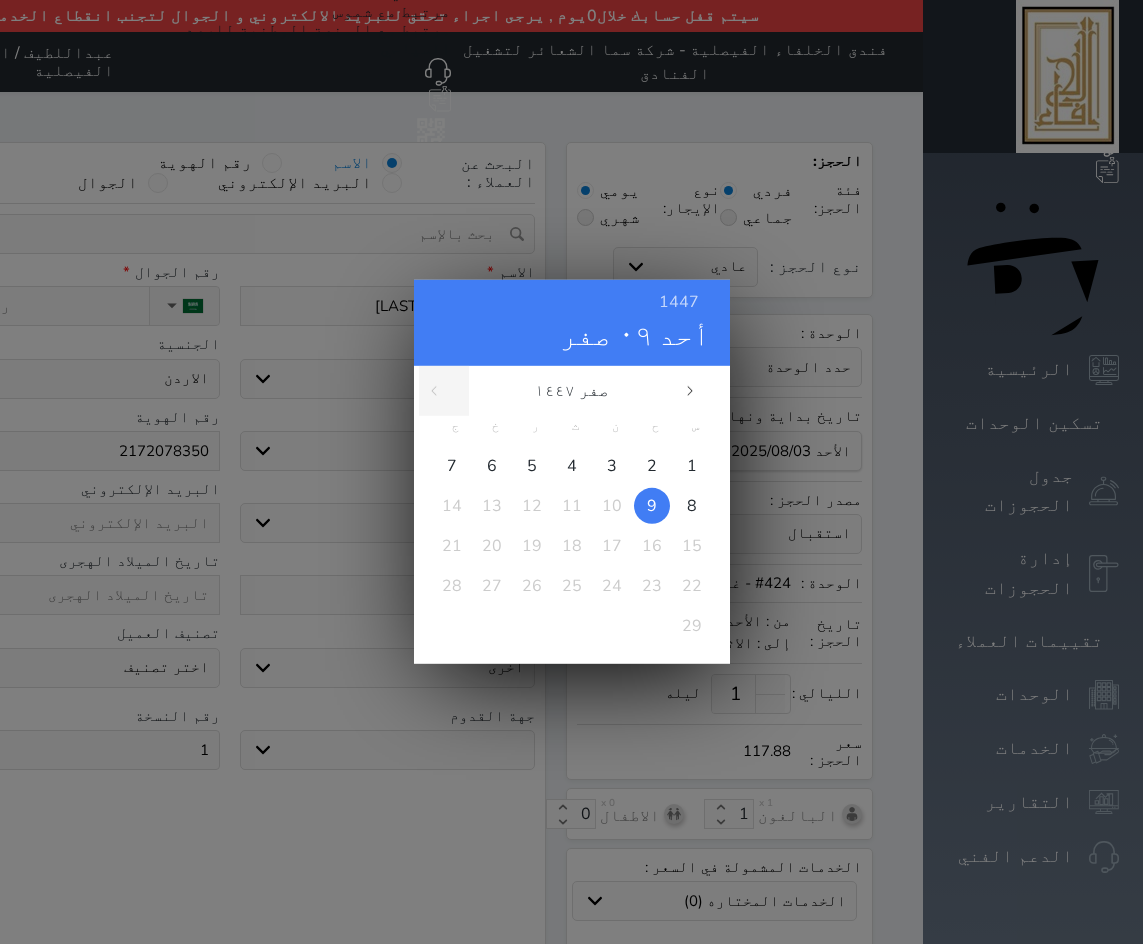 drag, startPoint x: 301, startPoint y: 520, endPoint x: 338, endPoint y: 532, distance: 38.8973 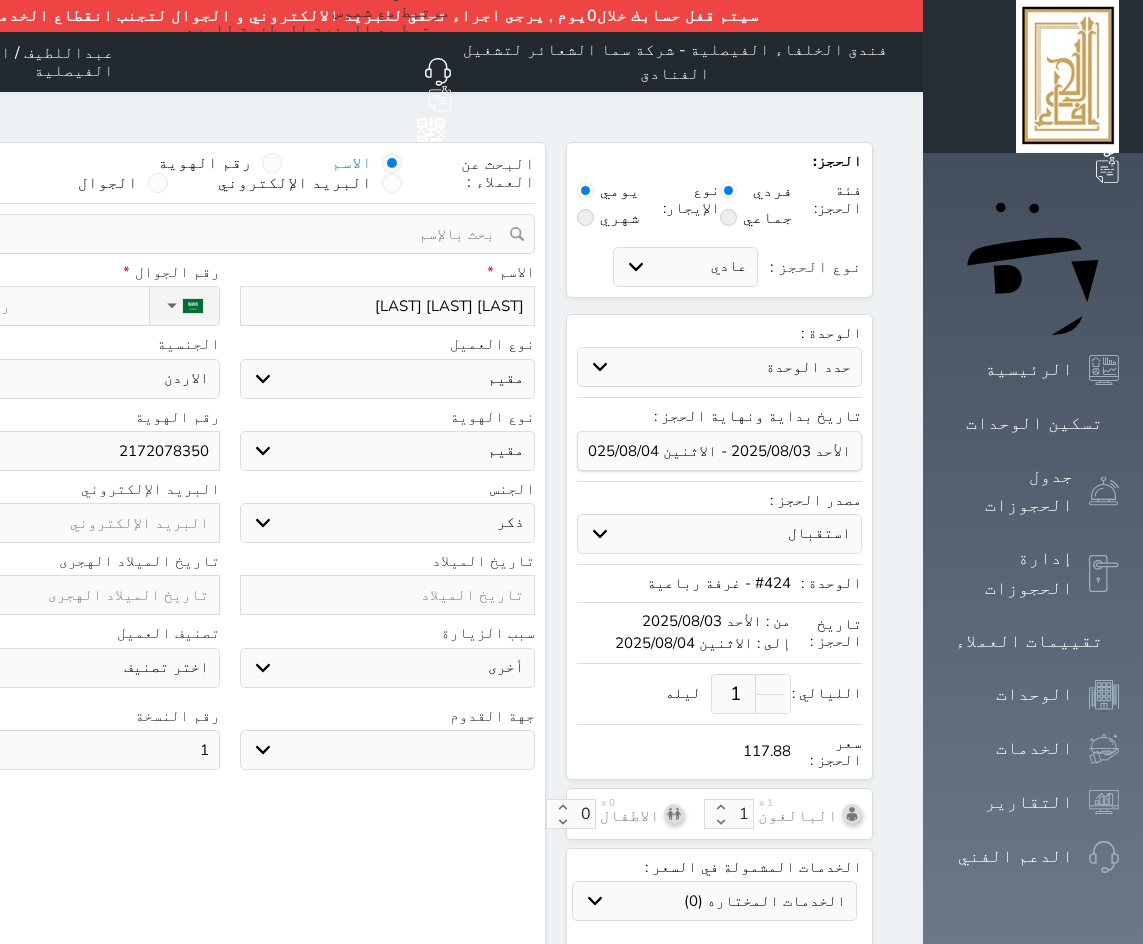 click at bounding box center [388, 595] 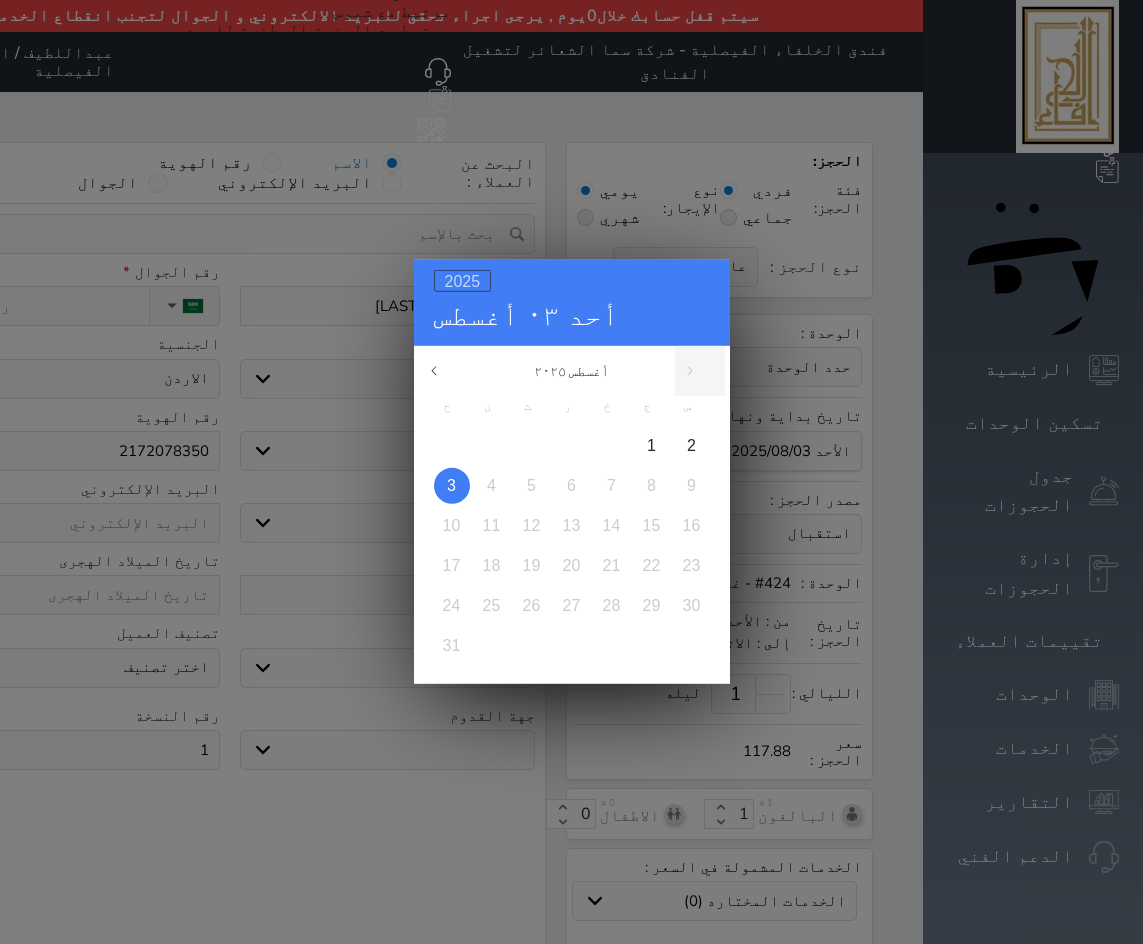 click on "2025" at bounding box center [463, 281] 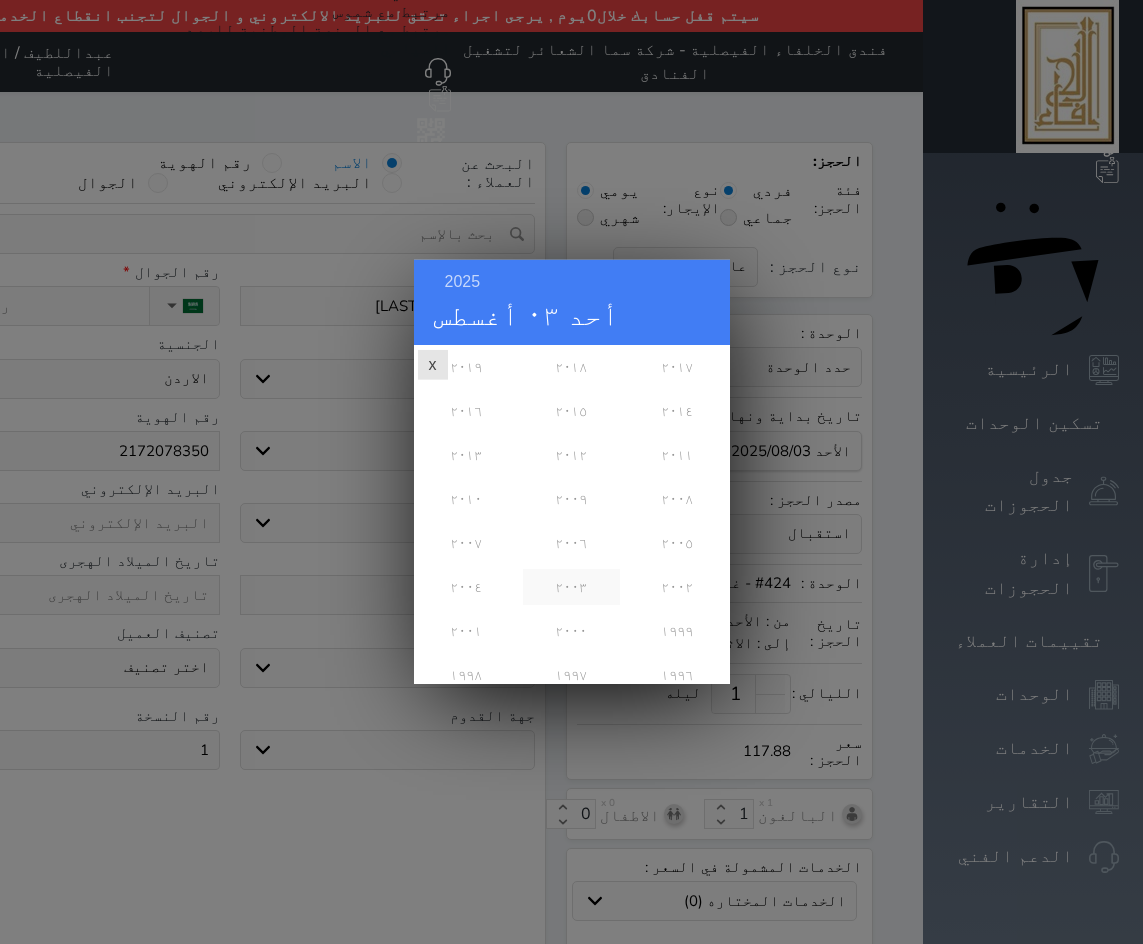 scroll, scrollTop: 200, scrollLeft: 0, axis: vertical 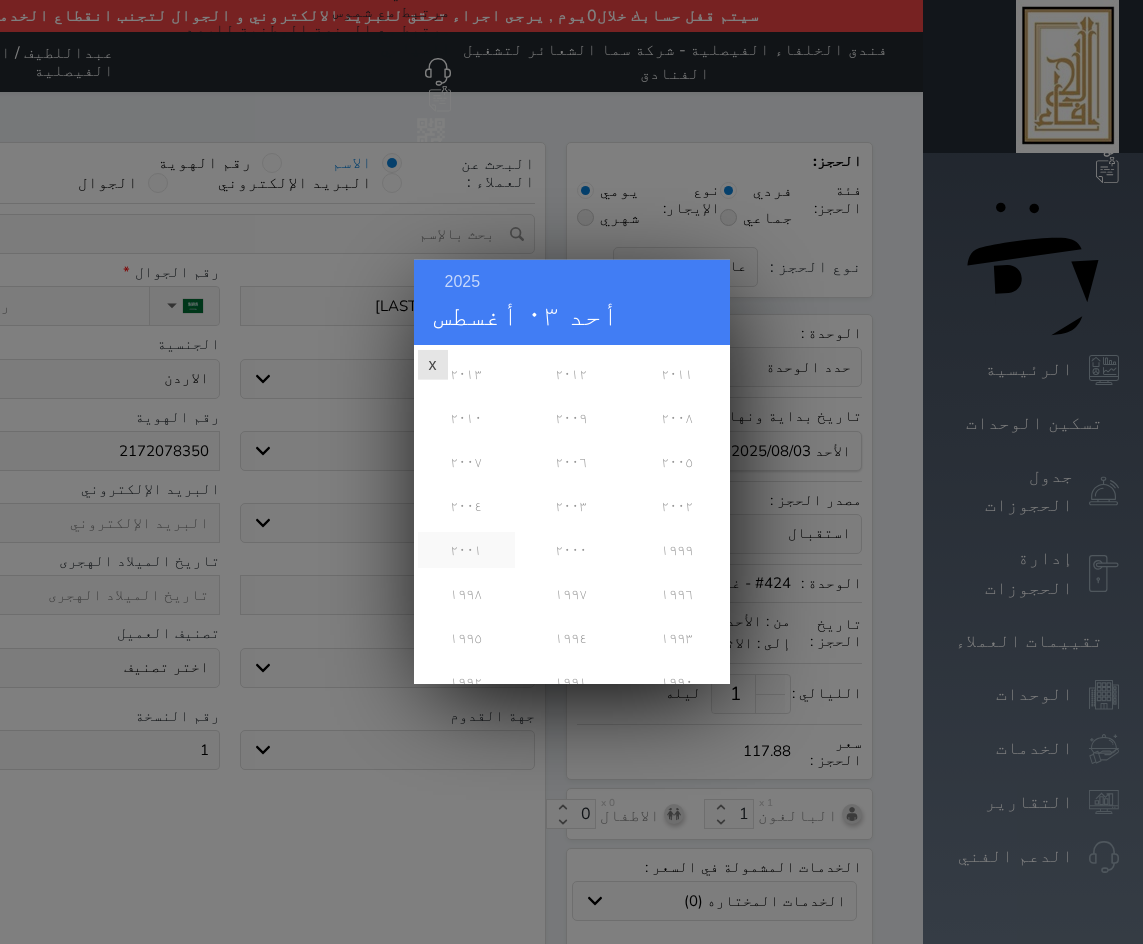 click on "٢٠٠١" at bounding box center (466, 550) 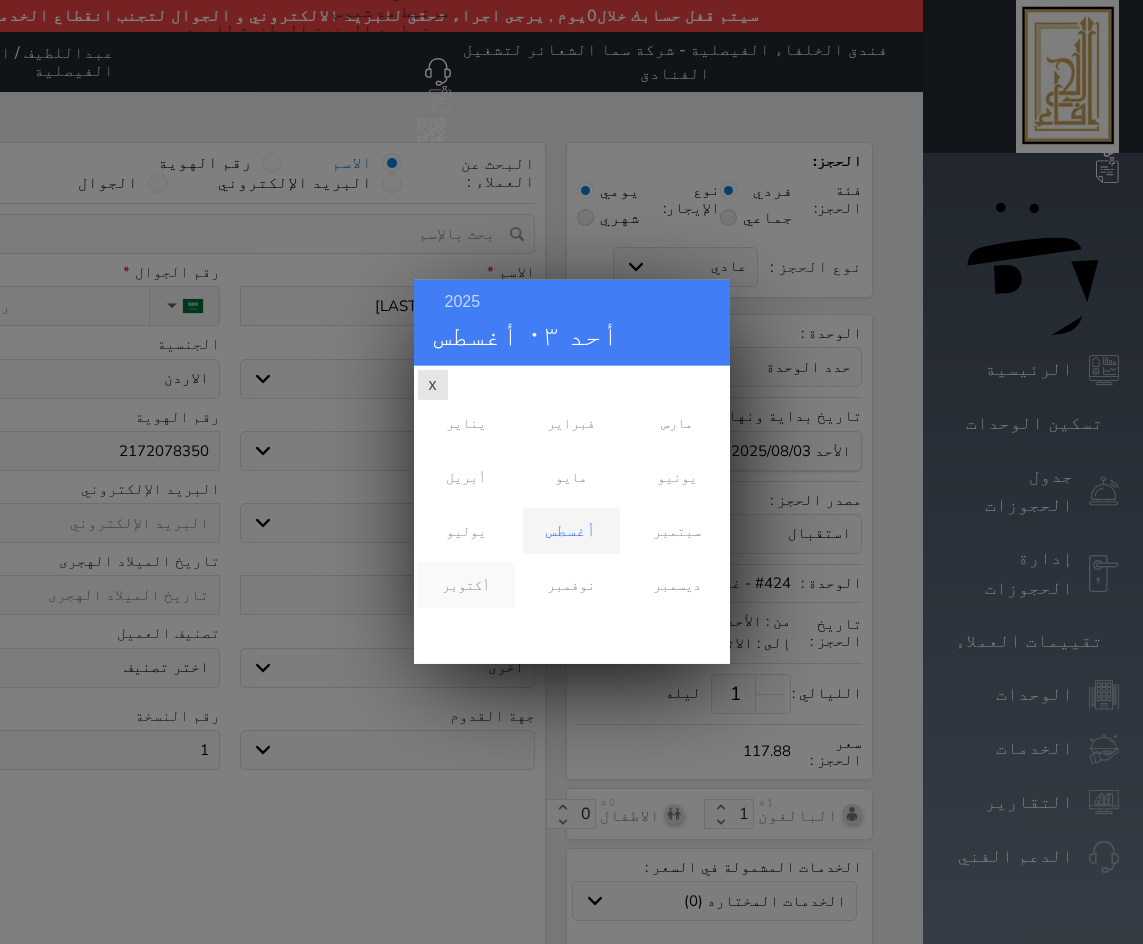 scroll, scrollTop: 0, scrollLeft: 0, axis: both 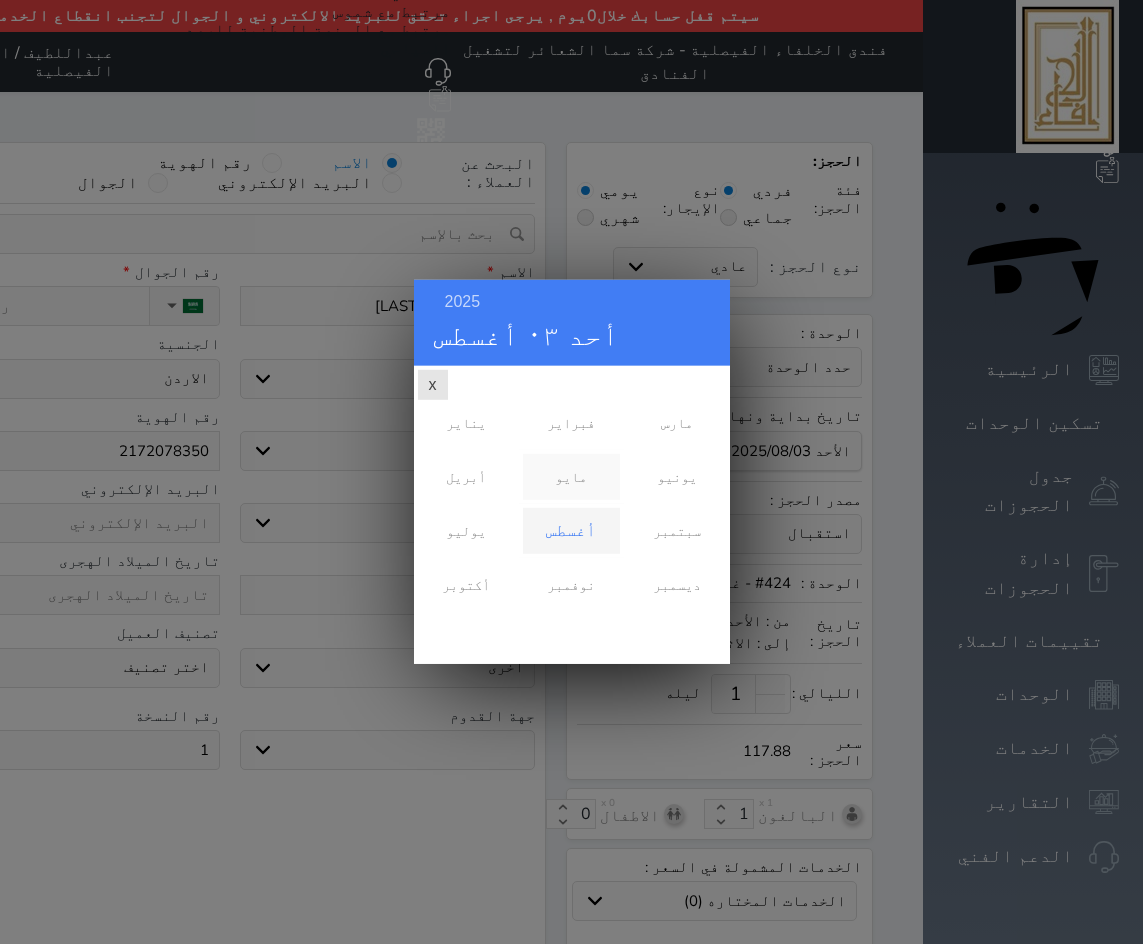 click on "مايو" at bounding box center (571, 477) 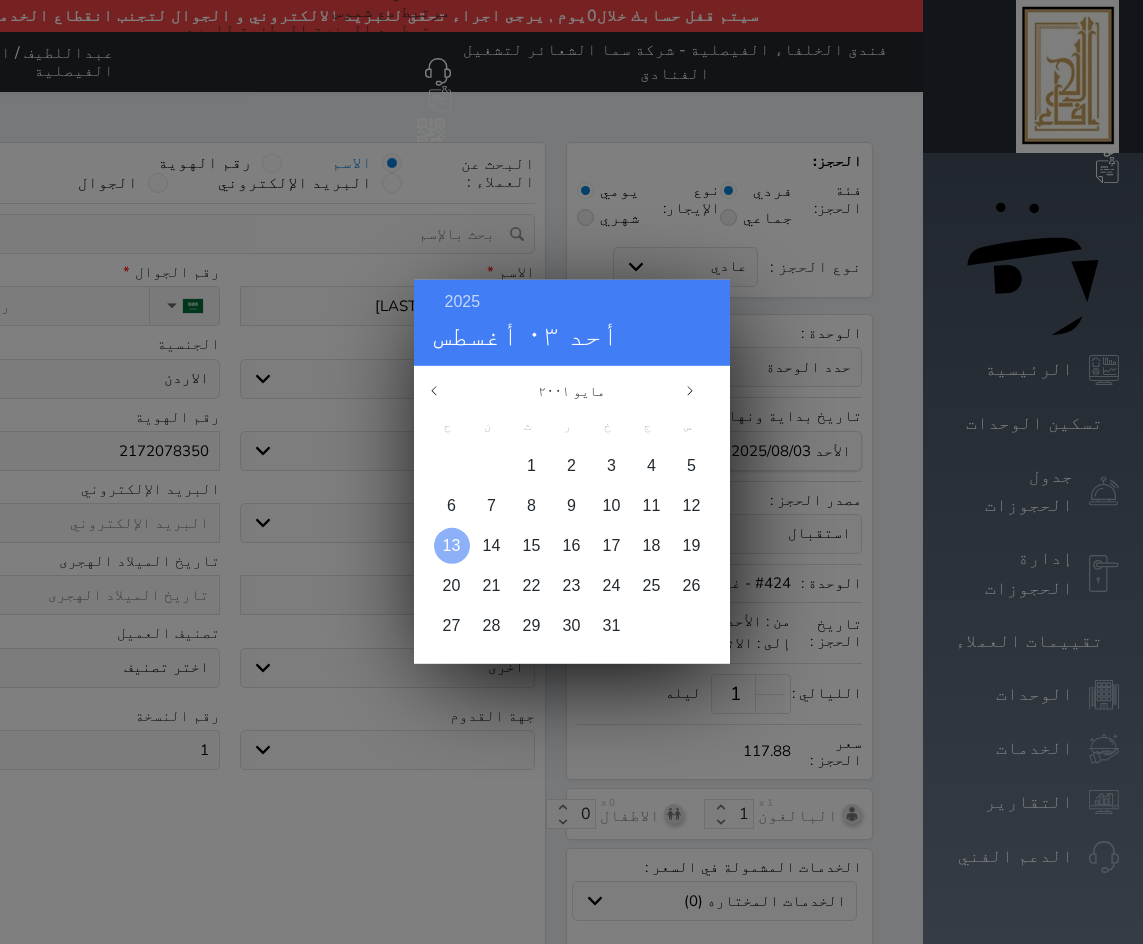click on "13" at bounding box center (452, 546) 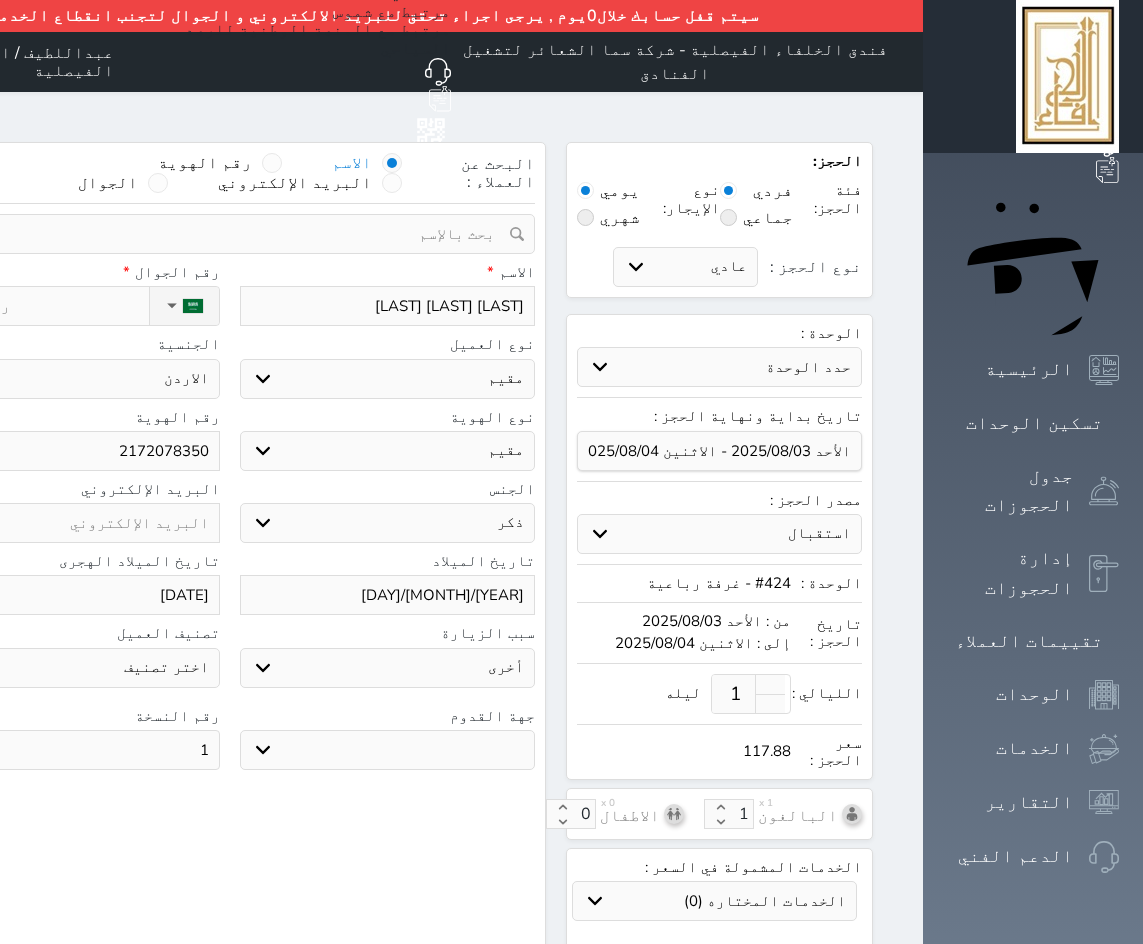 click on "نوع الحجز :" at bounding box center (36, 306) 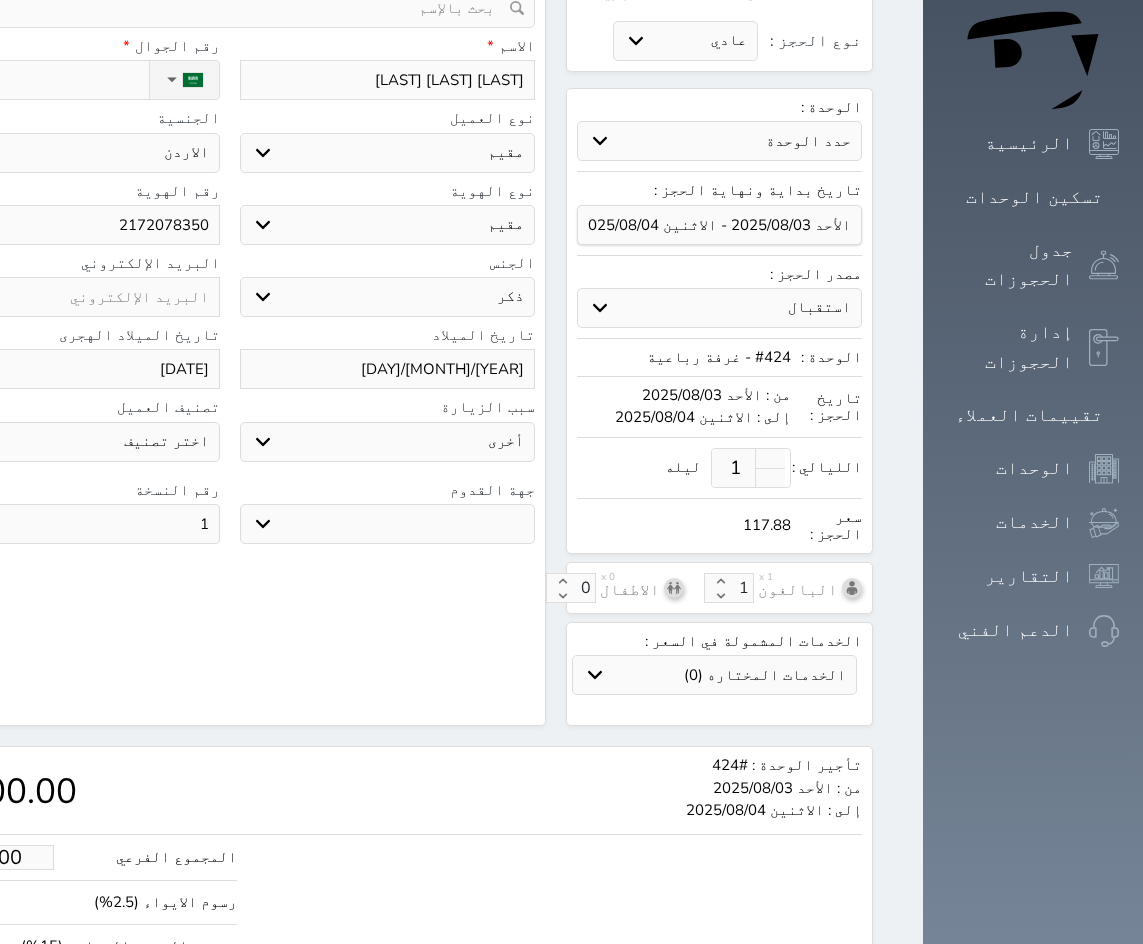 scroll, scrollTop: 321, scrollLeft: 0, axis: vertical 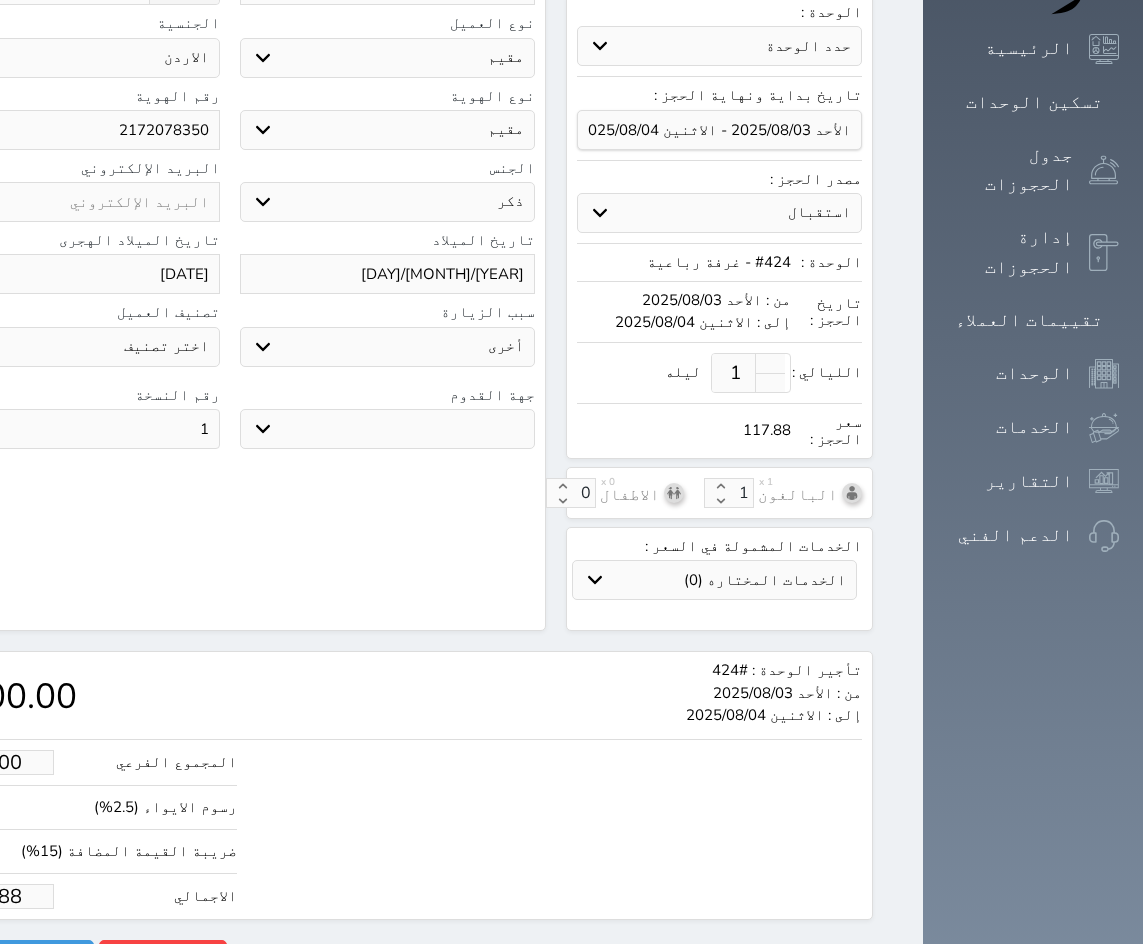 click on "117.88" at bounding box center [-11, 896] 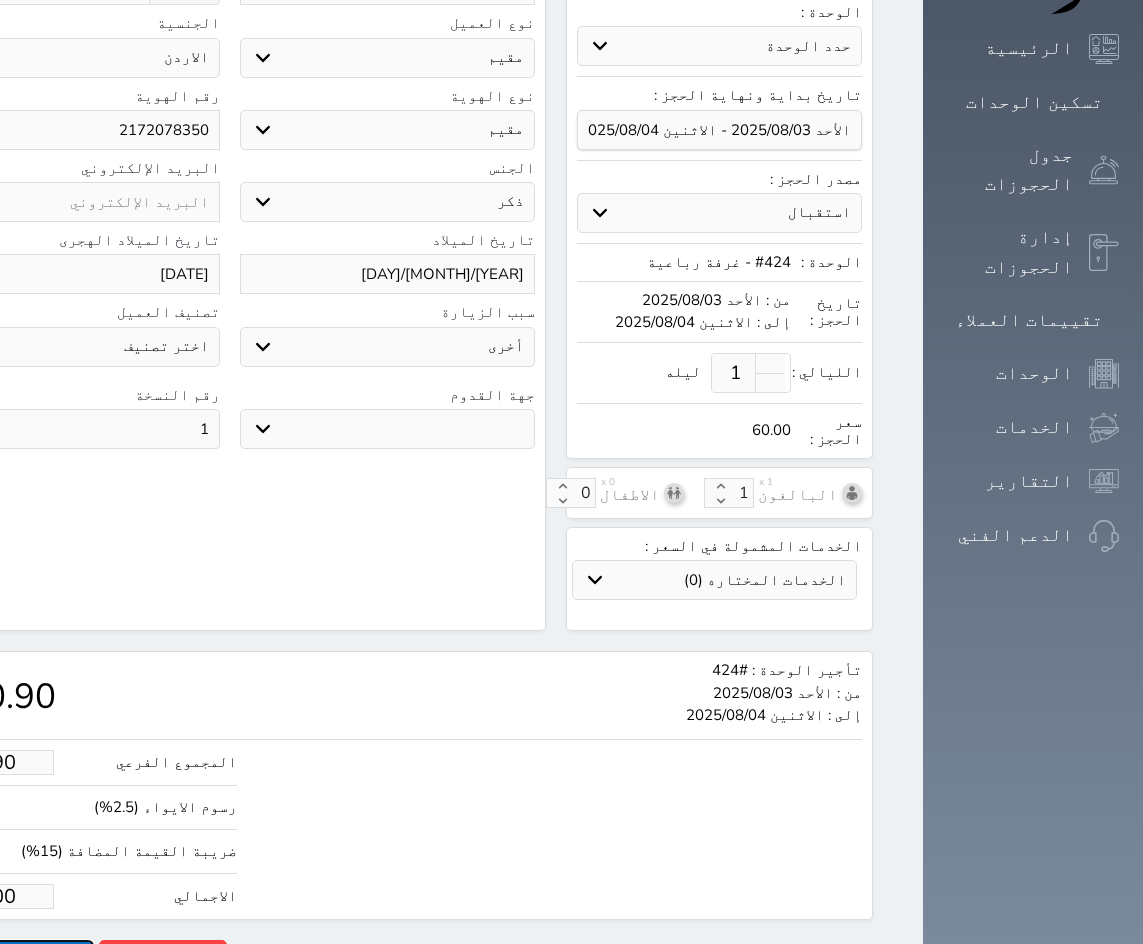 click on "حجز" at bounding box center (6, 957) 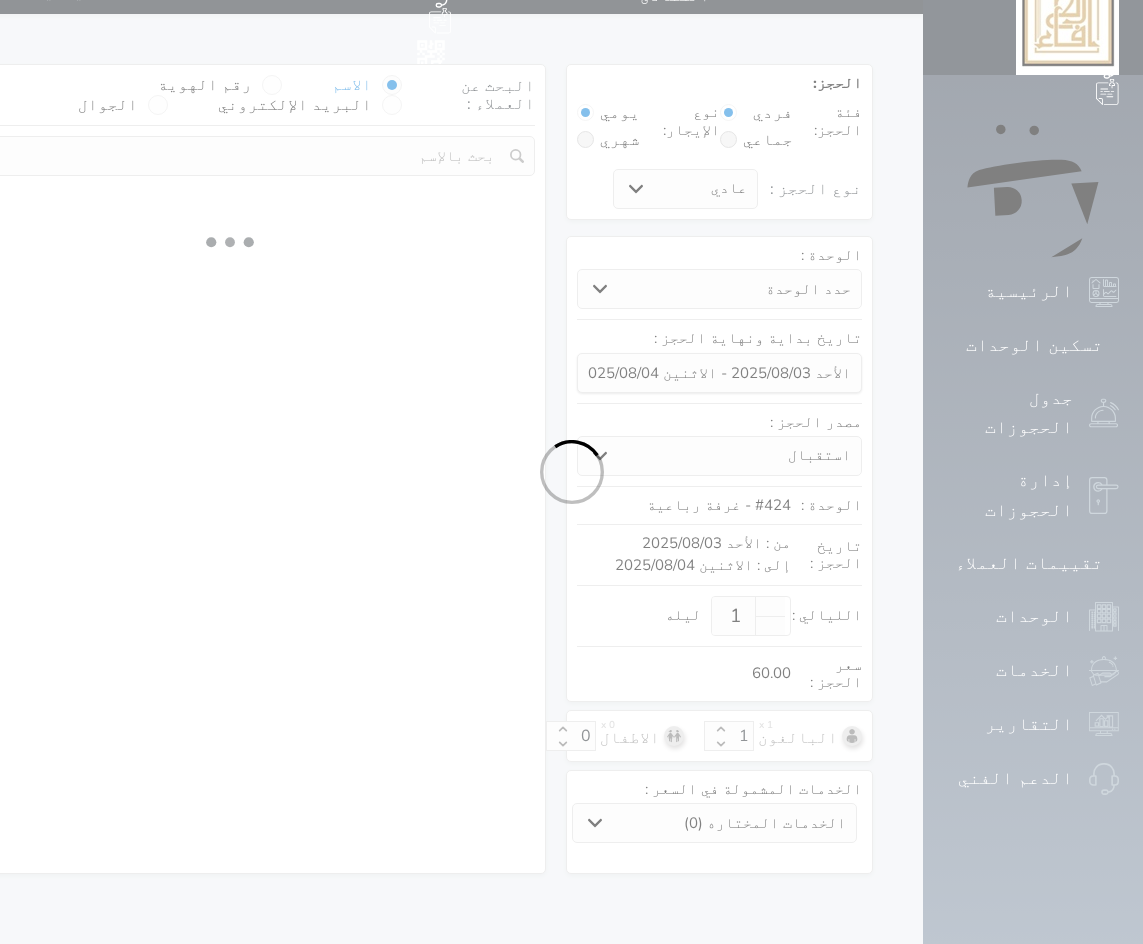 scroll, scrollTop: 0, scrollLeft: 0, axis: both 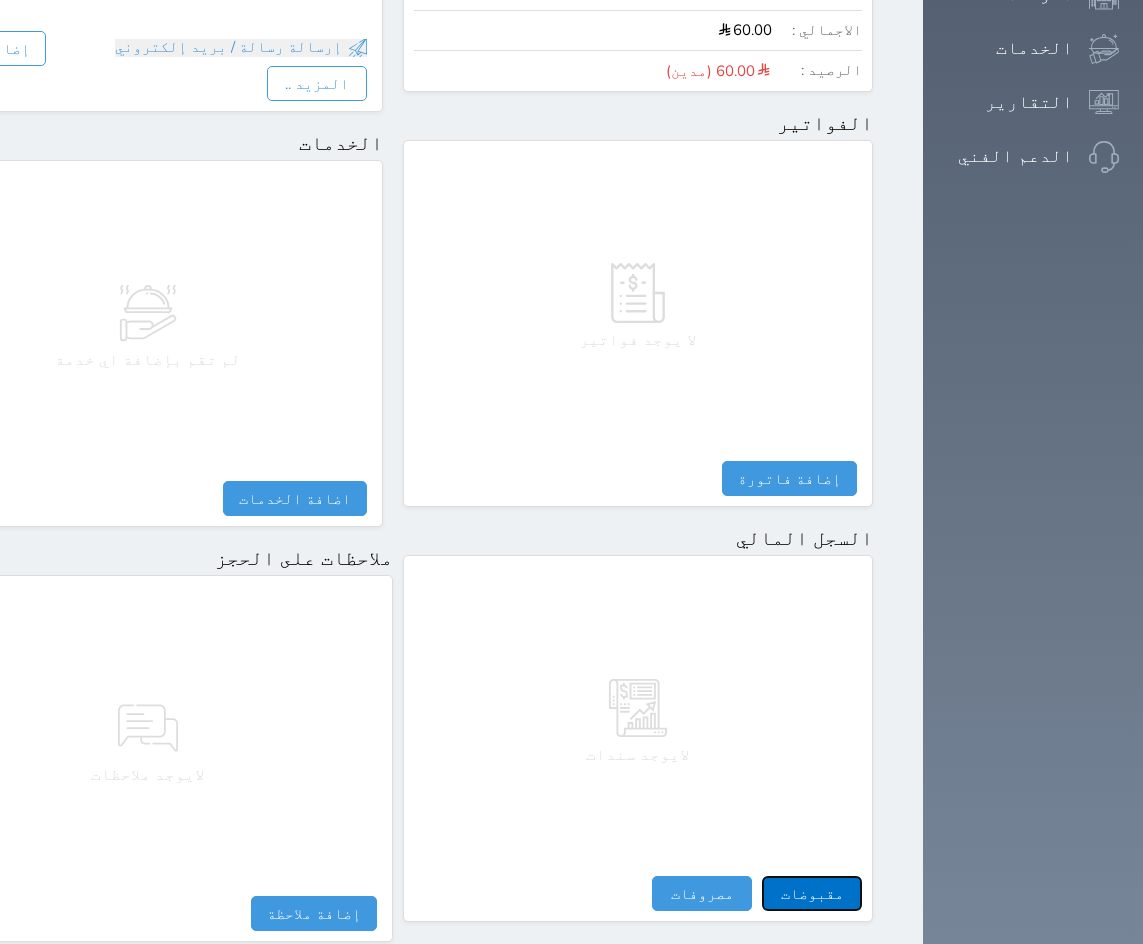 click on "مقبوضات" at bounding box center [812, 893] 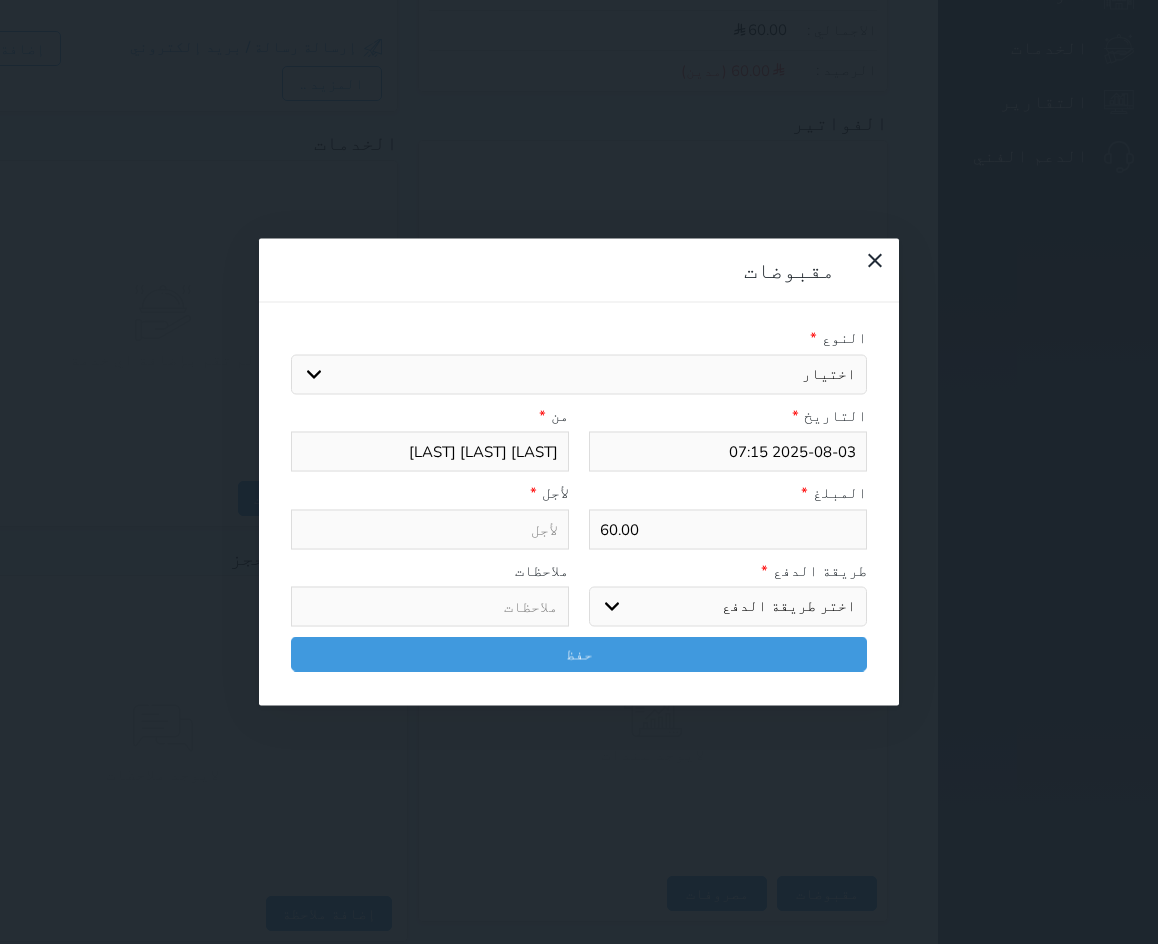 click on "اختيار   مقبوضات عامة قيمة إيجار فواتير تامين عربون لا ينطبق آخر مغسلة واي فاي - الإنترنت مواقف السيارات طعام الأغذية والمشروبات مشروبات المشروبات الباردة المشروبات الساخنة الإفطار غداء عشاء مخبز و كعك حمام سباحة الصالة الرياضية سبا و خدمات الجمال اختيار وإسقاط (خدمات النقل) ميني بار كابل - تلفزيون سرير إضافي تصفيف الشعر التسوق خدمات الجولات السياحية المنظمة خدمات الدليل السياحي خروج متأخر بدل تلفيات" at bounding box center (579, 374) 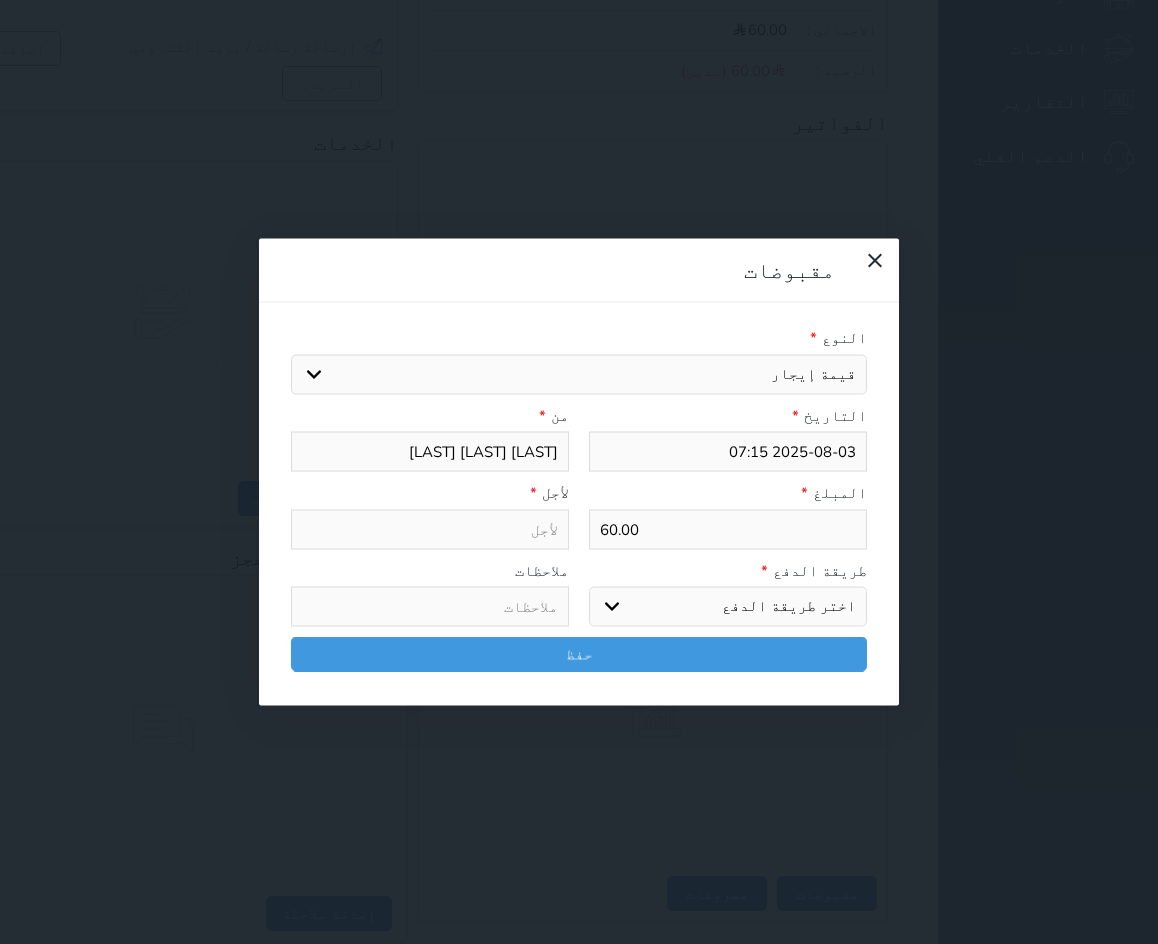 click on "اختيار   مقبوضات عامة قيمة إيجار فواتير تامين عربون لا ينطبق آخر مغسلة واي فاي - الإنترنت مواقف السيارات طعام الأغذية والمشروبات مشروبات المشروبات الباردة المشروبات الساخنة الإفطار غداء عشاء مخبز و كعك حمام سباحة الصالة الرياضية سبا و خدمات الجمال اختيار وإسقاط (خدمات النقل) ميني بار كابل - تلفزيون سرير إضافي تصفيف الشعر التسوق خدمات الجولات السياحية المنظمة خدمات الدليل السياحي خروج متأخر بدل تلفيات" at bounding box center [579, 374] 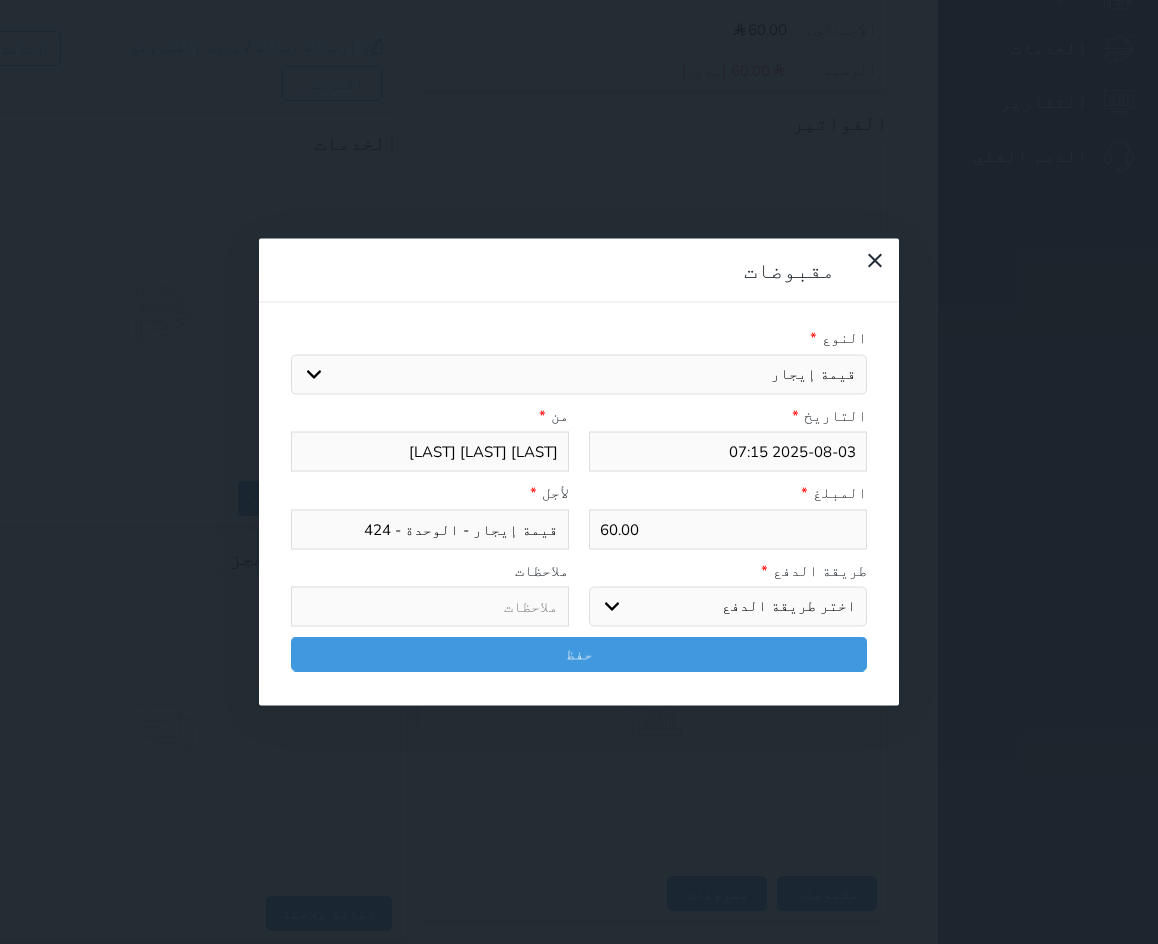 drag, startPoint x: 826, startPoint y: 358, endPoint x: 829, endPoint y: 384, distance: 26.172504 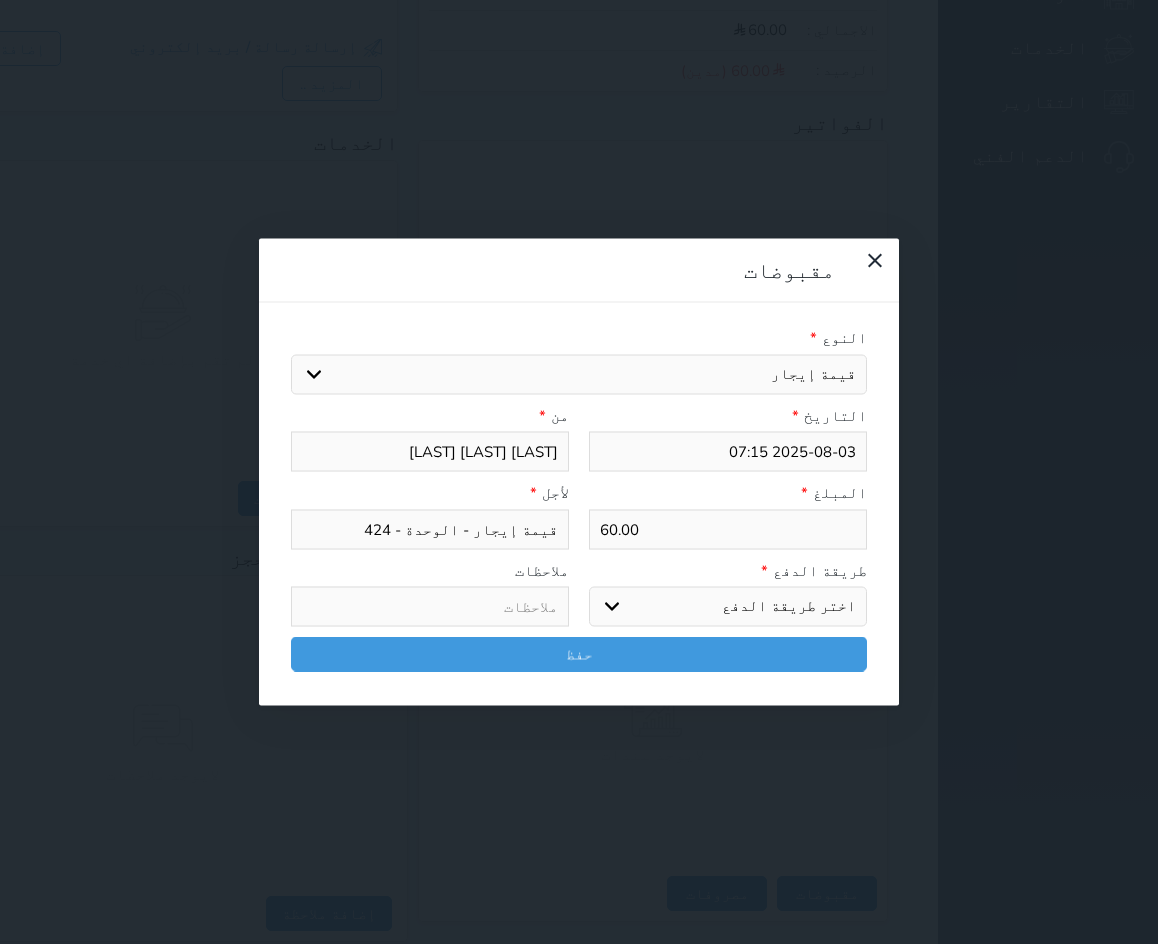 click on "اختر طريقة الدفع   دفع نقدى   تحويل بنكى   مدى   بطاقة ائتمان   آجل" at bounding box center (728, 607) 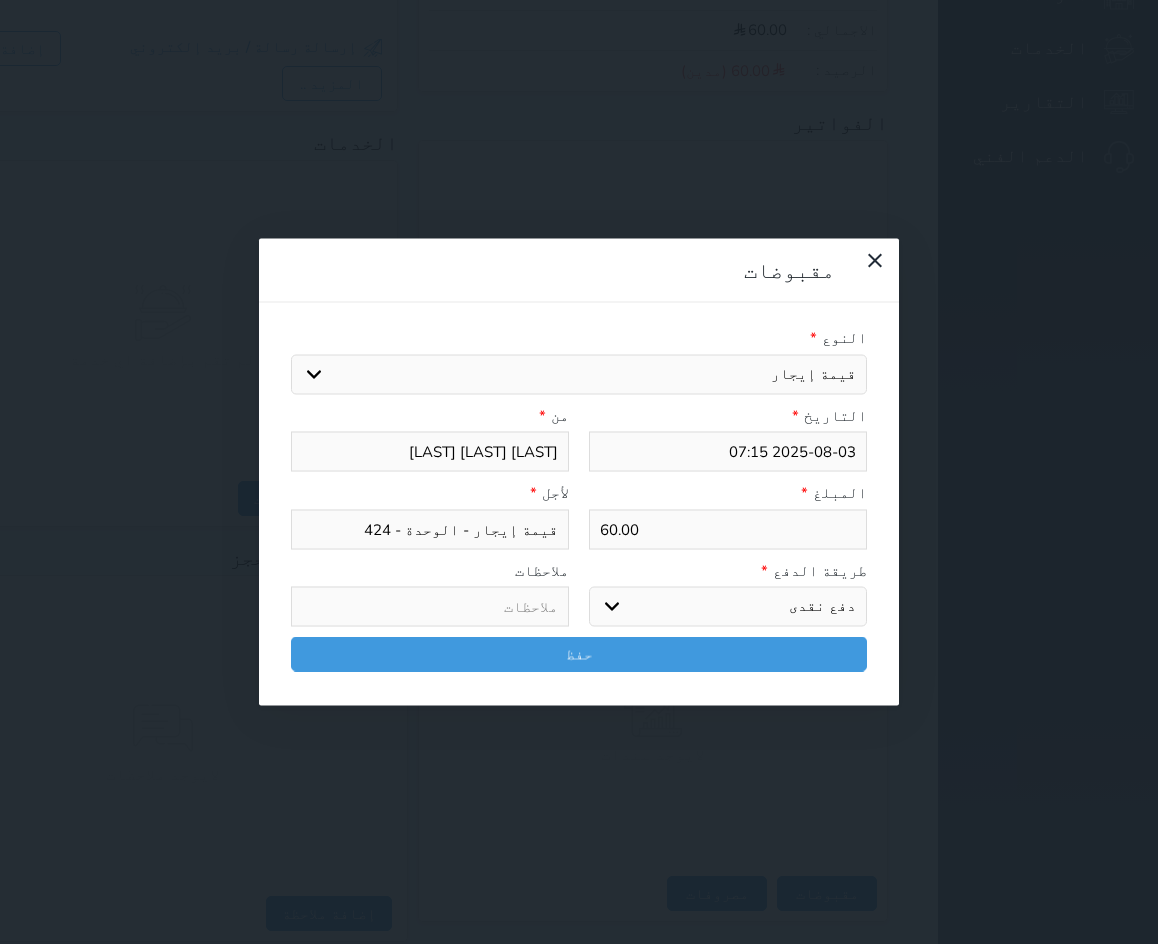 click on "اختر طريقة الدفع   دفع نقدى   تحويل بنكى   مدى   بطاقة ائتمان   آجل" at bounding box center [728, 607] 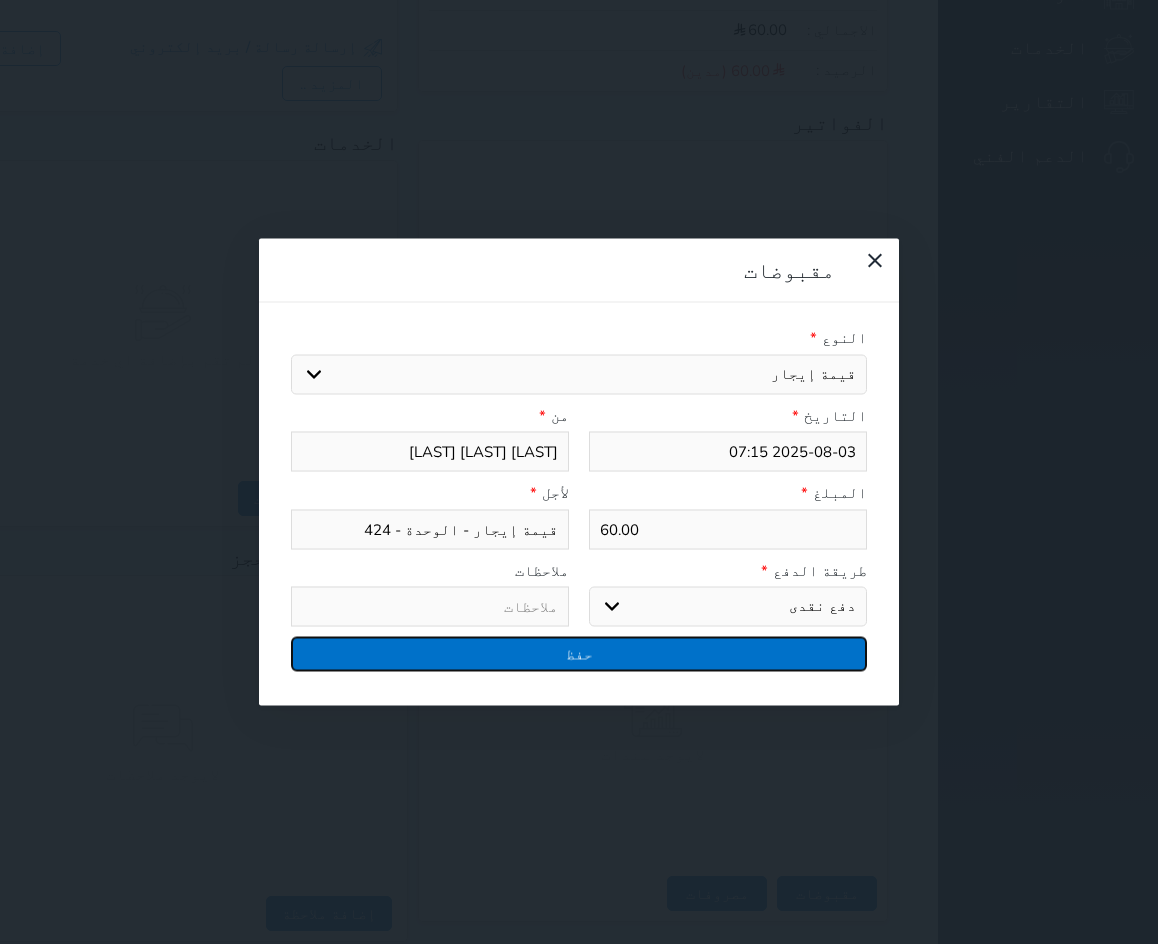 click on "حفظ" at bounding box center (579, 654) 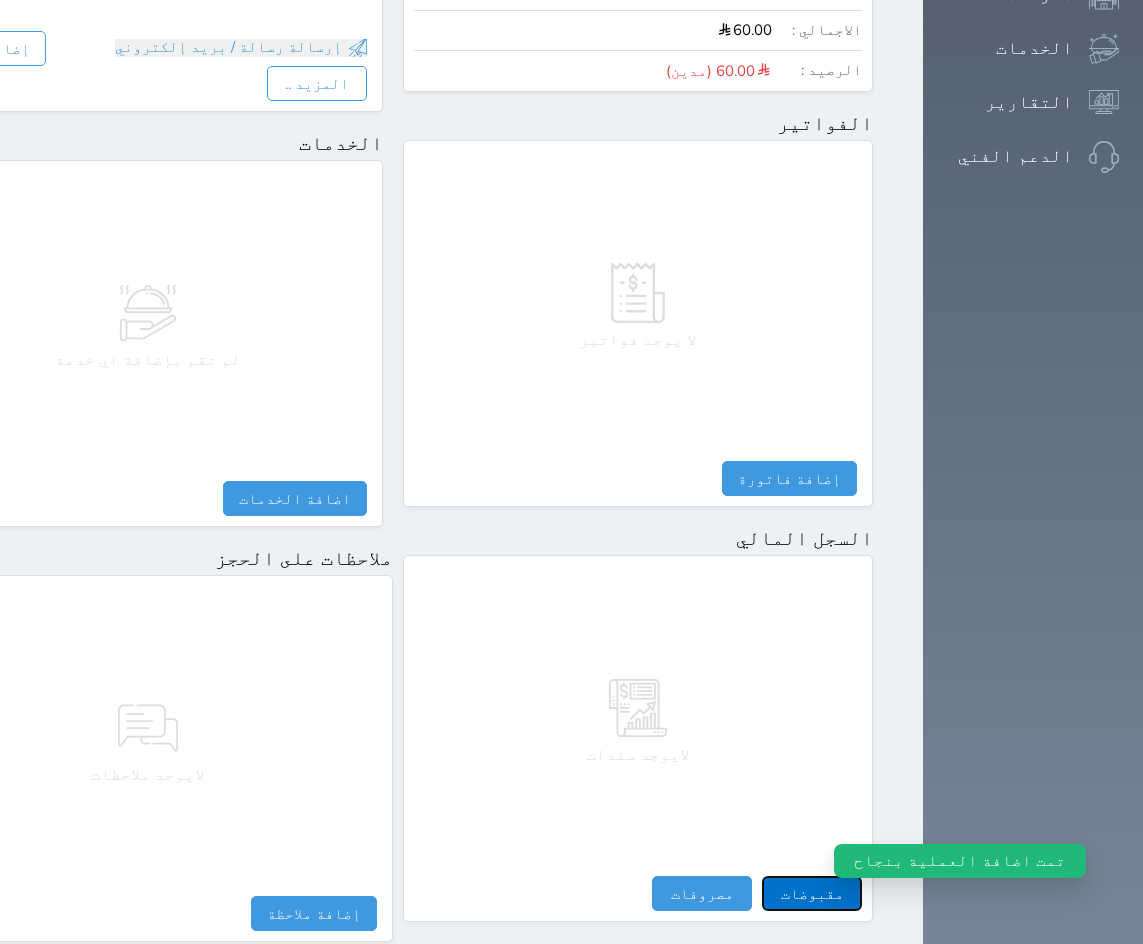 click on "مقبوضات" at bounding box center (812, 893) 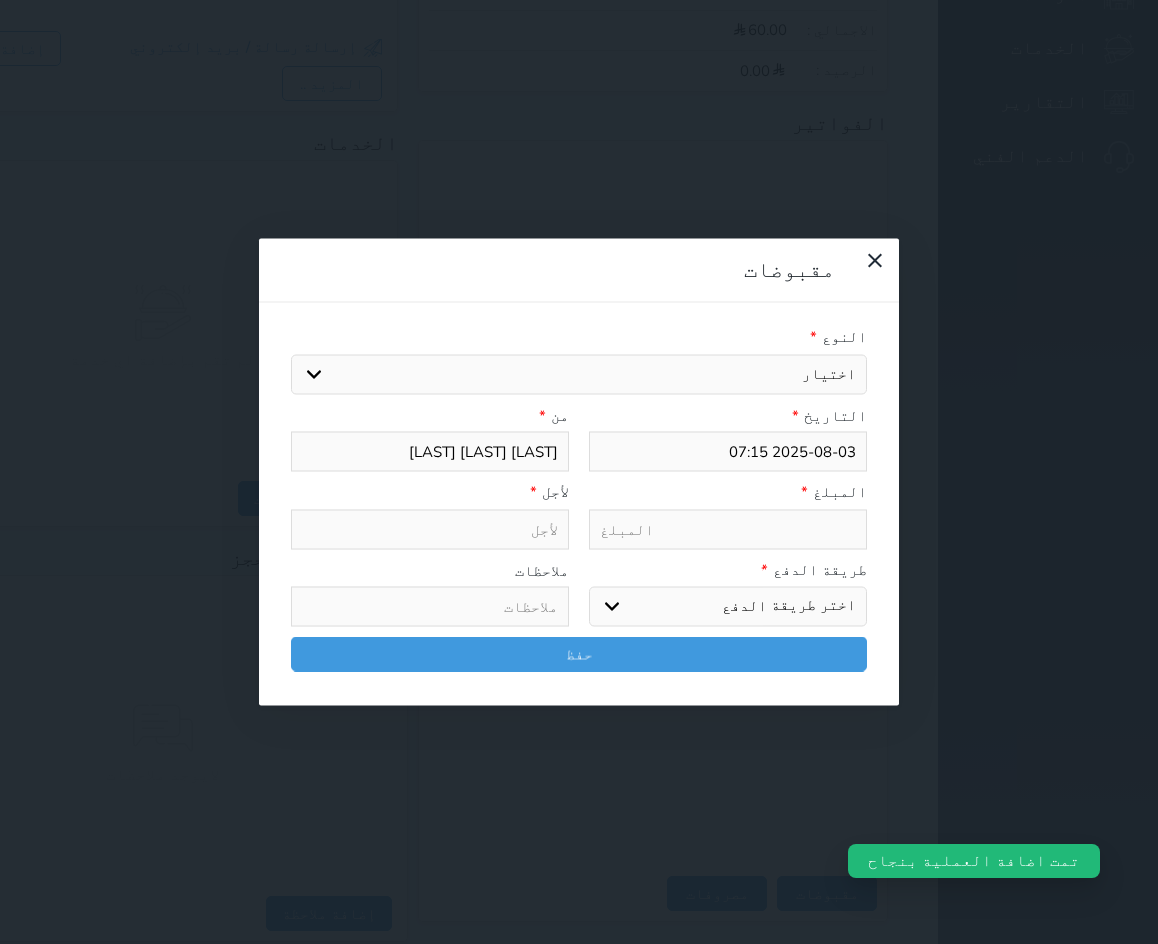 click on "اختيار   مقبوضات عامة قيمة إيجار فواتير تامين عربون لا ينطبق آخر مغسلة واي فاي - الإنترنت مواقف السيارات طعام الأغذية والمشروبات مشروبات المشروبات الباردة المشروبات الساخنة الإفطار غداء عشاء مخبز و كعك حمام سباحة الصالة الرياضية سبا و خدمات الجمال اختيار وإسقاط (خدمات النقل) ميني بار كابل - تلفزيون سرير إضافي تصفيف الشعر التسوق خدمات الجولات السياحية المنظمة خدمات الدليل السياحي خروج متأخر بدل تلفيات" at bounding box center [579, 374] 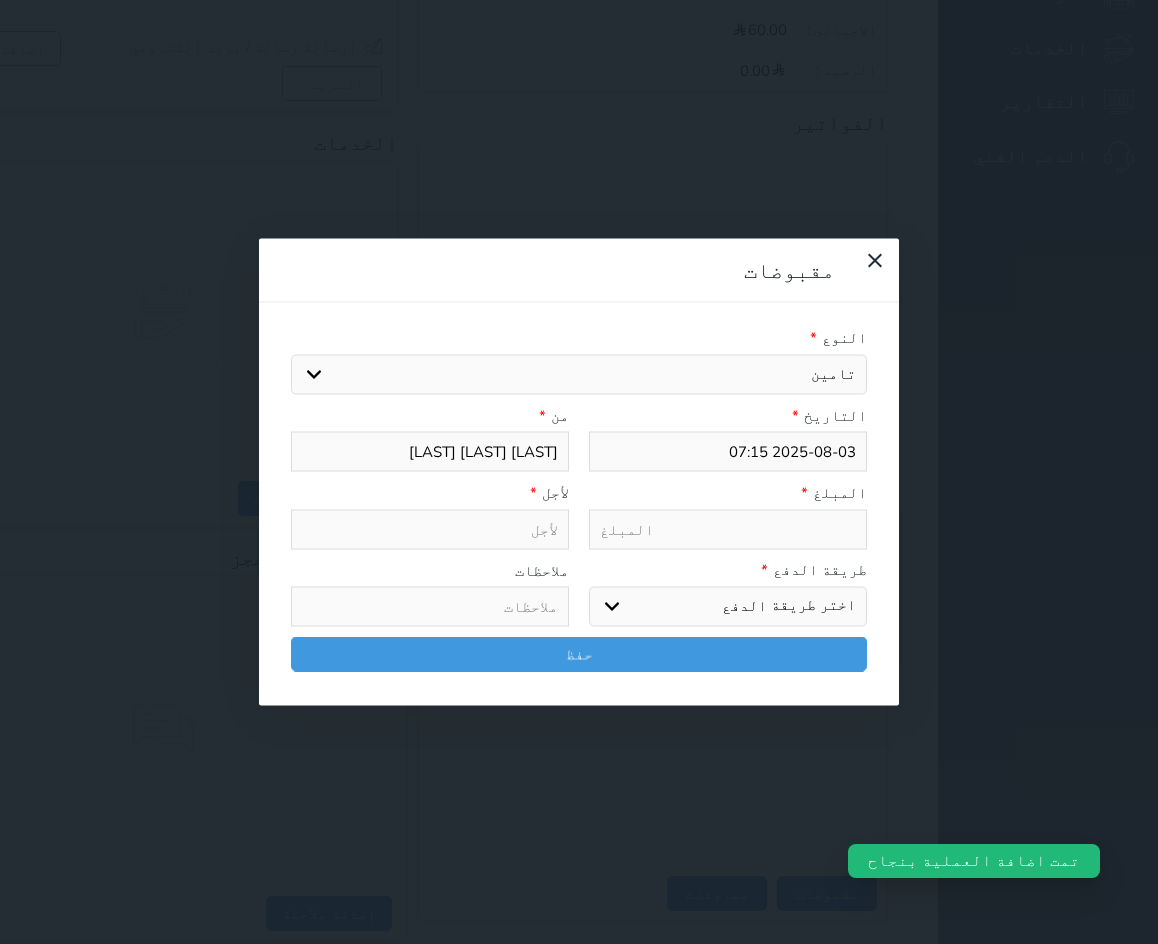 click on "اختيار   مقبوضات عامة قيمة إيجار فواتير تامين عربون لا ينطبق آخر مغسلة واي فاي - الإنترنت مواقف السيارات طعام الأغذية والمشروبات مشروبات المشروبات الباردة المشروبات الساخنة الإفطار غداء عشاء مخبز و كعك حمام سباحة الصالة الرياضية سبا و خدمات الجمال اختيار وإسقاط (خدمات النقل) ميني بار كابل - تلفزيون سرير إضافي تصفيف الشعر التسوق خدمات الجولات السياحية المنظمة خدمات الدليل السياحي خروج متأخر بدل تلفيات" at bounding box center (579, 374) 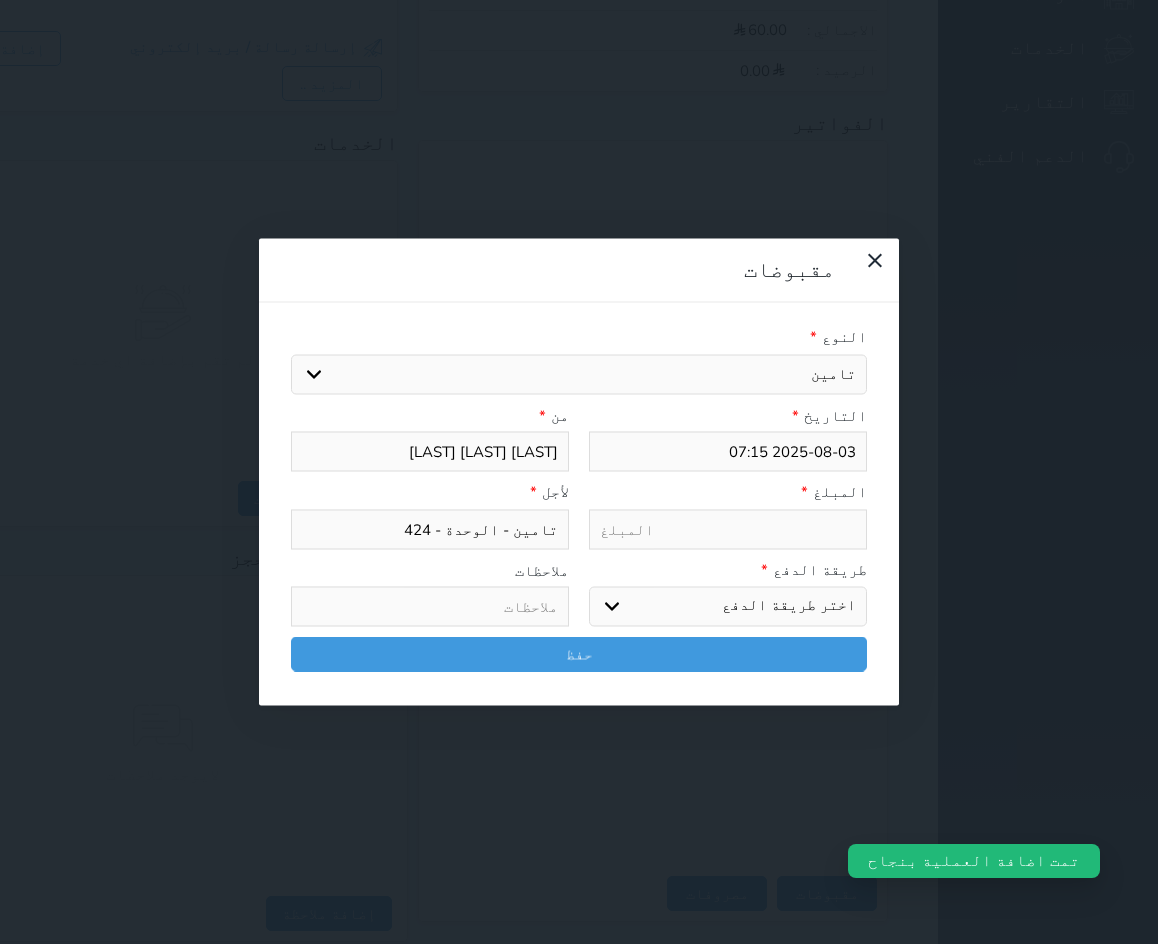 click at bounding box center [728, 529] 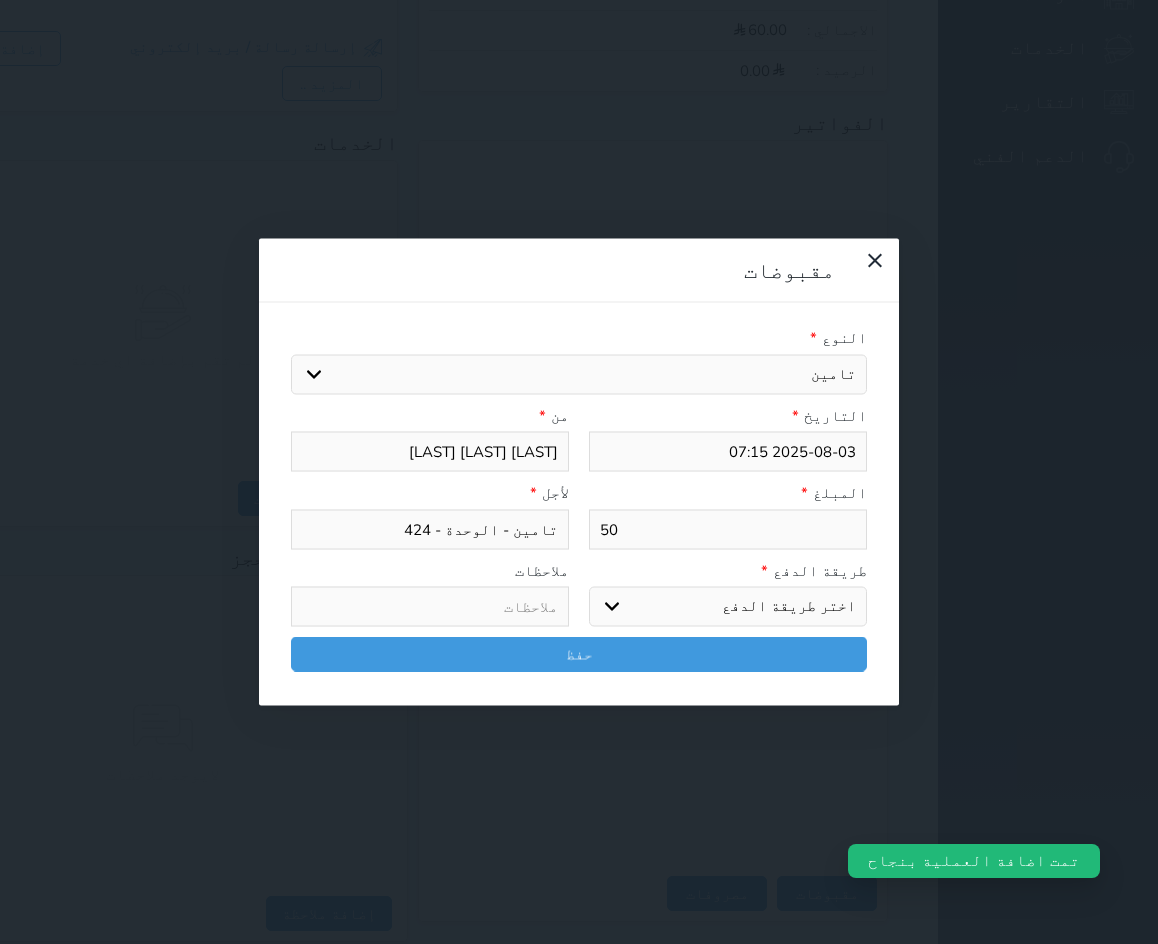 drag, startPoint x: 848, startPoint y: 373, endPoint x: 838, endPoint y: 388, distance: 18.027756 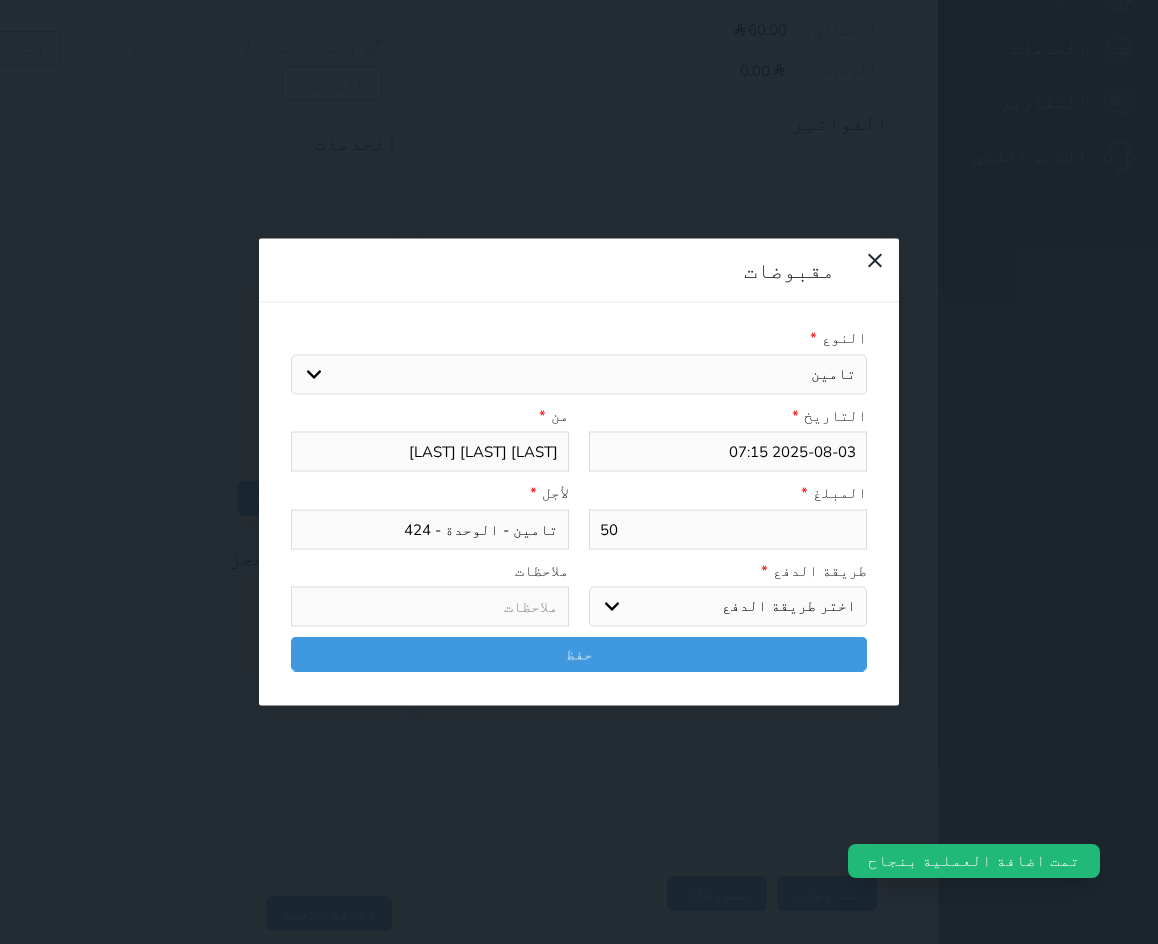 click on "اختر طريقة الدفع   دفع نقدى   تحويل بنكى   مدى   بطاقة ائتمان   آجل" at bounding box center (728, 607) 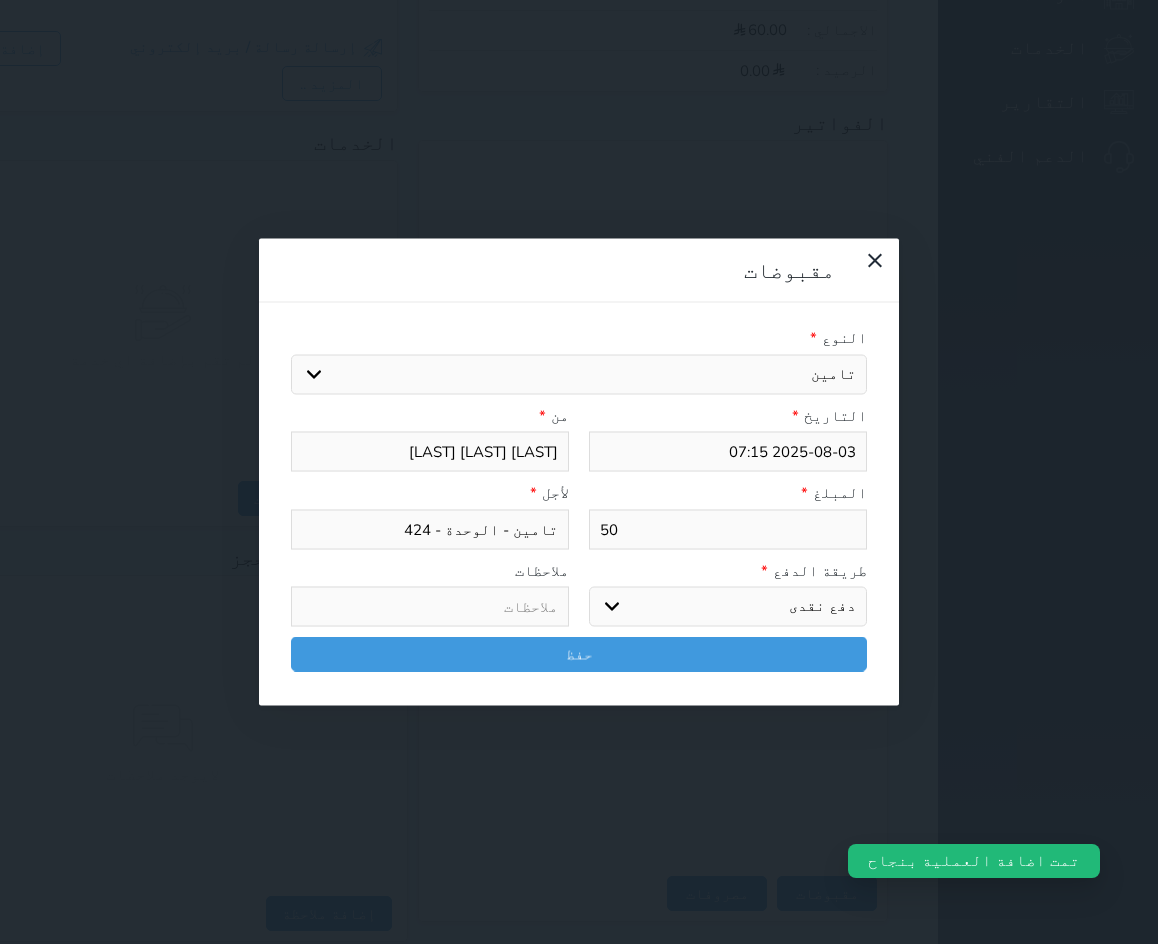 click on "اختر طريقة الدفع   دفع نقدى   تحويل بنكى   مدى   بطاقة ائتمان   آجل" at bounding box center (728, 607) 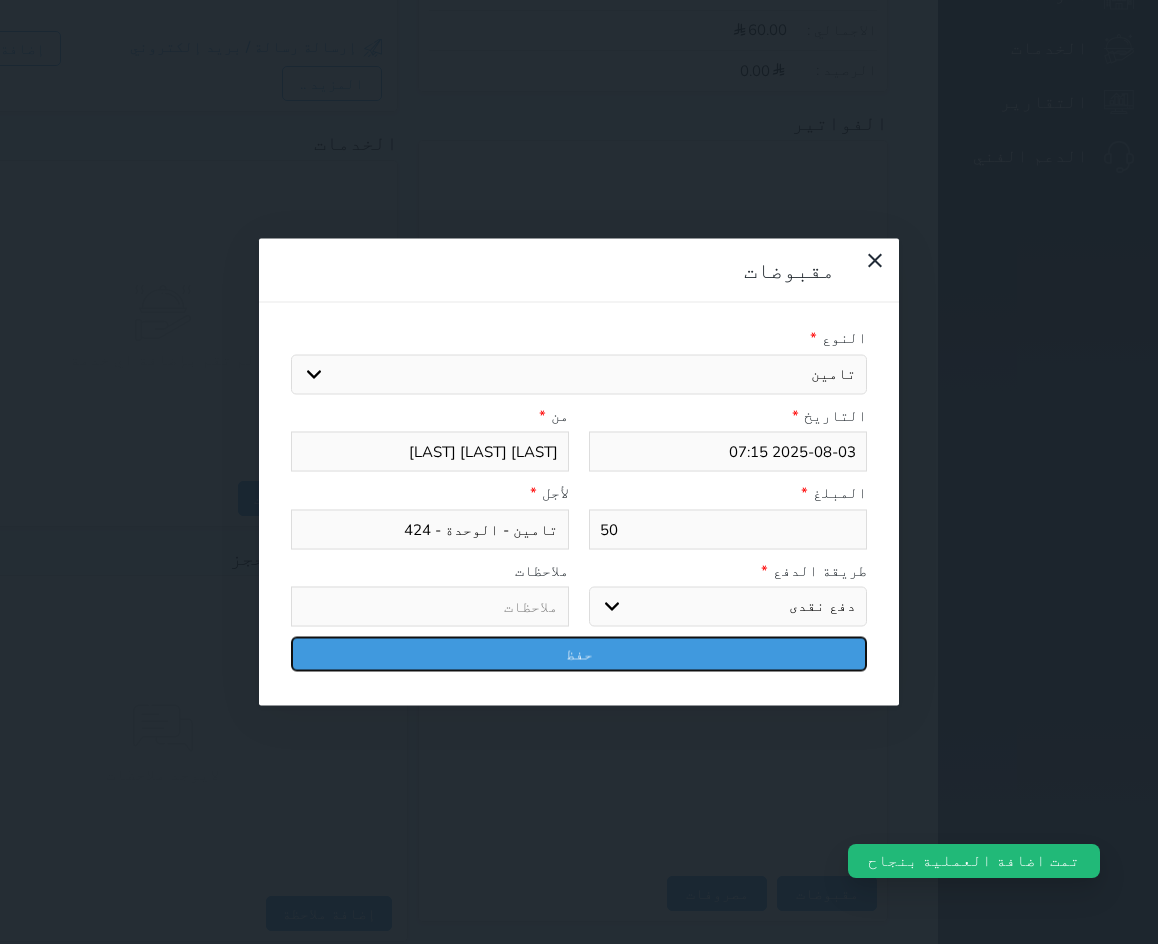 click on "حفظ" at bounding box center (579, 654) 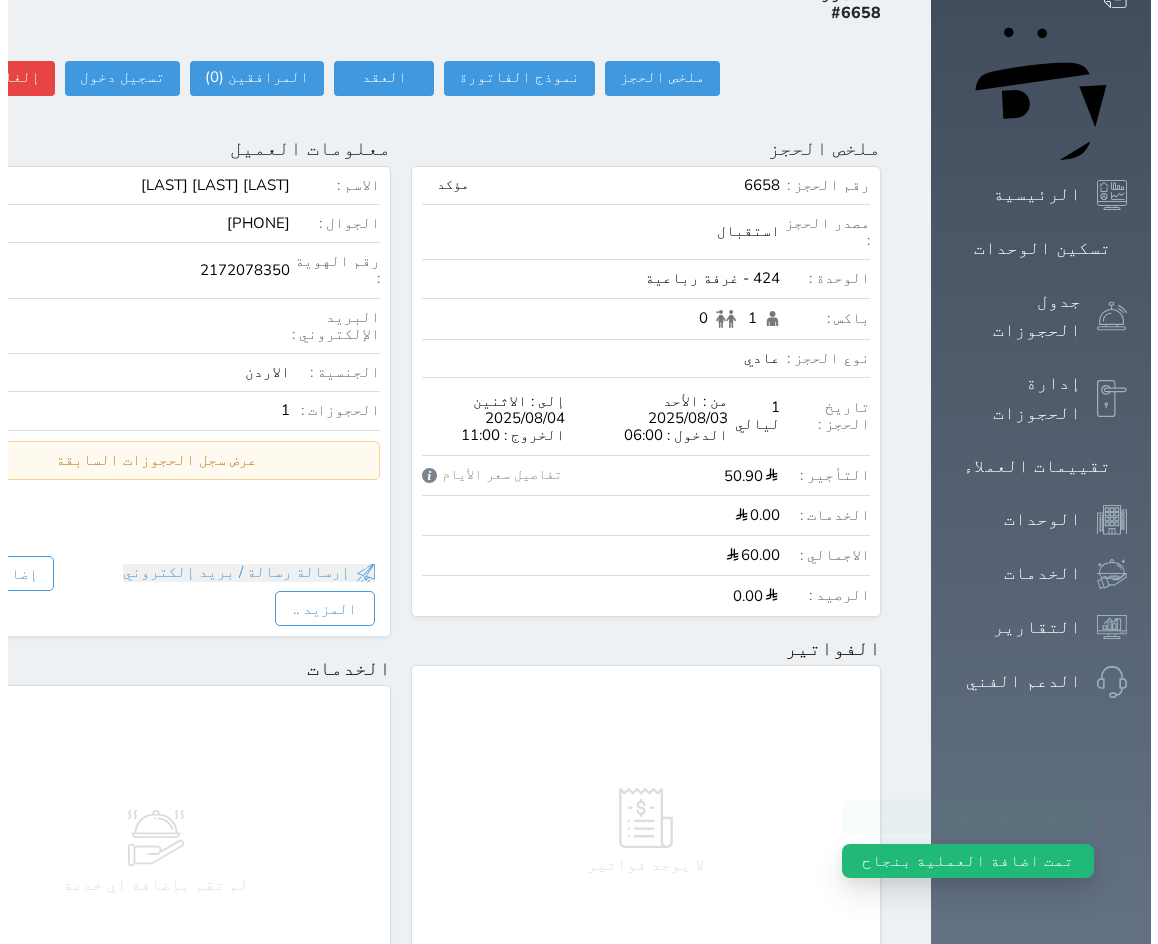 scroll, scrollTop: 100, scrollLeft: 0, axis: vertical 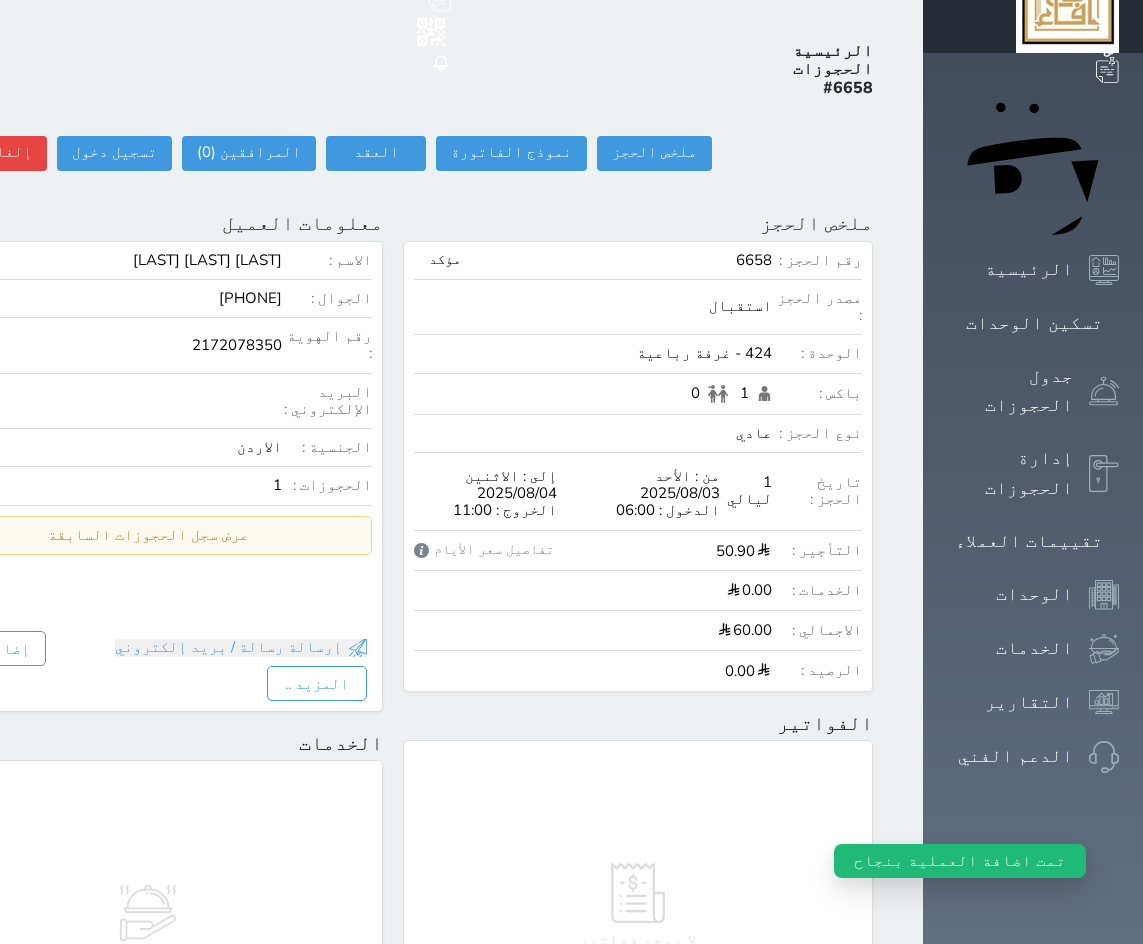 click on "الرئيسية   الحجوزات   #6658         ملخص الحجز         ملخص الحجز #6658                           نموذج الفاتورة           العقد         العقد #6658                                   العقود الموقعه #6658
العقود الموقعه (0)
#   تاريخ التوقيع   الاجرائات       المرافقين (0)         المرافقين                 البحث عن المرافقين :        الاسم       رقم الهوية       البريد الإلكتروني       الجوال           تغيير العميل              الاسم *     الجنس    اختر الجنس   ذكر انثى   تاريخ الميلاد *         تاريخ الميلاد الهجرى         صلة القرابة
اختر صلة القرابة   ابن ابنه زوجة اخ اخت اب ام زوج أخرى   نوع العميل *   اختر نوع   مواطن مواطن خليجي   *" at bounding box center (393, 871) 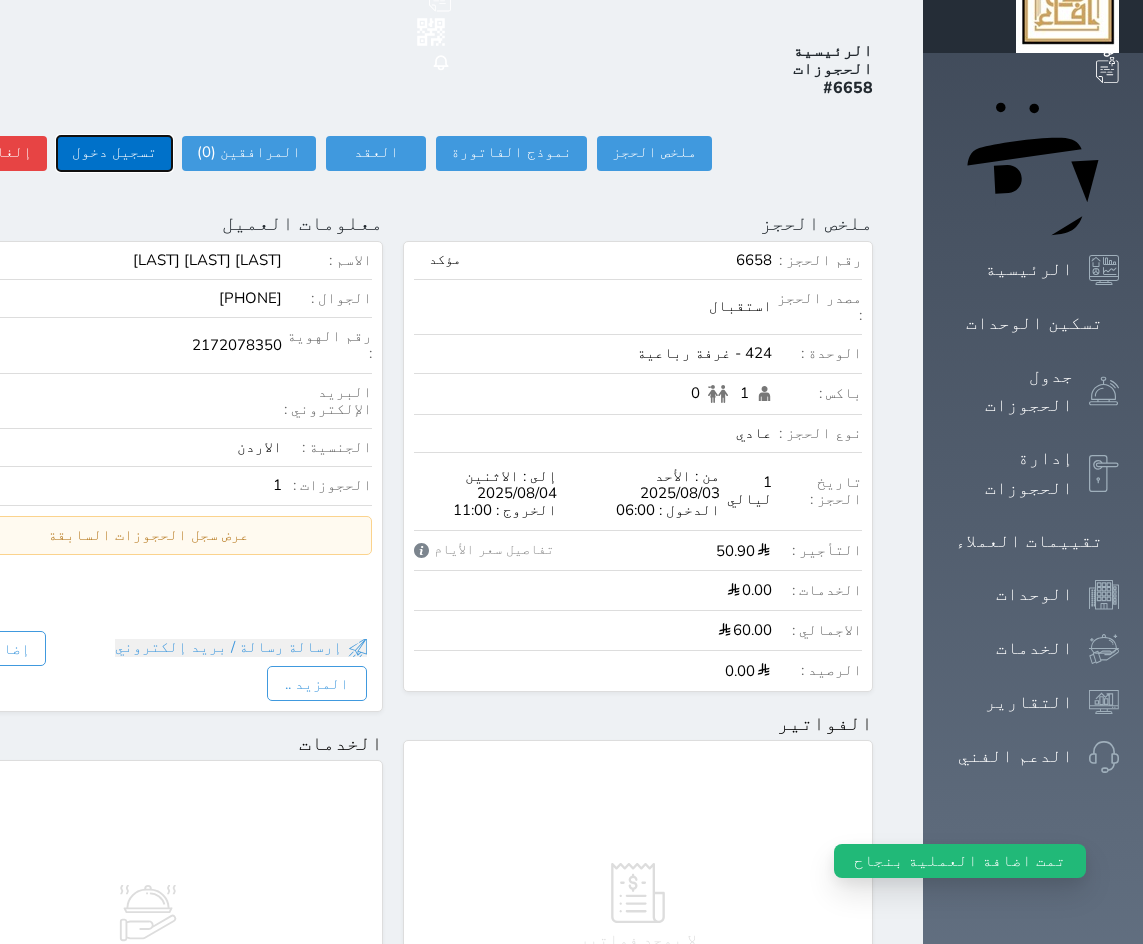 click on "تسجيل دخول" at bounding box center (114, 153) 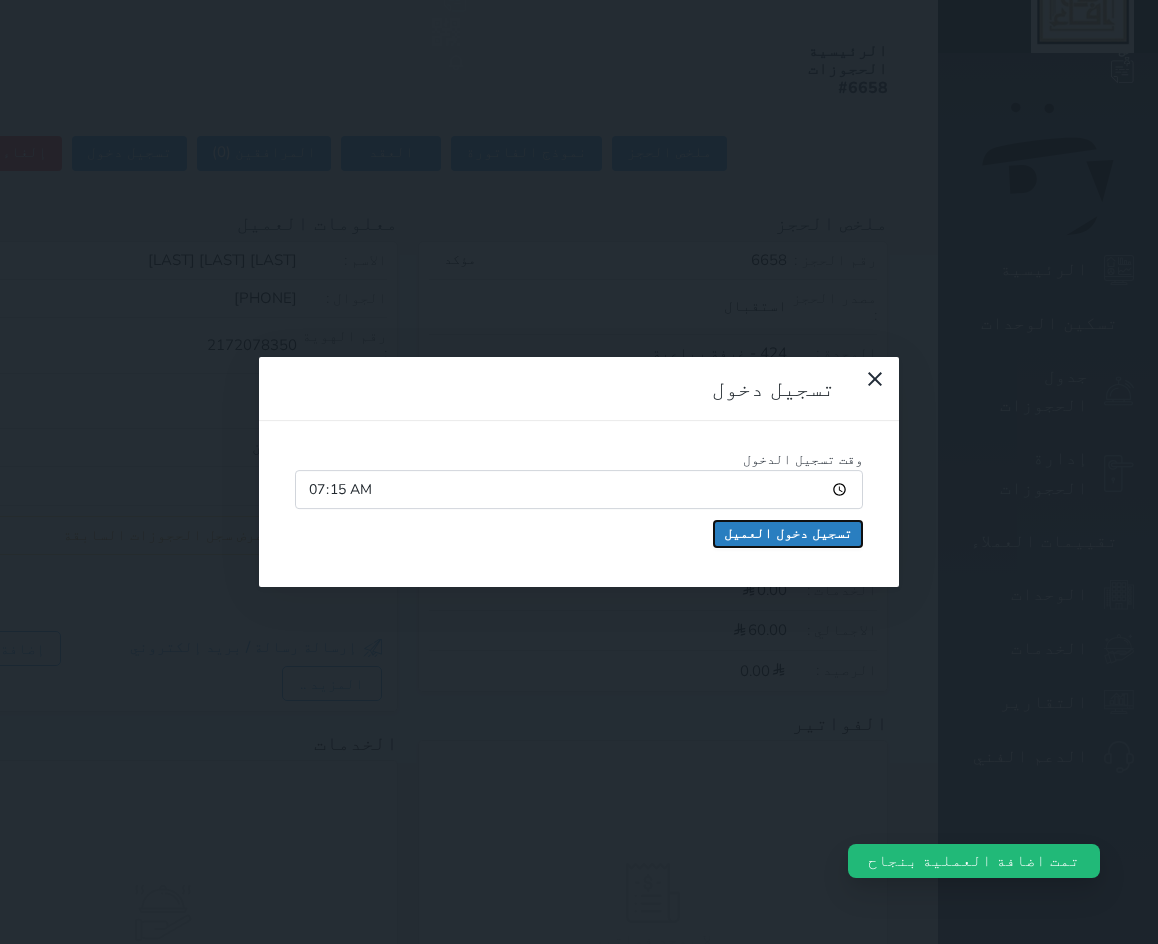 click on "تسجيل دخول العميل" at bounding box center (788, 534) 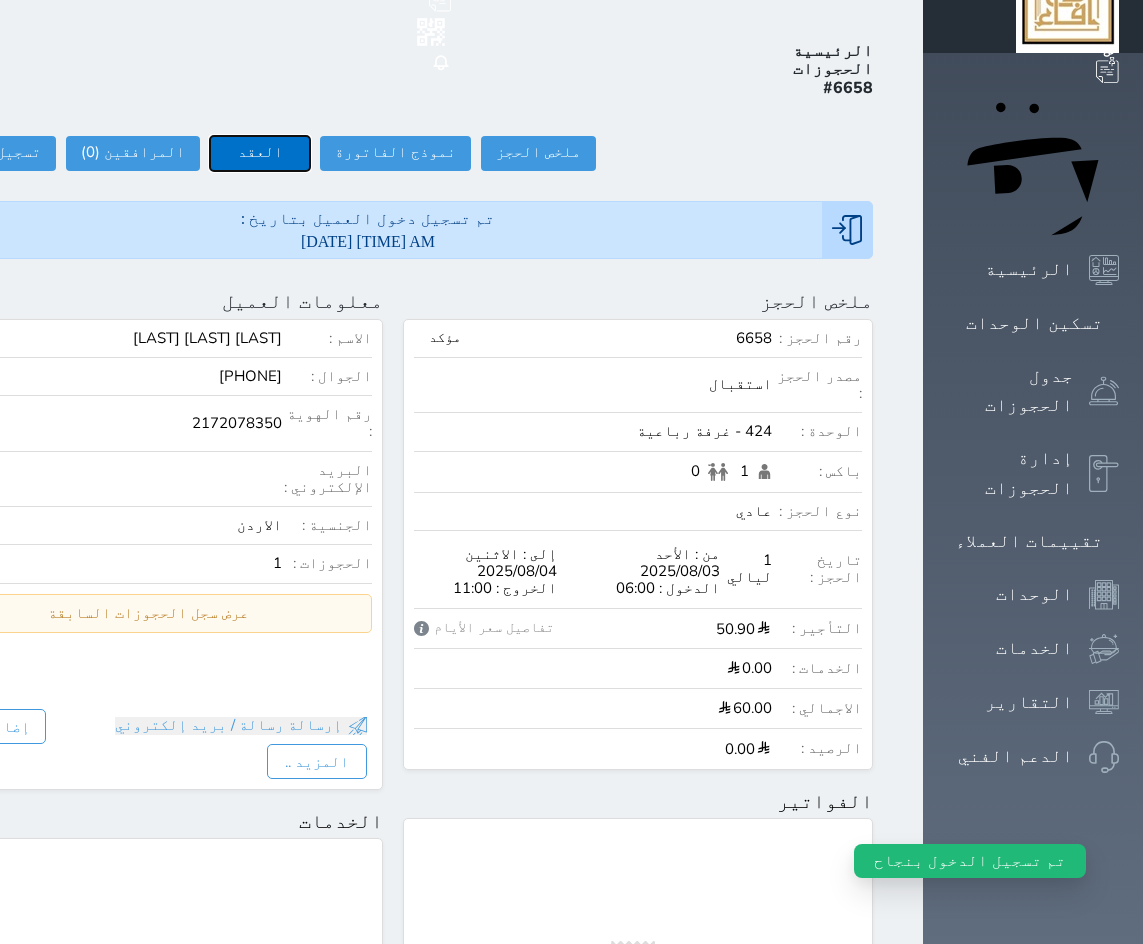 click on "العقد" at bounding box center [260, 153] 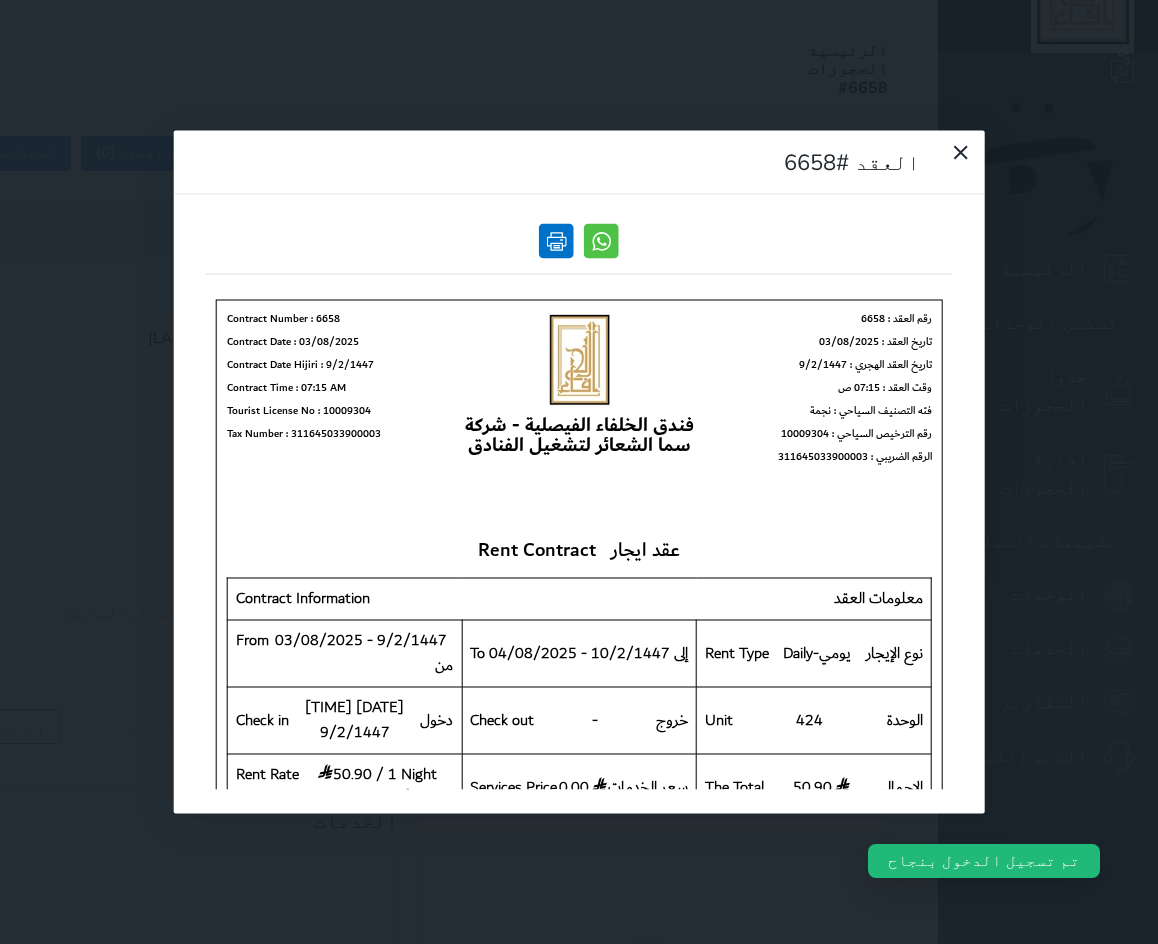 scroll, scrollTop: 0, scrollLeft: 0, axis: both 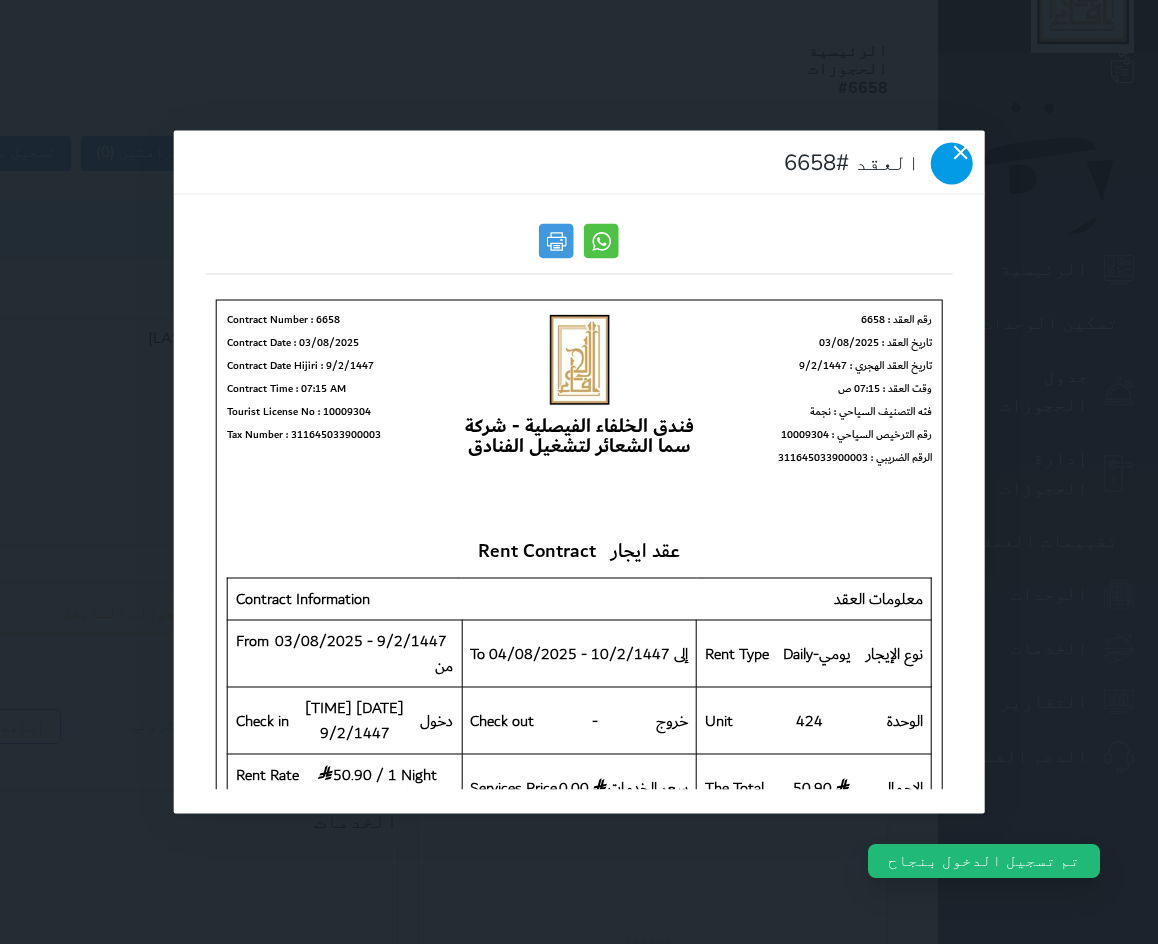 click at bounding box center (951, 164) 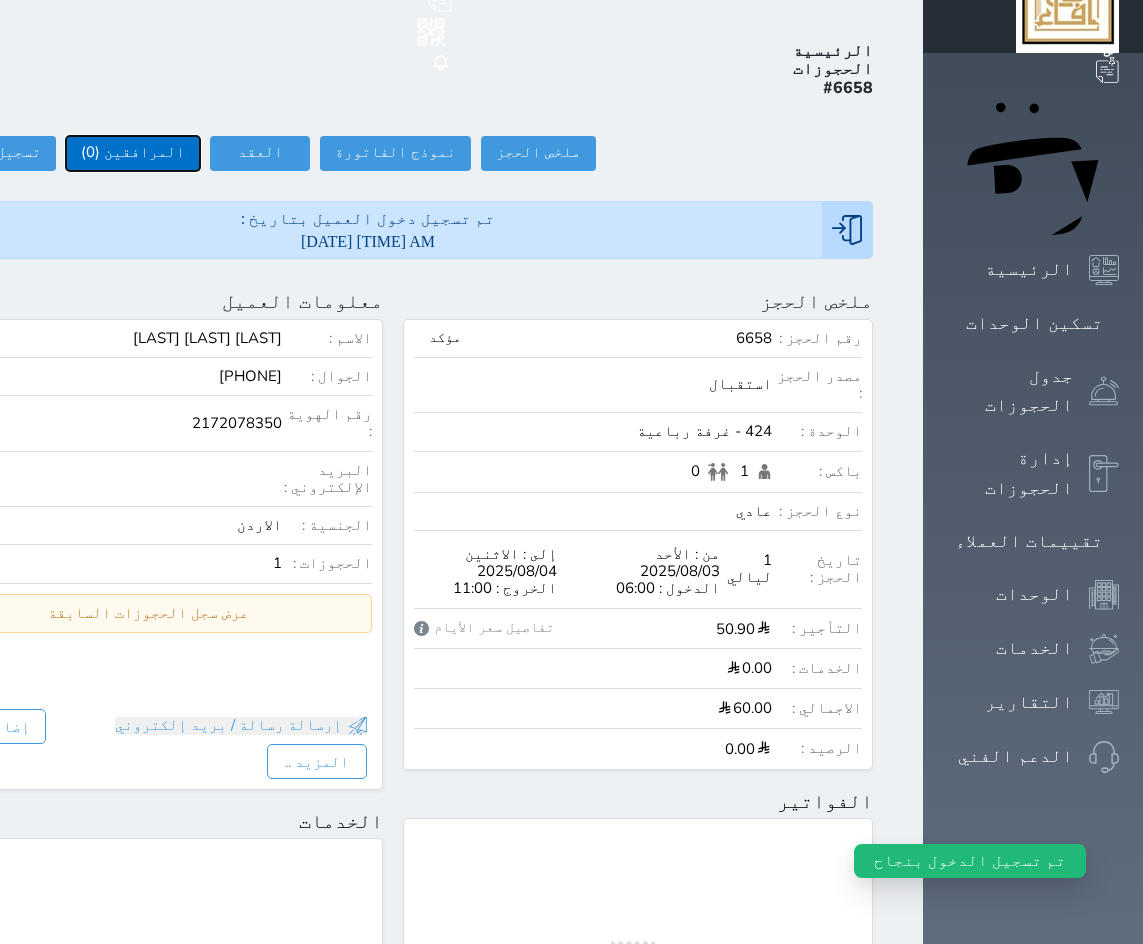 click on "المرافقين (0)" at bounding box center [133, 153] 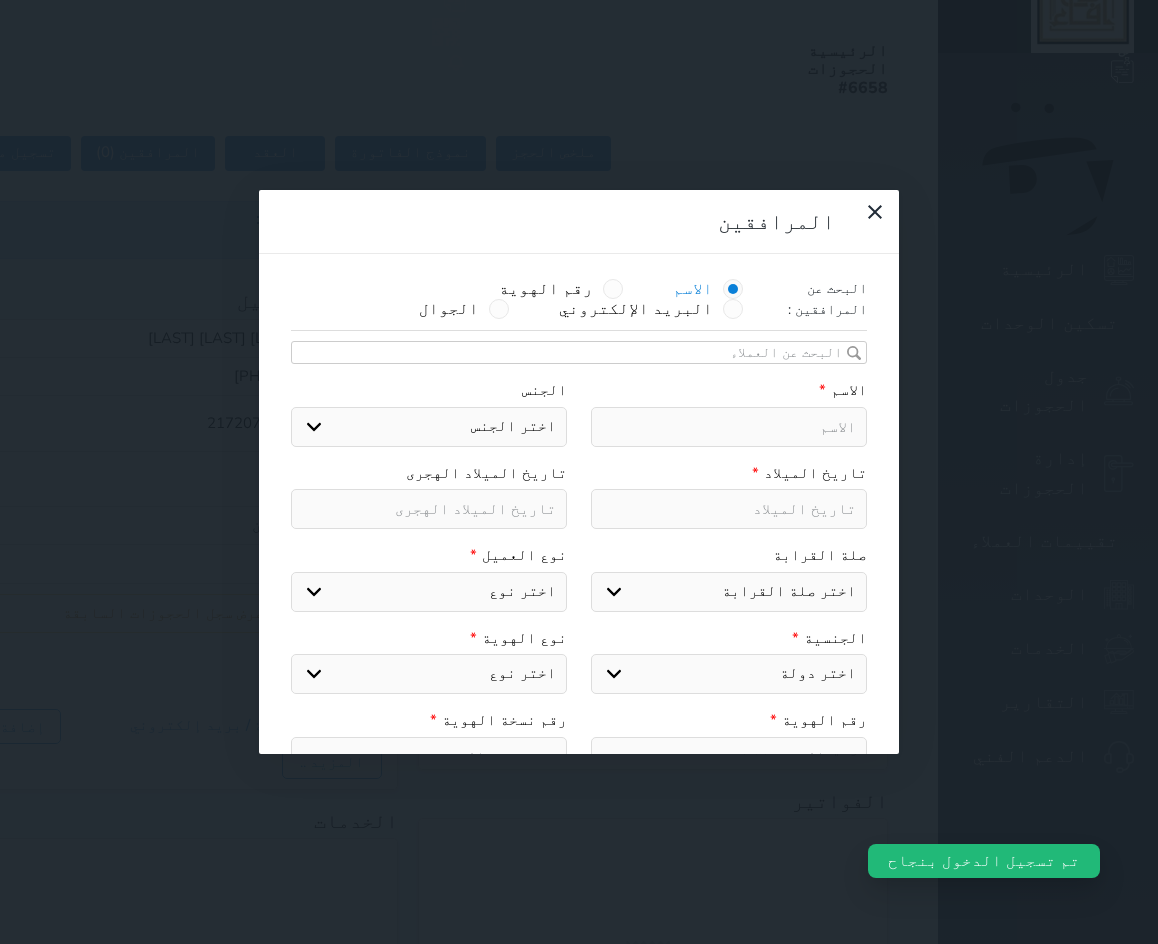 click at bounding box center [729, 427] 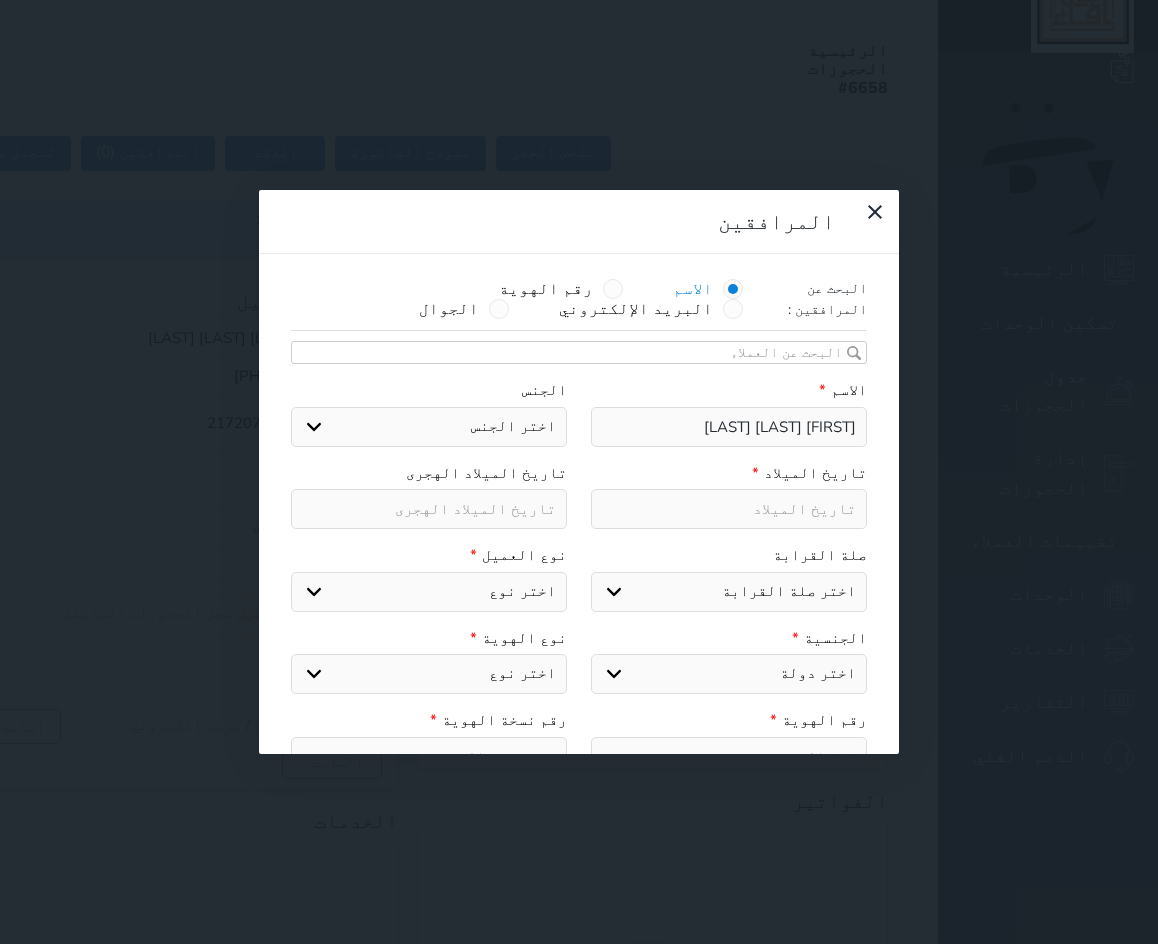 click on "اختر الجنس   ذكر انثى" at bounding box center (429, 427) 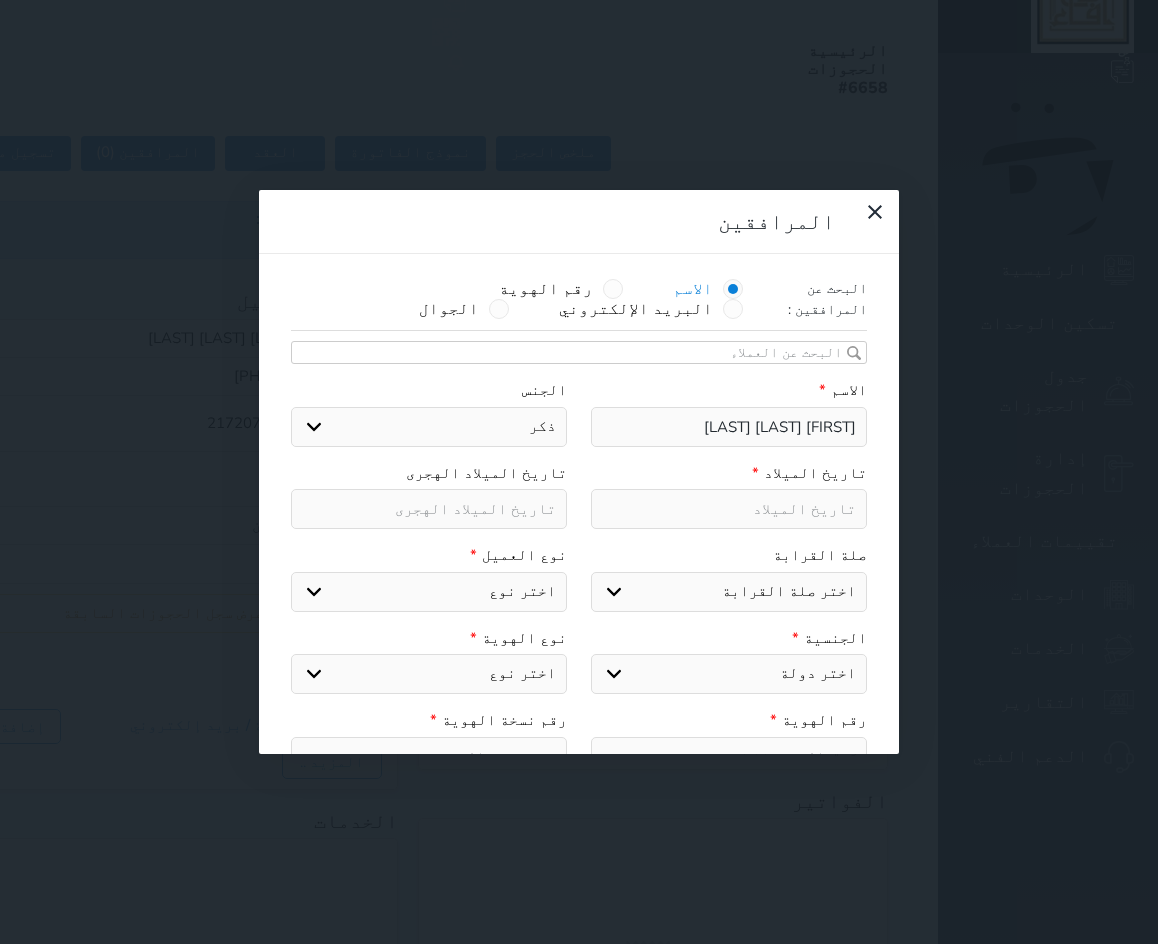click on "اختر الجنس   ذكر انثى" at bounding box center (429, 427) 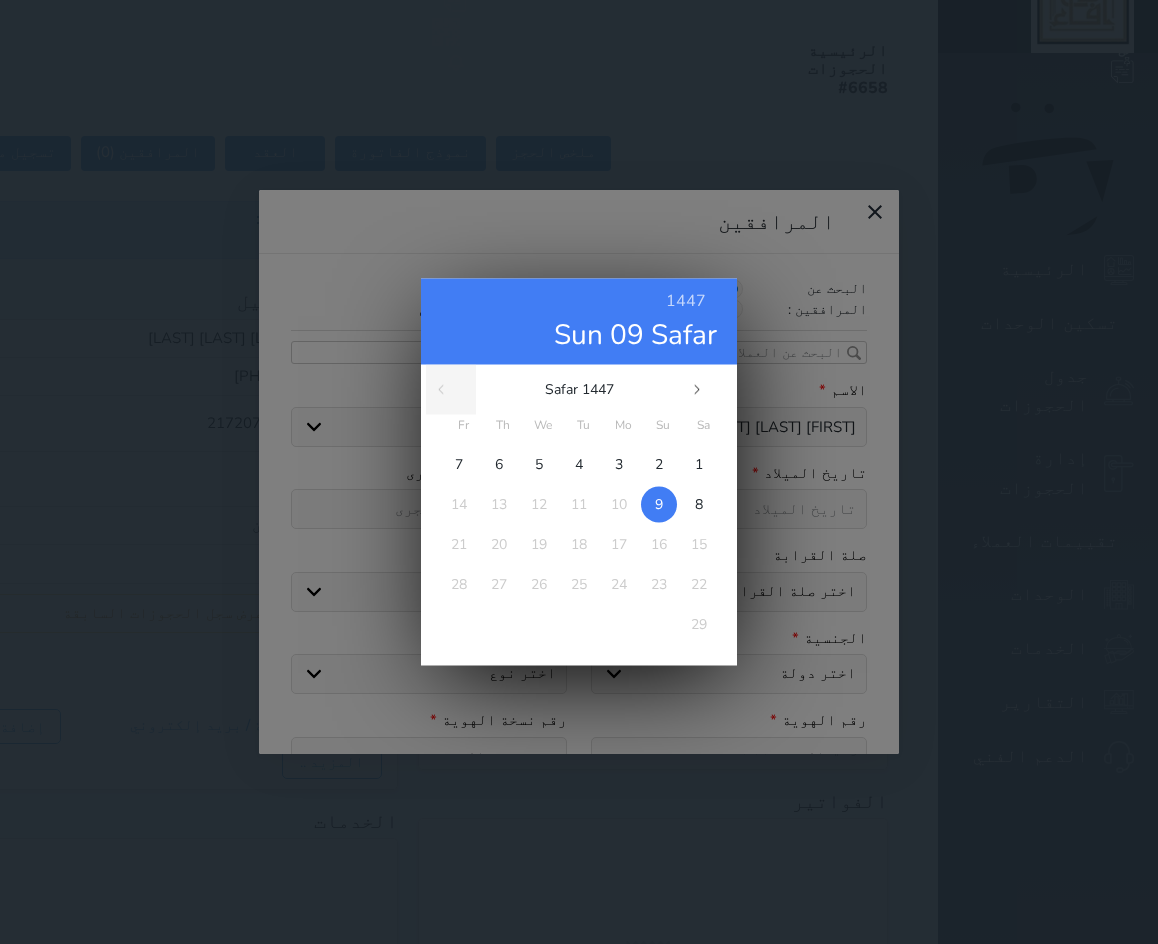 click on "1447   Sun 09 Safar         Safar 1447
Sa
Su
Mo
Tu
We
Th
Fr
1   2   3   4   5   6   7   8   9   10   11   12   13   14   15   16   17   18   19   20   21   22   23   24   25   26   27   28   29
Muharram
Safar
Rabi' al-Awwal
Rabi' al-Thani
Jumada al-Ula
Jumada al-Alkhirah
Rajab
Sha’ban
Ramadhan
Shawwal" at bounding box center (579, 472) 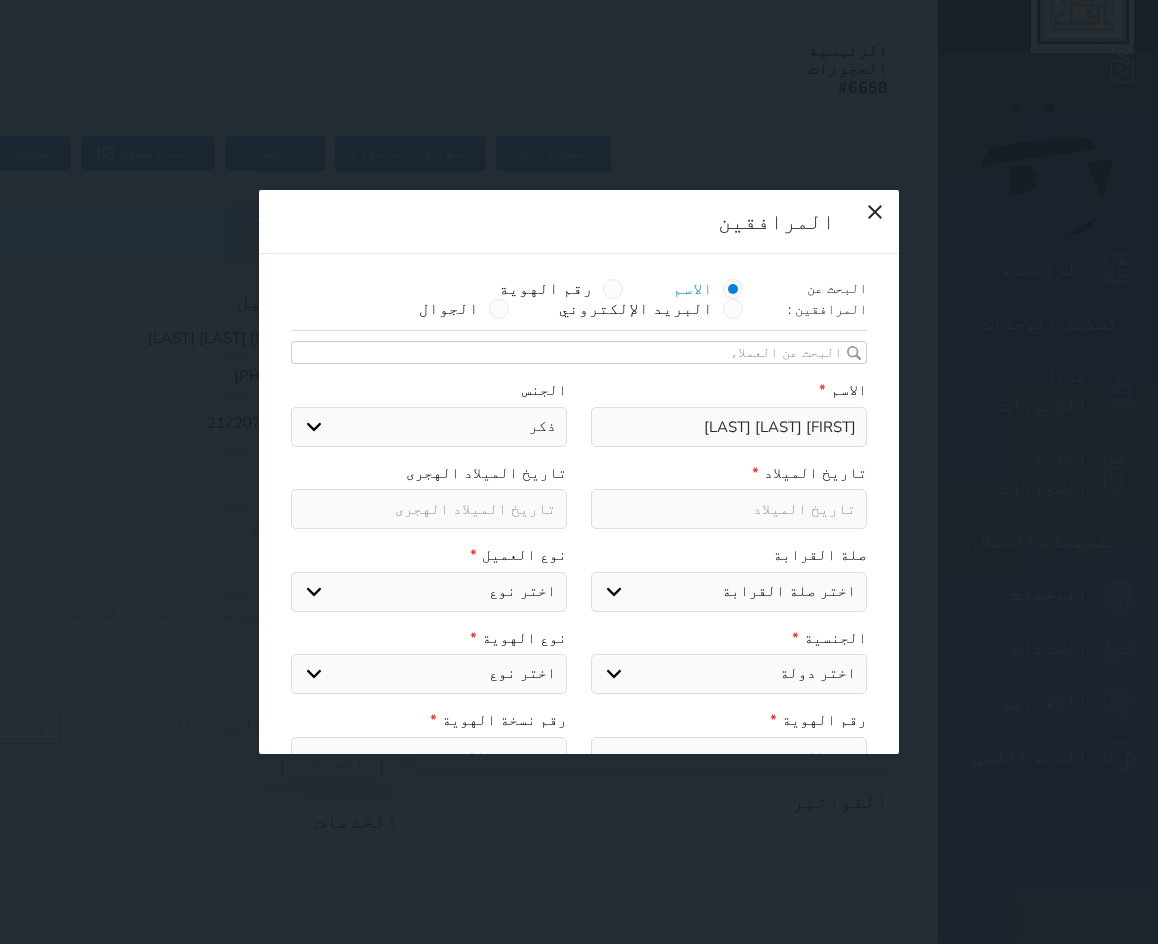 click on "1447   Sun 09 Safar         Safar 1447
Sa
Su
Mo
Tu
We
Th
Fr
1   2   3   4   5   6   7   8   9   10   11   12   13   14   15   16   17   18   19   20   21   22   23   24   25   26   27   28   29
Muharram
Safar
Rabi' al-Awwal
Rabi' al-Thani
Jumada al-Ula
Jumada al-Alkhirah
Rajab
Sha’ban
Ramadhan
Shawwal" at bounding box center (579, 472) 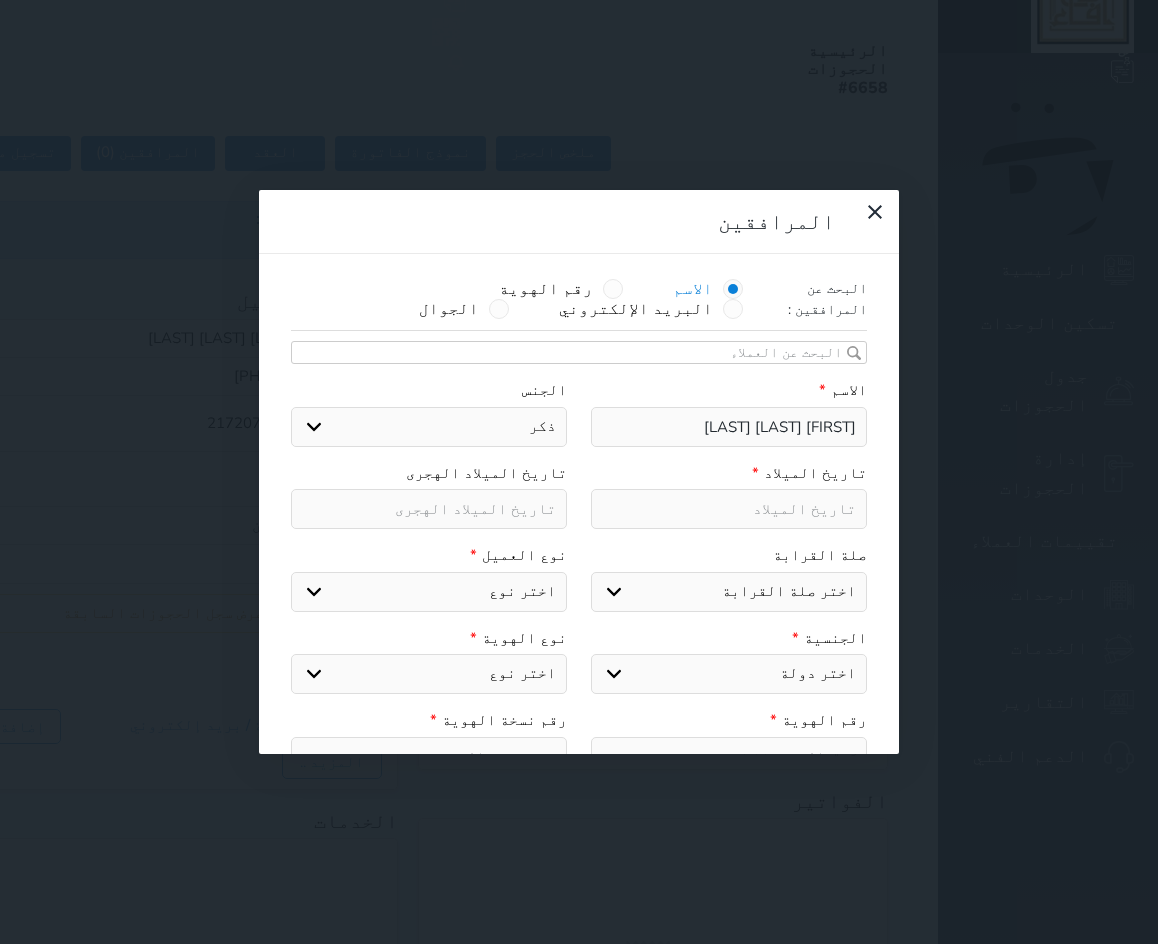 drag, startPoint x: 431, startPoint y: 263, endPoint x: 442, endPoint y: 262, distance: 11.045361 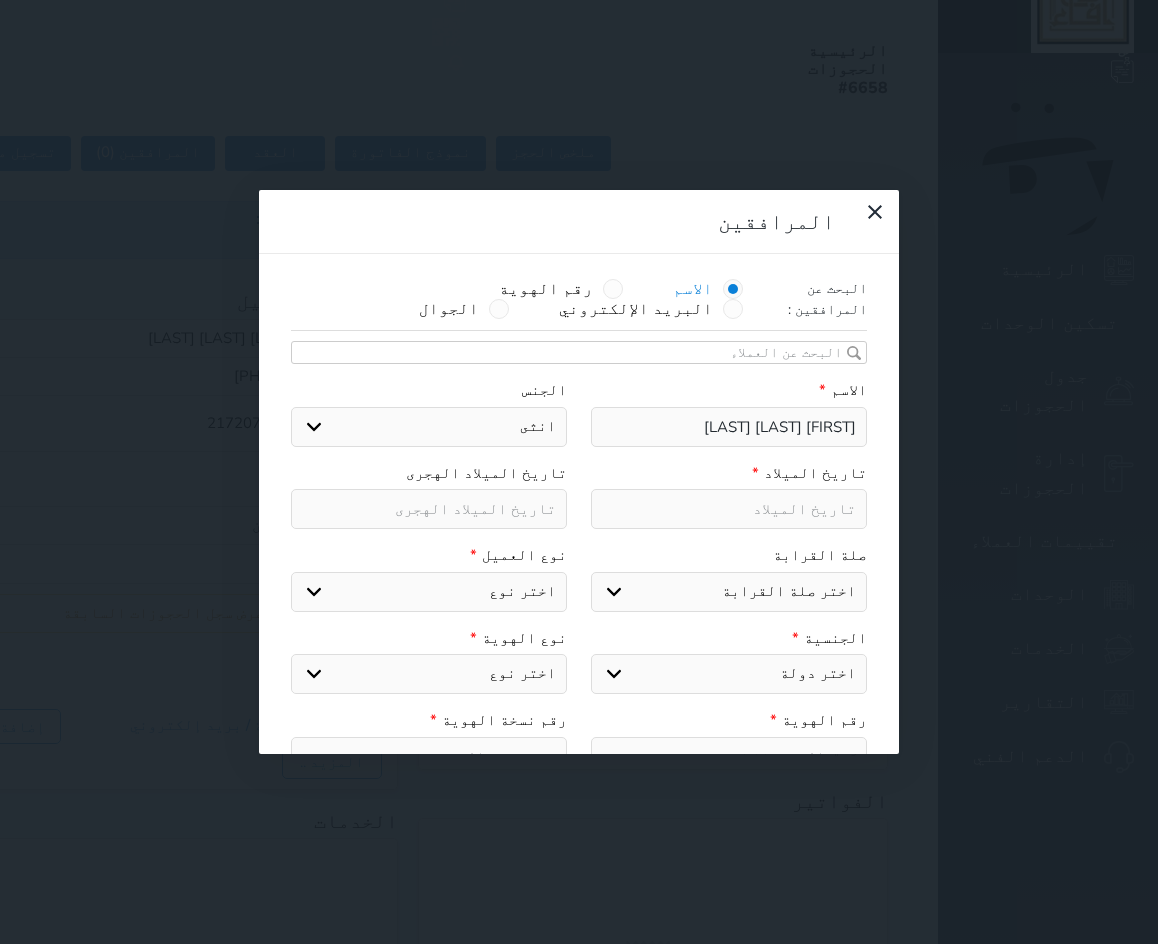 click on "اختر الجنس   ذكر انثى" at bounding box center [429, 427] 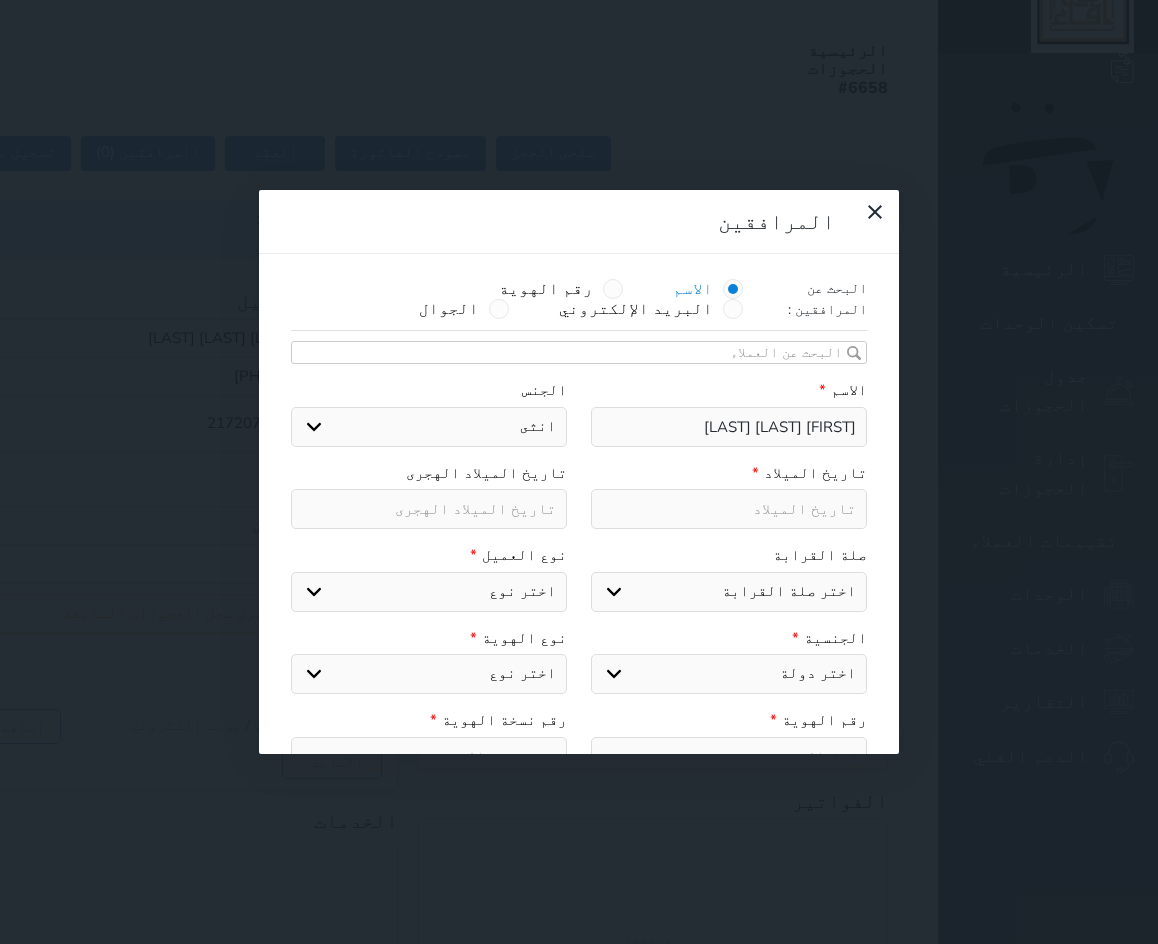 click at bounding box center [429, 509] 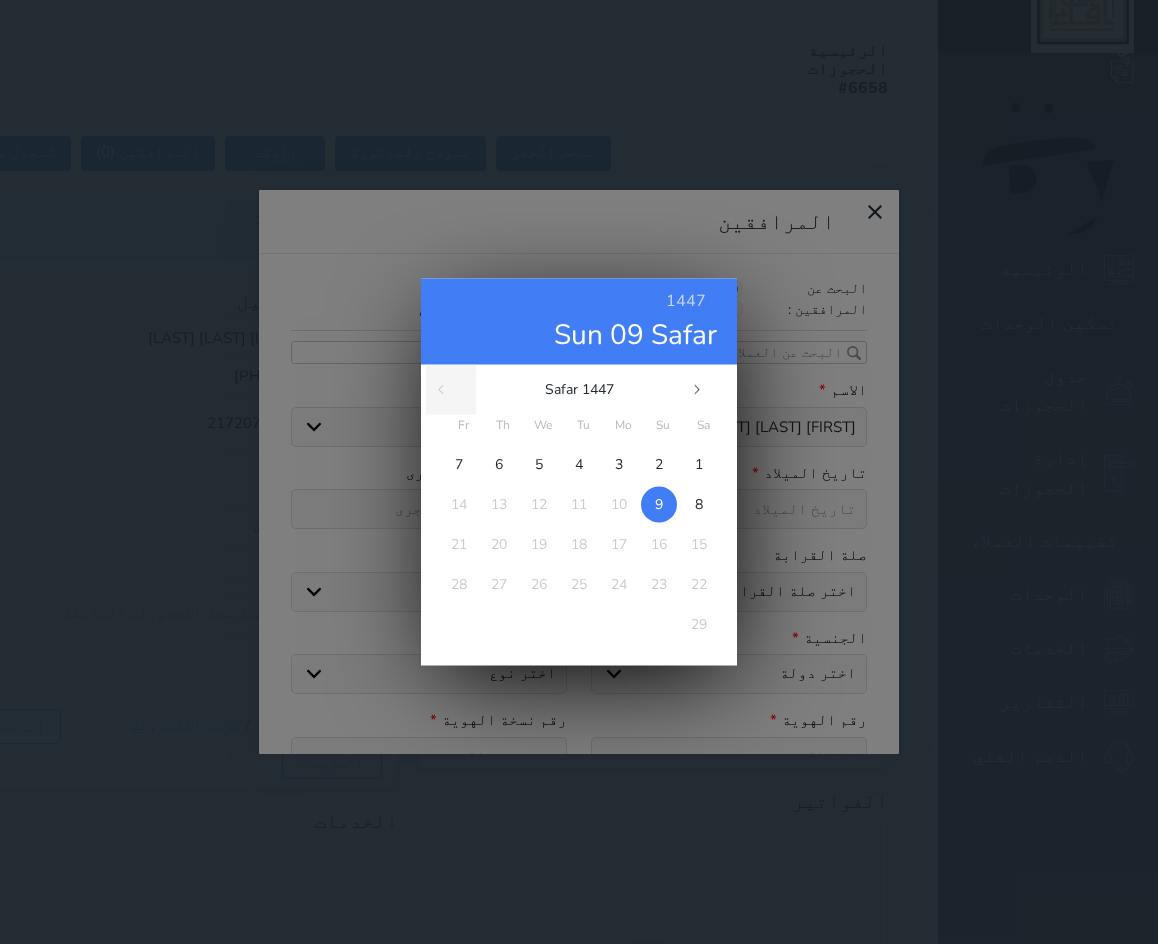 drag, startPoint x: 867, startPoint y: 319, endPoint x: 833, endPoint y: 332, distance: 36.40055 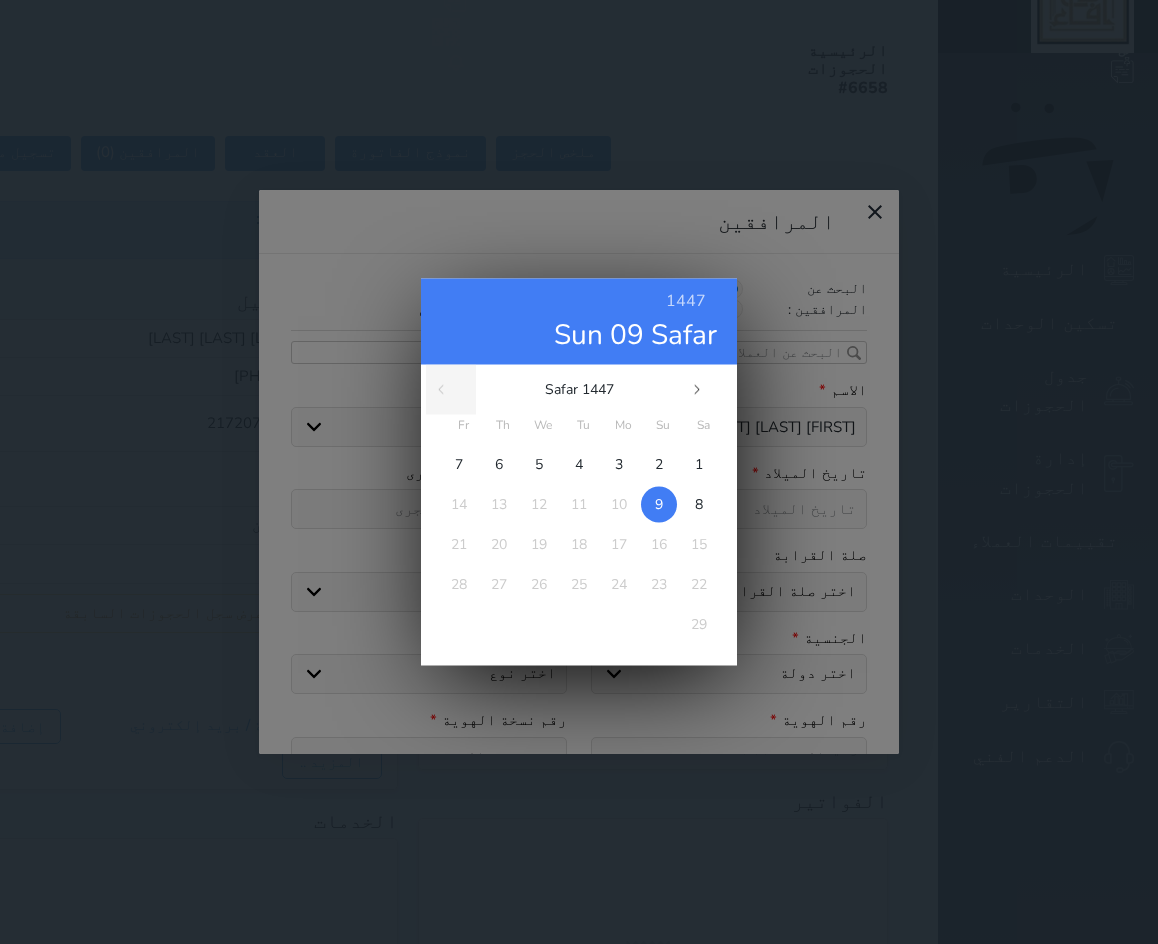 click on "1447   Sun 09 Safar         Safar 1447
Sa
Su
Mo
Tu
We
Th
Fr
1   2   3   4   5   6   7   8   9   10   11   12   13   14   15   16   17   18   19   20   21   22   23   24   25   26   27   28   29
Muharram
Safar
Rabi' al-Awwal
Rabi' al-Thani
Jumada al-Ula
Jumada al-Alkhirah
Rajab
Sha’ban
Ramadhan
Shawwal" at bounding box center (579, 472) 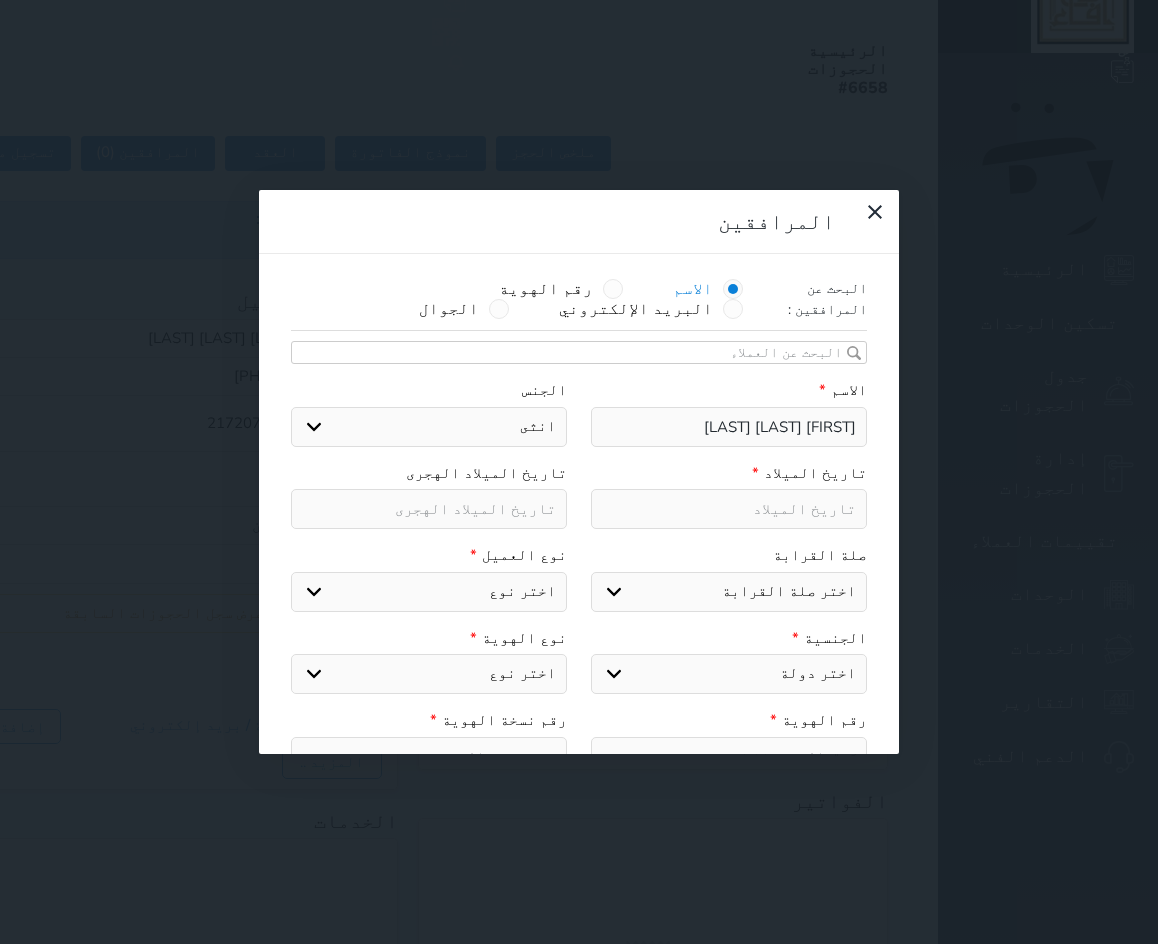 click on "1447   Sun 09 Safar         Safar 1447
Sa
Su
Mo
Tu
We
Th
Fr
1   2   3   4   5   6   7   8   9   10   11   12   13   14   15   16   17   18   19   20   21   22   23   24   25   26   27   28   29
Muharram
Safar
Rabi' al-Awwal
Rabi' al-Thani
Jumada al-Ula
Jumada al-Alkhirah
Rajab
Sha’ban
Ramadhan
Shawwal" at bounding box center [579, 472] 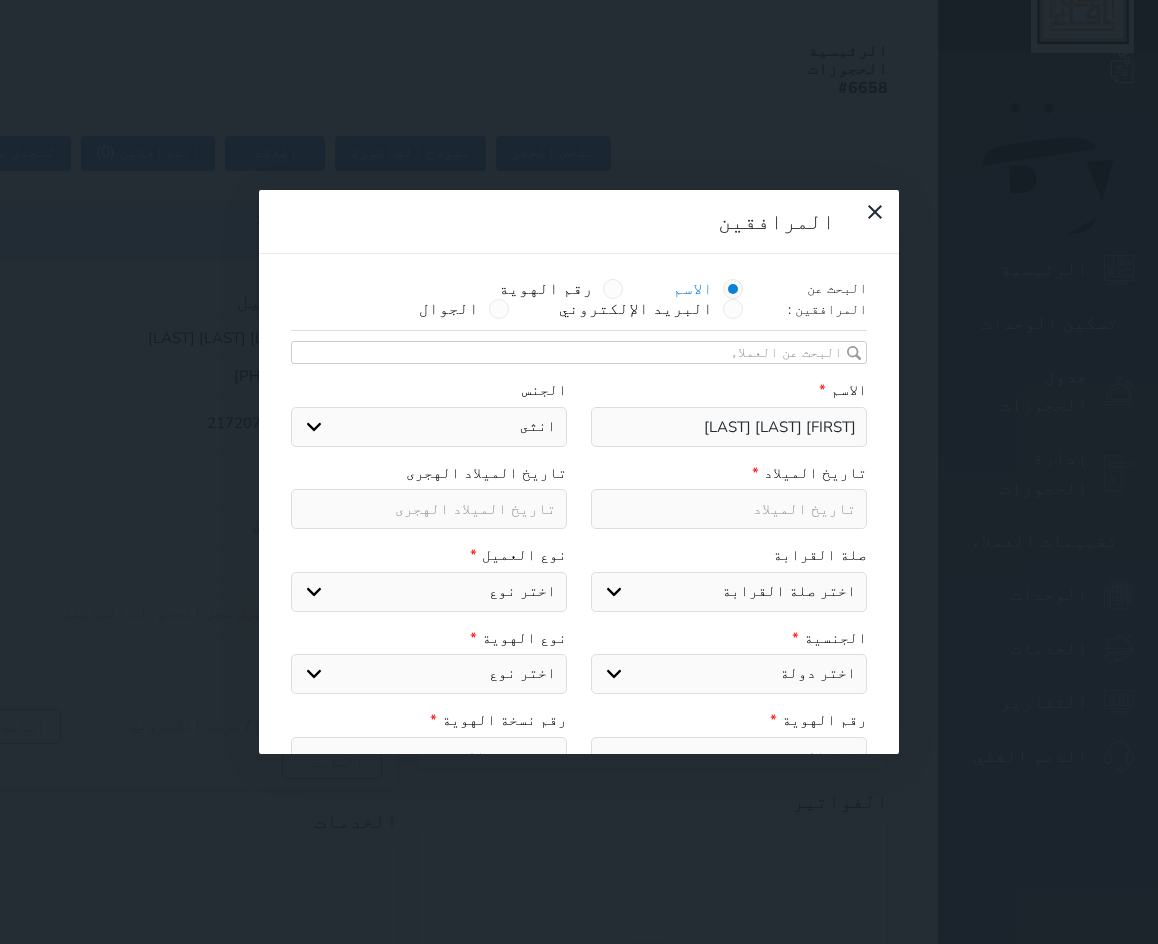 click at bounding box center (729, 509) 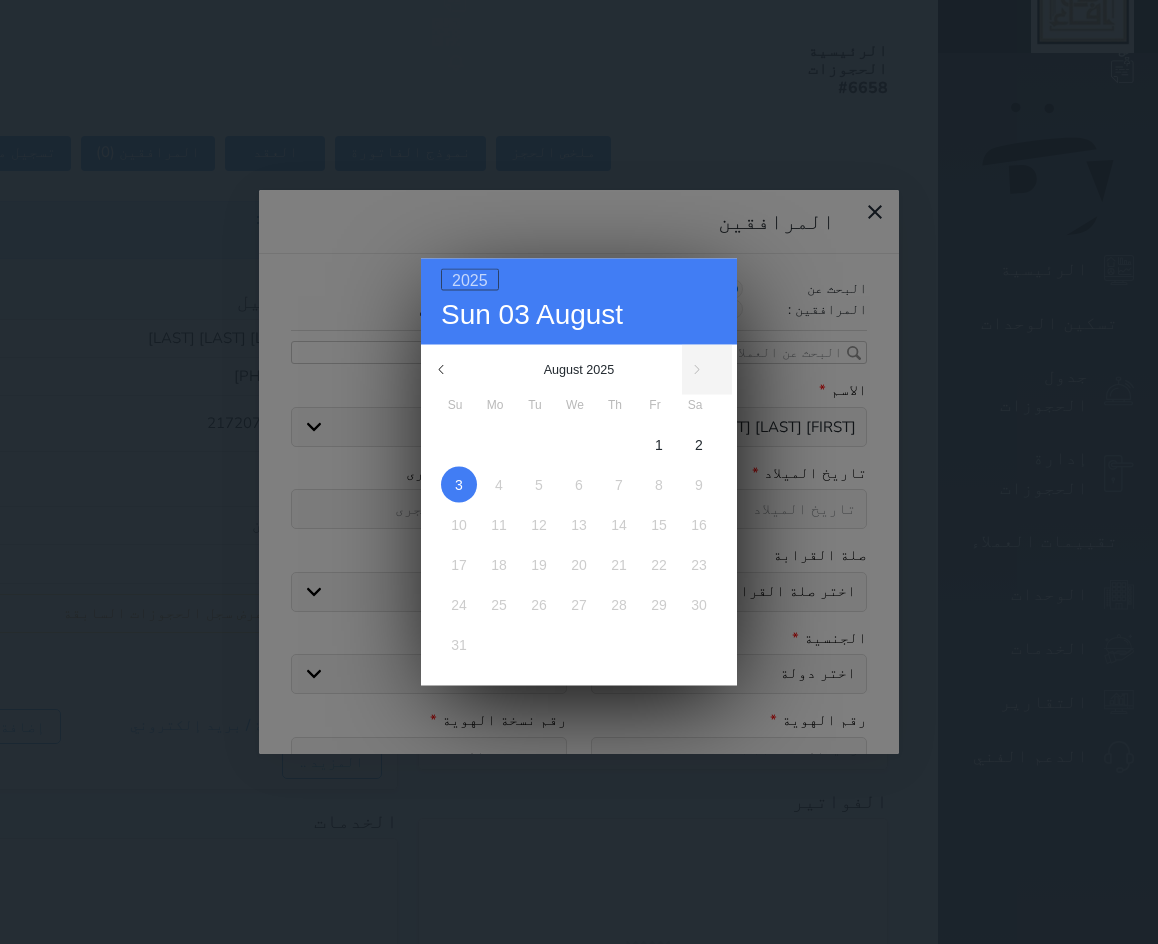 click on "2025" at bounding box center [470, 280] 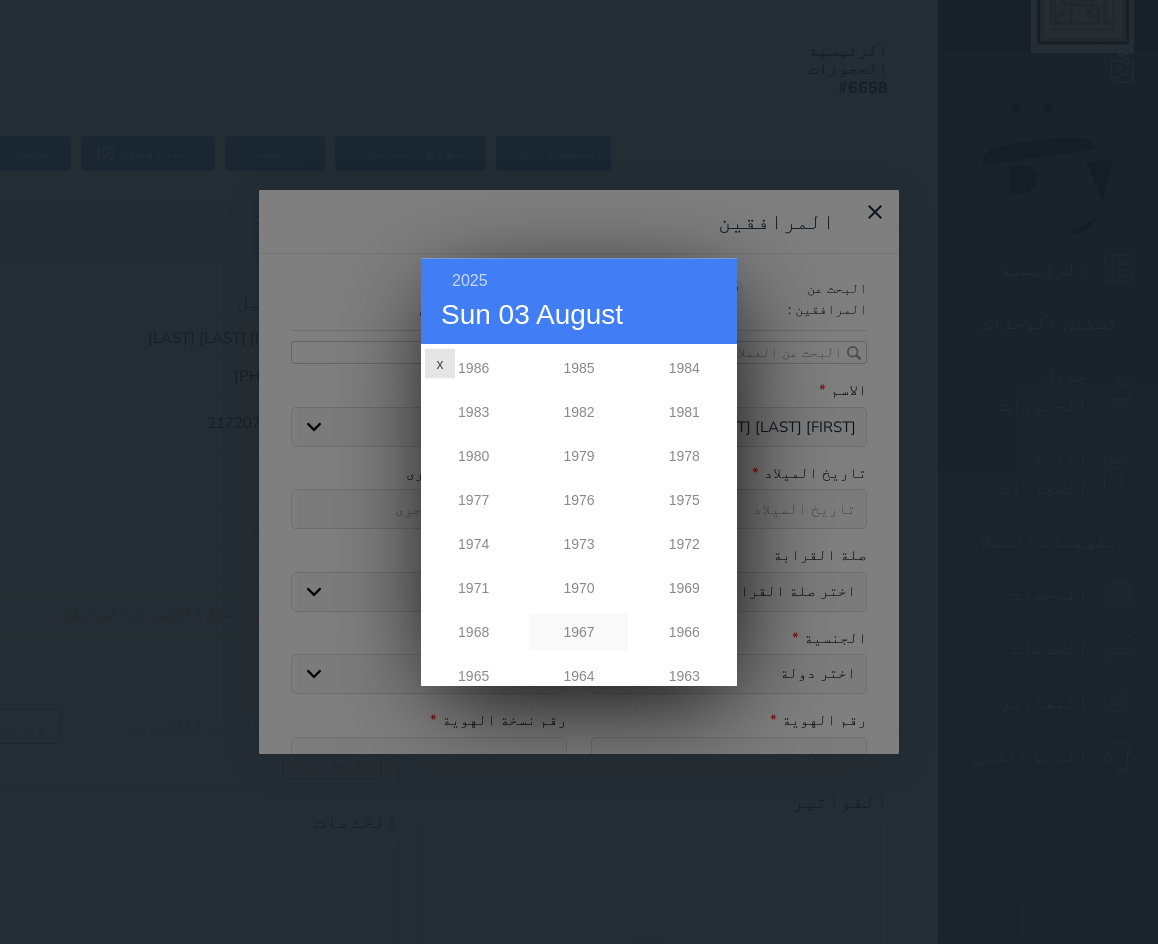 scroll, scrollTop: 700, scrollLeft: 0, axis: vertical 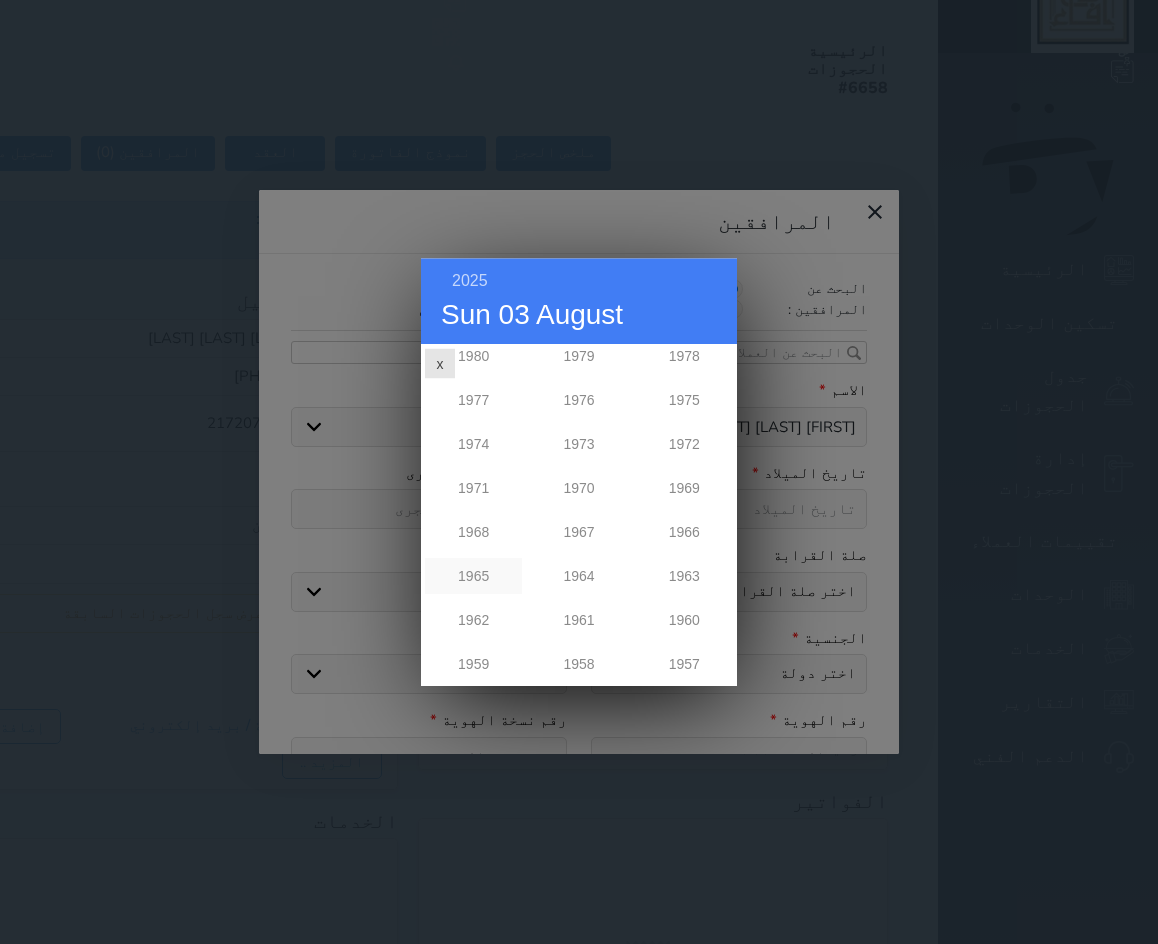 click on "1965" at bounding box center [473, 577] 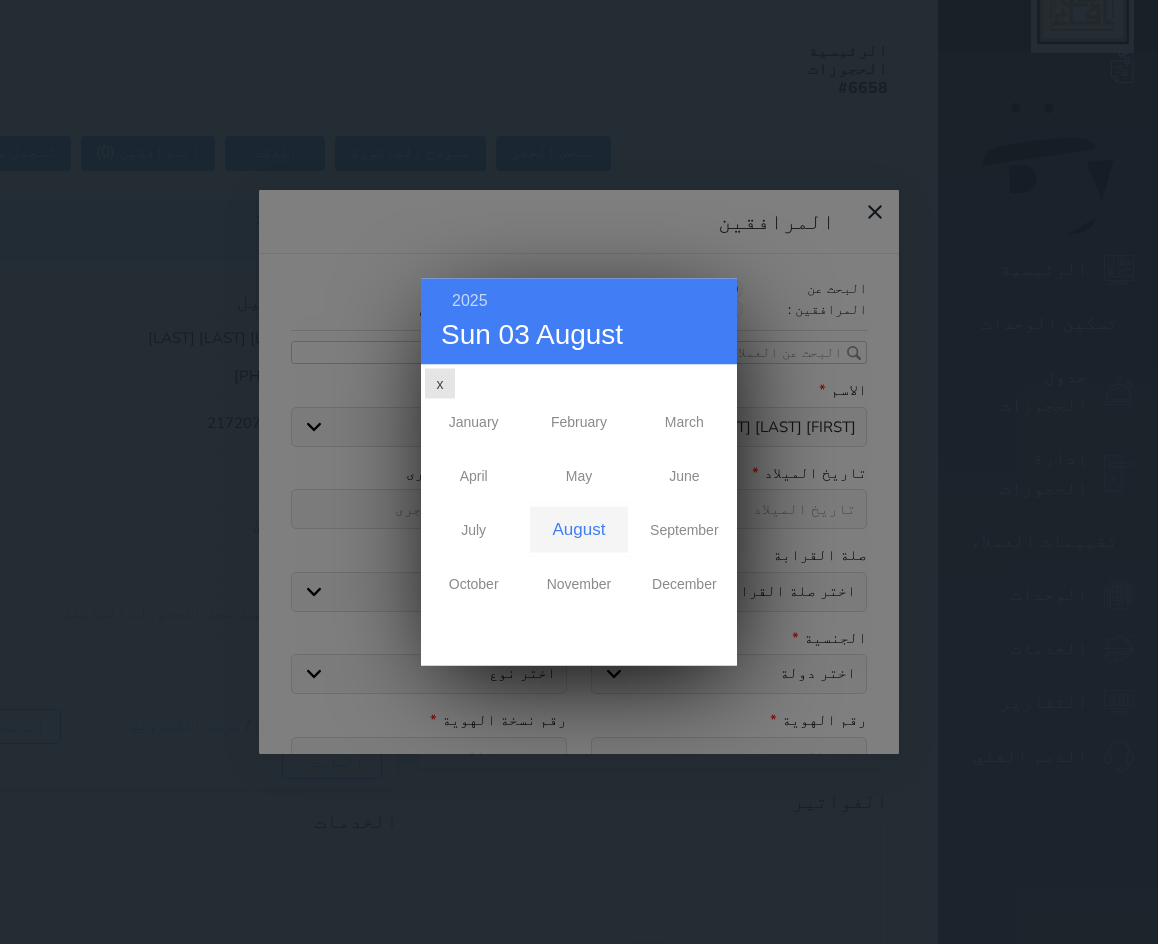 scroll, scrollTop: 0, scrollLeft: 0, axis: both 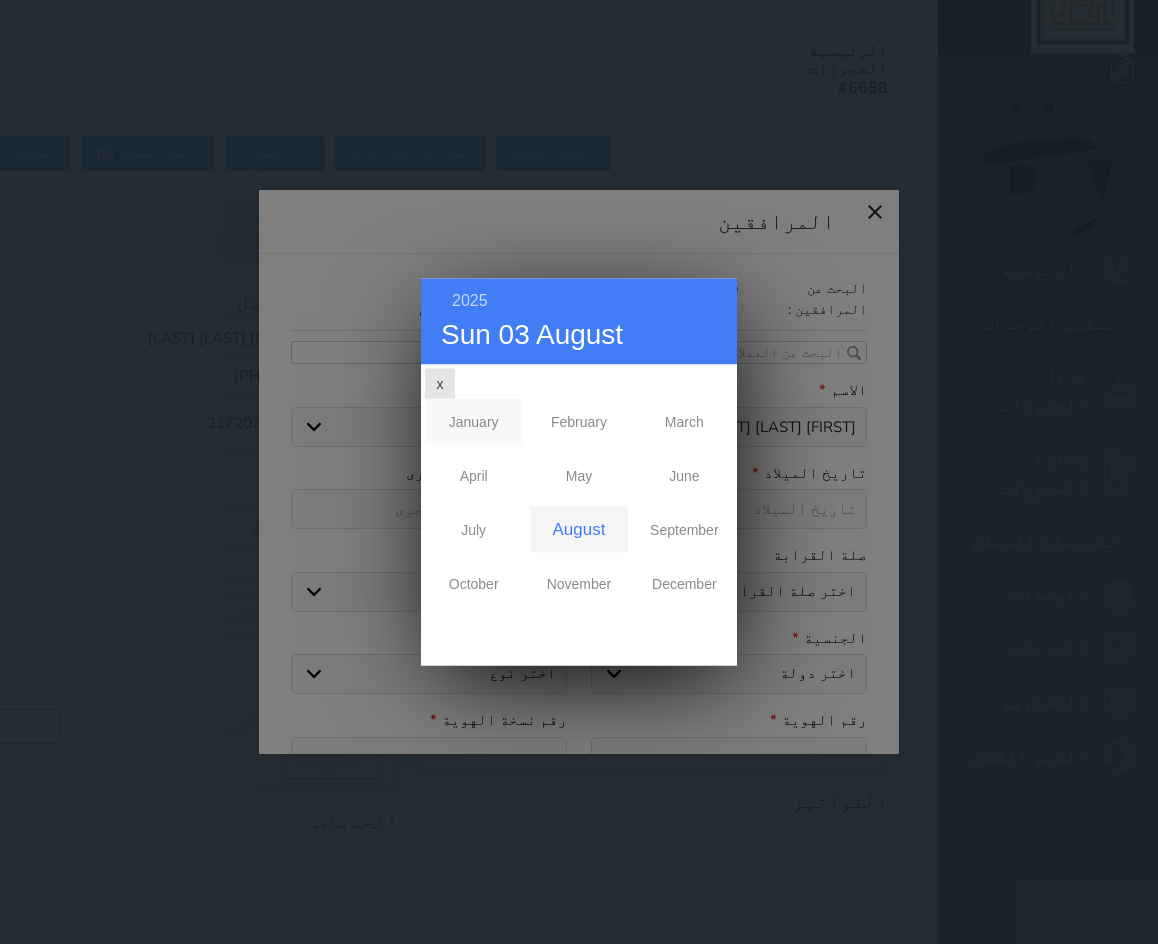 click on "January" at bounding box center (473, 422) 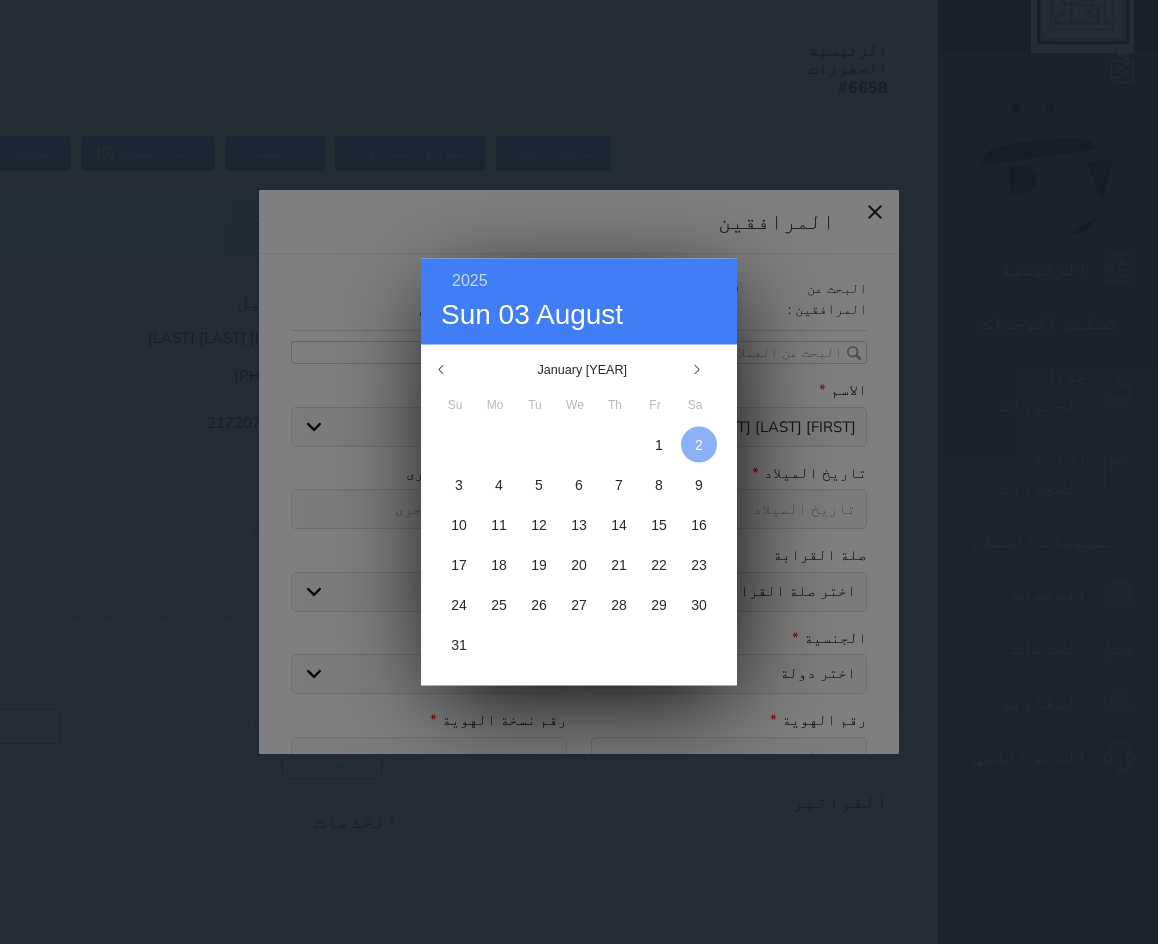 click at bounding box center (699, 445) 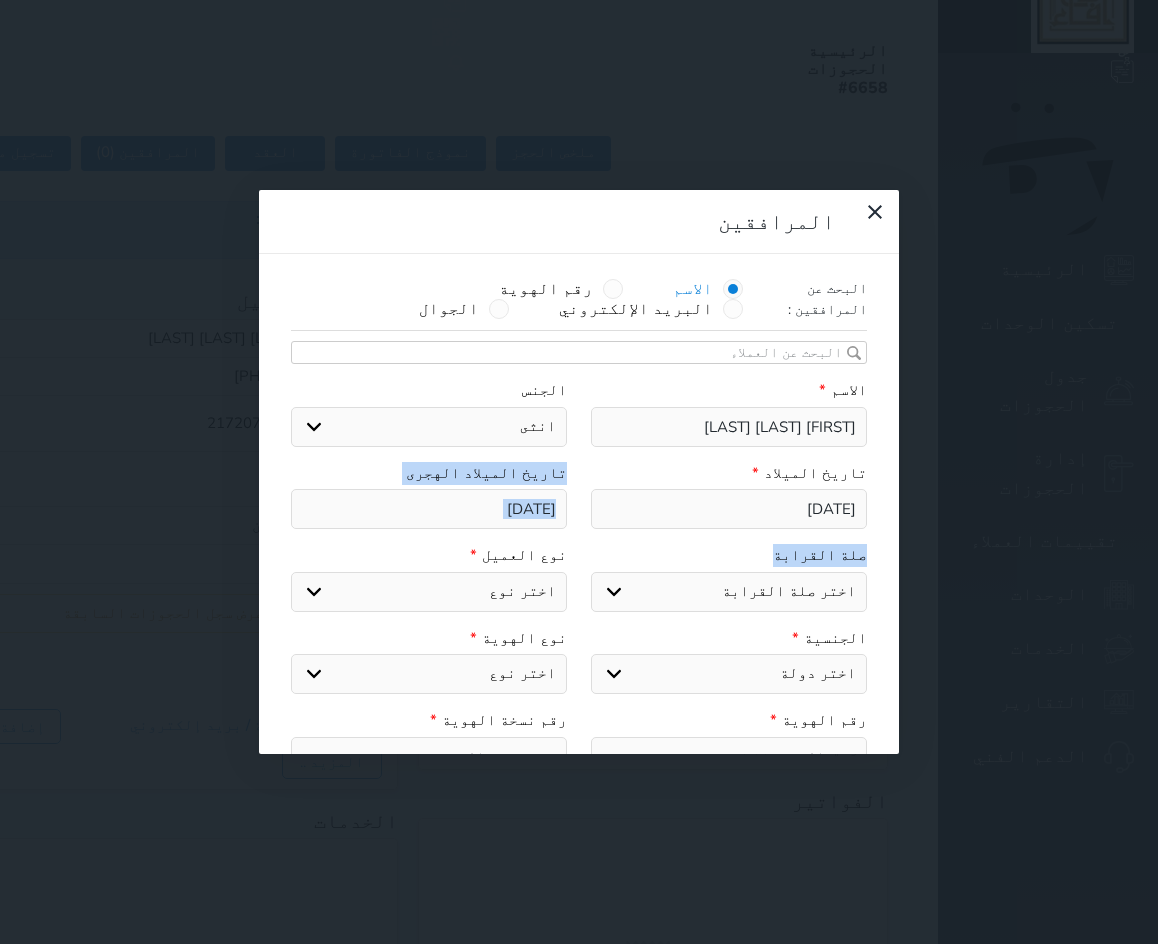 drag, startPoint x: 762, startPoint y: 409, endPoint x: 773, endPoint y: 428, distance: 21.954498 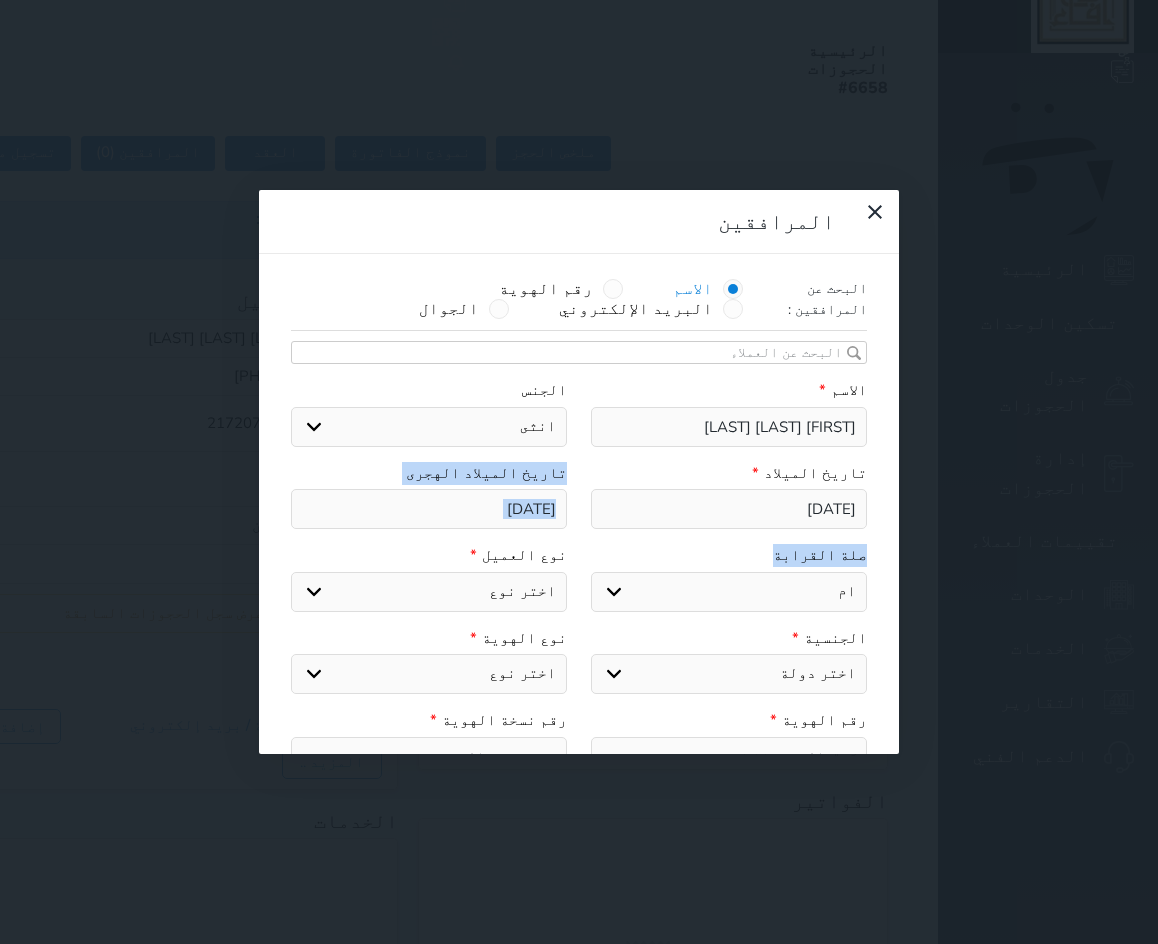 click on "اختر صلة القرابة   ابن ابنه زوجة اخ اخت اب ام زوج أخرى" at bounding box center (729, 592) 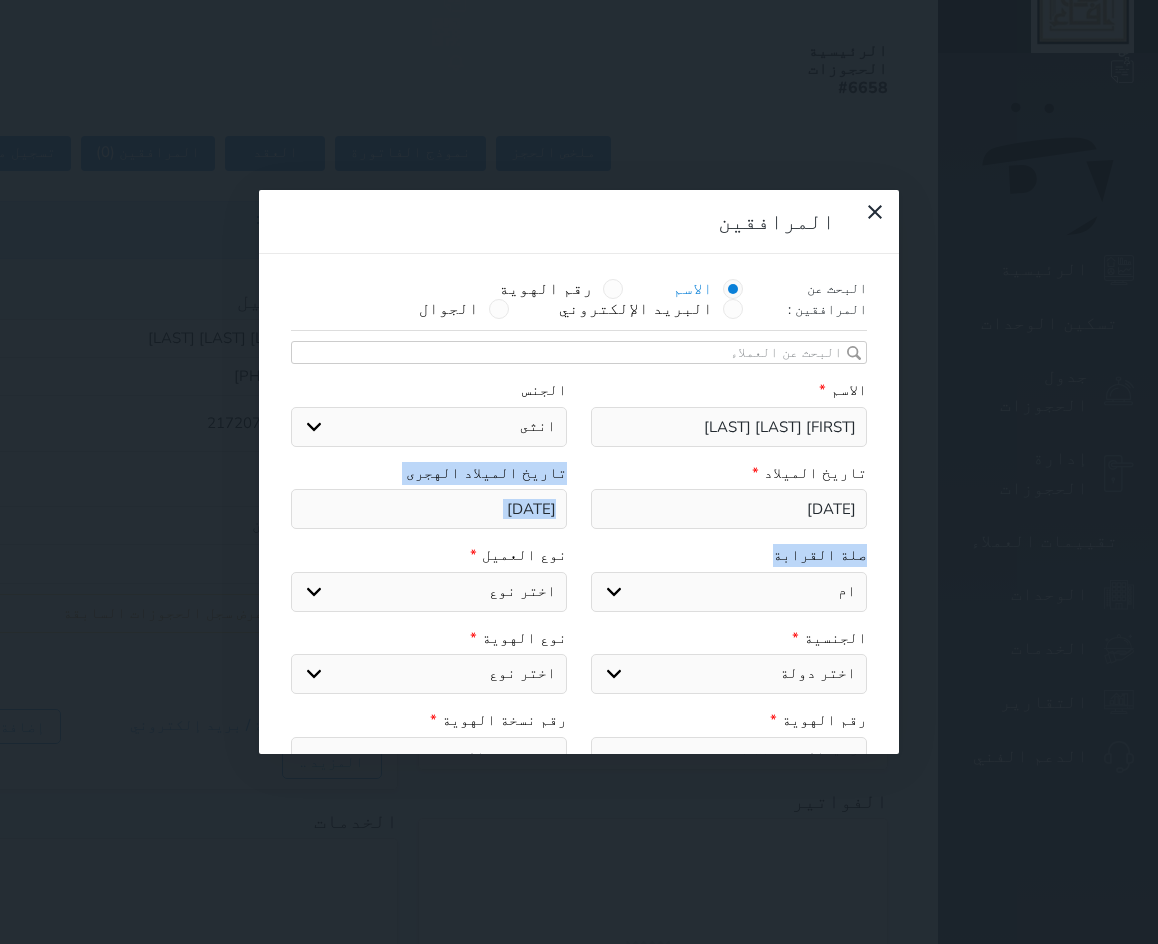 drag, startPoint x: 527, startPoint y: 419, endPoint x: 527, endPoint y: 432, distance: 13 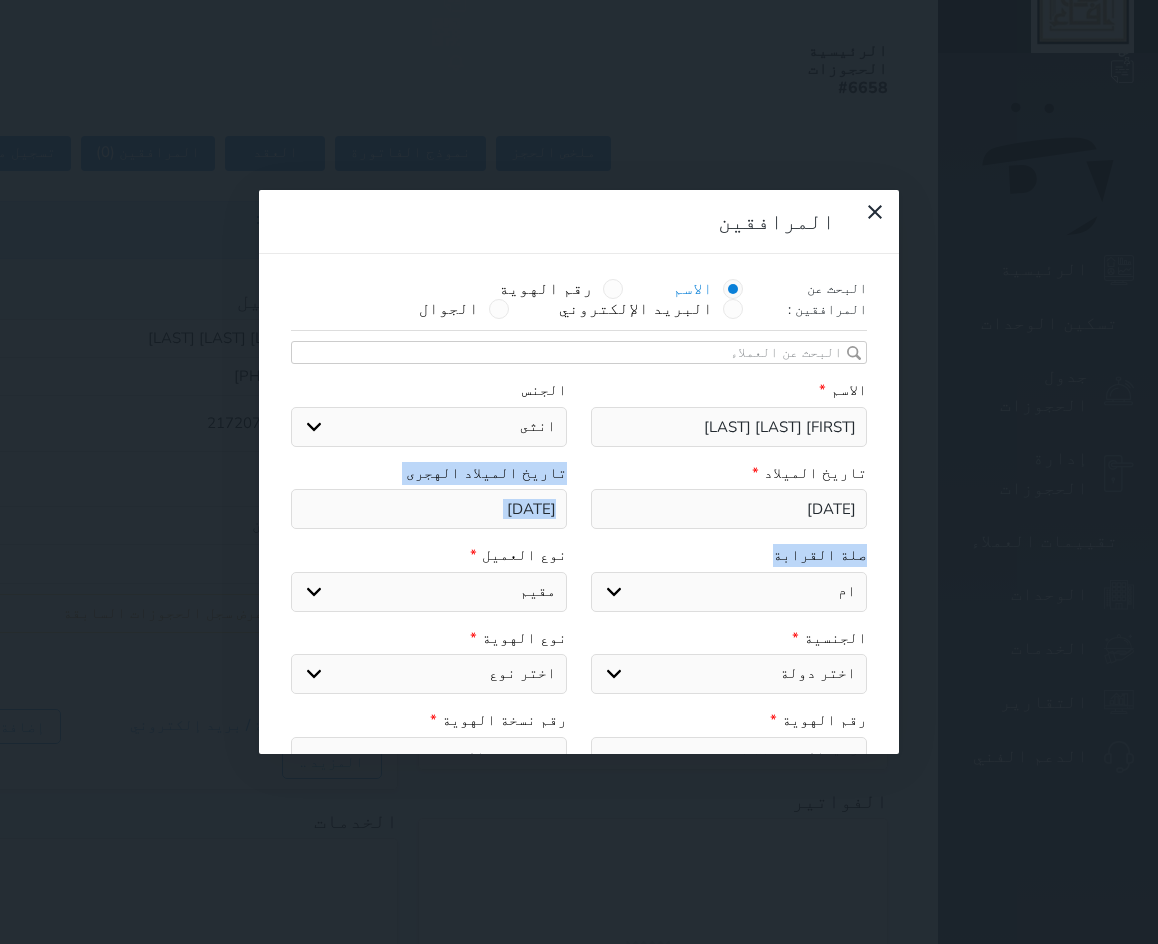click on "اختر نوع   مواطن مواطن خليجي زائر مقيم" at bounding box center (429, 592) 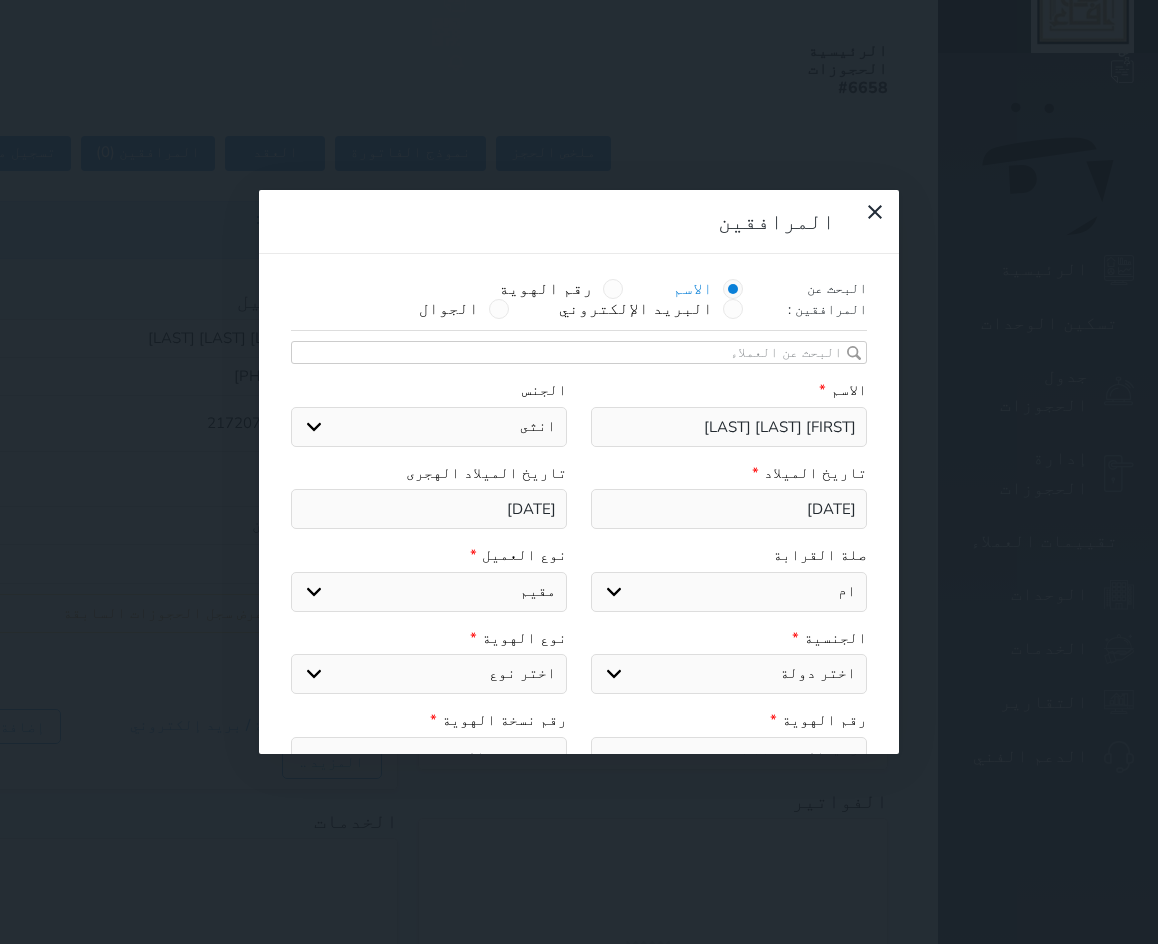 click on "البحث عن المرافقين :        الاسم       رقم الهوية       البريد الإلكتروني       الجوال           تغيير العميل              الاسم *   [FIRST] [LAST] [LAST]   الجنس    اختر الجنس   ذكر انثى   تاريخ الميلاد *   [DATE]       تاريخ الميلاد الهجرى   [DATE]       صلة القرابة
اختر صلة القرابة   ابن ابنه زوجة اخ اخت اب ام زوج أخرى   نوع العميل *   اختر نوع   مواطن مواطن خليجي زائر مقيم   الجنسية *   اختر دولة   الامارات العربية الاردن البحرين سوريا العراق عمان فلسطين قطر الكويت لبنان اليمن اليمن الجنوبي يمني جنوبي-السلاطين بني حارث الكويت-بدون افراد القبائل من سكان البحرين قبائل مجاورة للعطفين تونس" at bounding box center [579, 560] 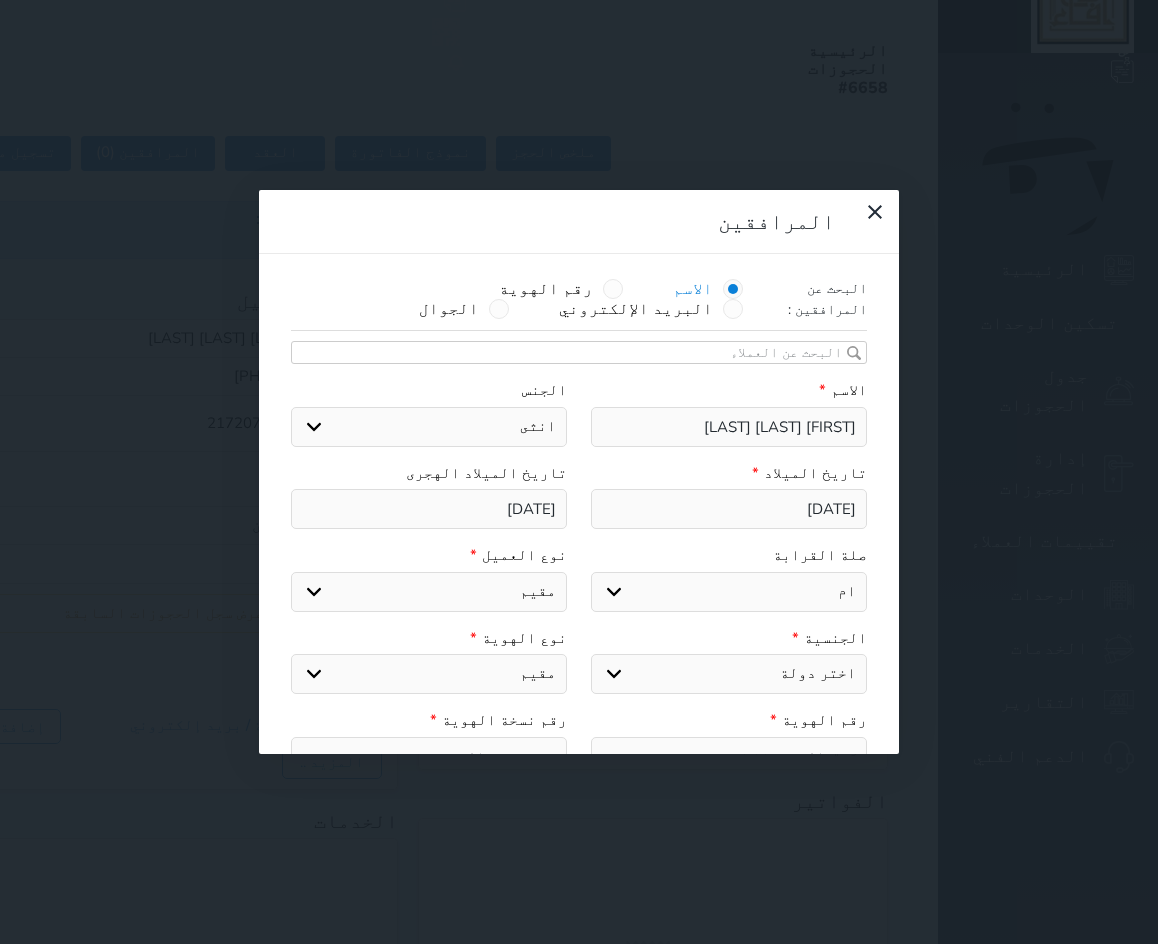 click on "اختر نوع   مقيم جواز السفر" at bounding box center (429, 674) 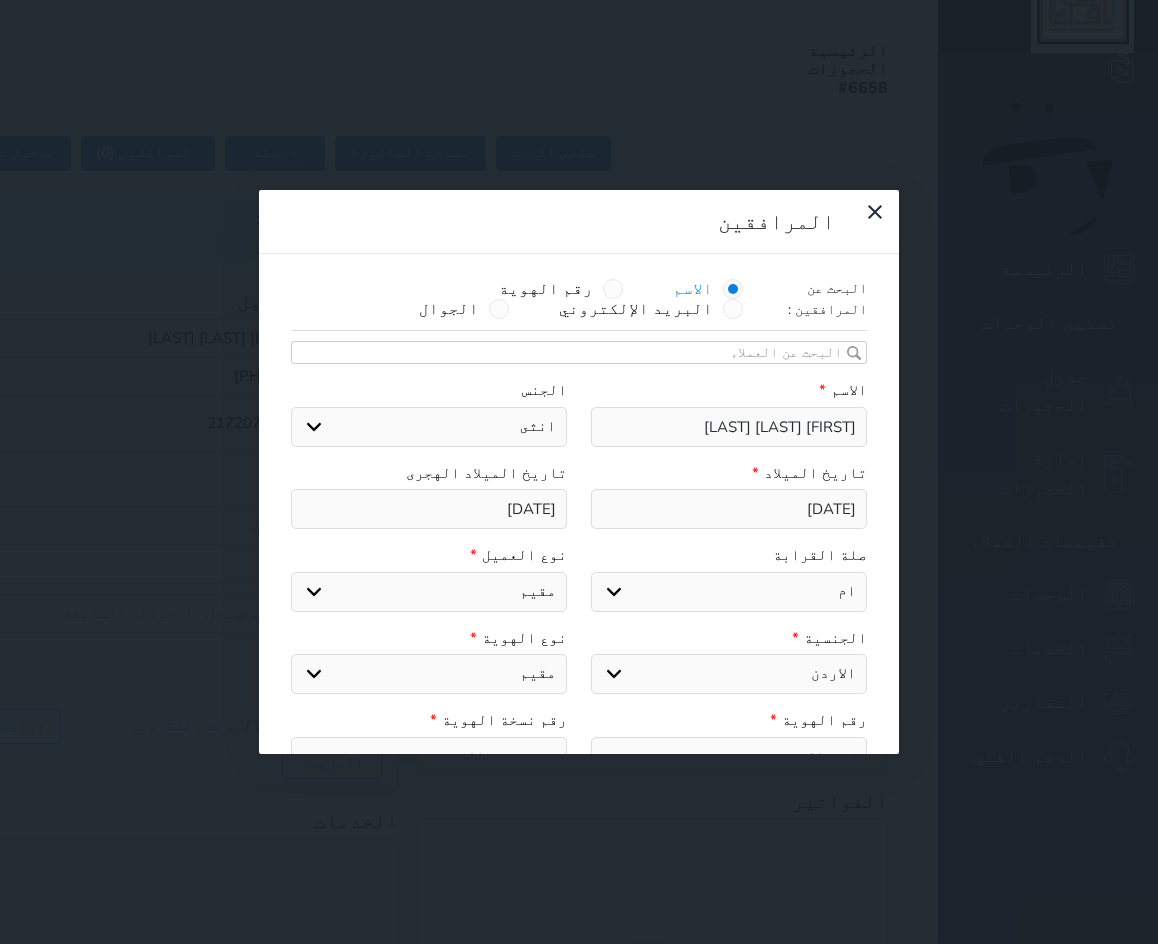 click on "اختر دولة   الامارات العربية الاردن البحرين سوريا العراق عمان فلسطين قطر الكويت لبنان اليمن اليمن الجنوبي يمني جنوبي-السلاطين بني حارث الكويت-بدون افراد القبائل من سكان البحرين قبائل مجاورة للعطفين اجنبي بجواز سعودي فلسطيني بوثيقة مصرية فلسطيني بوثيقةلبناني فلسطيني بوثيقةاردنية فلسطيني بوثيقةعراقية فلسطيني بوثيقة سورية وثيقة قطريه وثيقة عمانيه وثيقة اماراتيه وثيقة بحرينيه عرب ثمانية وأربعون قبائل نازحة/الحليفه اليمن - لحج قبائل نازحة/الكويت غير كويتي غير بحريني غير قطري غير اماراتي غير عماني مقيم/نازح مقيم/مولود مقيم/طالب جنسية مقيم/أفراد القبائل مصر" at bounding box center (729, 674) 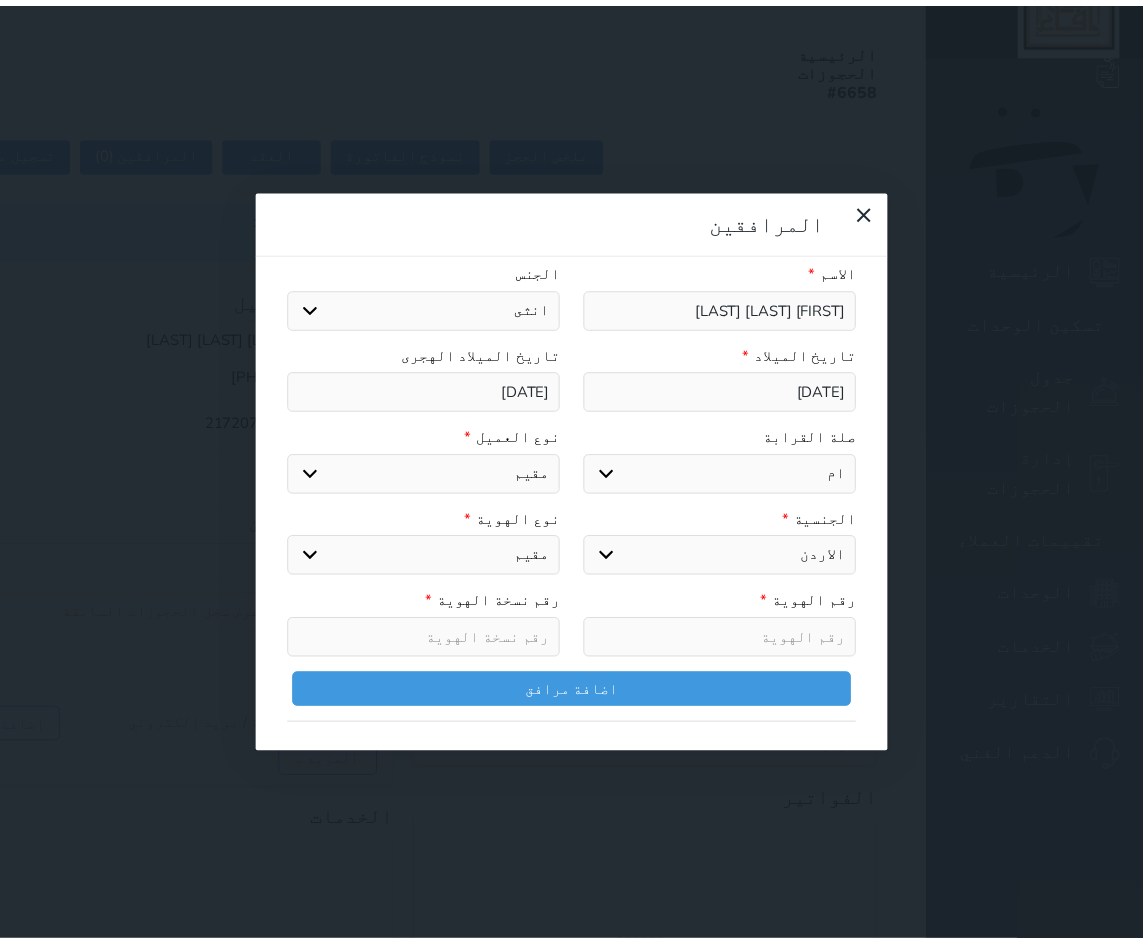 scroll, scrollTop: 253, scrollLeft: 0, axis: vertical 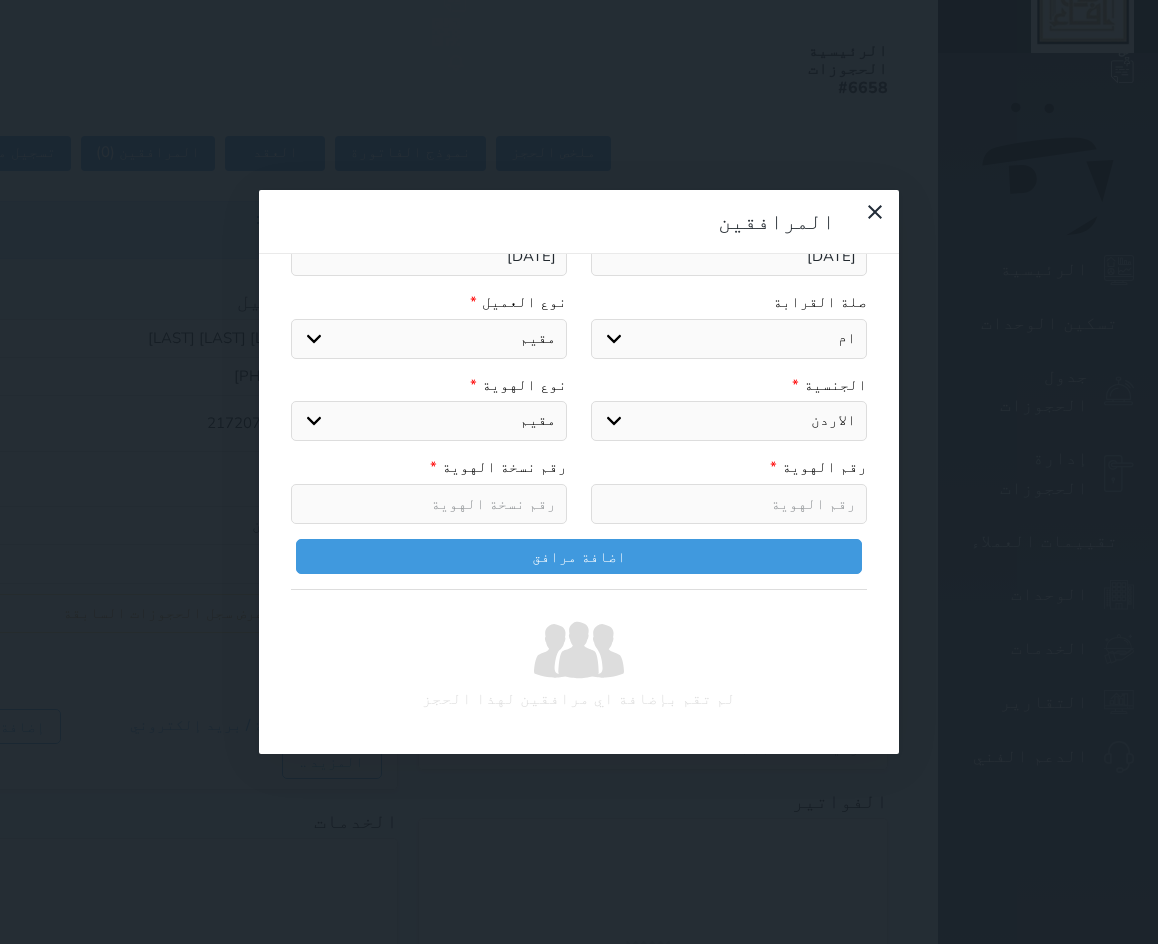 click at bounding box center (729, 504) 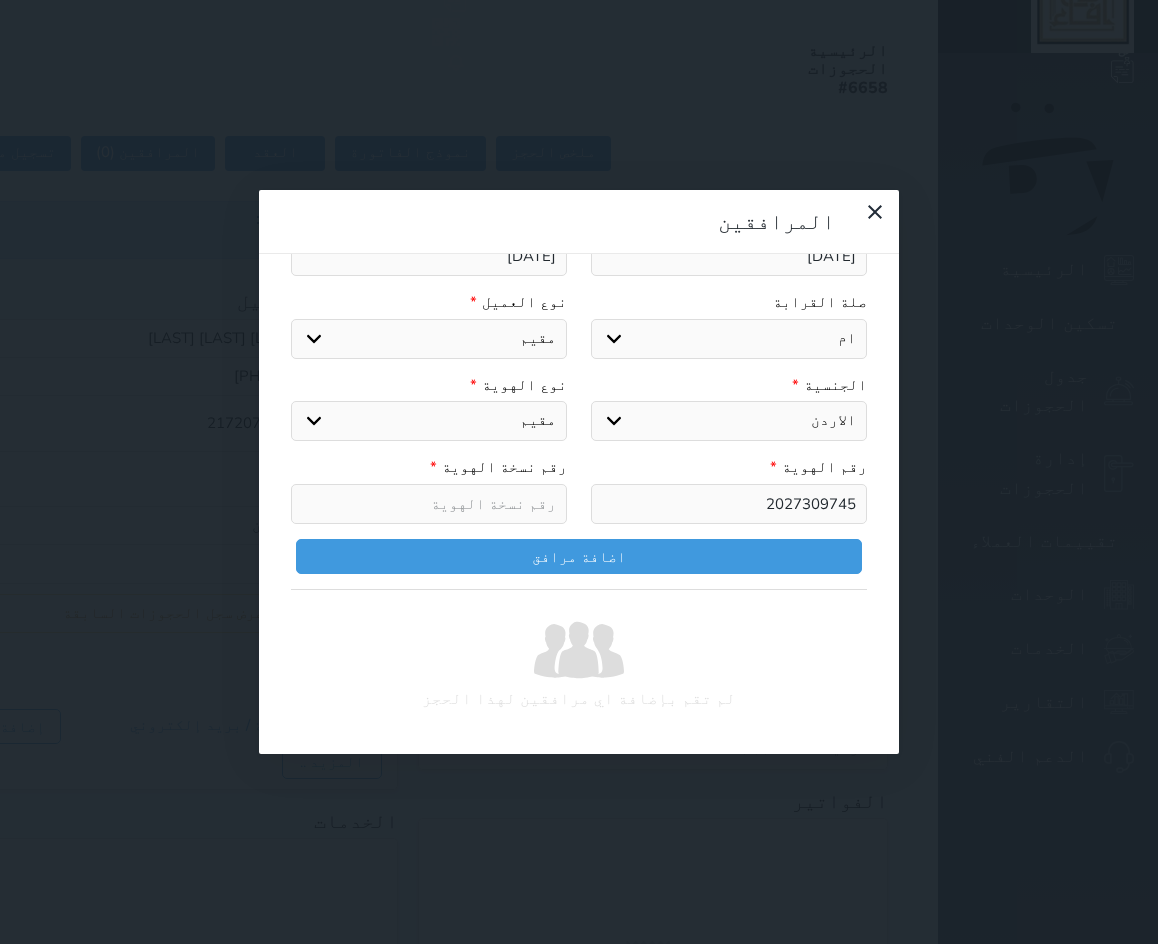 click at bounding box center [429, 504] 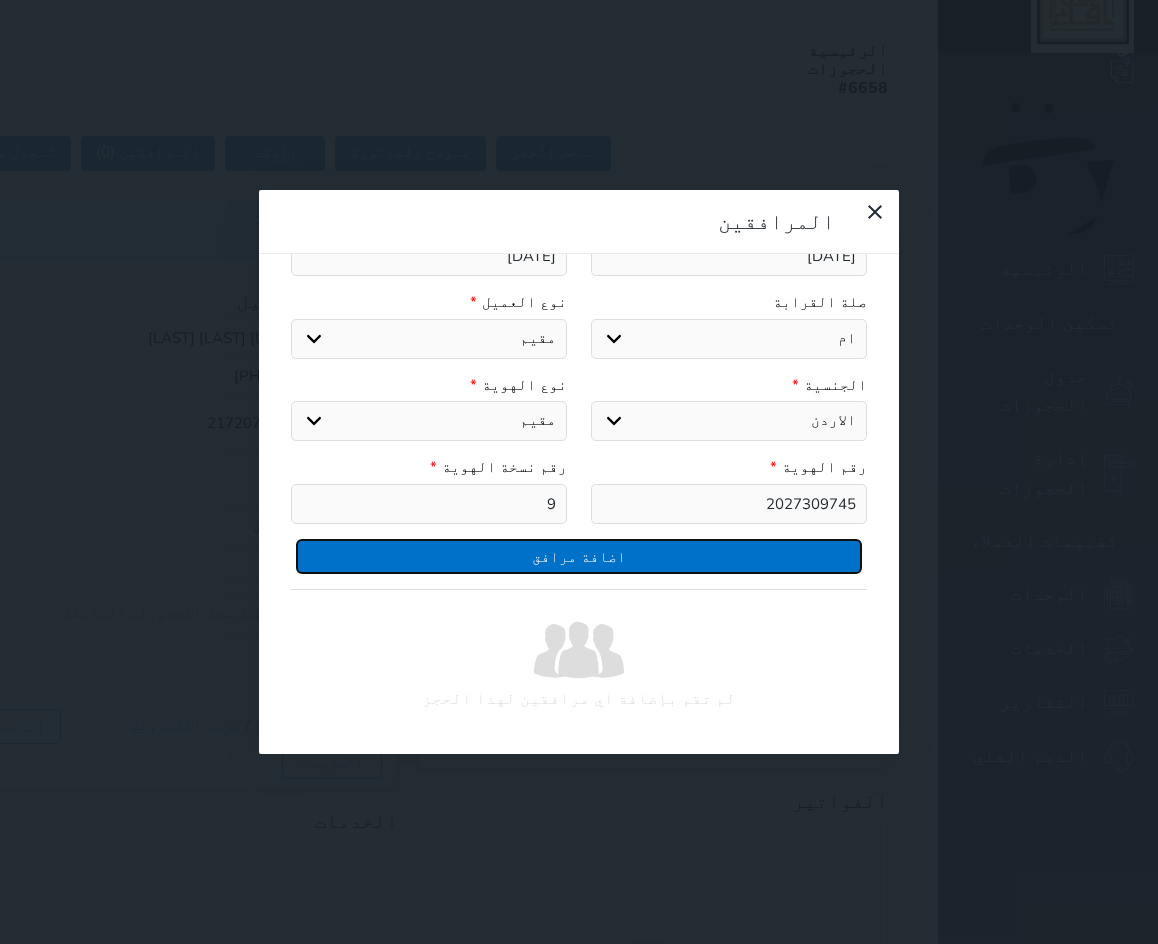 click on "اضافة مرافق" at bounding box center [579, 556] 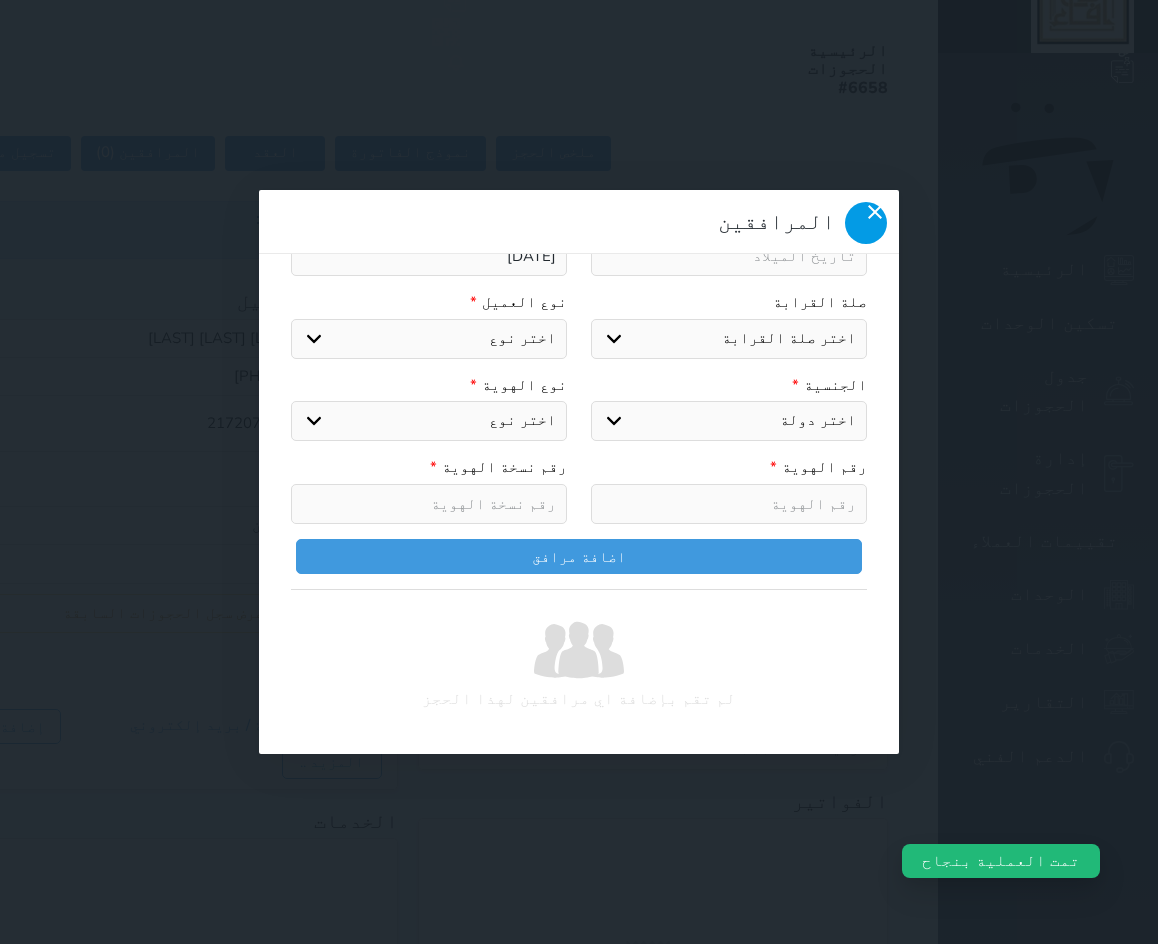 click 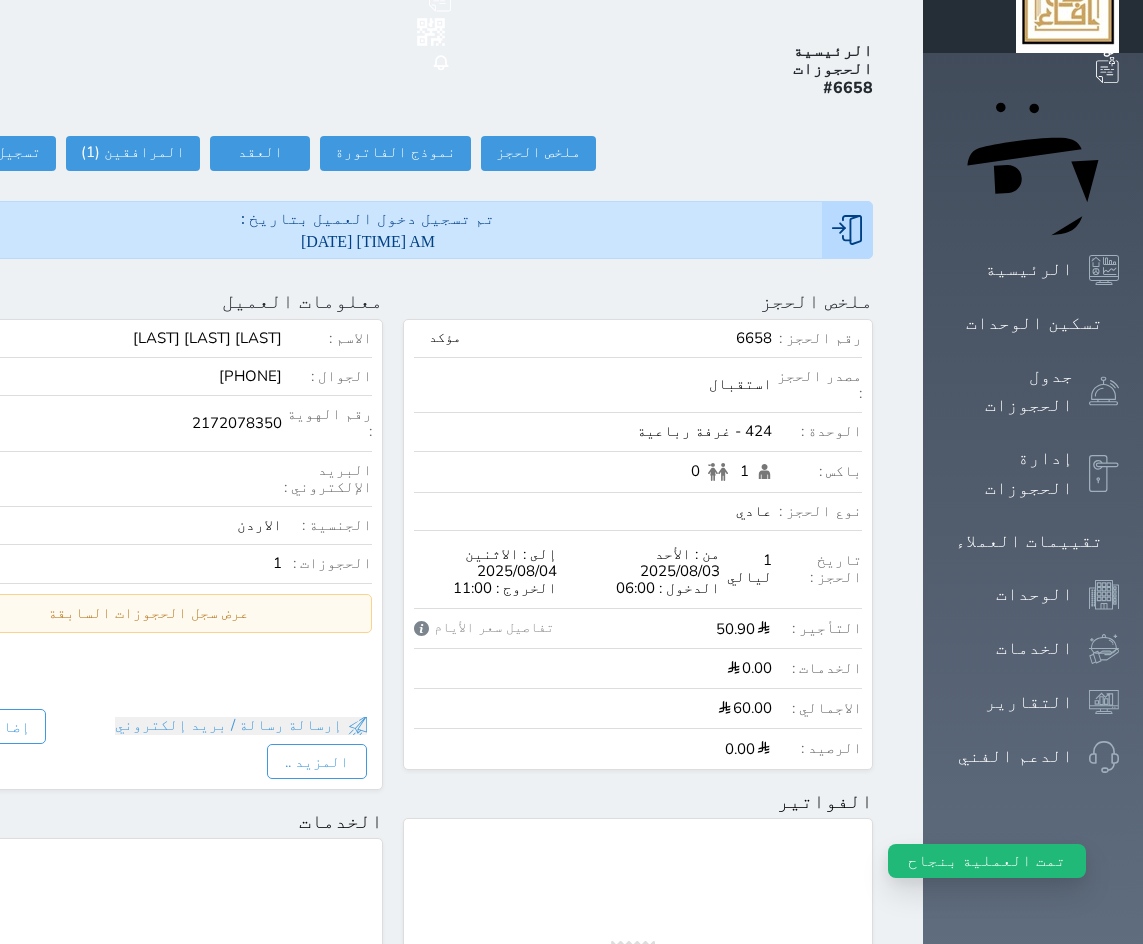 scroll, scrollTop: 0, scrollLeft: 0, axis: both 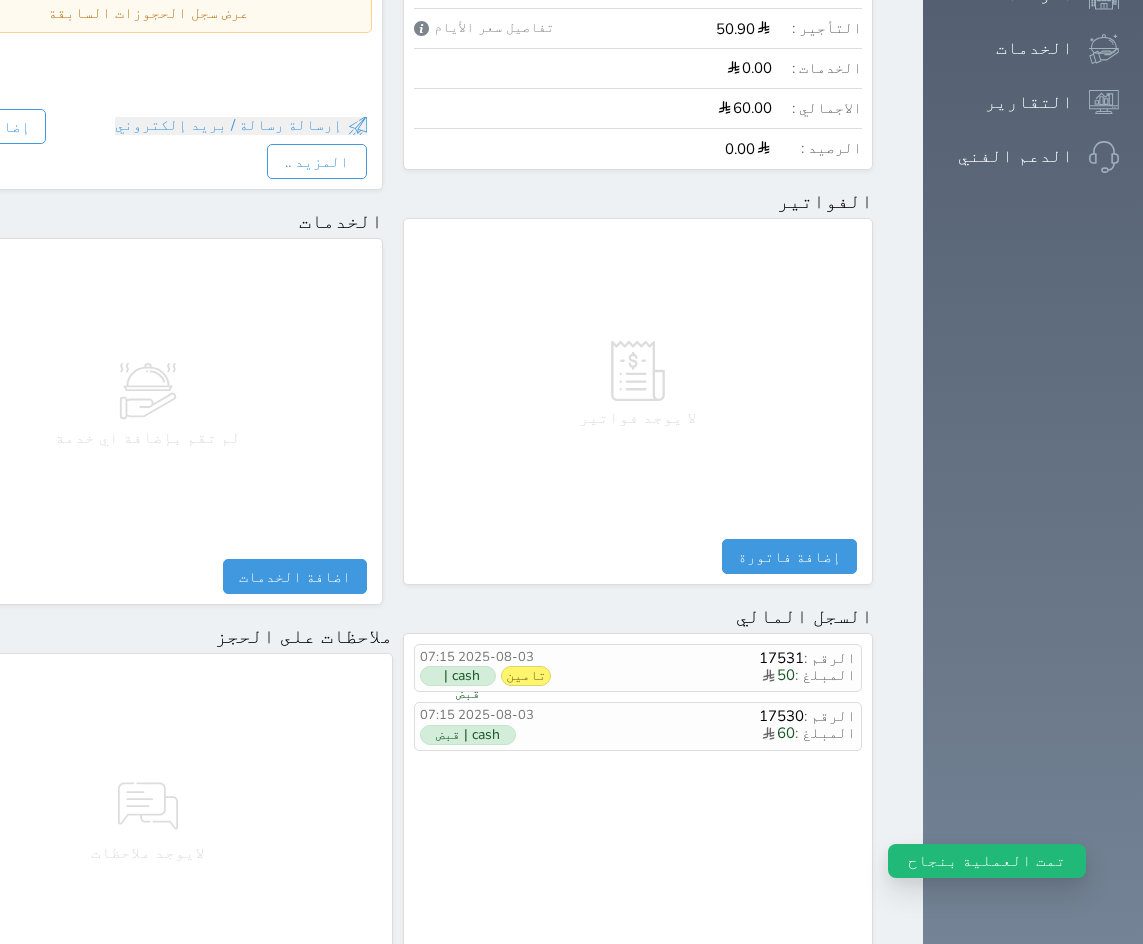 click on "لايوجد ملاحظات" at bounding box center [148, 819] 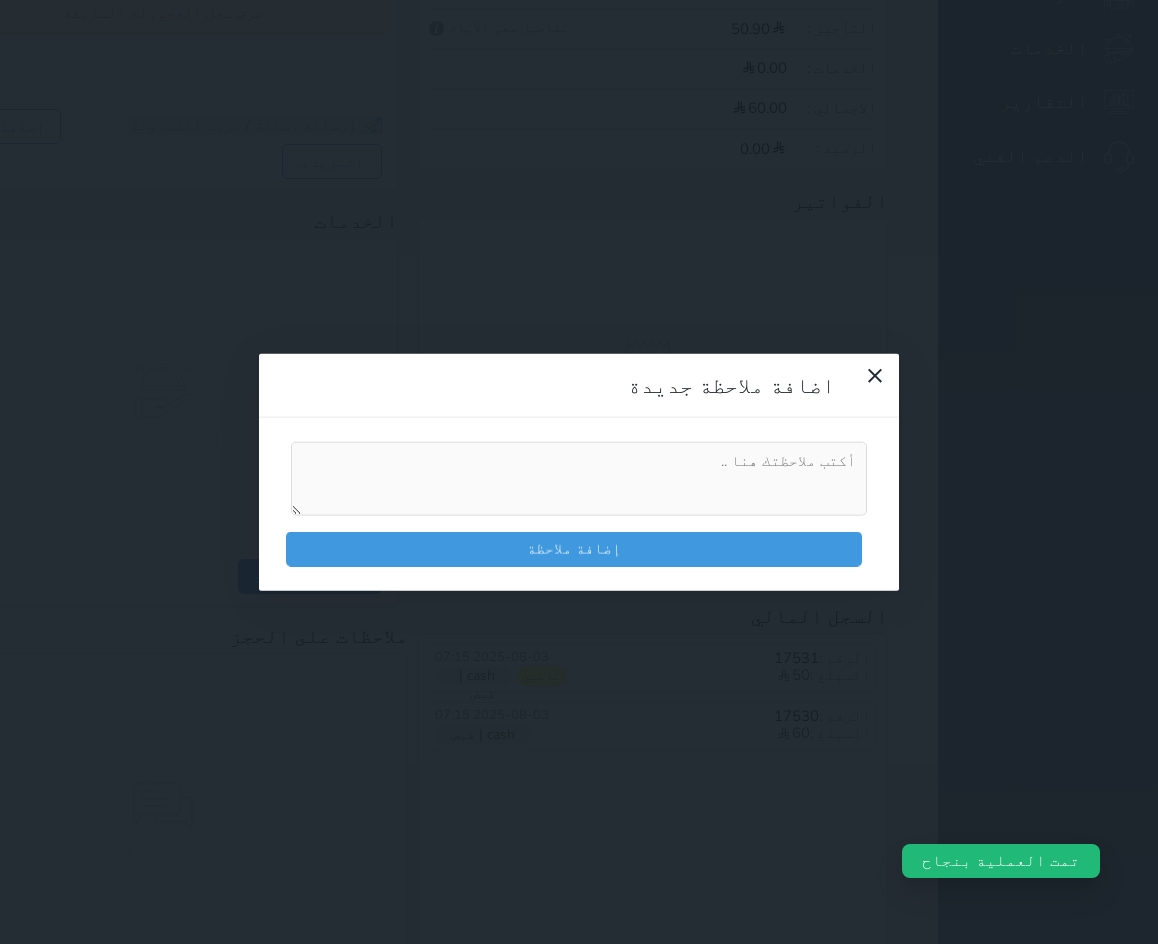 click at bounding box center (579, 479) 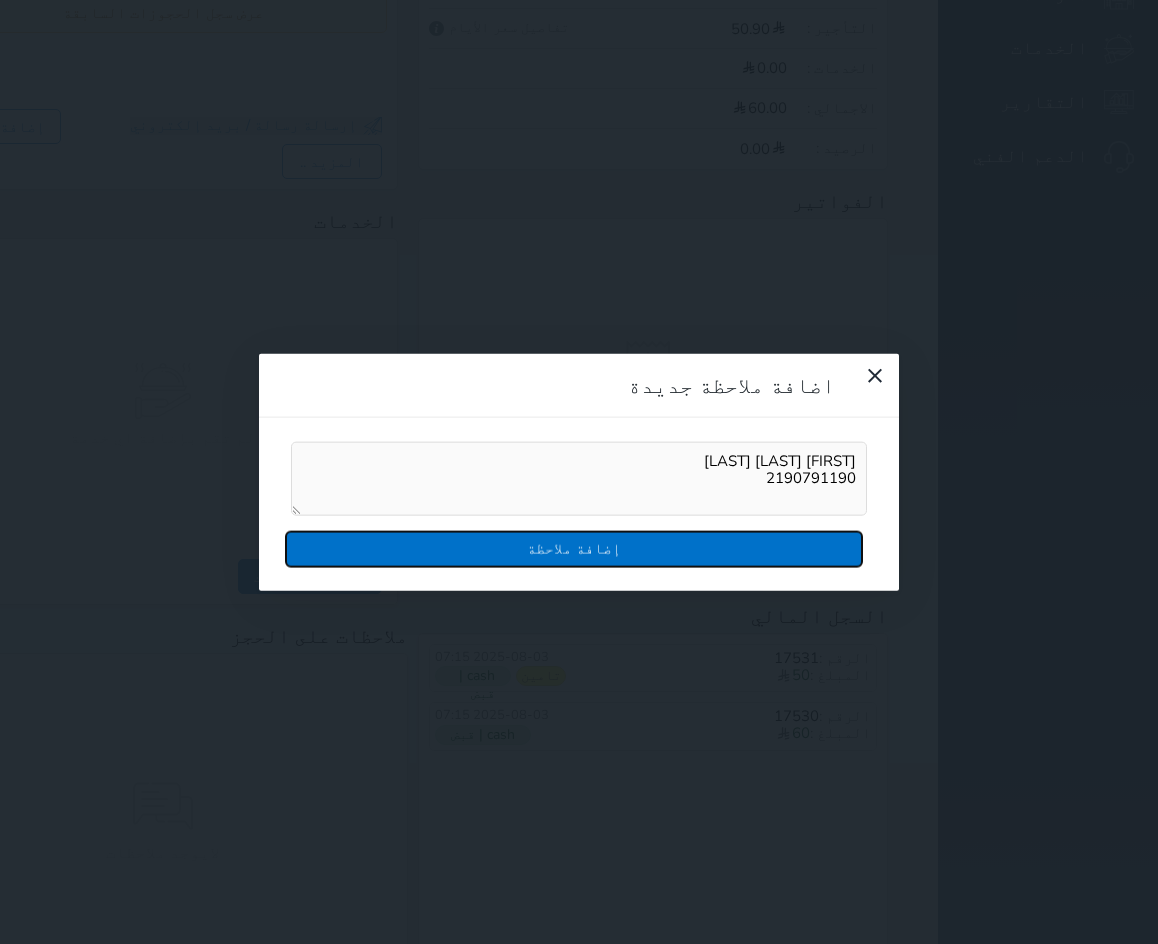click on "إضافة ملاحظة" at bounding box center [574, 548] 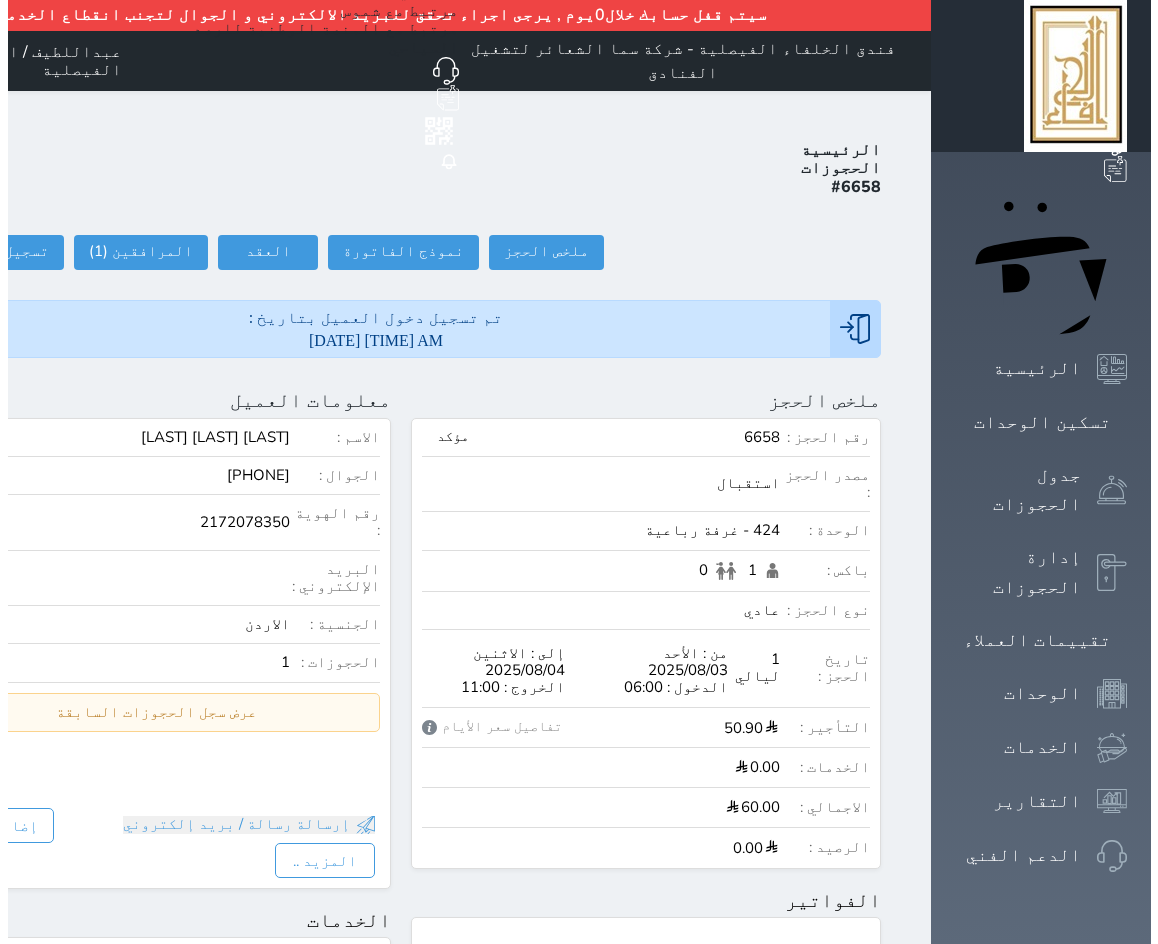 scroll, scrollTop: 0, scrollLeft: 0, axis: both 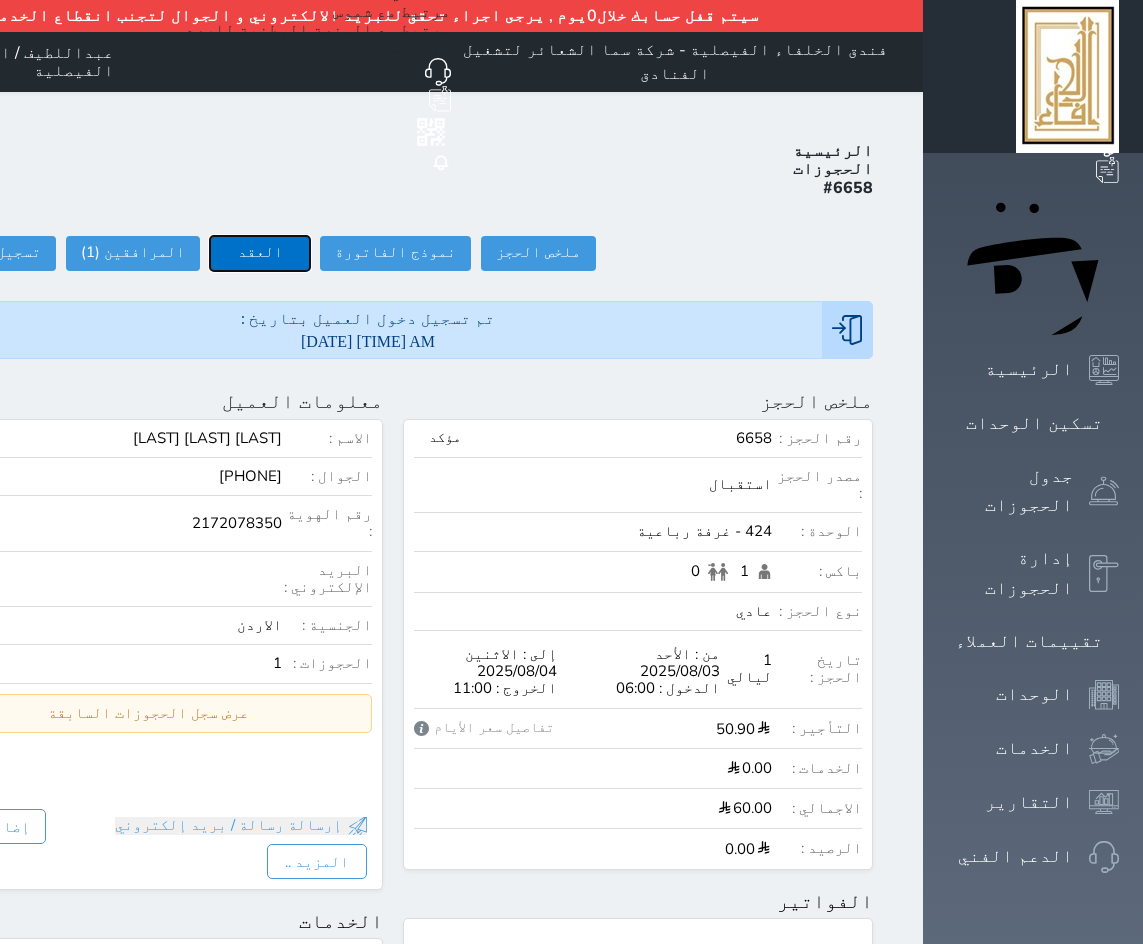 click on "العقد" at bounding box center (260, 253) 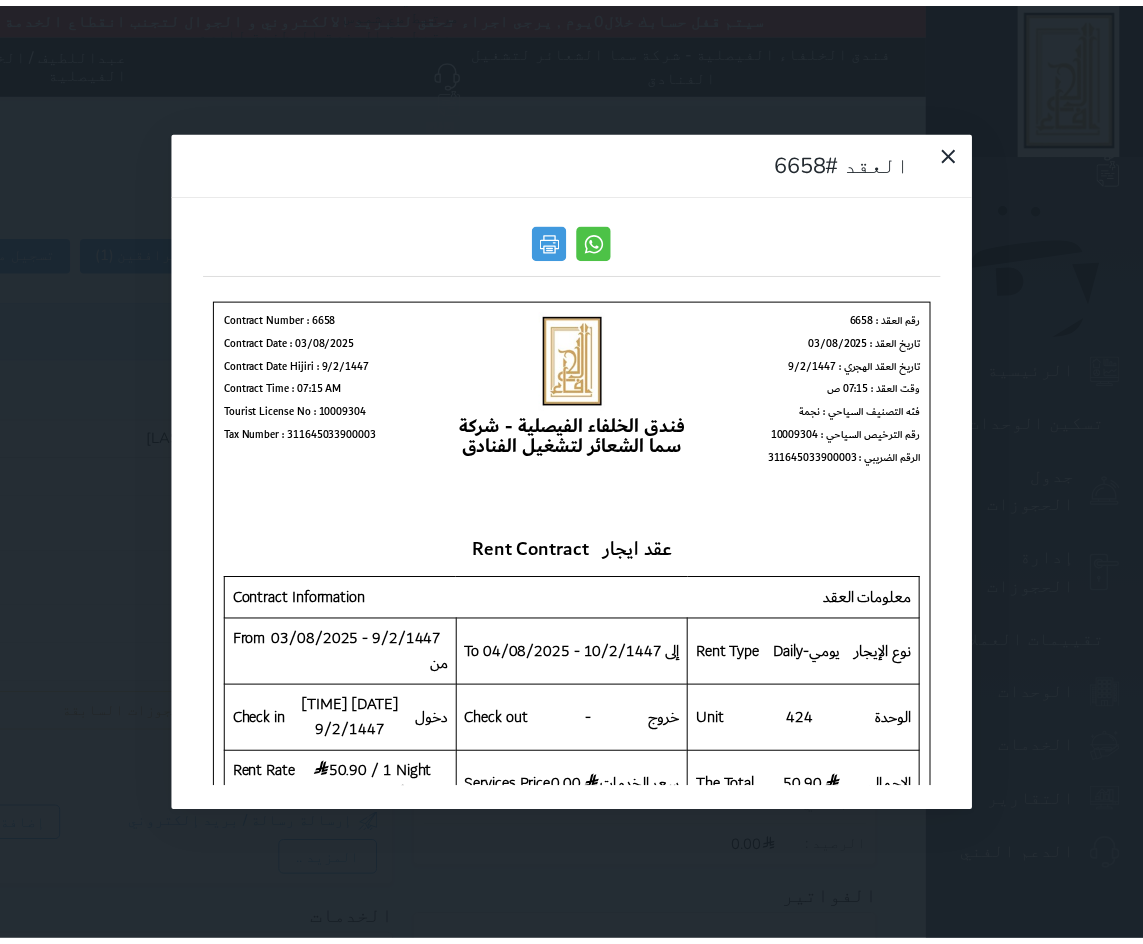scroll, scrollTop: 0, scrollLeft: 0, axis: both 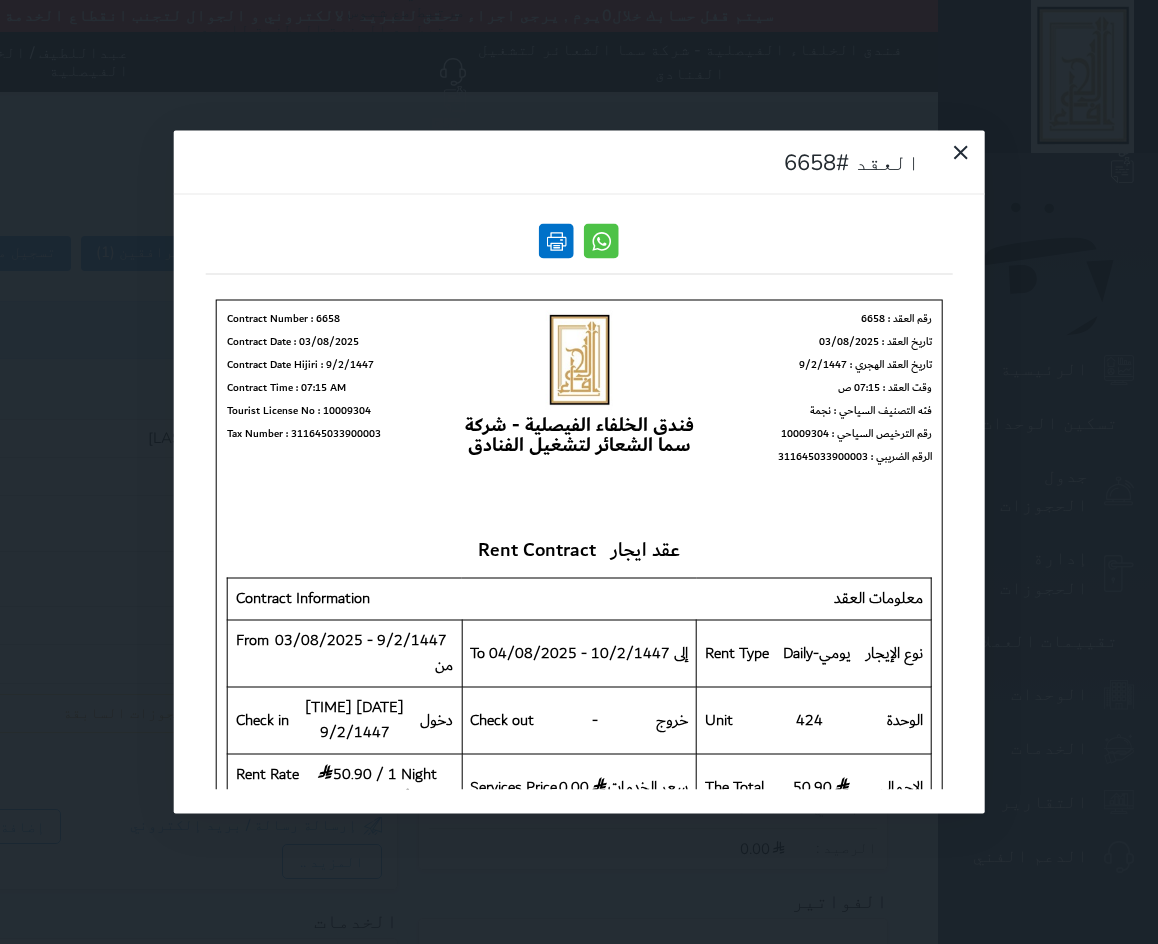 click at bounding box center [556, 241] 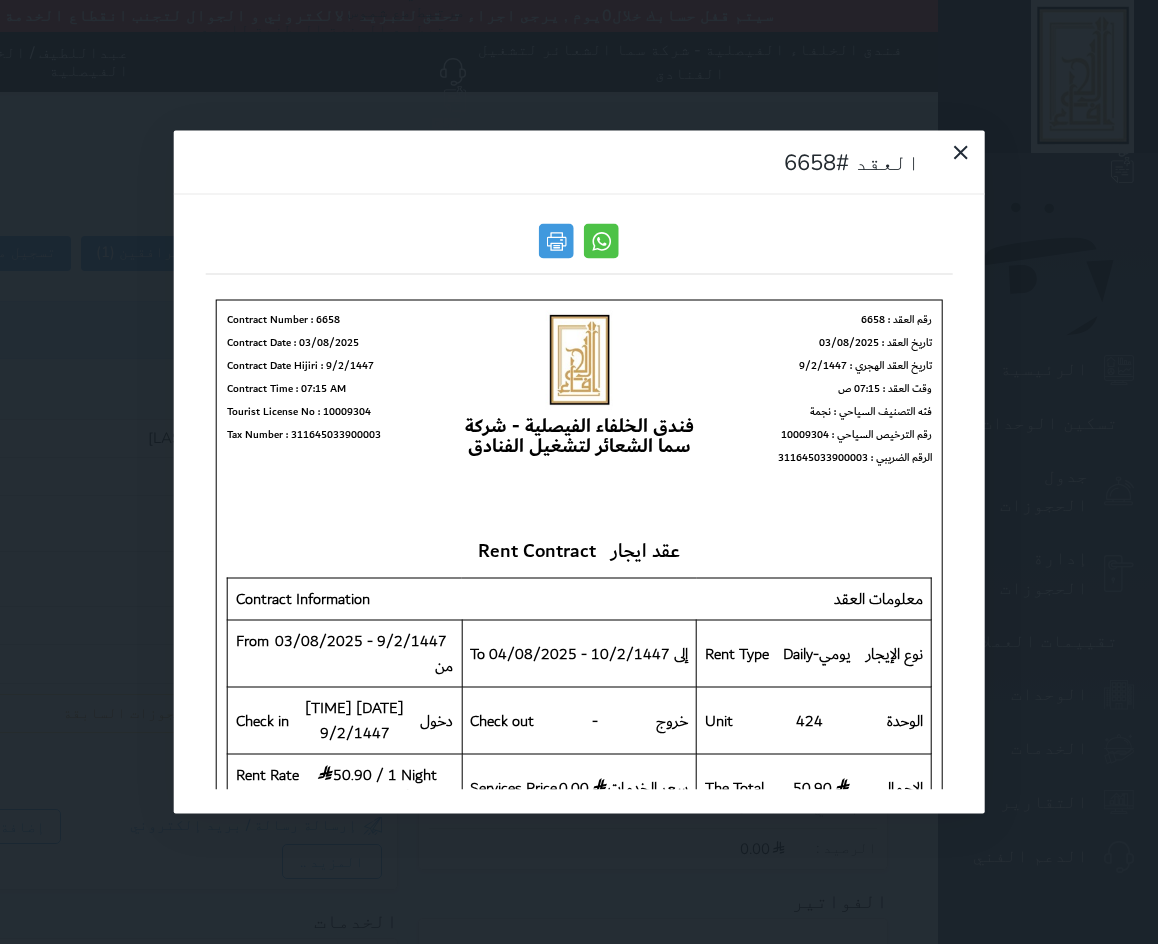 drag, startPoint x: 214, startPoint y: 56, endPoint x: 254, endPoint y: 95, distance: 55.86591 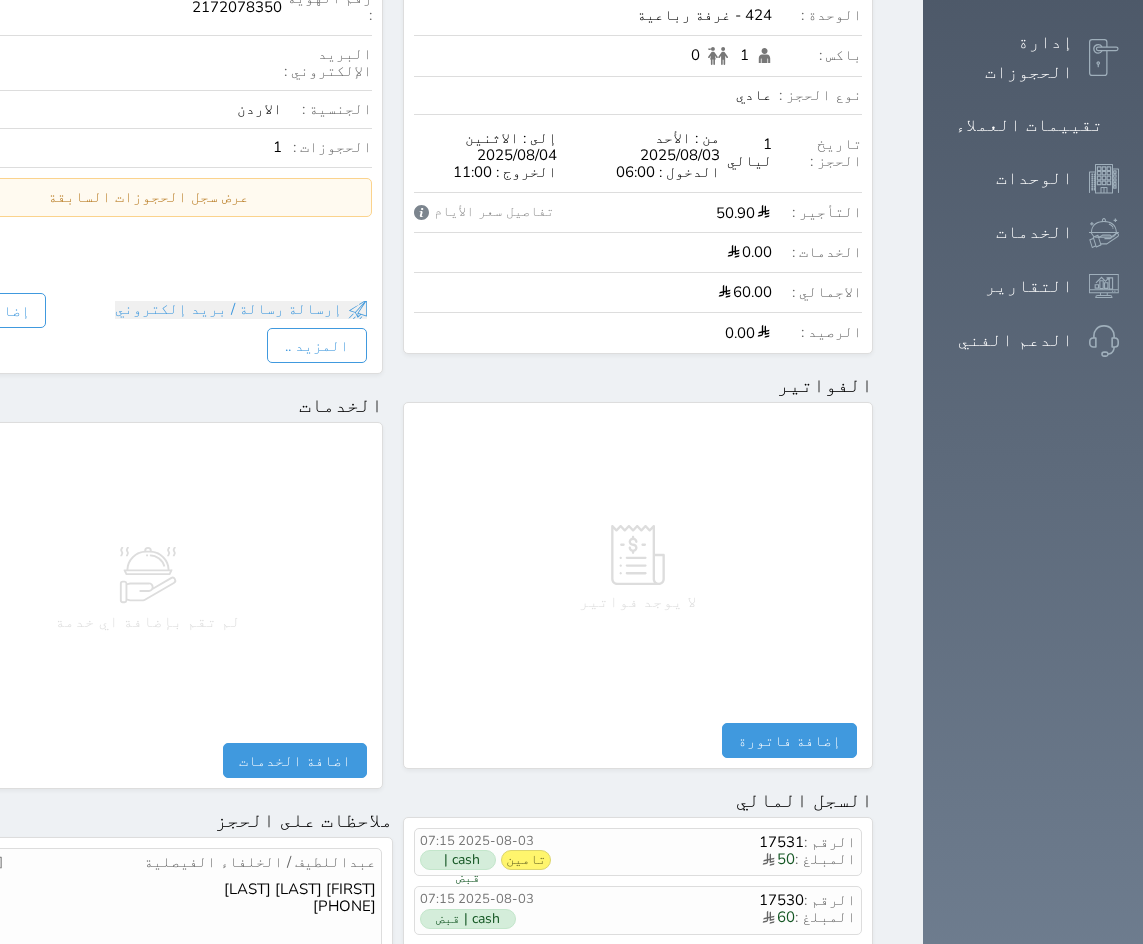 scroll, scrollTop: 600, scrollLeft: 0, axis: vertical 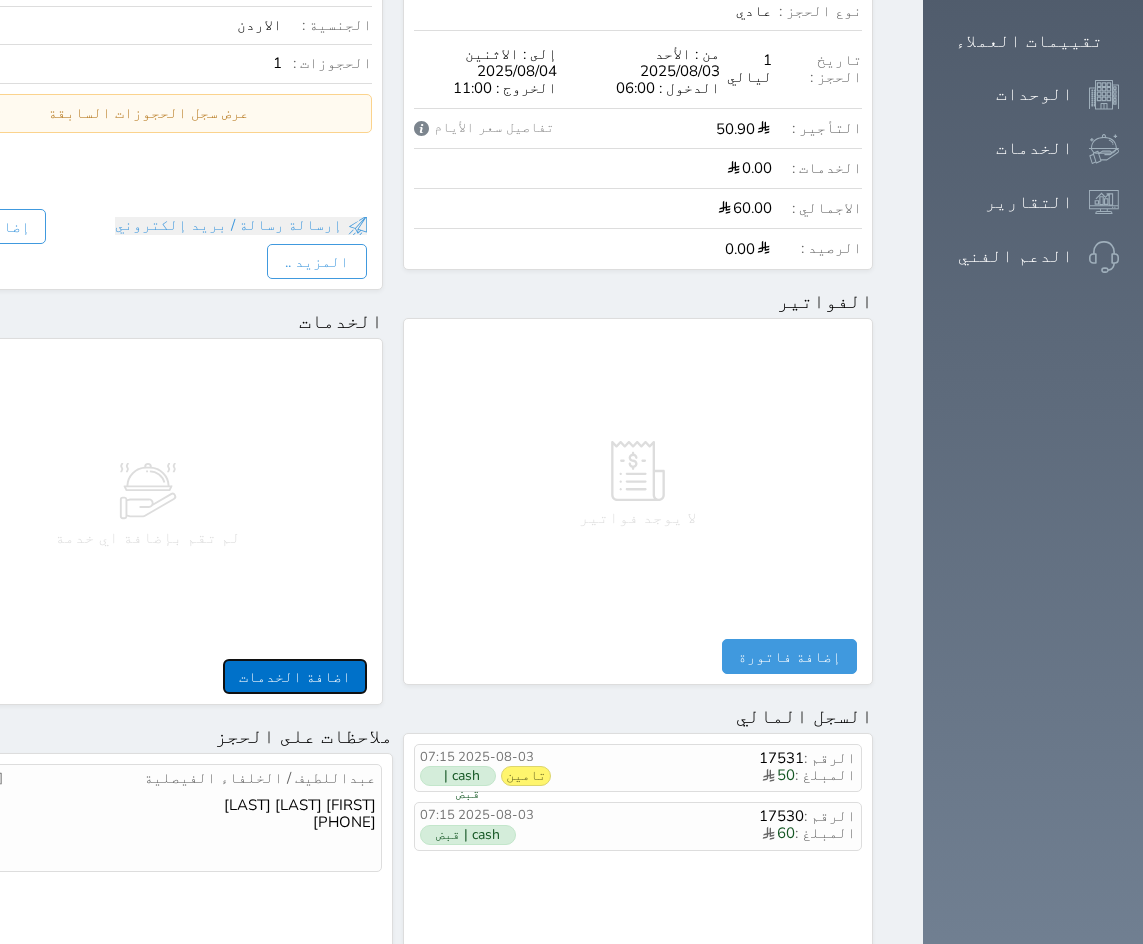 click on "اضافة الخدمات" at bounding box center (295, 676) 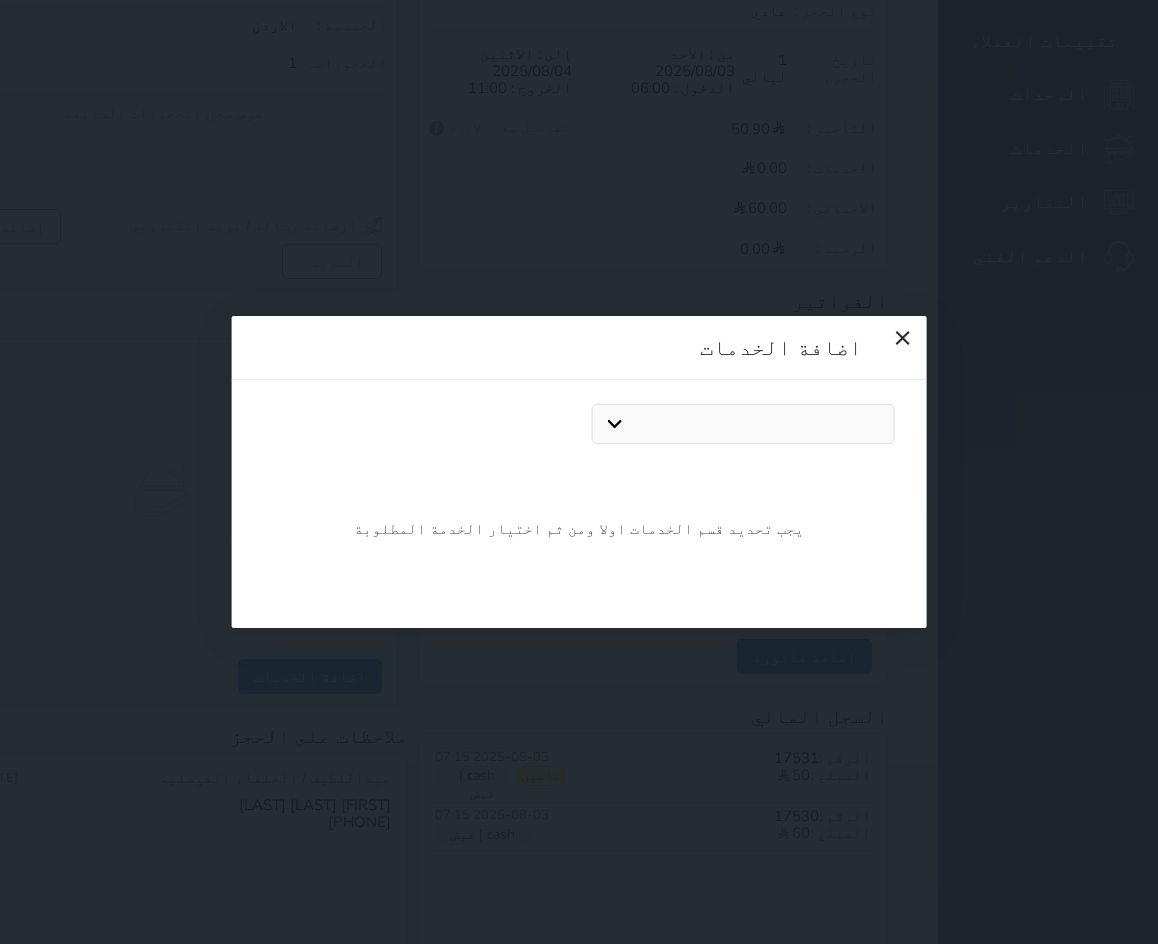 click on "دخول مبكر خروج متأخر بدل تلفيات" at bounding box center [743, 424] 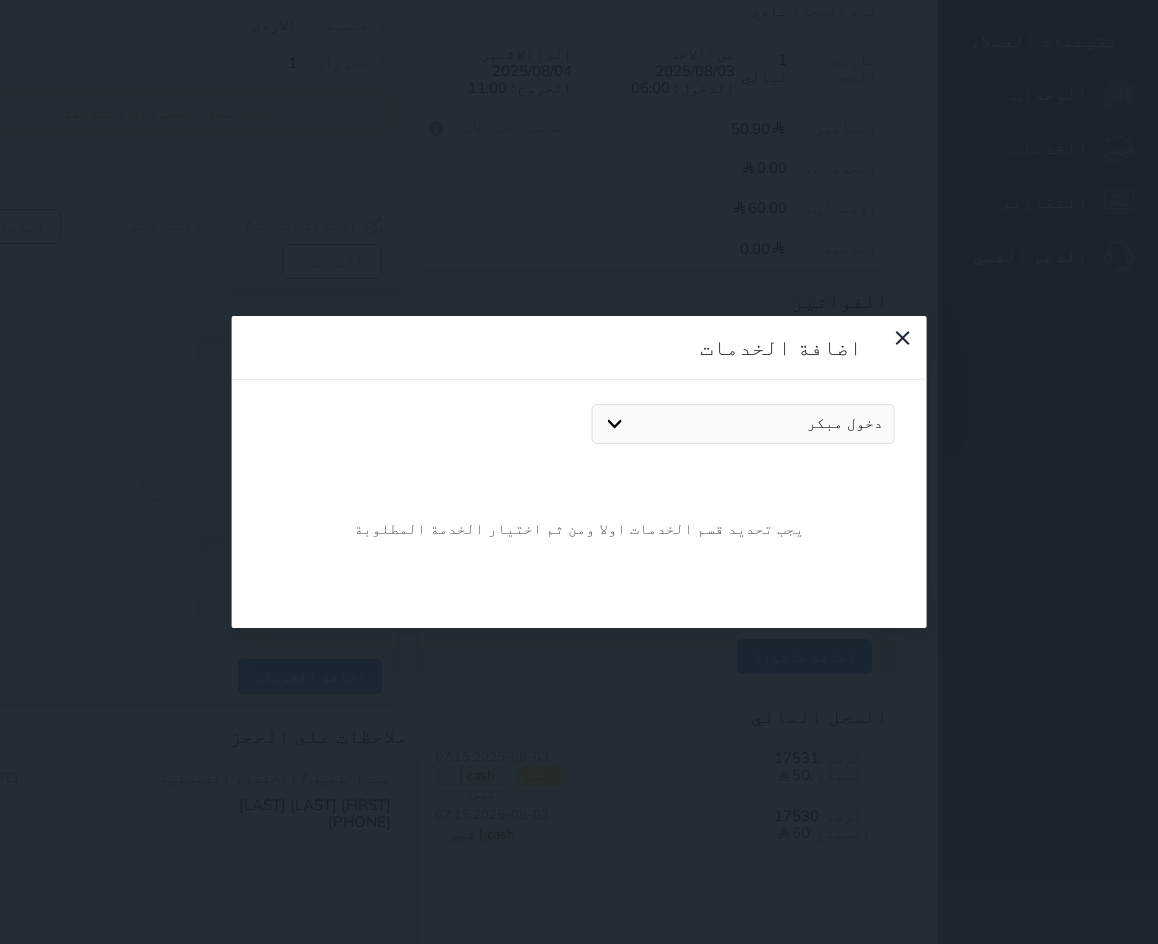 click on "دخول مبكر خروج متأخر بدل تلفيات" at bounding box center [743, 424] 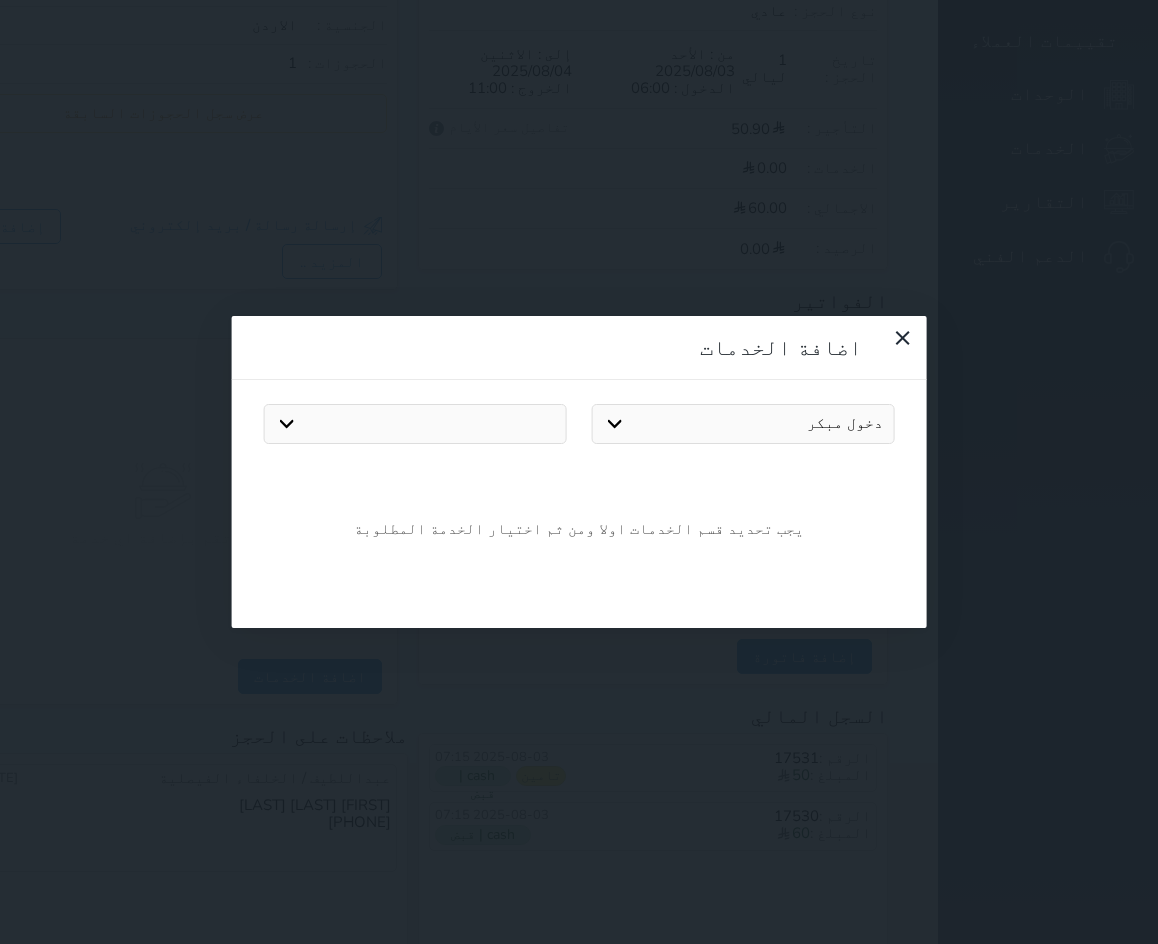 click on "دخول مبكر" at bounding box center [415, 424] 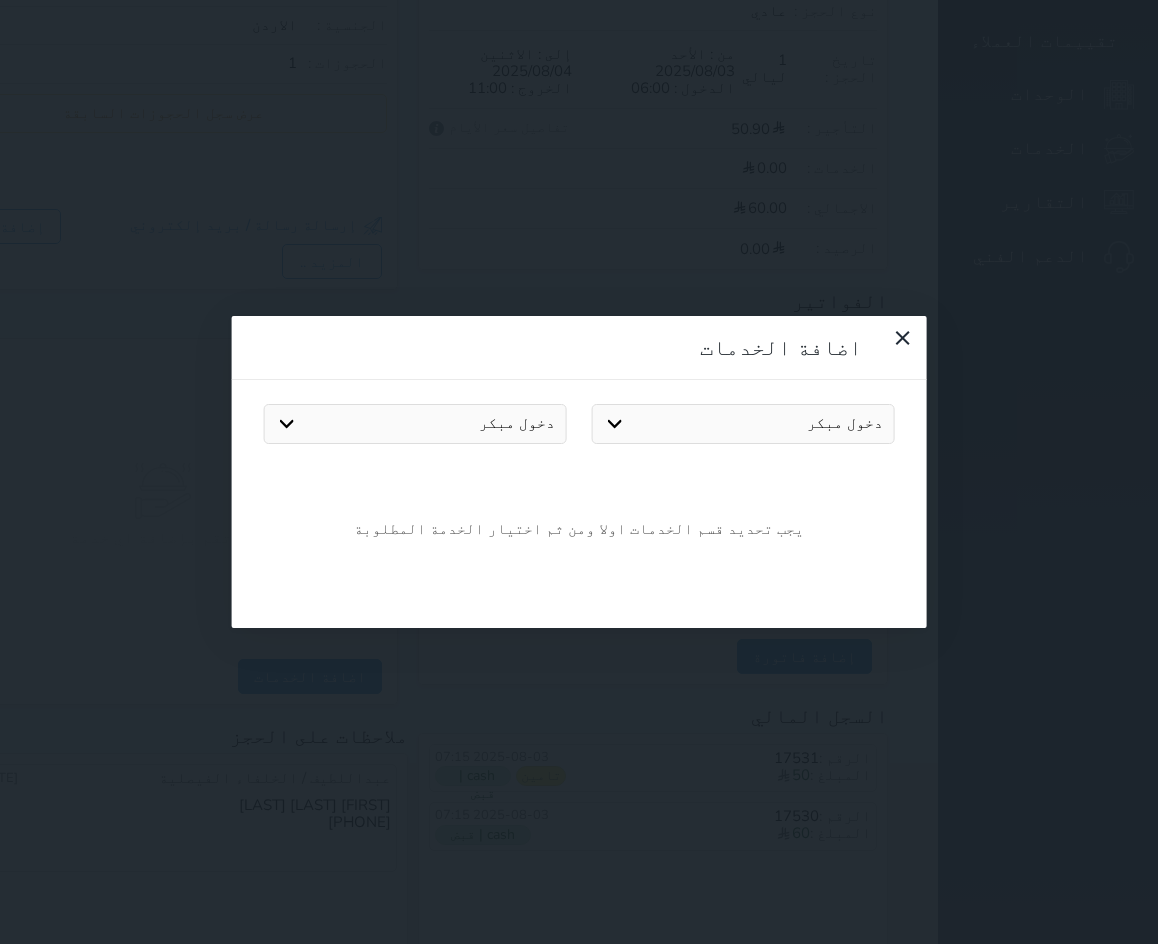 click on "دخول مبكر" at bounding box center (415, 424) 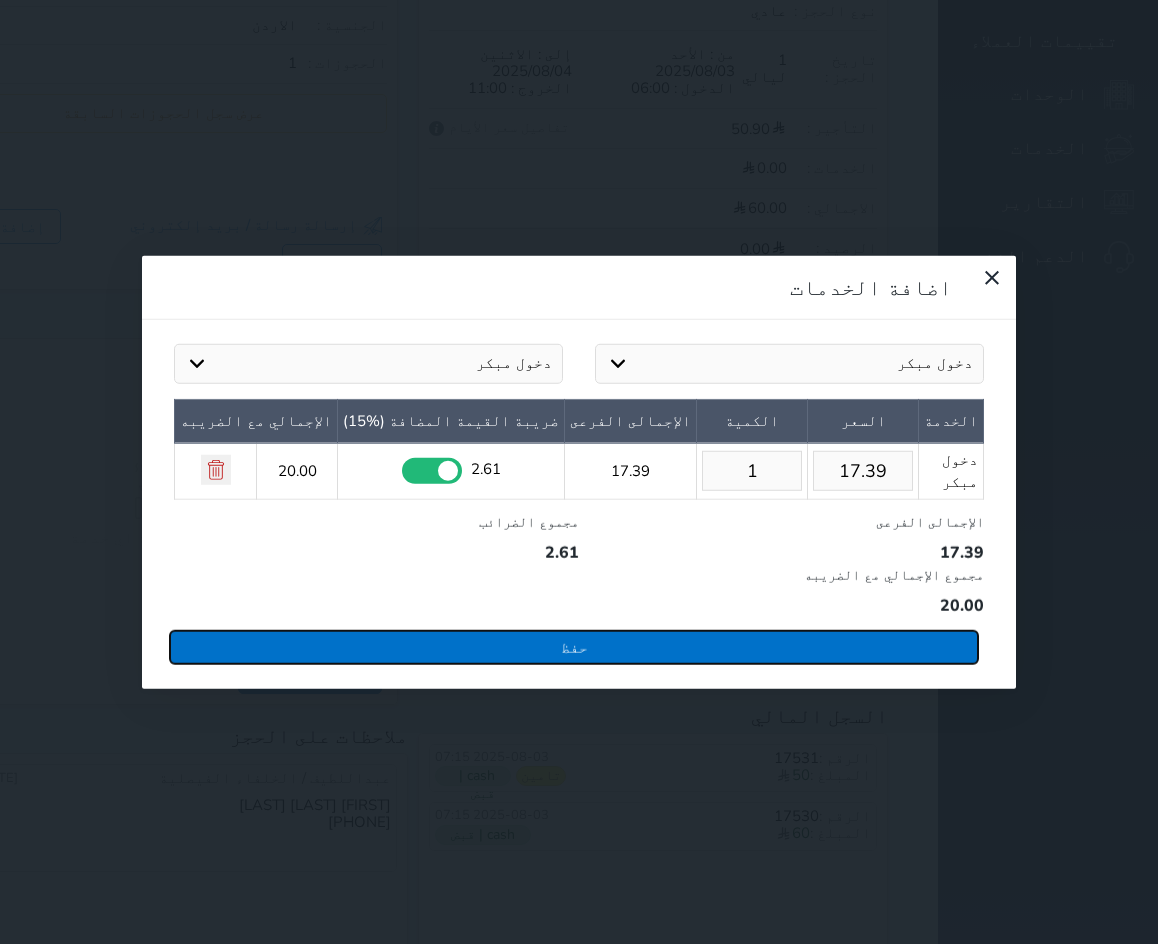 click on "حفظ" at bounding box center [574, 646] 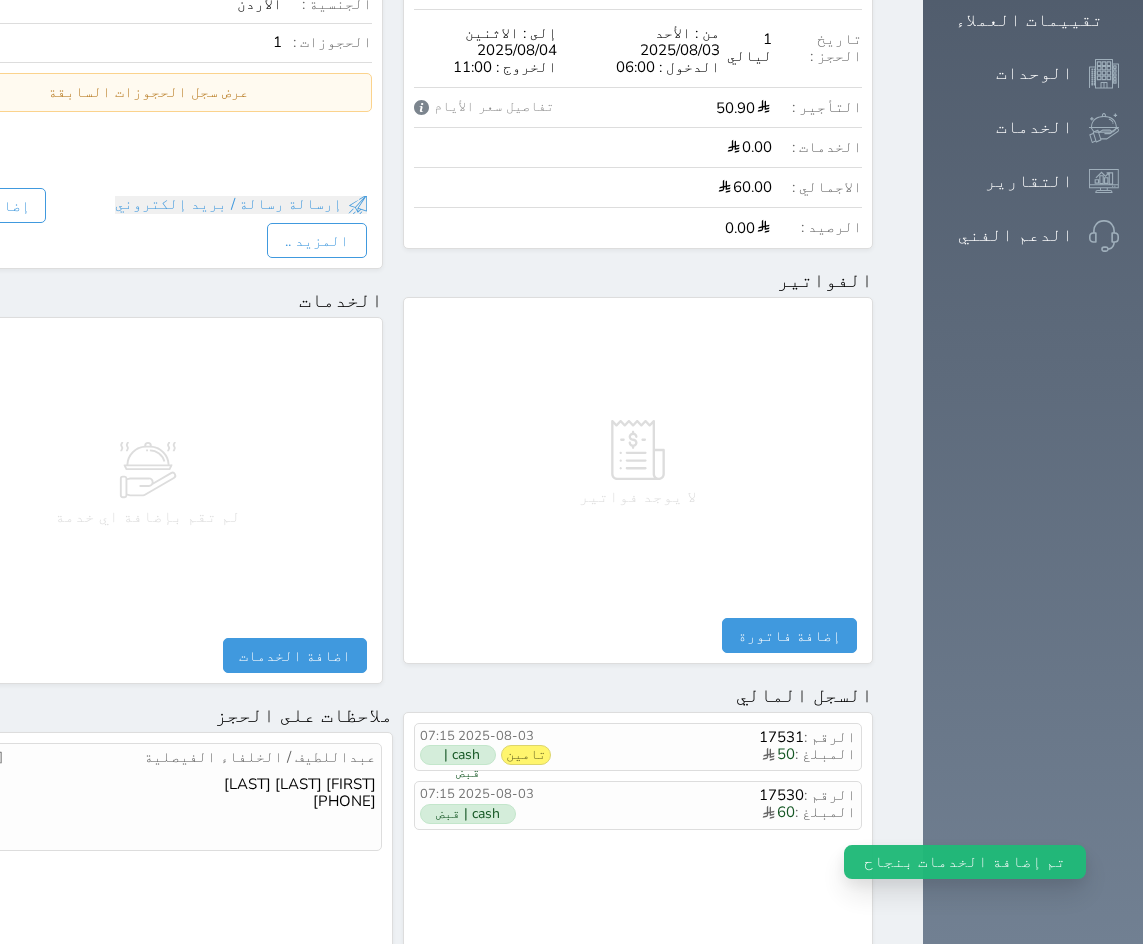 scroll, scrollTop: 868, scrollLeft: 0, axis: vertical 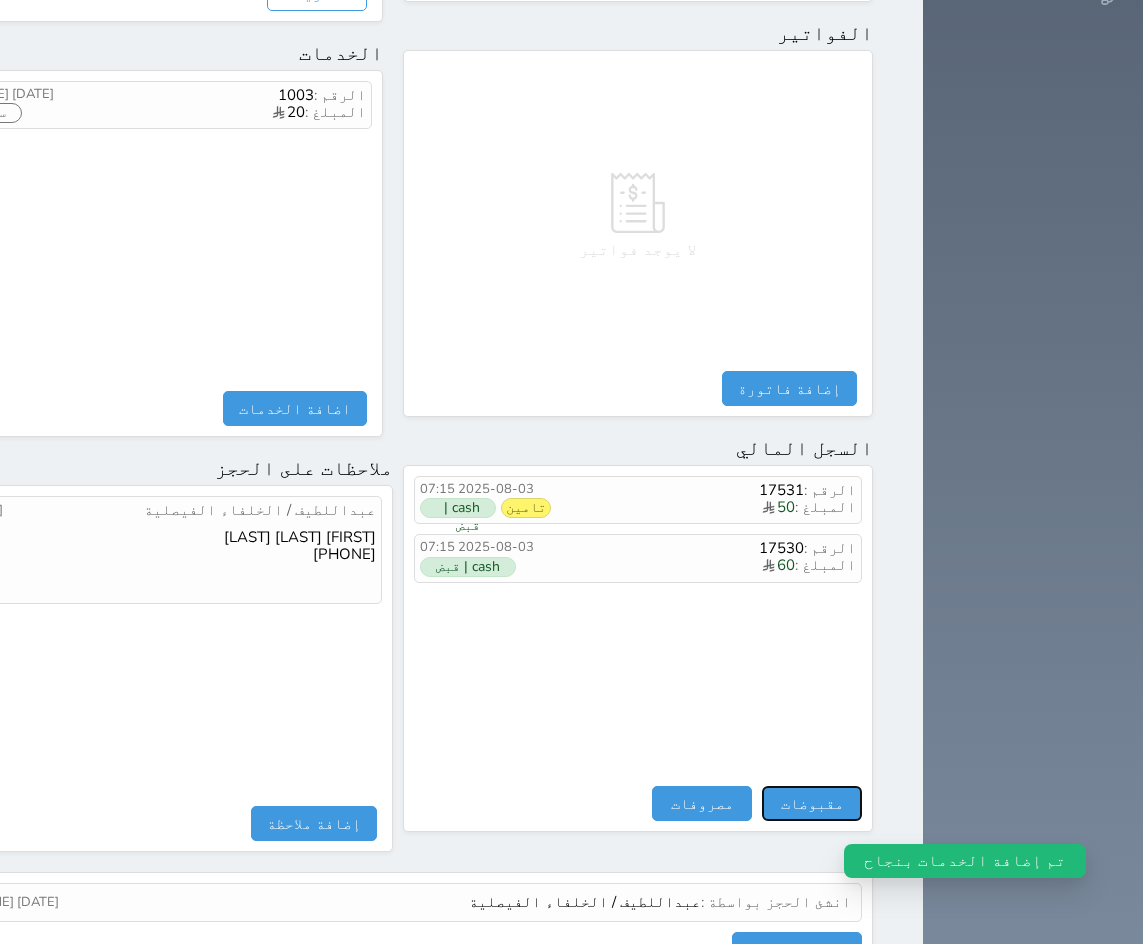 click on "مقبوضات" at bounding box center [812, 803] 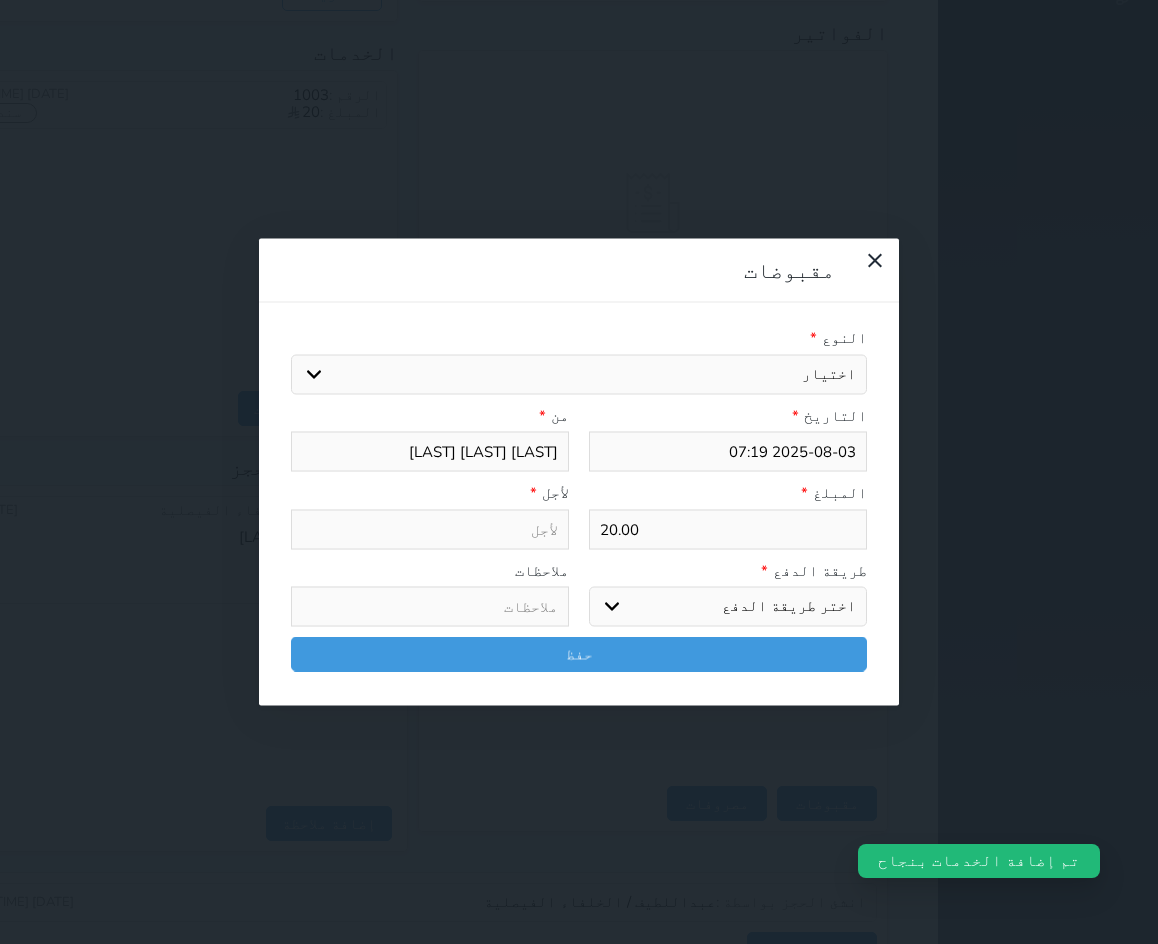 click on "اختيار   مقبوضات عامة قيمة إيجار فواتير تامين عربون لا ينطبق آخر مغسلة واي فاي - الإنترنت مواقف السيارات طعام الأغذية والمشروبات مشروبات المشروبات الباردة المشروبات الساخنة الإفطار غداء عشاء مخبز و كعك حمام سباحة الصالة الرياضية سبا و خدمات الجمال اختيار وإسقاط (خدمات النقل) ميني بار كابل - تلفزيون سرير إضافي تصفيف الشعر التسوق خدمات الجولات السياحية المنظمة خدمات الدليل السياحي خروج متأخر بدل تلفيات" at bounding box center [579, 374] 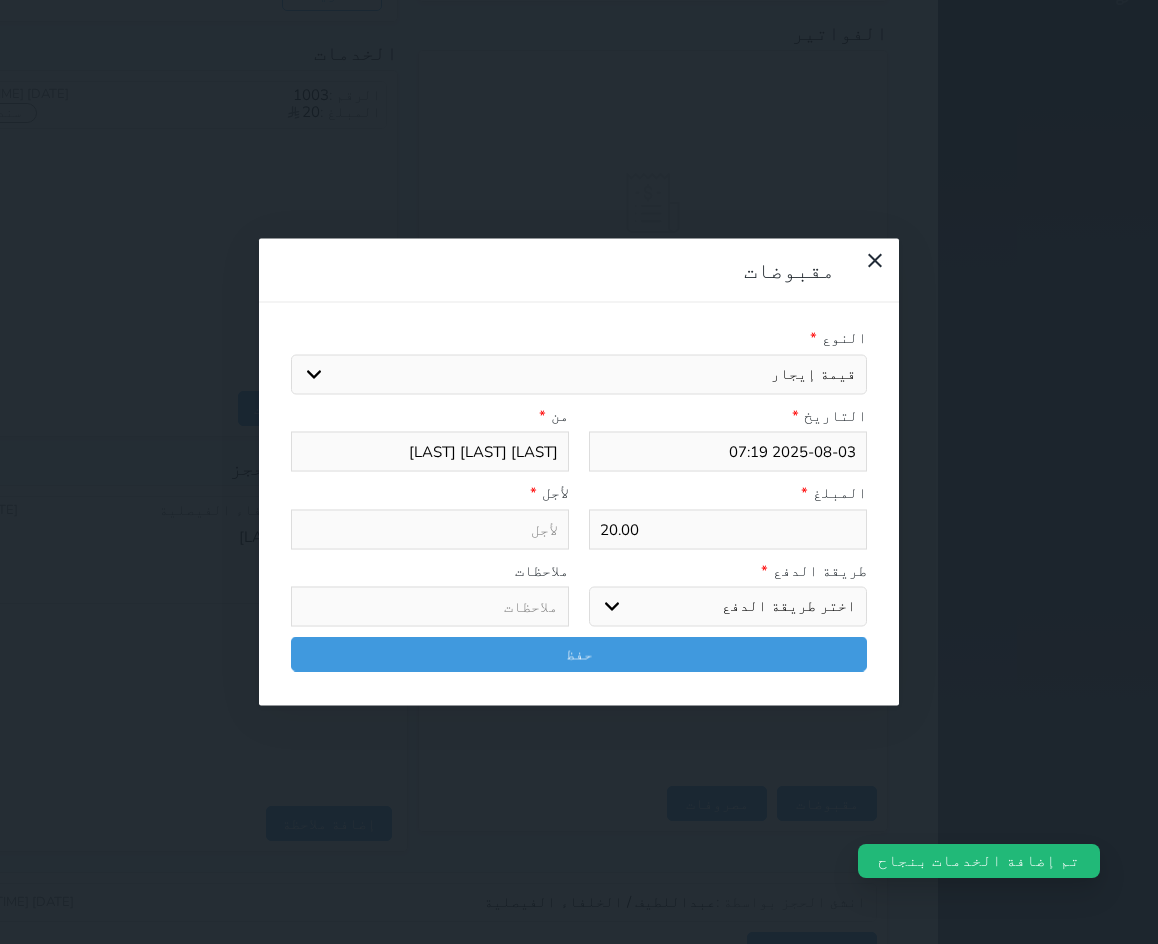 click on "اختيار   مقبوضات عامة قيمة إيجار فواتير تامين عربون لا ينطبق آخر مغسلة واي فاي - الإنترنت مواقف السيارات طعام الأغذية والمشروبات مشروبات المشروبات الباردة المشروبات الساخنة الإفطار غداء عشاء مخبز و كعك حمام سباحة الصالة الرياضية سبا و خدمات الجمال اختيار وإسقاط (خدمات النقل) ميني بار كابل - تلفزيون سرير إضافي تصفيف الشعر التسوق خدمات الجولات السياحية المنظمة خدمات الدليل السياحي خروج متأخر بدل تلفيات" at bounding box center [579, 374] 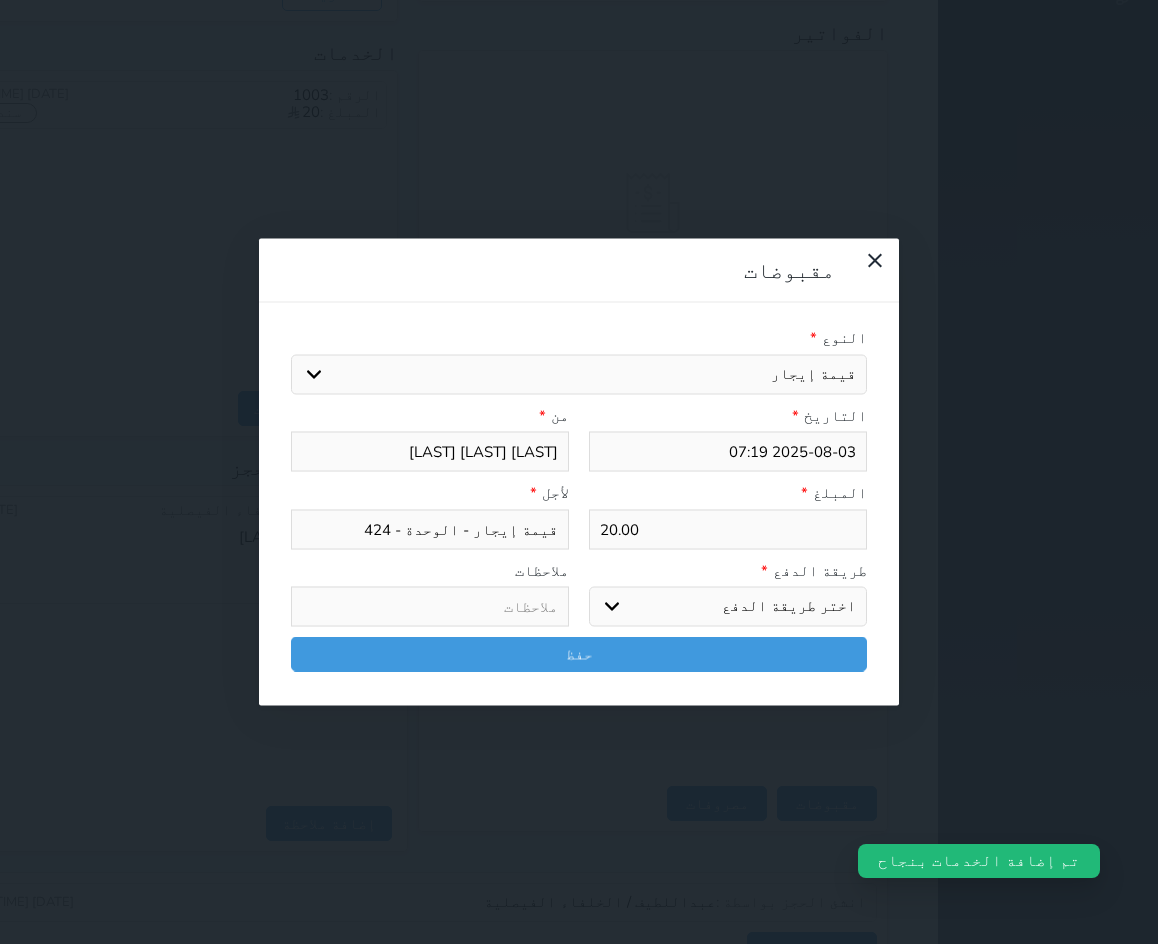 click on "اختر طريقة الدفع   دفع نقدى   تحويل بنكى   مدى   بطاقة ائتمان   آجل" at bounding box center (728, 607) 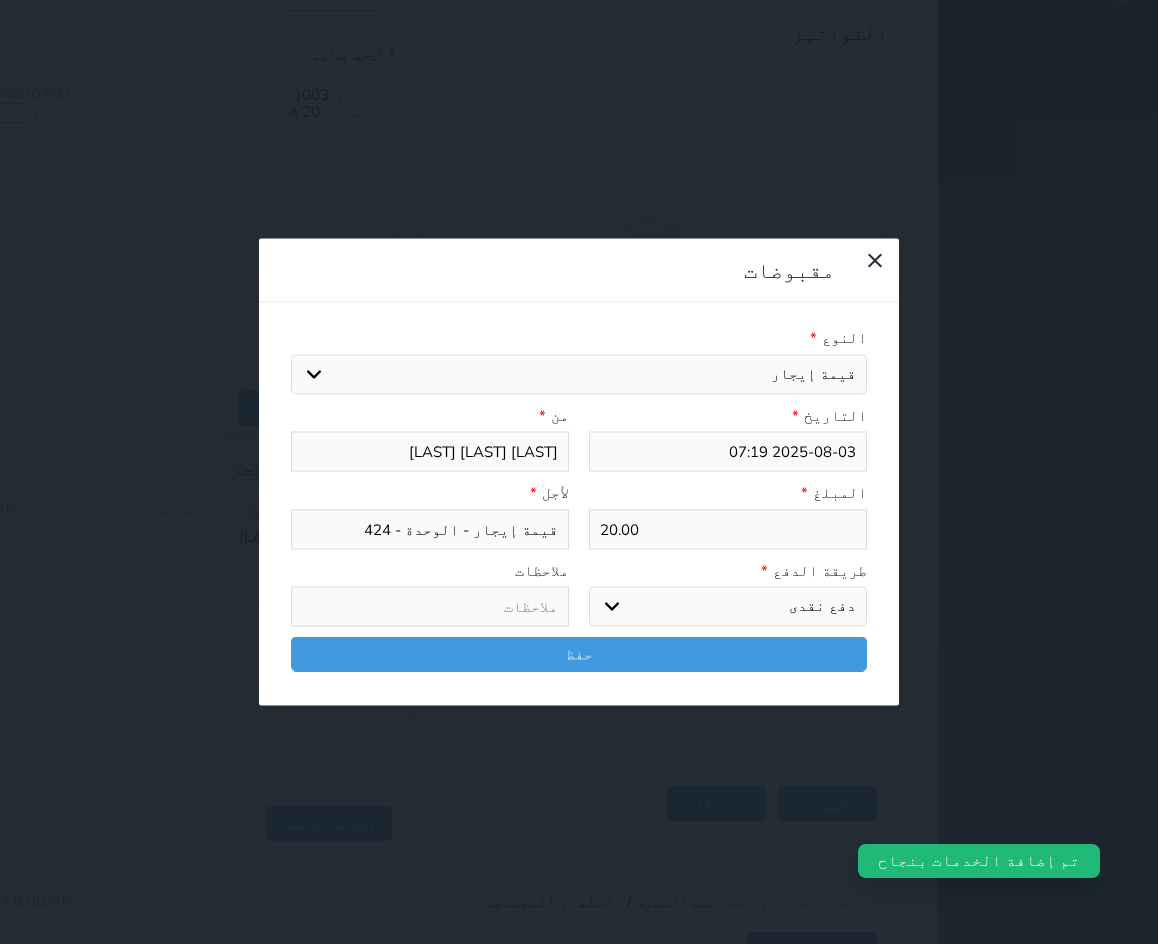 click on "اختر طريقة الدفع   دفع نقدى   تحويل بنكى   مدى   بطاقة ائتمان   آجل" at bounding box center (728, 607) 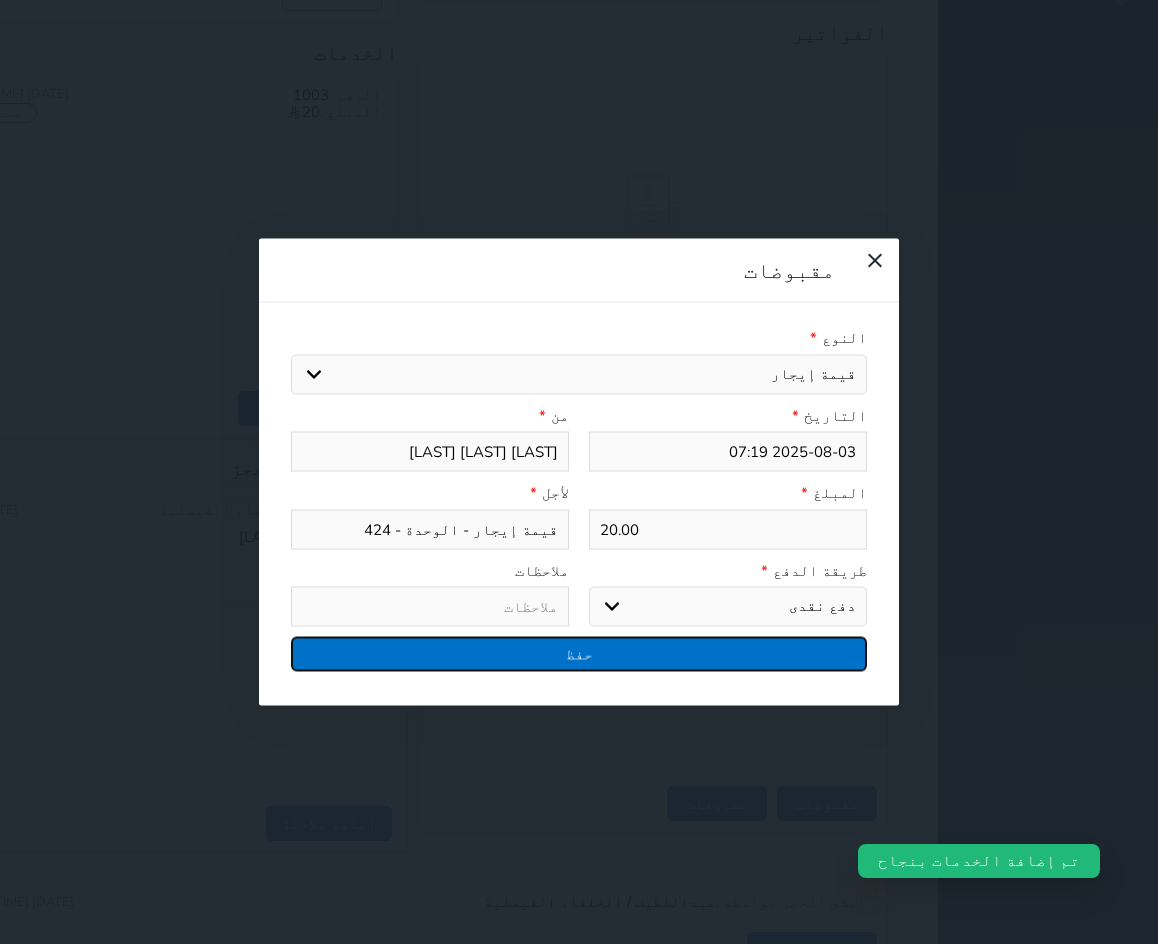 click on "حفظ" at bounding box center (579, 654) 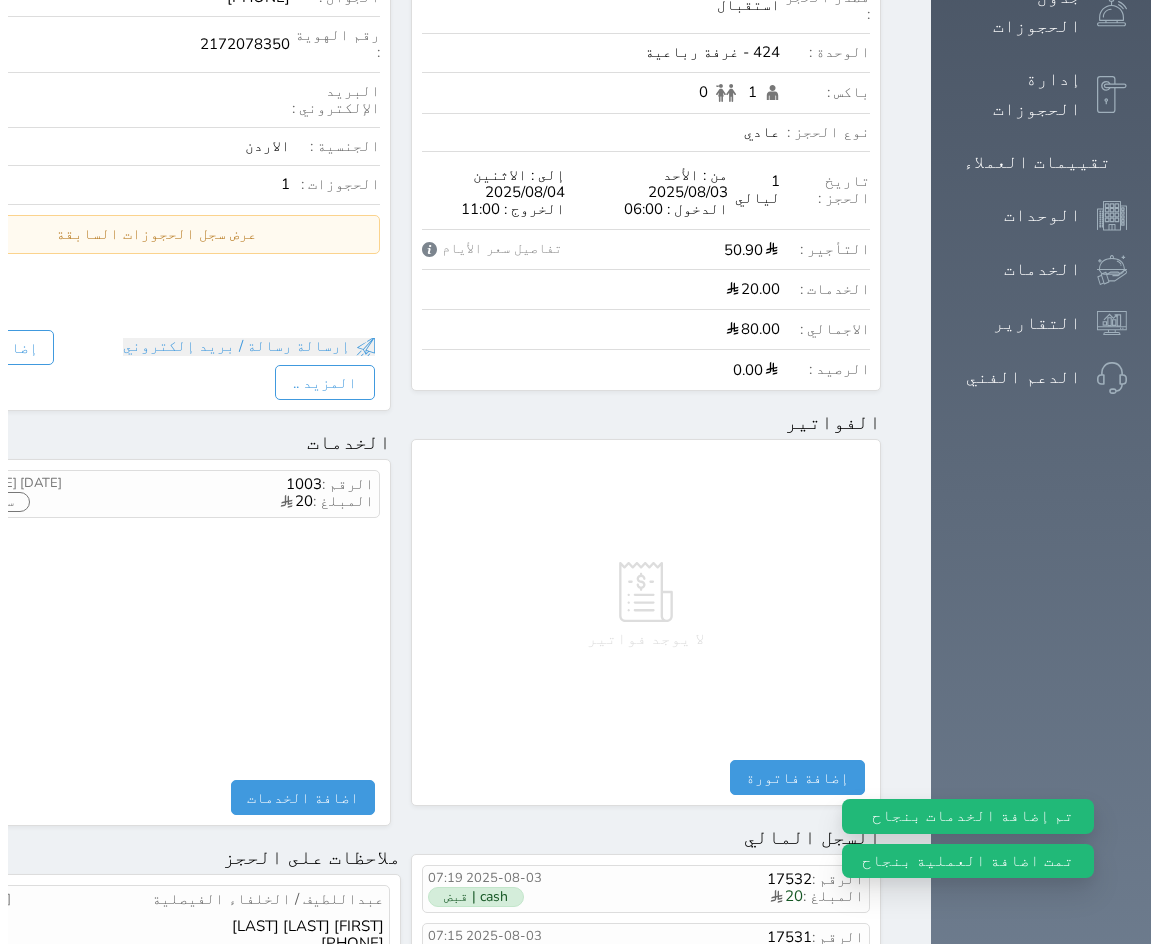 scroll, scrollTop: 268, scrollLeft: 0, axis: vertical 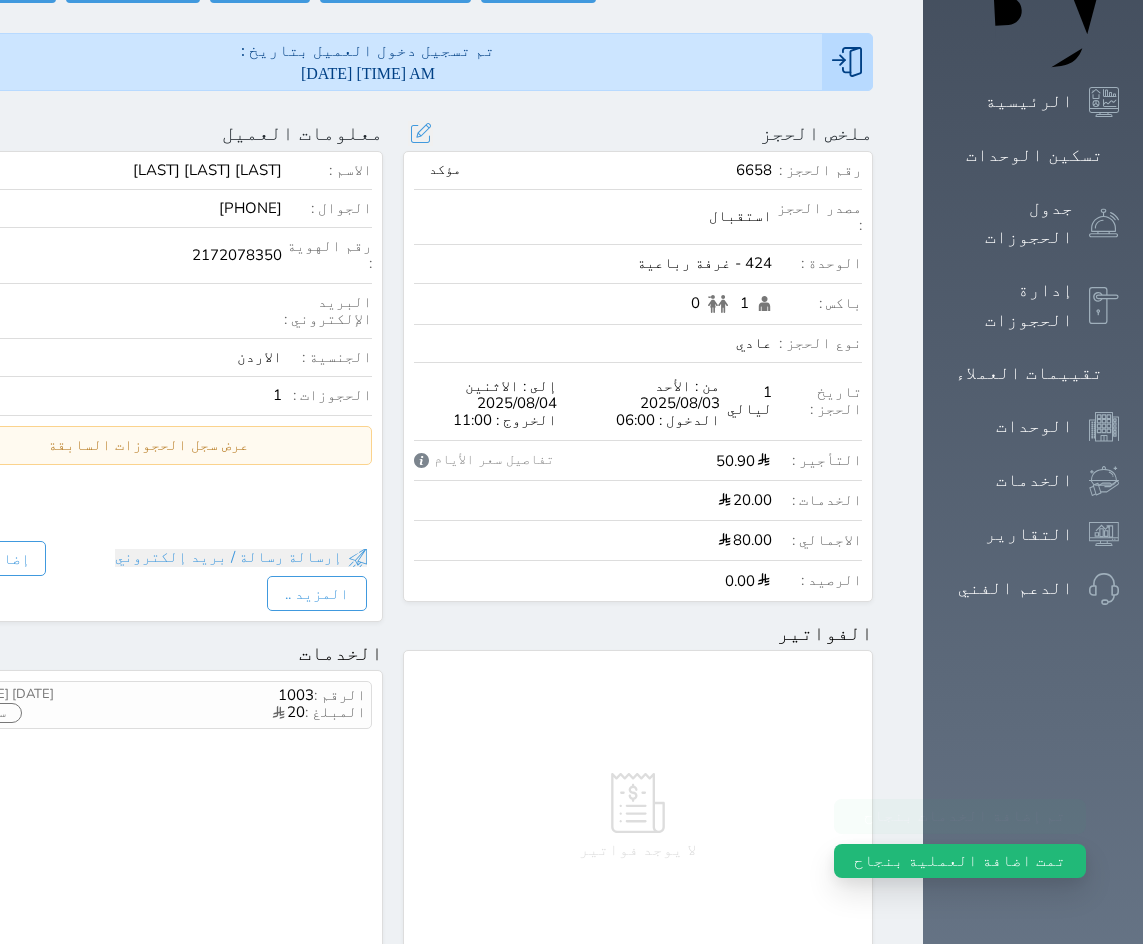 click on "تحديث الحجز                       نوع الإيجار :     يومي     تاريخ بداية ونهاية الحجز :     الوحدة :   424 غرفة رباعية     ( يمكنك نقل العميل لوحدة أخري بشرط توافر الوحدة بالتواريخ المحددة )   مصدر الحجز :       سعر الحجز :           الليالي :     1     ليله    الخدمات المشمولة في السعر :   الخدمات المختاره (0)  تحديد الكل  ×  فطار خروج متأخر دخول مبكر   عدد باكس           البالغون     1                             الاطفال     0               نوع الحجز :
عادي
إقامة مجانية
إستخدام داخلي
إستخدام يومي
تحديث الحجز" at bounding box center [420, 133] 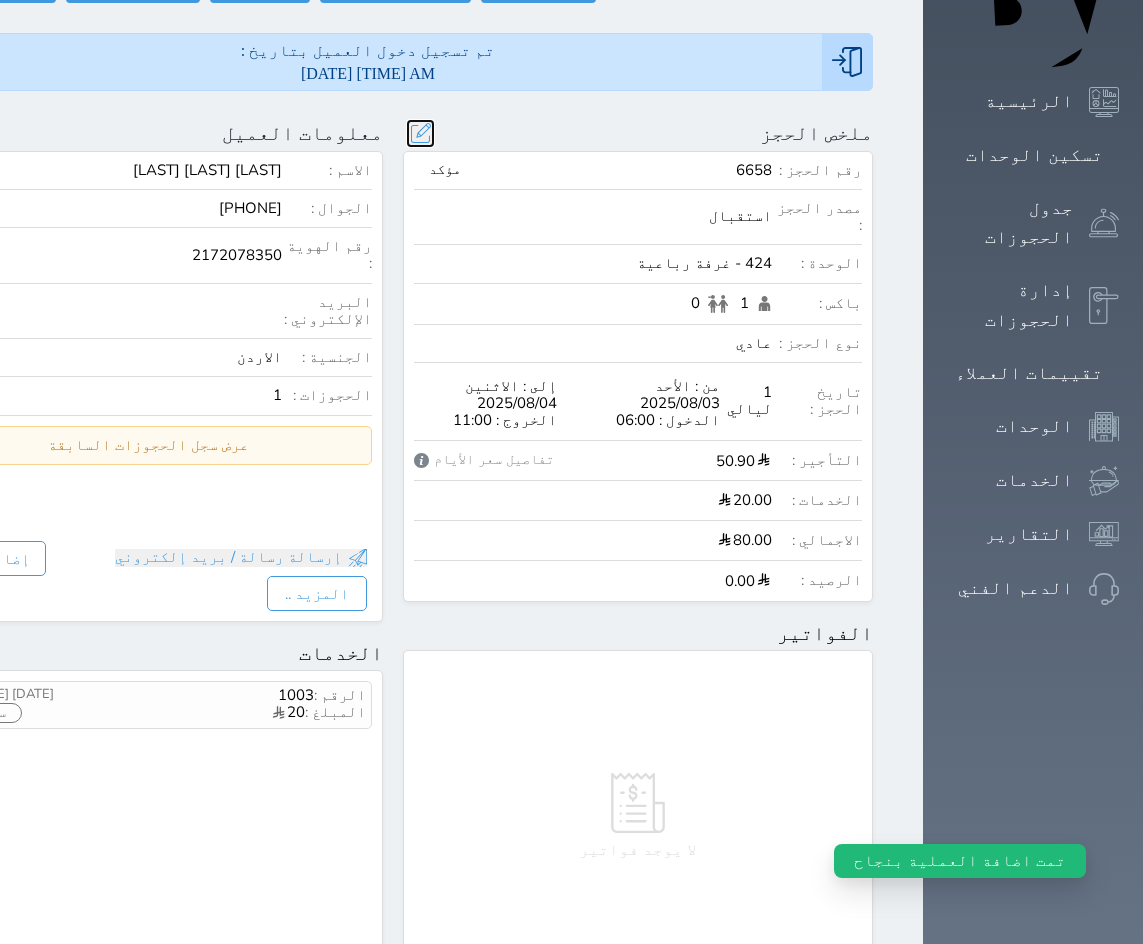 click at bounding box center [420, 133] 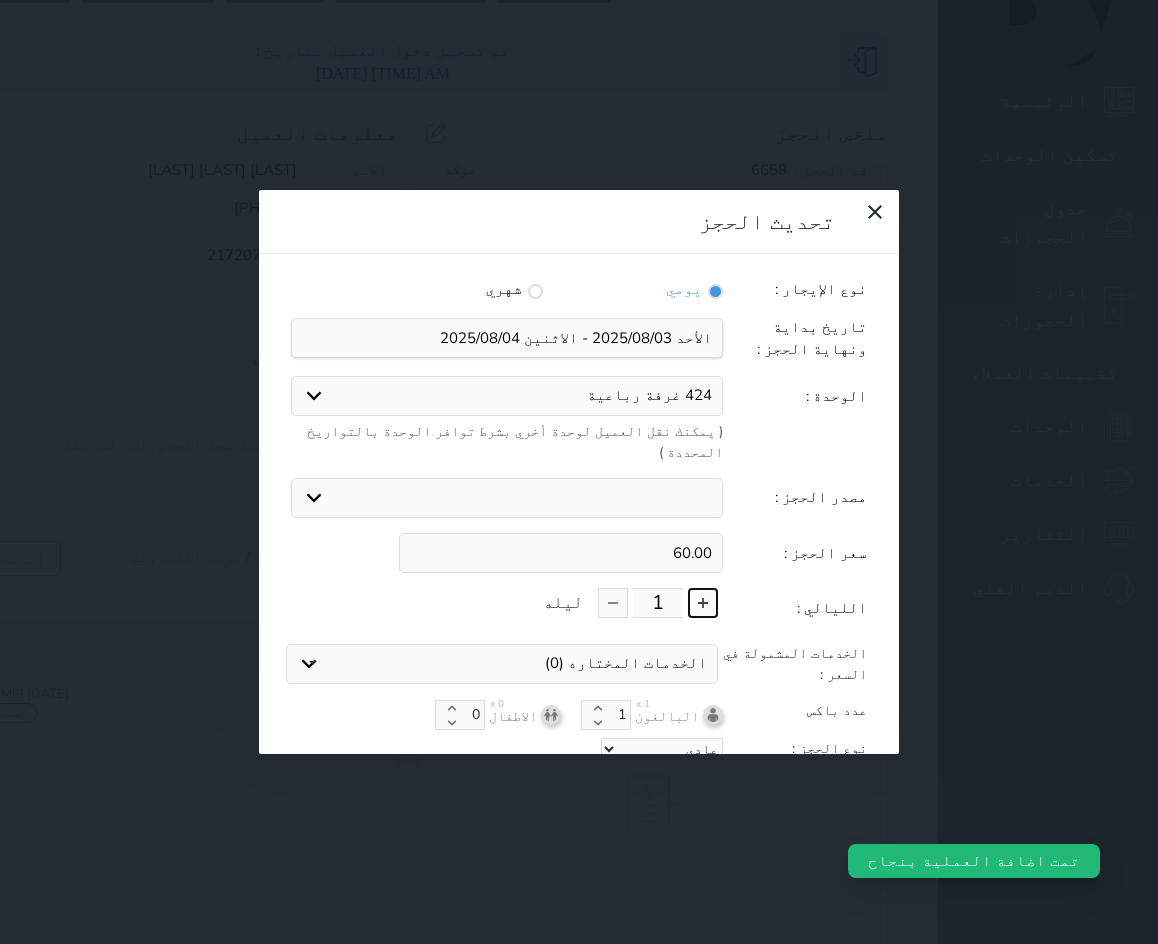 click at bounding box center (703, 603) 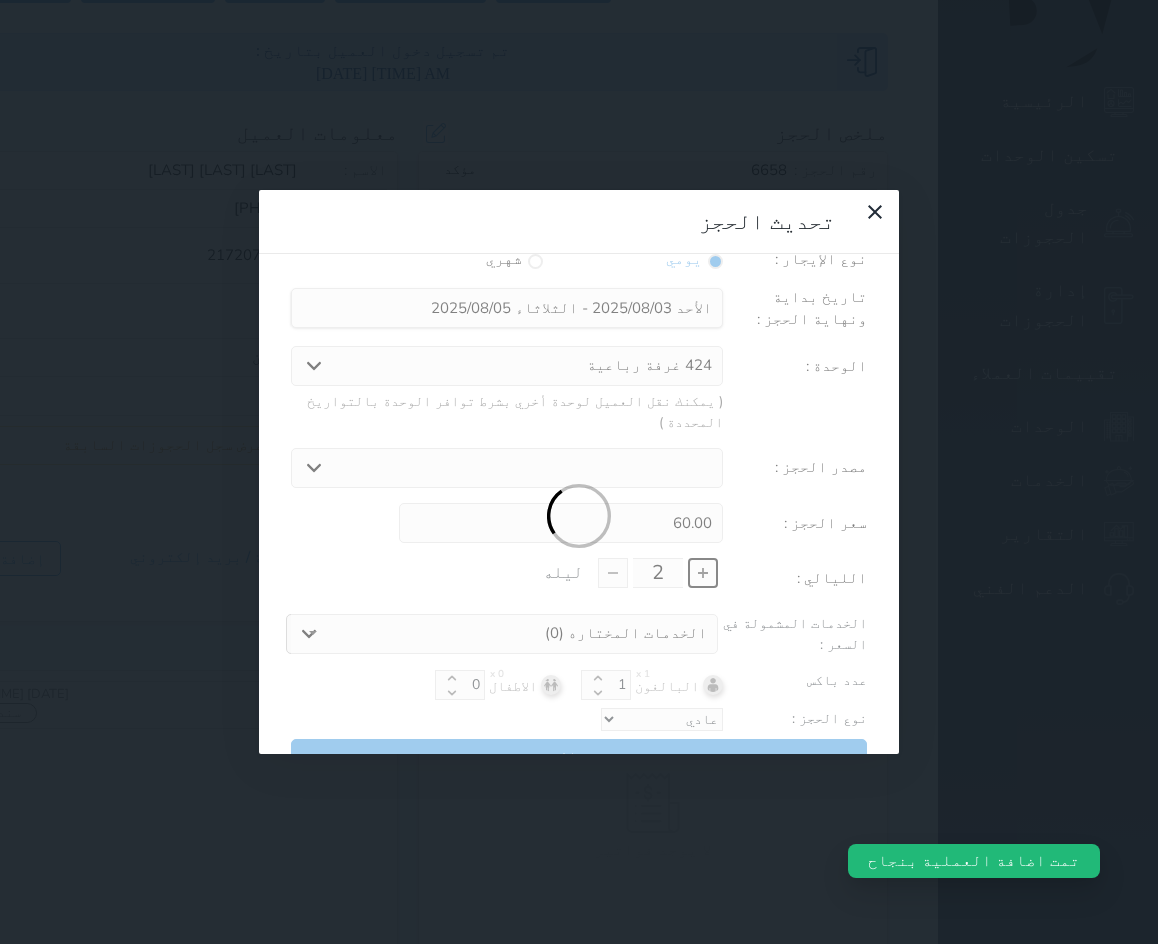 scroll, scrollTop: 45, scrollLeft: 0, axis: vertical 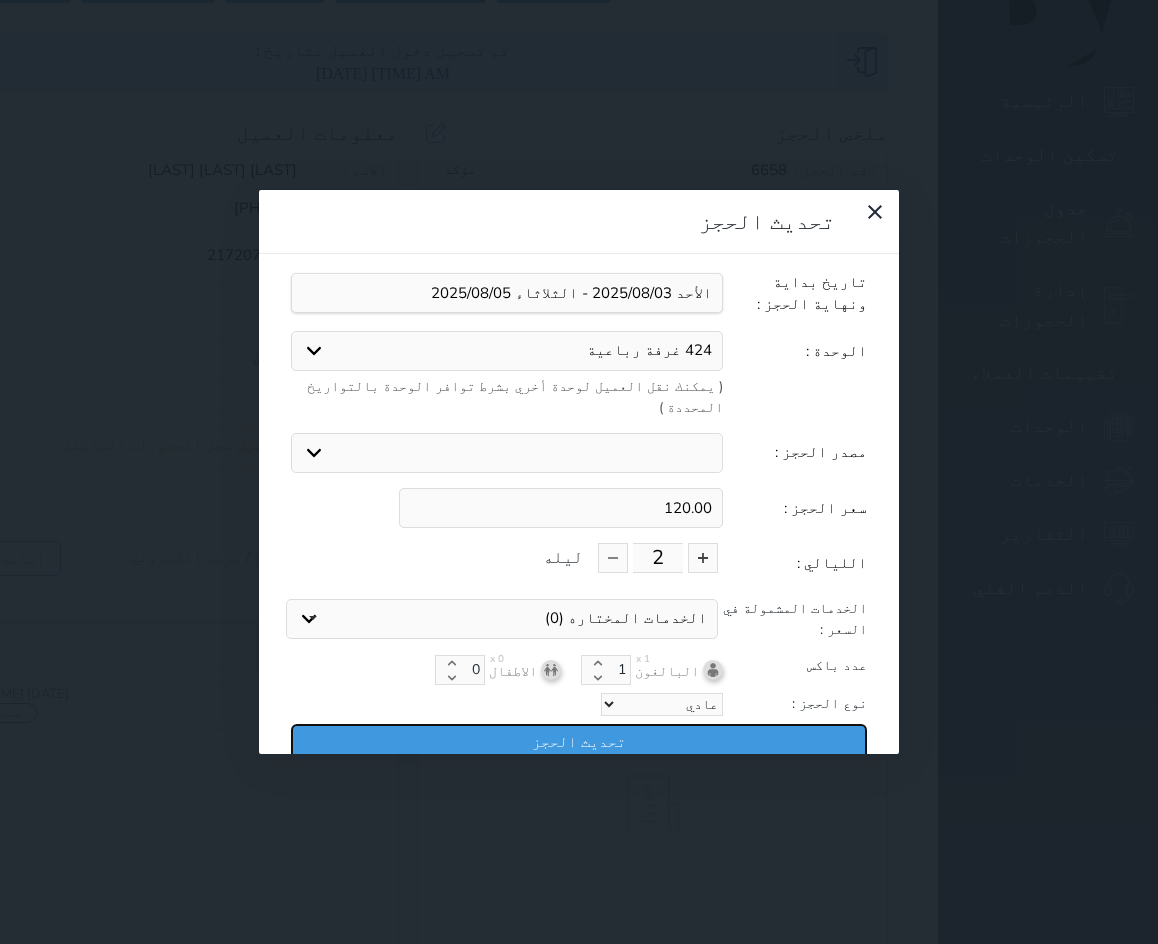 click on "تحديث الحجز" at bounding box center (579, 741) 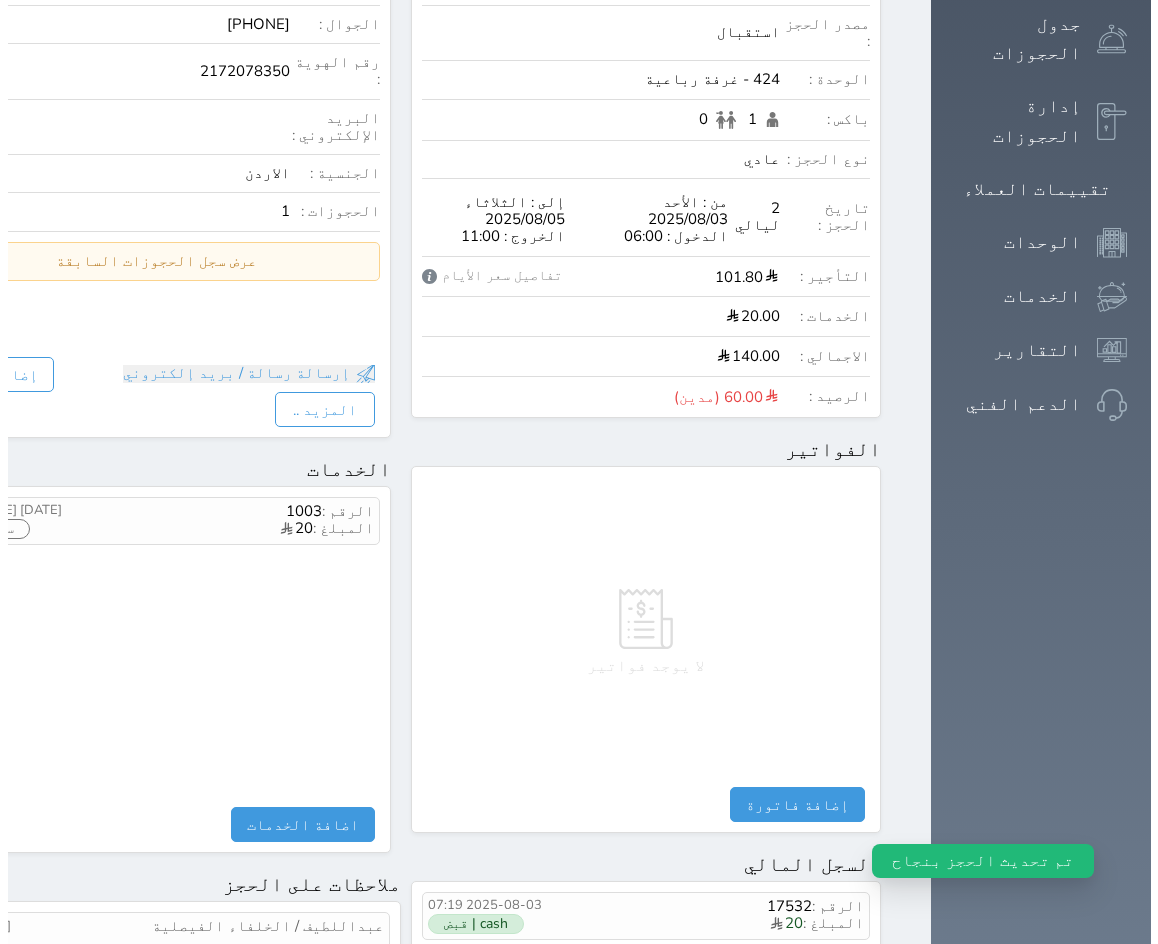scroll, scrollTop: 700, scrollLeft: 0, axis: vertical 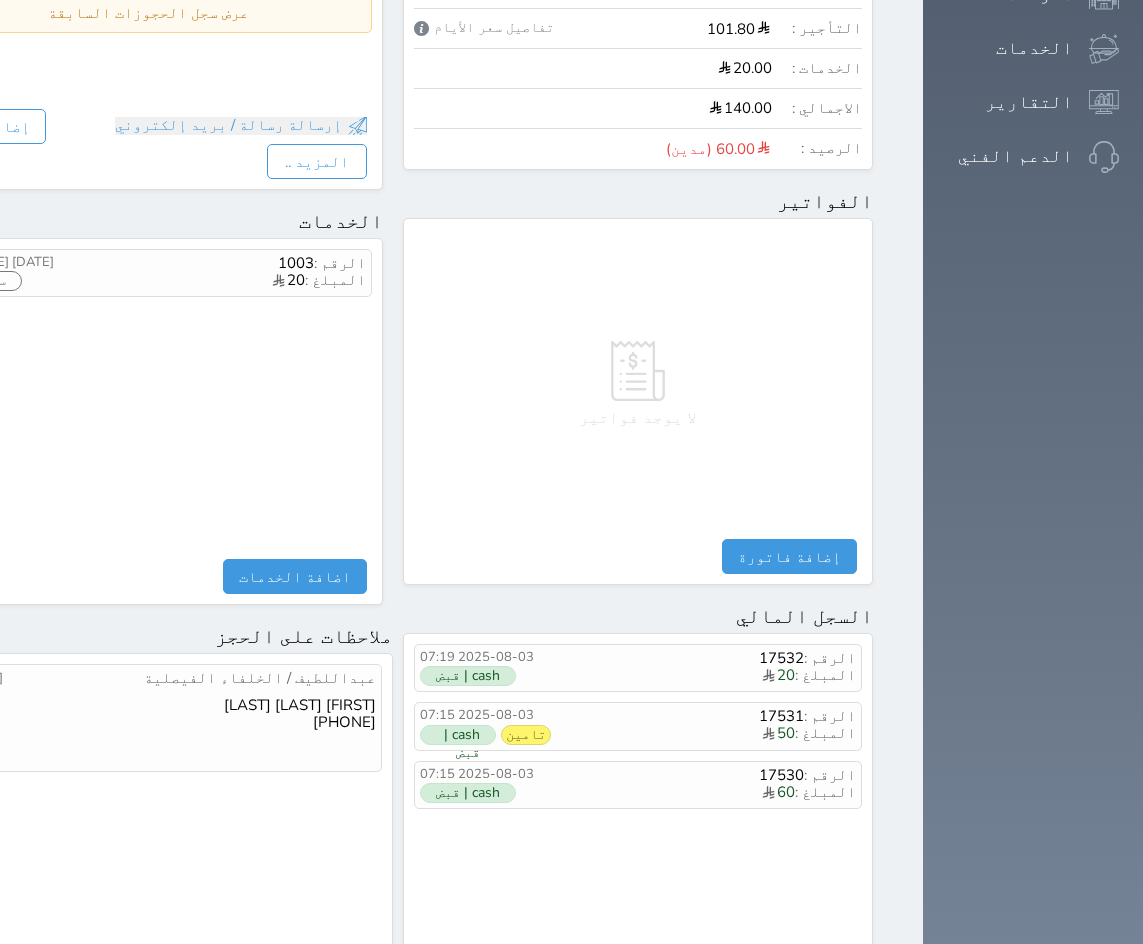 click on "مقبوضات" at bounding box center [812, 971] 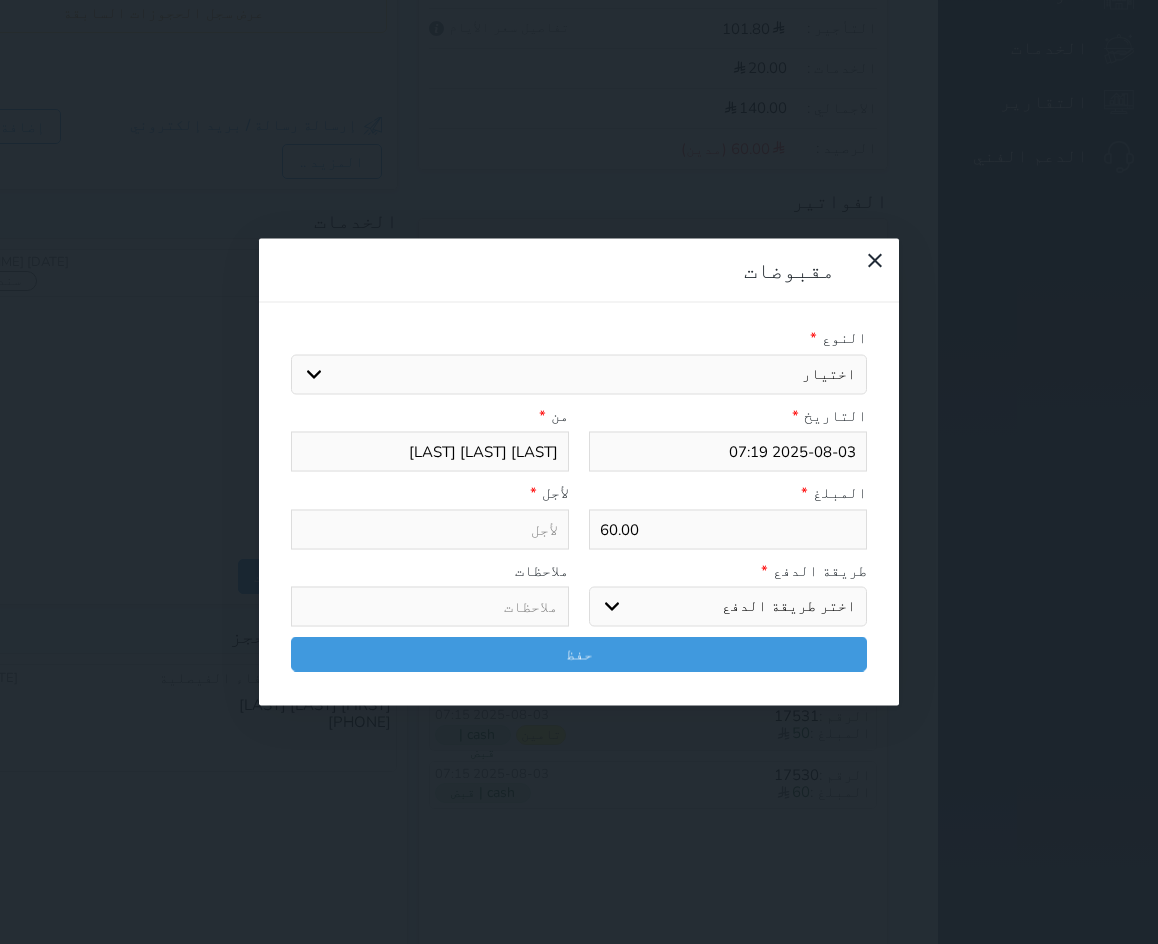 click on "اختيار   مقبوضات عامة قيمة إيجار فواتير تامين عربون لا ينطبق آخر مغسلة واي فاي - الإنترنت مواقف السيارات طعام الأغذية والمشروبات مشروبات المشروبات الباردة المشروبات الساخنة الإفطار غداء عشاء مخبز و كعك حمام سباحة الصالة الرياضية سبا و خدمات الجمال اختيار وإسقاط (خدمات النقل) ميني بار كابل - تلفزيون سرير إضافي تصفيف الشعر التسوق خدمات الجولات السياحية المنظمة خدمات الدليل السياحي خروج متأخر بدل تلفيات" at bounding box center (579, 374) 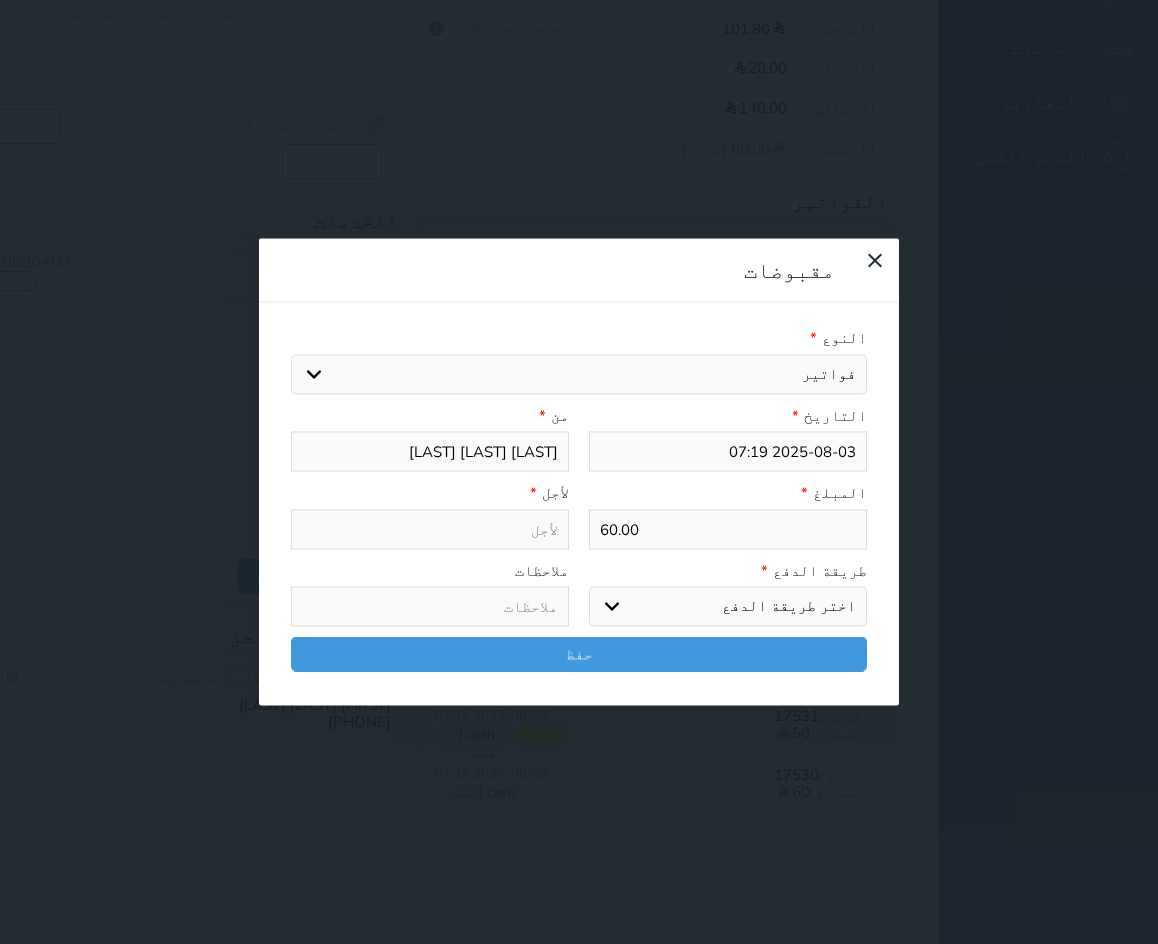 click on "اختيار   مقبوضات عامة قيمة إيجار فواتير تامين عربون لا ينطبق آخر مغسلة واي فاي - الإنترنت مواقف السيارات طعام الأغذية والمشروبات مشروبات المشروبات الباردة المشروبات الساخنة الإفطار غداء عشاء مخبز و كعك حمام سباحة الصالة الرياضية سبا و خدمات الجمال اختيار وإسقاط (خدمات النقل) ميني بار كابل - تلفزيون سرير إضافي تصفيف الشعر التسوق خدمات الجولات السياحية المنظمة خدمات الدليل السياحي خروج متأخر بدل تلفيات" at bounding box center (579, 374) 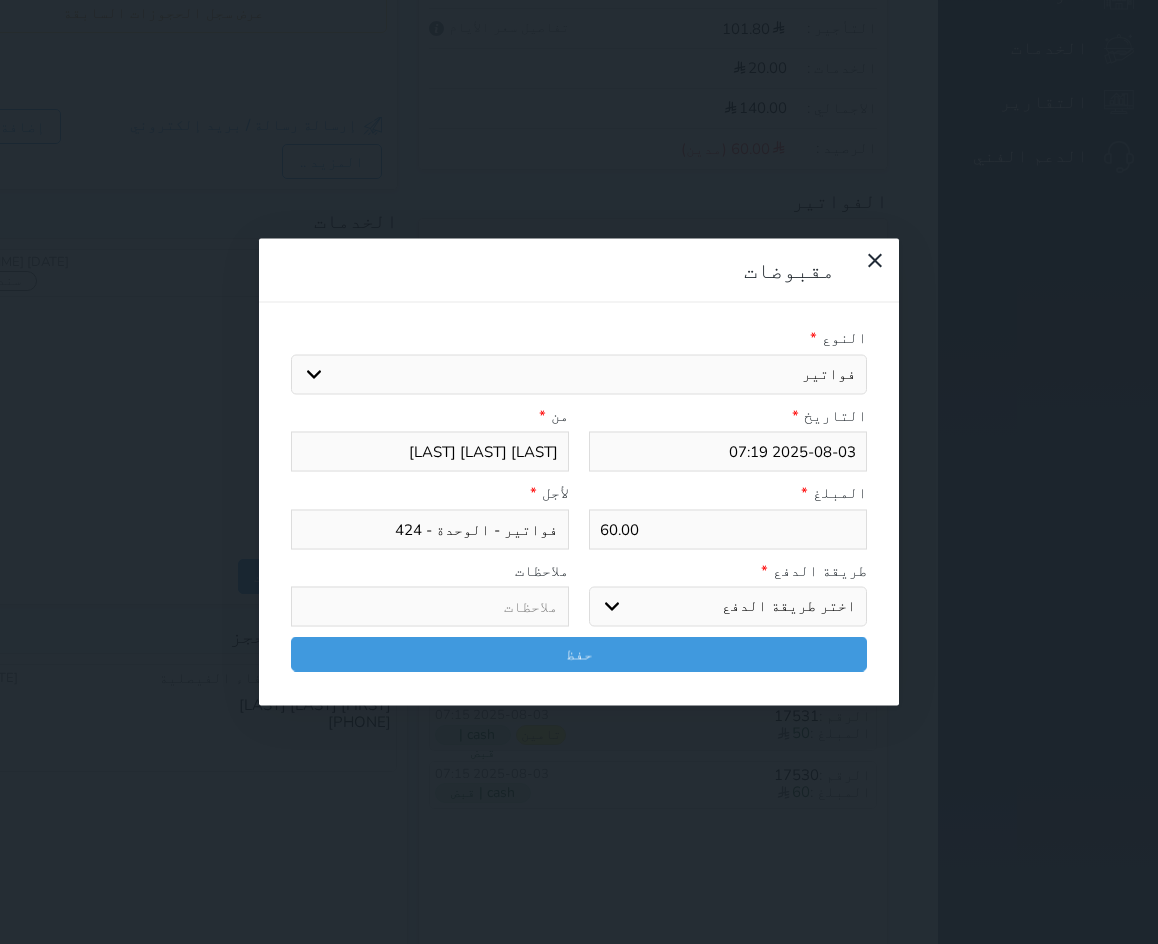 drag, startPoint x: 778, startPoint y: 128, endPoint x: 778, endPoint y: 155, distance: 27 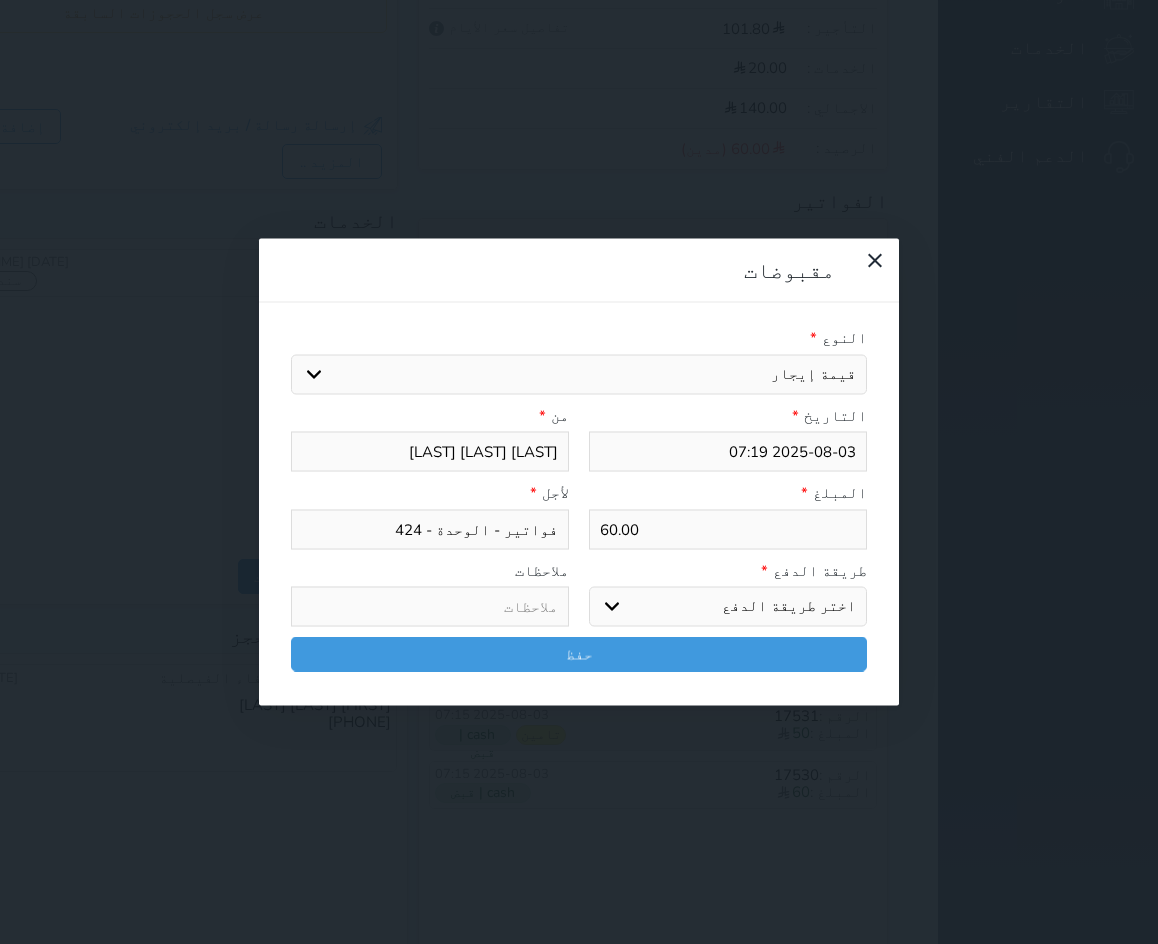 click on "اختيار   مقبوضات عامة قيمة إيجار فواتير تامين عربون لا ينطبق آخر مغسلة واي فاي - الإنترنت مواقف السيارات طعام الأغذية والمشروبات مشروبات المشروبات الباردة المشروبات الساخنة الإفطار غداء عشاء مخبز و كعك حمام سباحة الصالة الرياضية سبا و خدمات الجمال اختيار وإسقاط (خدمات النقل) ميني بار كابل - تلفزيون سرير إضافي تصفيف الشعر التسوق خدمات الجولات السياحية المنظمة خدمات الدليل السياحي خروج متأخر بدل تلفيات" at bounding box center (579, 374) 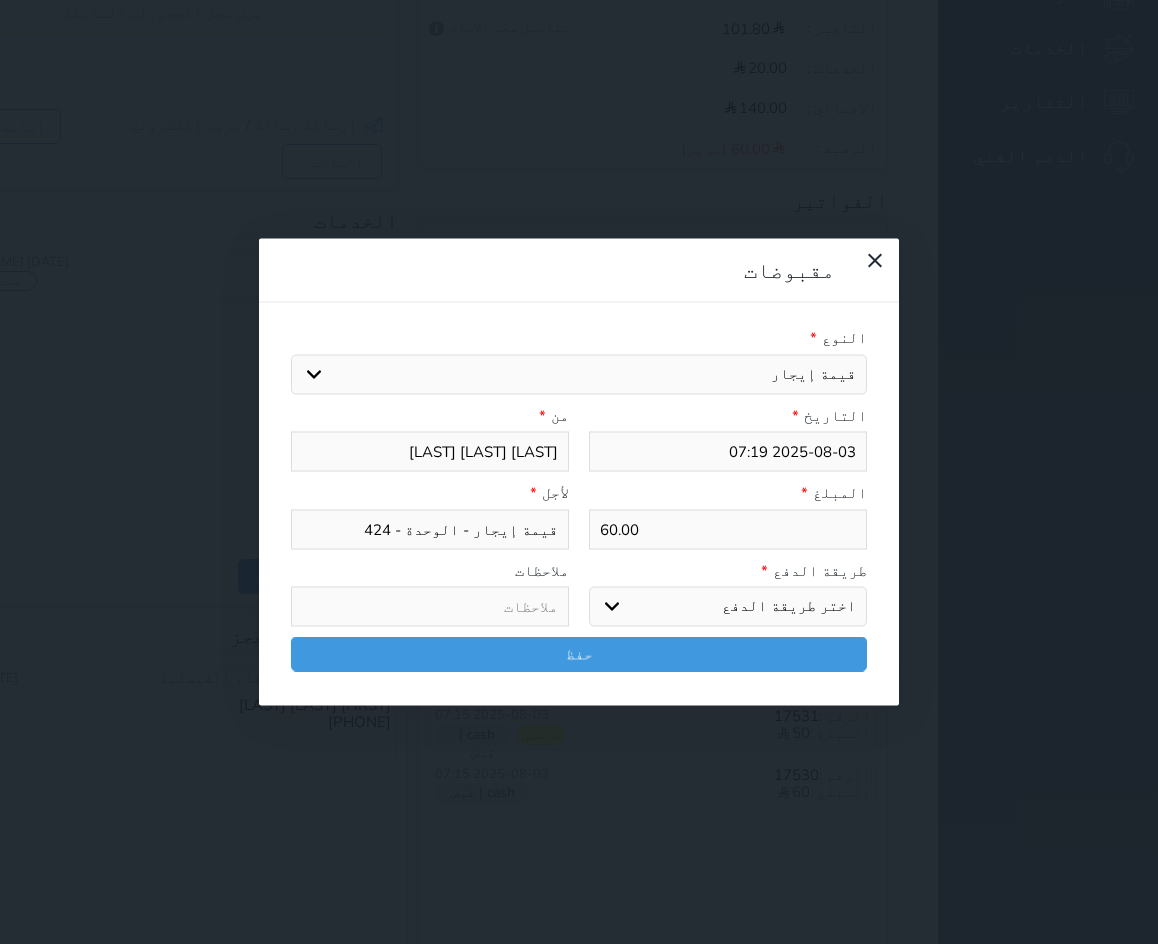 drag, startPoint x: 797, startPoint y: 372, endPoint x: 798, endPoint y: 386, distance: 14.035668 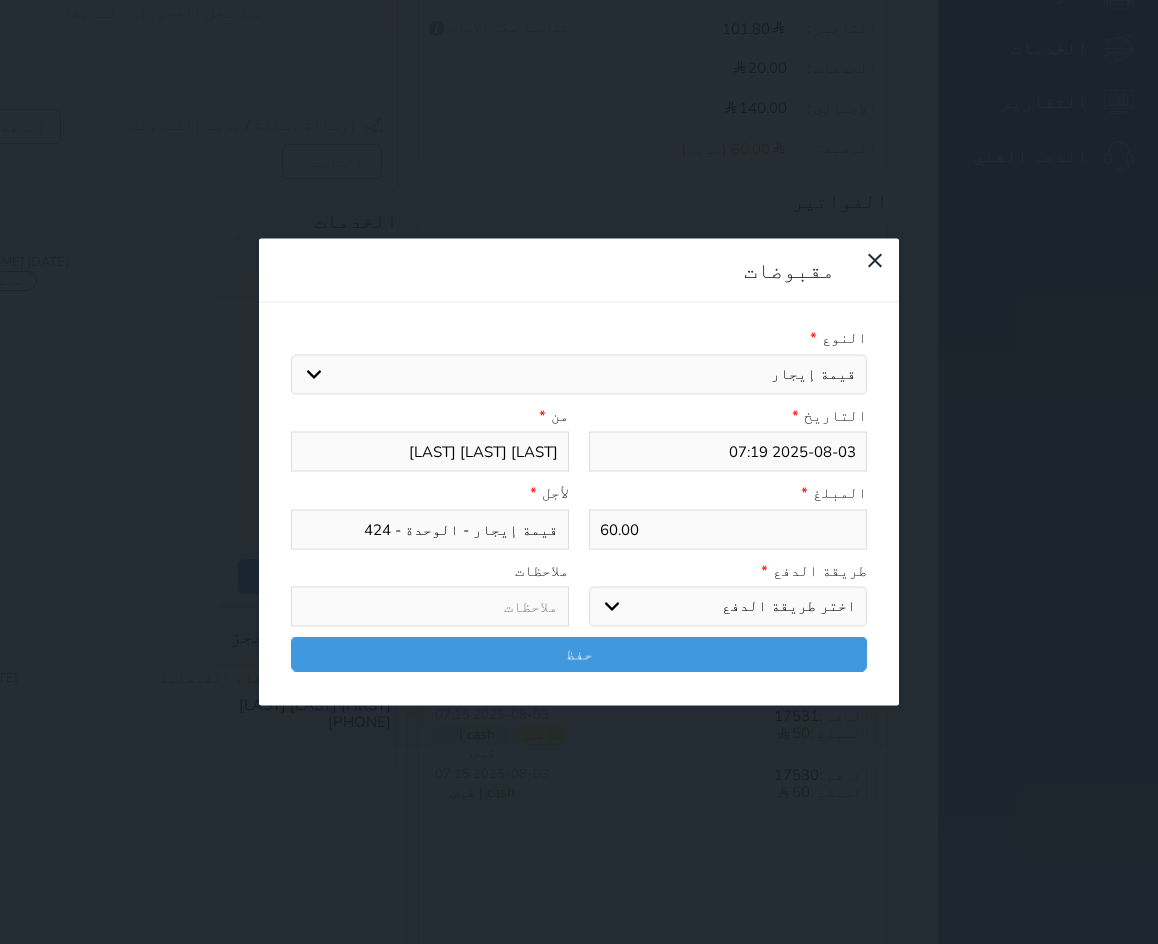 click on "اختر طريقة الدفع   دفع نقدى   تحويل بنكى   مدى   بطاقة ائتمان   آجل" at bounding box center (728, 607) 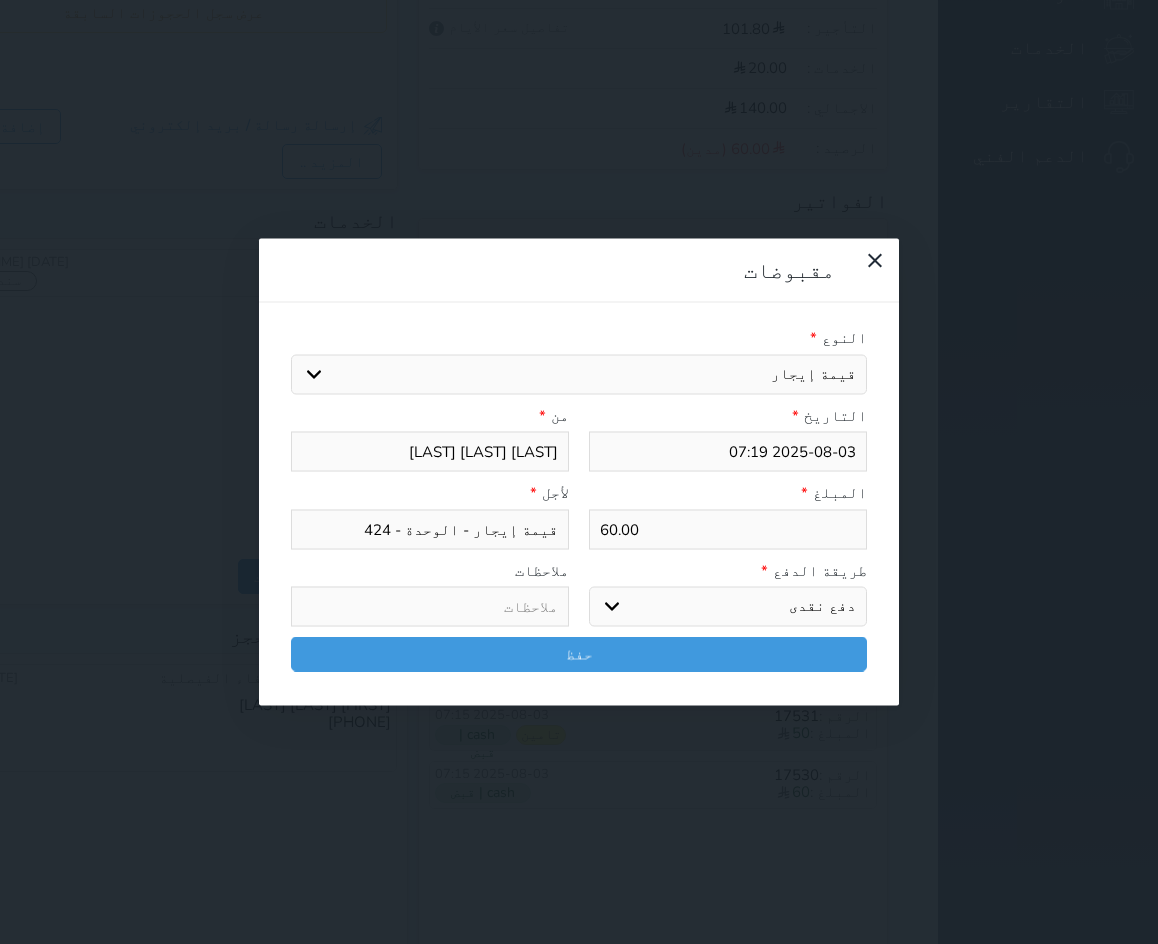 click on "اختر طريقة الدفع   دفع نقدى   تحويل بنكى   مدى   بطاقة ائتمان   آجل" at bounding box center (728, 607) 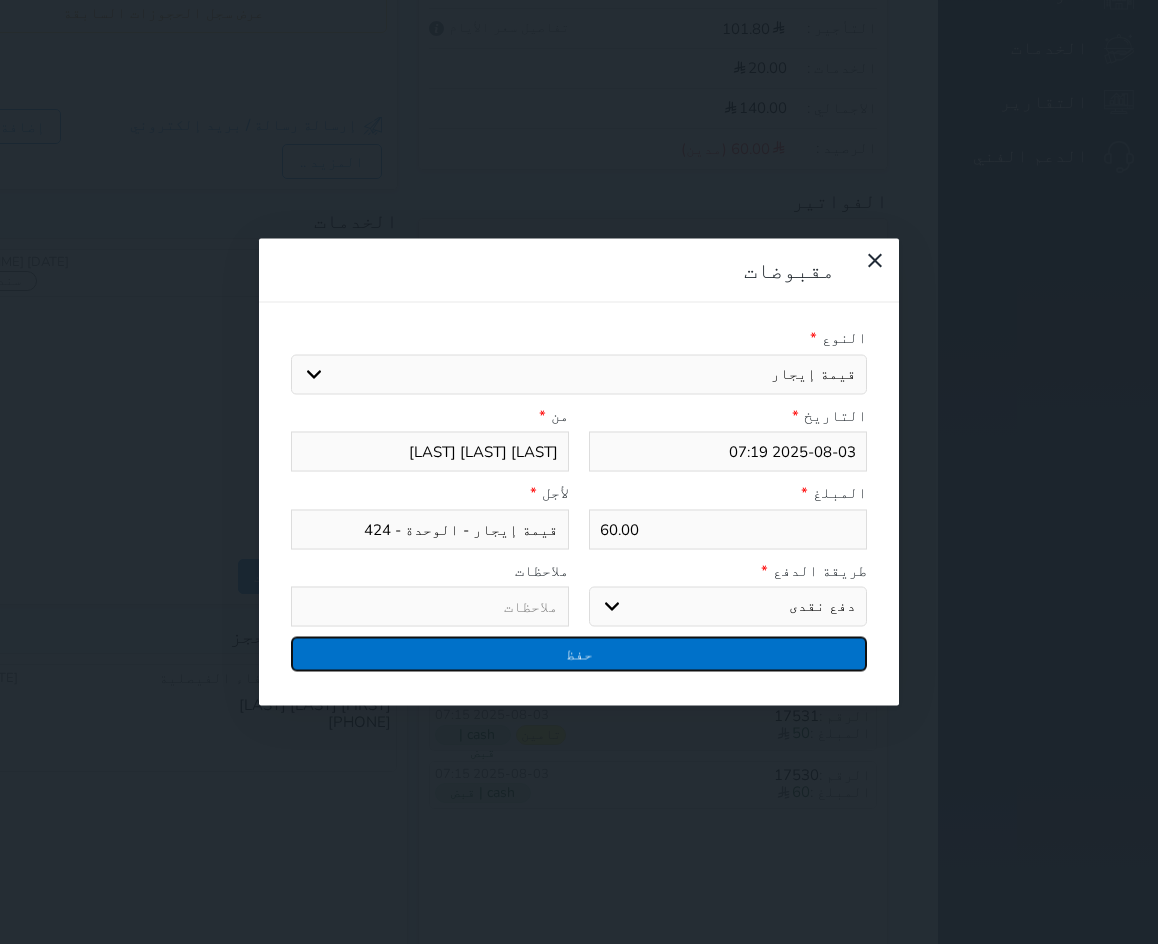 click on "حفظ" at bounding box center [579, 654] 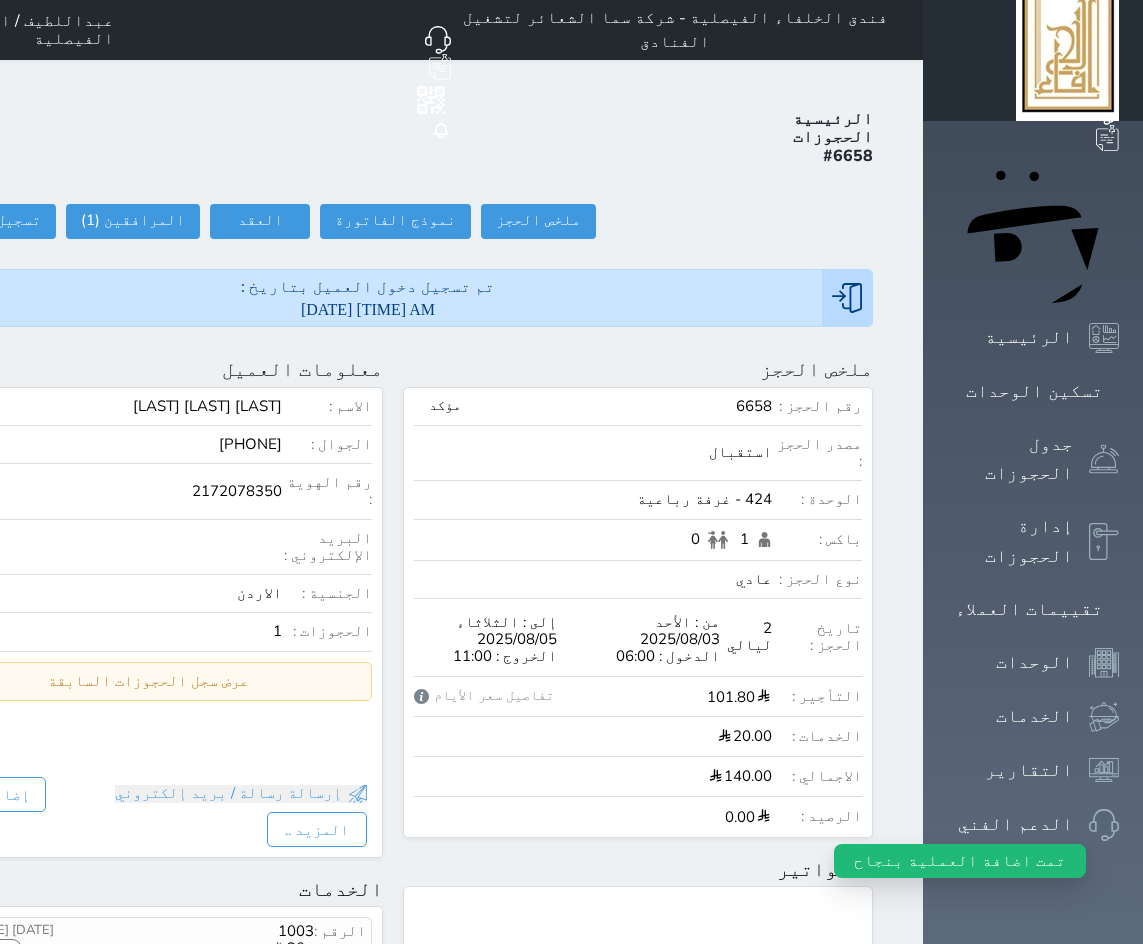 scroll, scrollTop: 0, scrollLeft: 0, axis: both 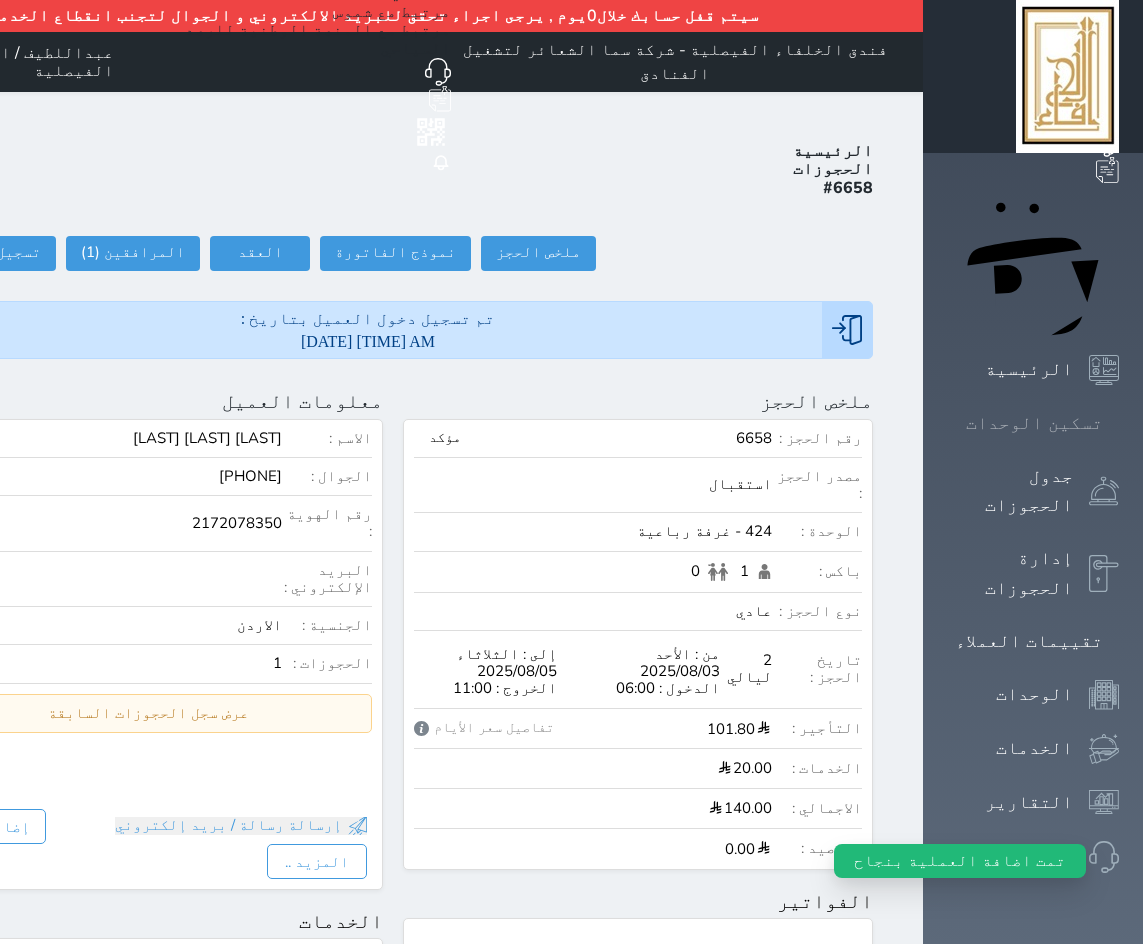 click on "تسكين الوحدات" at bounding box center (1034, 423) 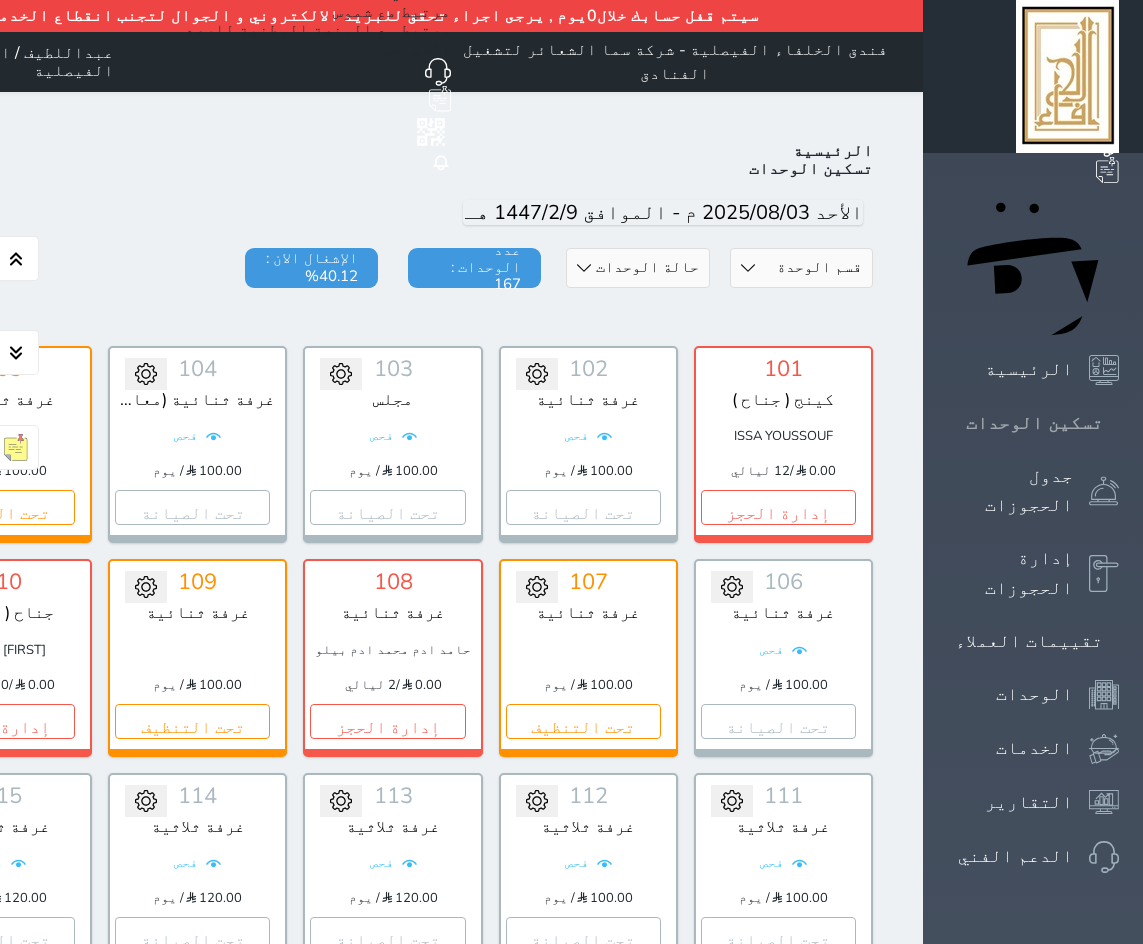 click on "تسكين الوحدات" at bounding box center (1033, 423) 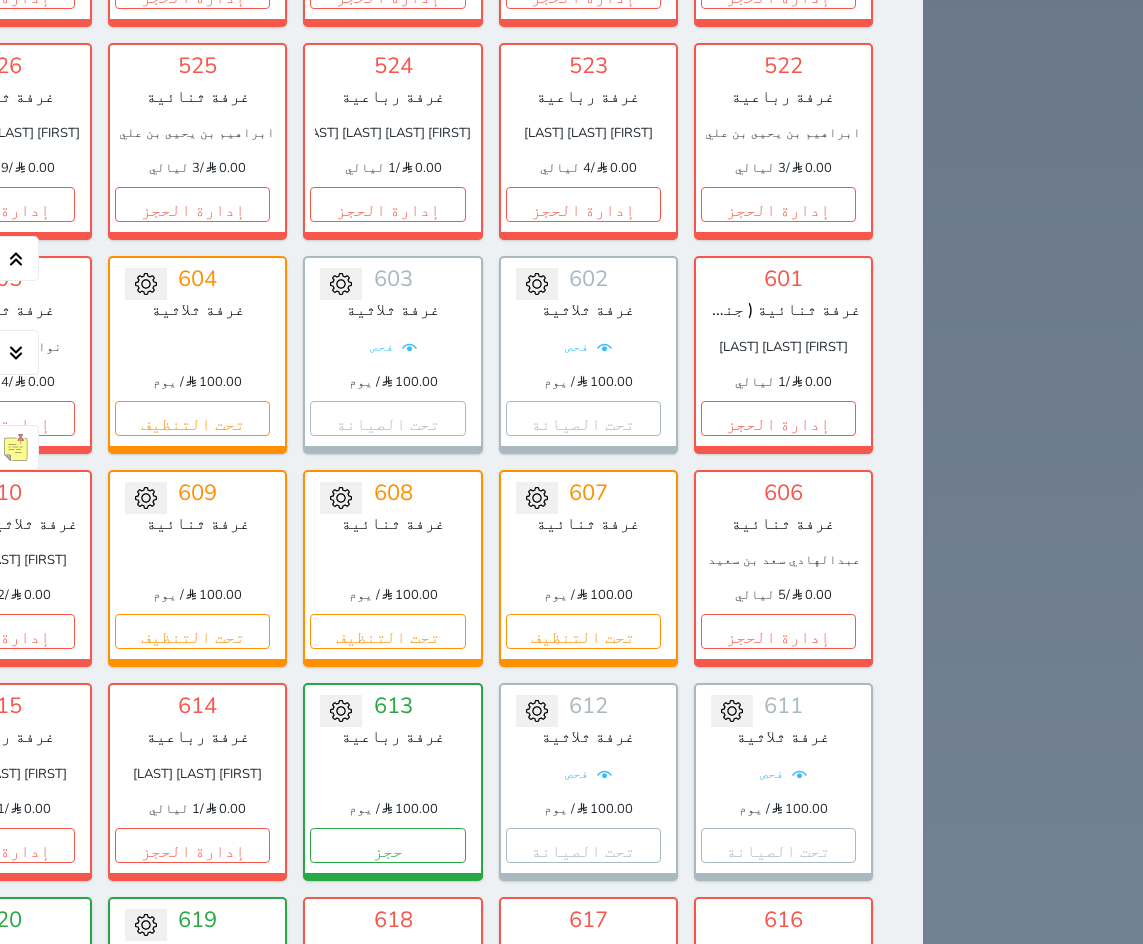 scroll, scrollTop: 6200, scrollLeft: 0, axis: vertical 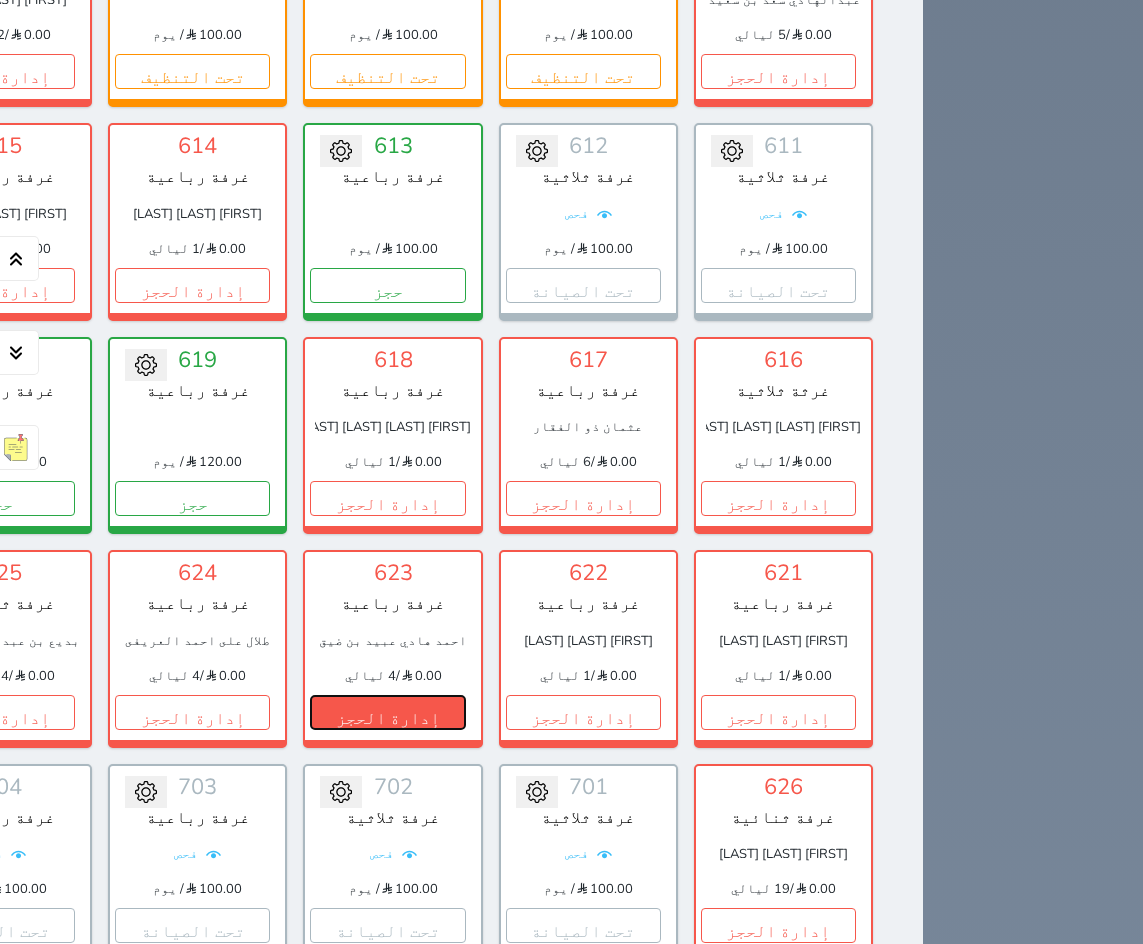 click on "إدارة الحجز" at bounding box center [387, 712] 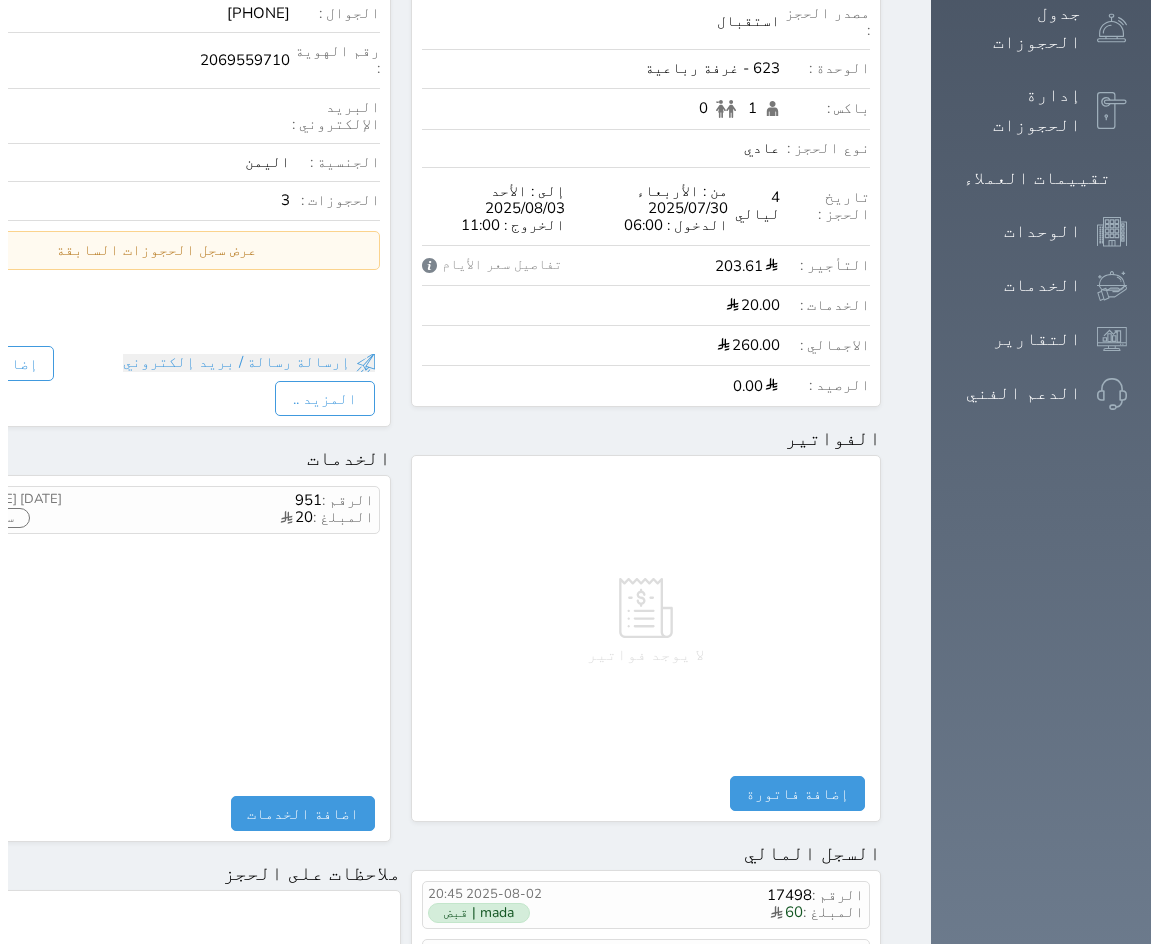 scroll, scrollTop: 100, scrollLeft: 0, axis: vertical 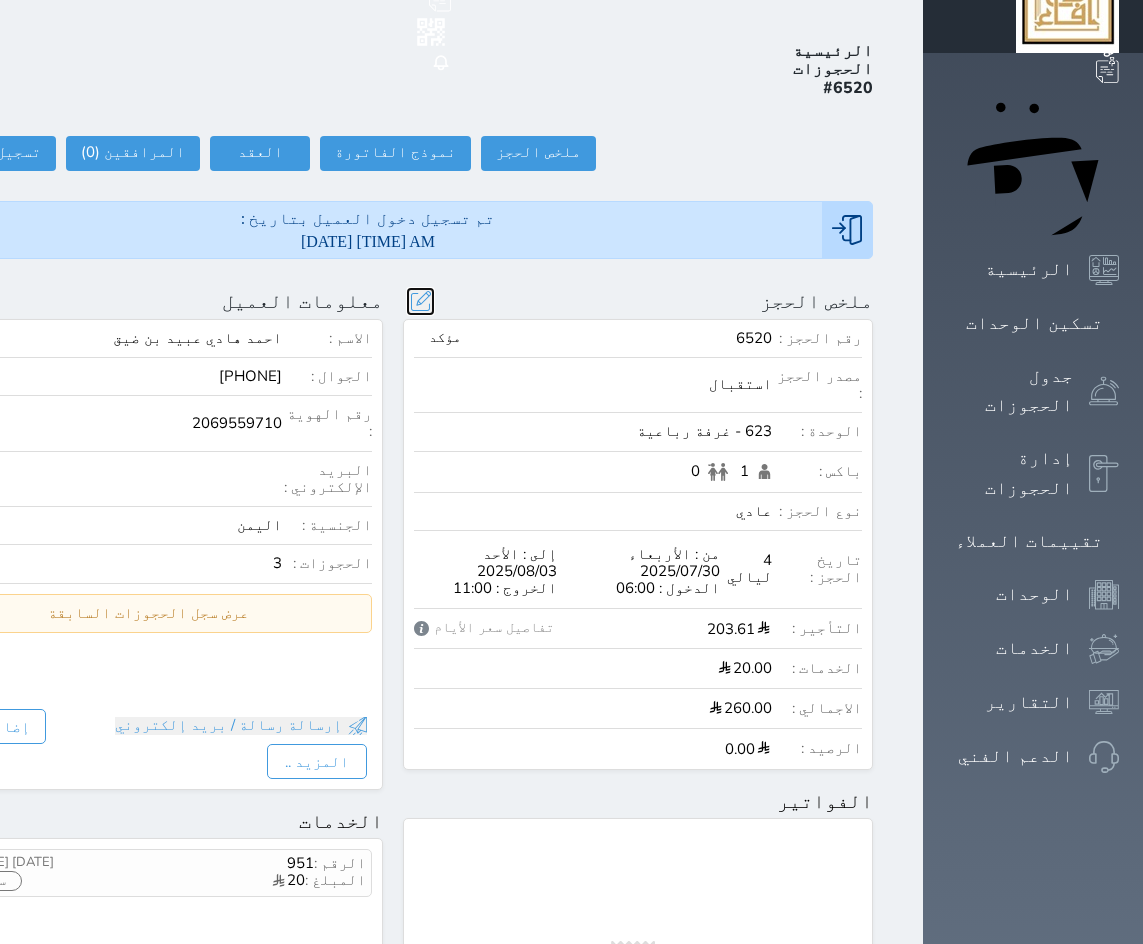 click at bounding box center (420, 301) 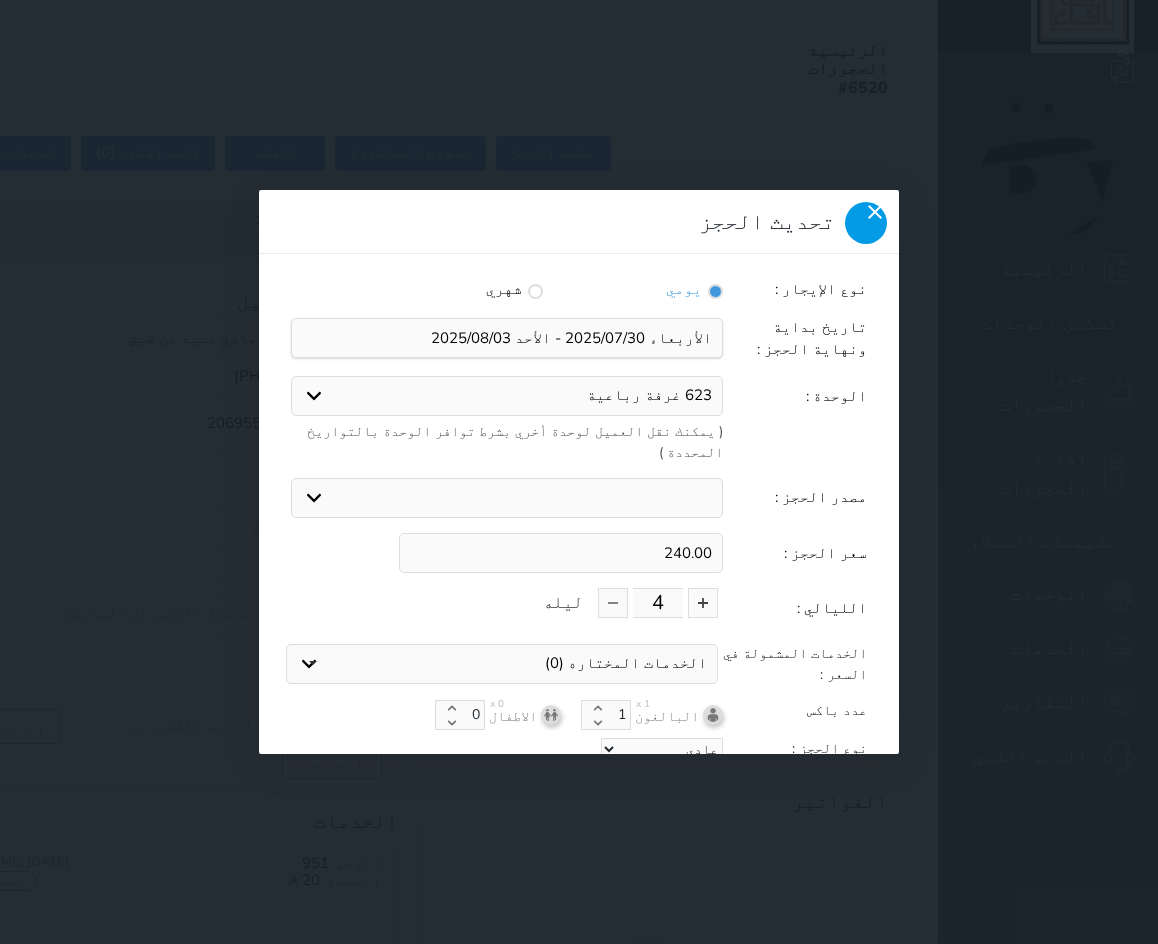 click at bounding box center (866, 223) 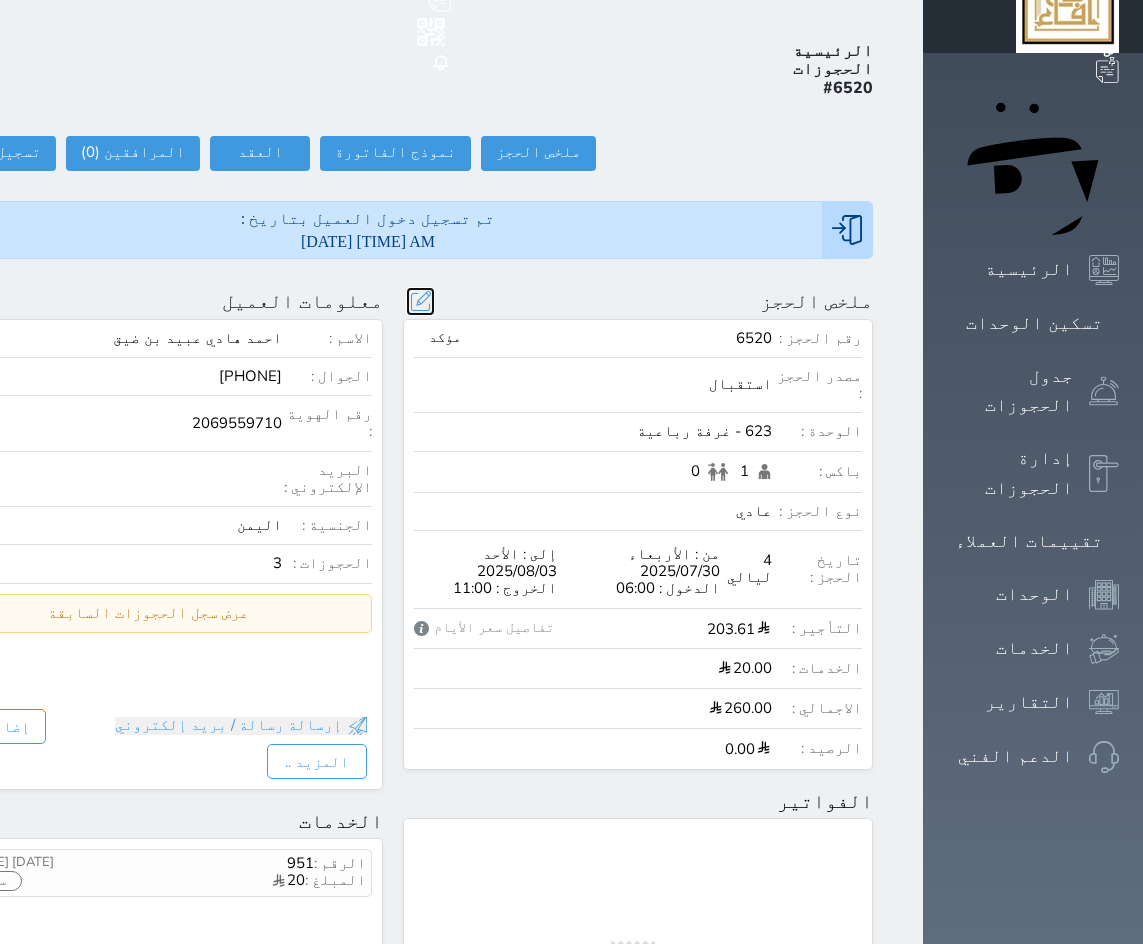 click at bounding box center [420, 301] 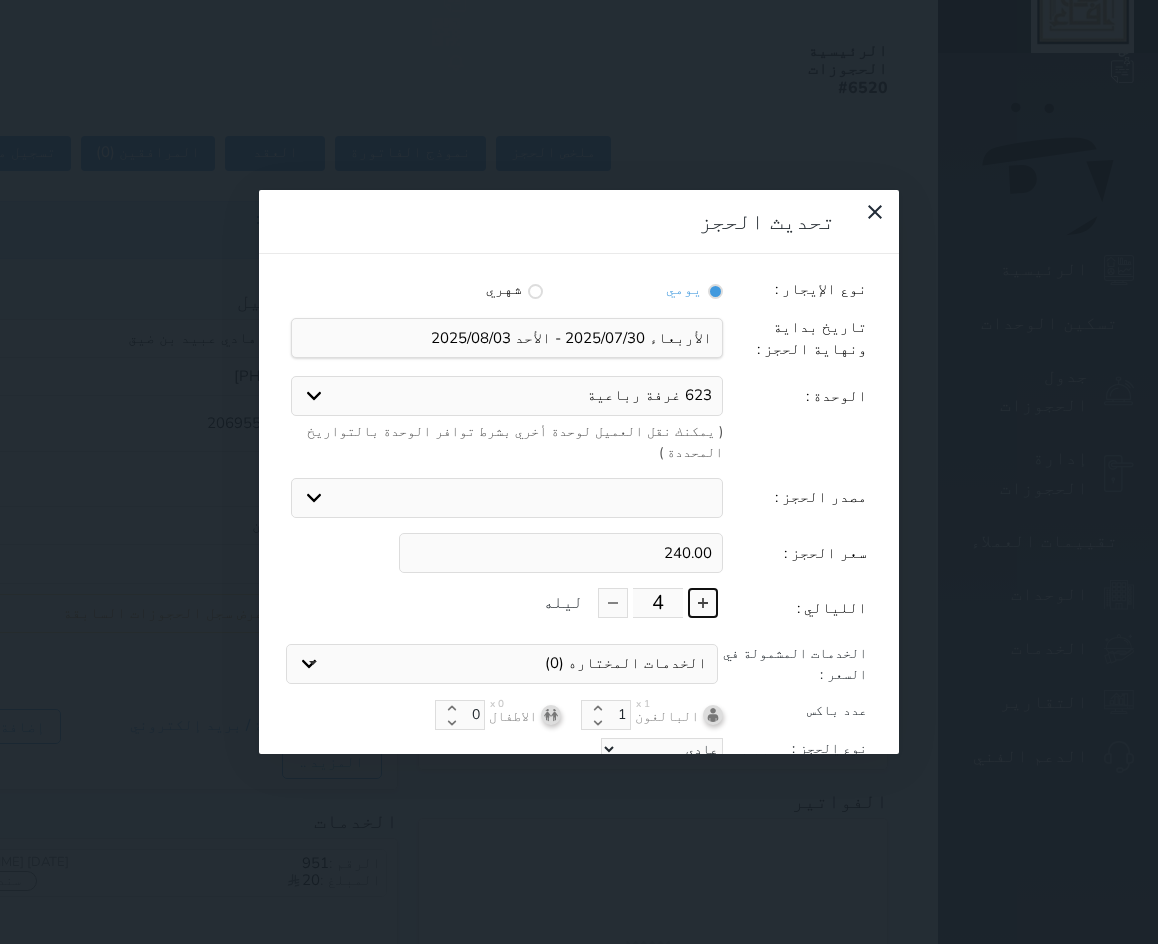 click at bounding box center [703, 603] 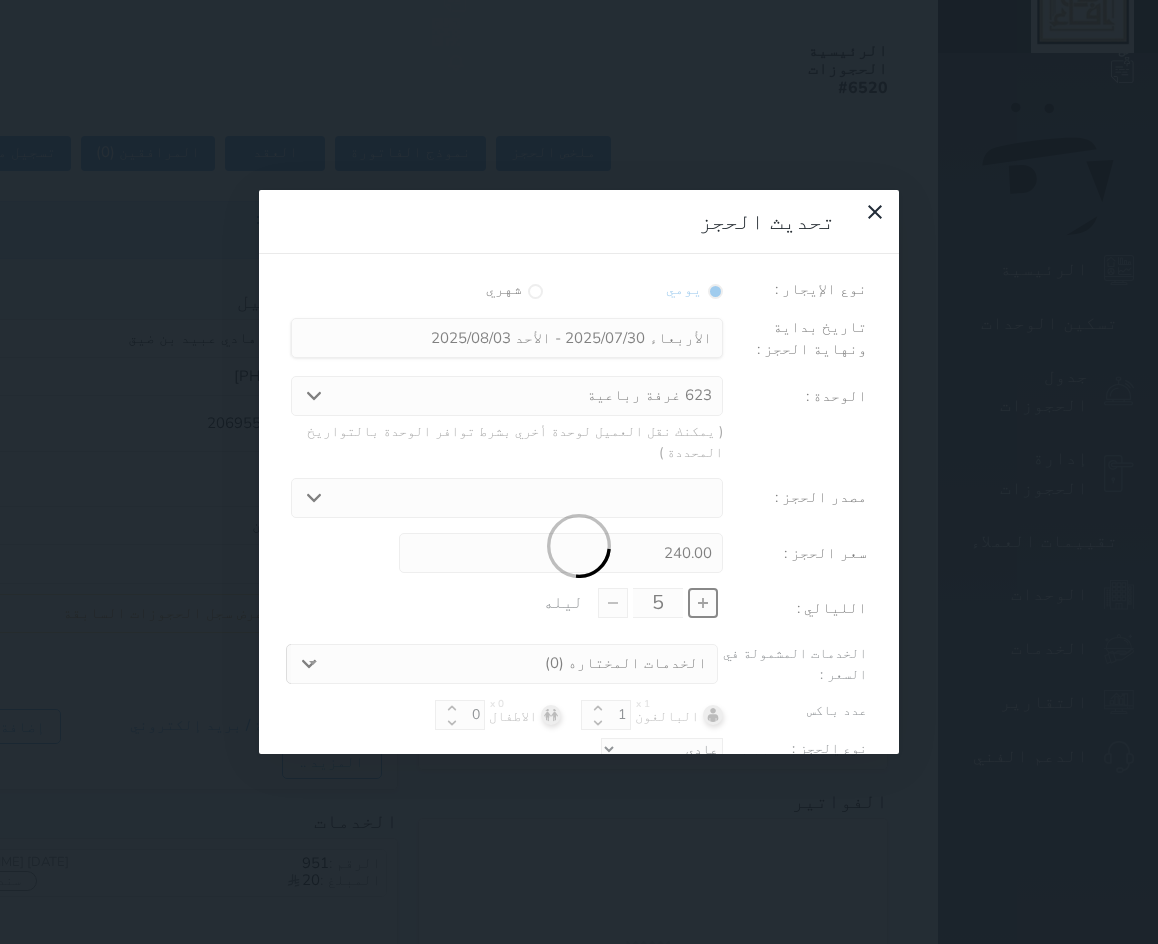 scroll, scrollTop: 45, scrollLeft: 0, axis: vertical 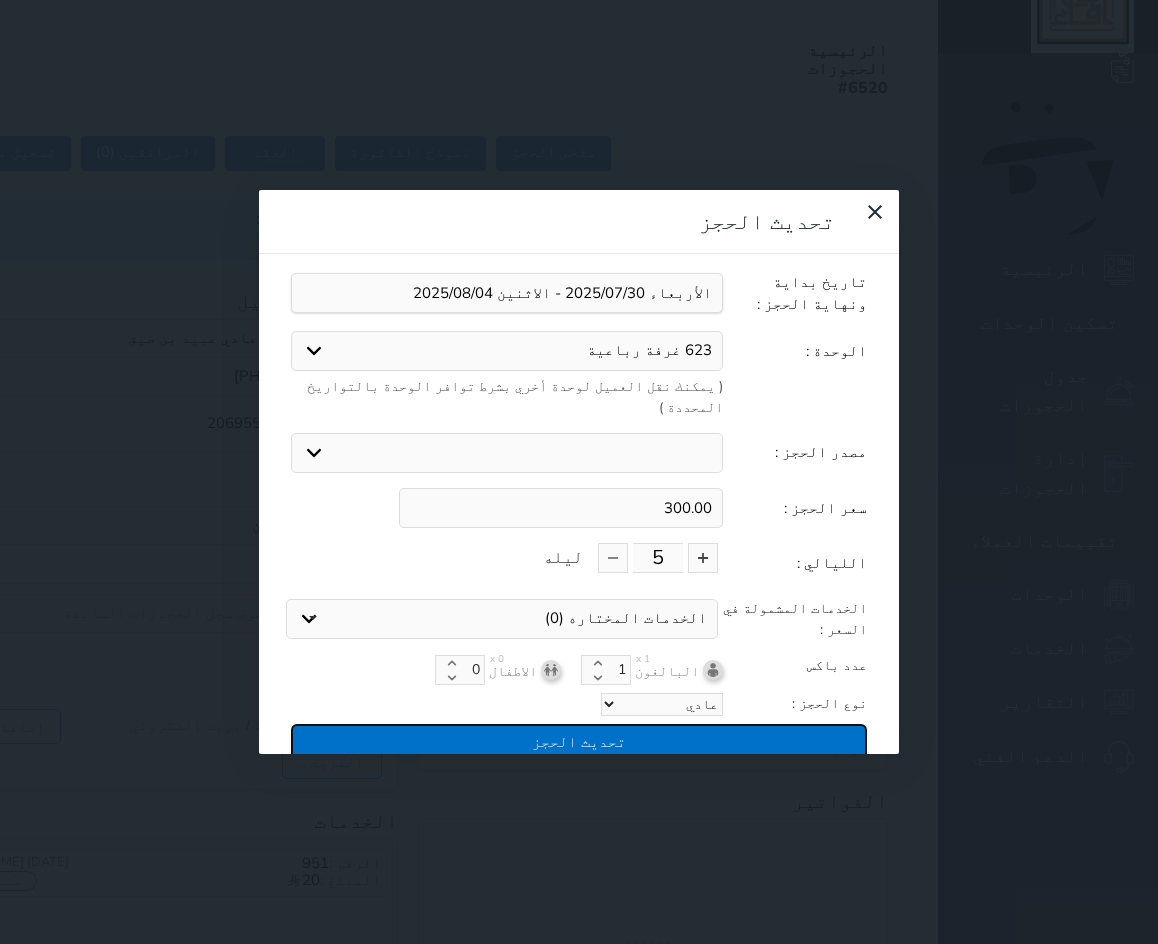 click on "تحديث الحجز" at bounding box center (579, 741) 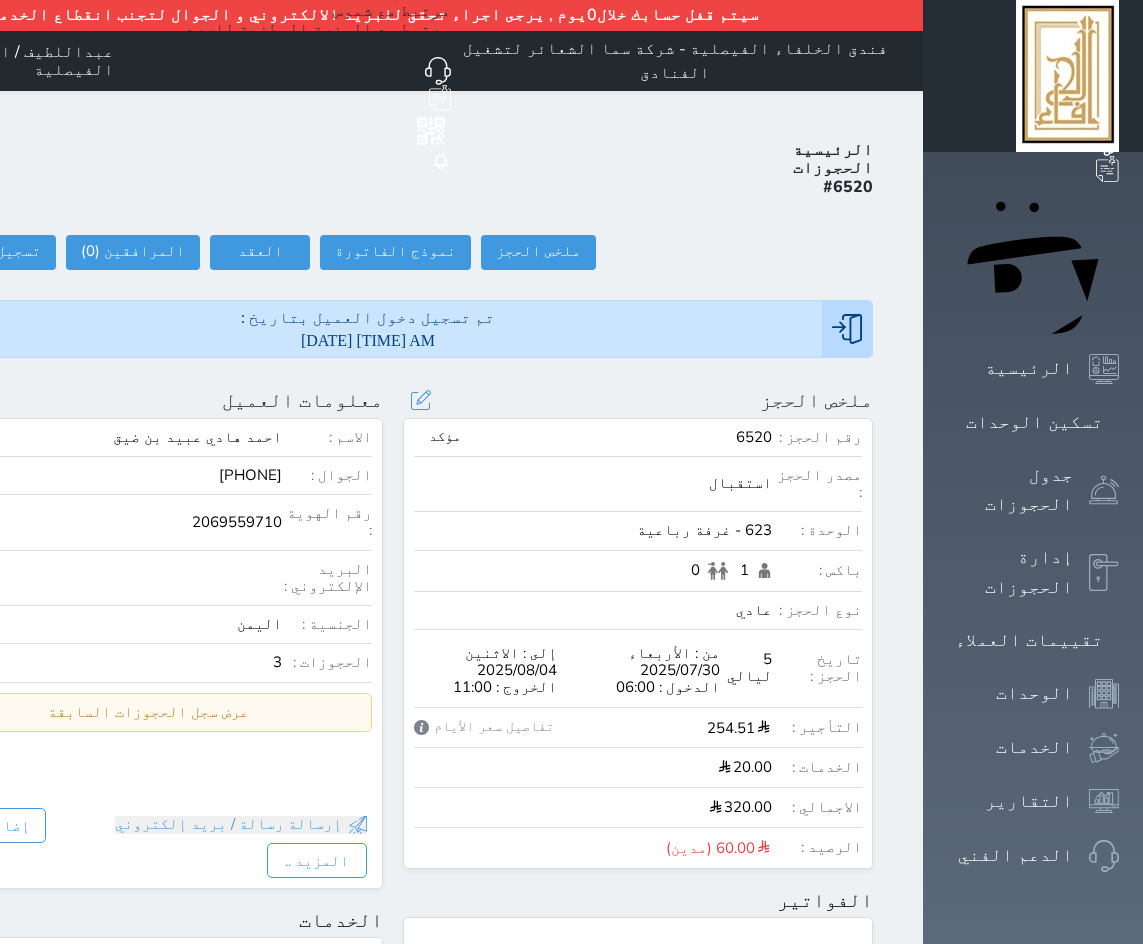 scroll, scrollTop: 0, scrollLeft: 0, axis: both 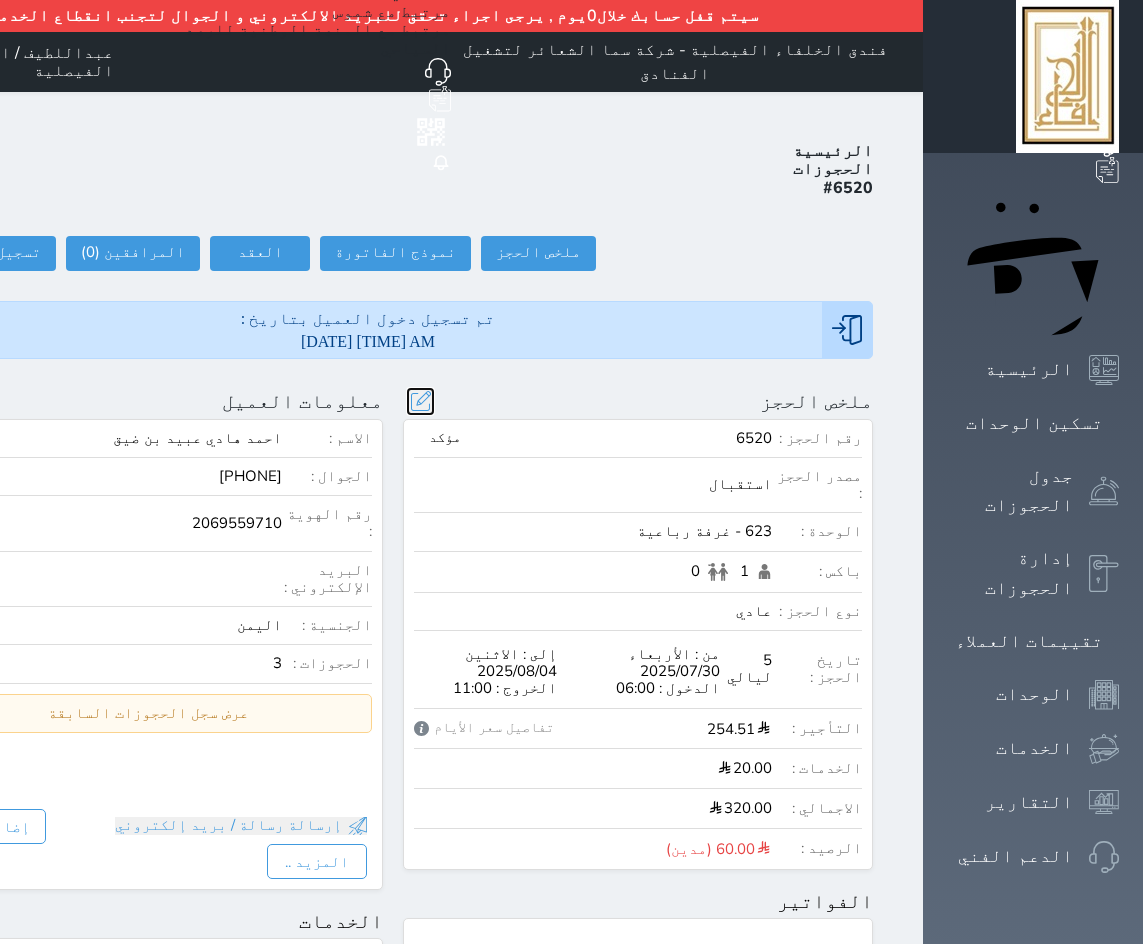 click at bounding box center (420, 401) 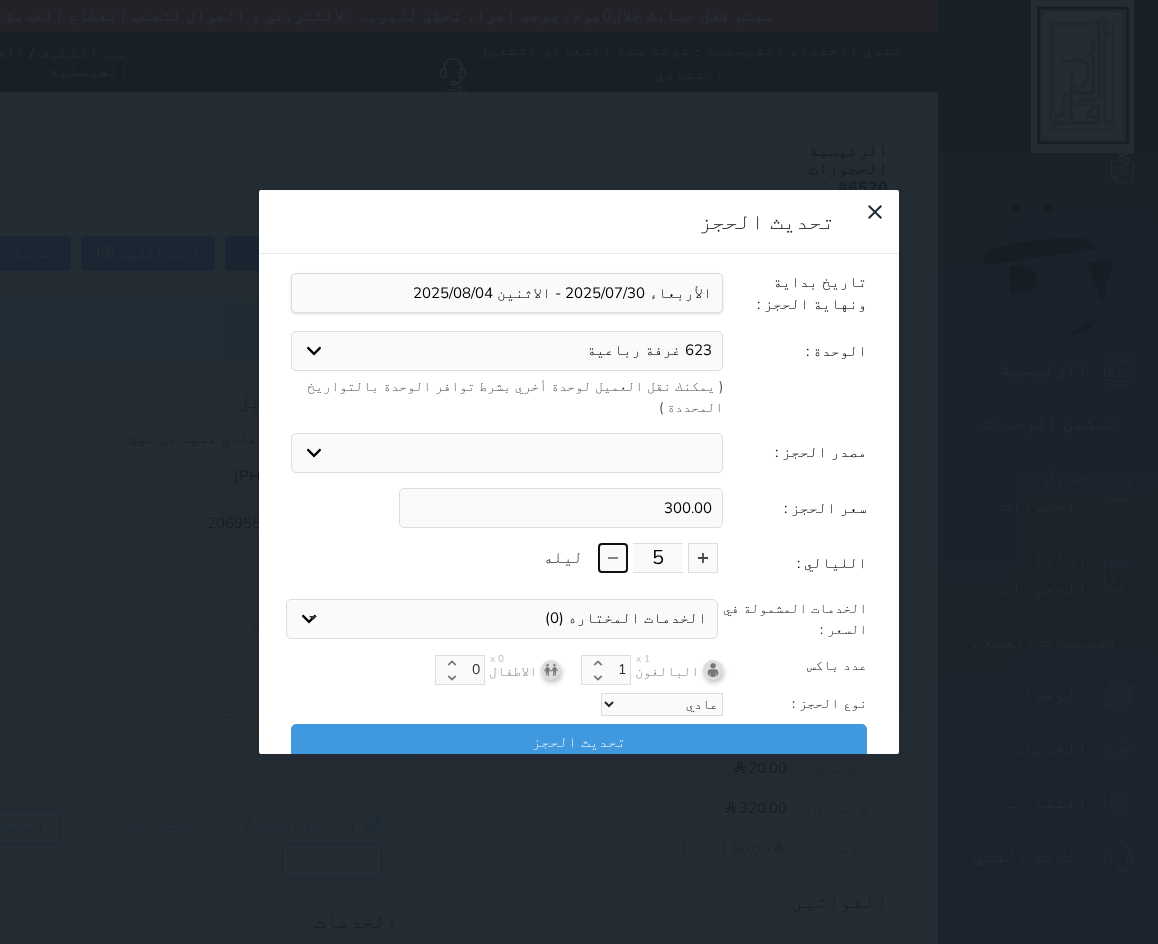 click at bounding box center (613, 558) 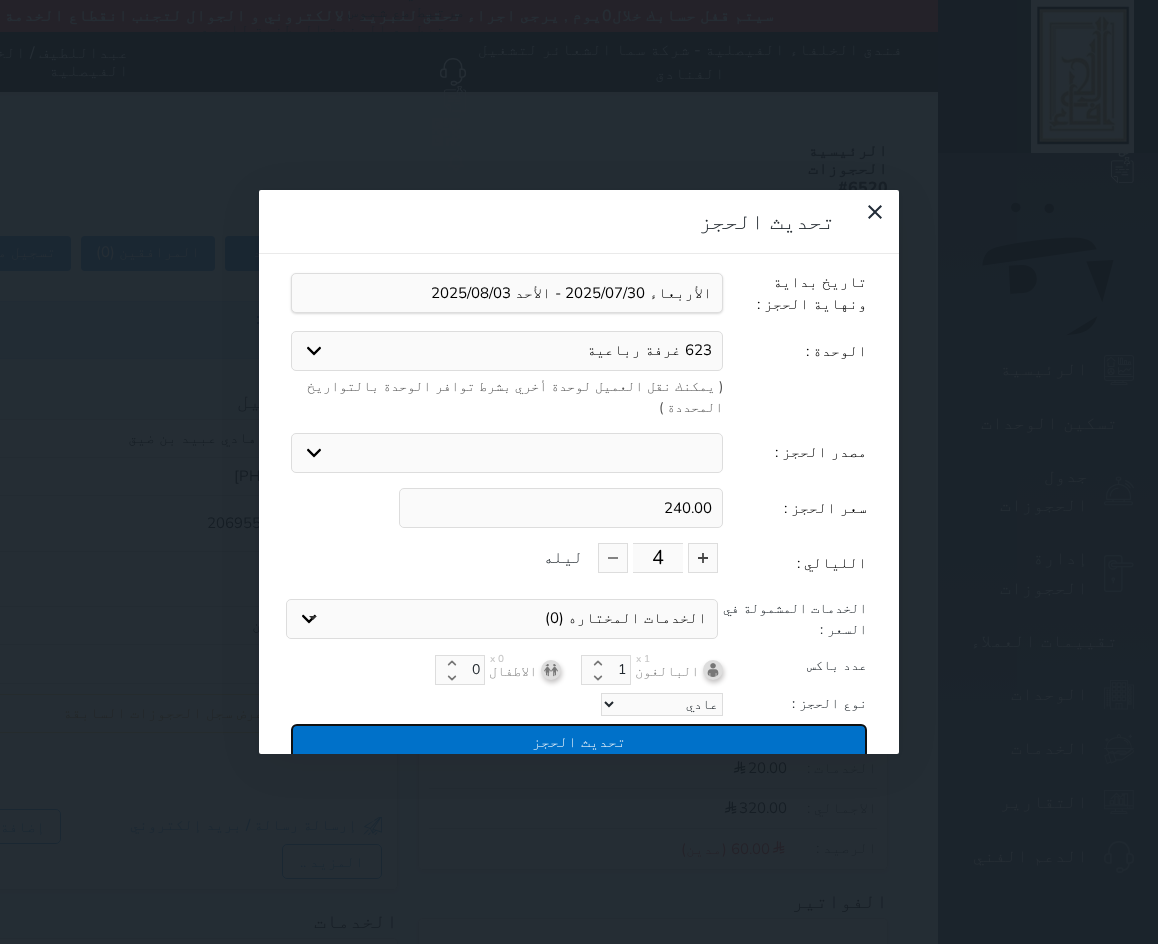 click on "تحديث الحجز" at bounding box center [579, 741] 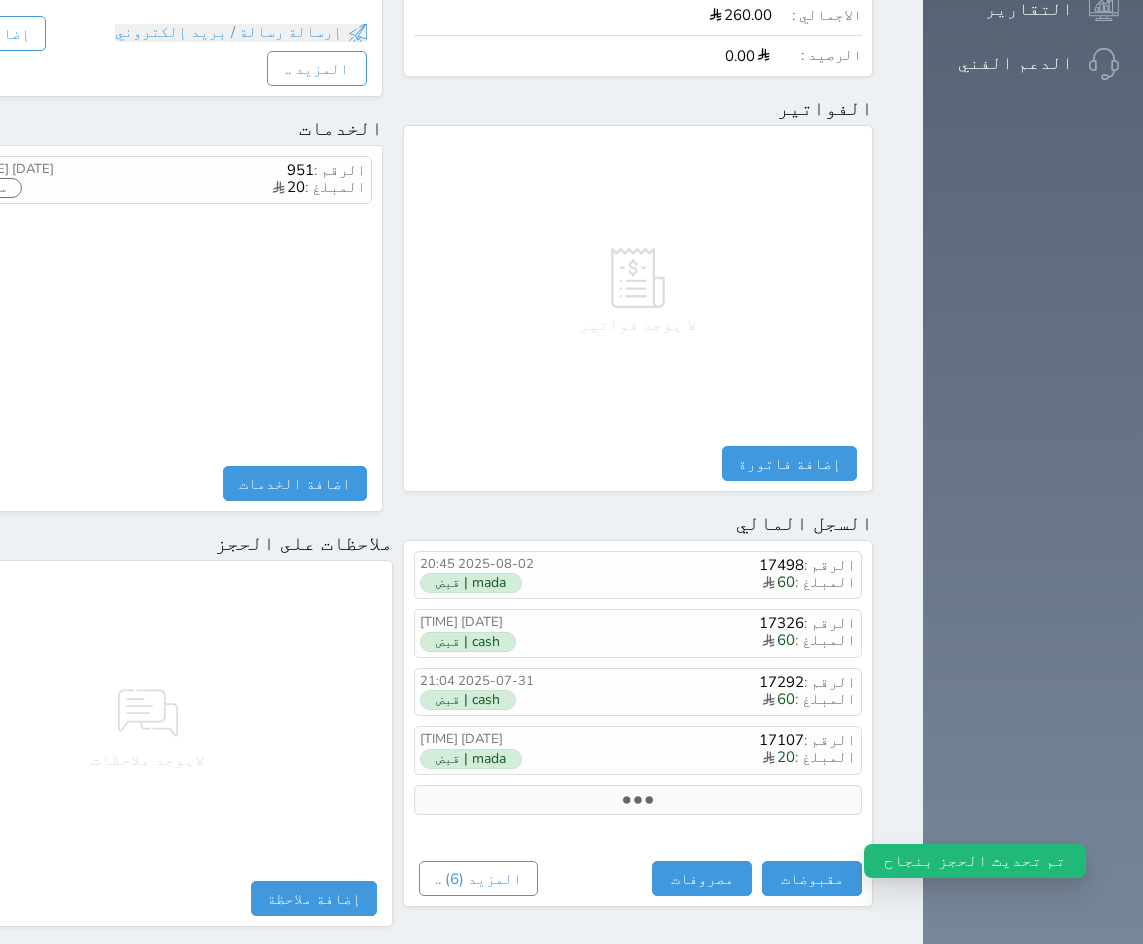 scroll, scrollTop: 800, scrollLeft: 0, axis: vertical 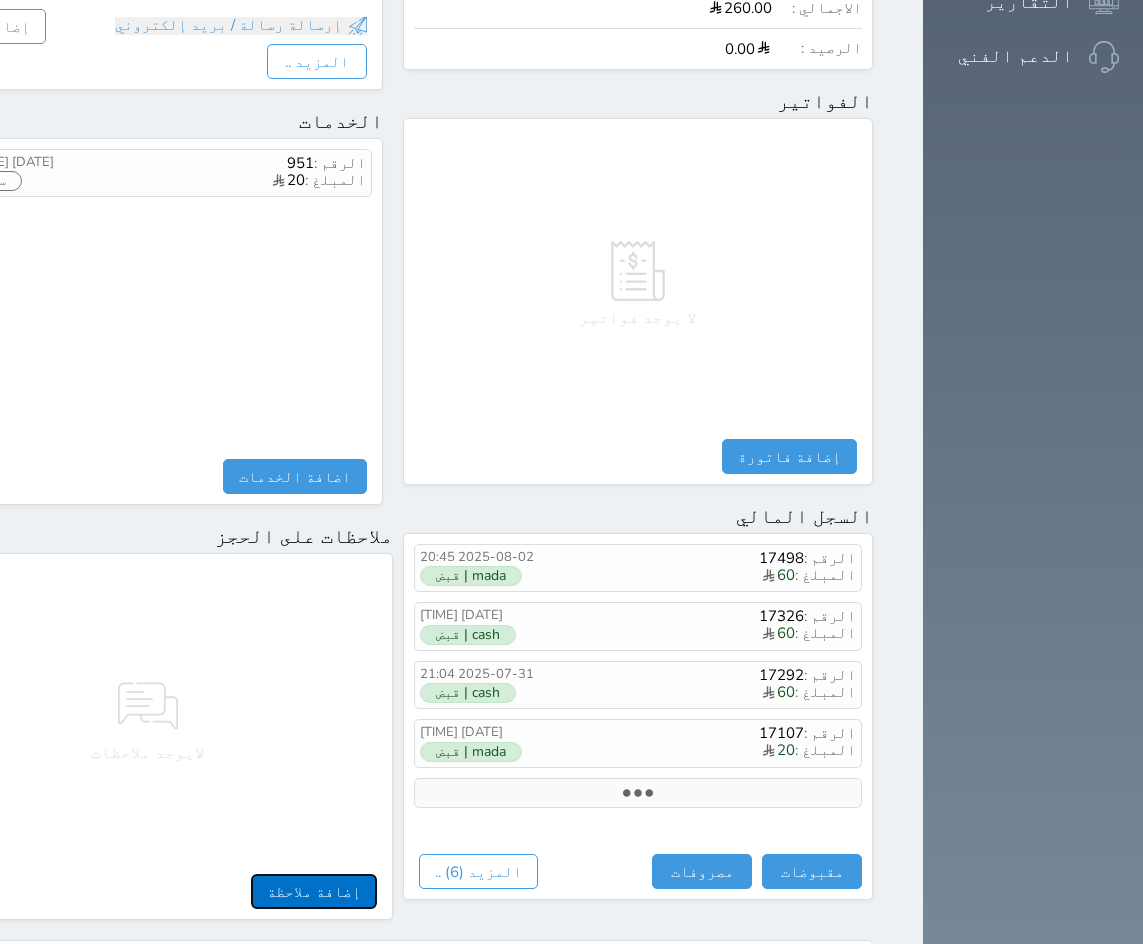 click on "إضافة ملاحظة" at bounding box center [314, 891] 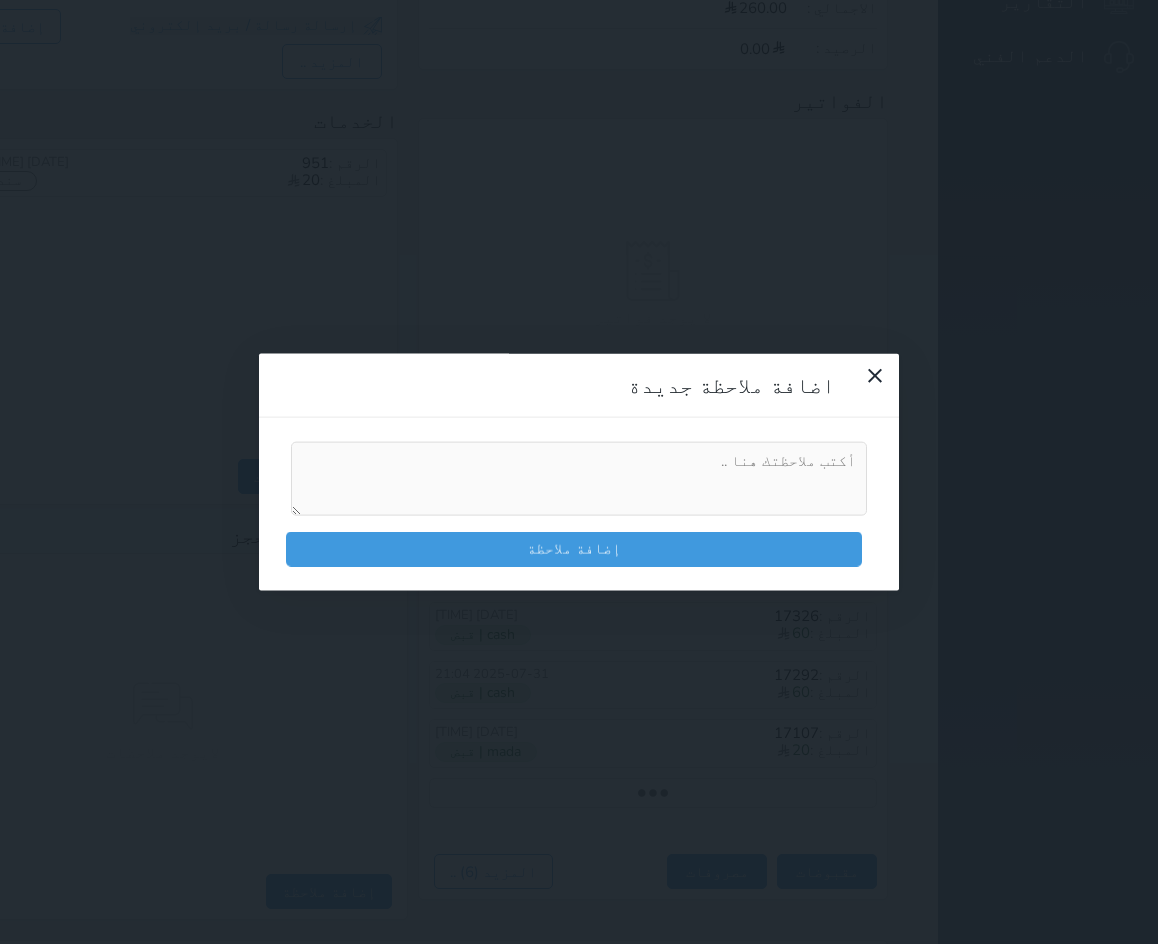 click at bounding box center (579, 479) 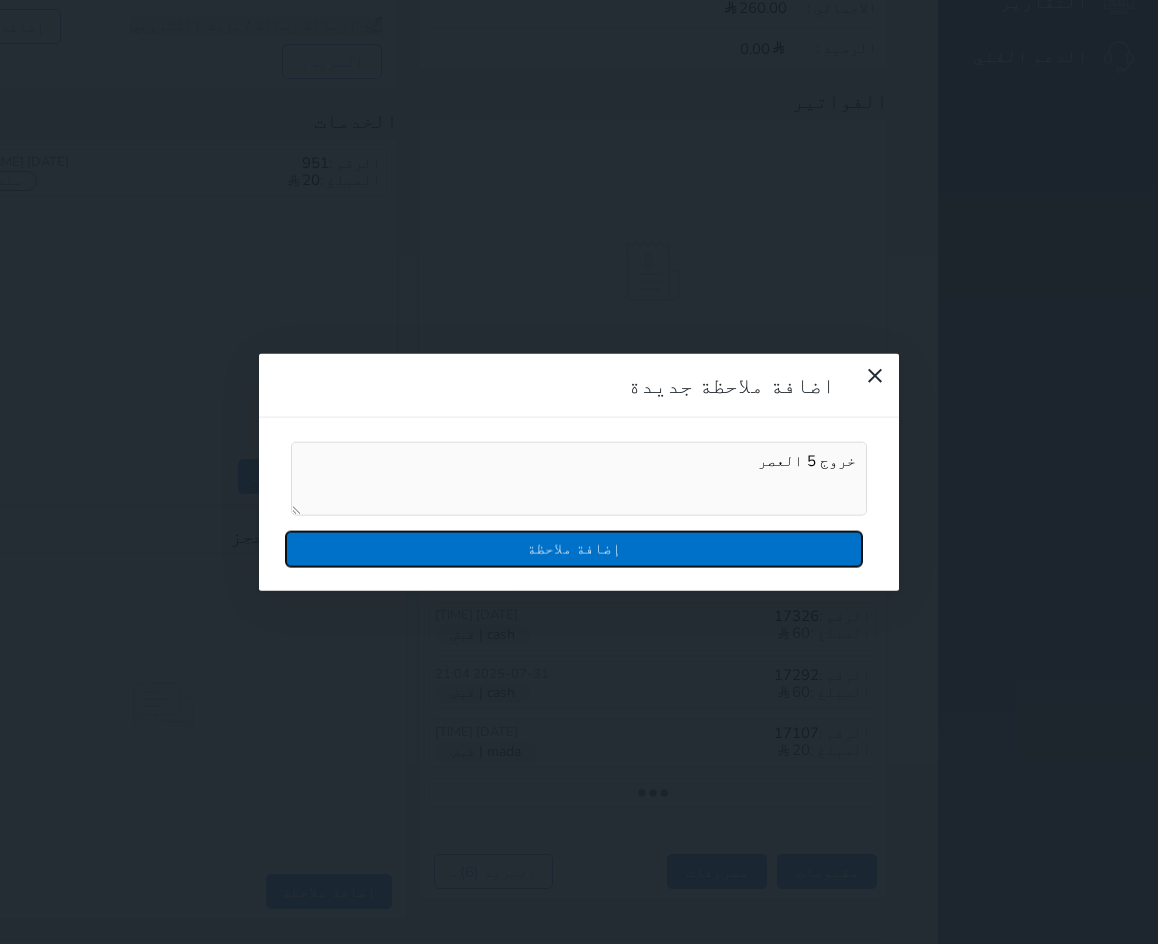 click on "إضافة ملاحظة" at bounding box center [574, 548] 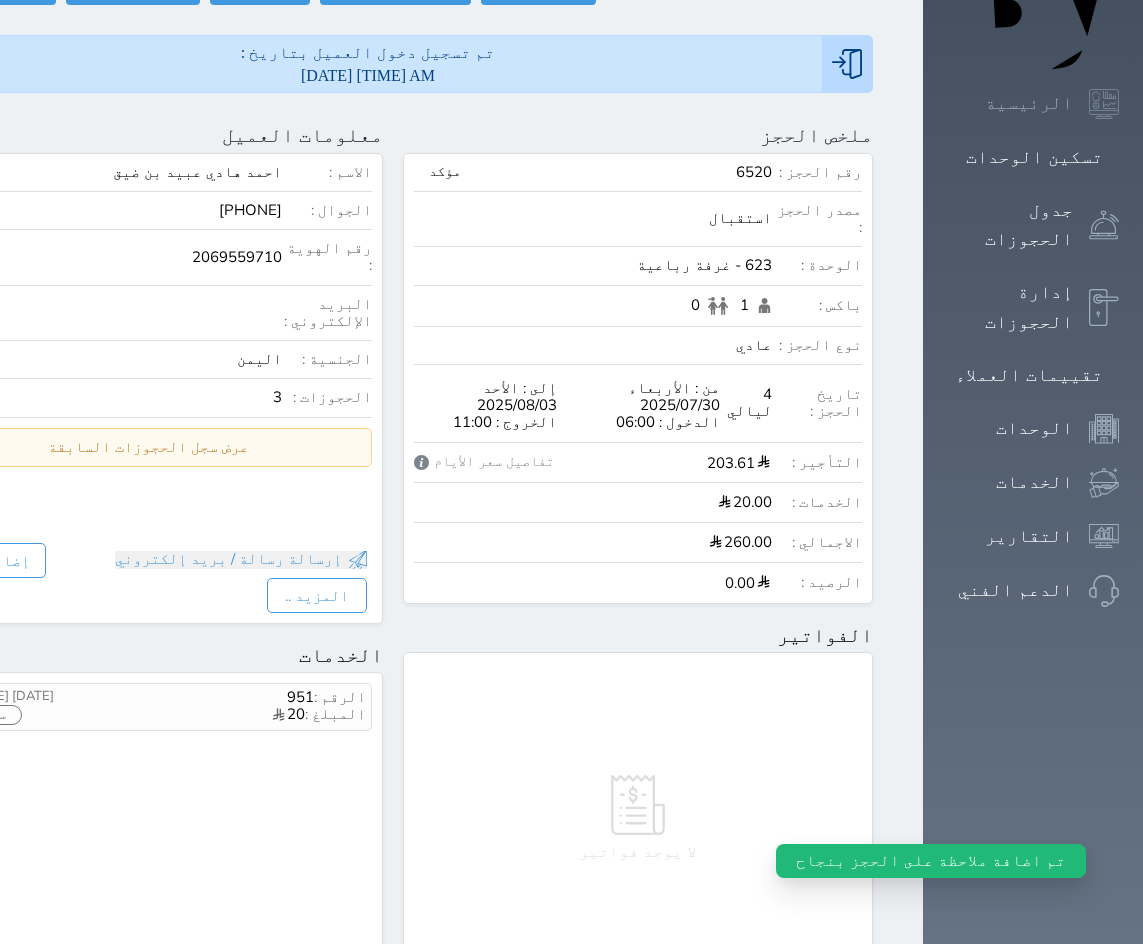 scroll, scrollTop: 0, scrollLeft: 0, axis: both 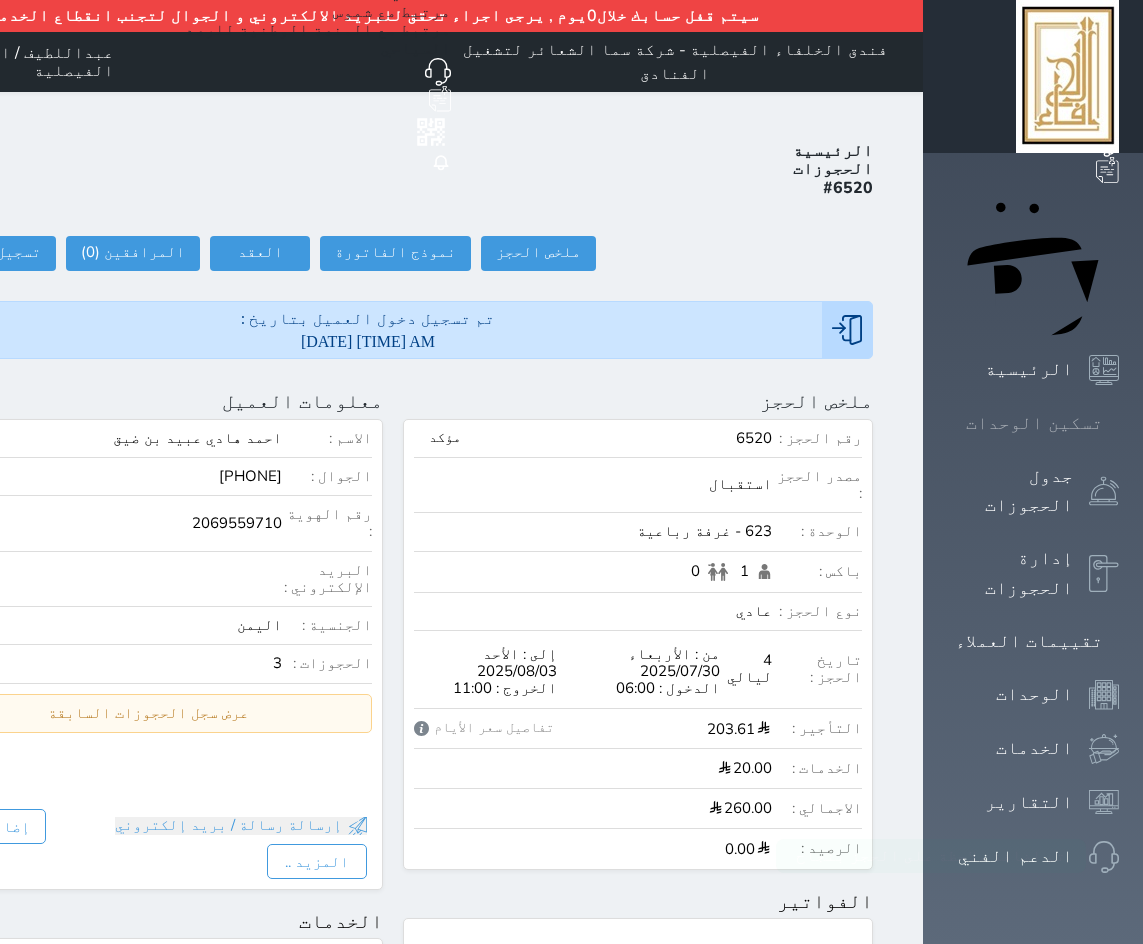 click 